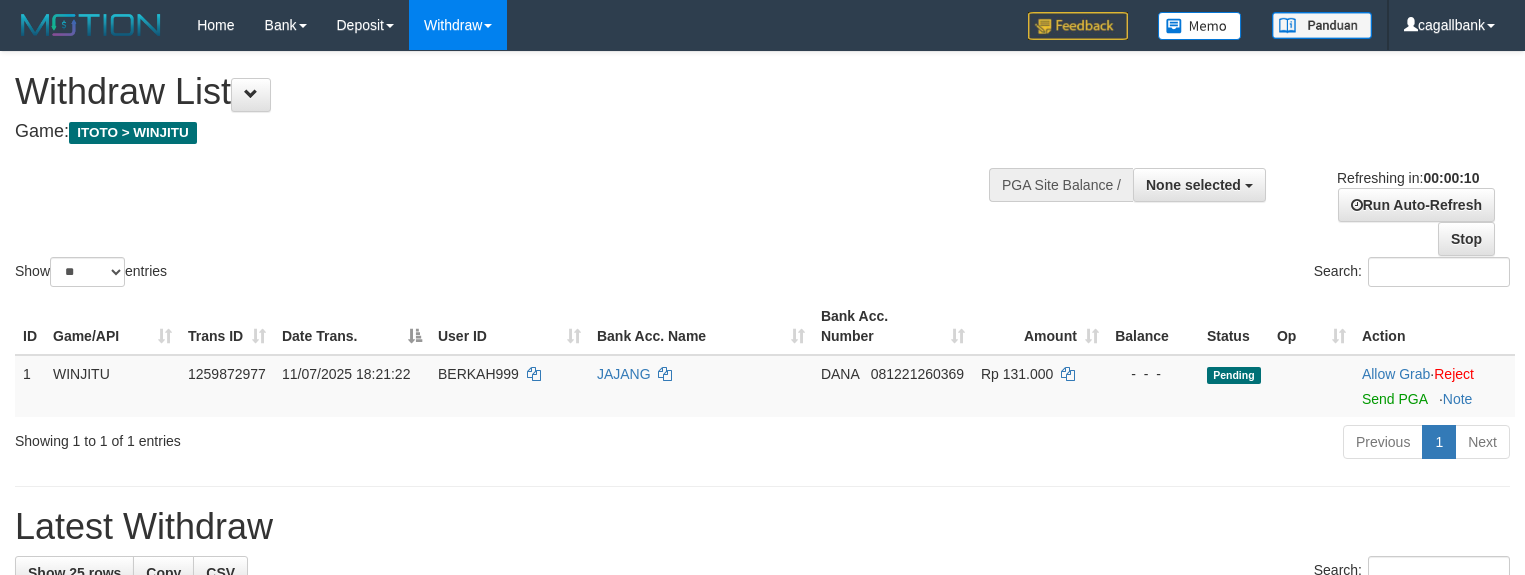 select 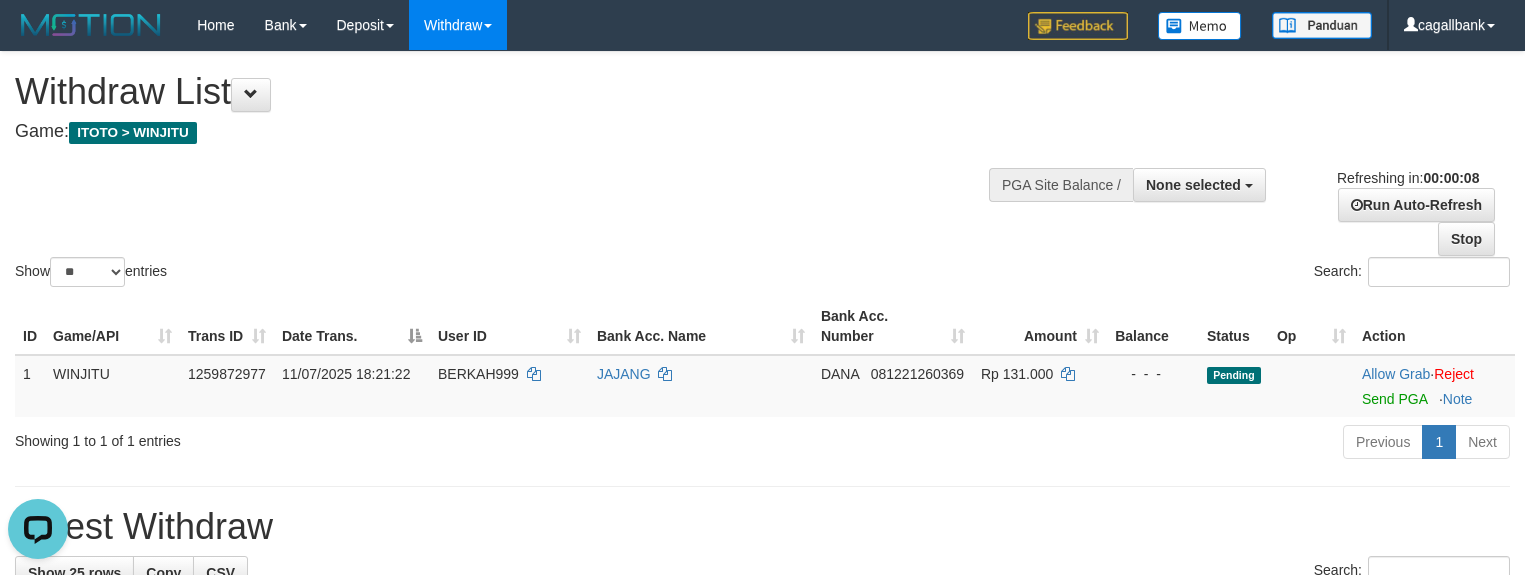 scroll, scrollTop: 0, scrollLeft: 0, axis: both 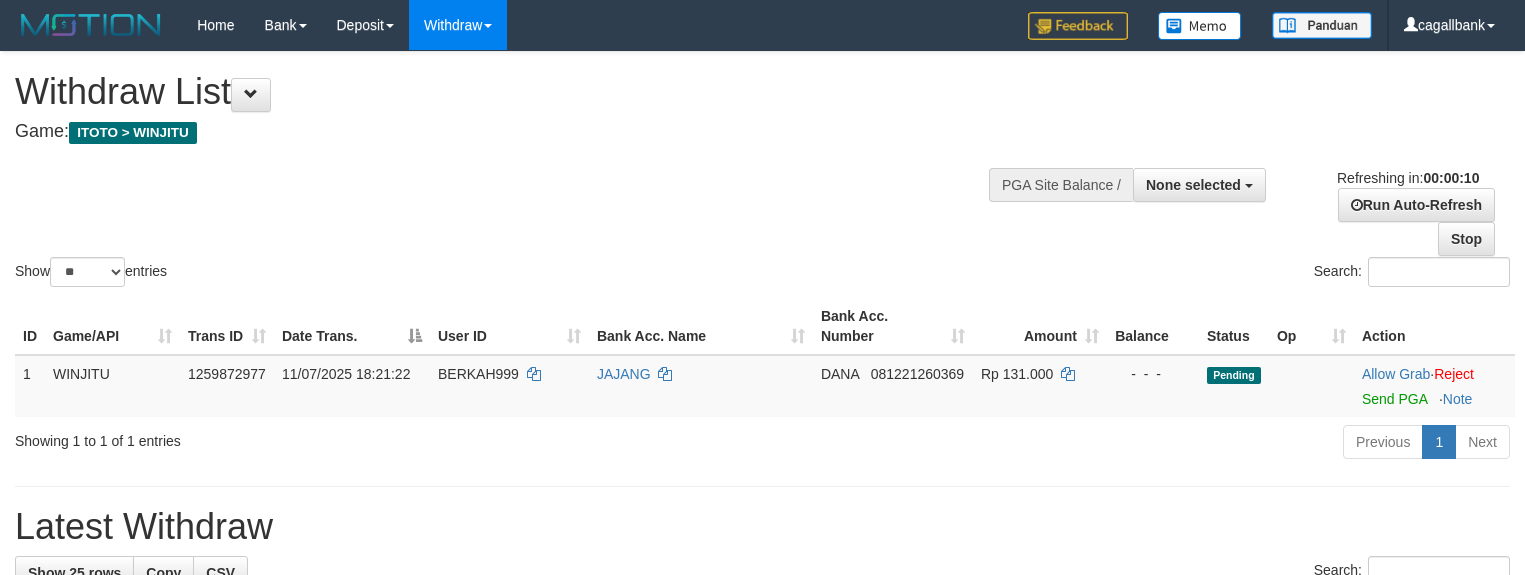 select 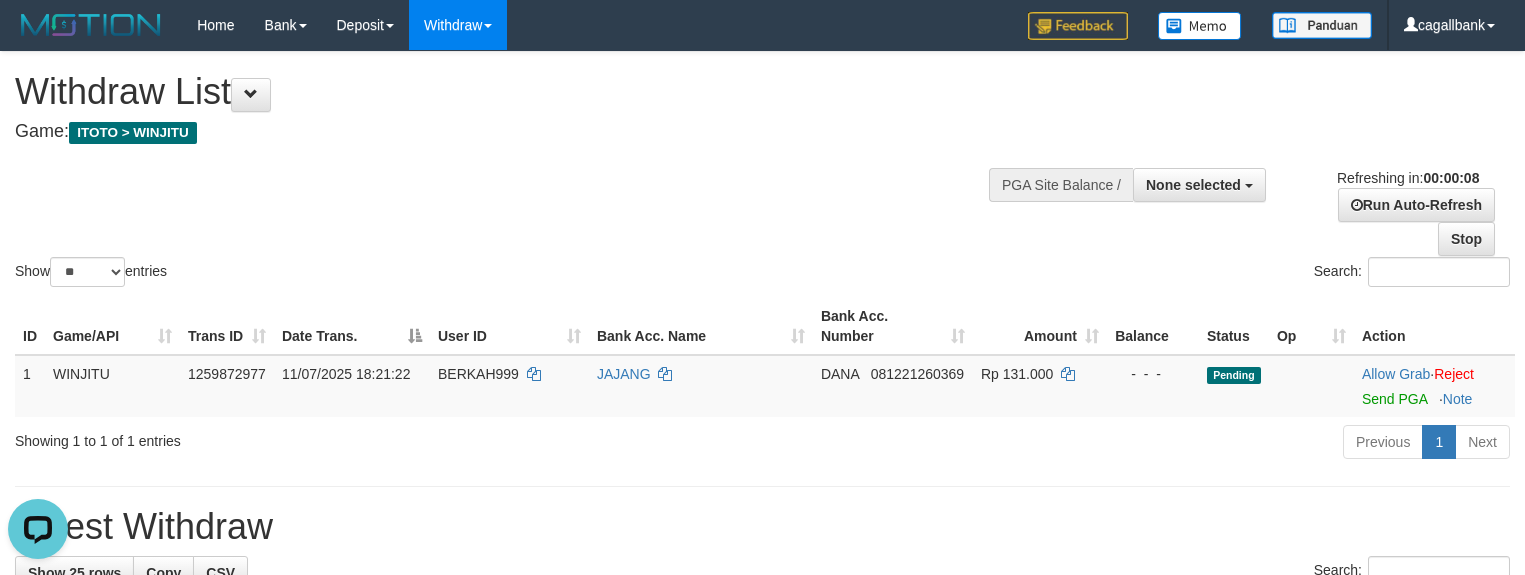 scroll, scrollTop: 0, scrollLeft: 0, axis: both 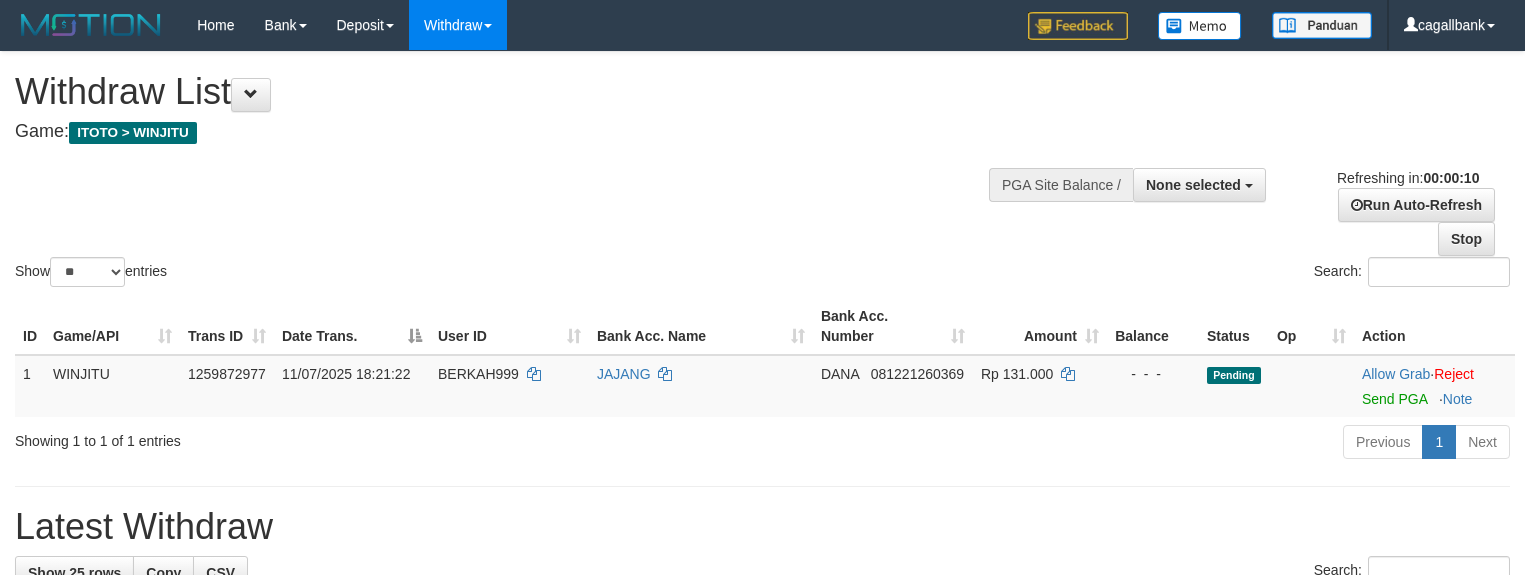 select 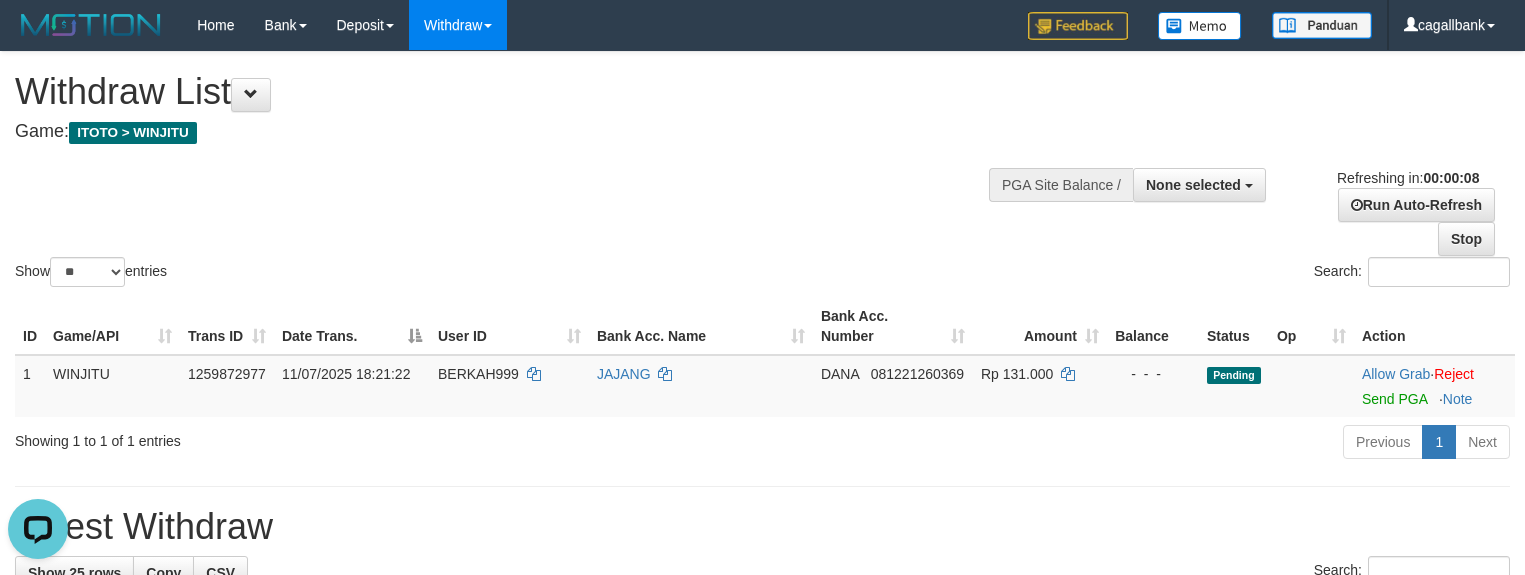 scroll, scrollTop: 0, scrollLeft: 0, axis: both 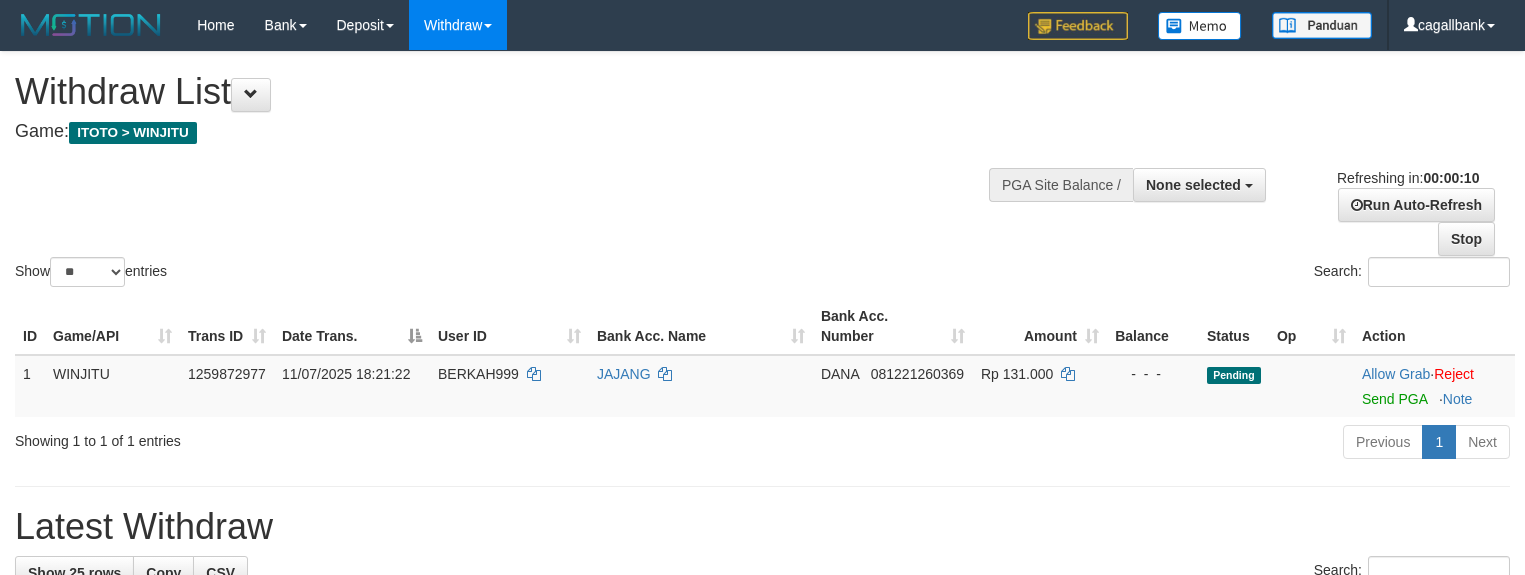 select 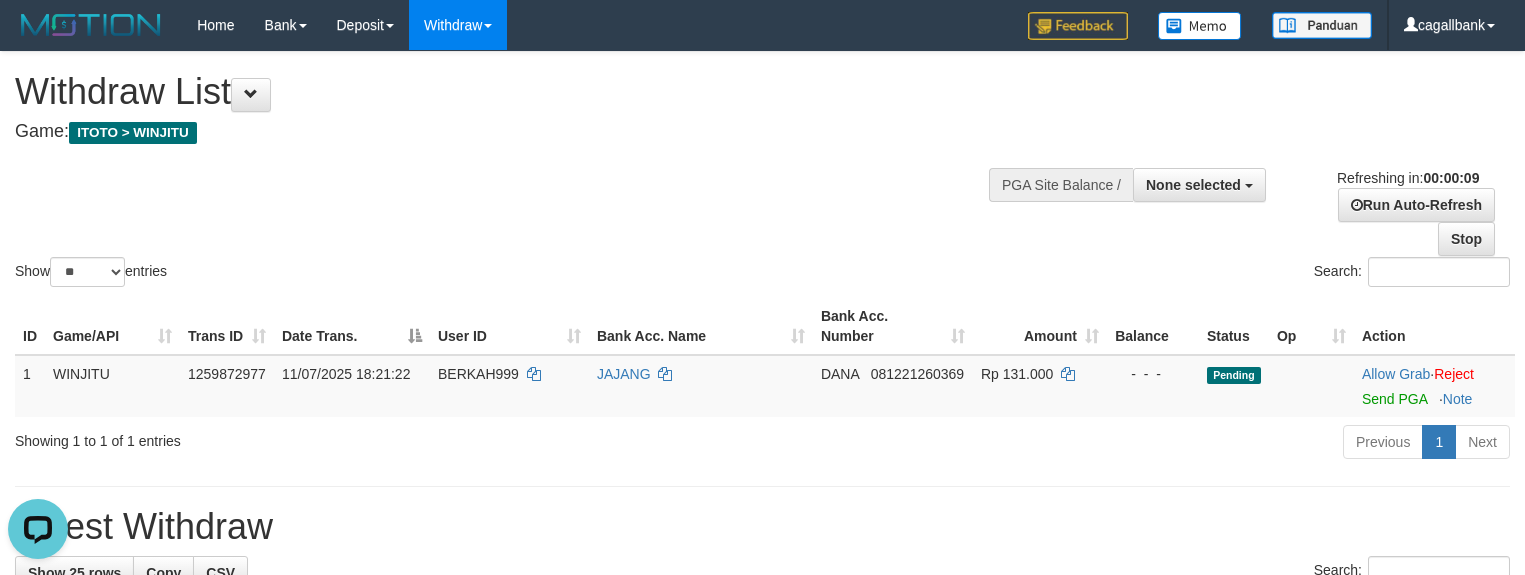 scroll, scrollTop: 0, scrollLeft: 0, axis: both 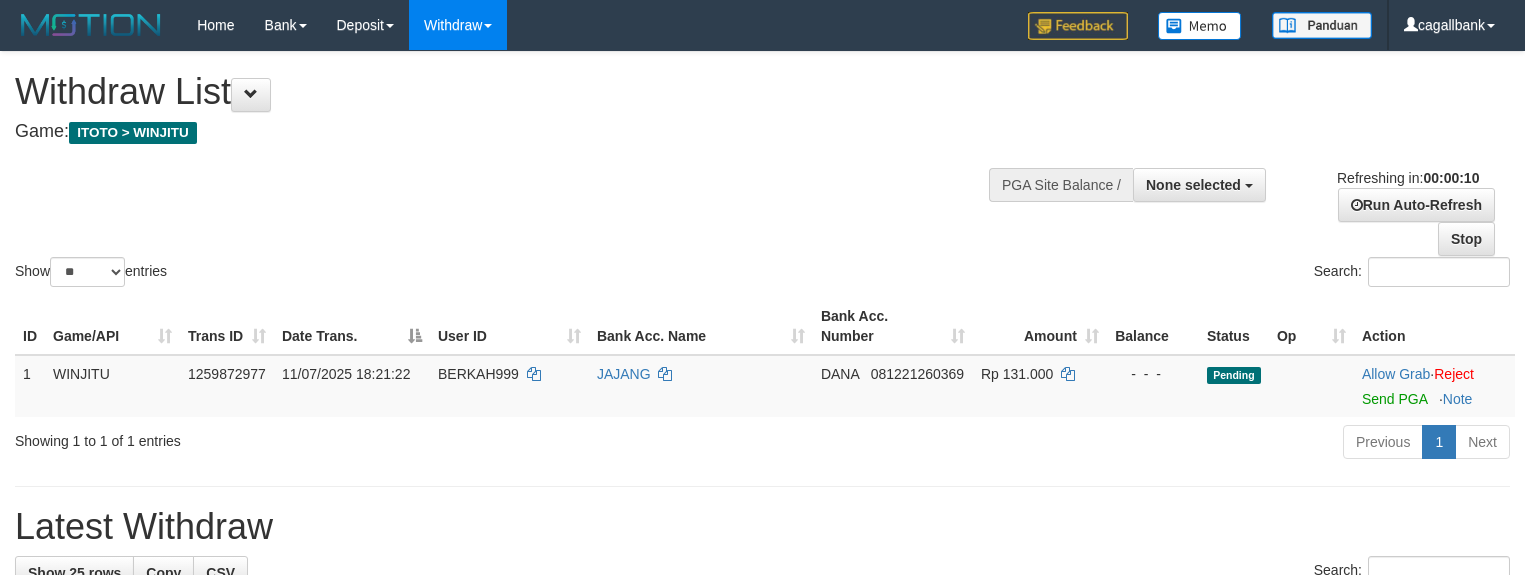 select 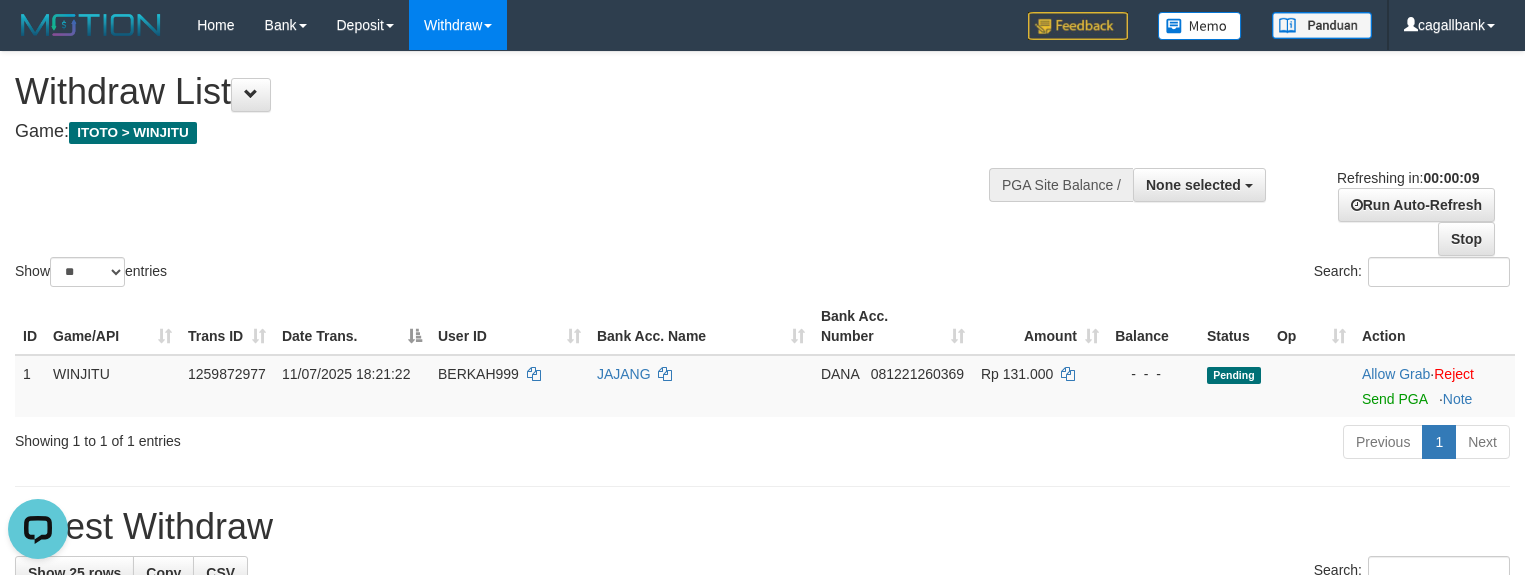 scroll, scrollTop: 0, scrollLeft: 0, axis: both 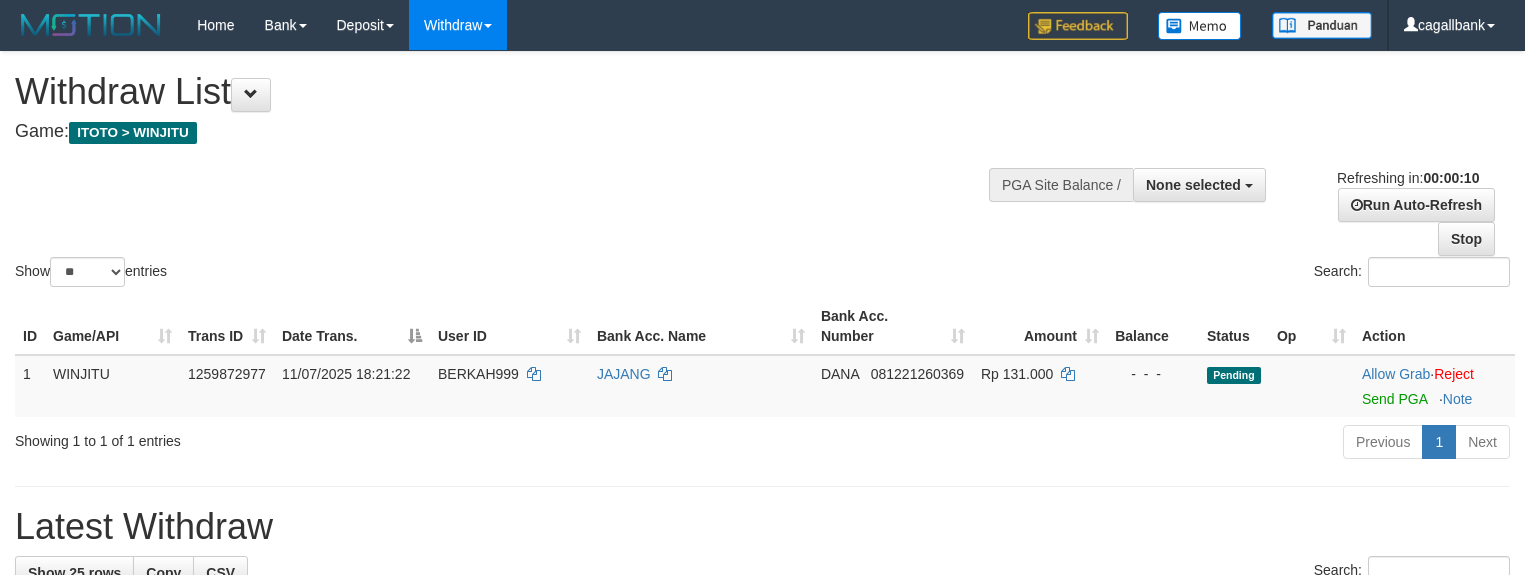 select 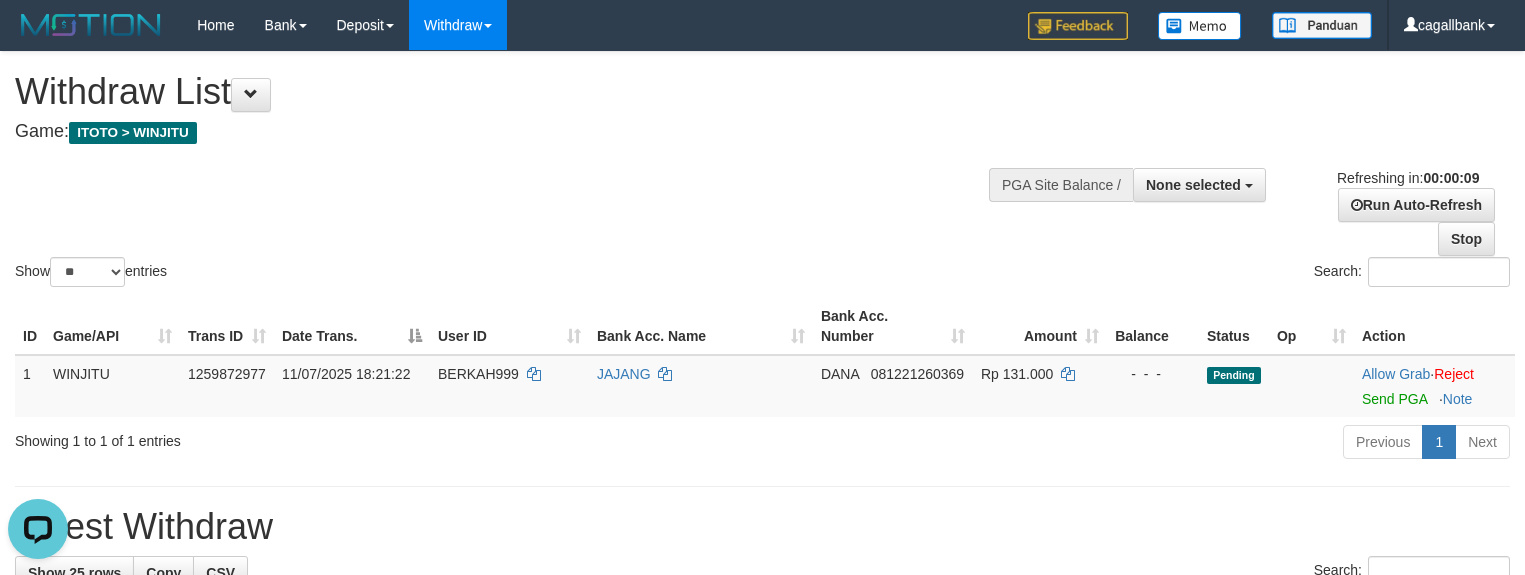 scroll, scrollTop: 0, scrollLeft: 0, axis: both 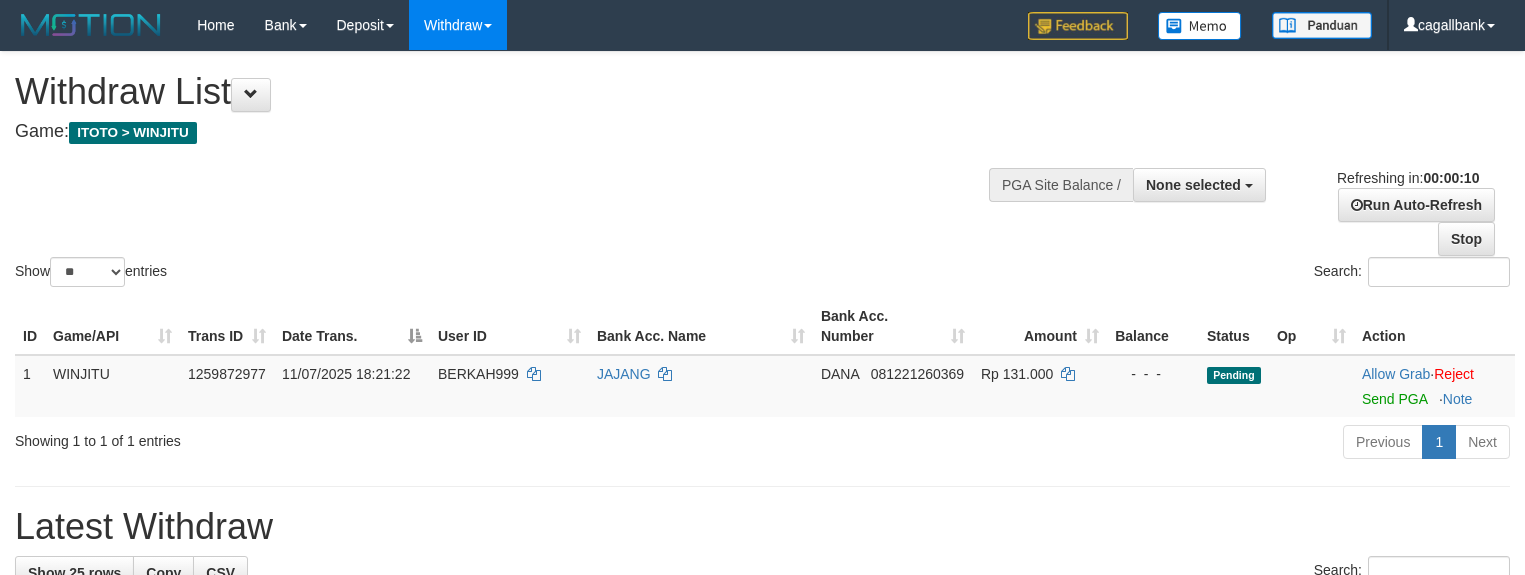 select 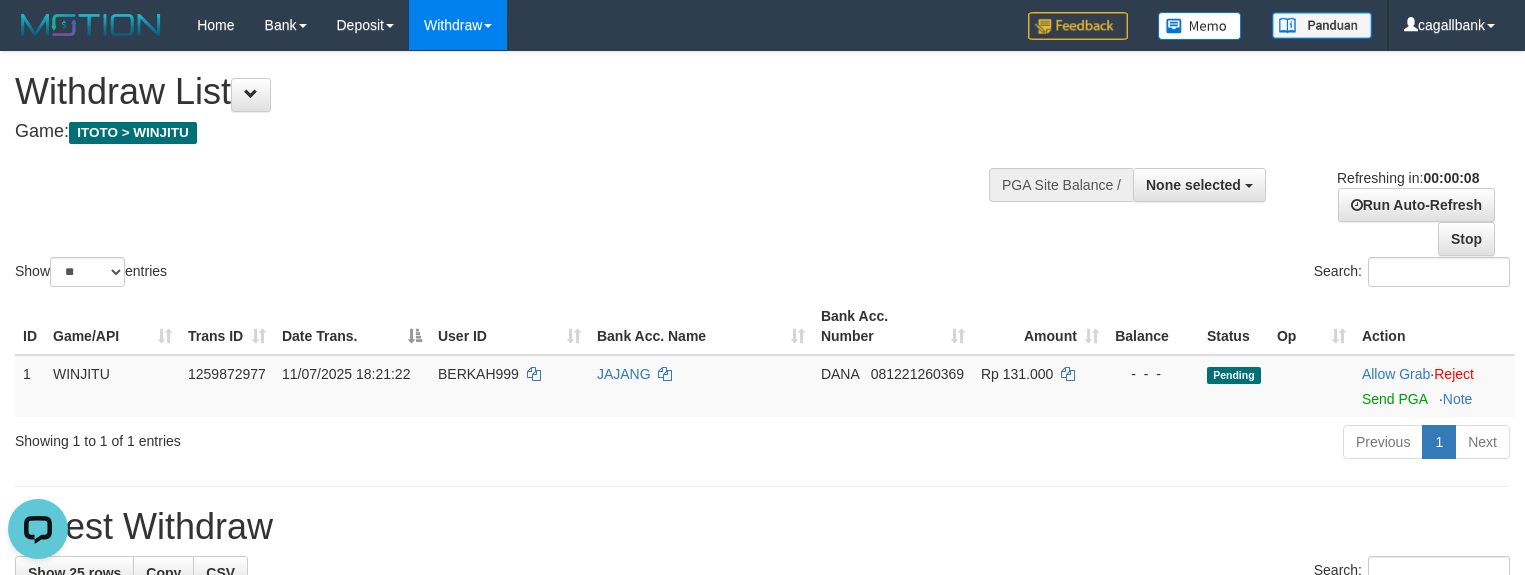 scroll, scrollTop: 0, scrollLeft: 0, axis: both 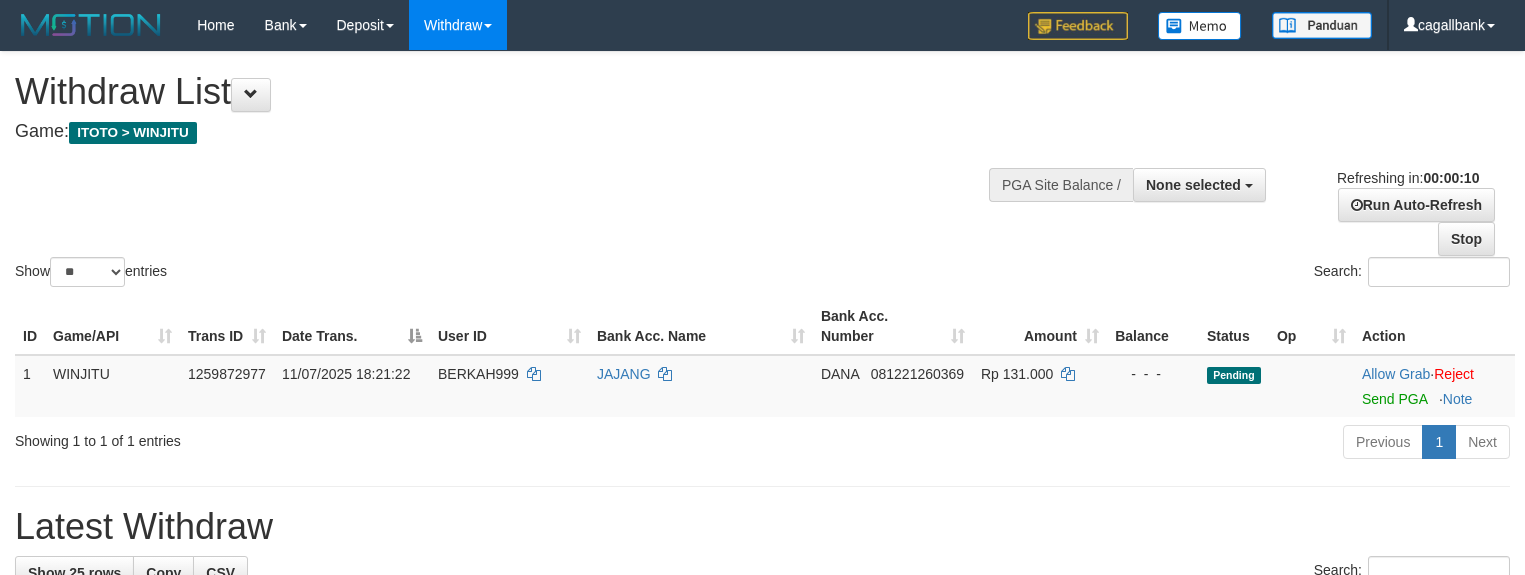 select 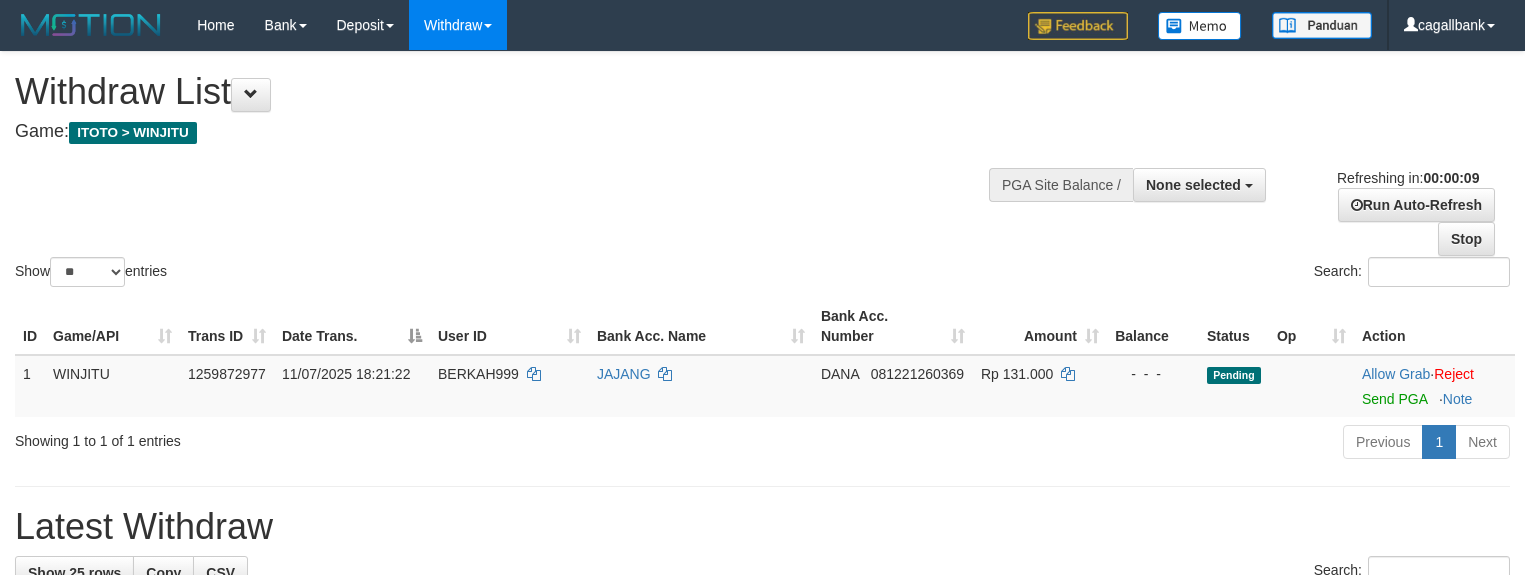 scroll, scrollTop: 0, scrollLeft: 0, axis: both 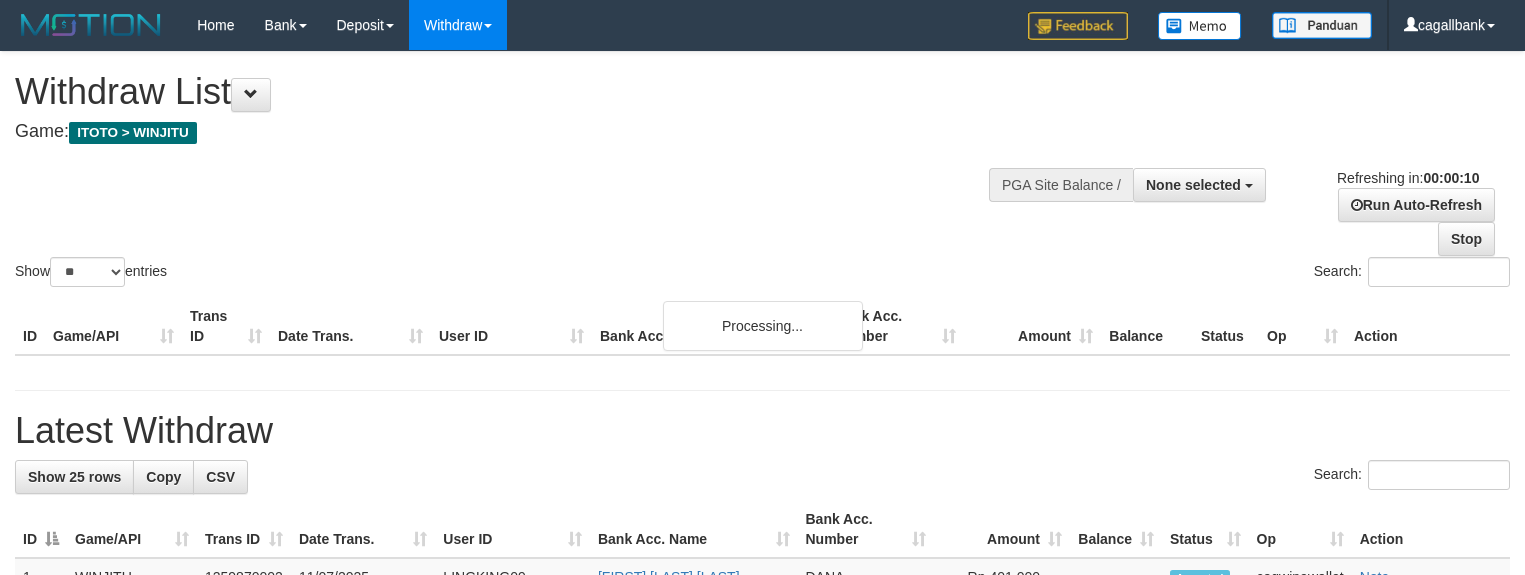 select 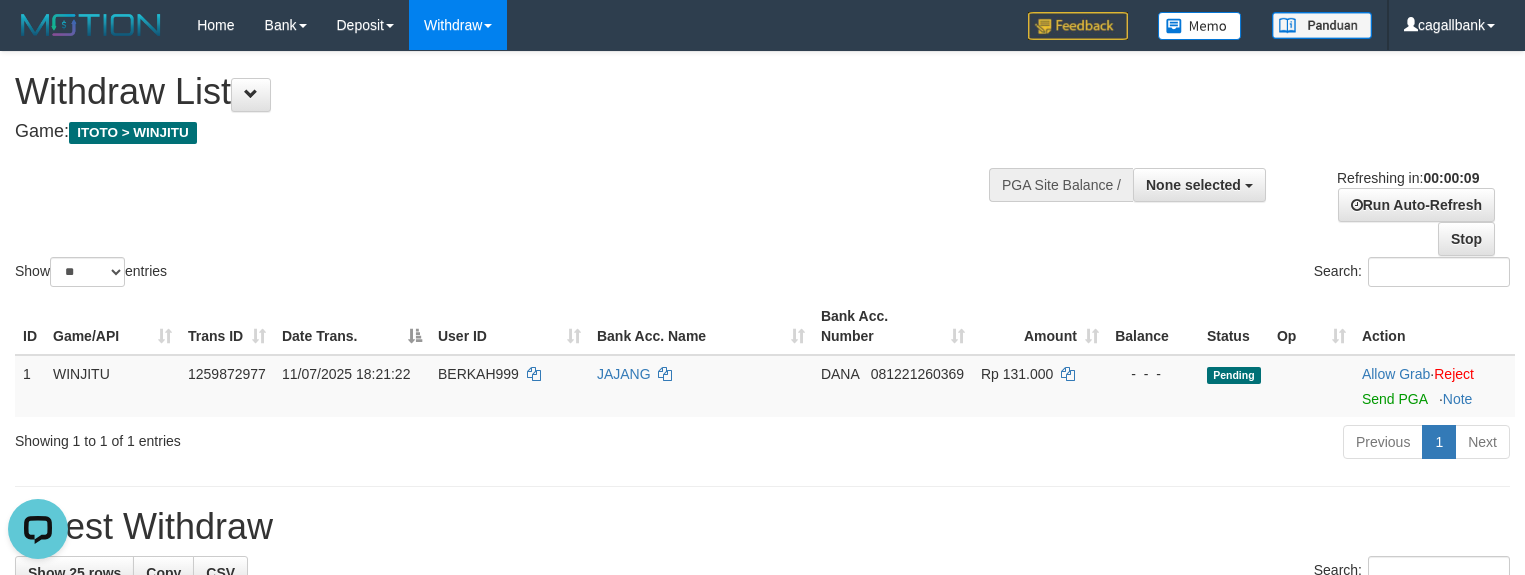 scroll, scrollTop: 0, scrollLeft: 0, axis: both 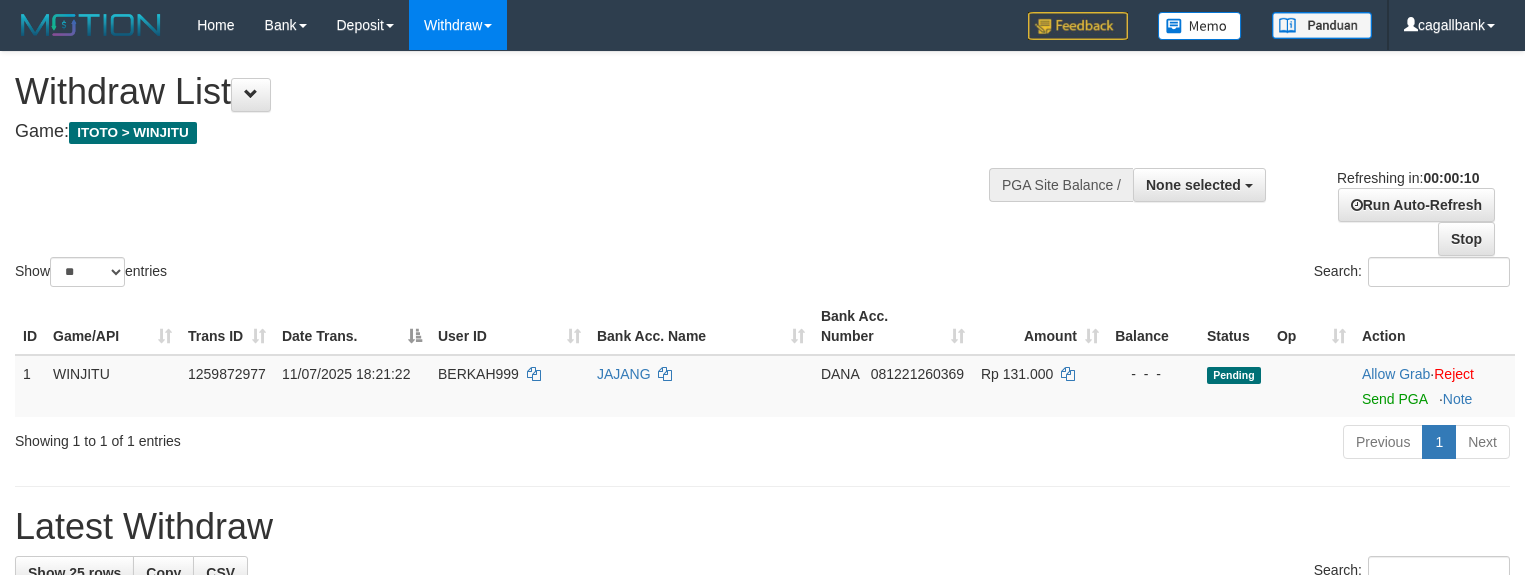 select 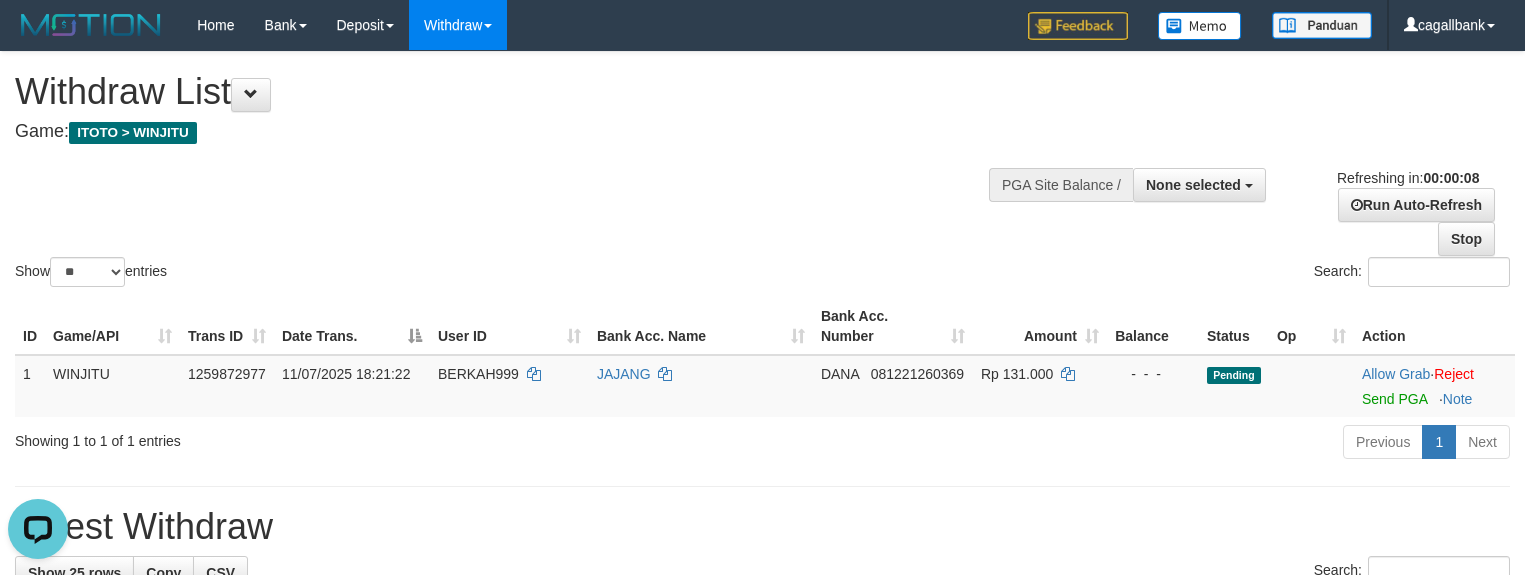 scroll, scrollTop: 0, scrollLeft: 0, axis: both 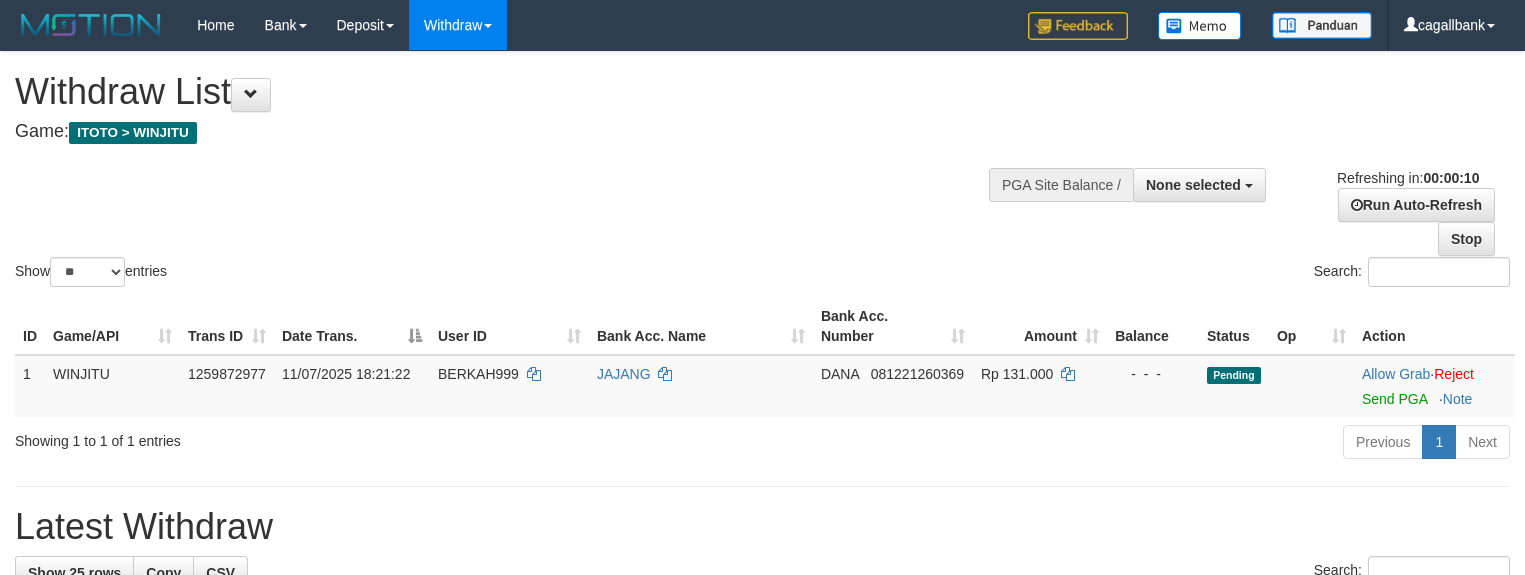 select 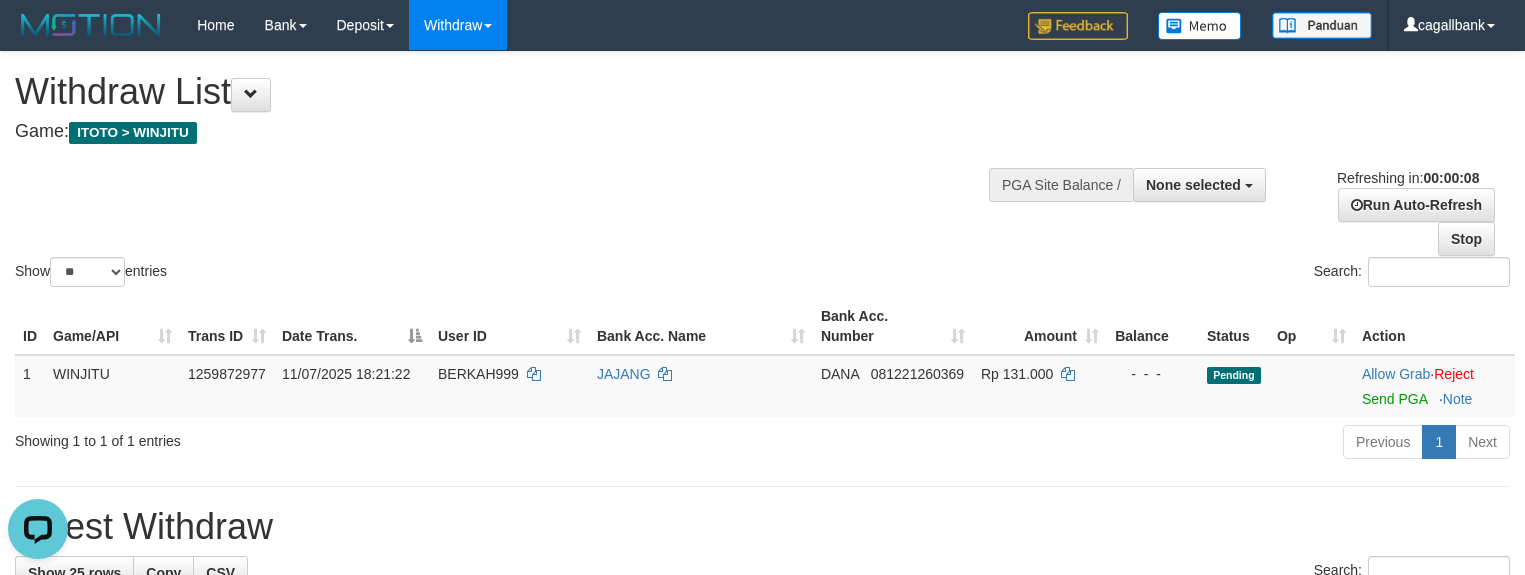 scroll, scrollTop: 0, scrollLeft: 0, axis: both 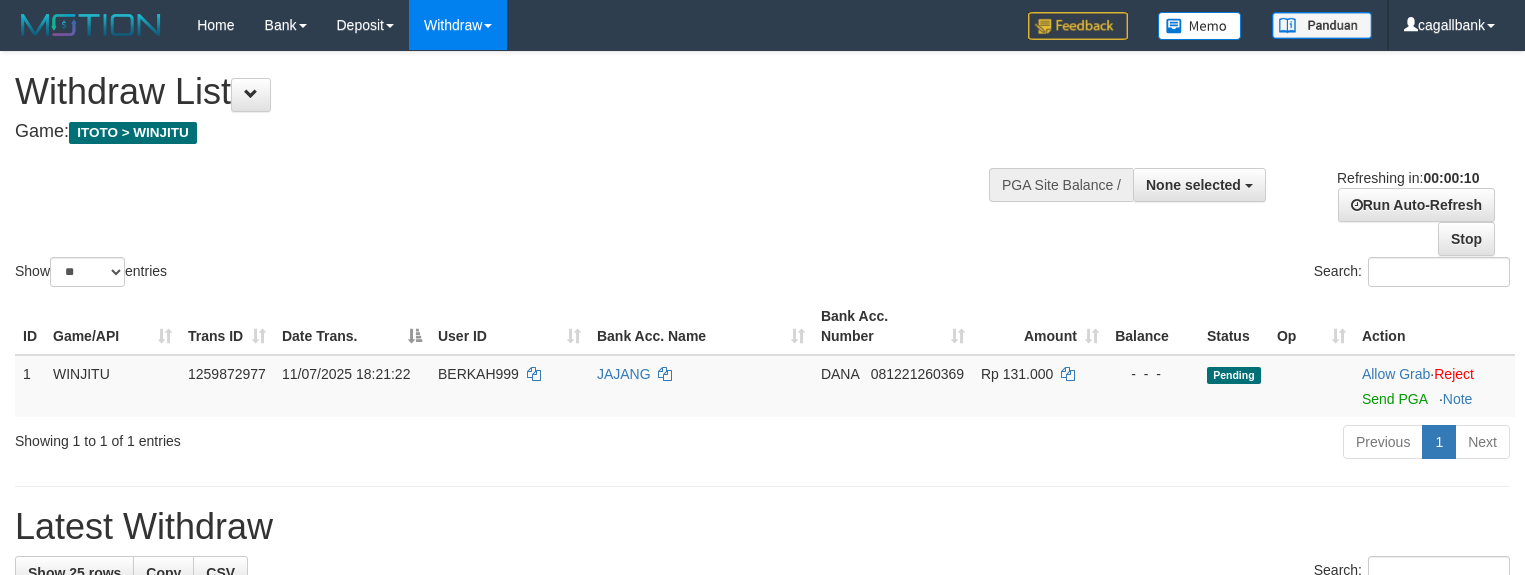 select 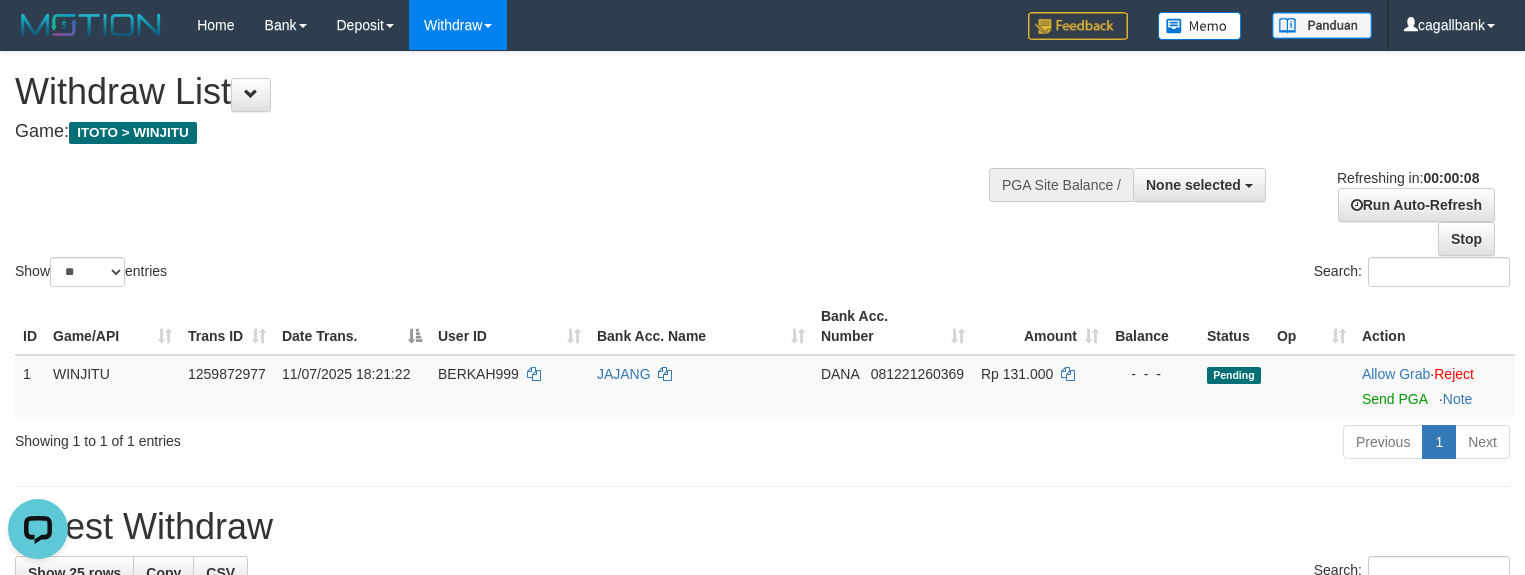 scroll, scrollTop: 0, scrollLeft: 0, axis: both 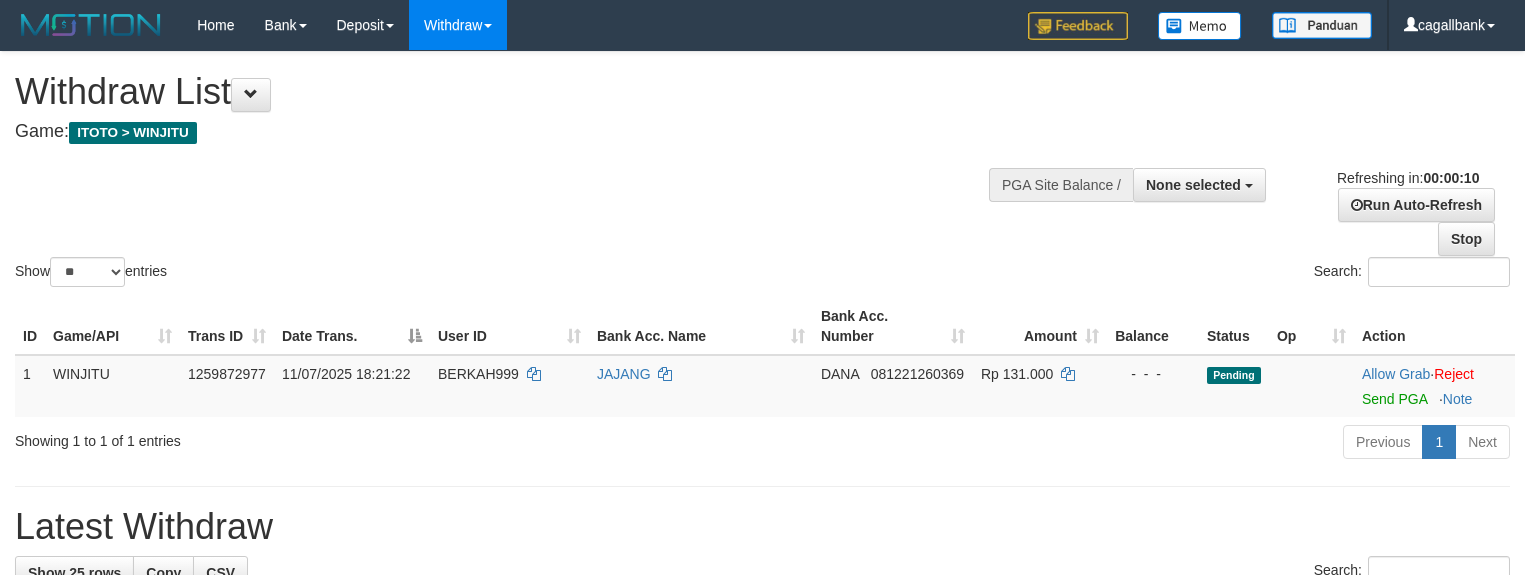 select 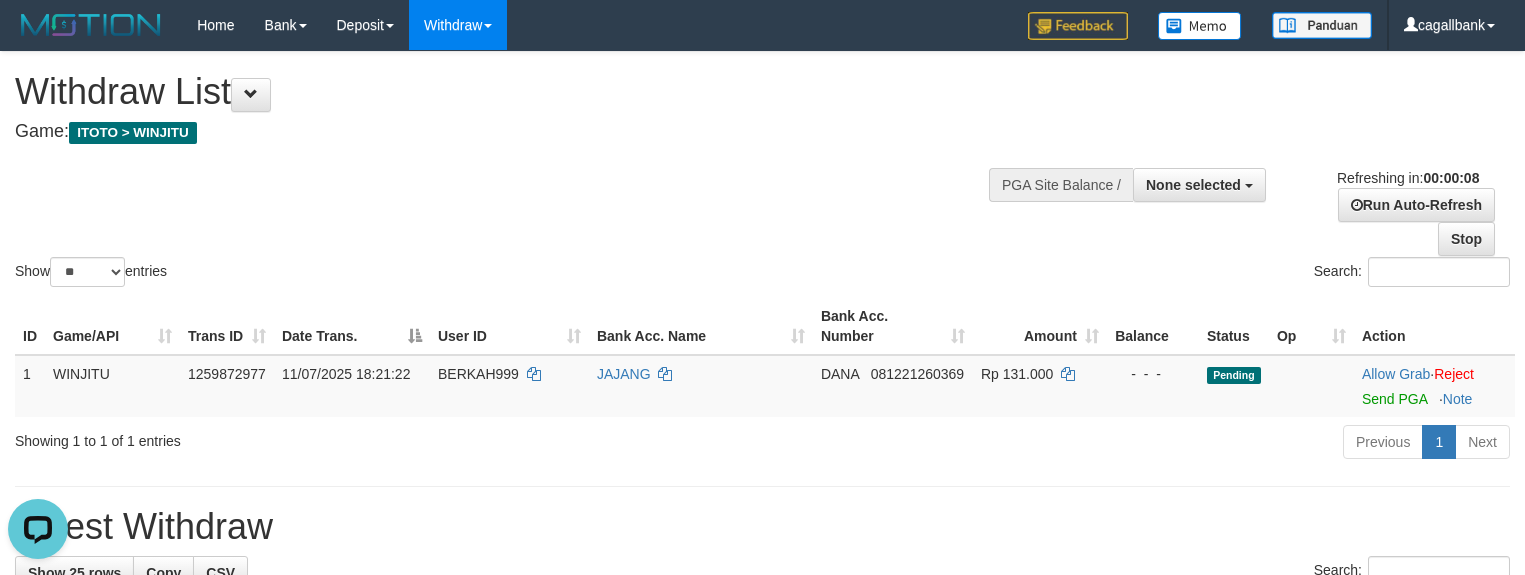 scroll, scrollTop: 0, scrollLeft: 0, axis: both 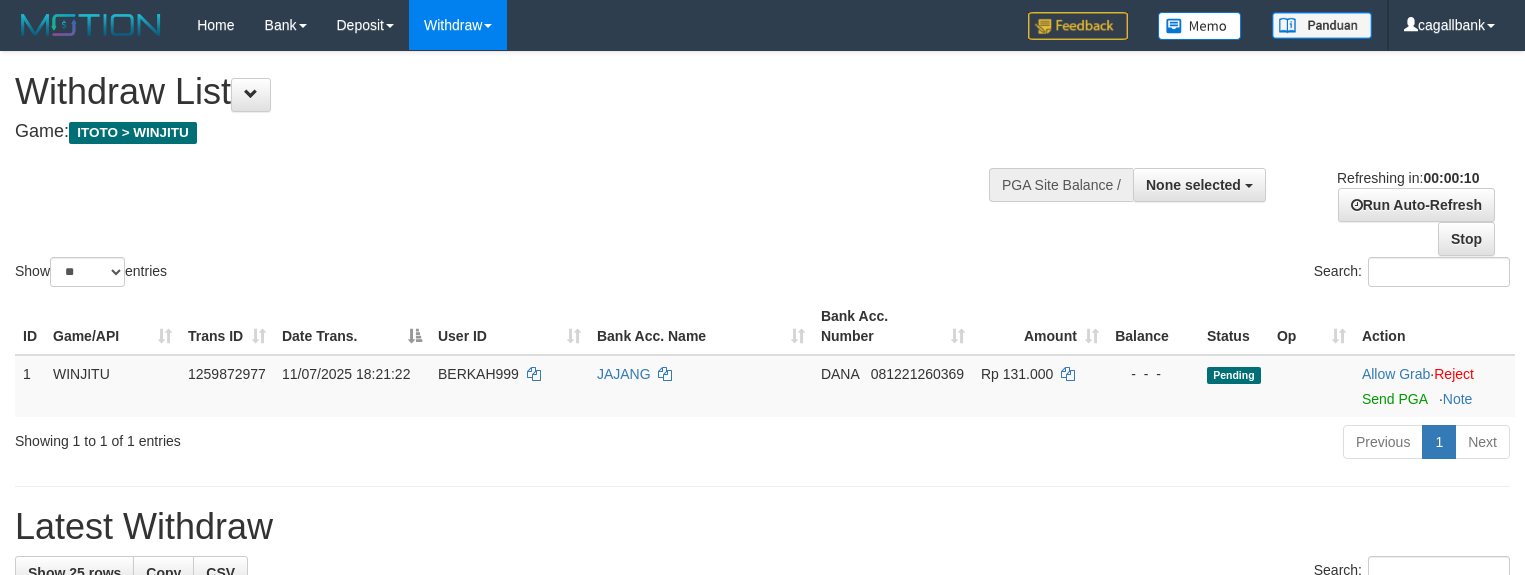 select 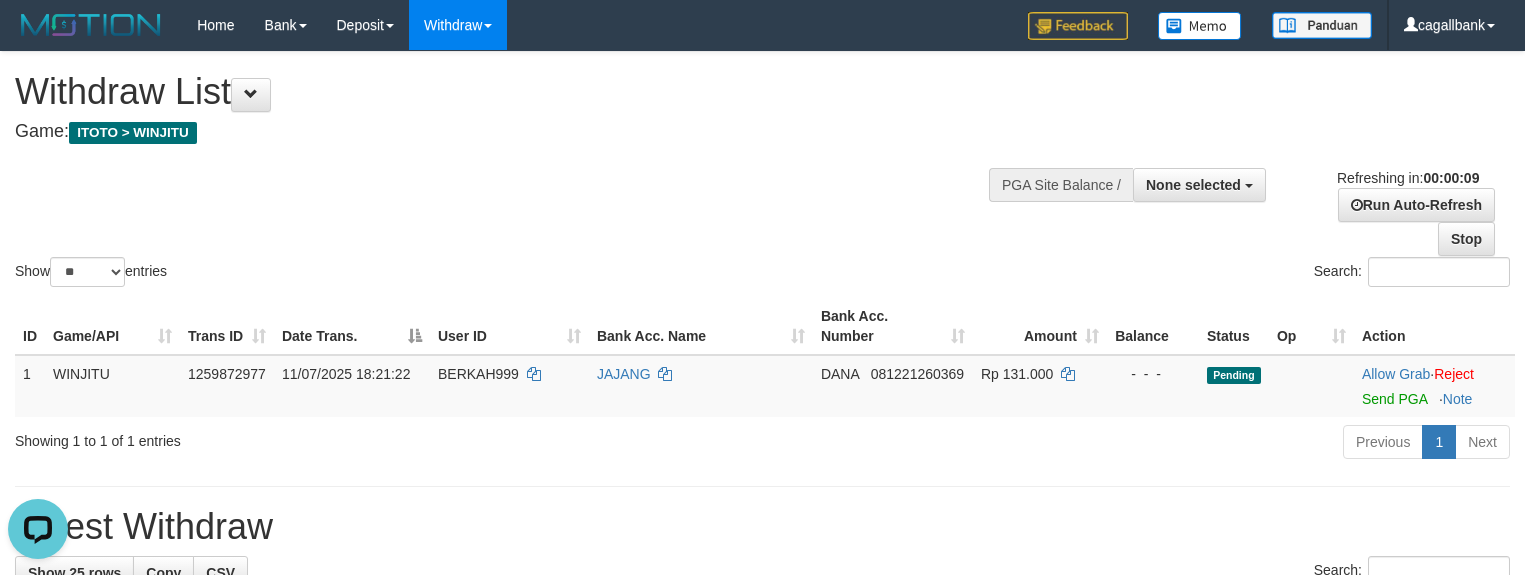 scroll, scrollTop: 0, scrollLeft: 0, axis: both 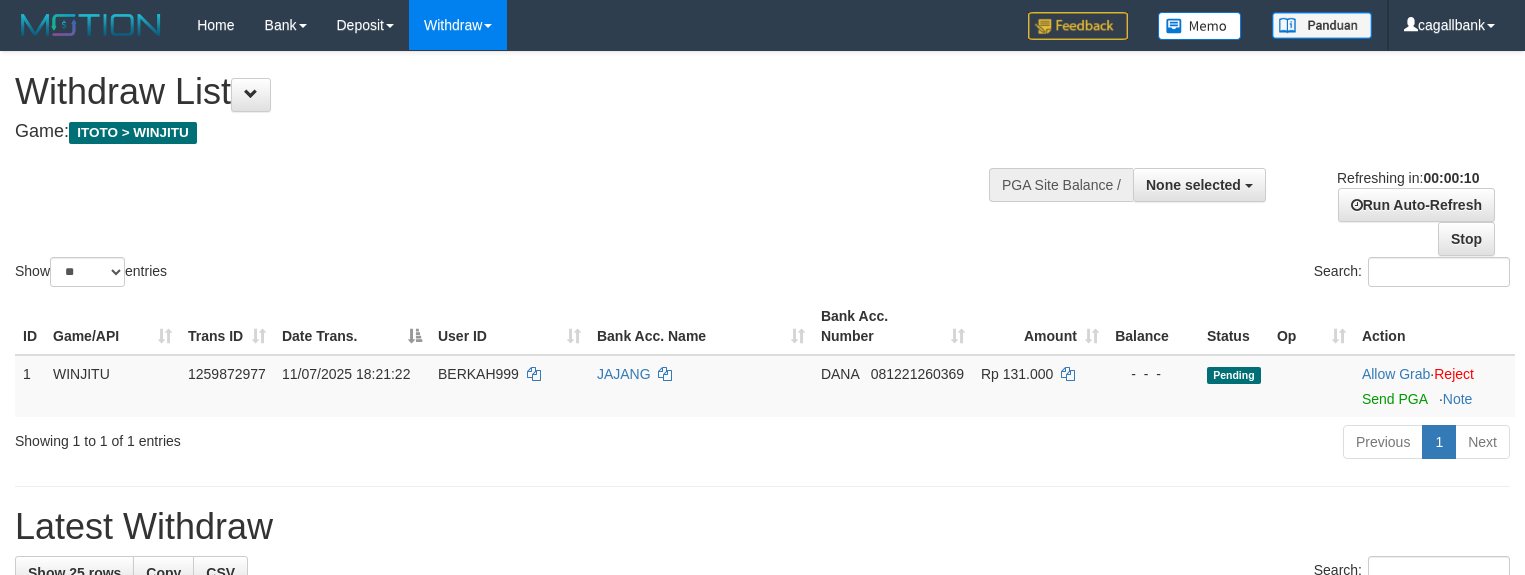 select 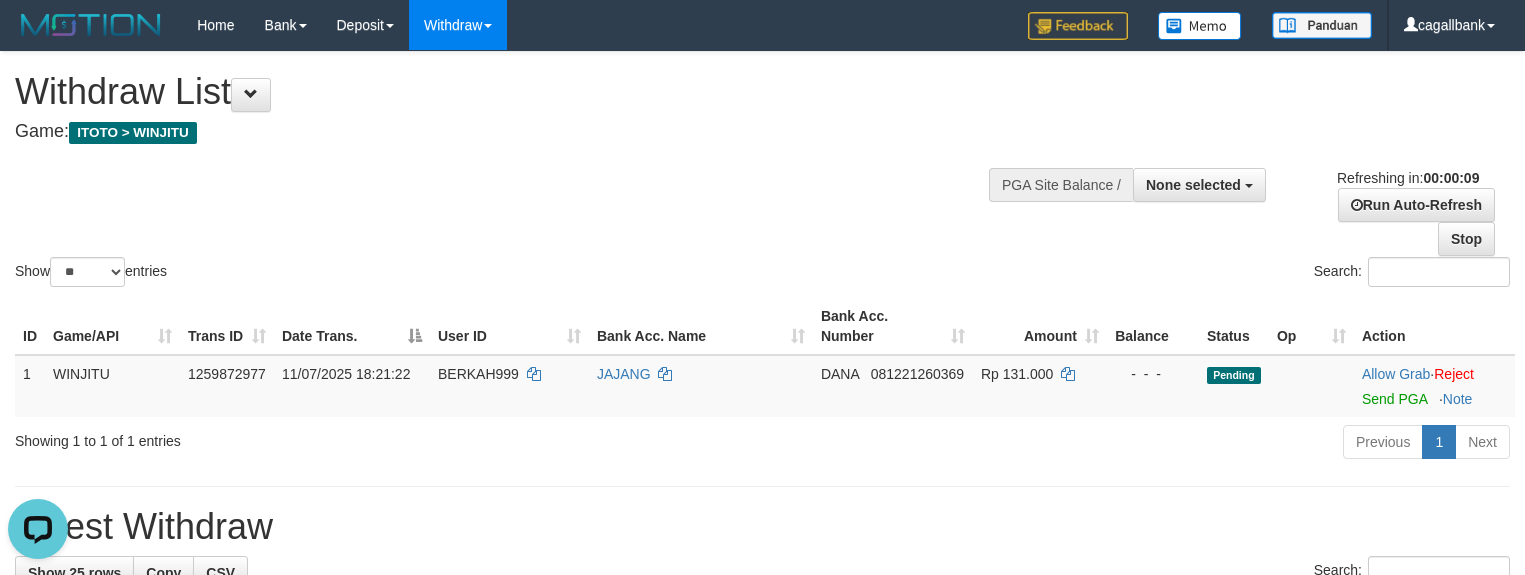 scroll, scrollTop: 0, scrollLeft: 0, axis: both 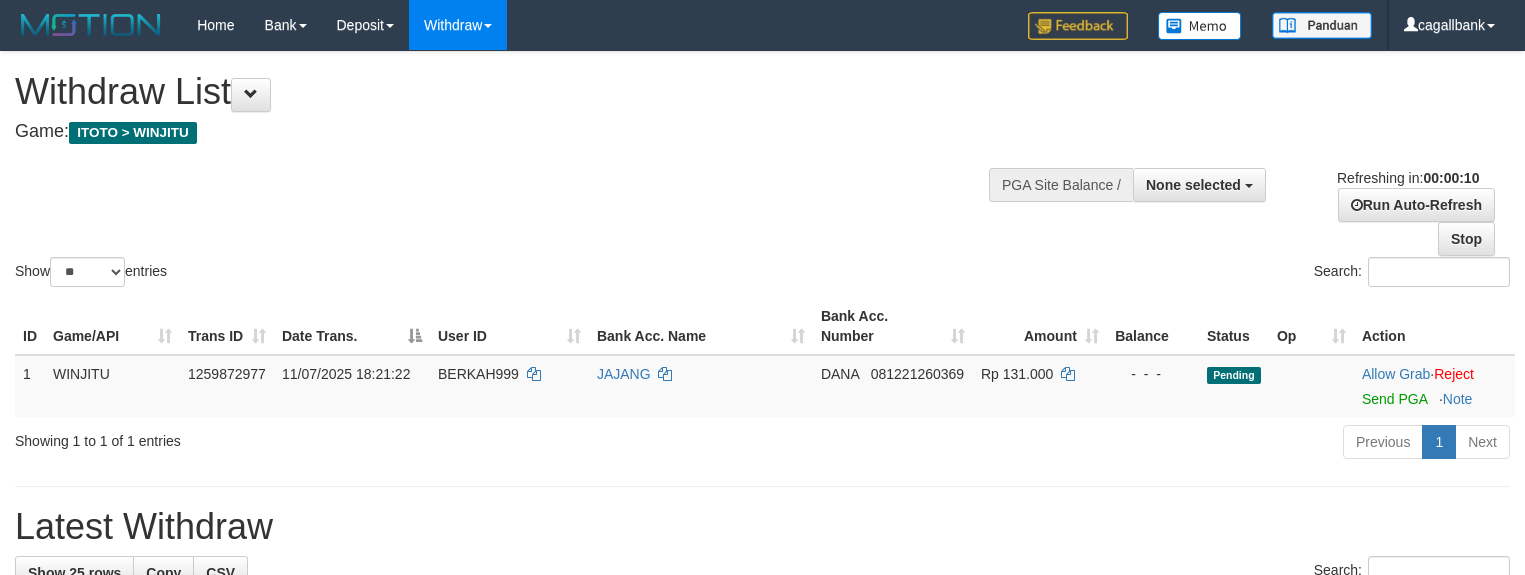 select 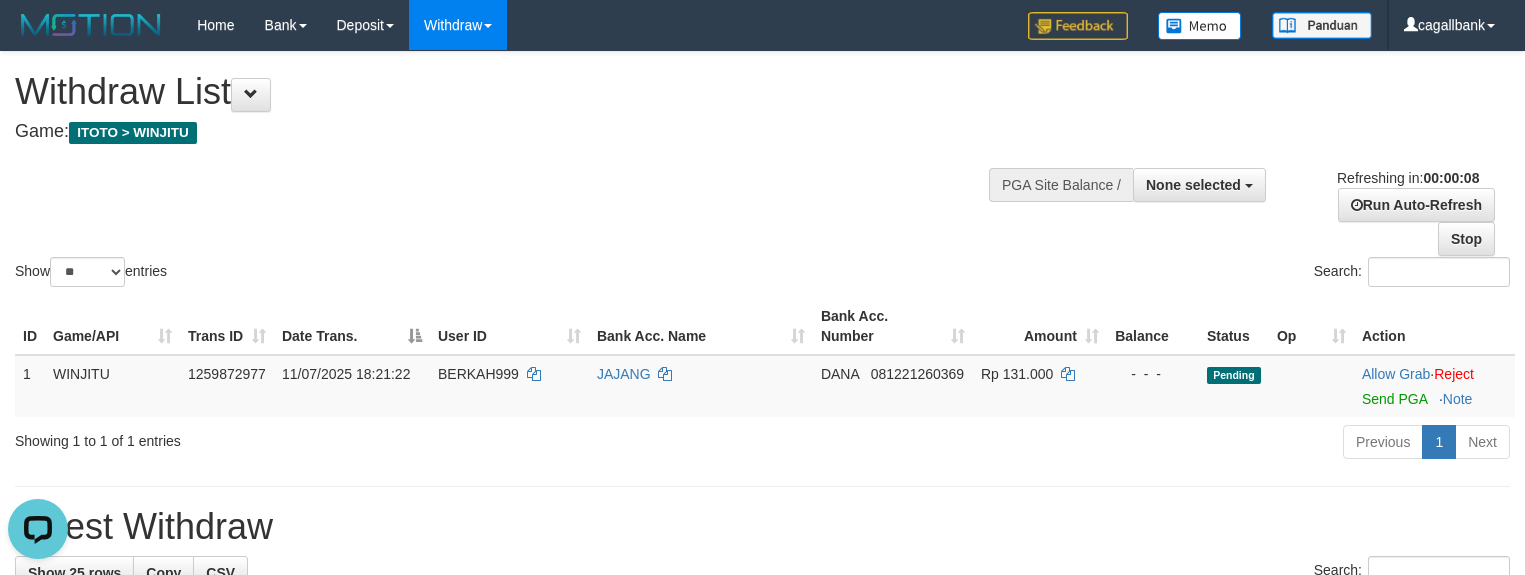 scroll, scrollTop: 0, scrollLeft: 0, axis: both 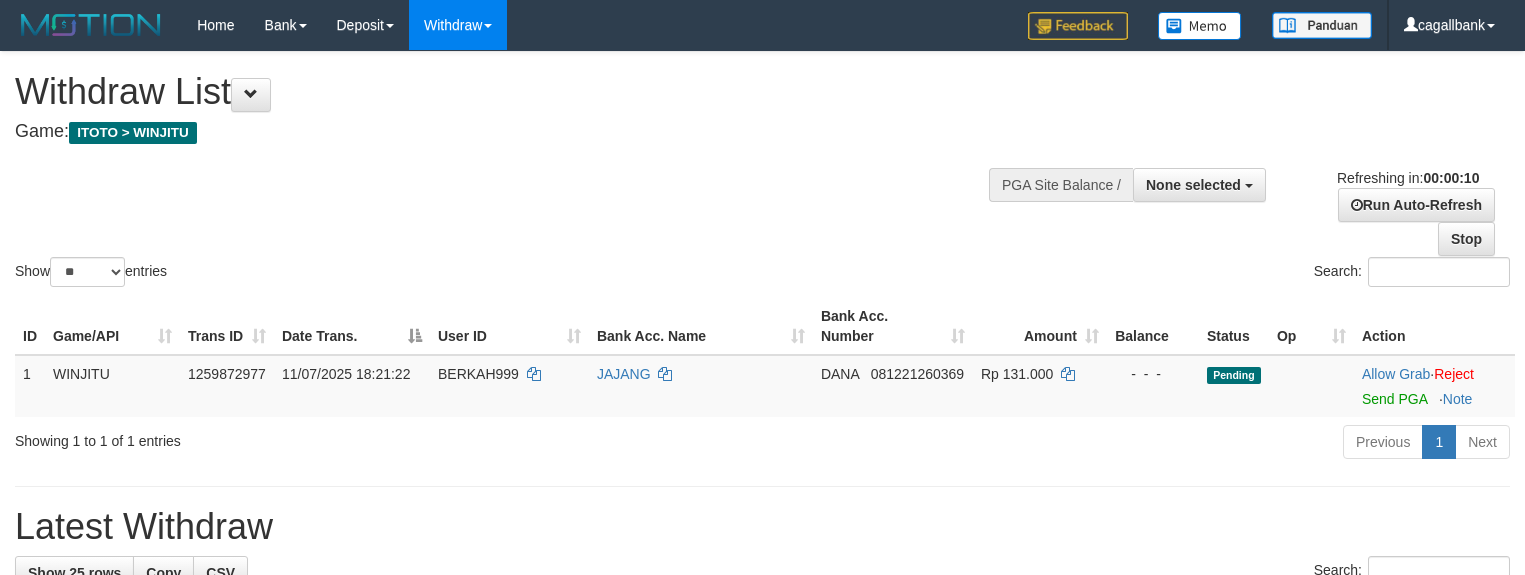 select 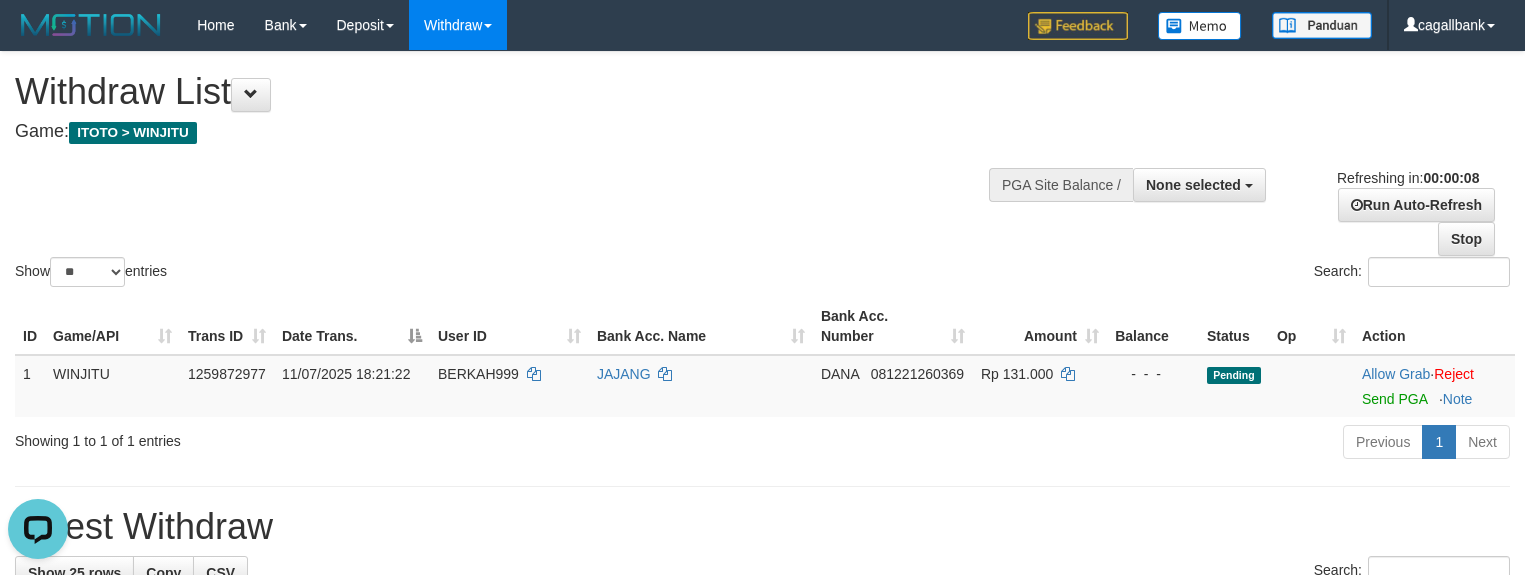 scroll, scrollTop: 0, scrollLeft: 0, axis: both 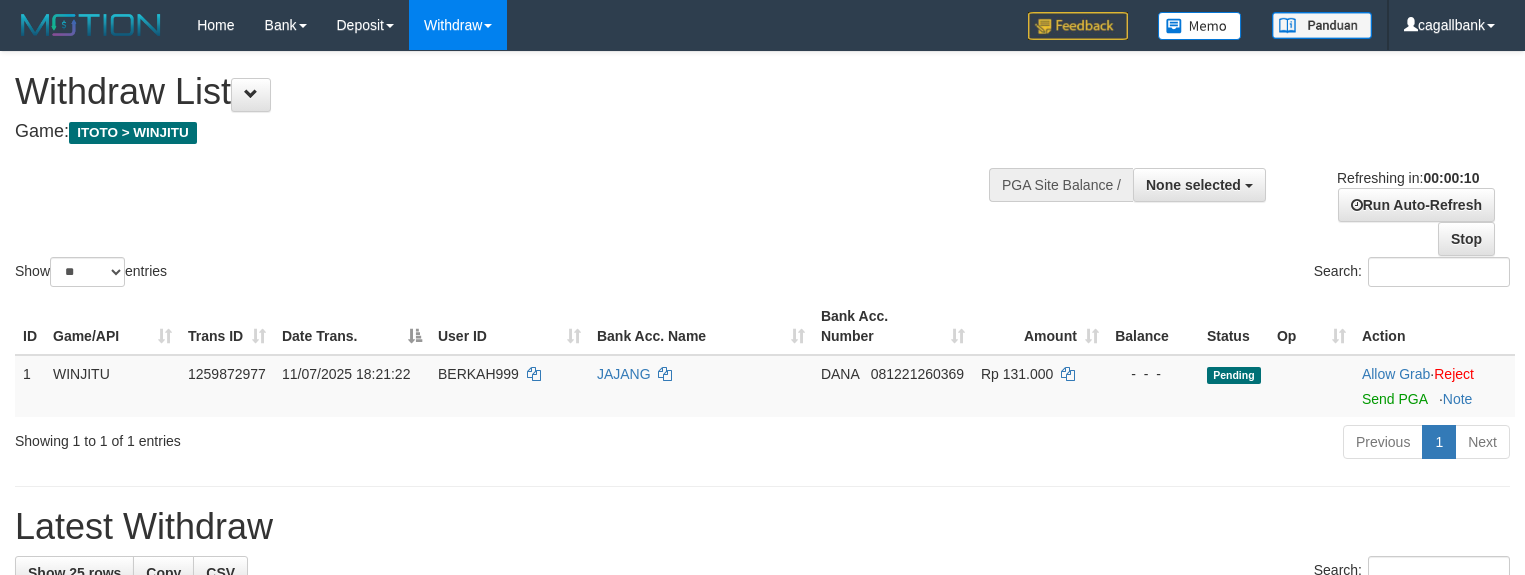 select 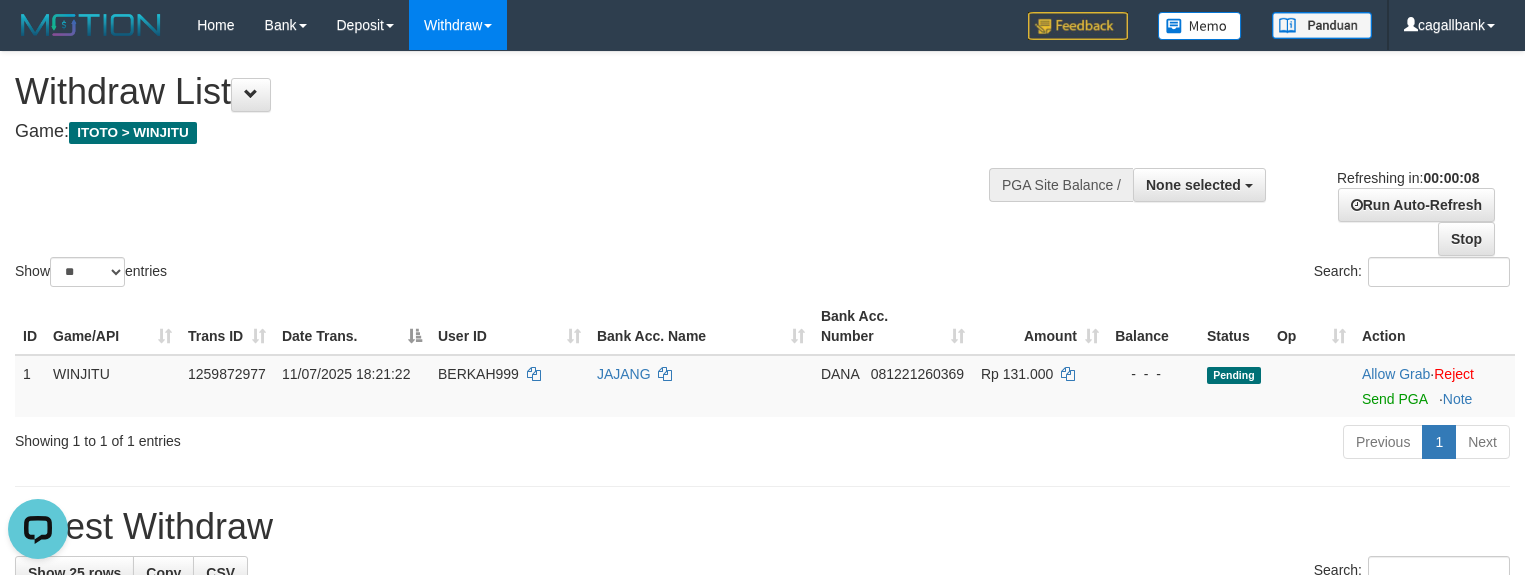 scroll, scrollTop: 0, scrollLeft: 0, axis: both 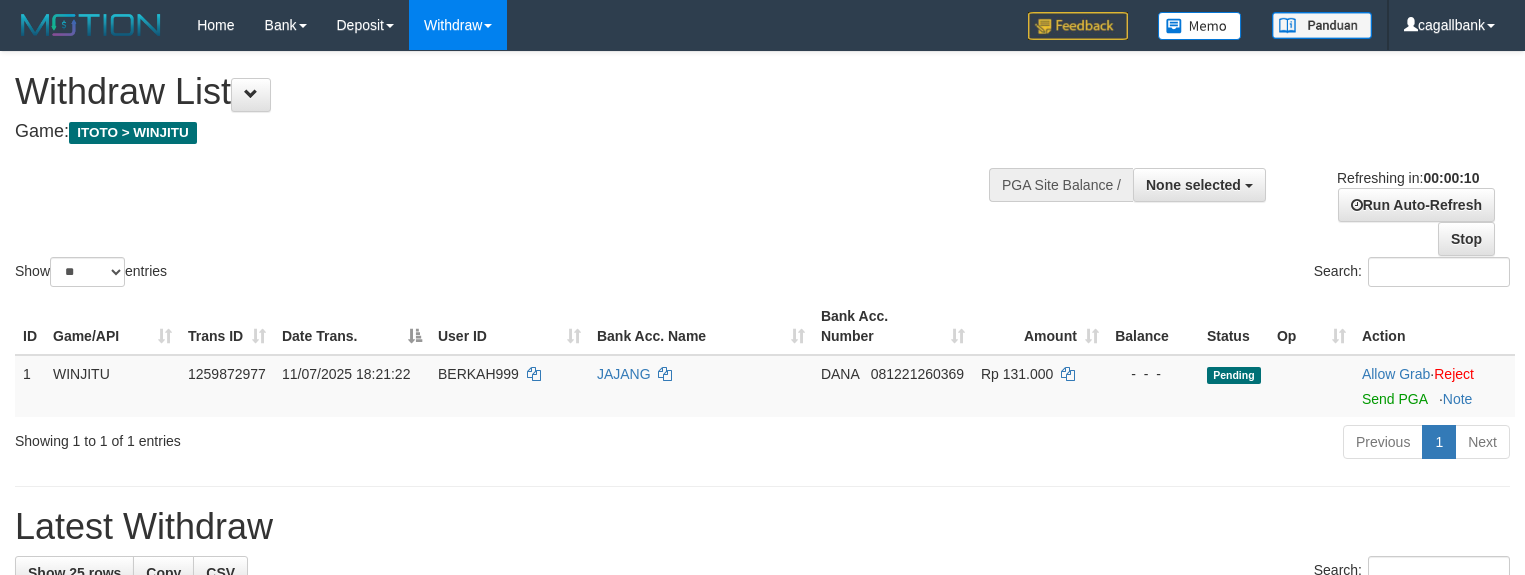 select 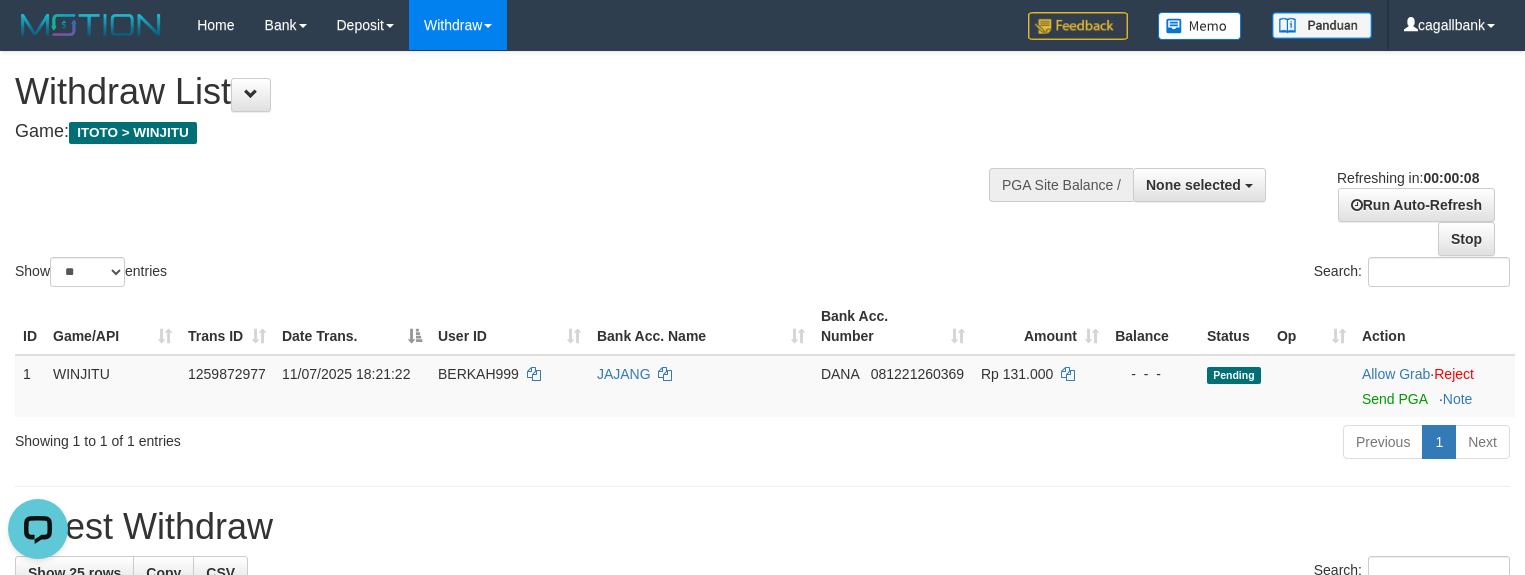 scroll, scrollTop: 0, scrollLeft: 0, axis: both 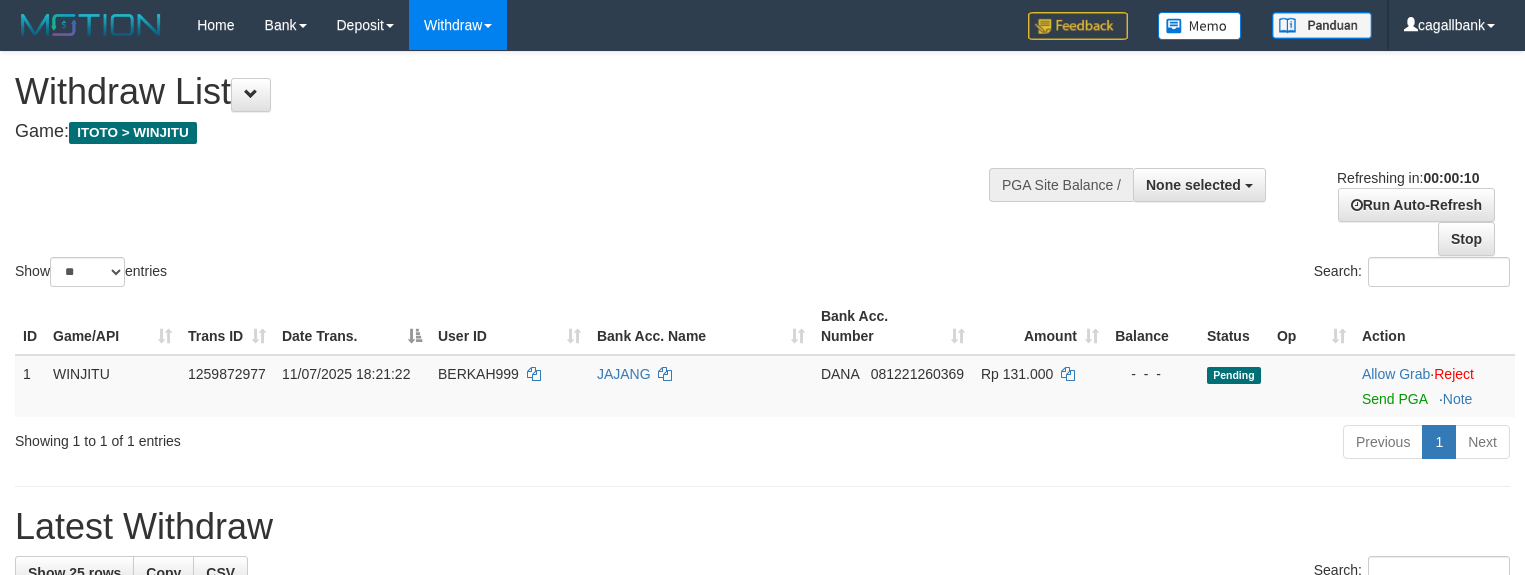 select 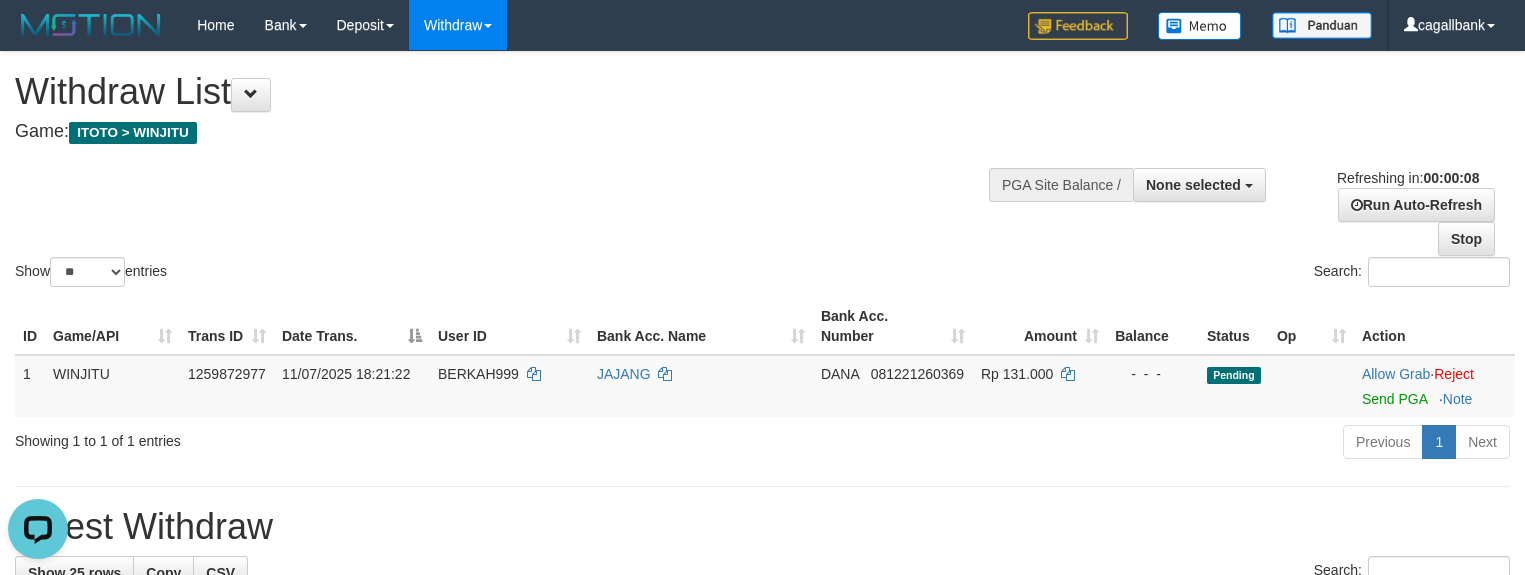 scroll, scrollTop: 0, scrollLeft: 0, axis: both 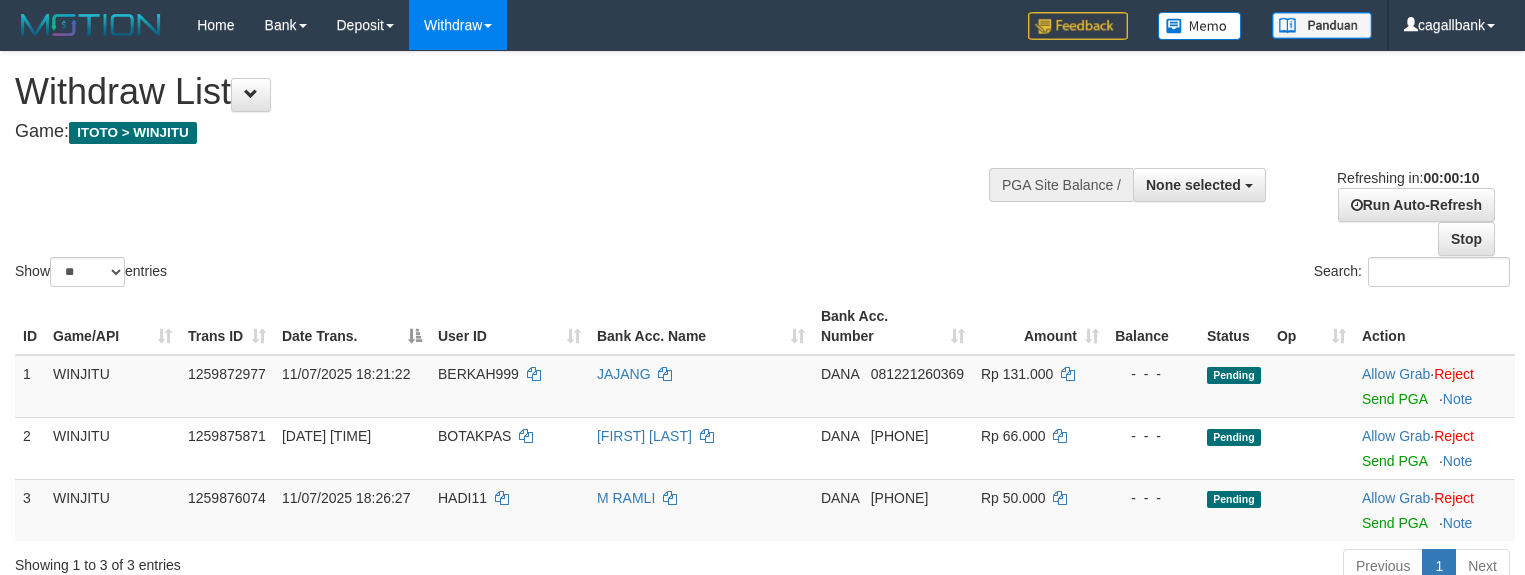 select 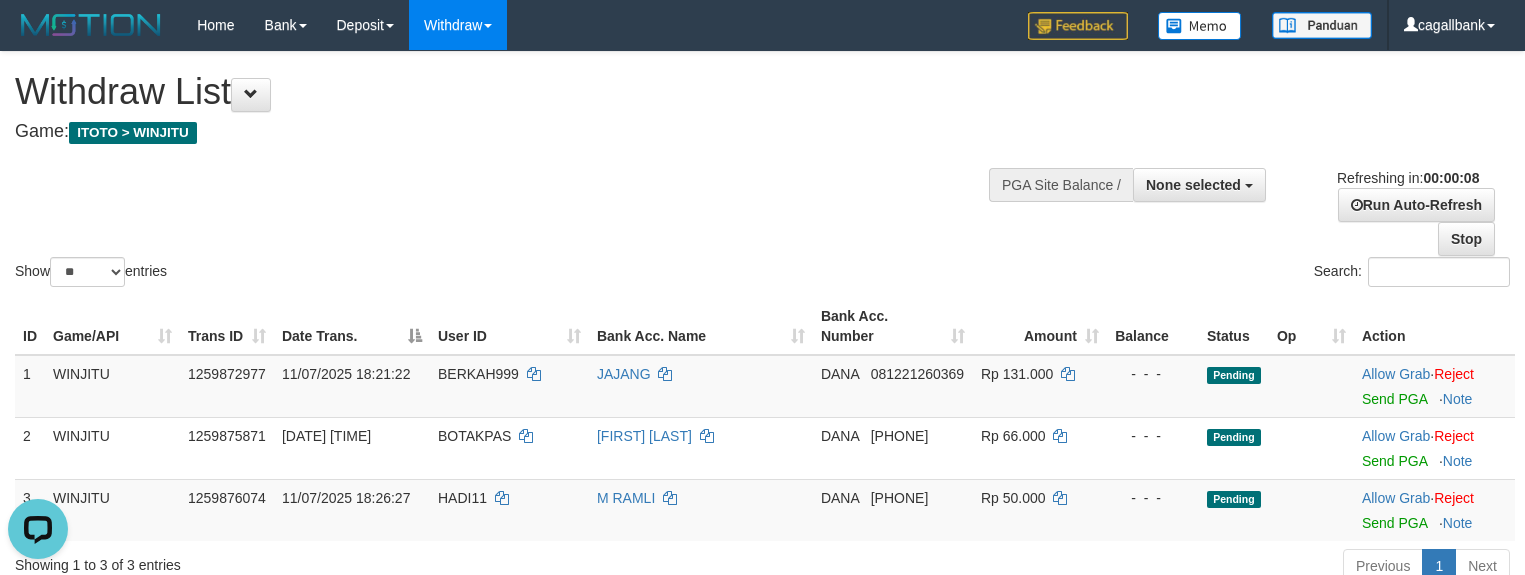 scroll, scrollTop: 0, scrollLeft: 0, axis: both 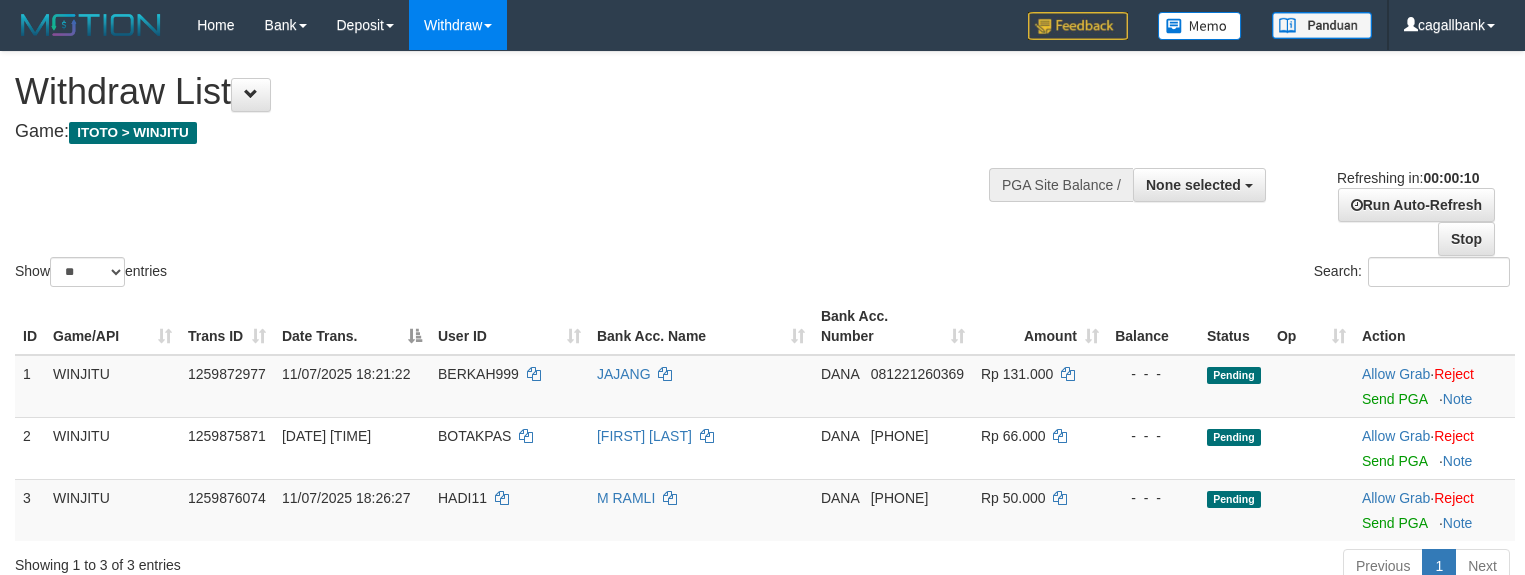 select 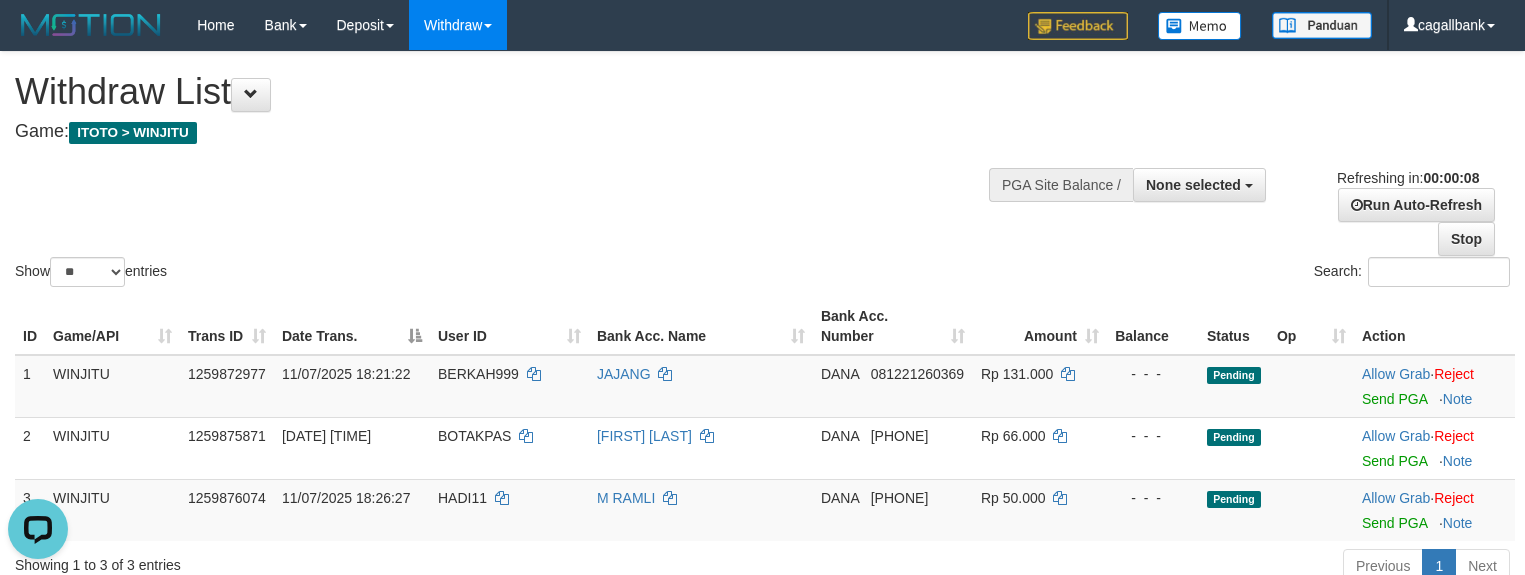scroll, scrollTop: 0, scrollLeft: 0, axis: both 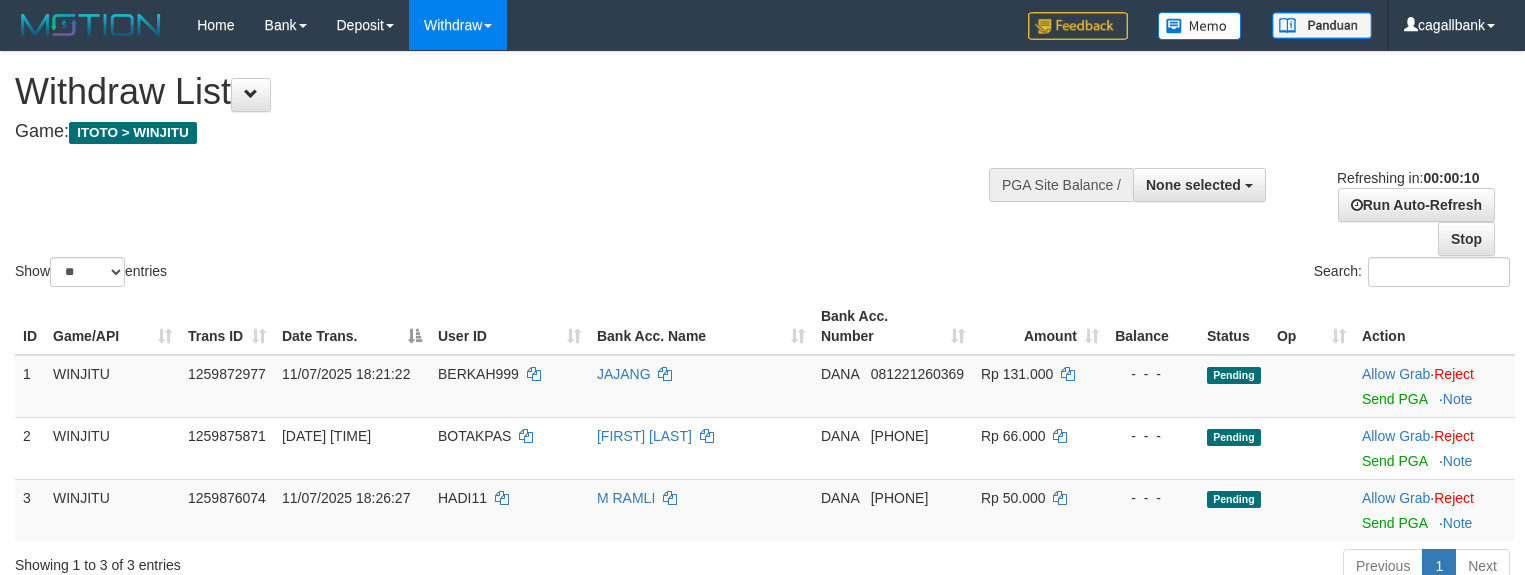 select 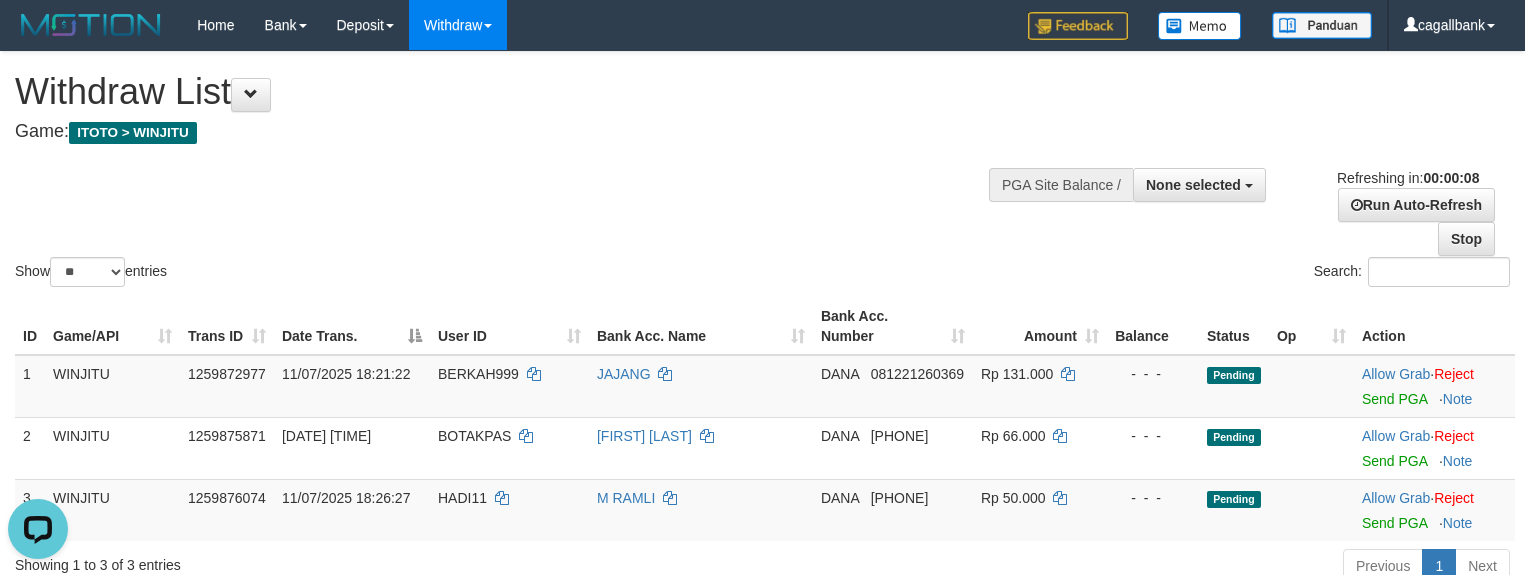scroll, scrollTop: 0, scrollLeft: 0, axis: both 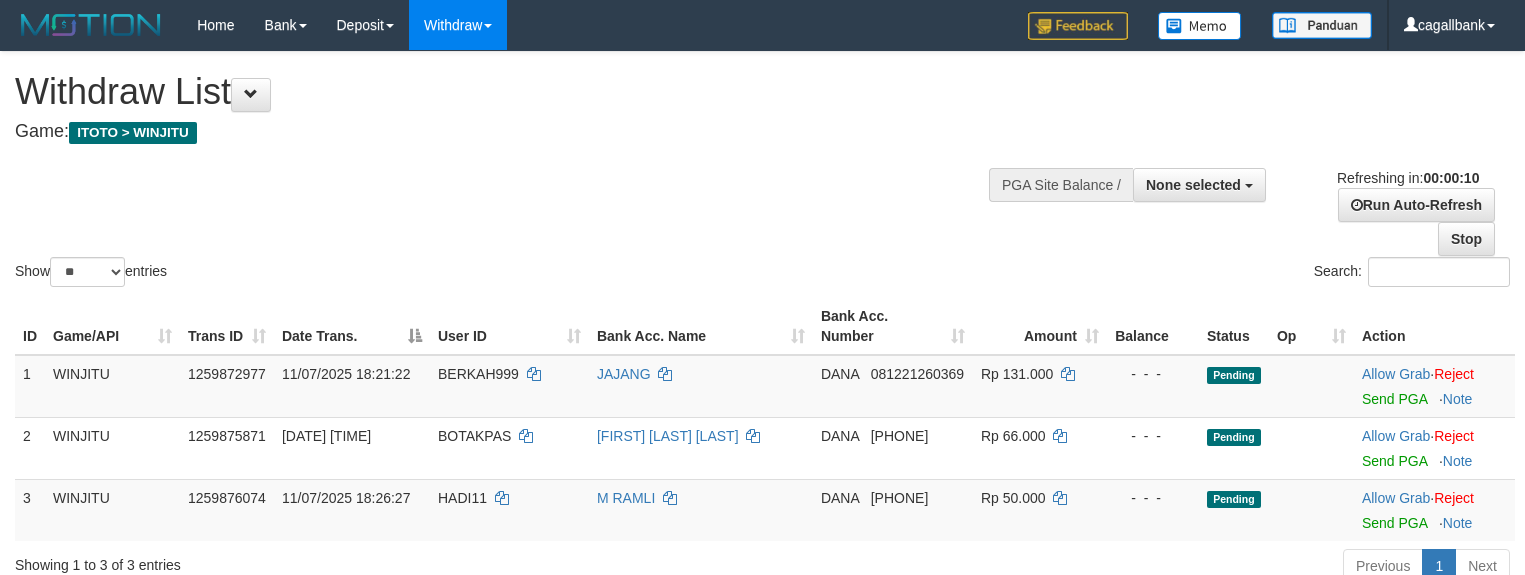 select 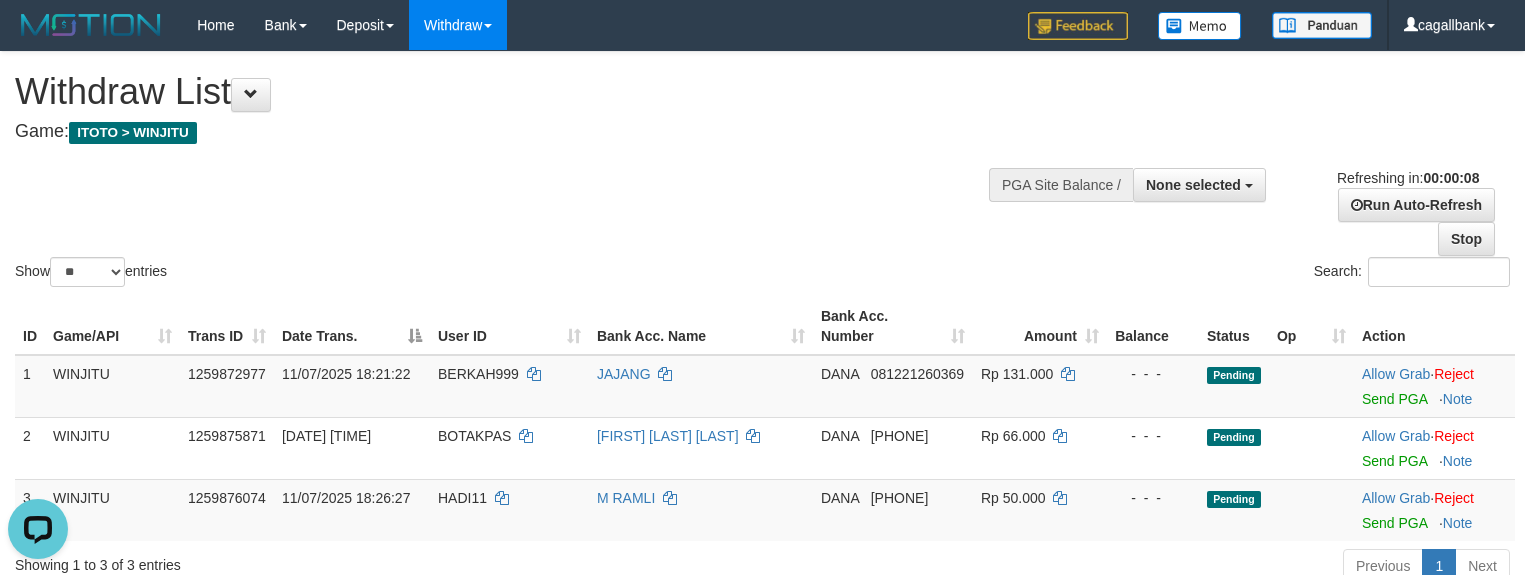 scroll, scrollTop: 0, scrollLeft: 0, axis: both 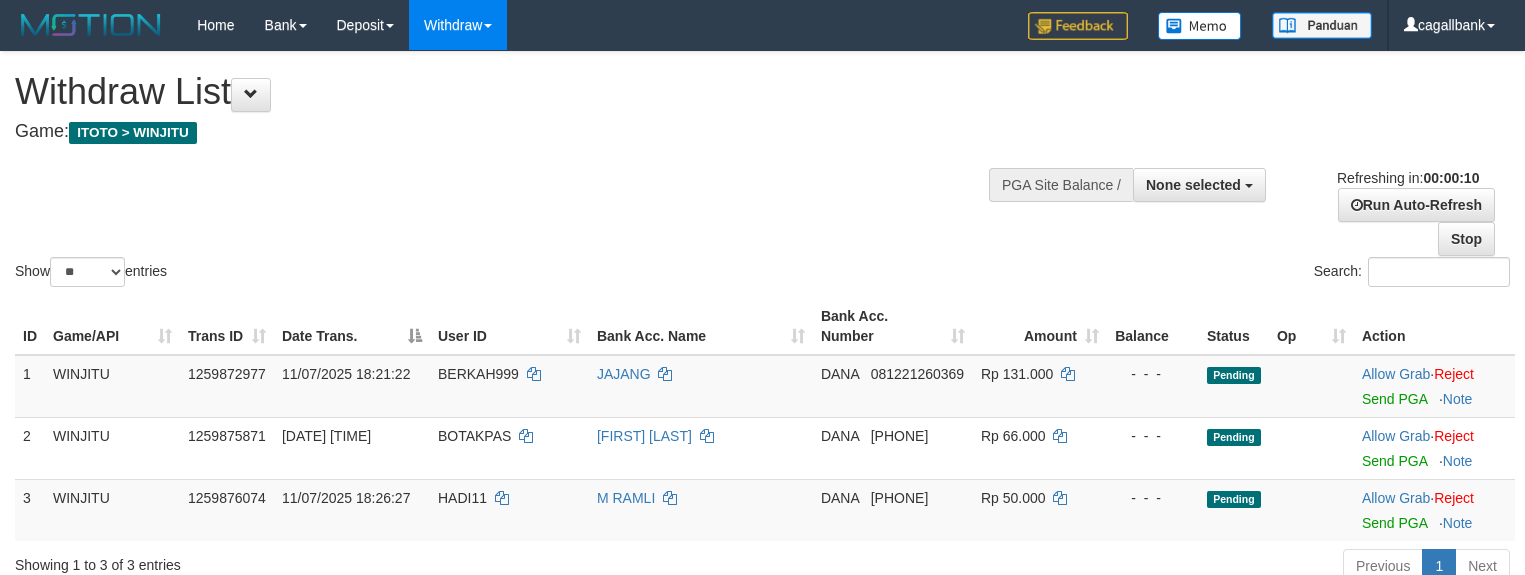 select 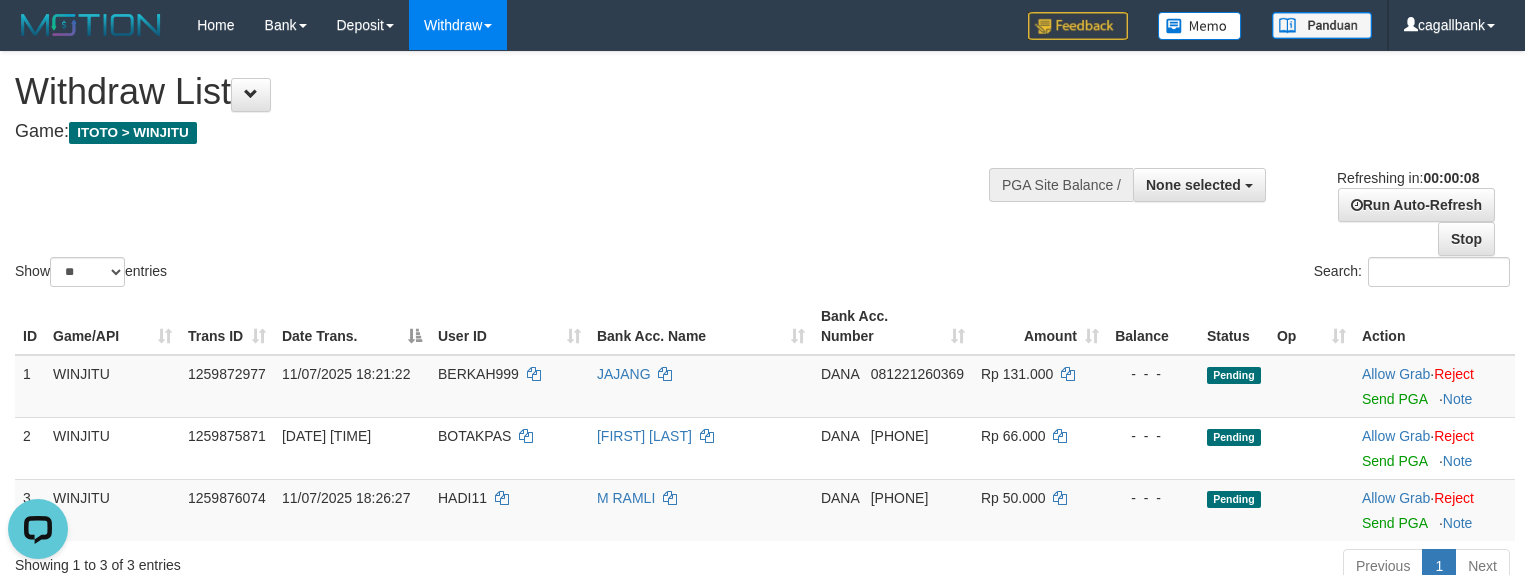 scroll, scrollTop: 0, scrollLeft: 0, axis: both 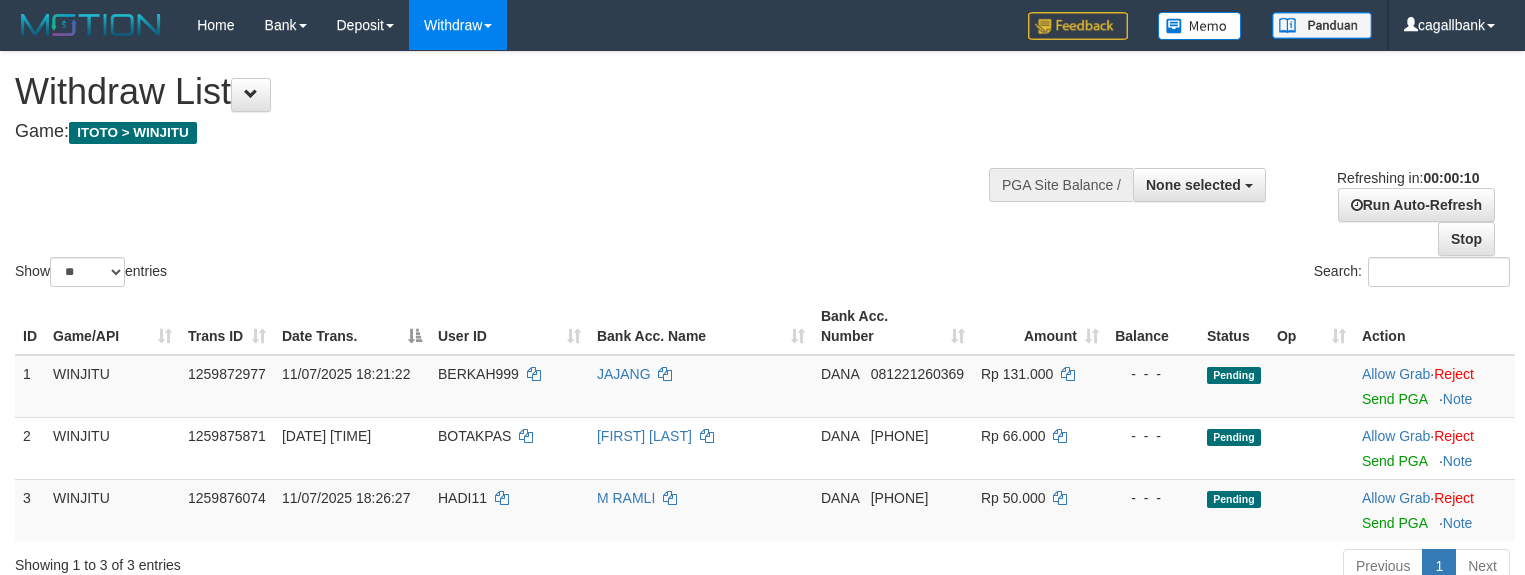 select 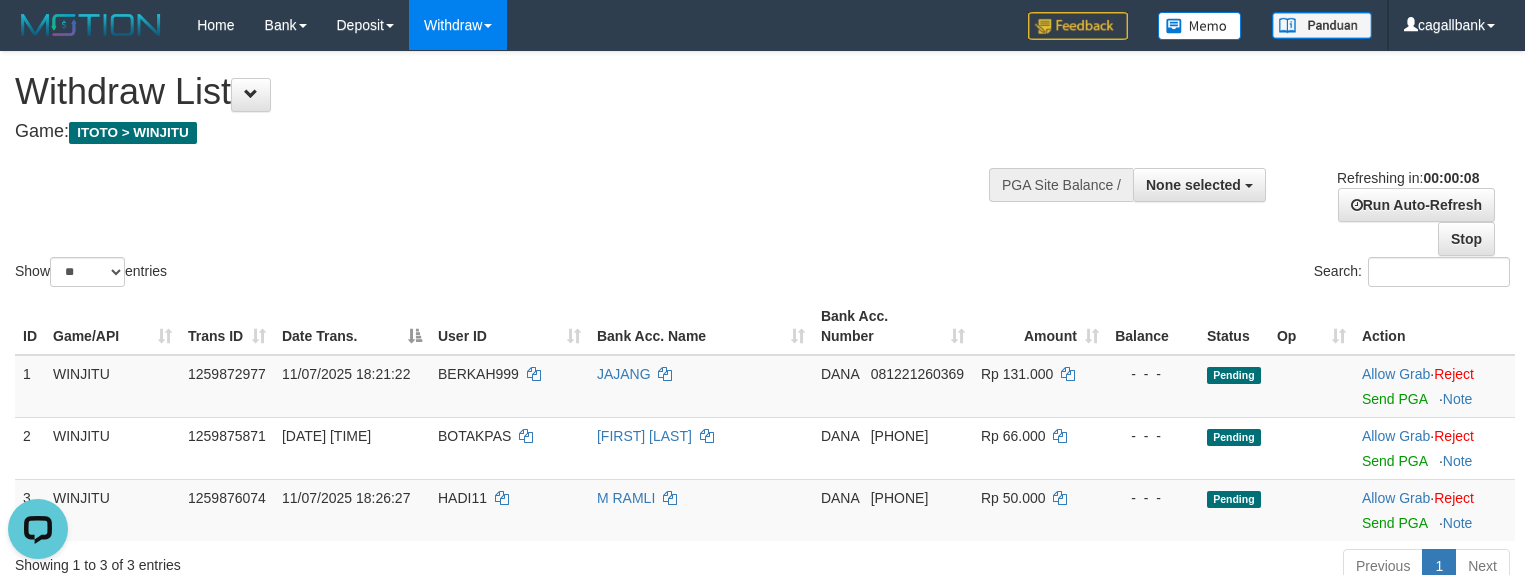 scroll, scrollTop: 0, scrollLeft: 0, axis: both 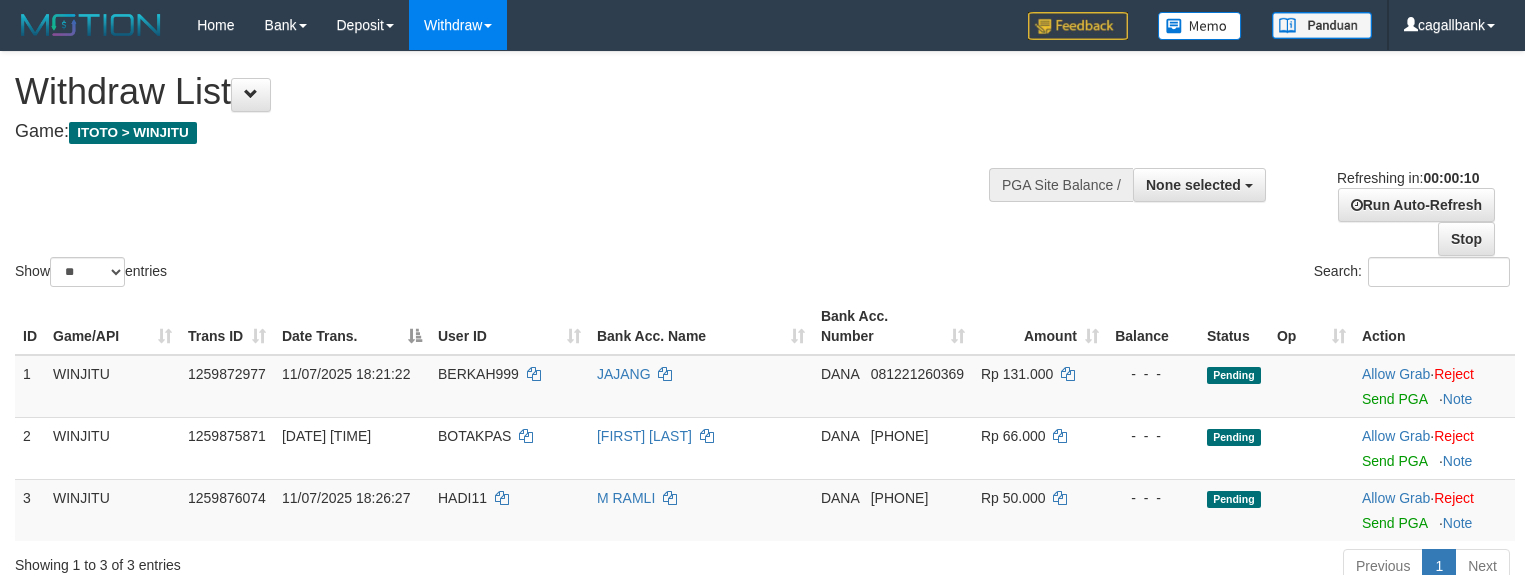 select 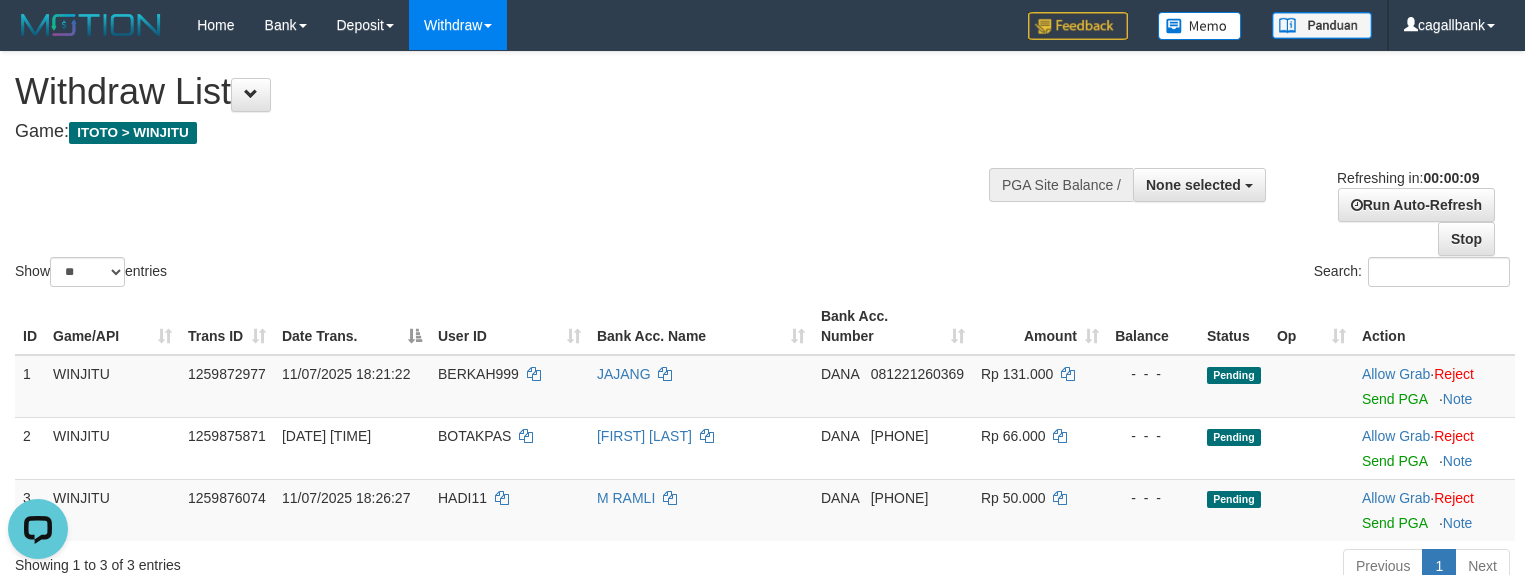 scroll, scrollTop: 0, scrollLeft: 0, axis: both 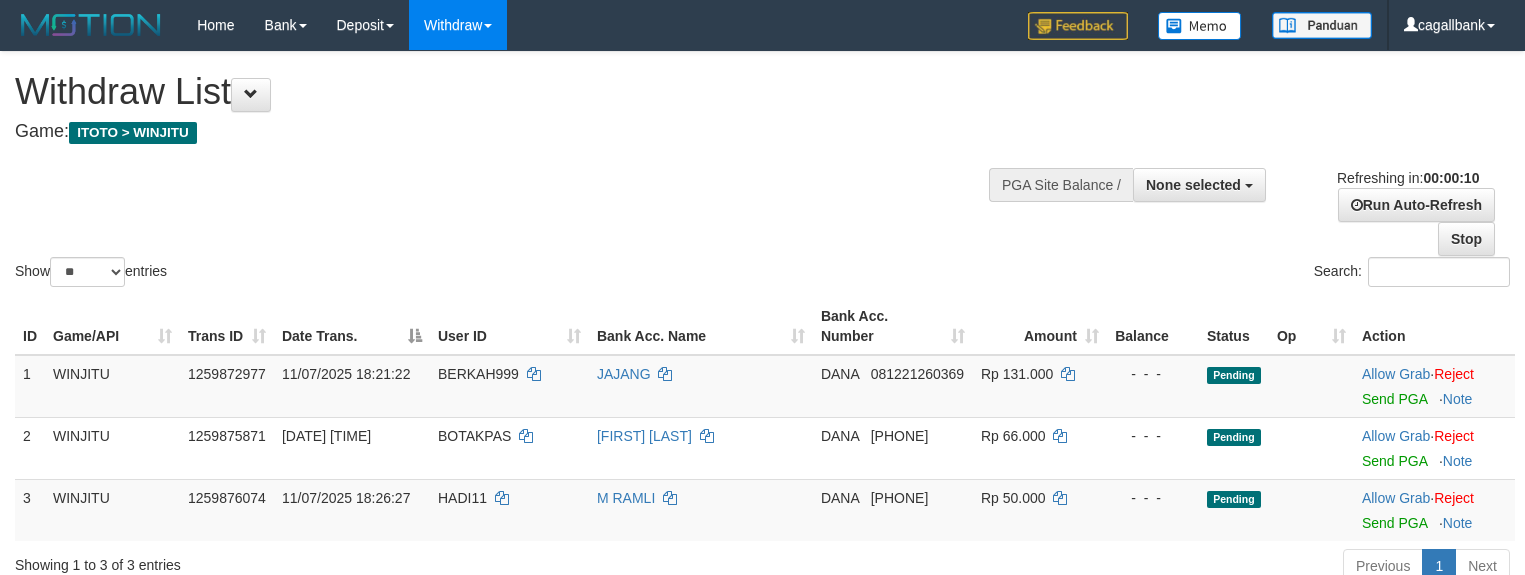 select 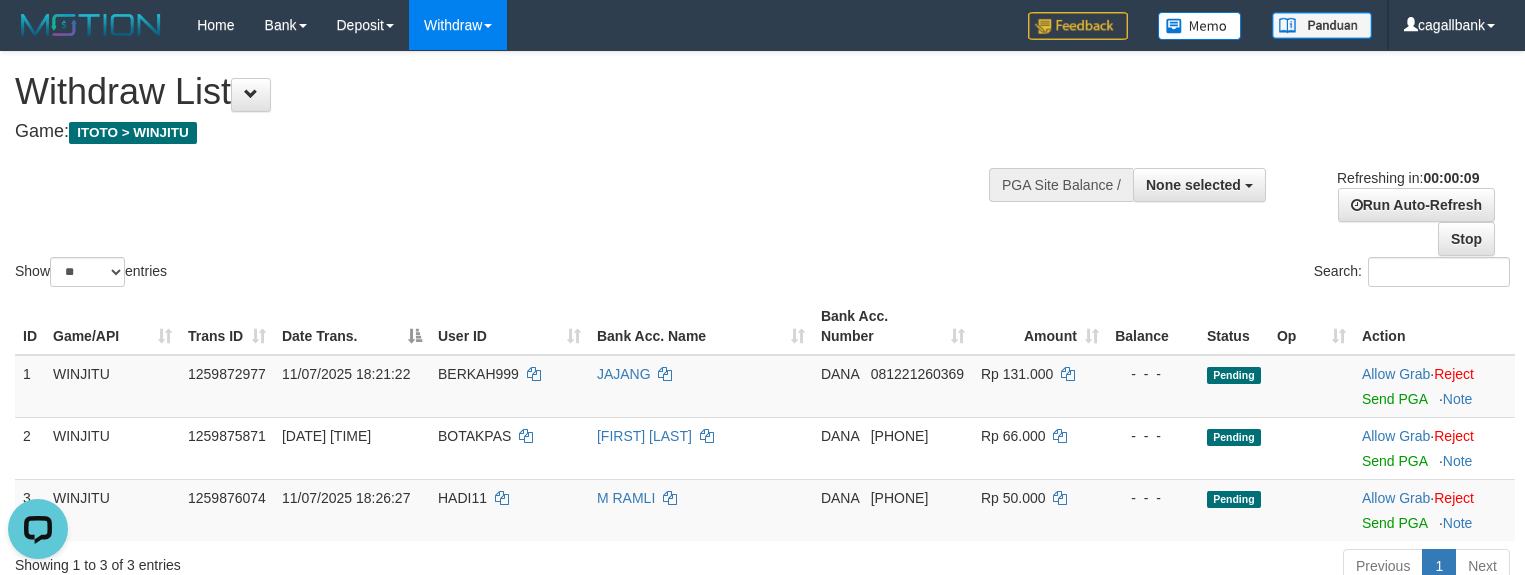 scroll, scrollTop: 0, scrollLeft: 0, axis: both 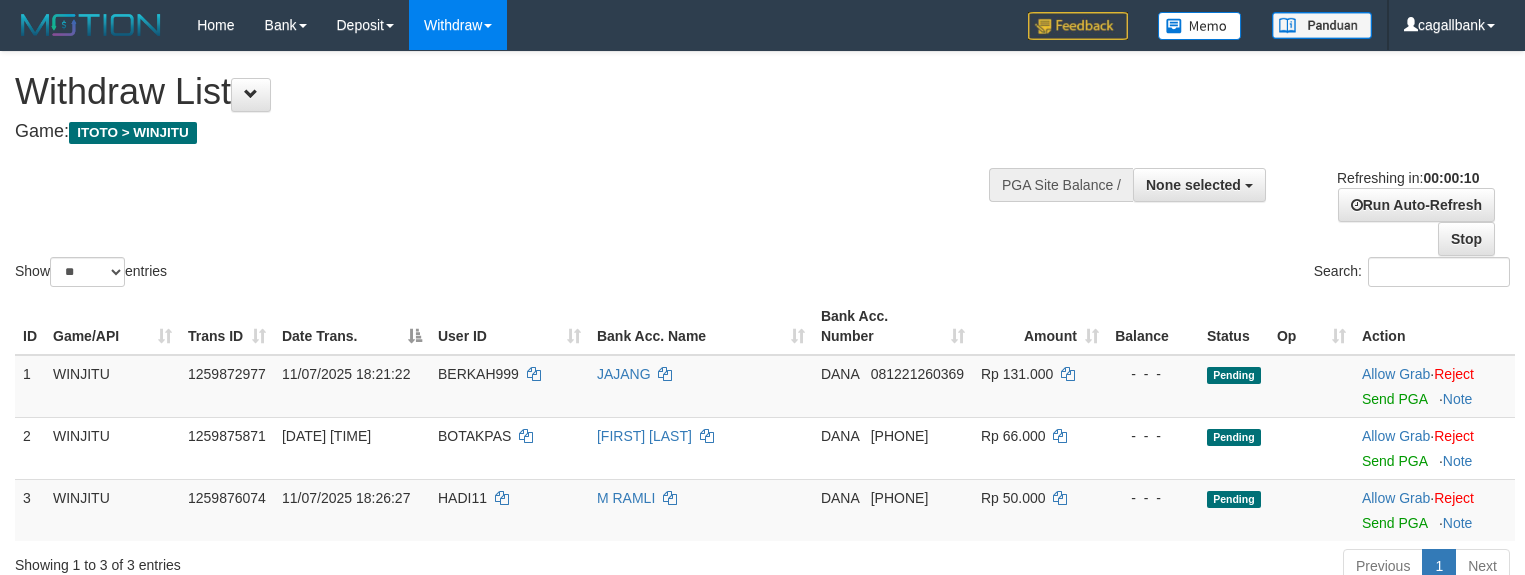 select 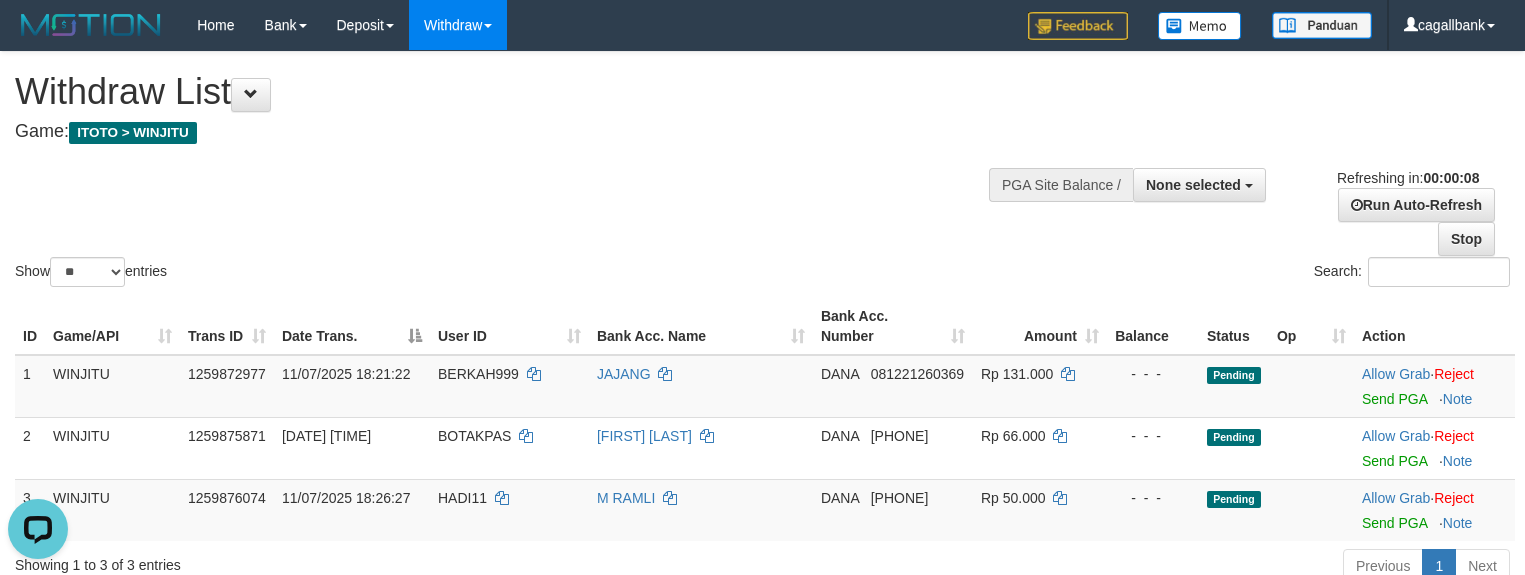scroll, scrollTop: 0, scrollLeft: 0, axis: both 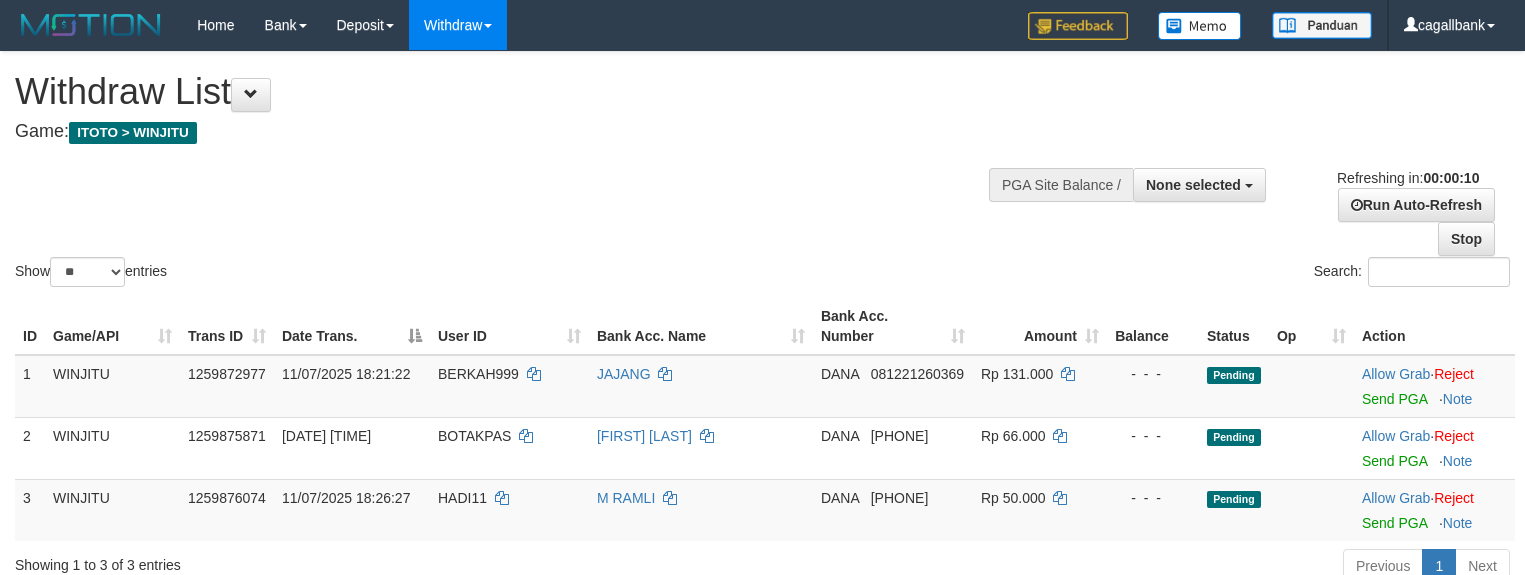 select 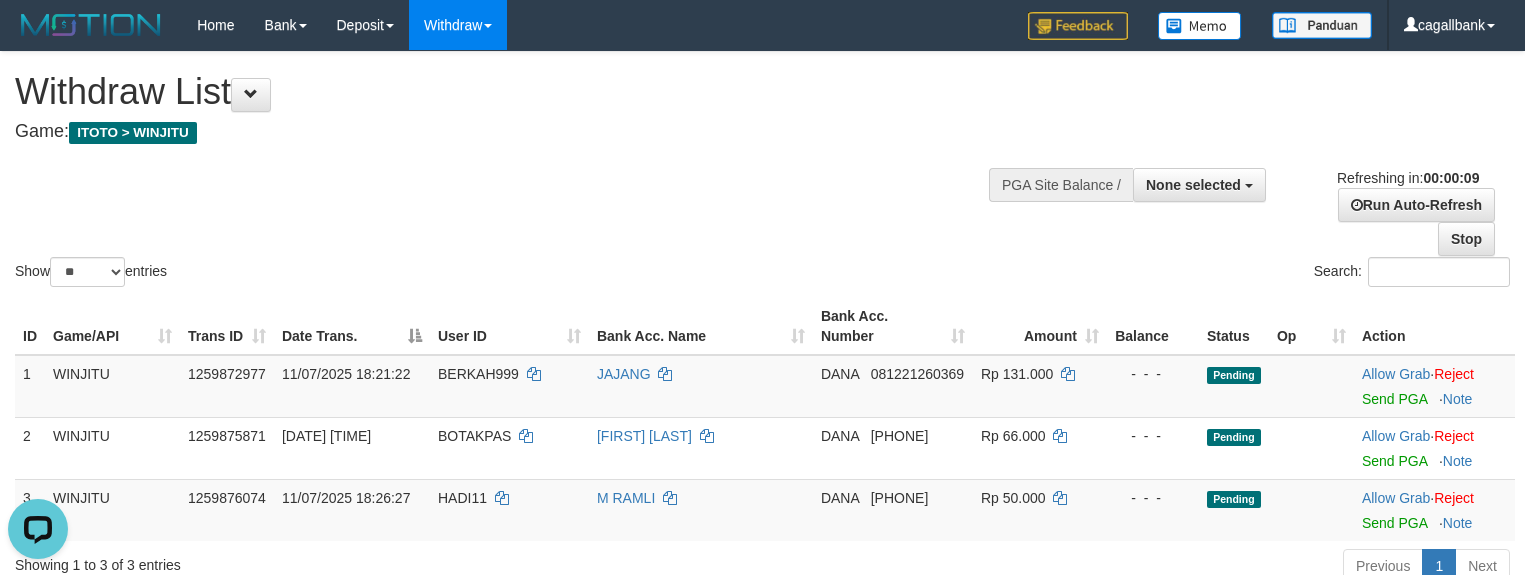 scroll, scrollTop: 0, scrollLeft: 0, axis: both 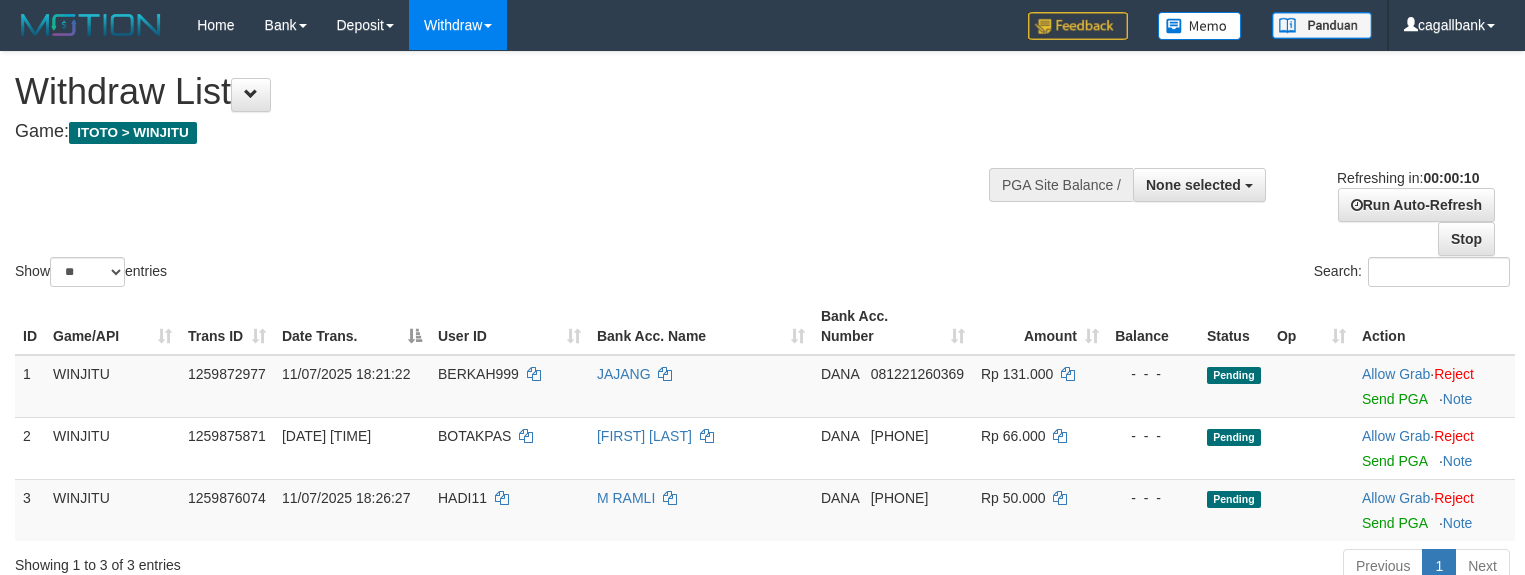 select 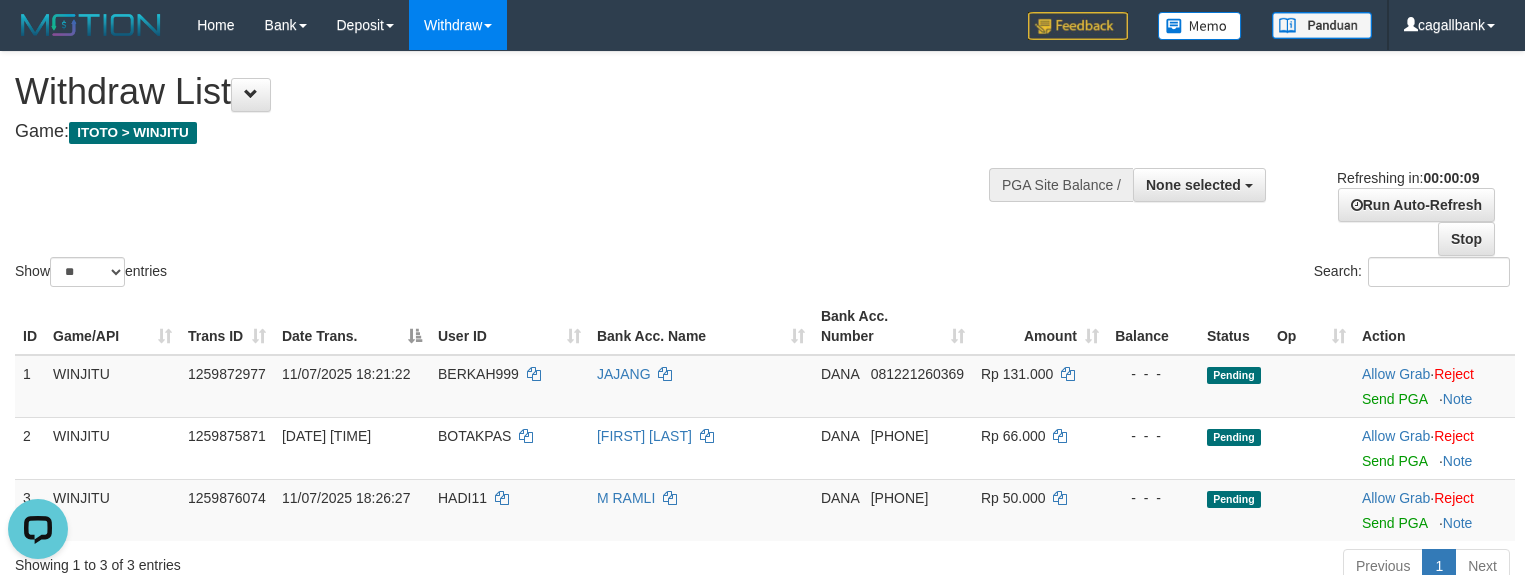 scroll, scrollTop: 0, scrollLeft: 0, axis: both 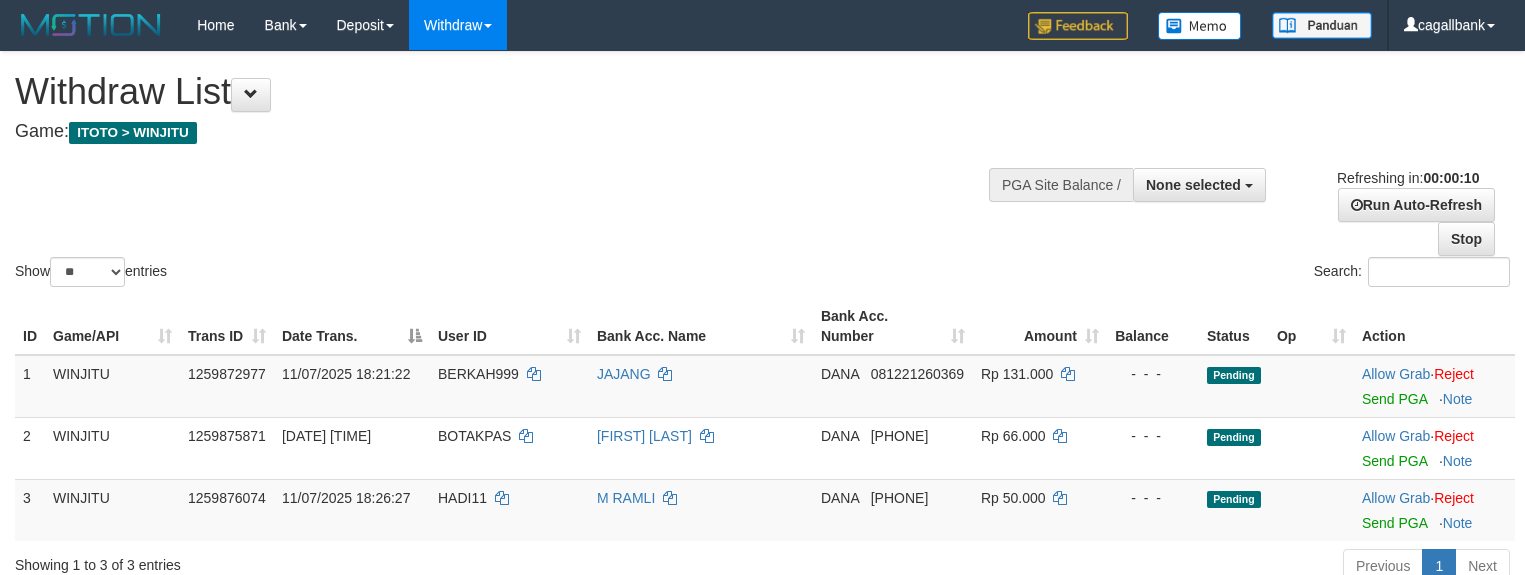 select 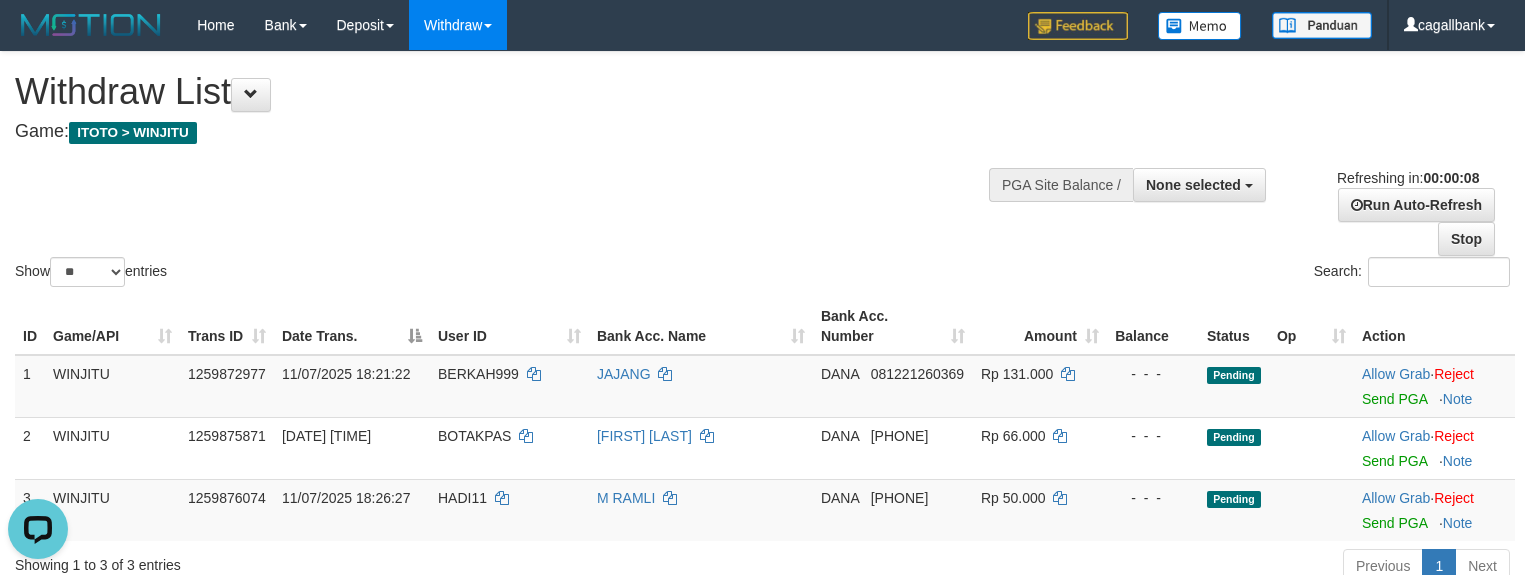 scroll, scrollTop: 0, scrollLeft: 0, axis: both 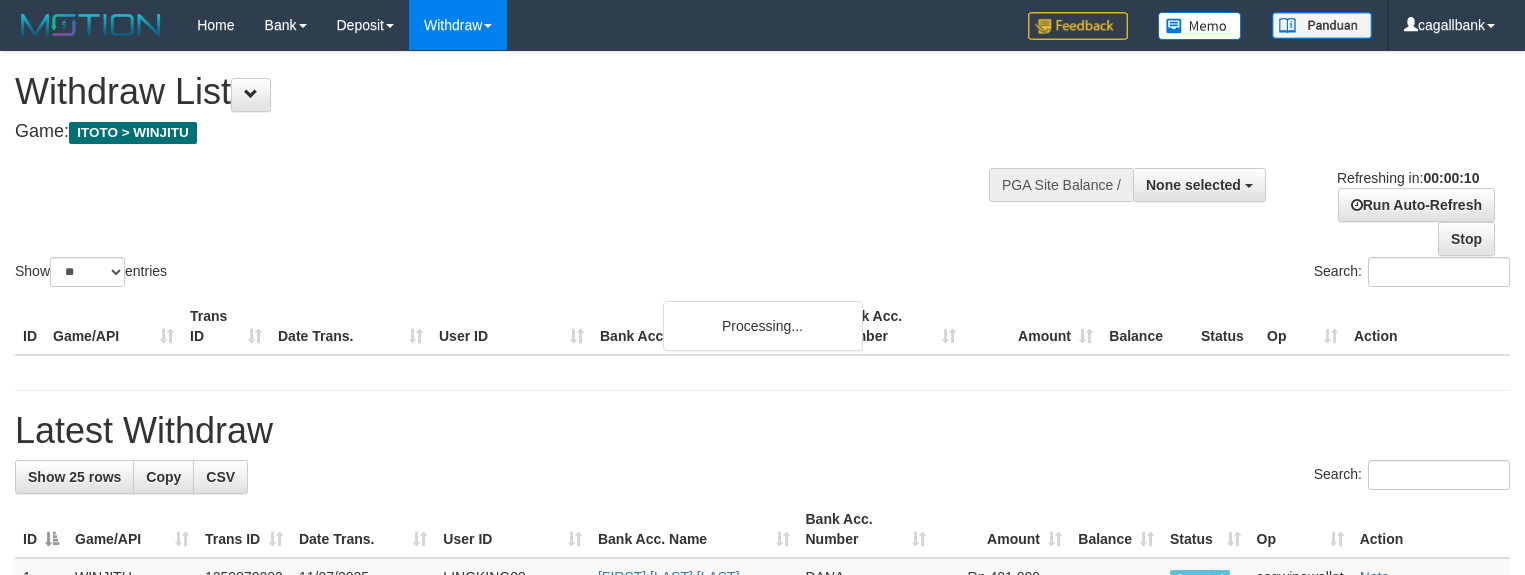 select 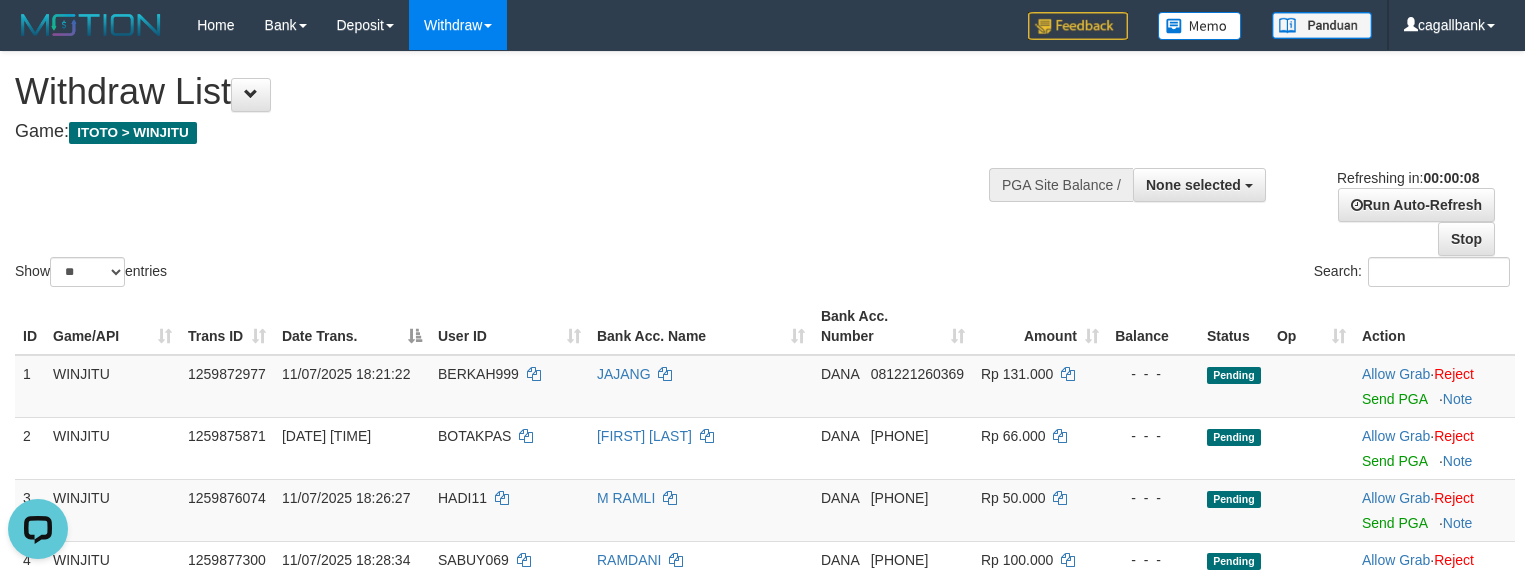 scroll, scrollTop: 0, scrollLeft: 0, axis: both 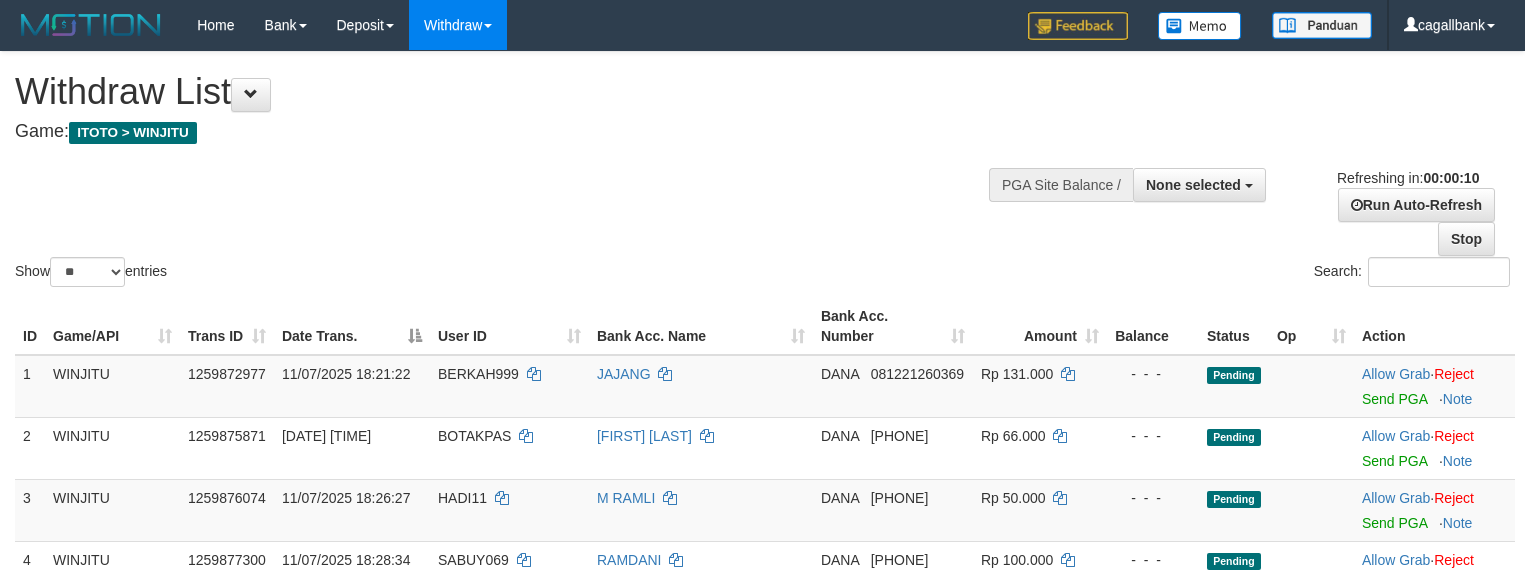 select 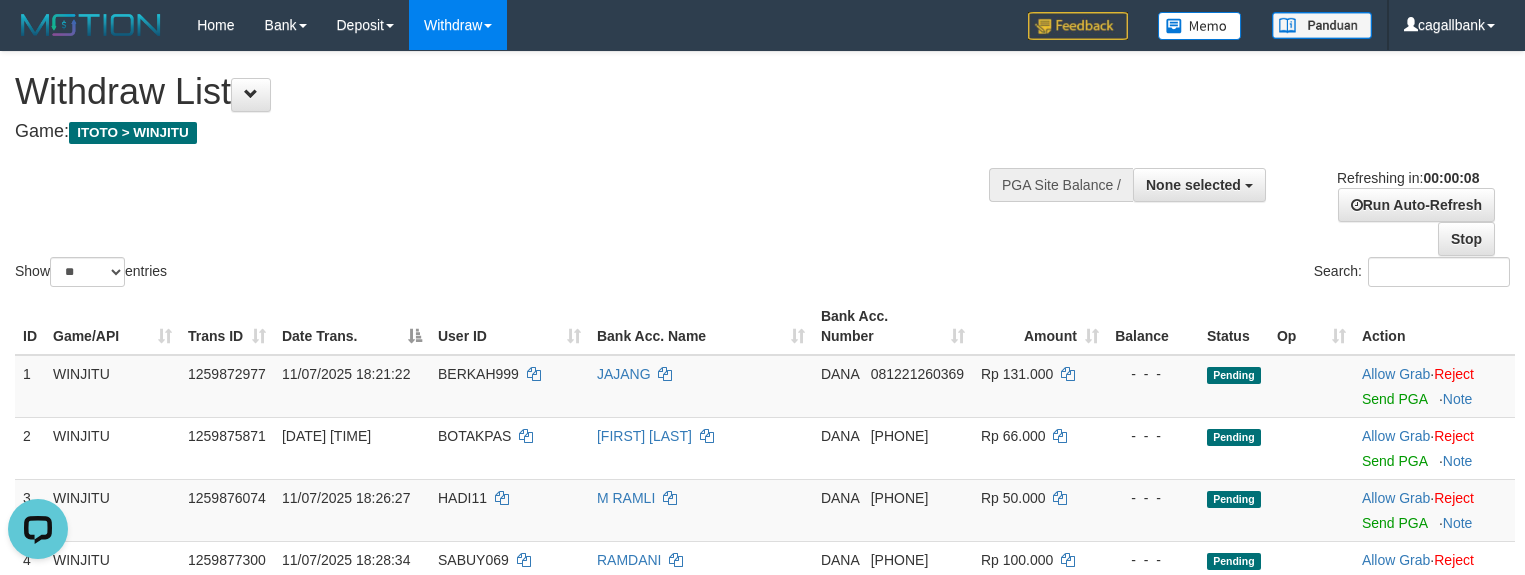 scroll, scrollTop: 0, scrollLeft: 0, axis: both 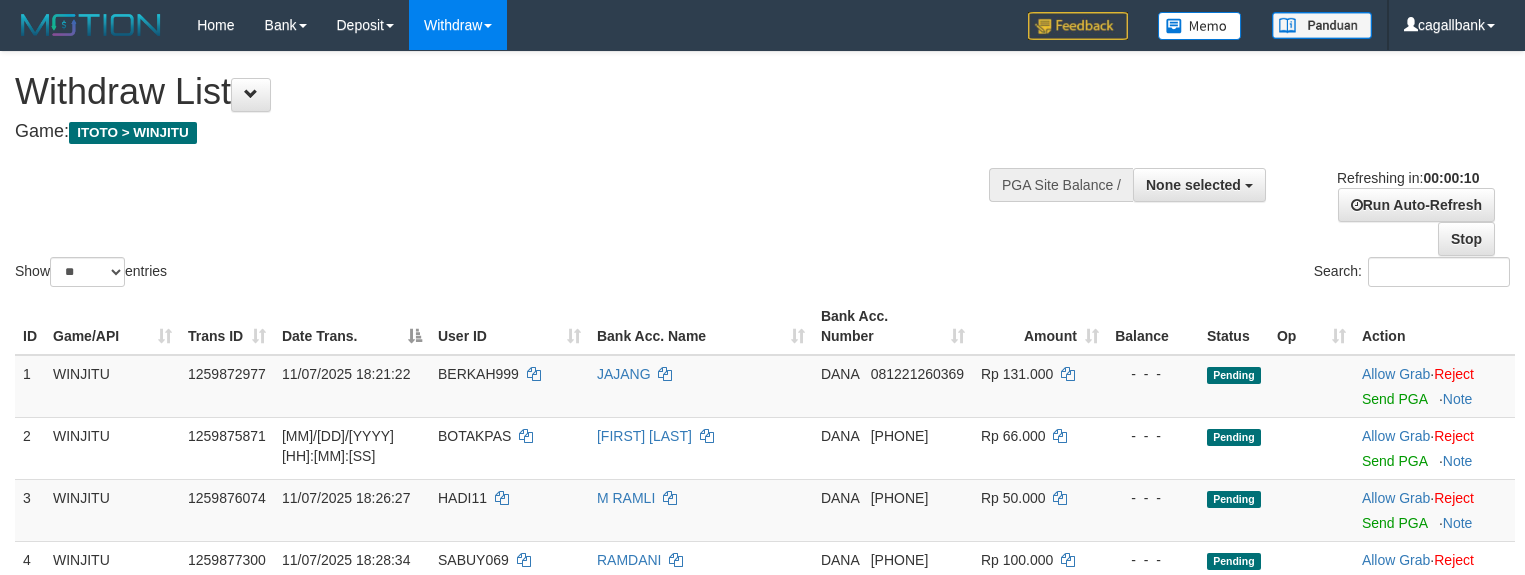 select 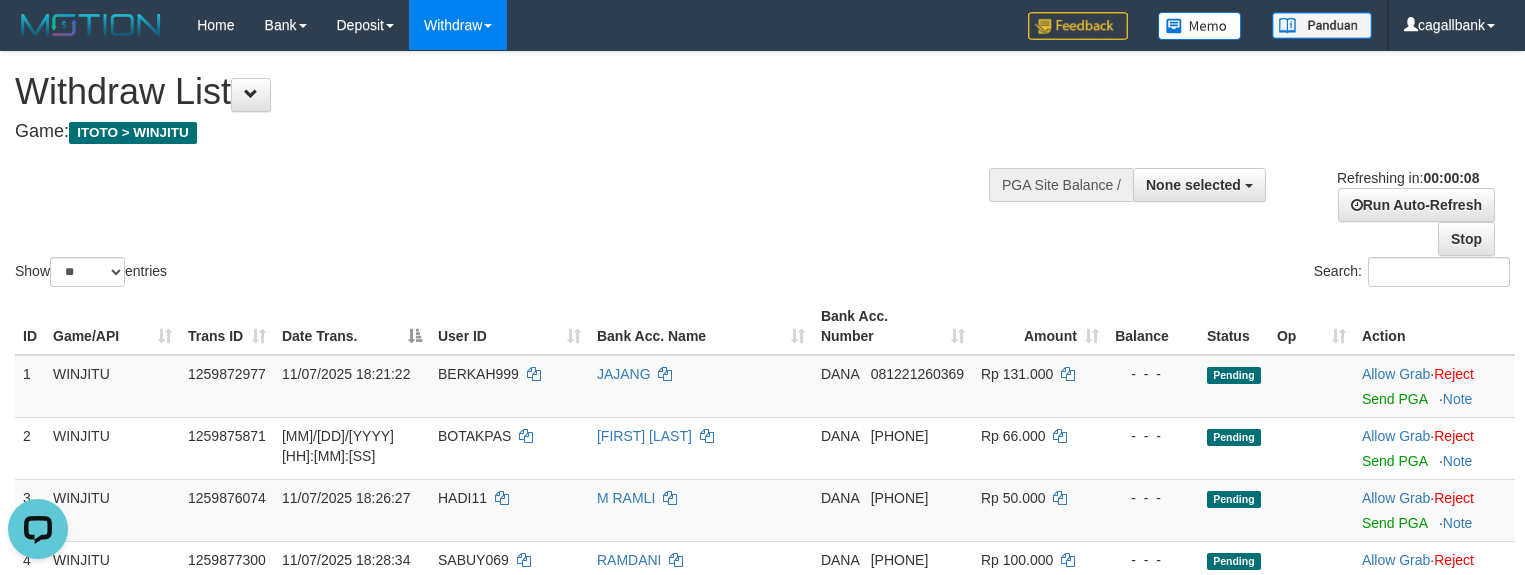 scroll, scrollTop: 0, scrollLeft: 0, axis: both 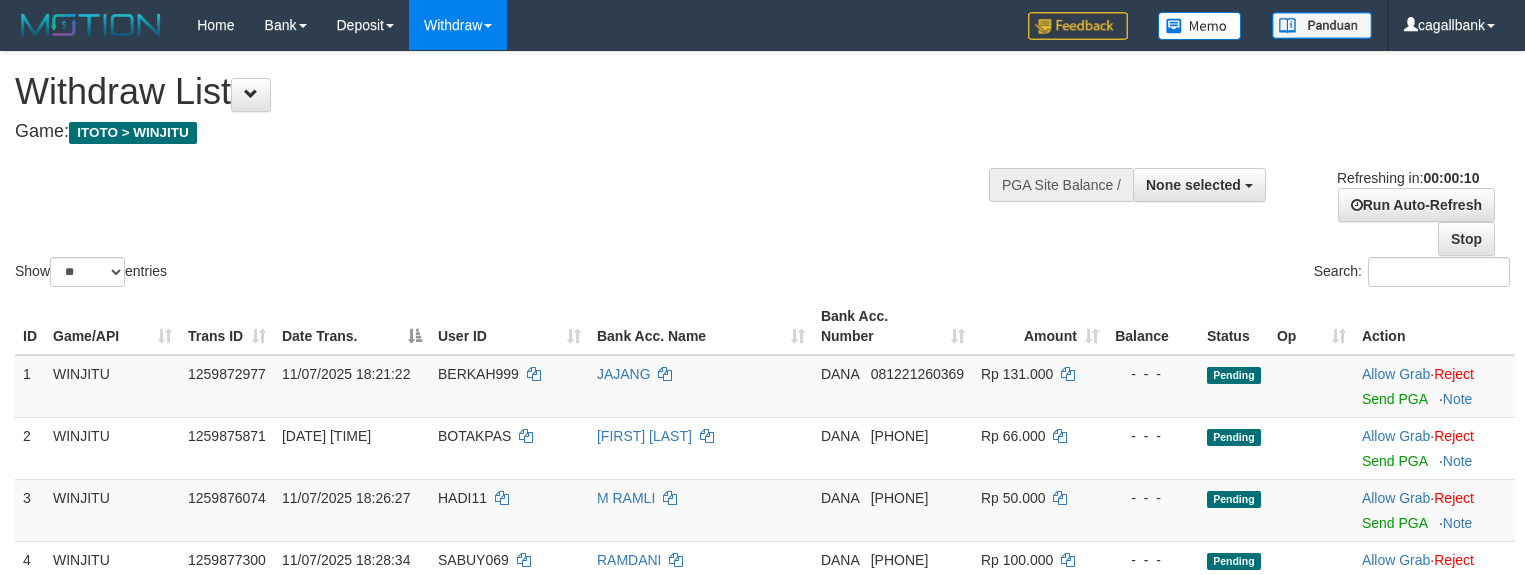 select 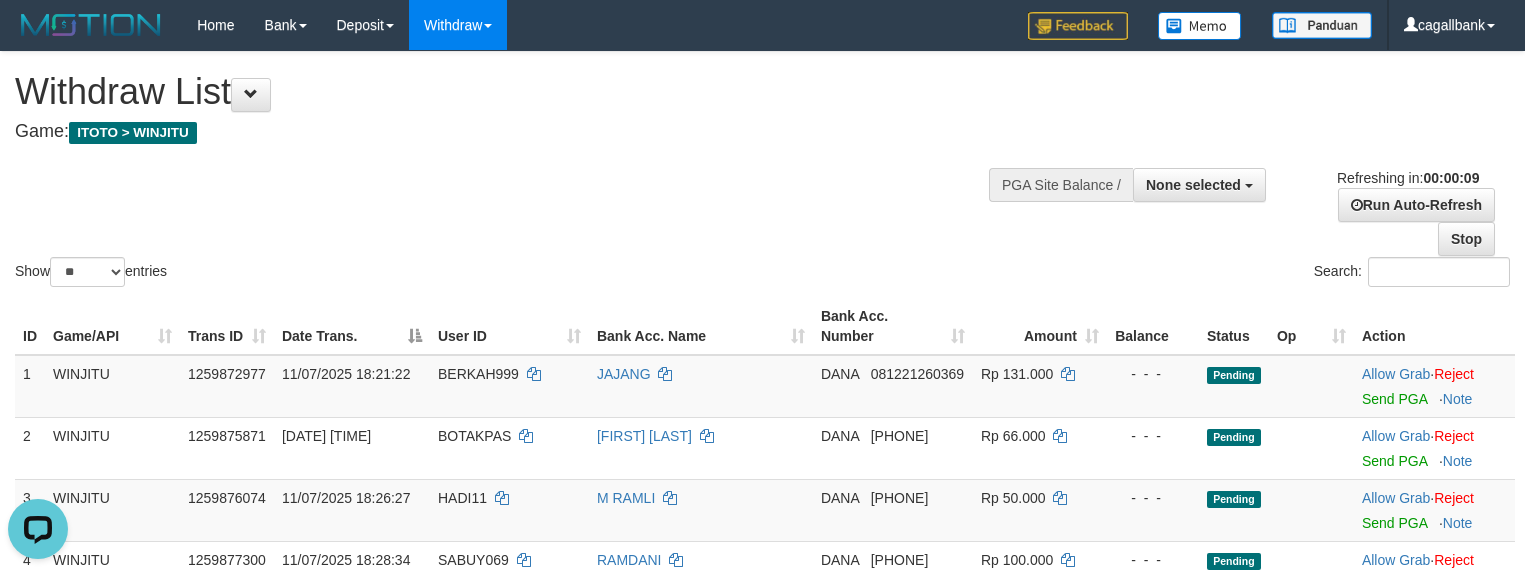 scroll, scrollTop: 0, scrollLeft: 0, axis: both 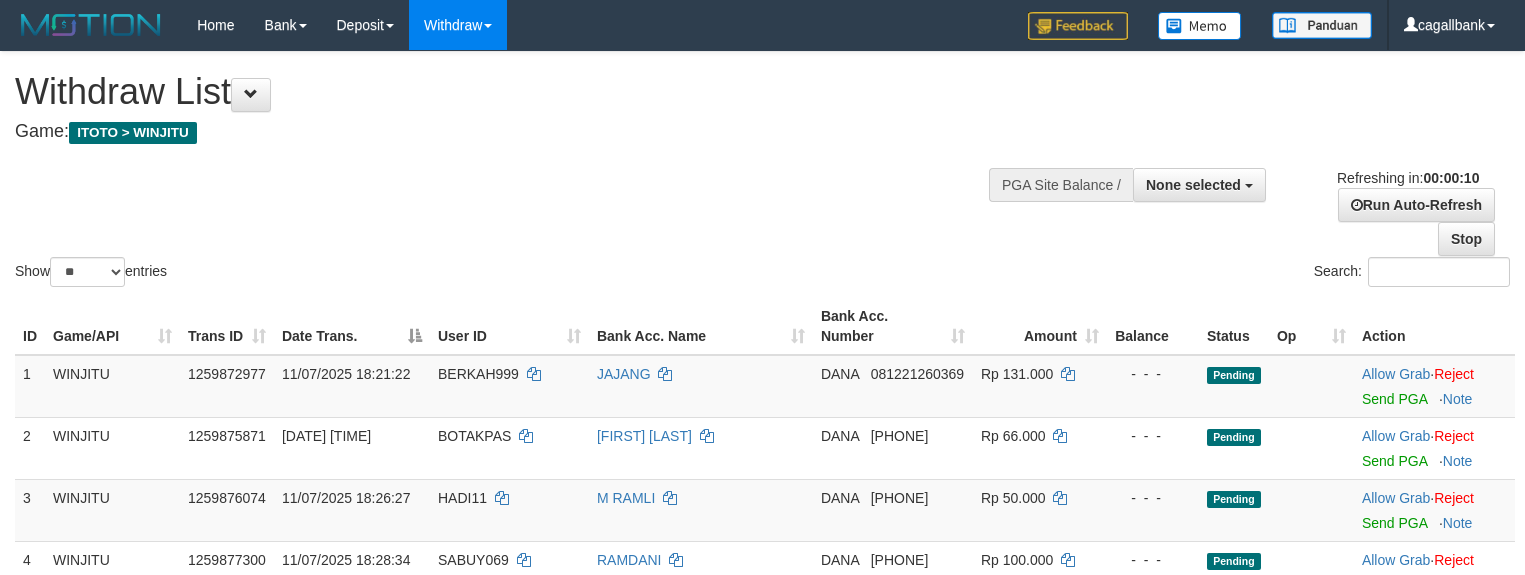 select 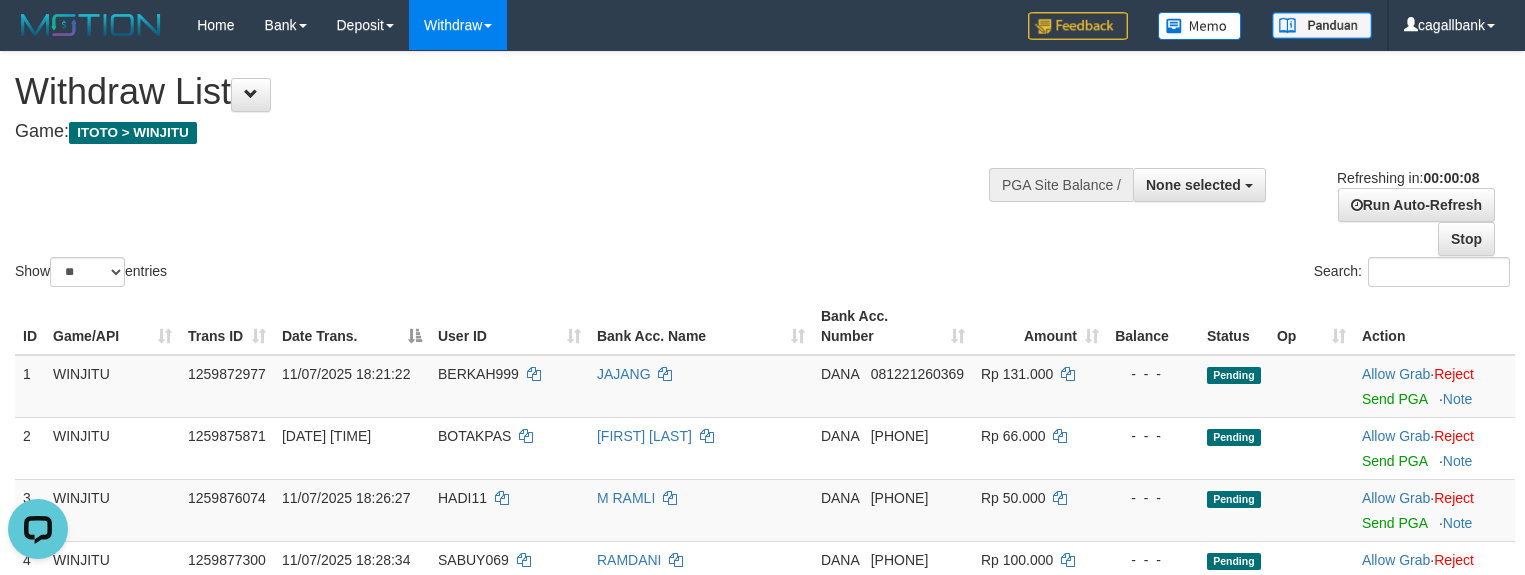 scroll, scrollTop: 0, scrollLeft: 0, axis: both 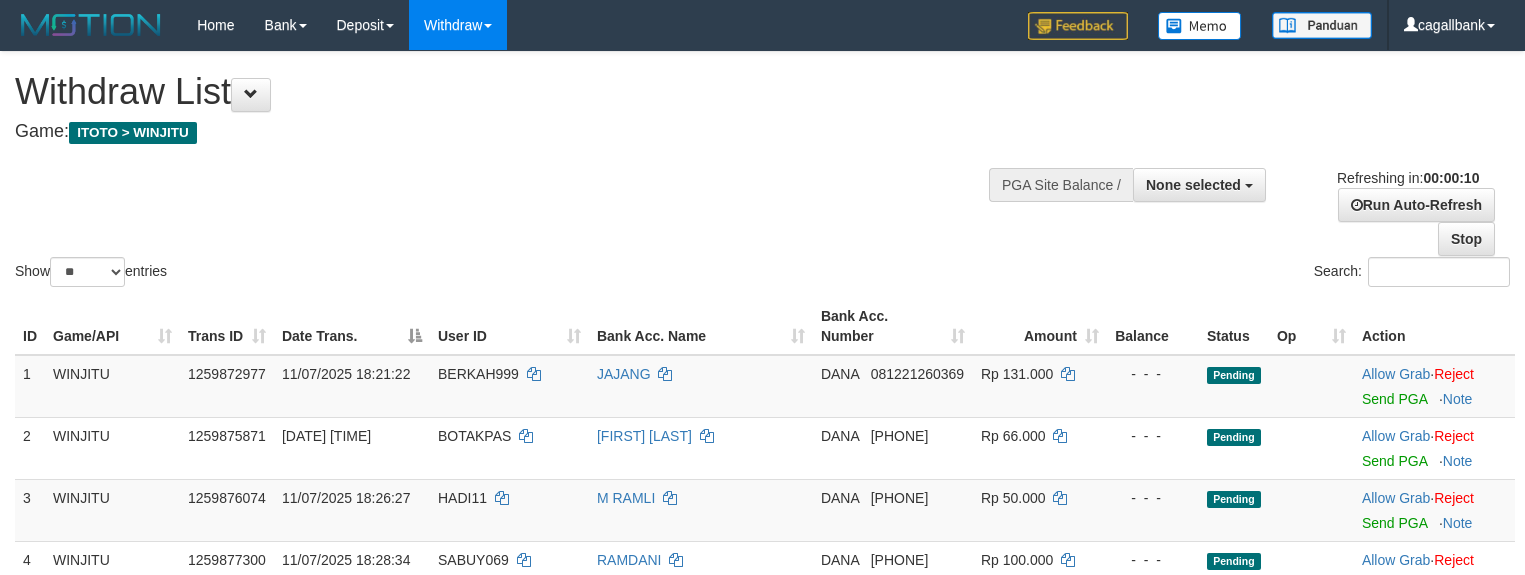 select 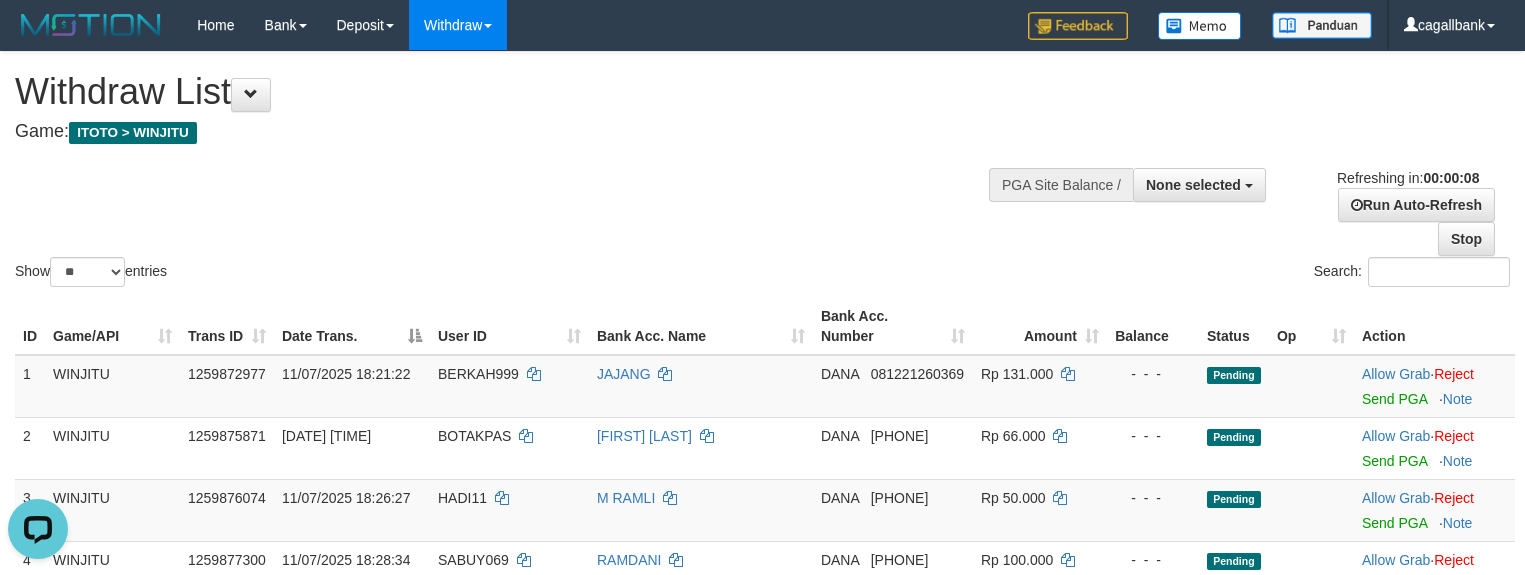 scroll, scrollTop: 0, scrollLeft: 0, axis: both 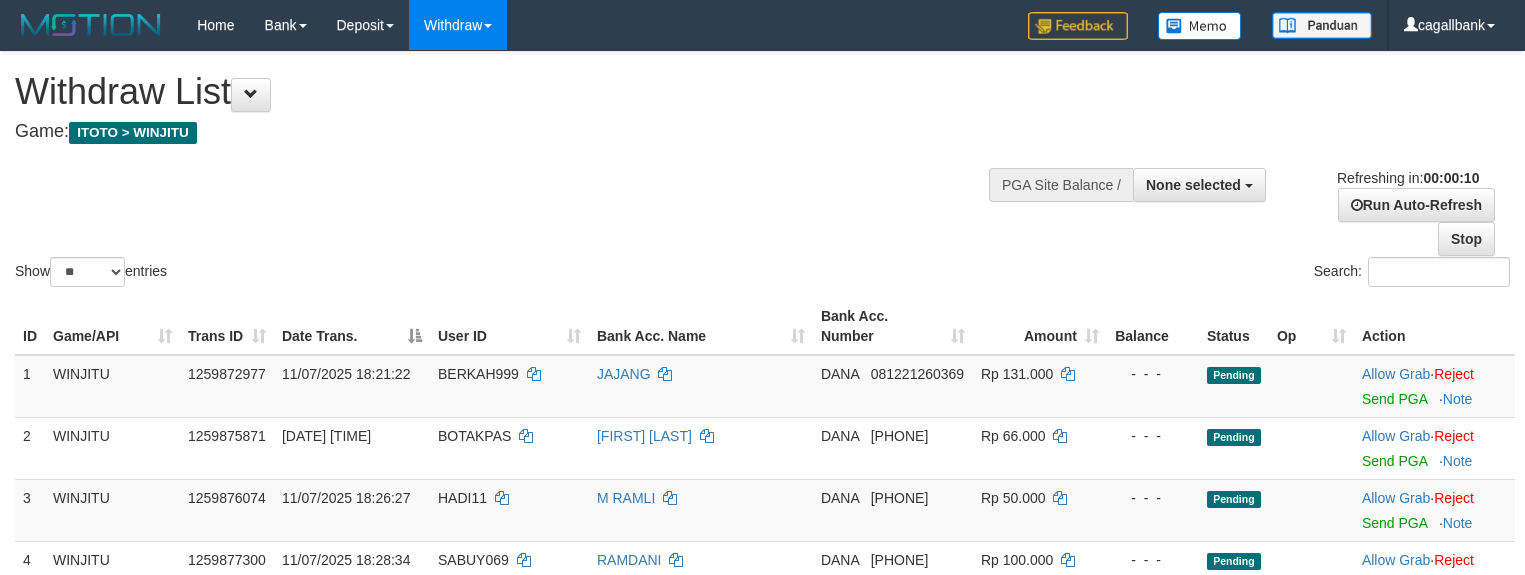 select 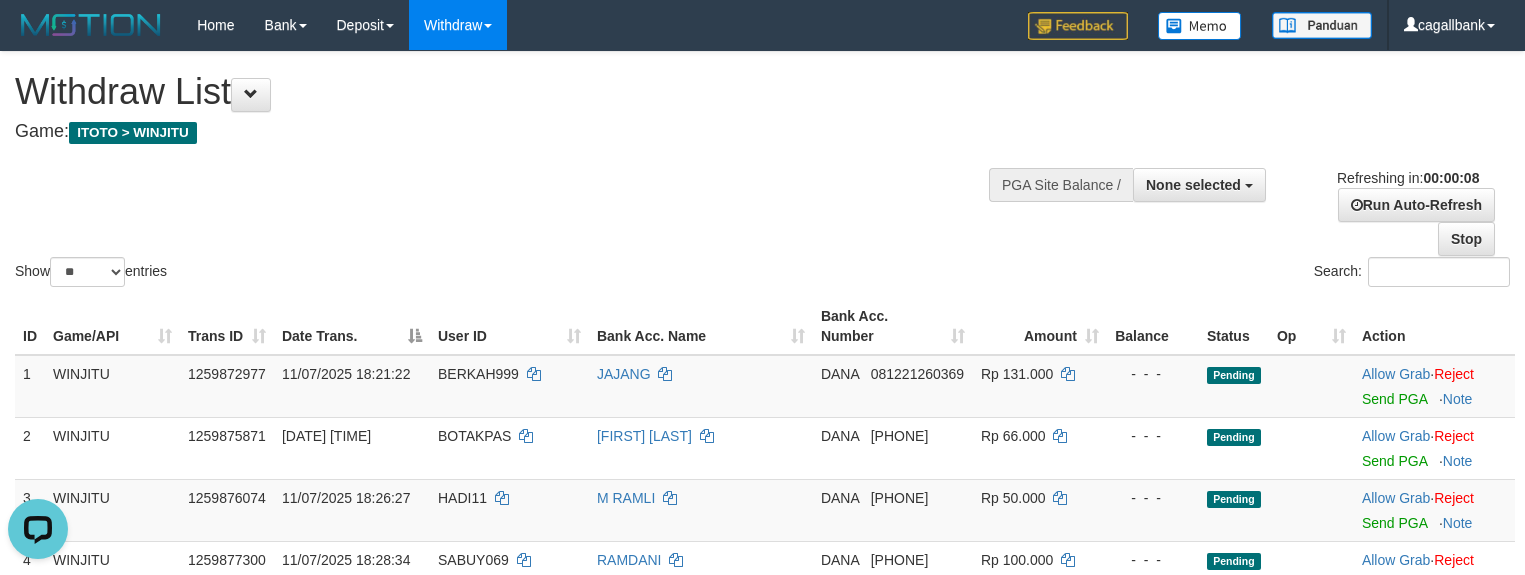 scroll, scrollTop: 0, scrollLeft: 0, axis: both 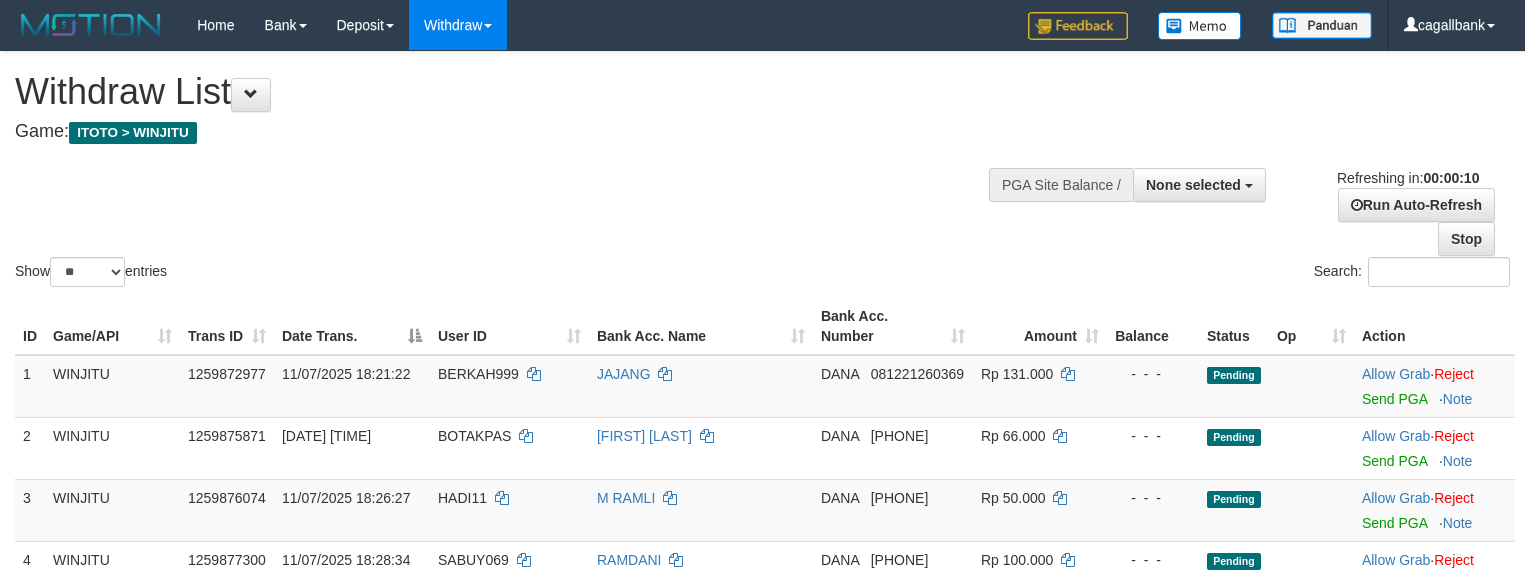 select 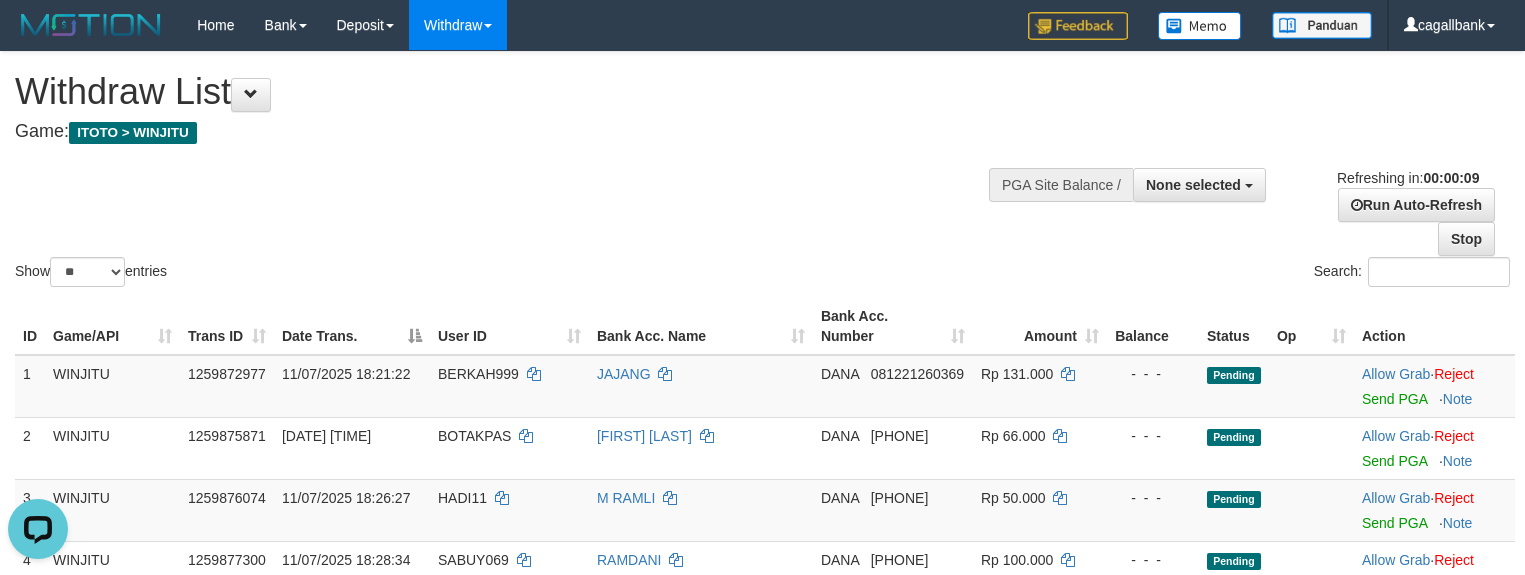scroll, scrollTop: 0, scrollLeft: 0, axis: both 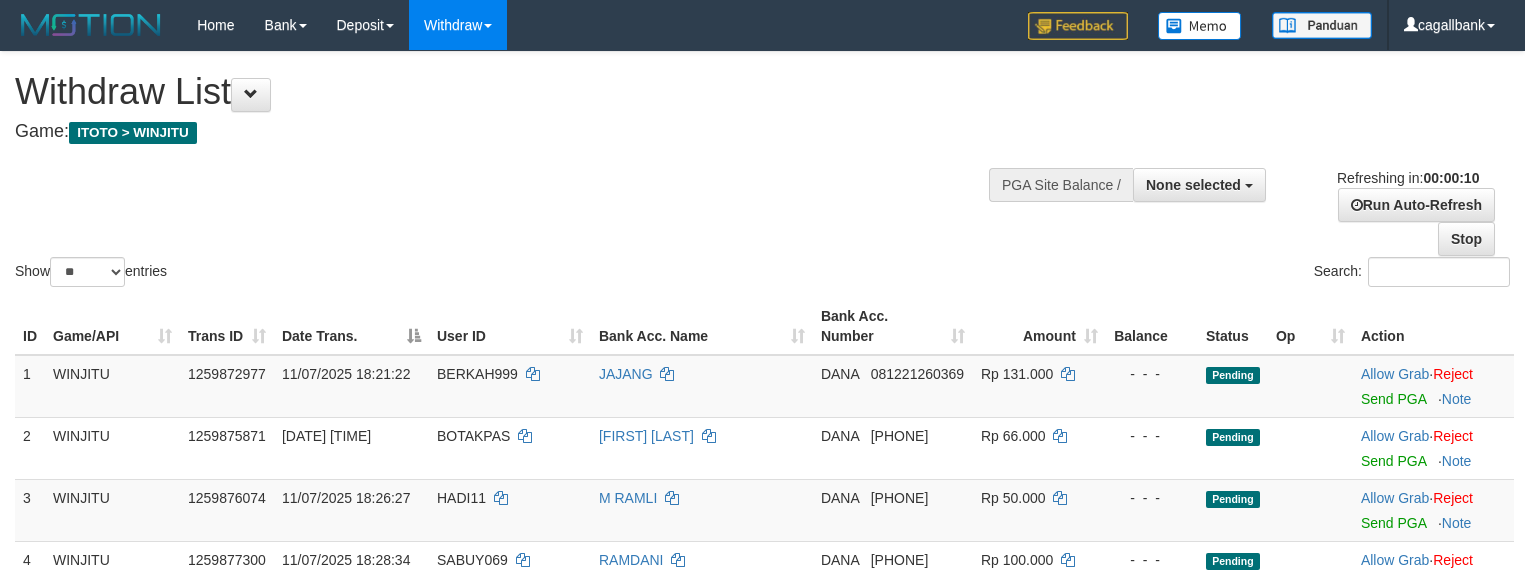 select 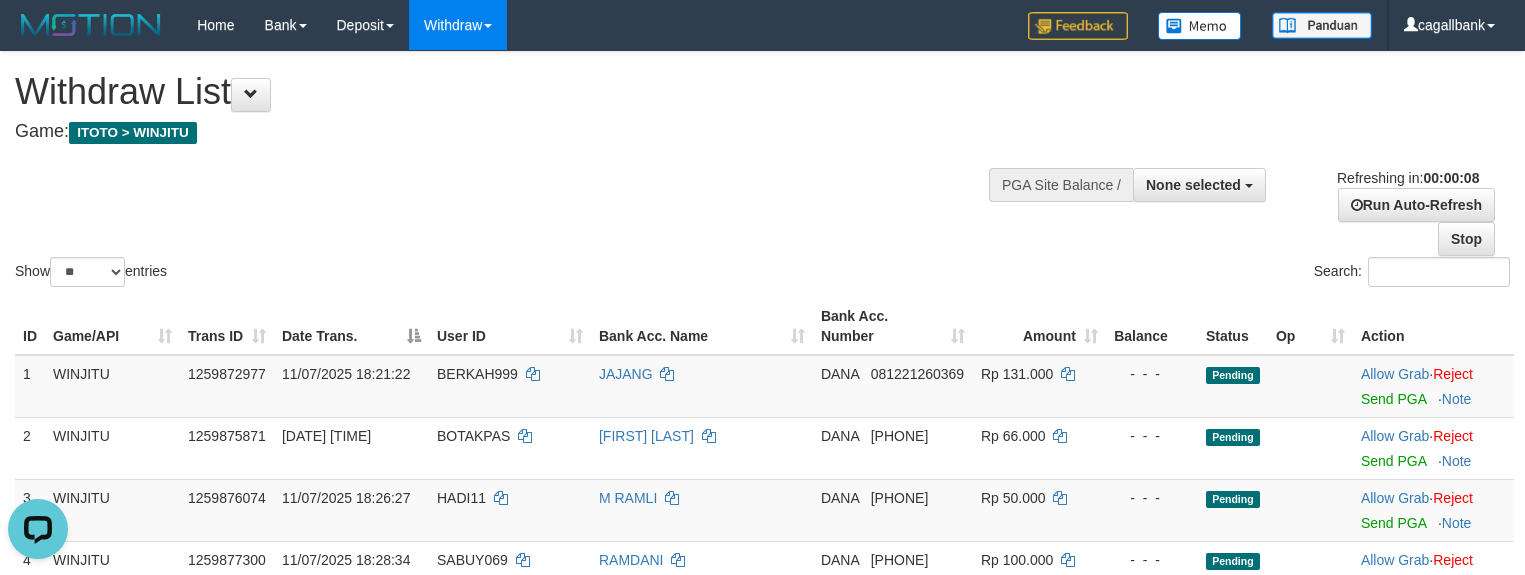scroll, scrollTop: 0, scrollLeft: 0, axis: both 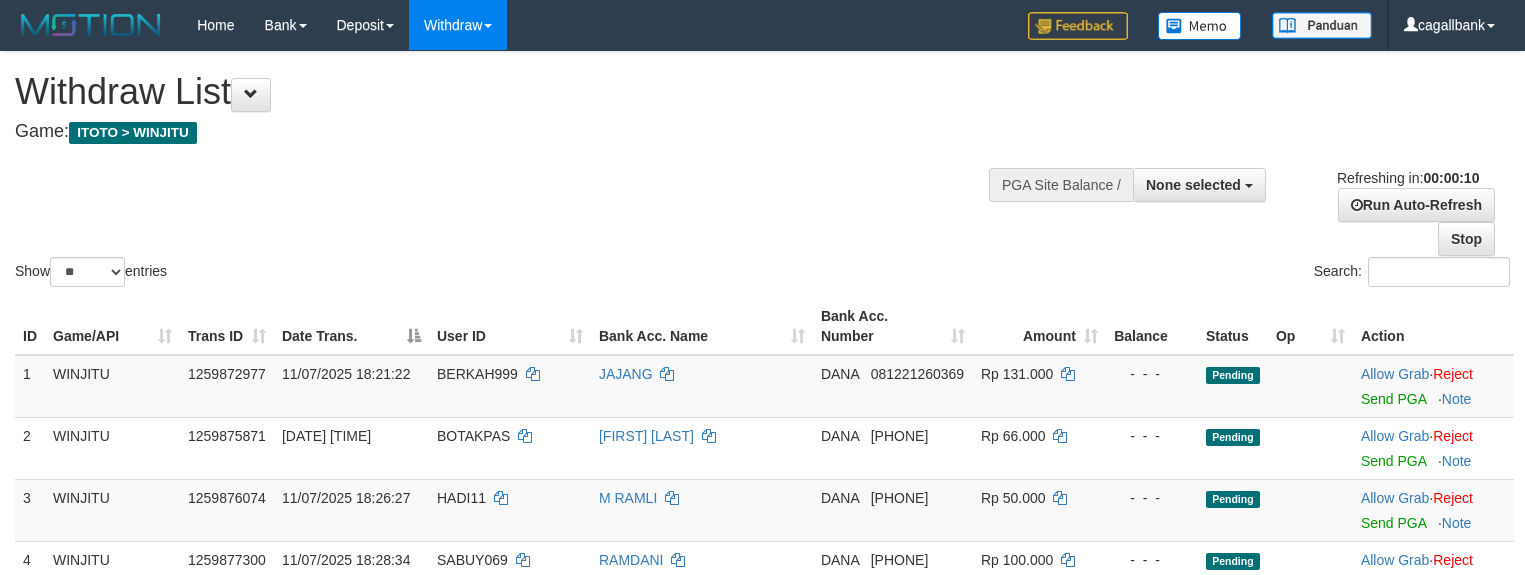 select 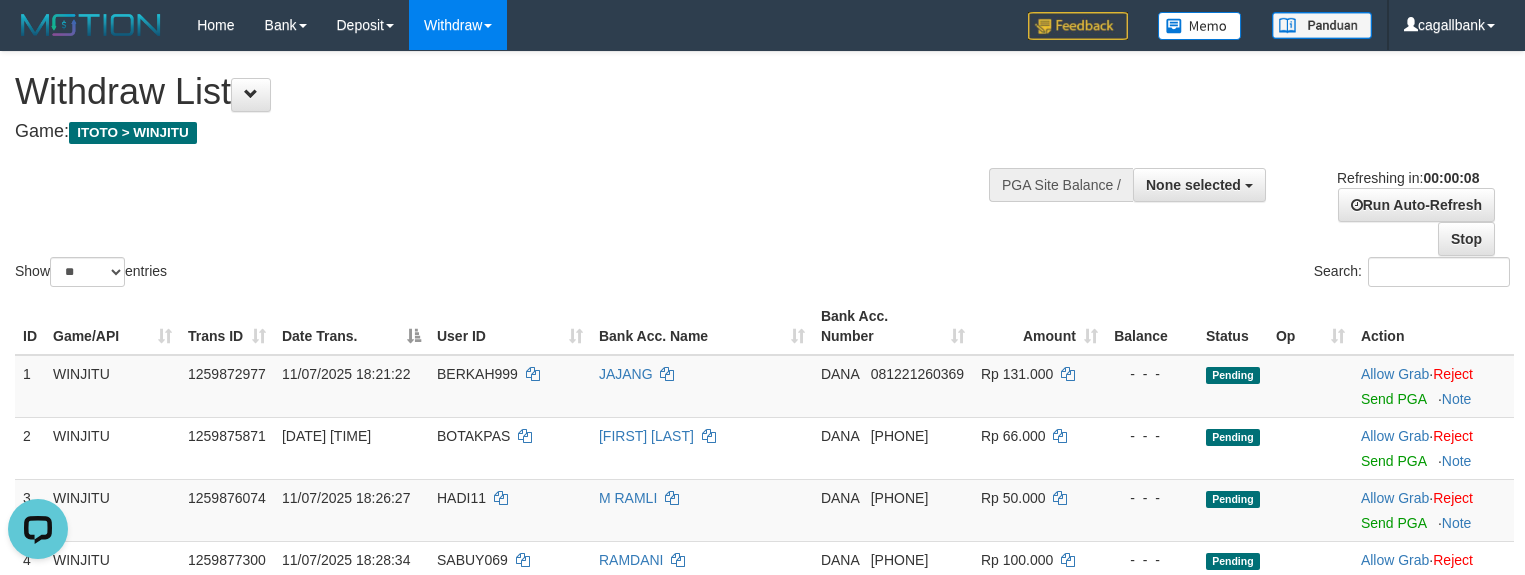 scroll, scrollTop: 0, scrollLeft: 0, axis: both 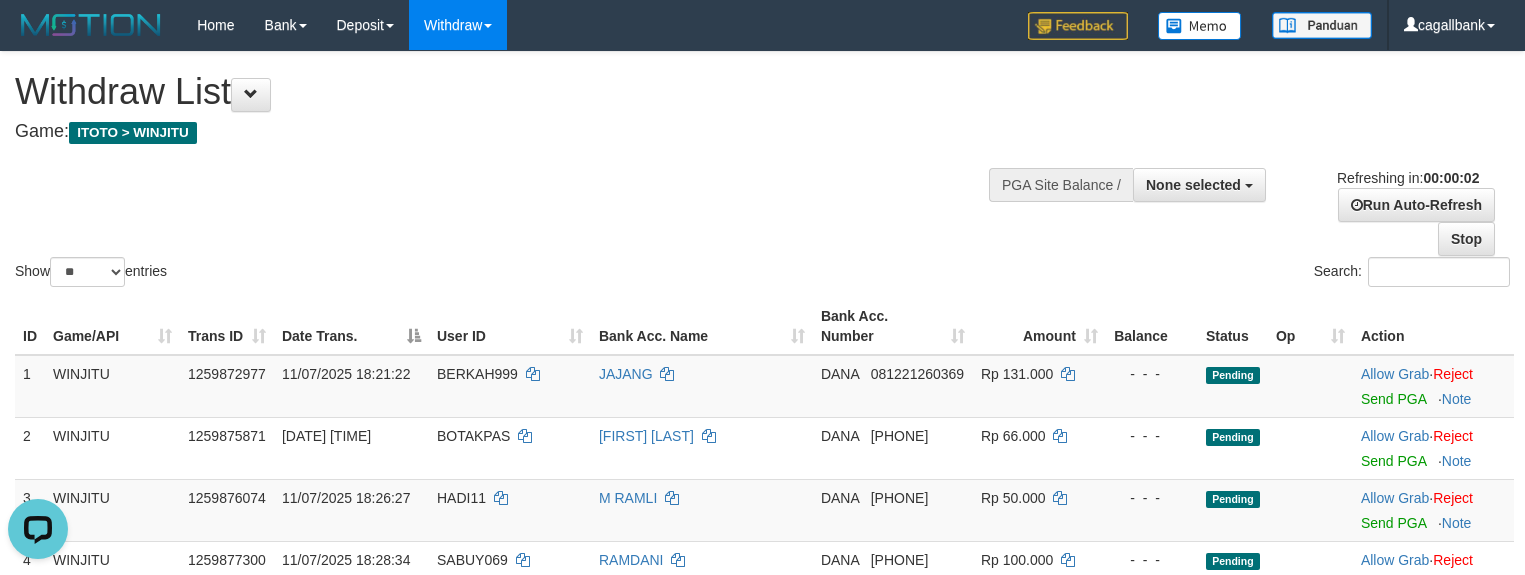 drag, startPoint x: 533, startPoint y: 197, endPoint x: 567, endPoint y: 248, distance: 61.294373 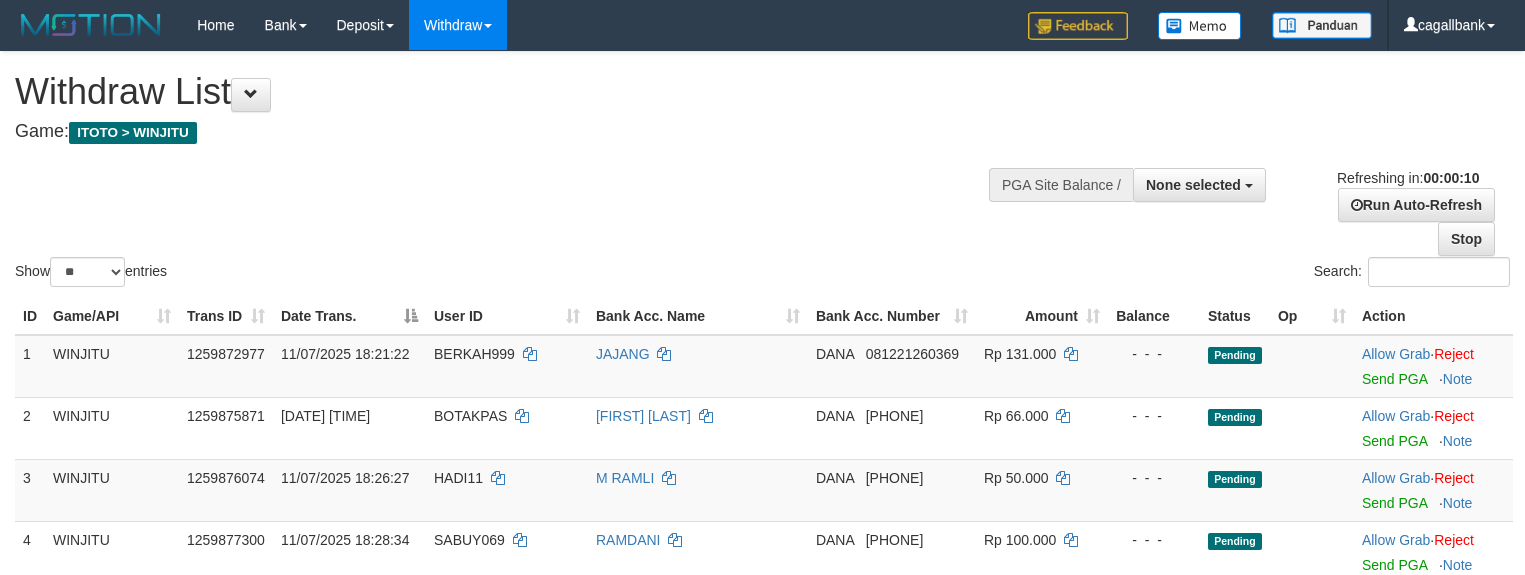 select 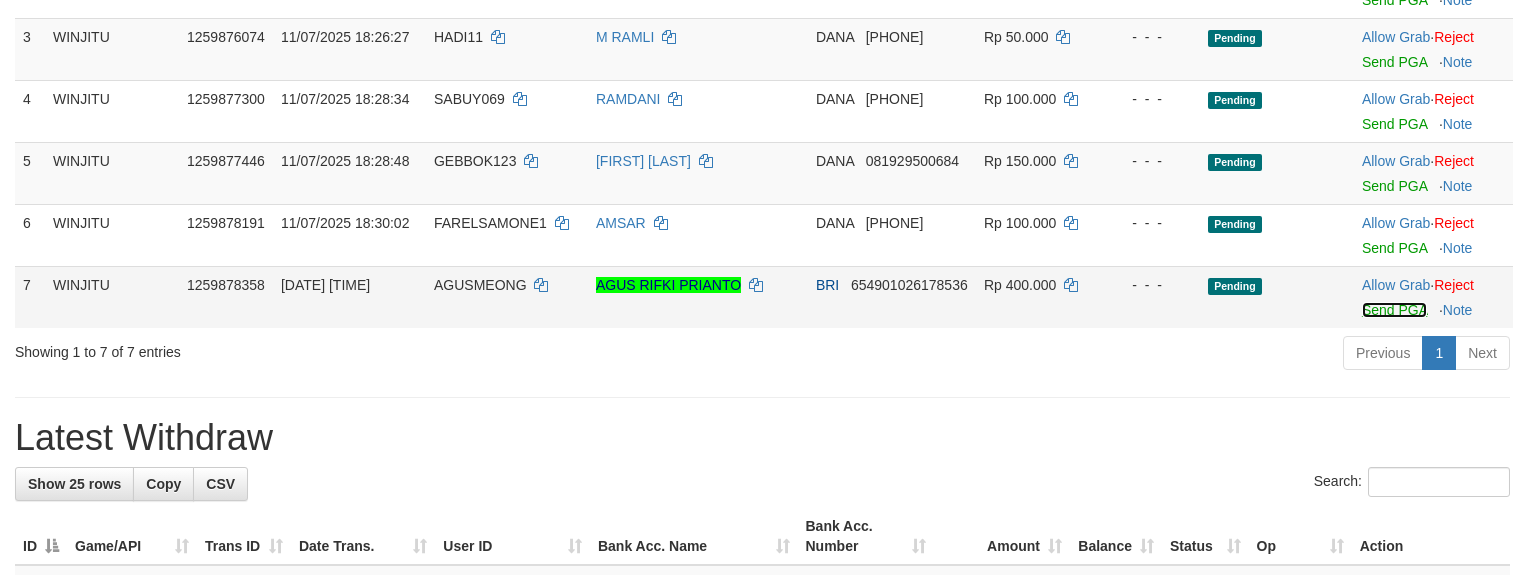 click on "Send PGA" at bounding box center (1394, 310) 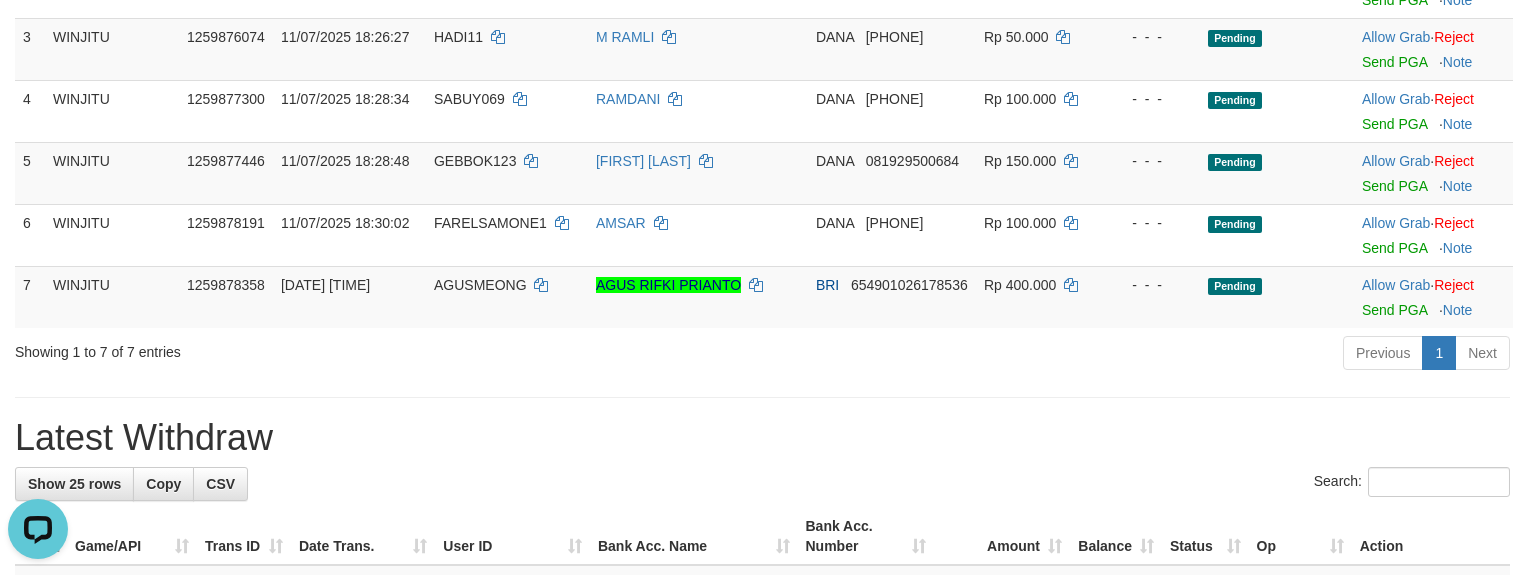 scroll, scrollTop: 0, scrollLeft: 0, axis: both 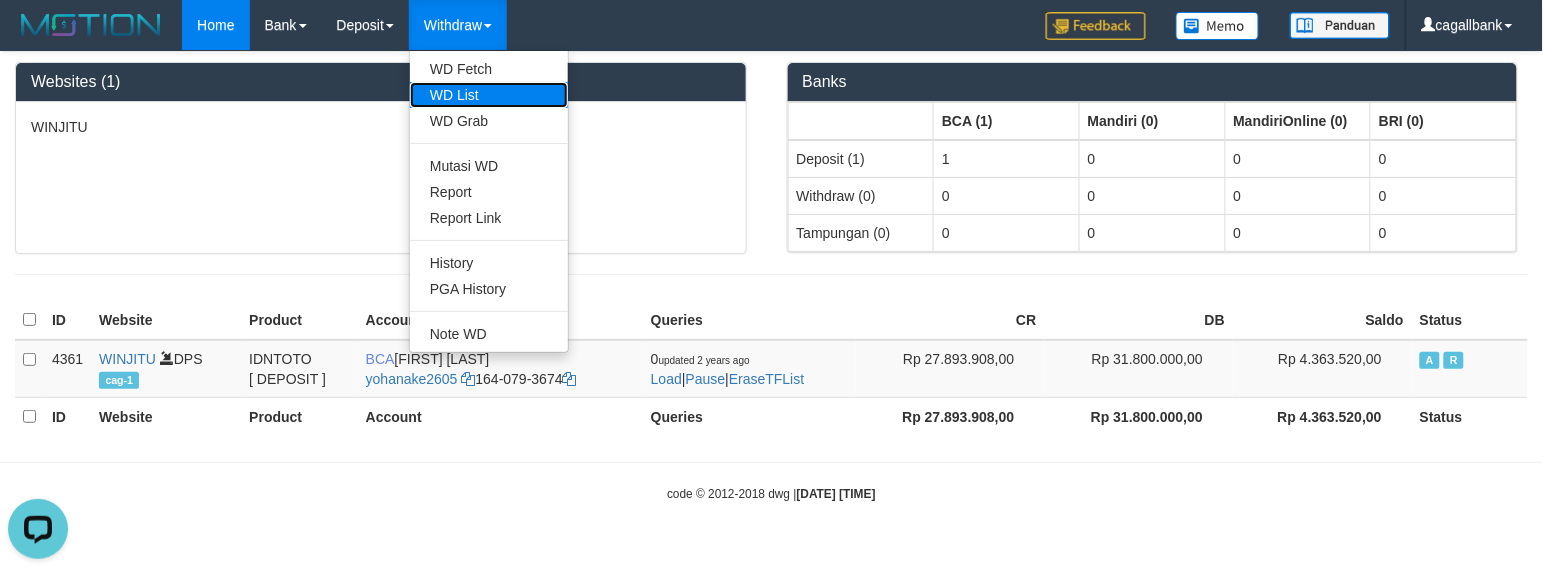 click on "WD List" at bounding box center [489, 95] 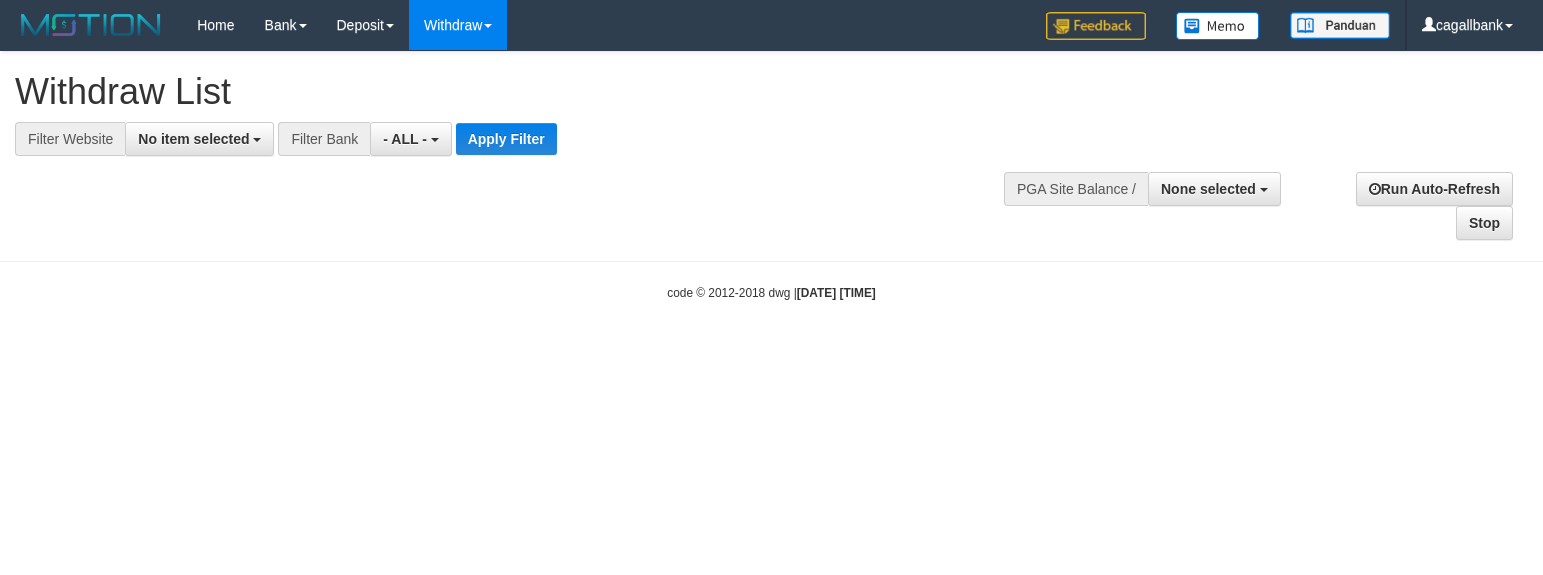 select 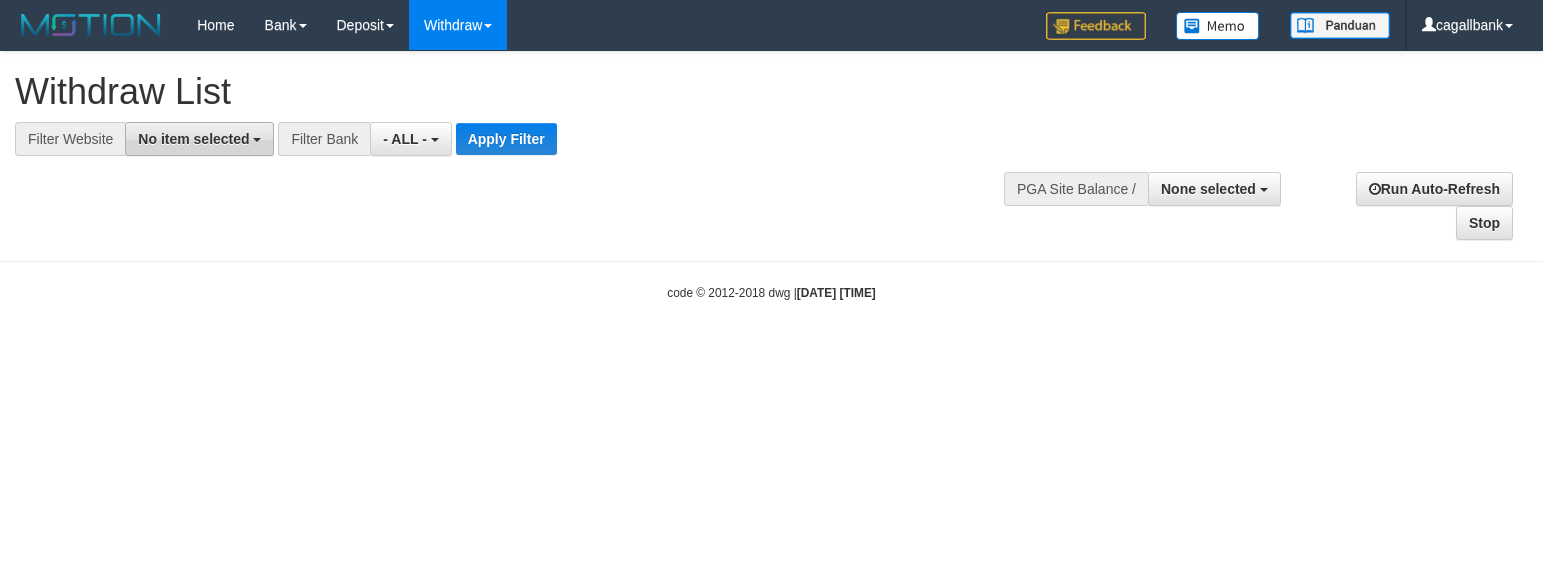 scroll, scrollTop: 0, scrollLeft: 0, axis: both 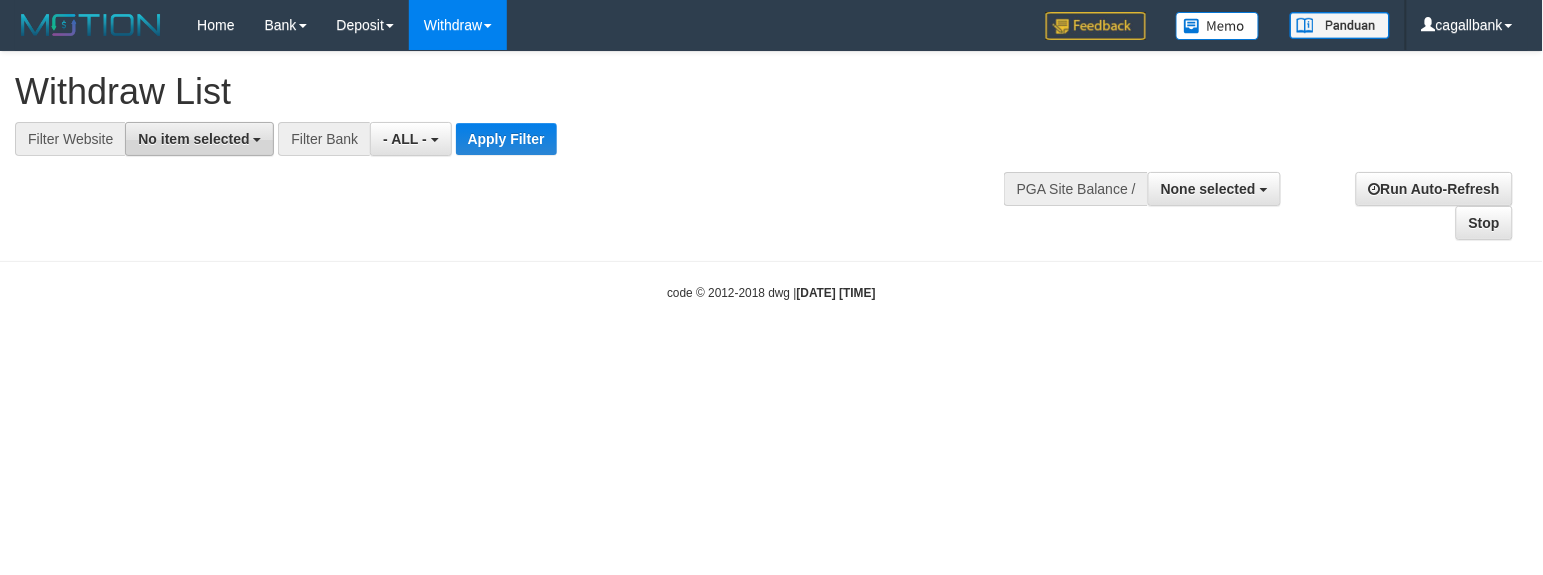 click on "No item selected" at bounding box center (193, 139) 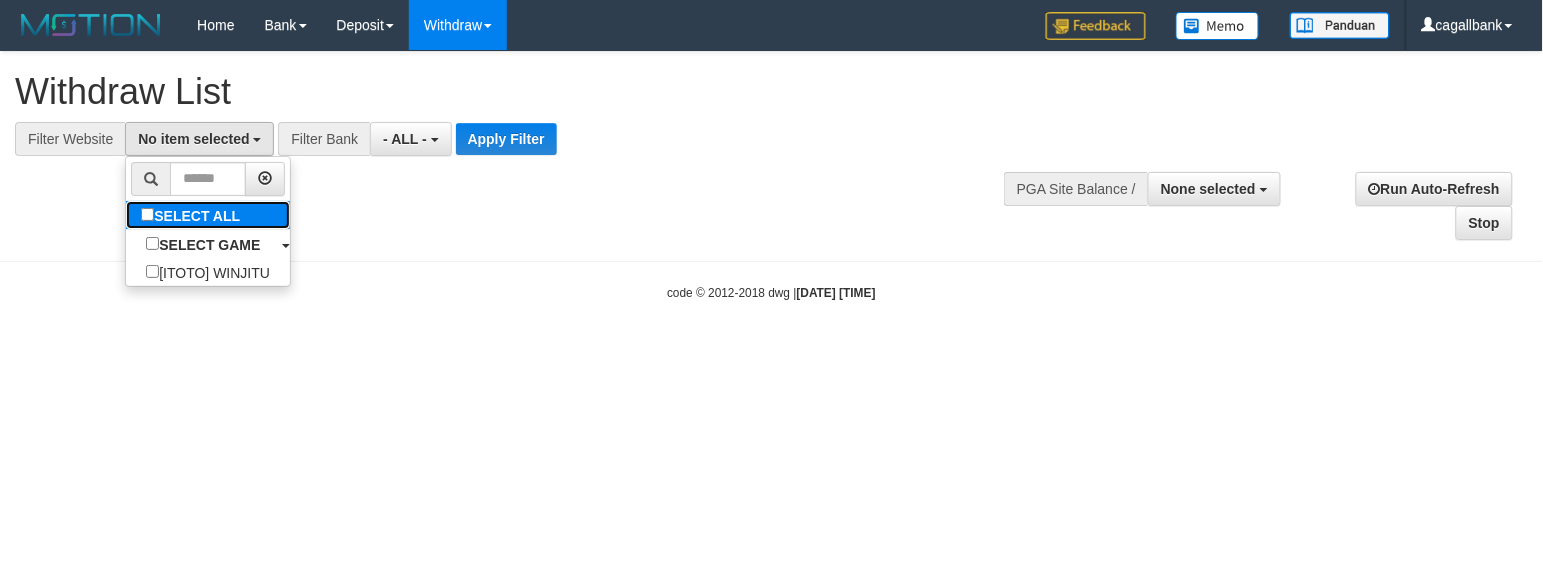 click on "SELECT ALL" at bounding box center (193, 215) 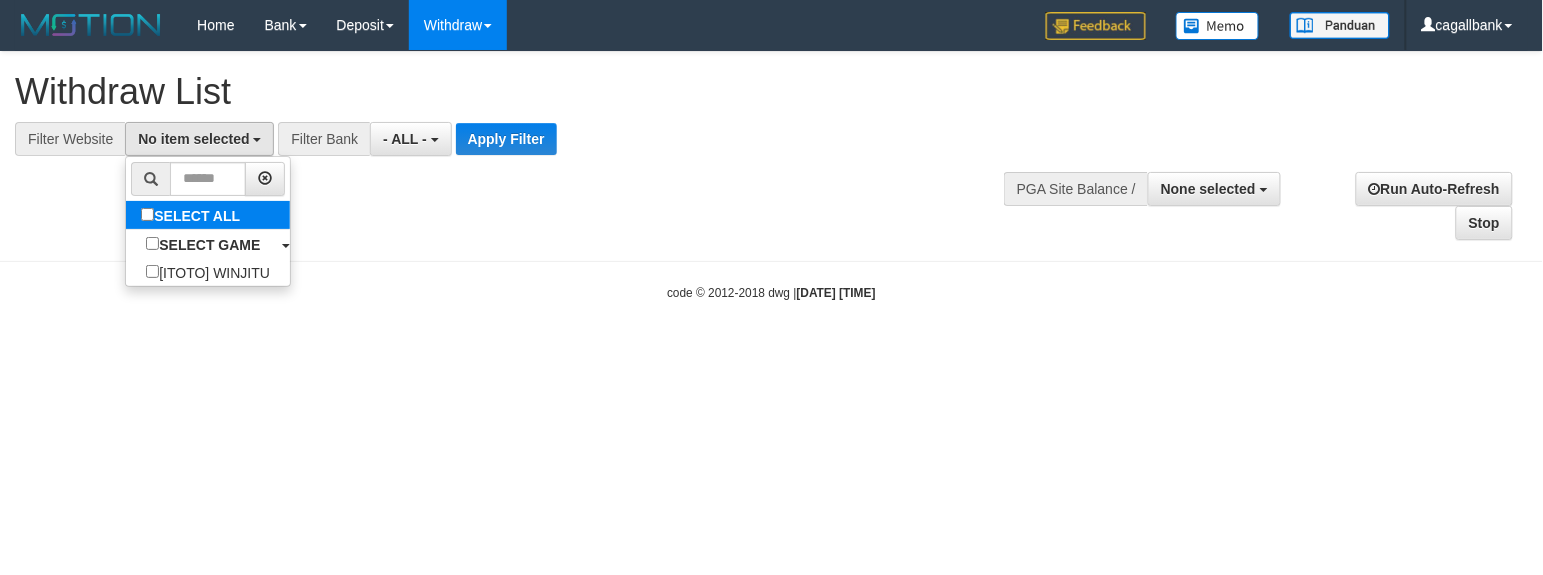 select on "****" 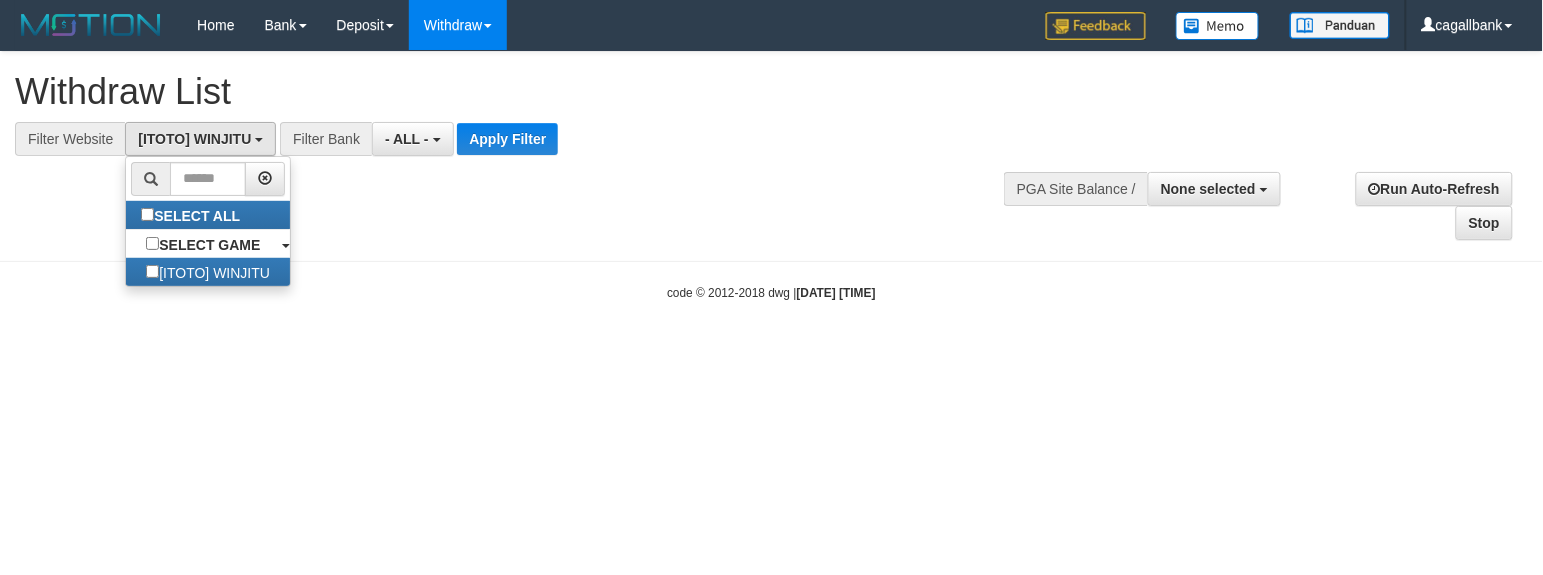 scroll, scrollTop: 17, scrollLeft: 0, axis: vertical 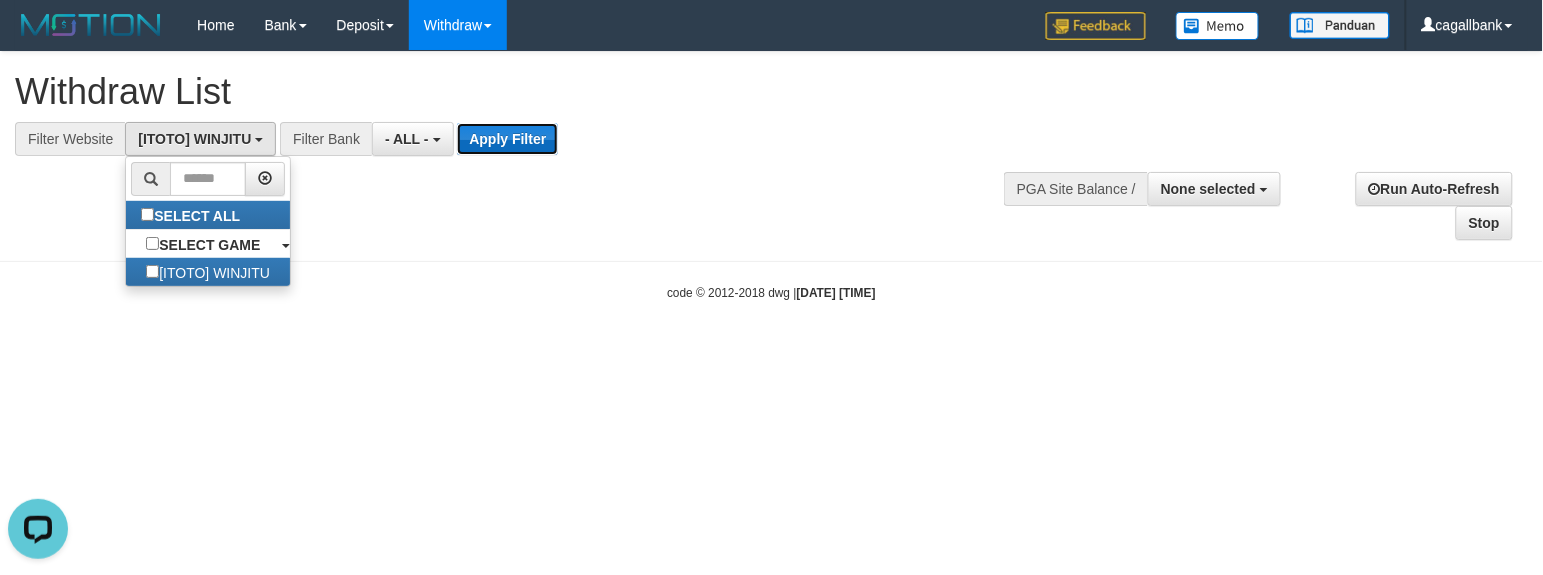 click on "Apply Filter" at bounding box center (507, 139) 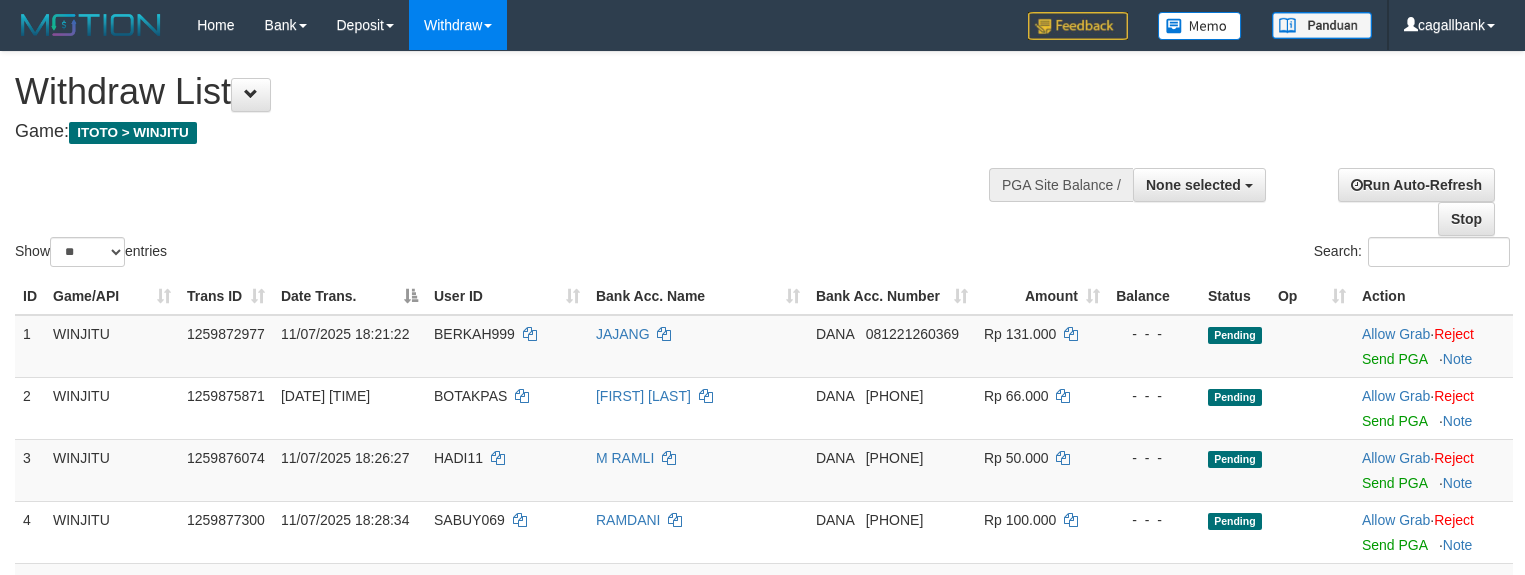 select 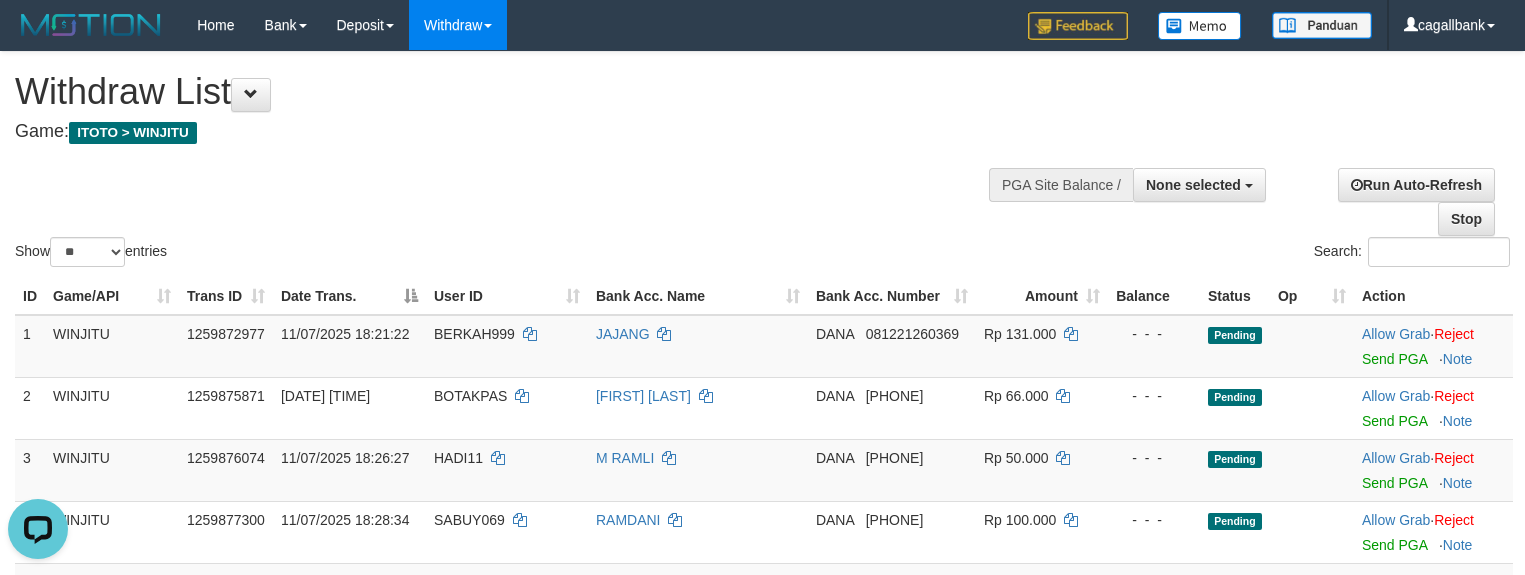 scroll, scrollTop: 0, scrollLeft: 0, axis: both 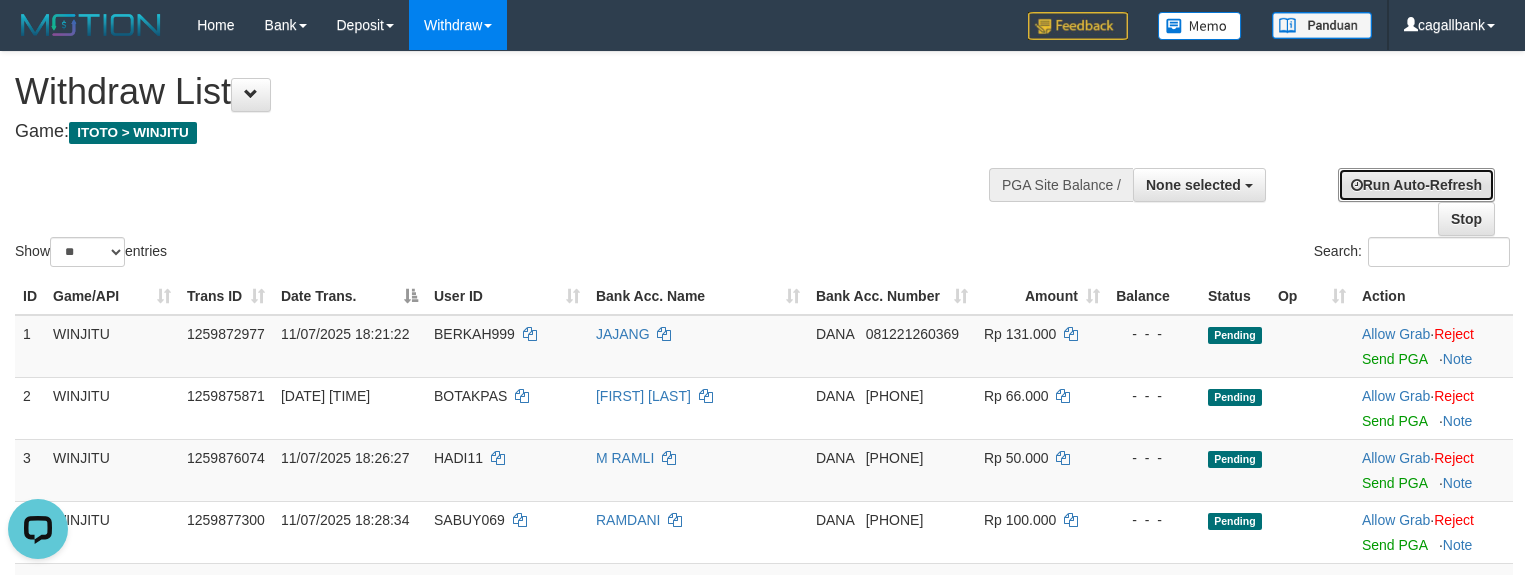 click on "Run Auto-Refresh" at bounding box center (1416, 185) 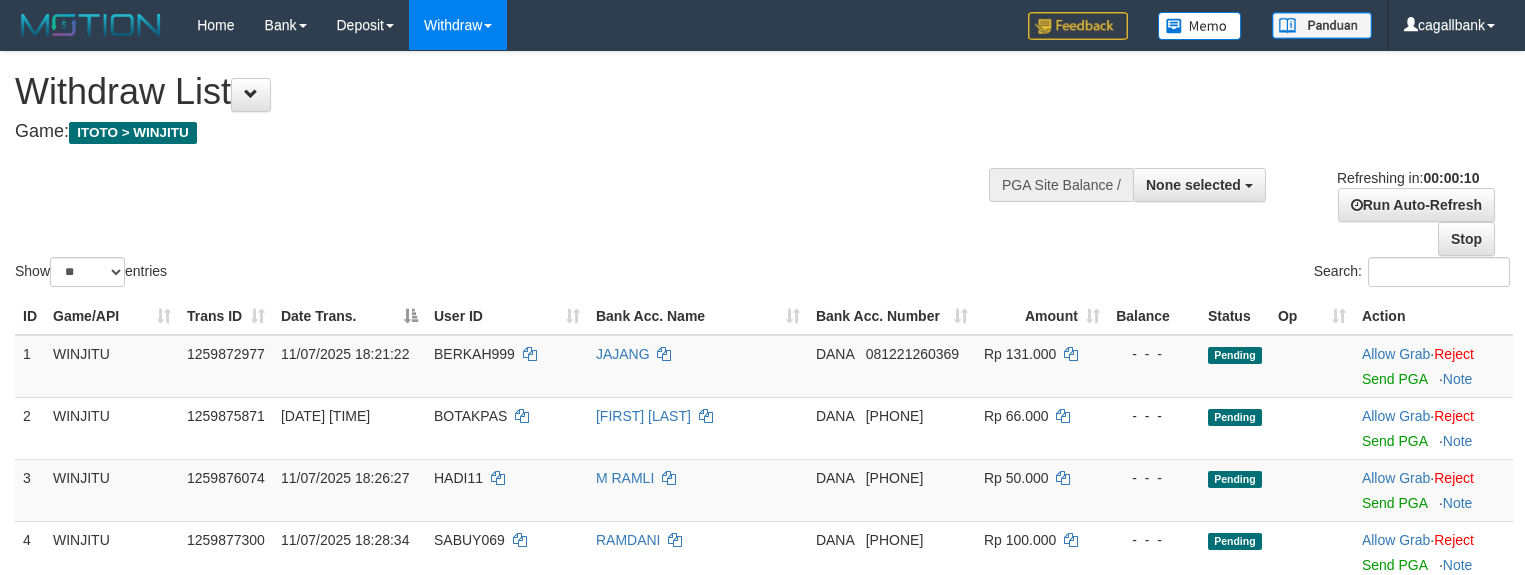 select 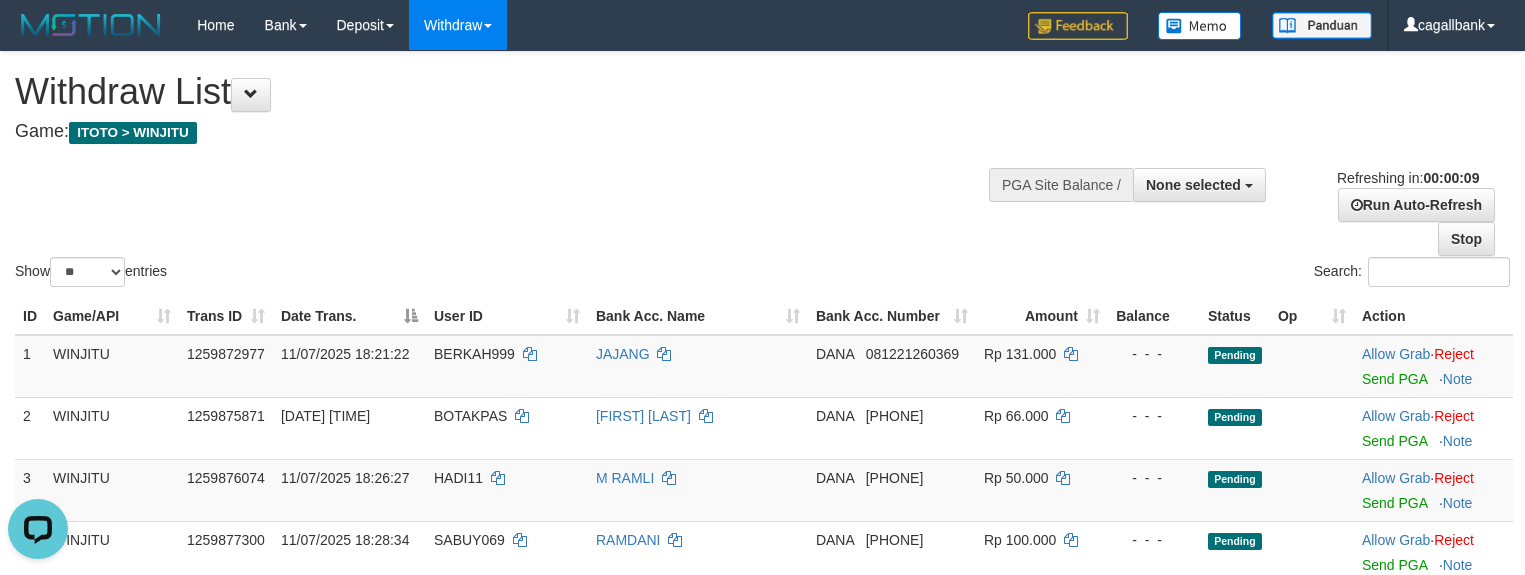 scroll, scrollTop: 0, scrollLeft: 0, axis: both 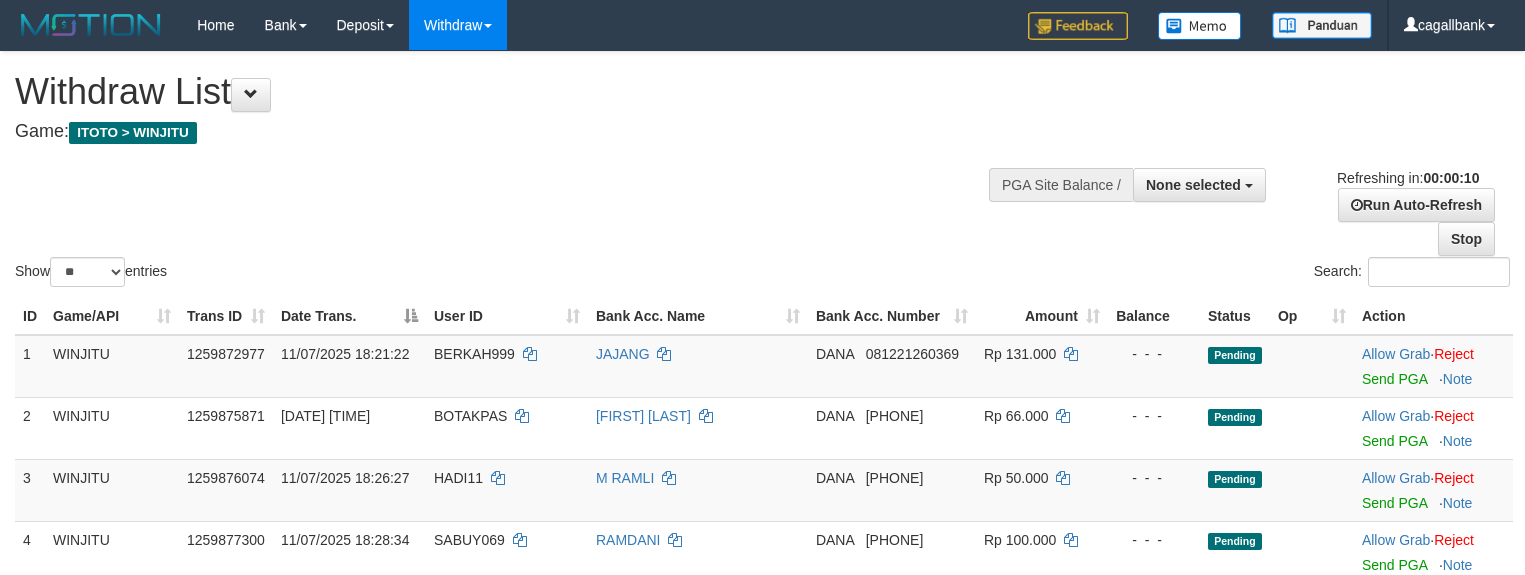 select 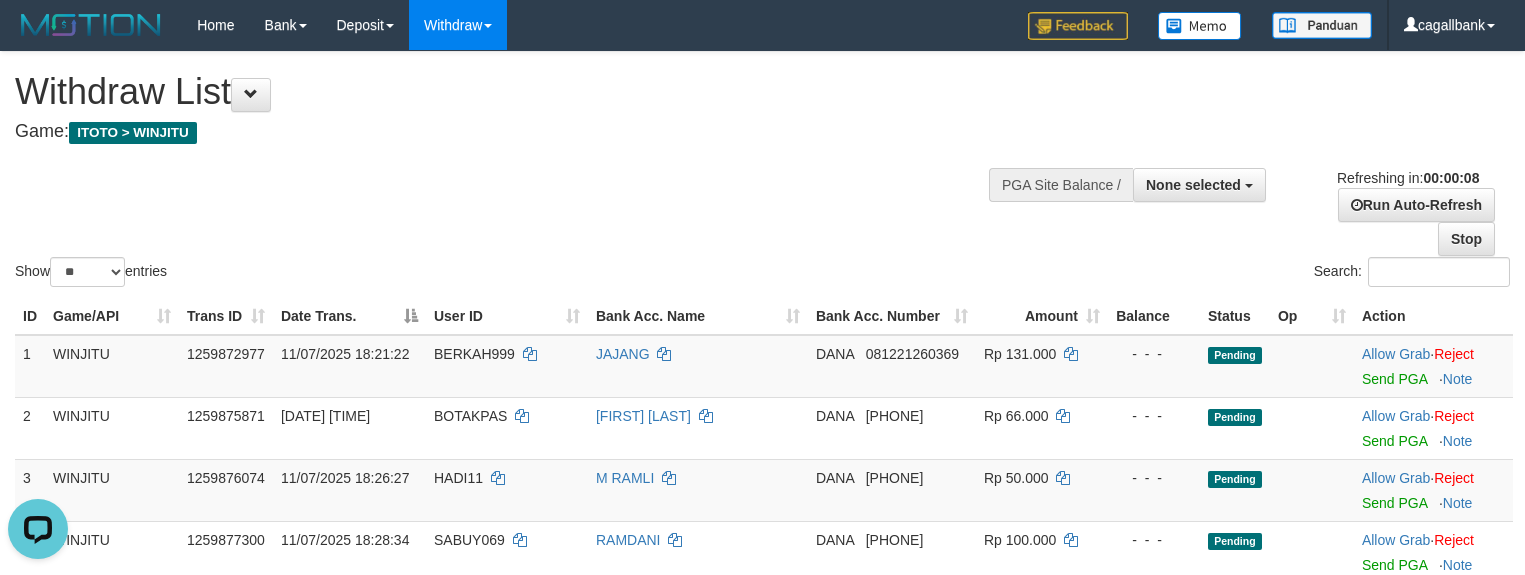 scroll, scrollTop: 0, scrollLeft: 0, axis: both 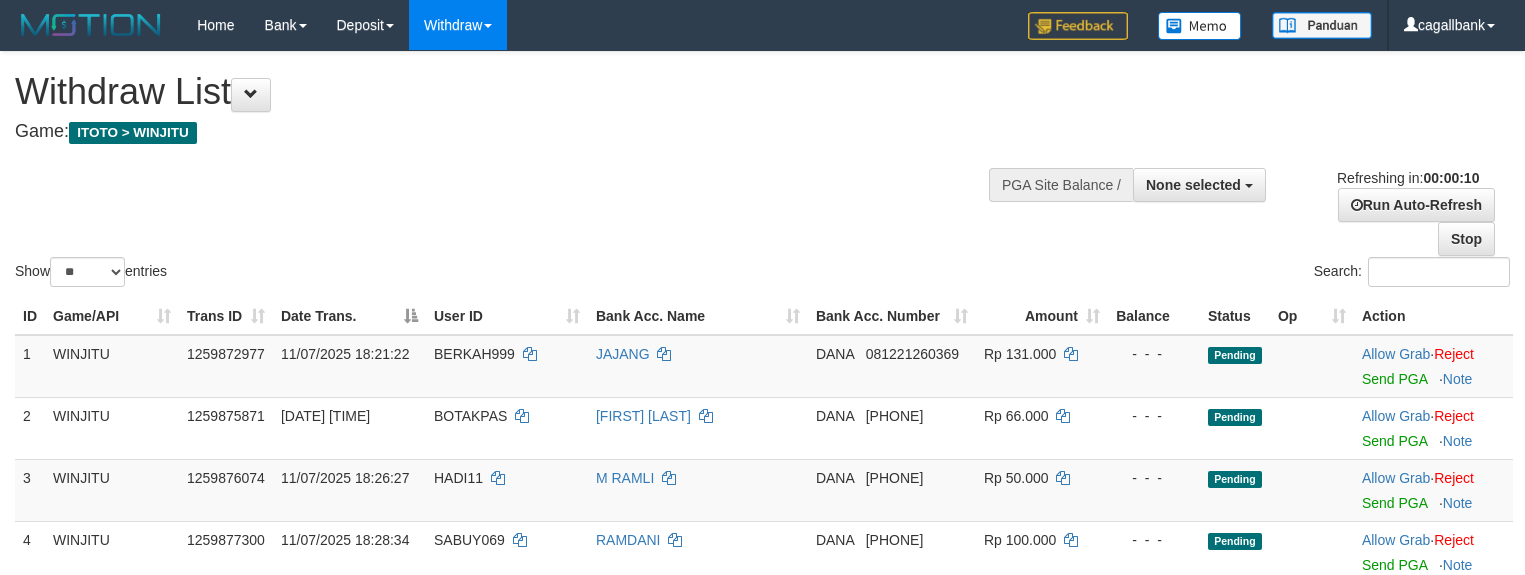select 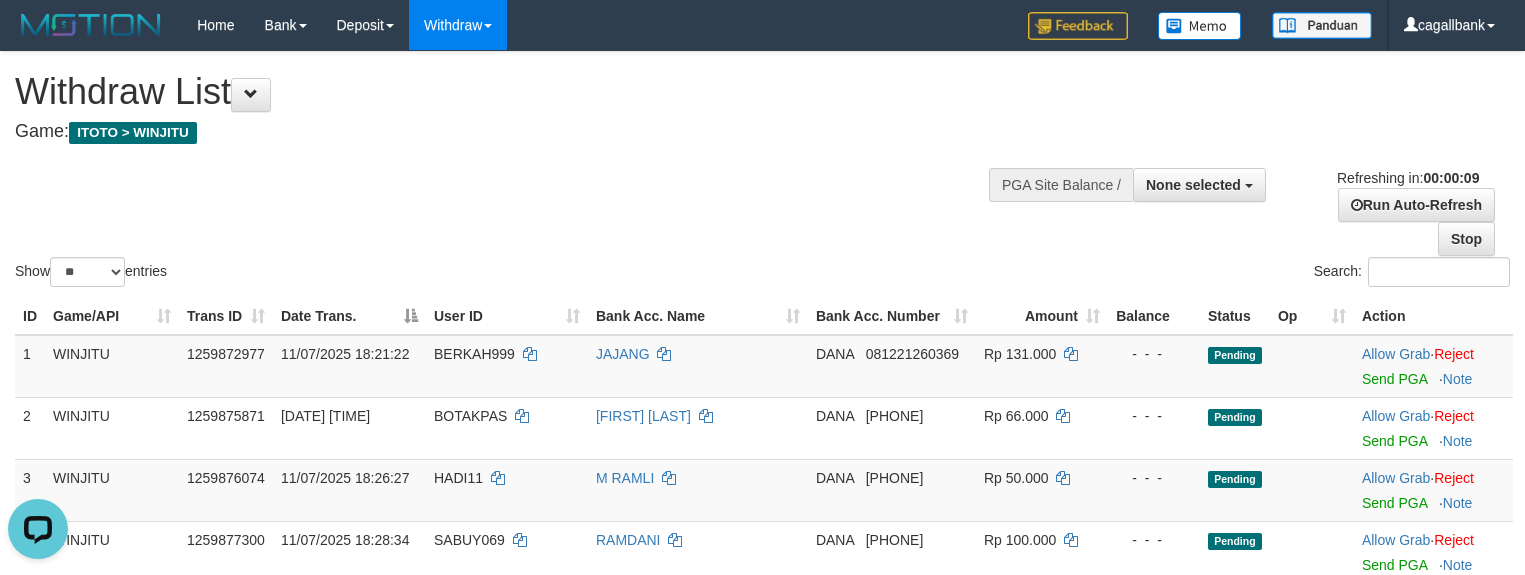 scroll, scrollTop: 0, scrollLeft: 0, axis: both 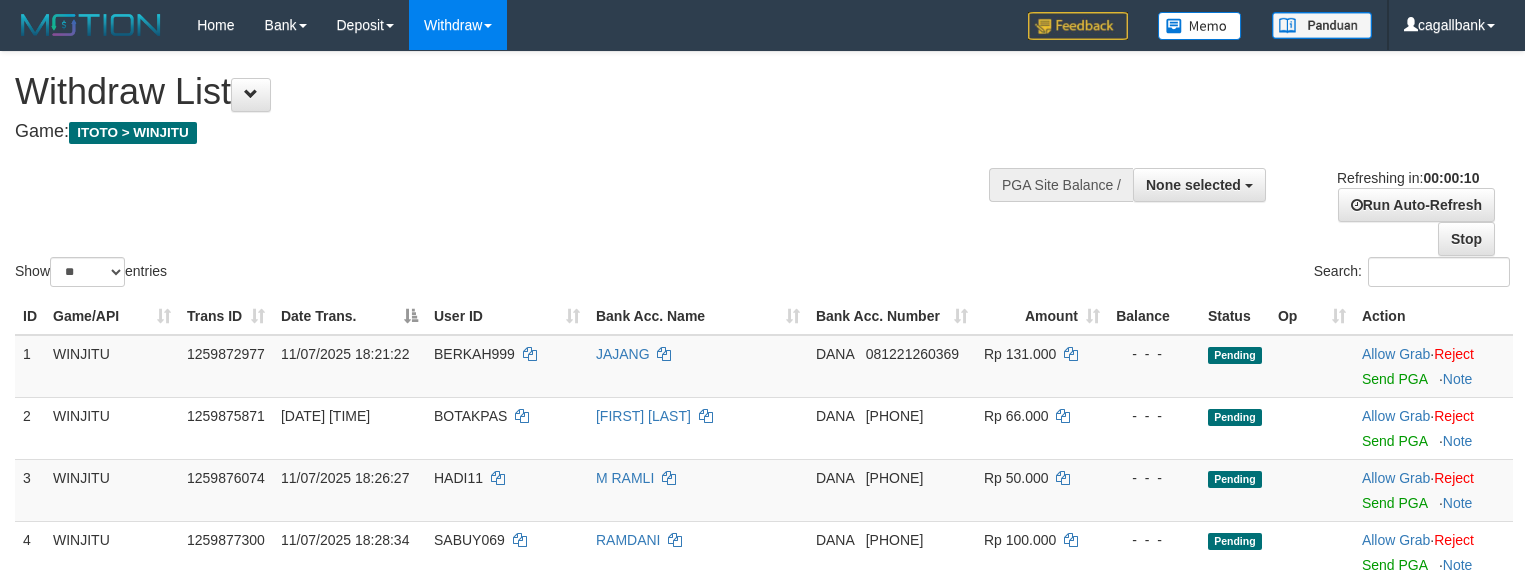 select 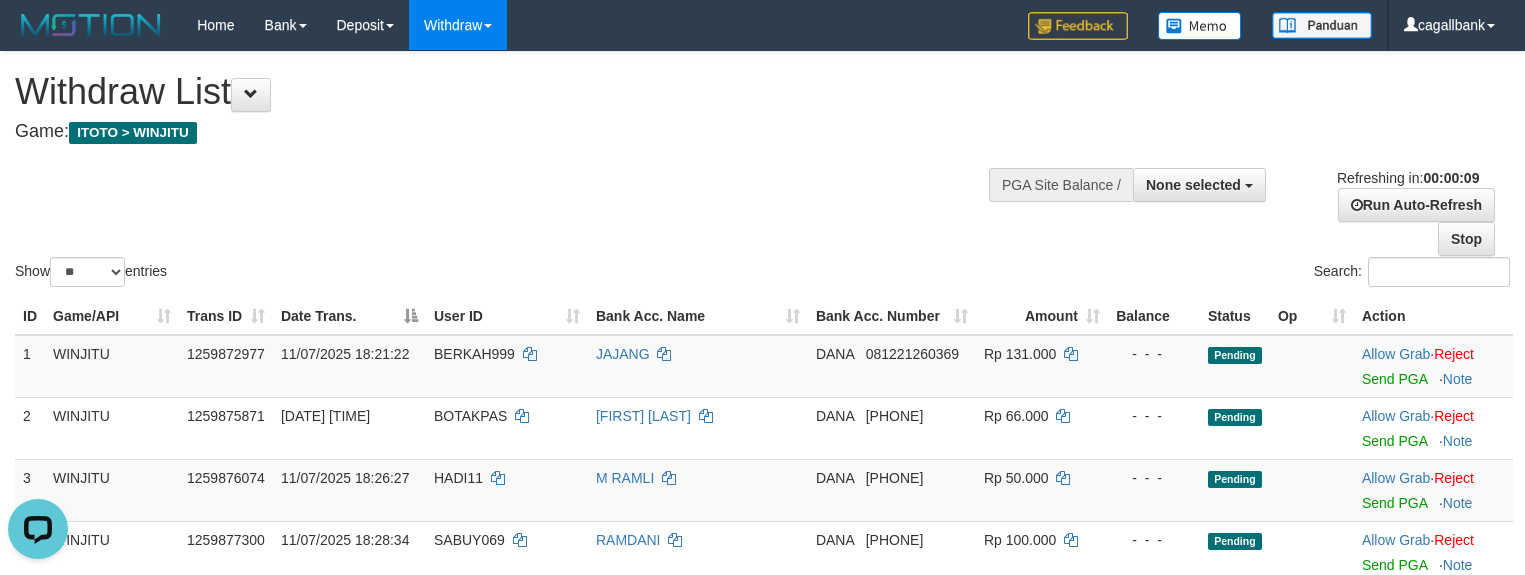scroll, scrollTop: 0, scrollLeft: 0, axis: both 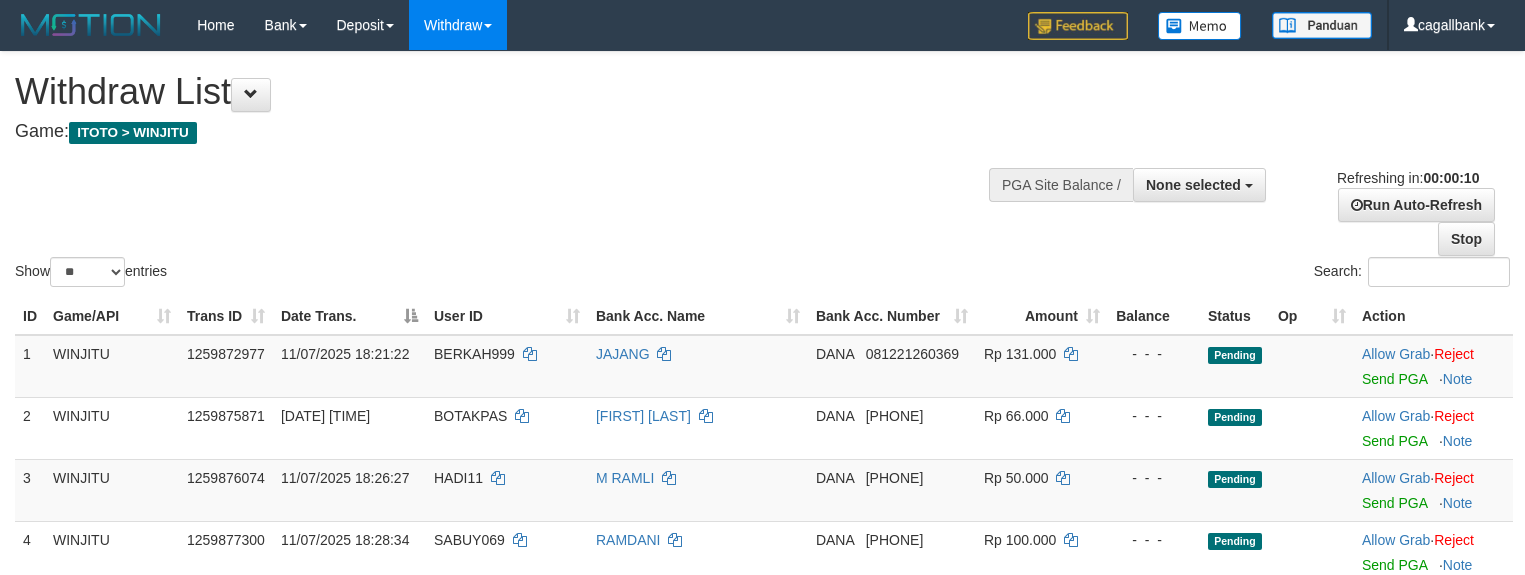 select 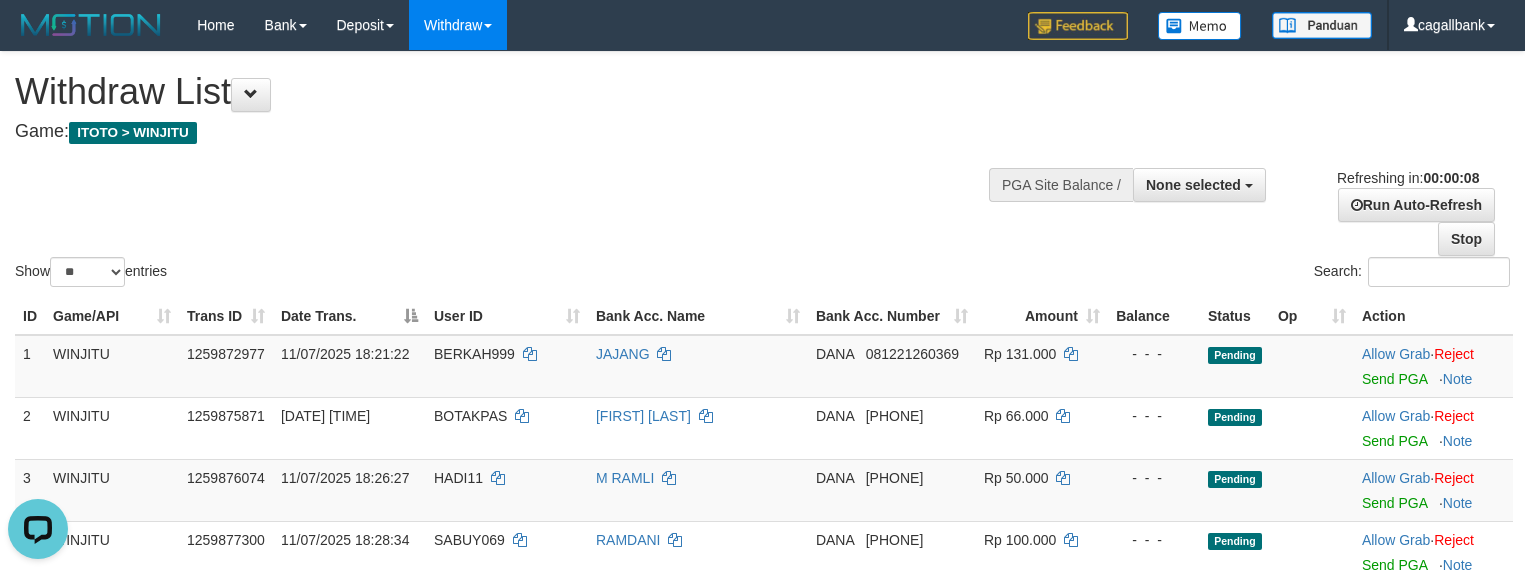 scroll, scrollTop: 0, scrollLeft: 0, axis: both 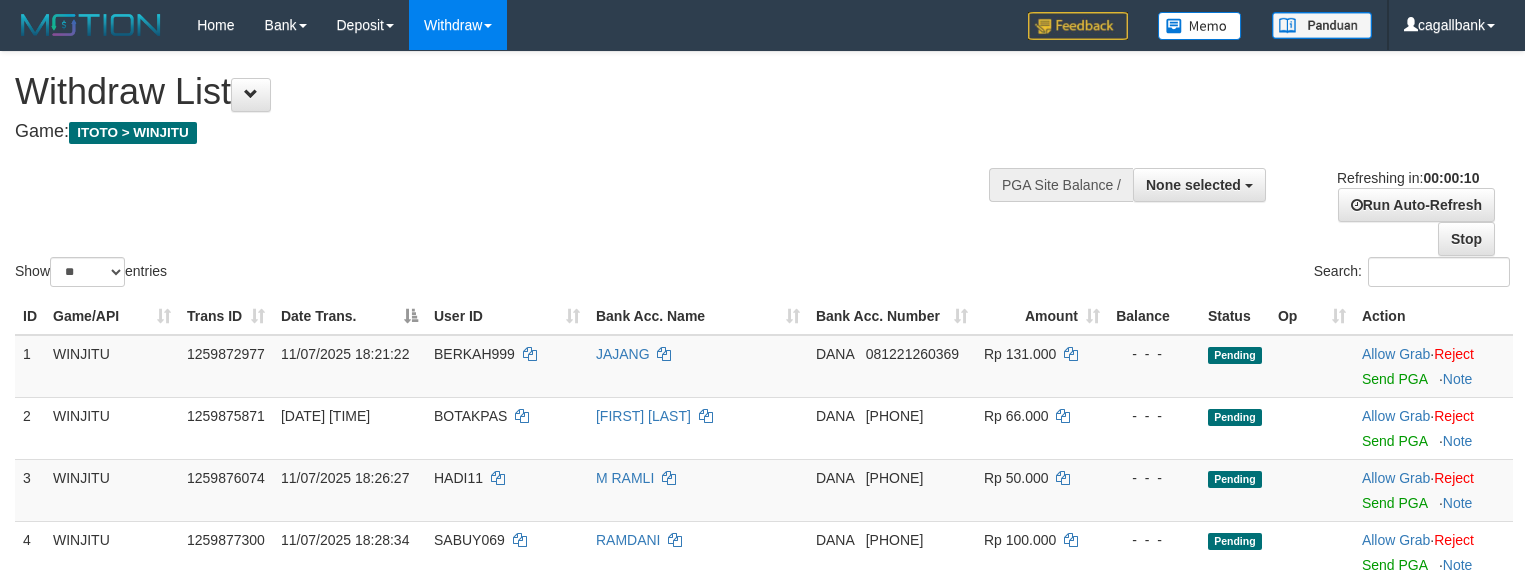 select 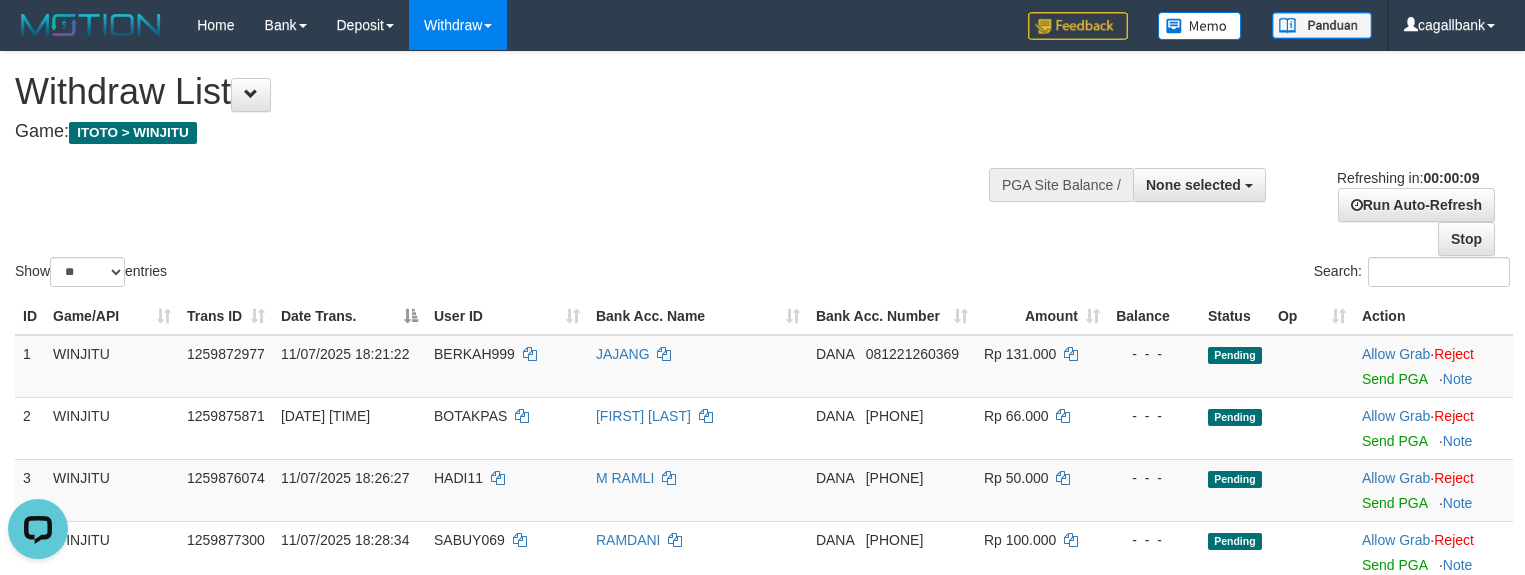 scroll, scrollTop: 0, scrollLeft: 0, axis: both 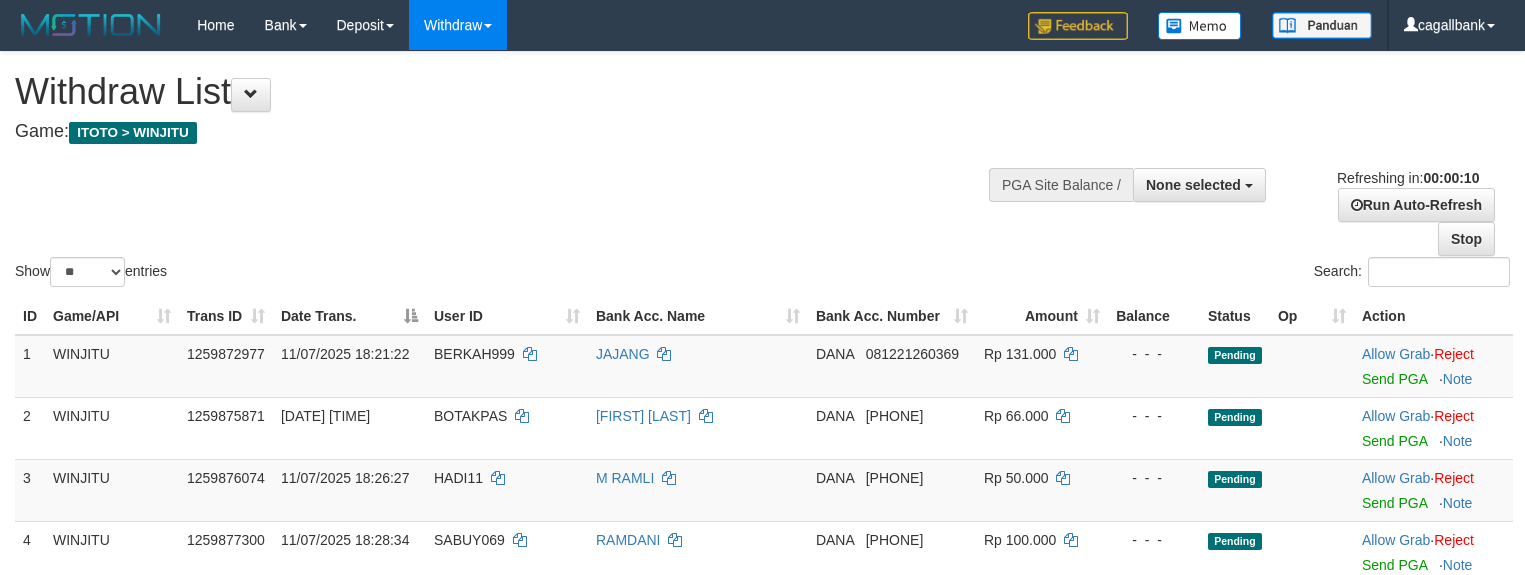 select 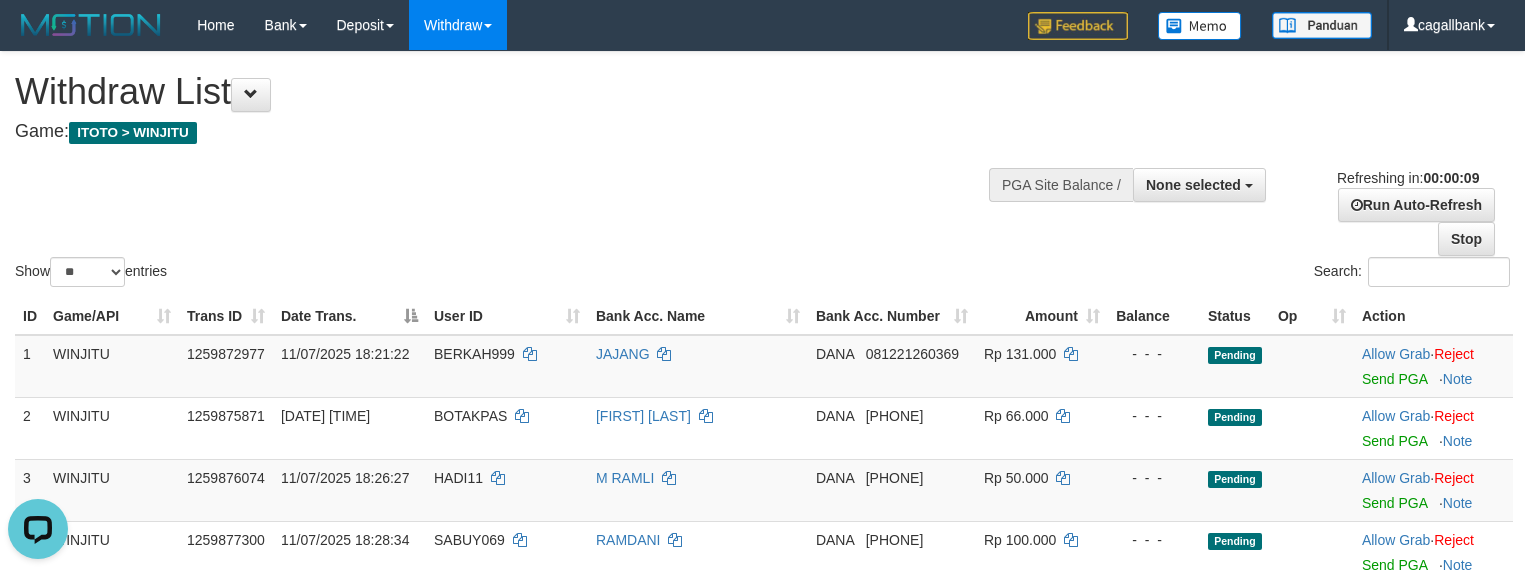 scroll, scrollTop: 0, scrollLeft: 0, axis: both 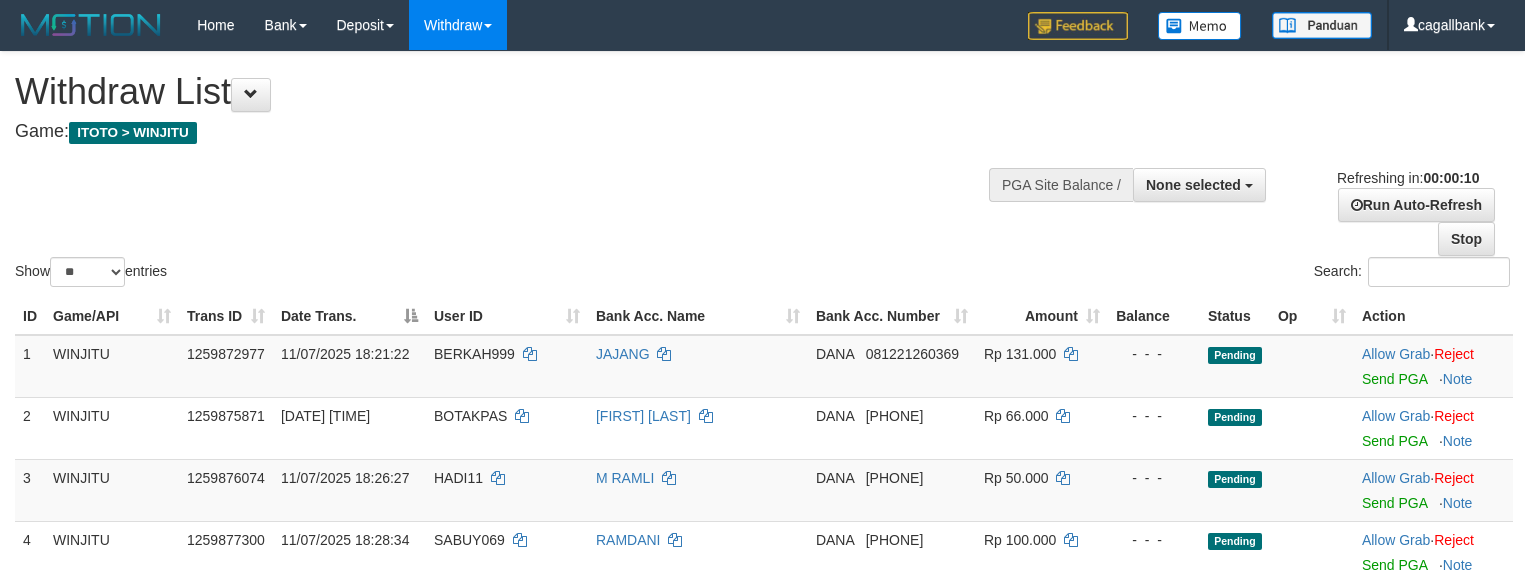 select 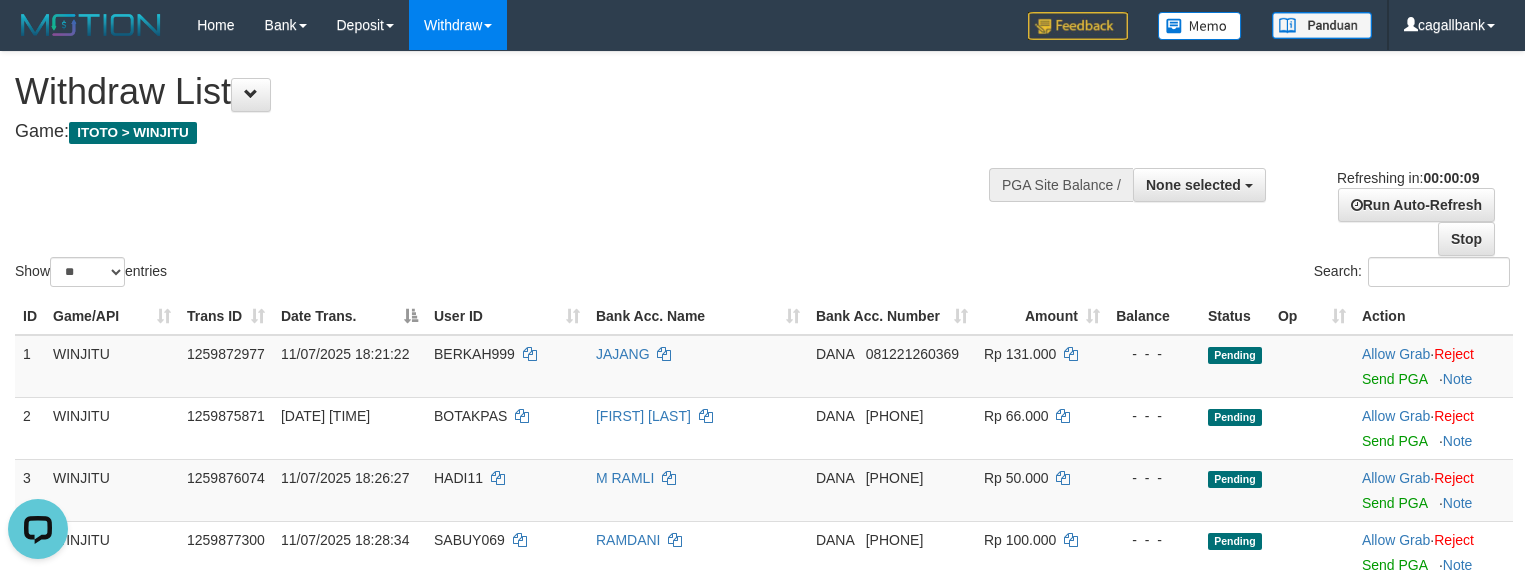 scroll, scrollTop: 0, scrollLeft: 0, axis: both 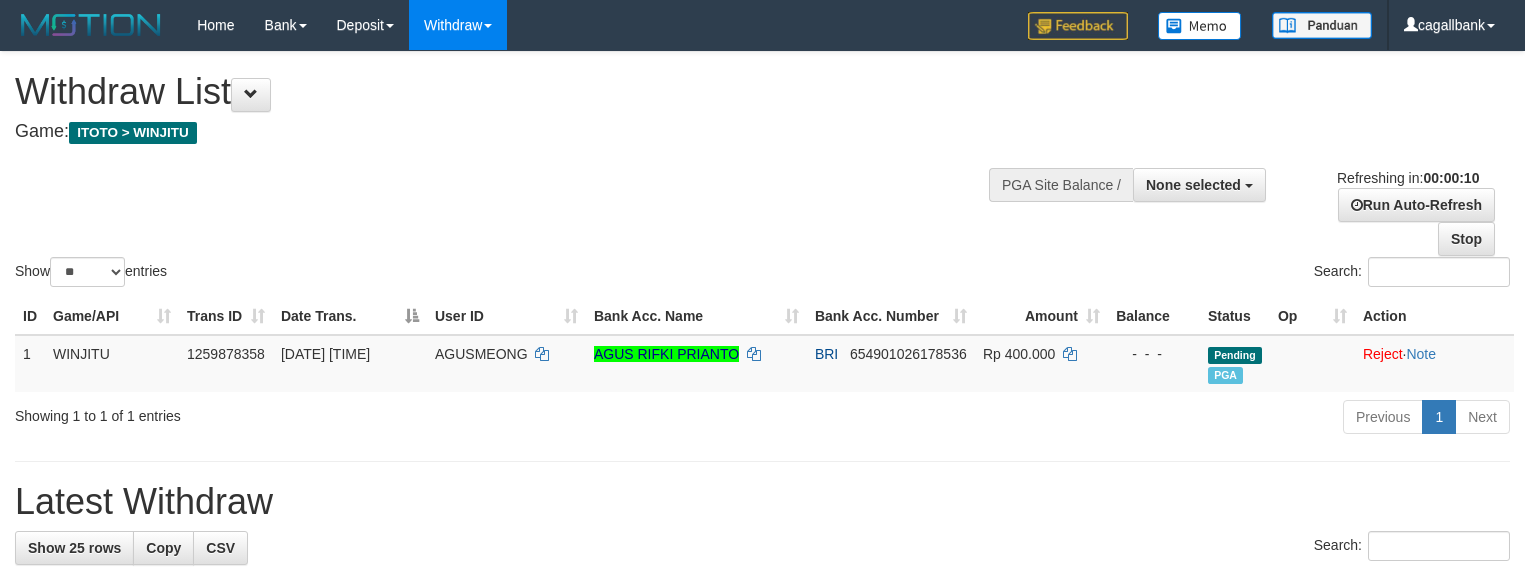 select 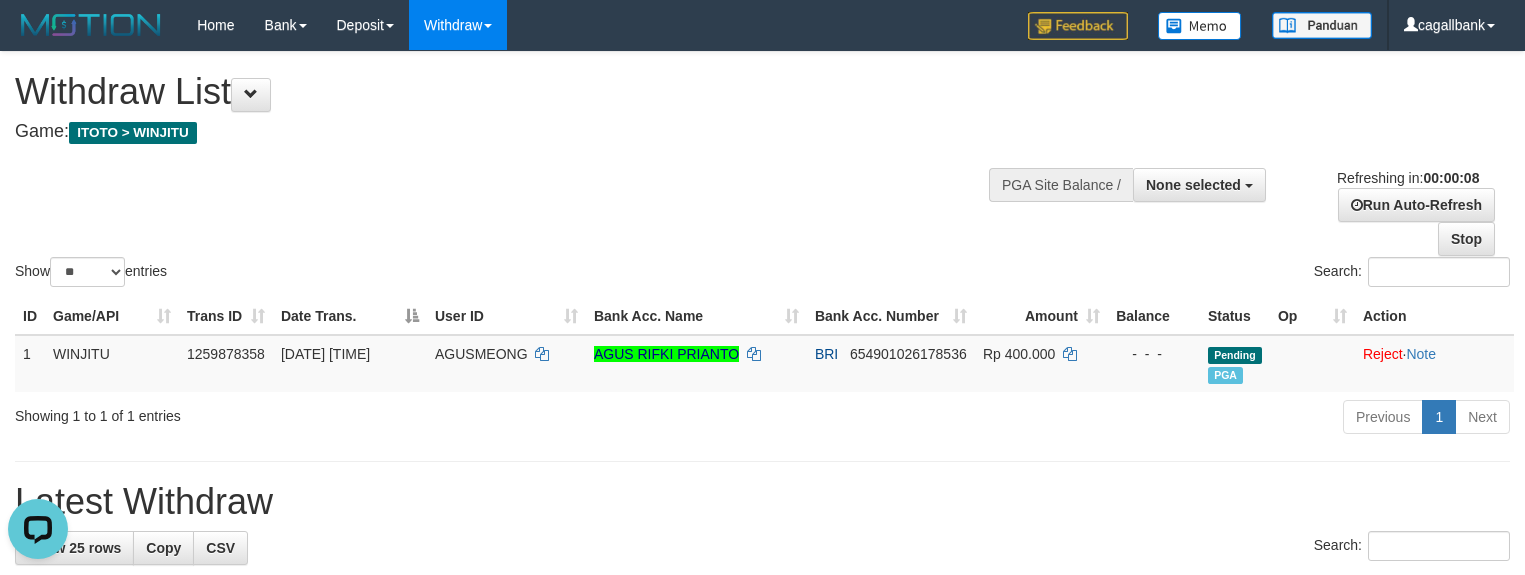 scroll, scrollTop: 0, scrollLeft: 0, axis: both 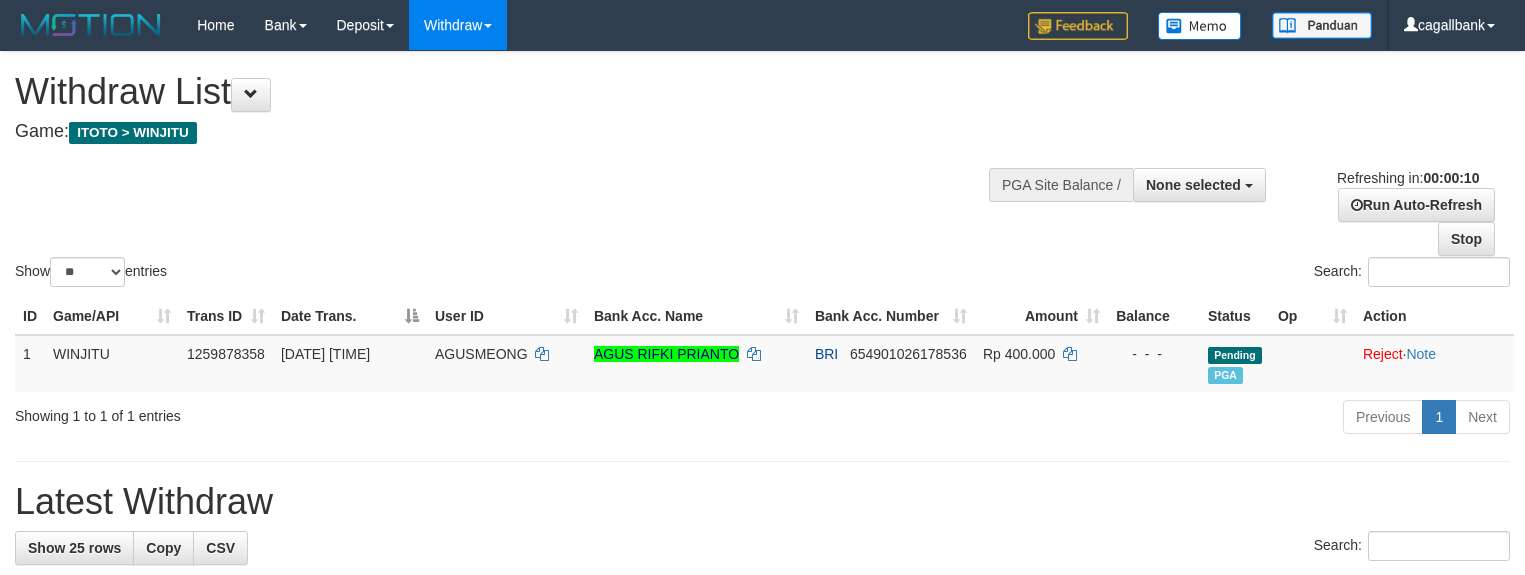 select 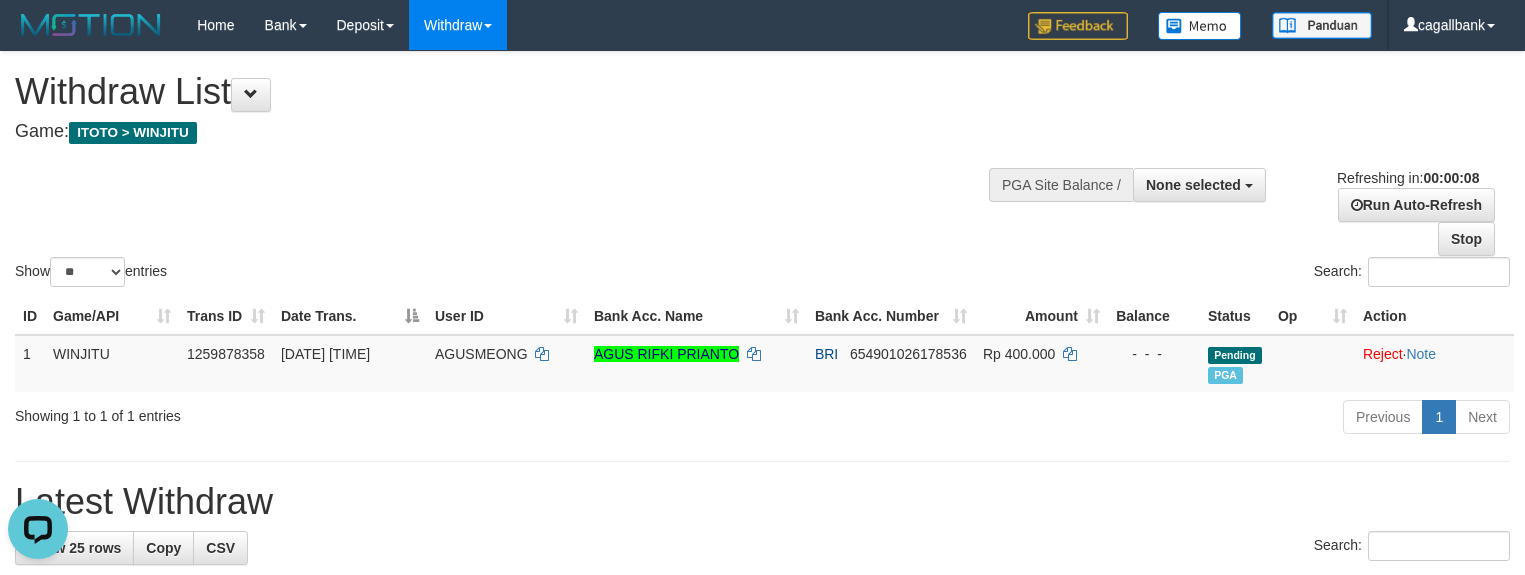 scroll, scrollTop: 0, scrollLeft: 0, axis: both 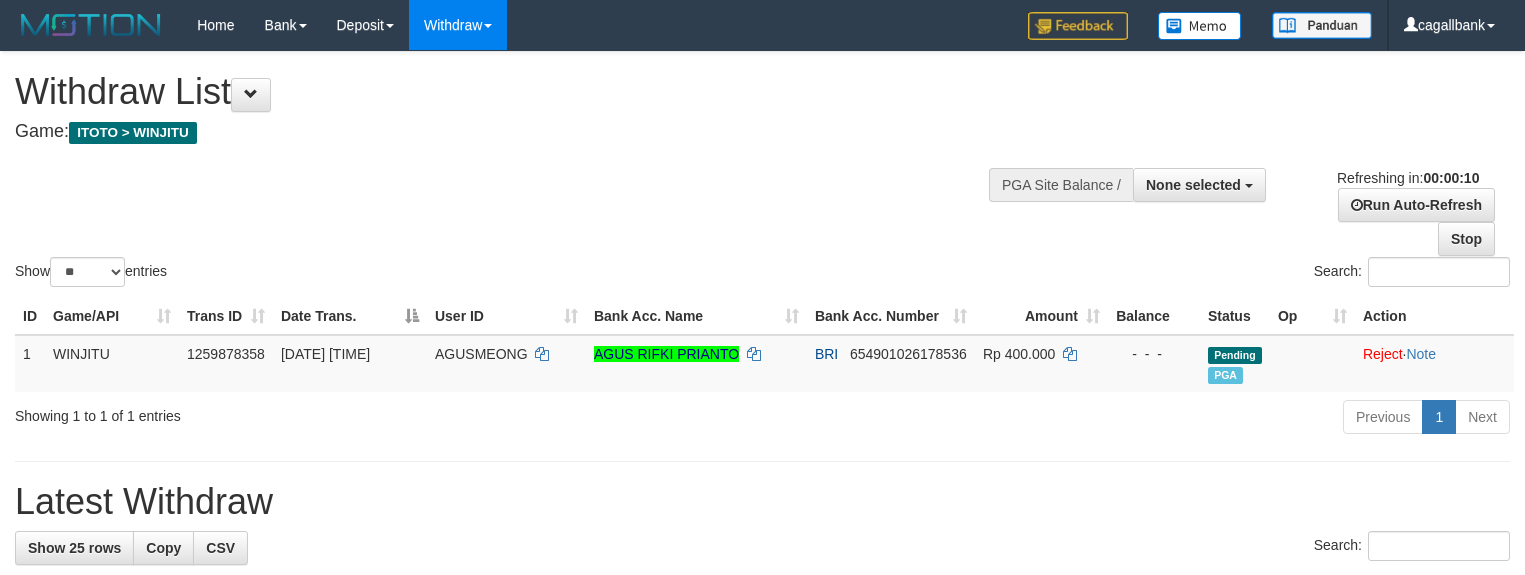 select 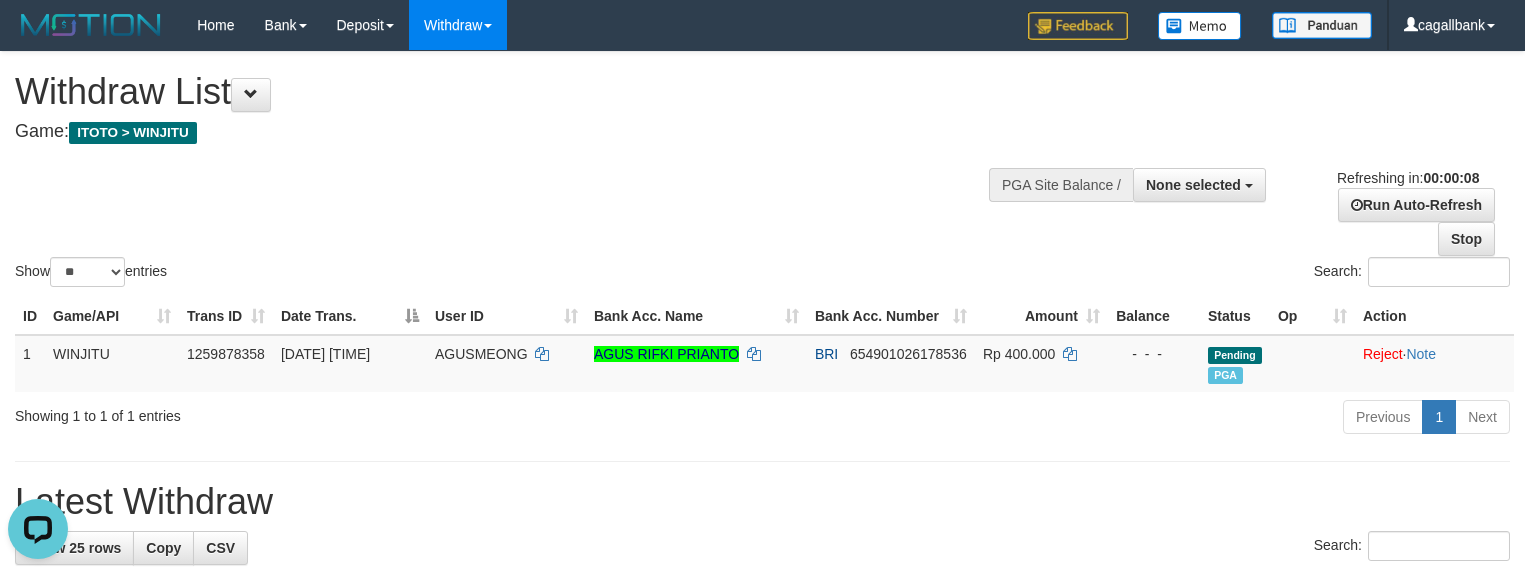 scroll, scrollTop: 0, scrollLeft: 0, axis: both 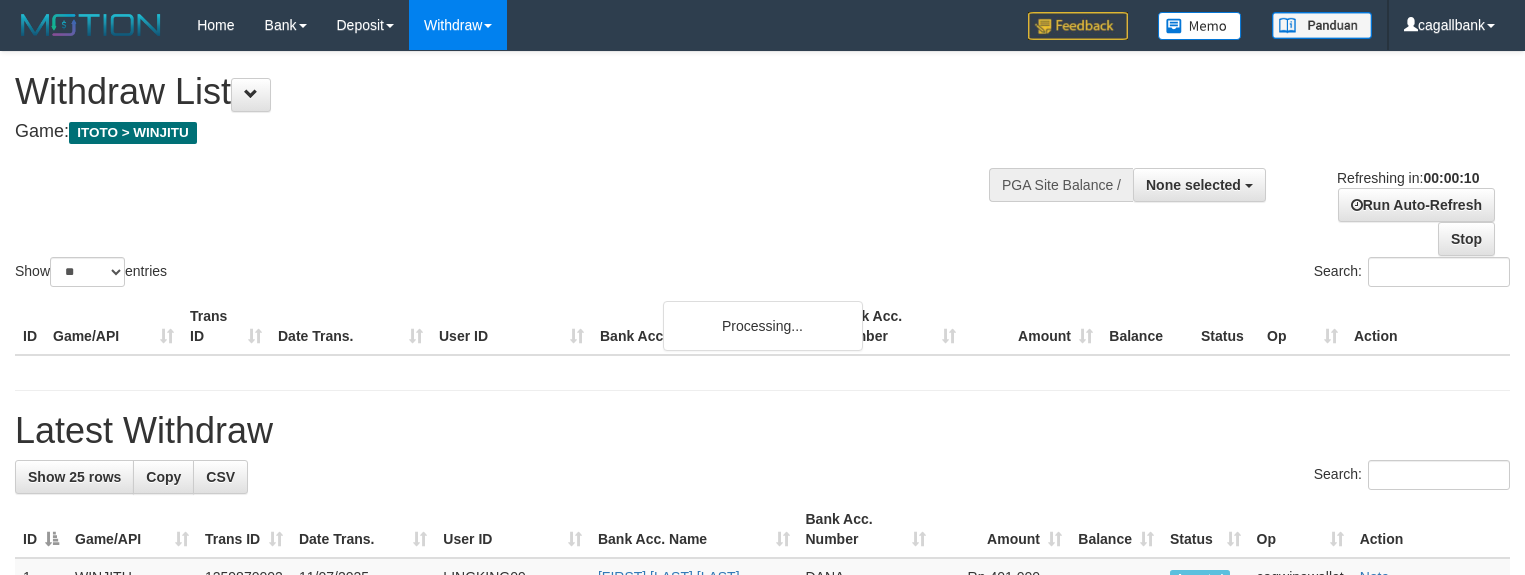 select 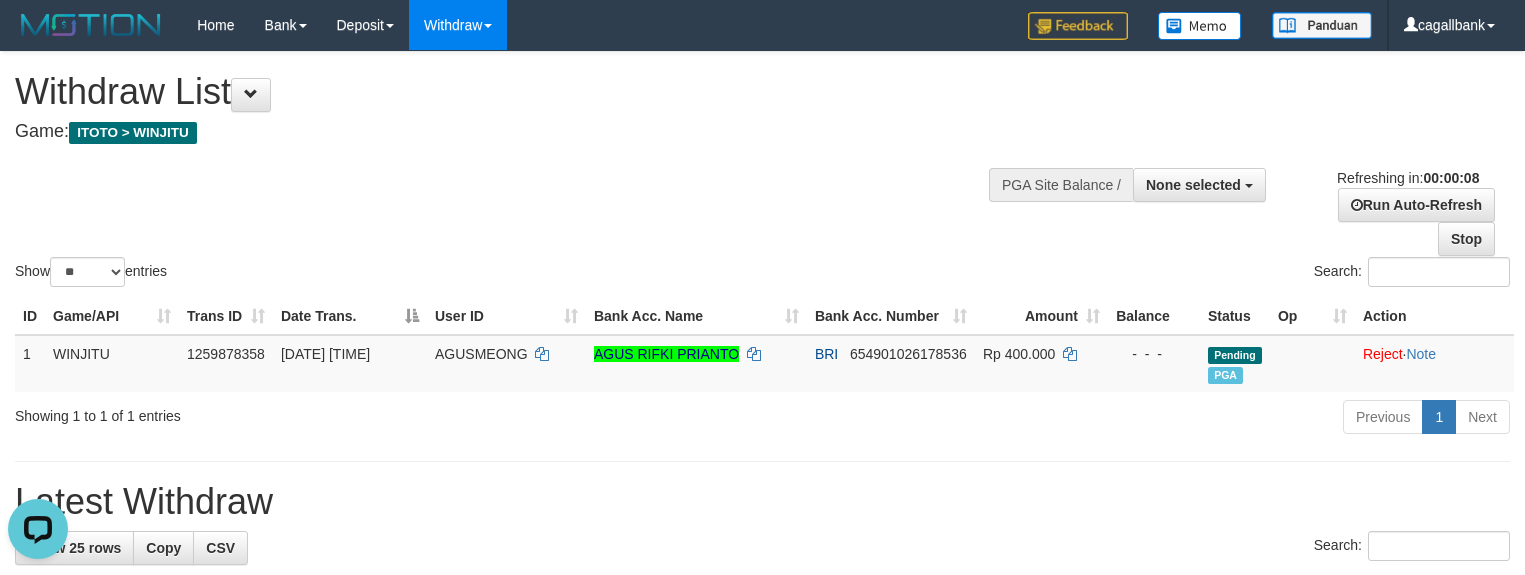 scroll, scrollTop: 0, scrollLeft: 0, axis: both 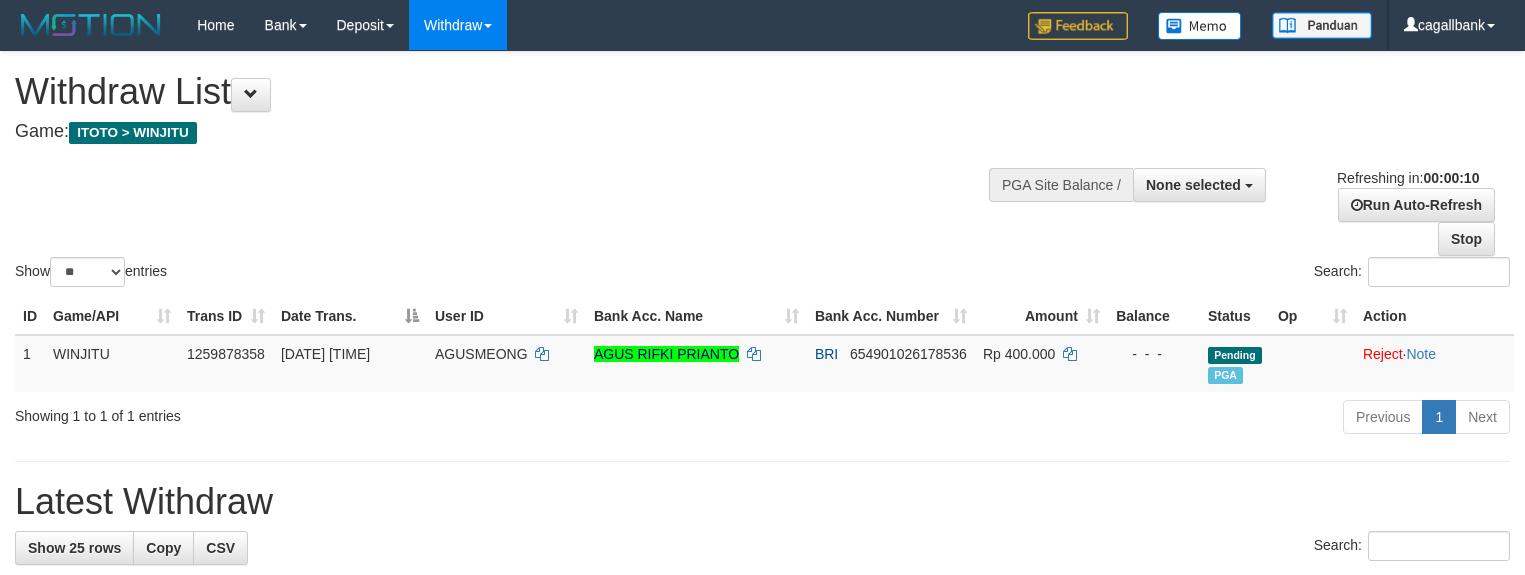 select 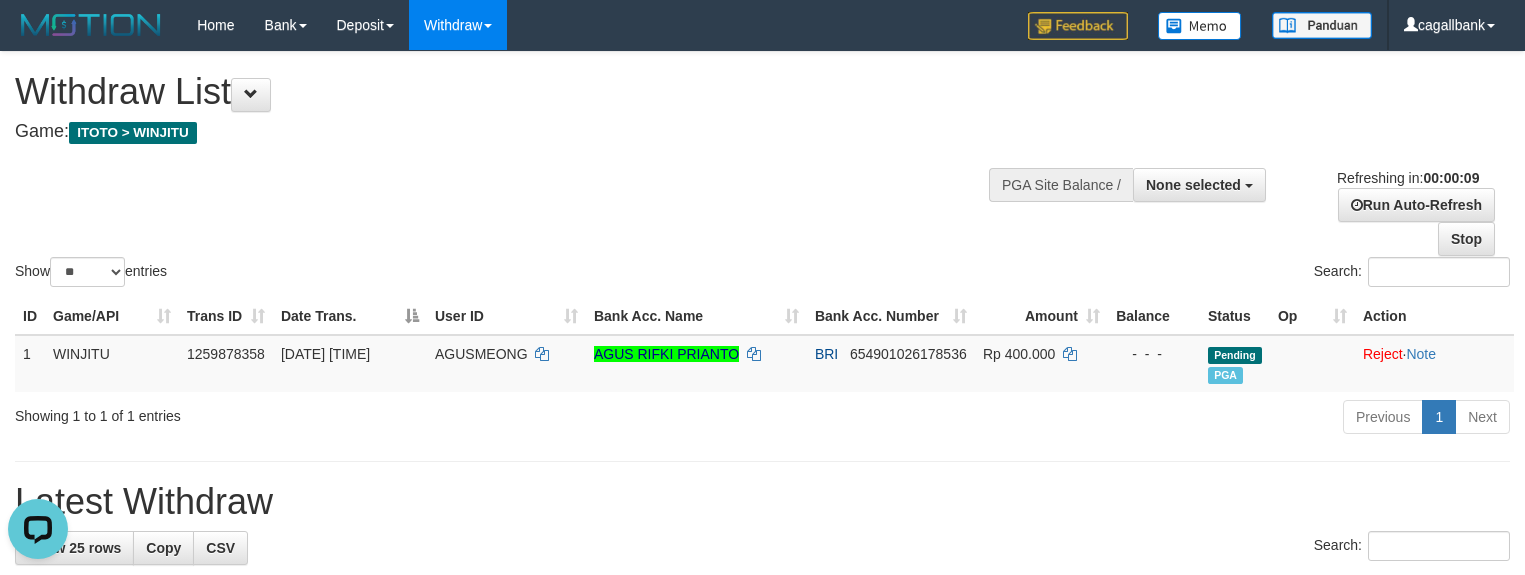 scroll, scrollTop: 0, scrollLeft: 0, axis: both 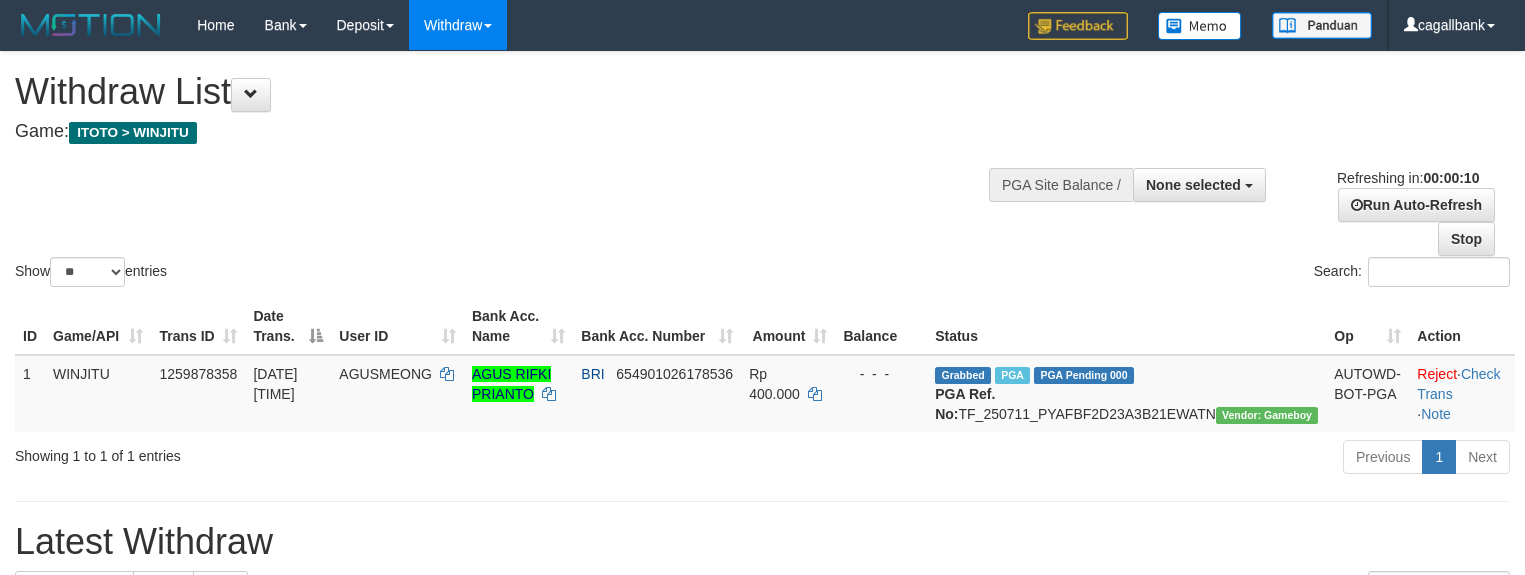 select 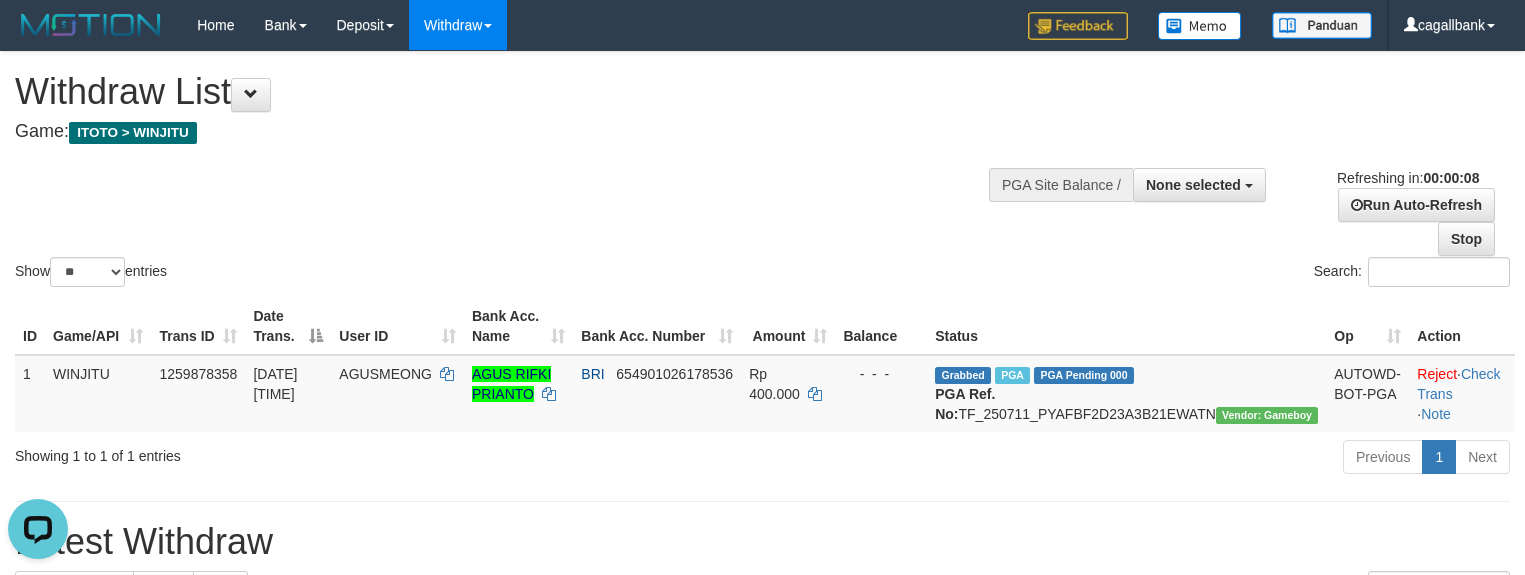 scroll, scrollTop: 0, scrollLeft: 0, axis: both 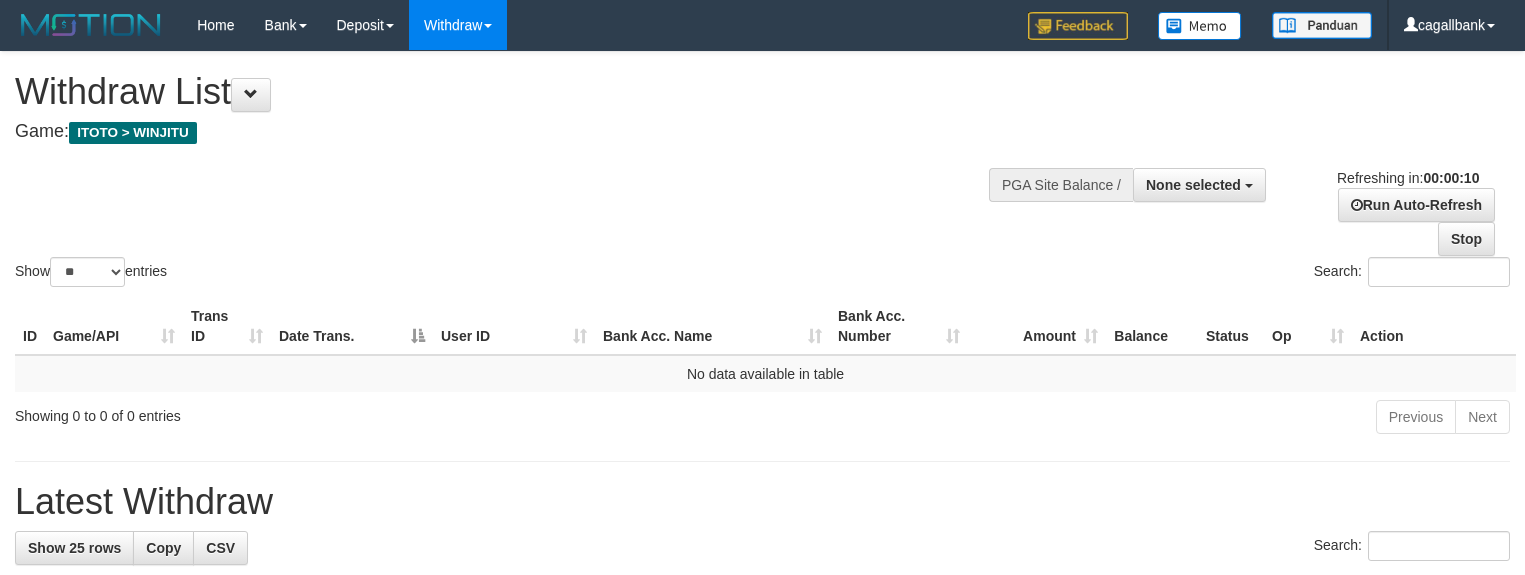 select 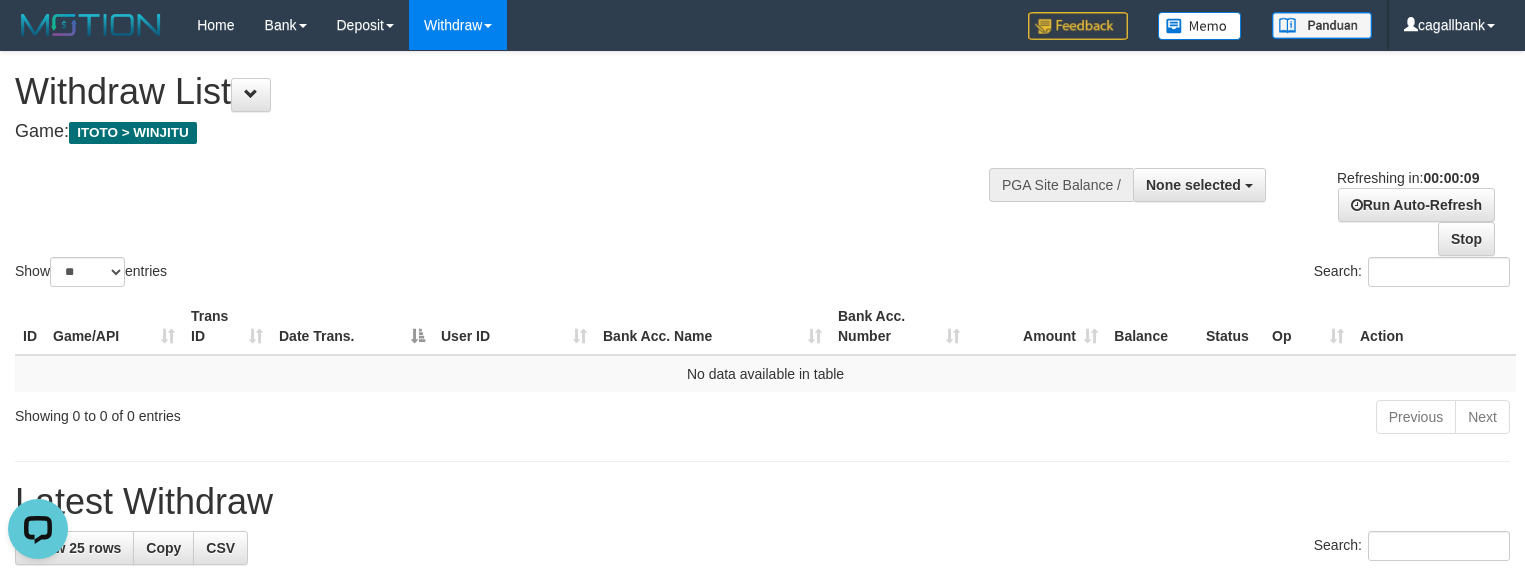 scroll, scrollTop: 0, scrollLeft: 0, axis: both 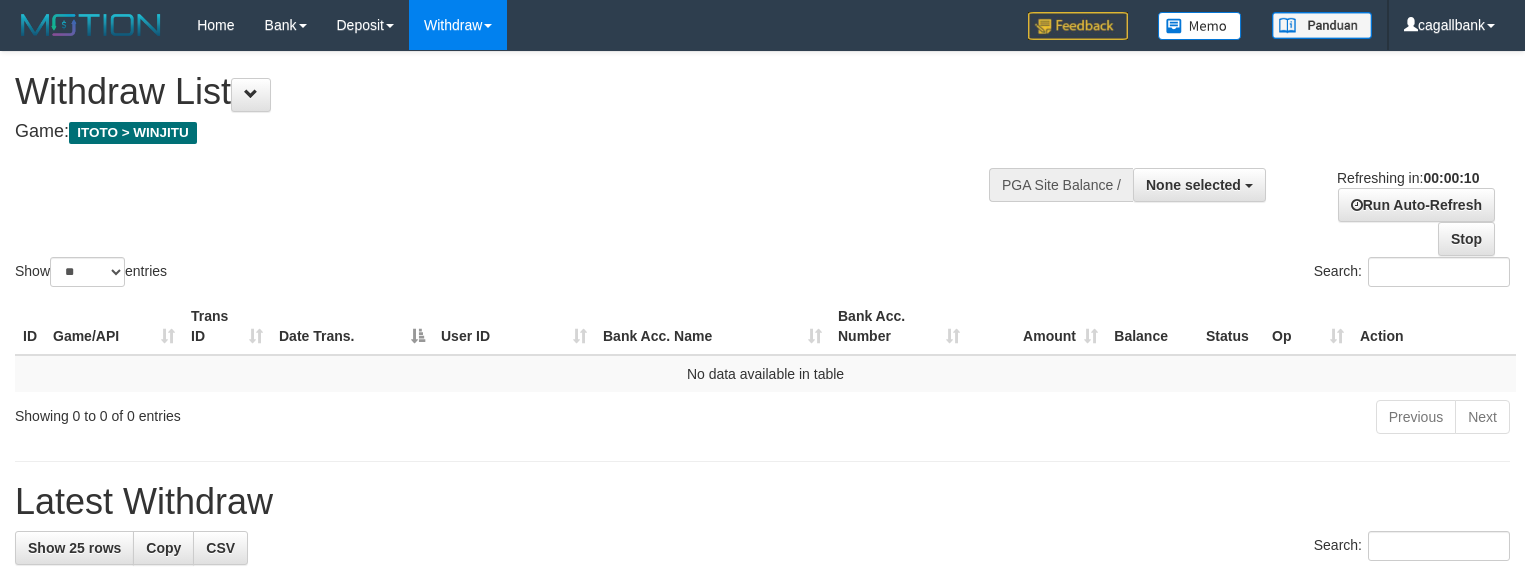 select 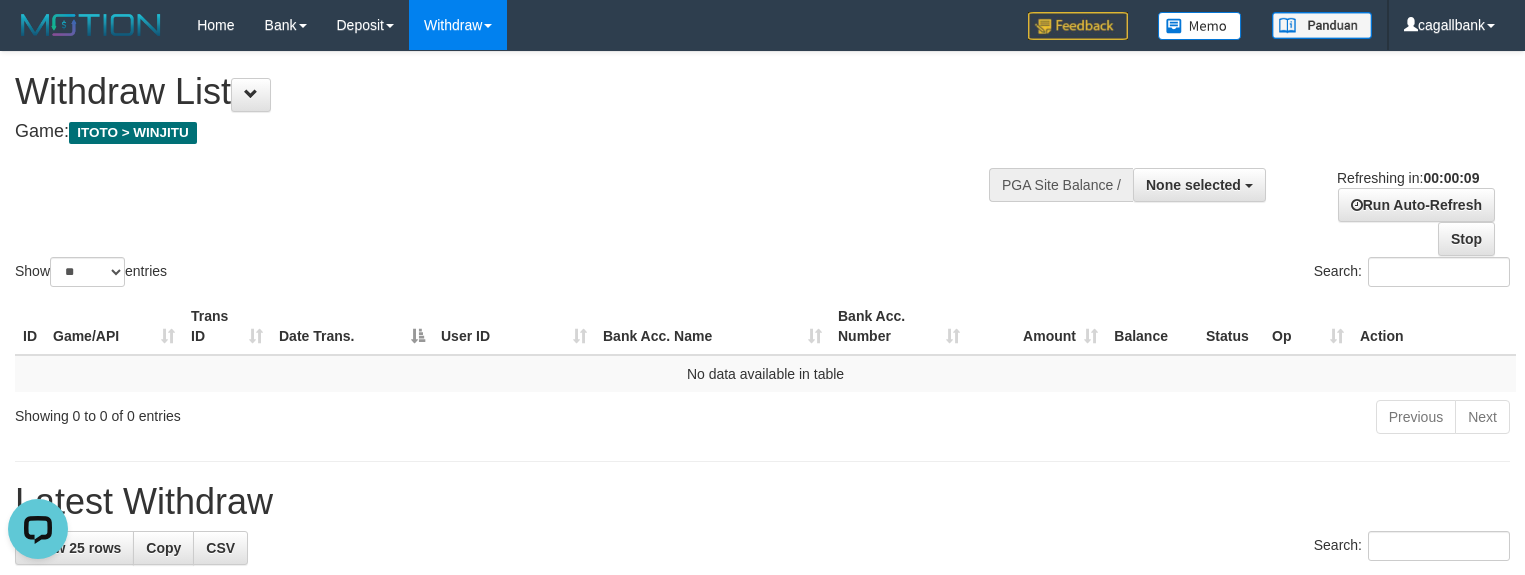 scroll, scrollTop: 0, scrollLeft: 0, axis: both 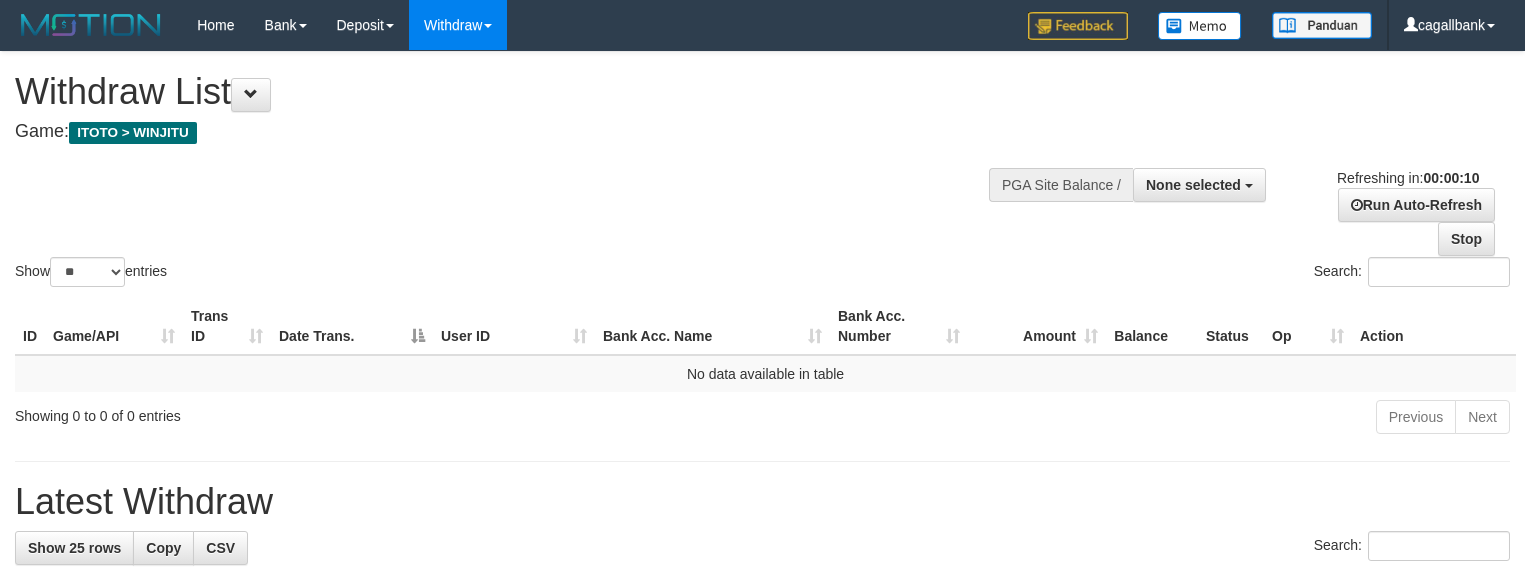 select 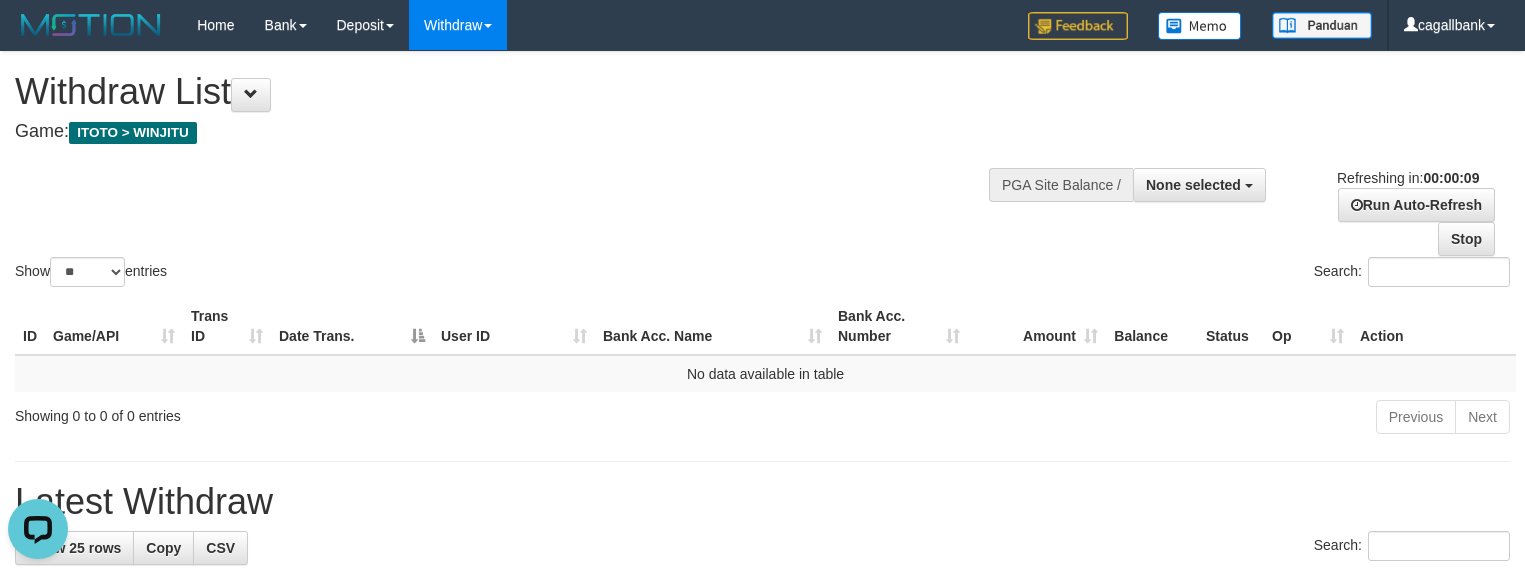 scroll, scrollTop: 0, scrollLeft: 0, axis: both 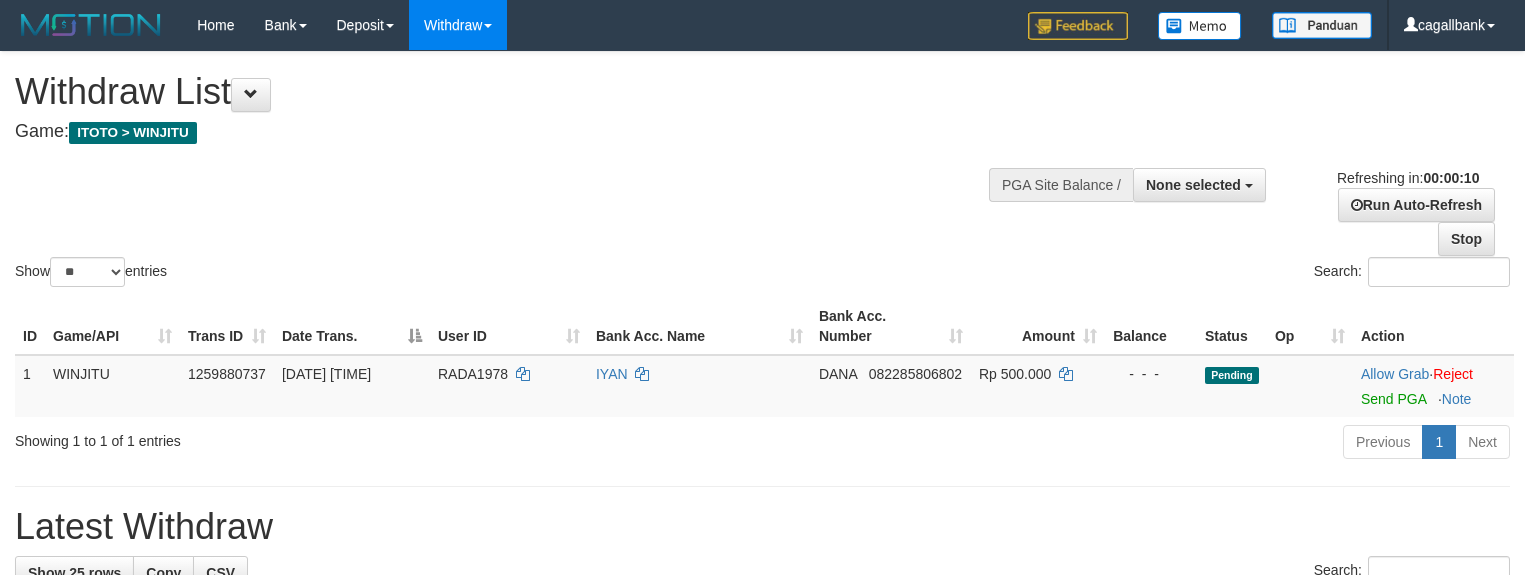 select 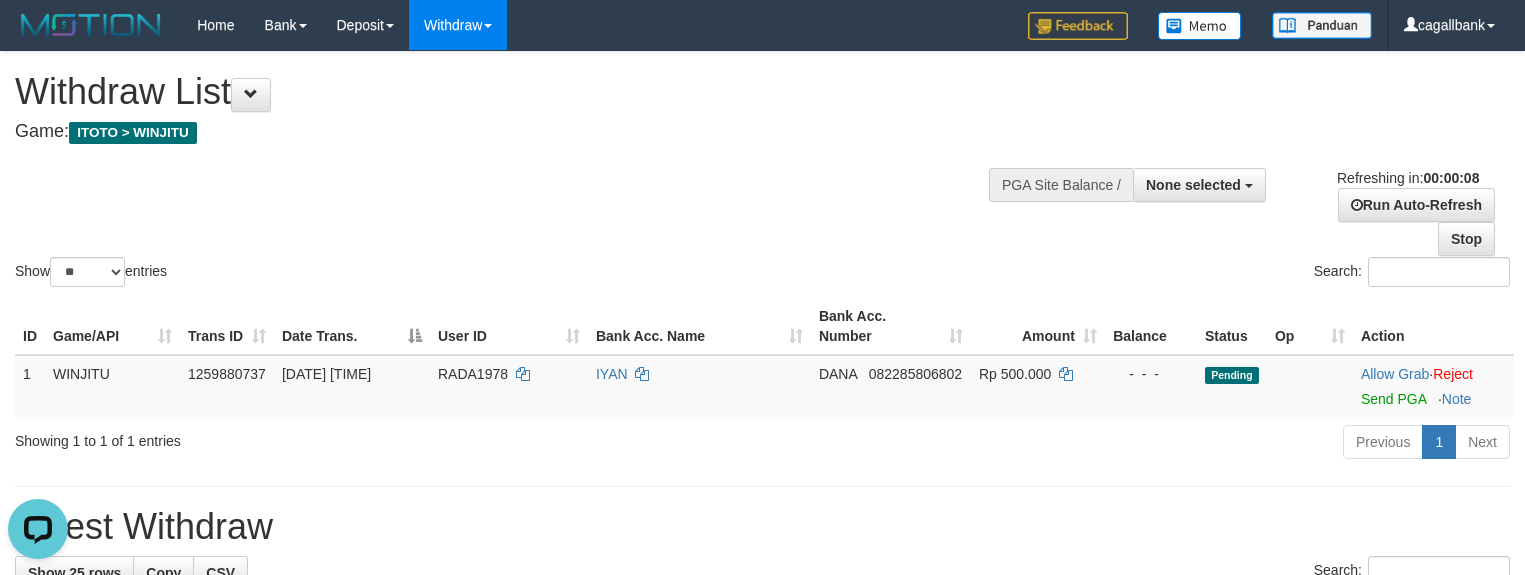 scroll, scrollTop: 0, scrollLeft: 0, axis: both 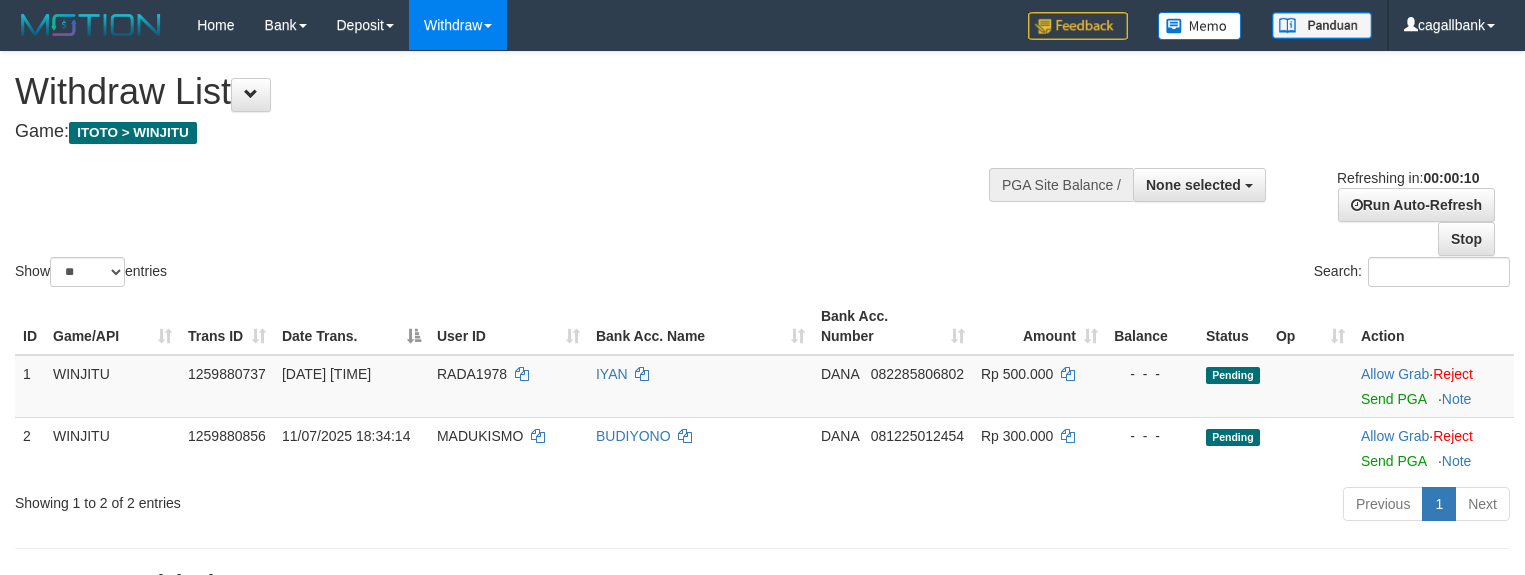 select 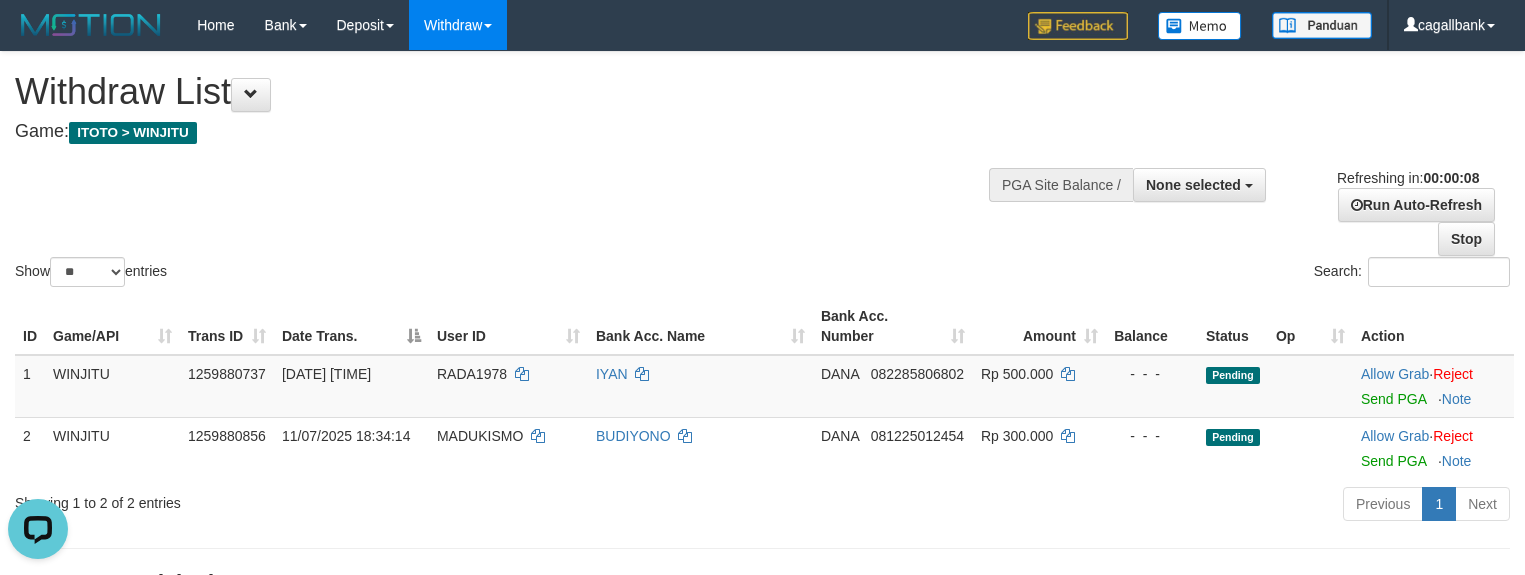 scroll, scrollTop: 0, scrollLeft: 0, axis: both 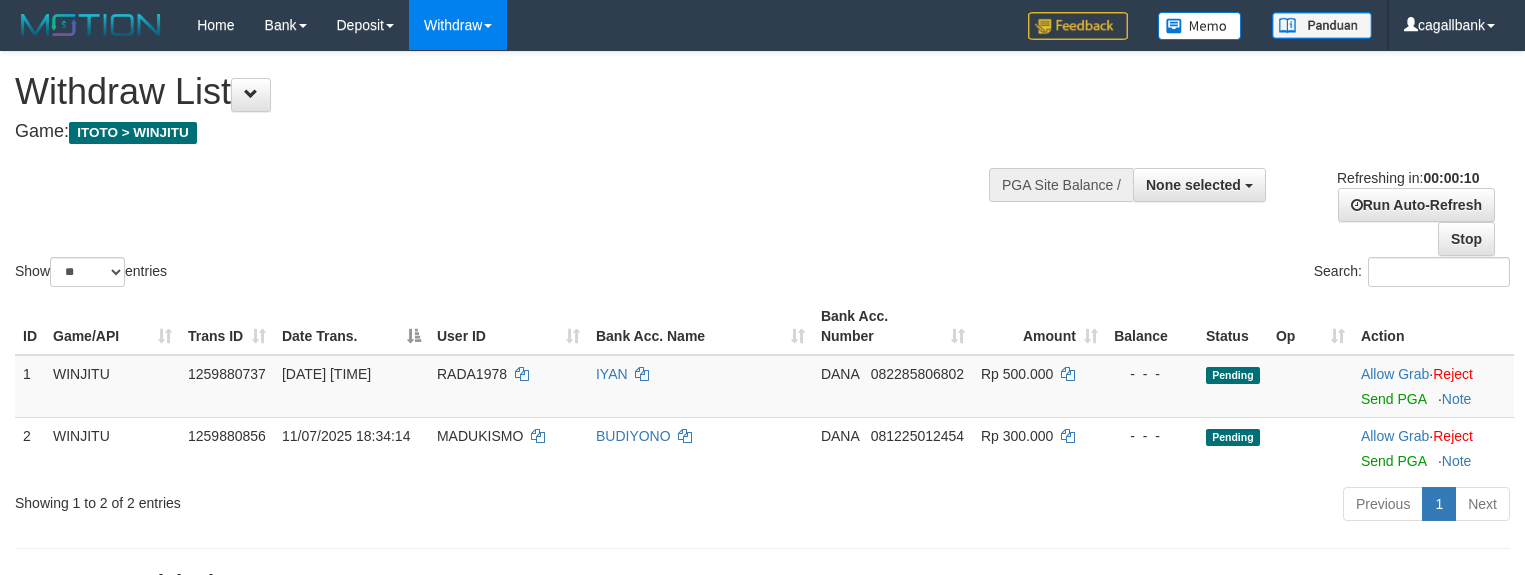 select 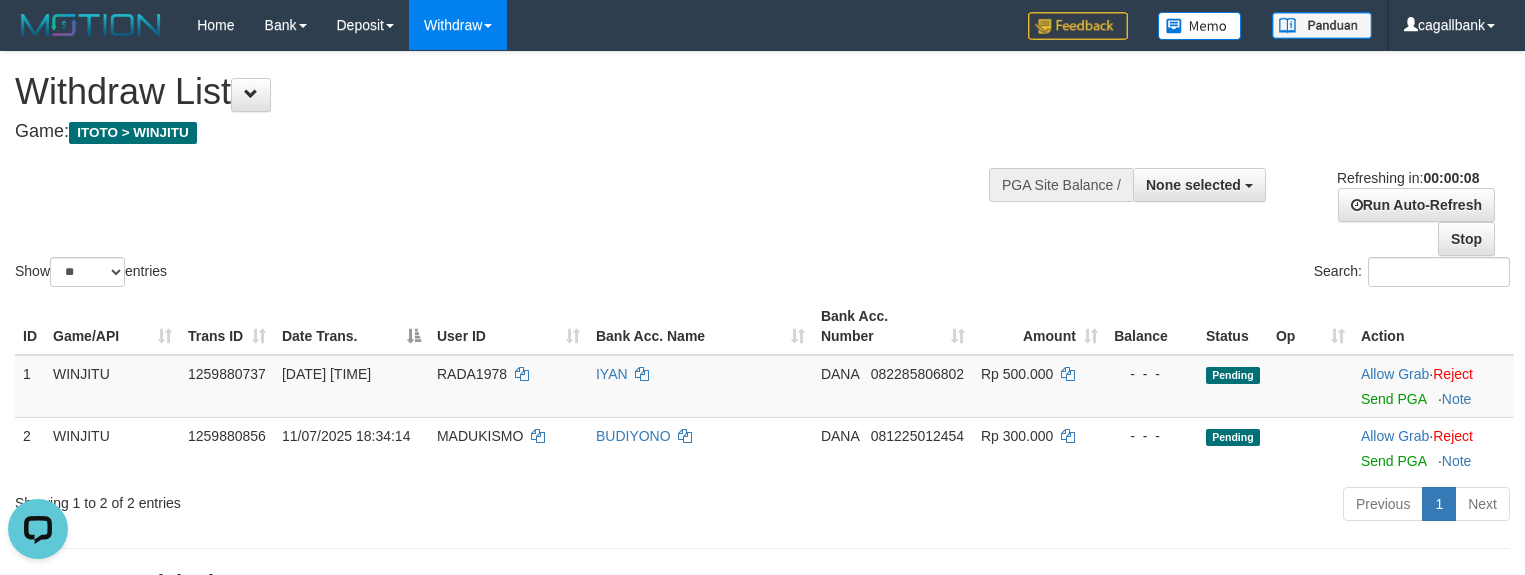 scroll, scrollTop: 0, scrollLeft: 0, axis: both 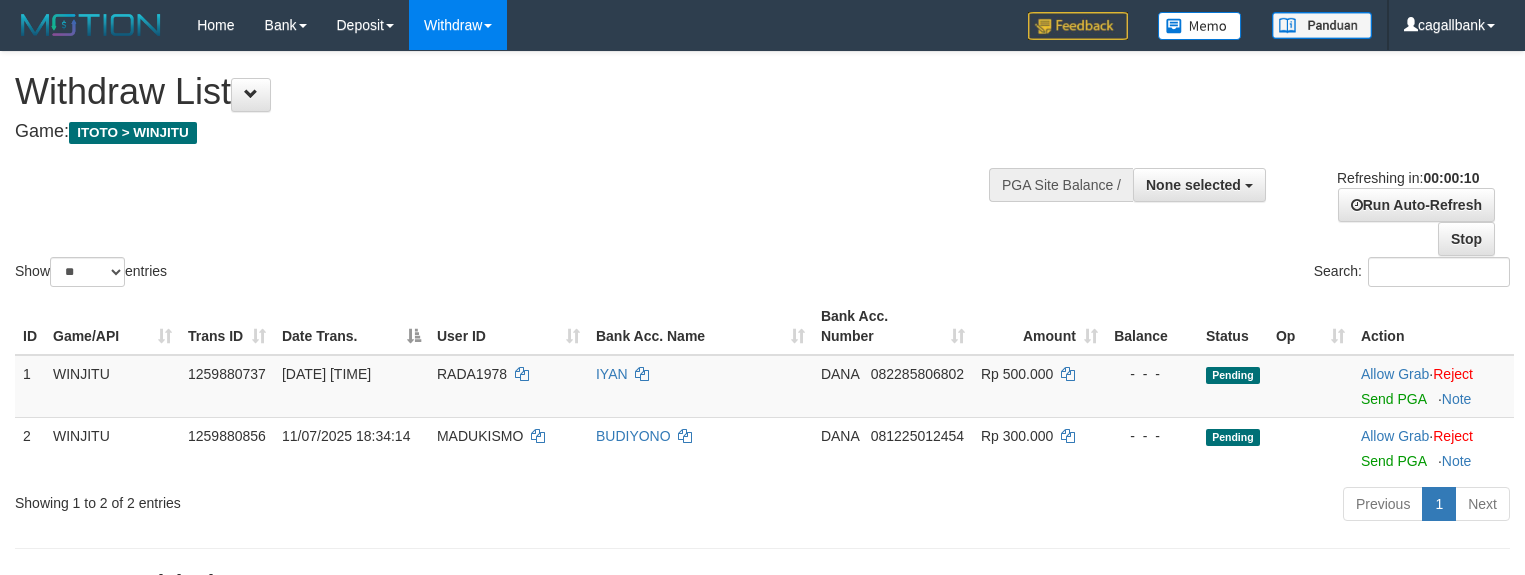 select 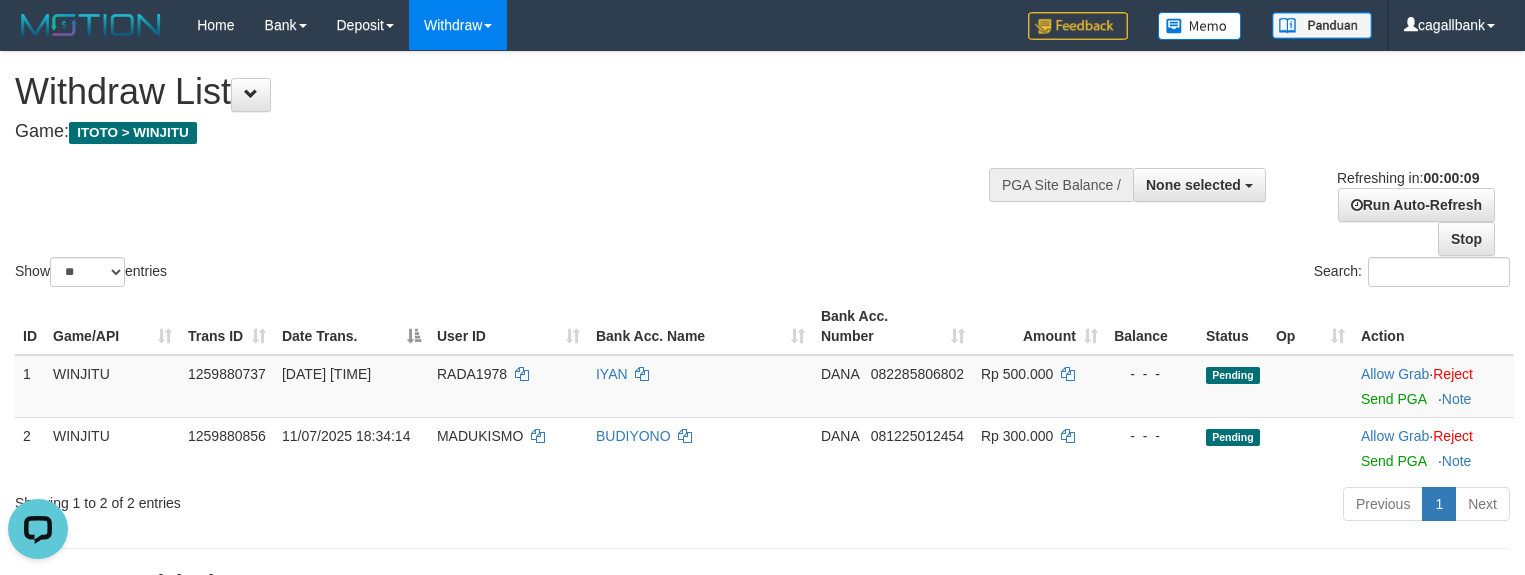 scroll, scrollTop: 0, scrollLeft: 0, axis: both 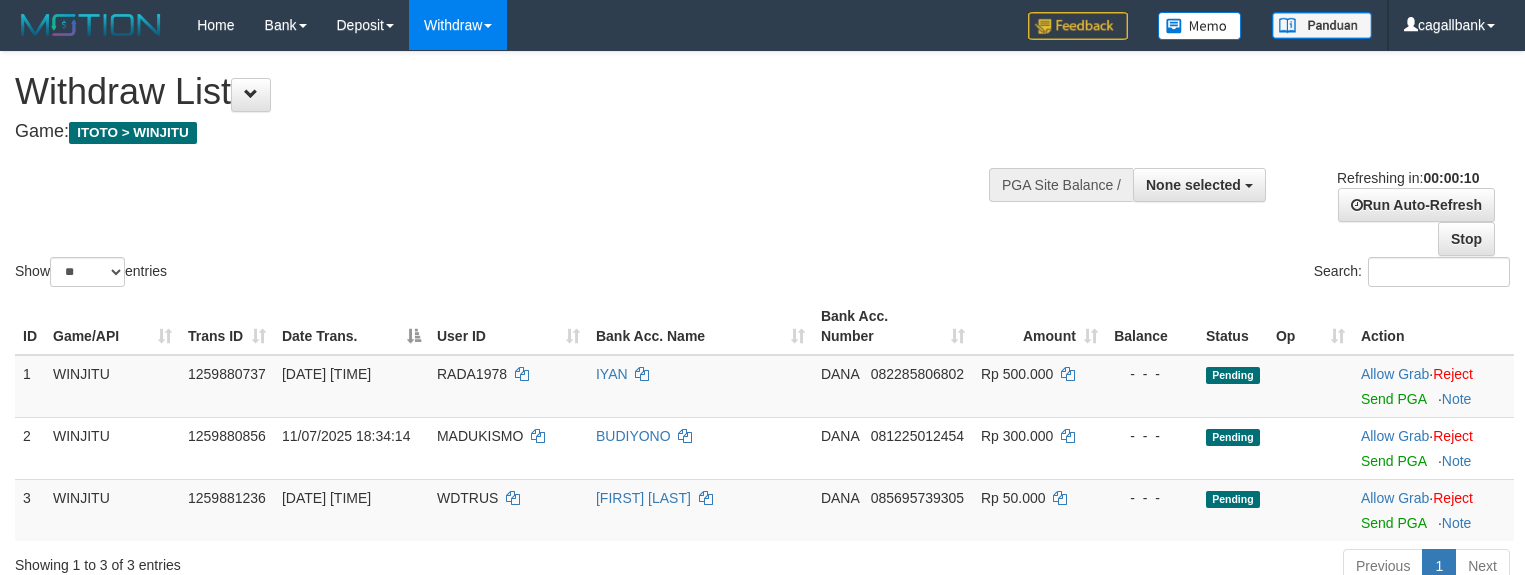 select 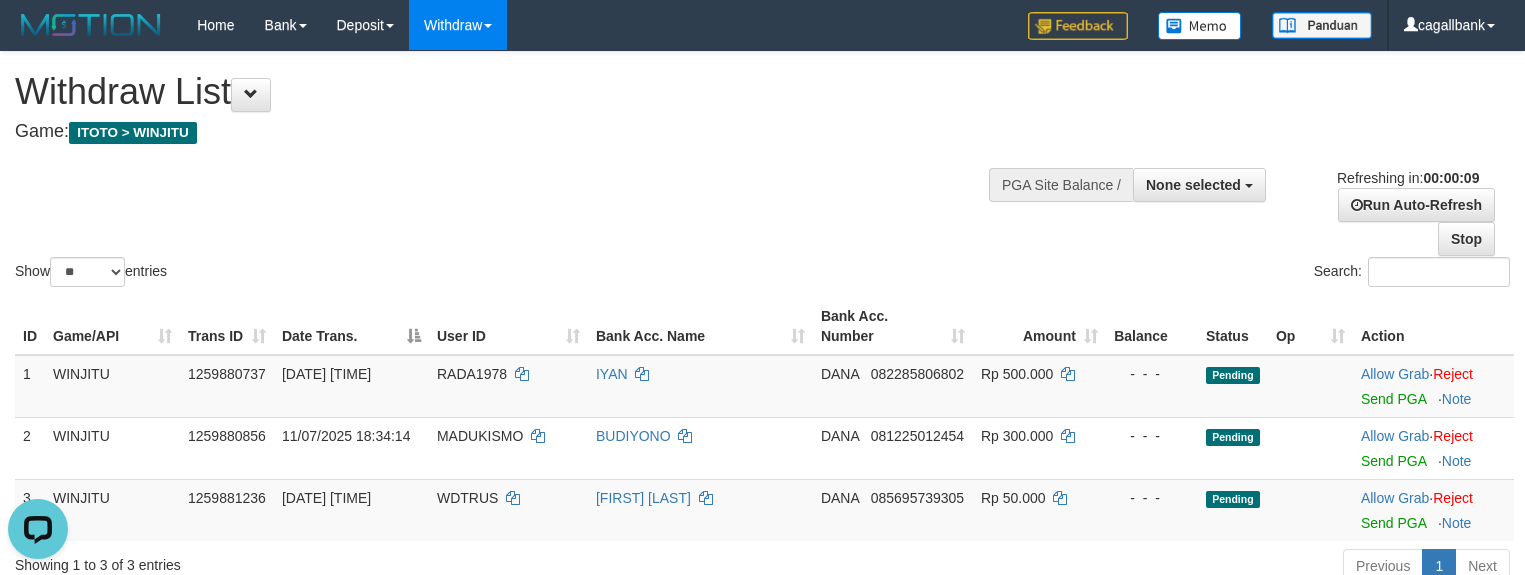 scroll, scrollTop: 0, scrollLeft: 0, axis: both 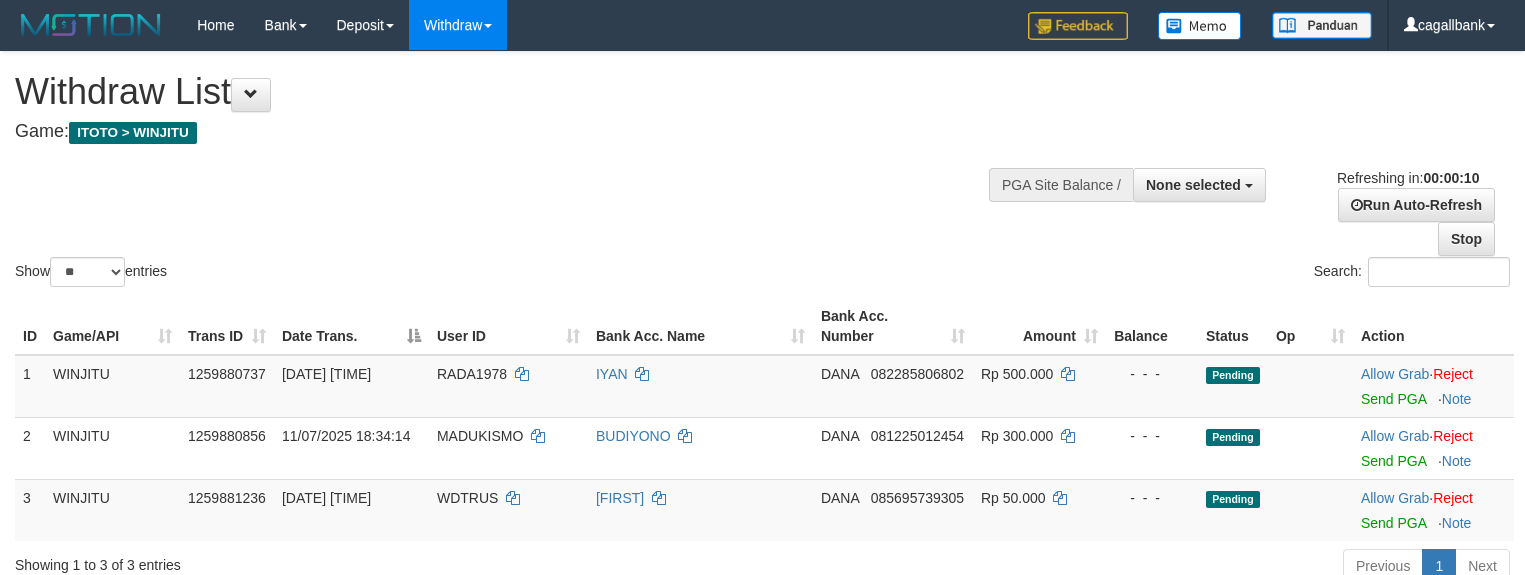 select 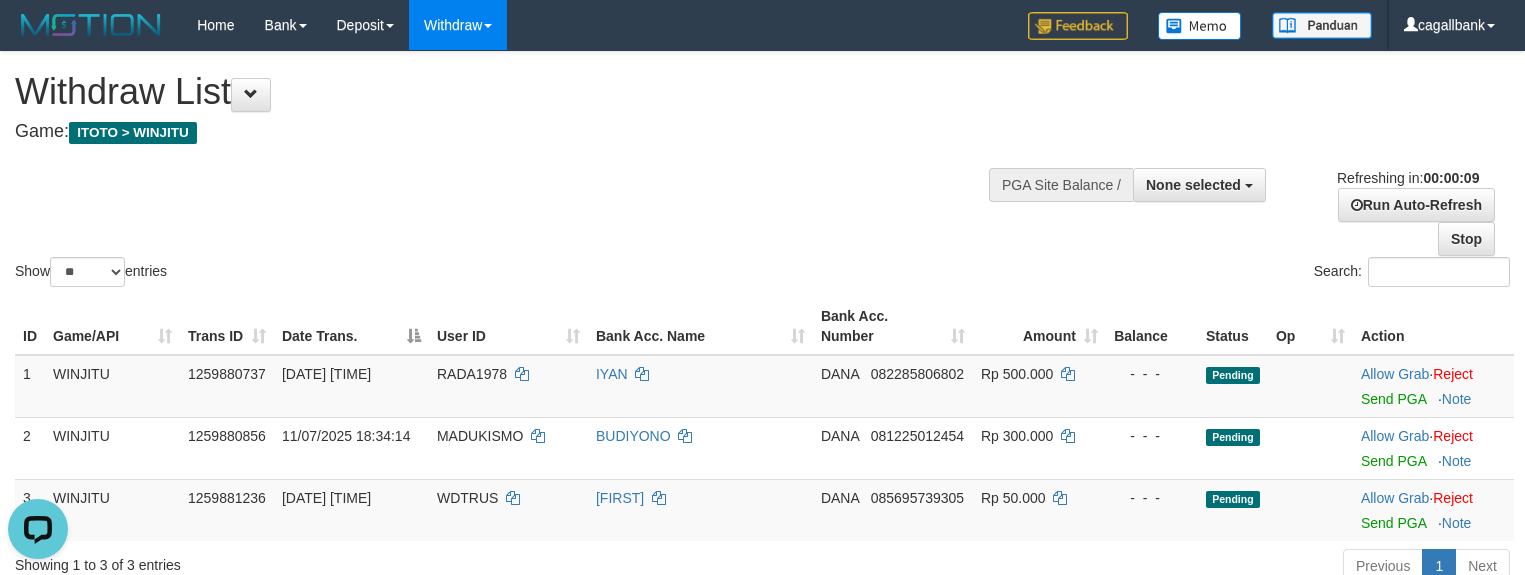 scroll, scrollTop: 0, scrollLeft: 0, axis: both 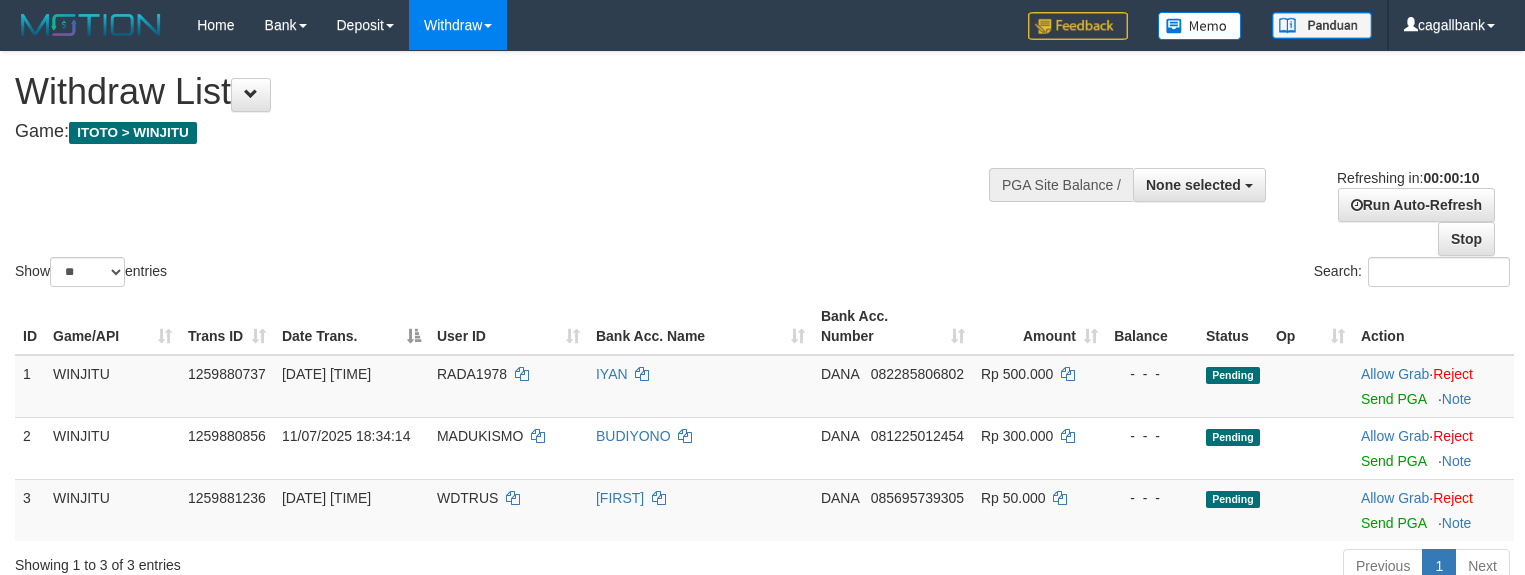 select 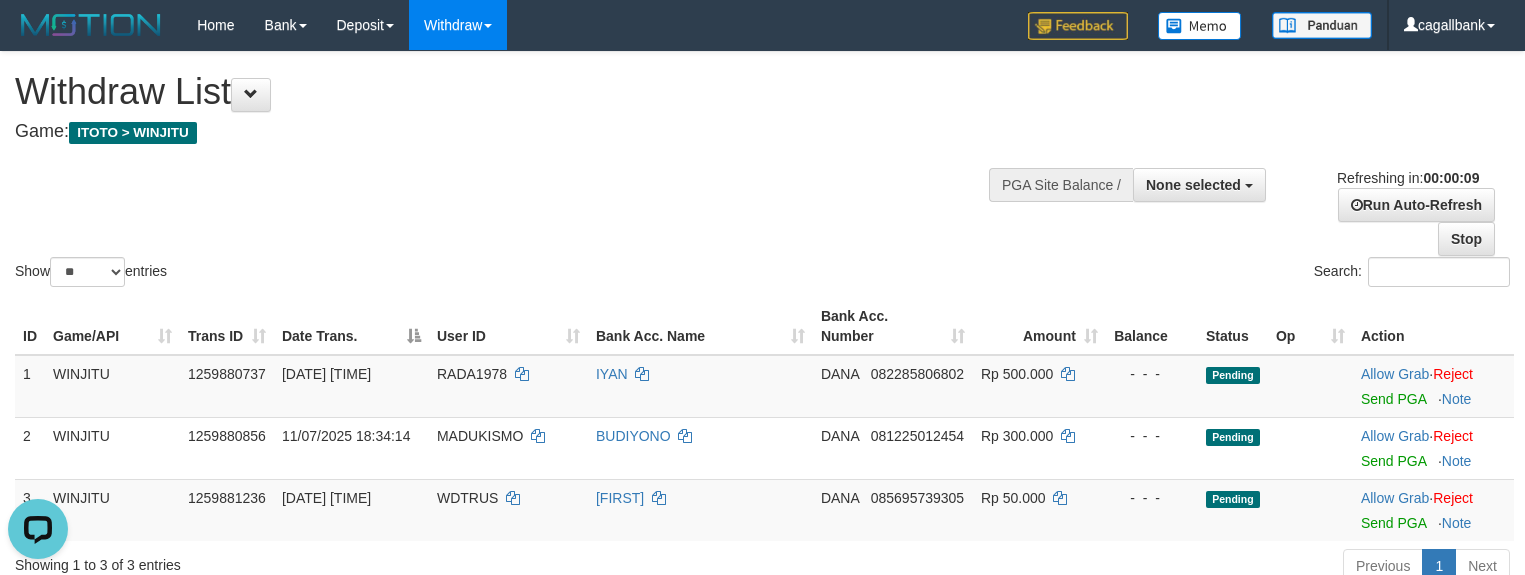 scroll, scrollTop: 0, scrollLeft: 0, axis: both 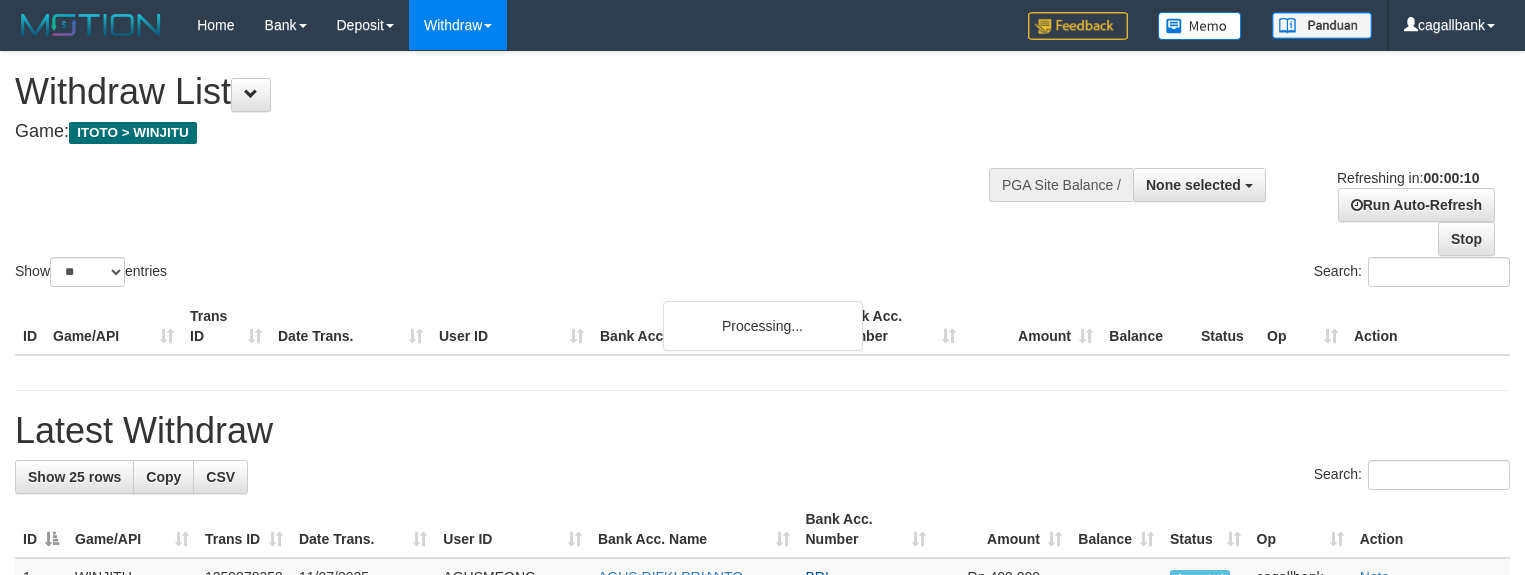 select 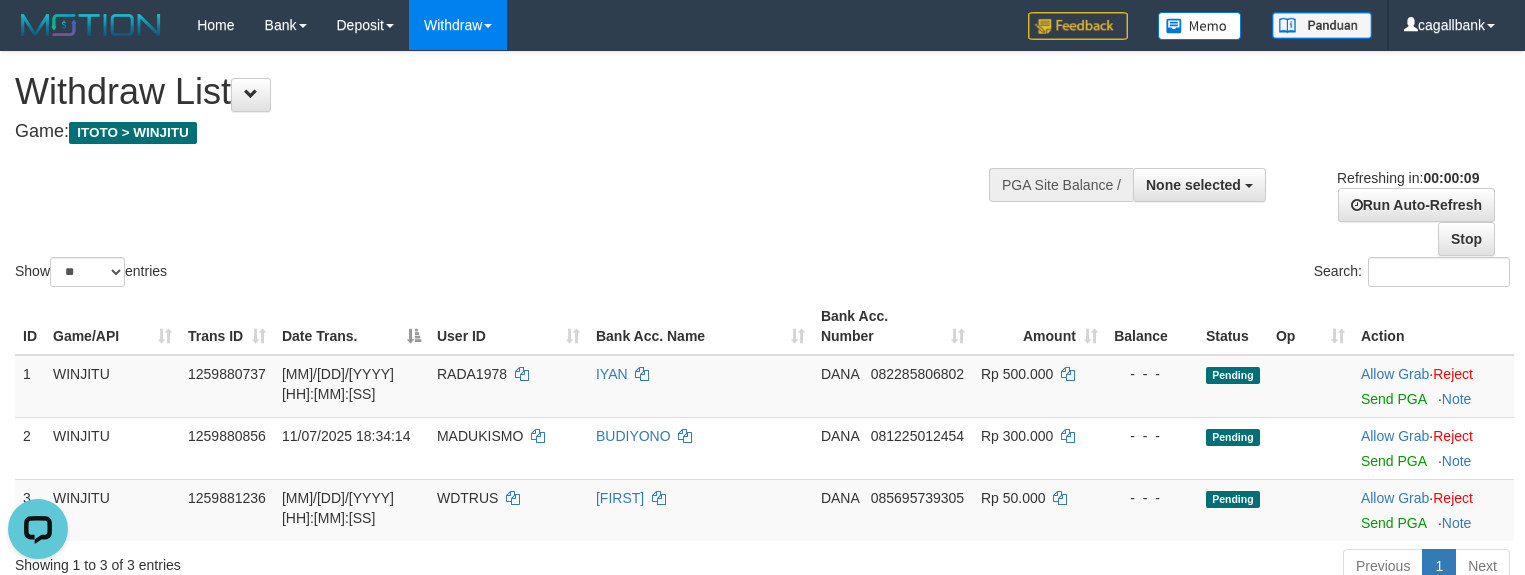 scroll, scrollTop: 0, scrollLeft: 0, axis: both 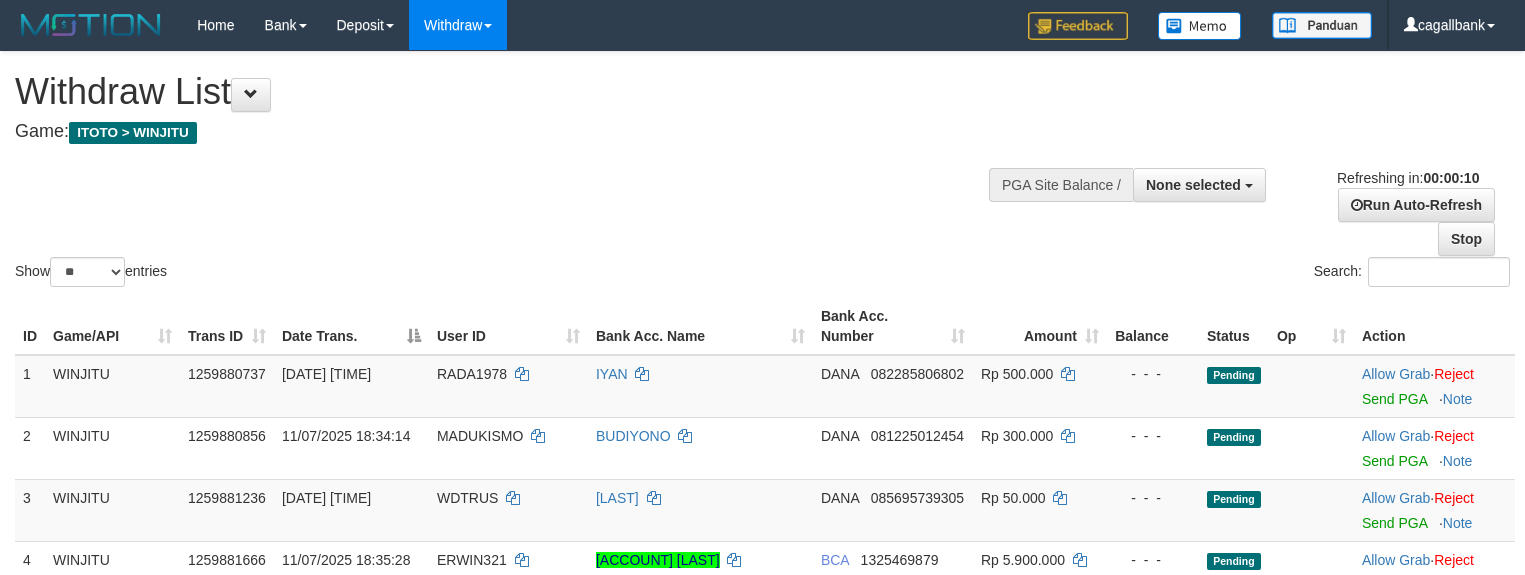 select 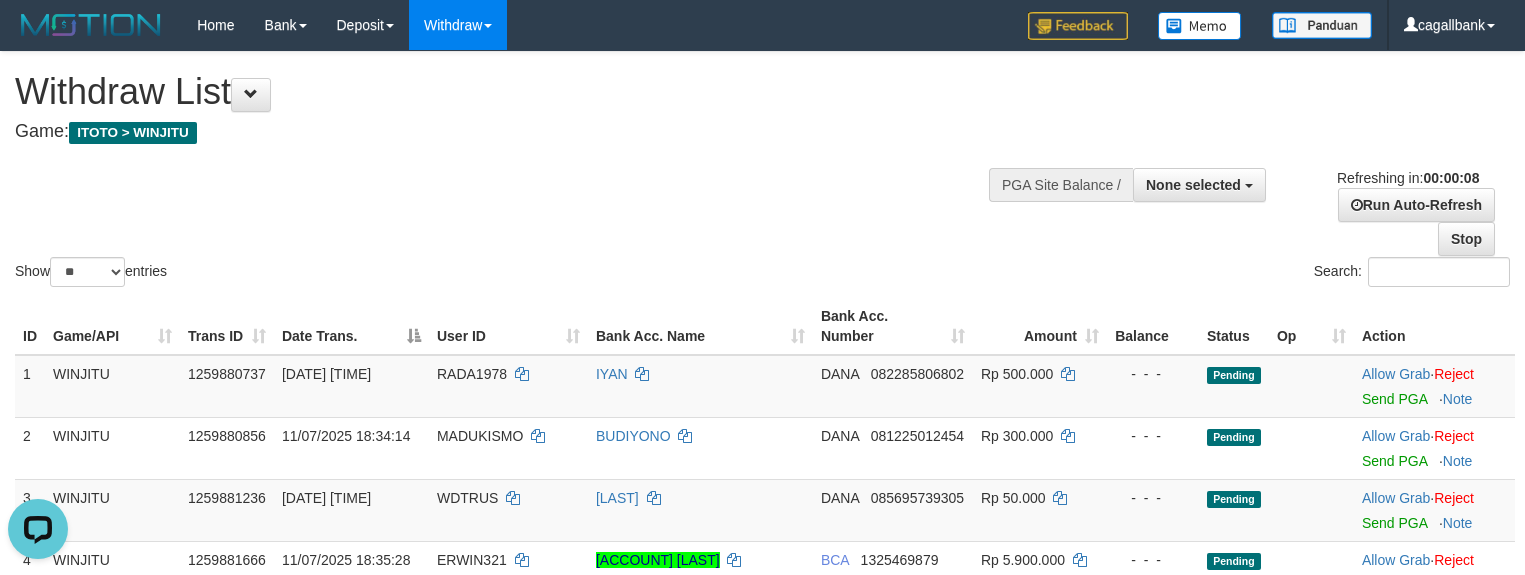scroll, scrollTop: 0, scrollLeft: 0, axis: both 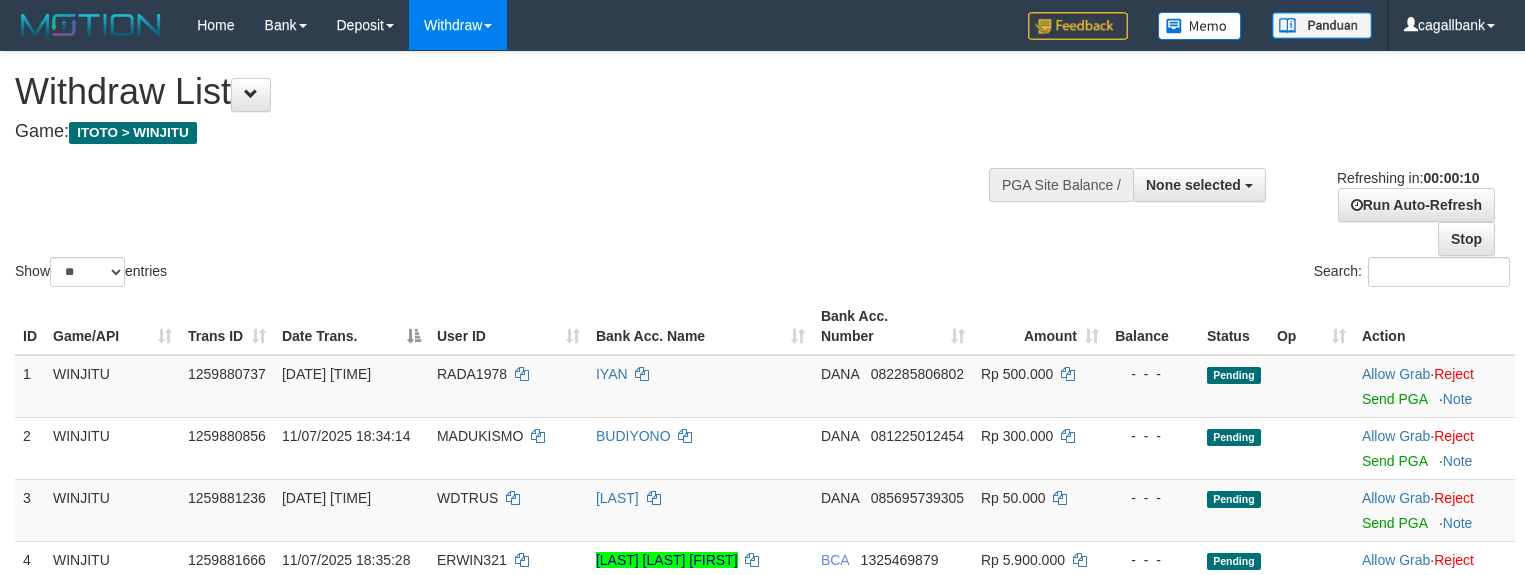 select 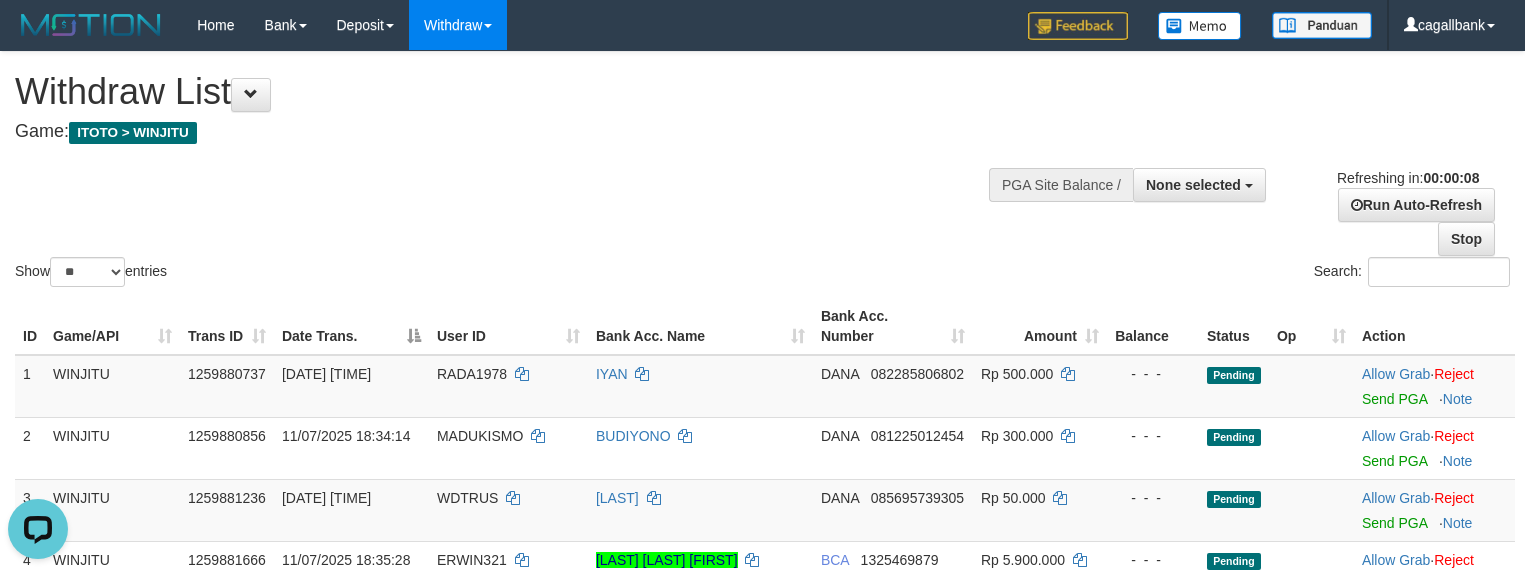 scroll, scrollTop: 0, scrollLeft: 0, axis: both 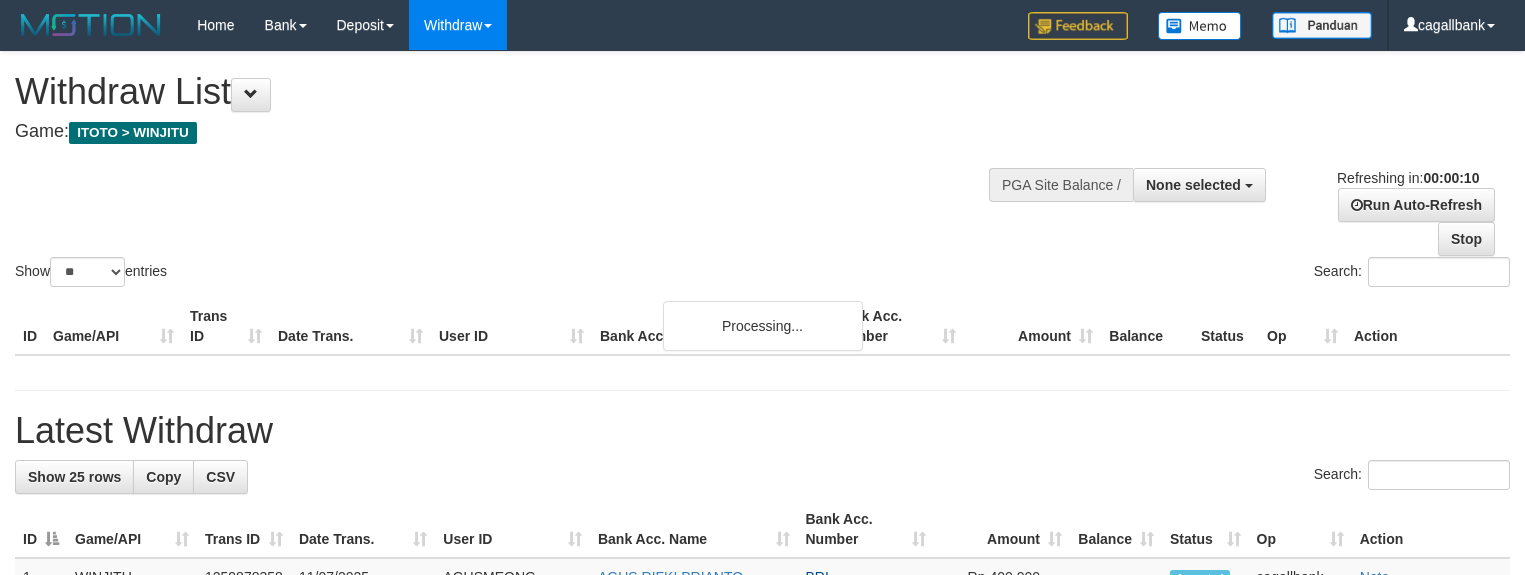 select 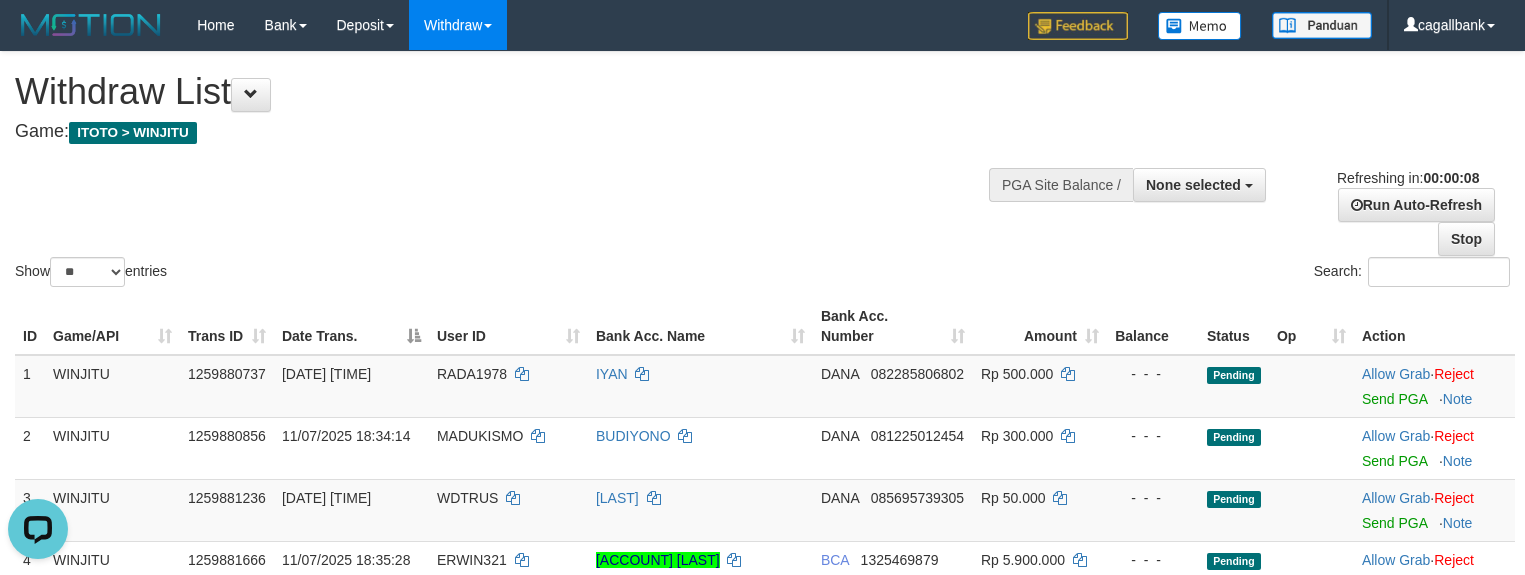 scroll, scrollTop: 0, scrollLeft: 0, axis: both 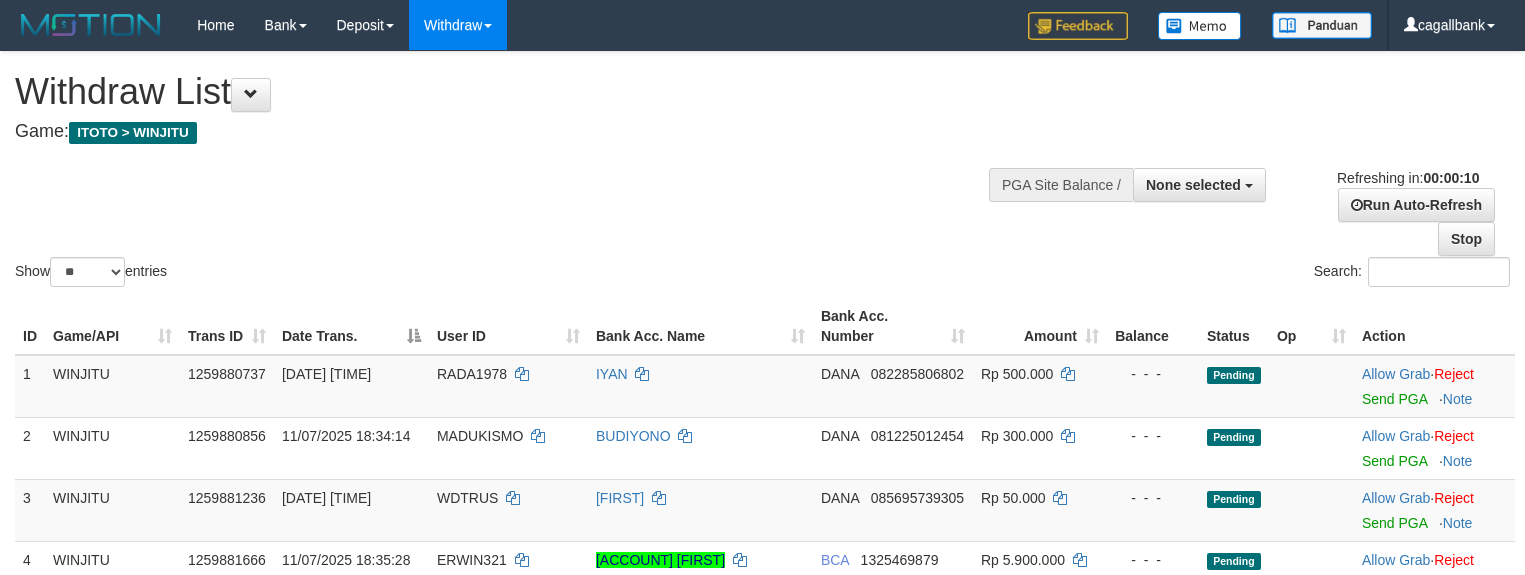 select 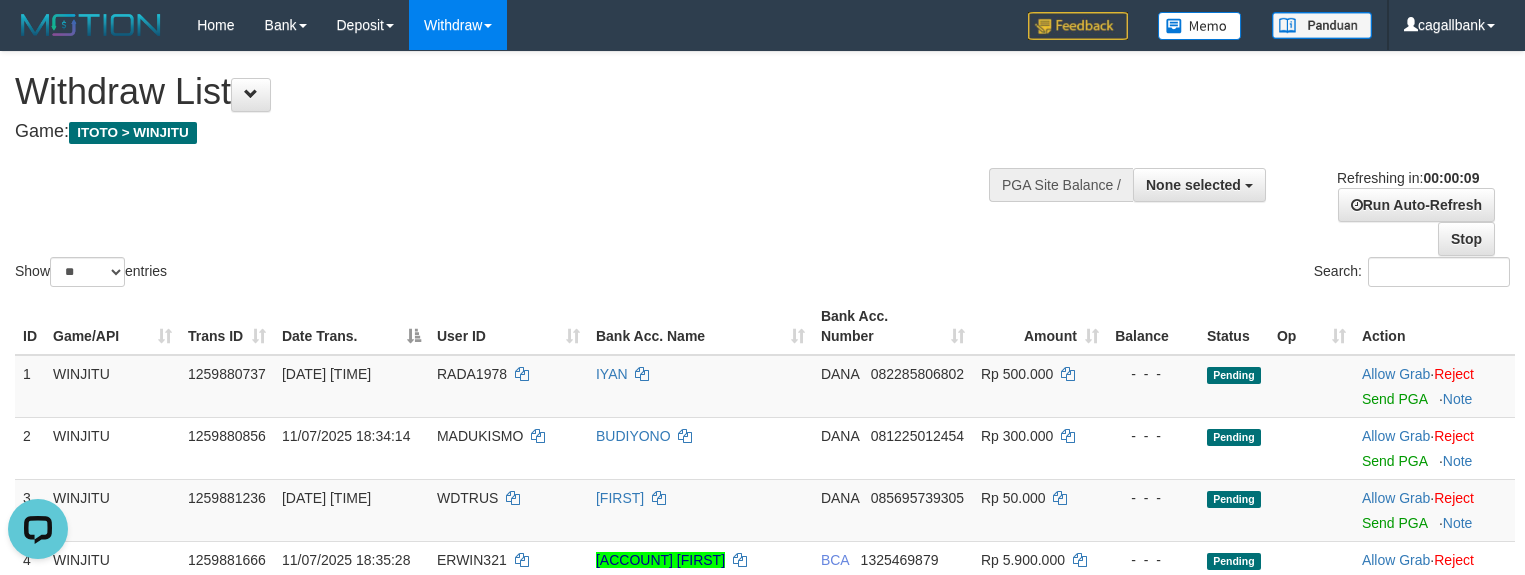 scroll, scrollTop: 0, scrollLeft: 0, axis: both 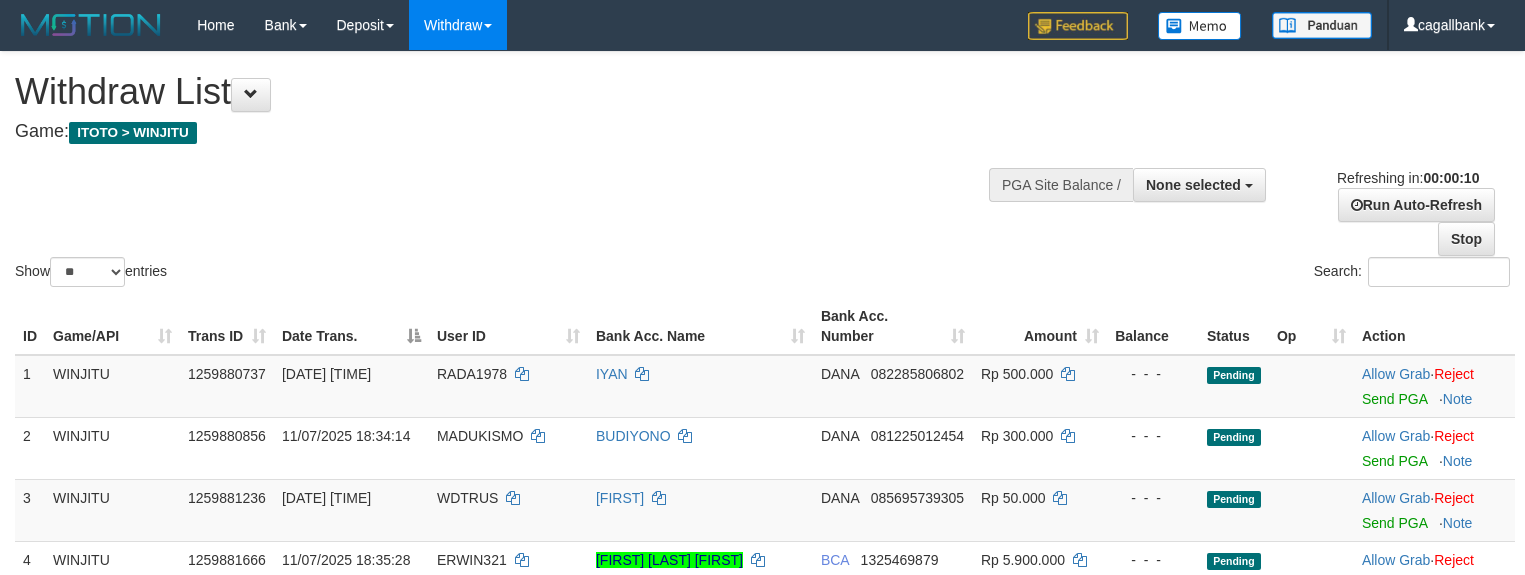 select 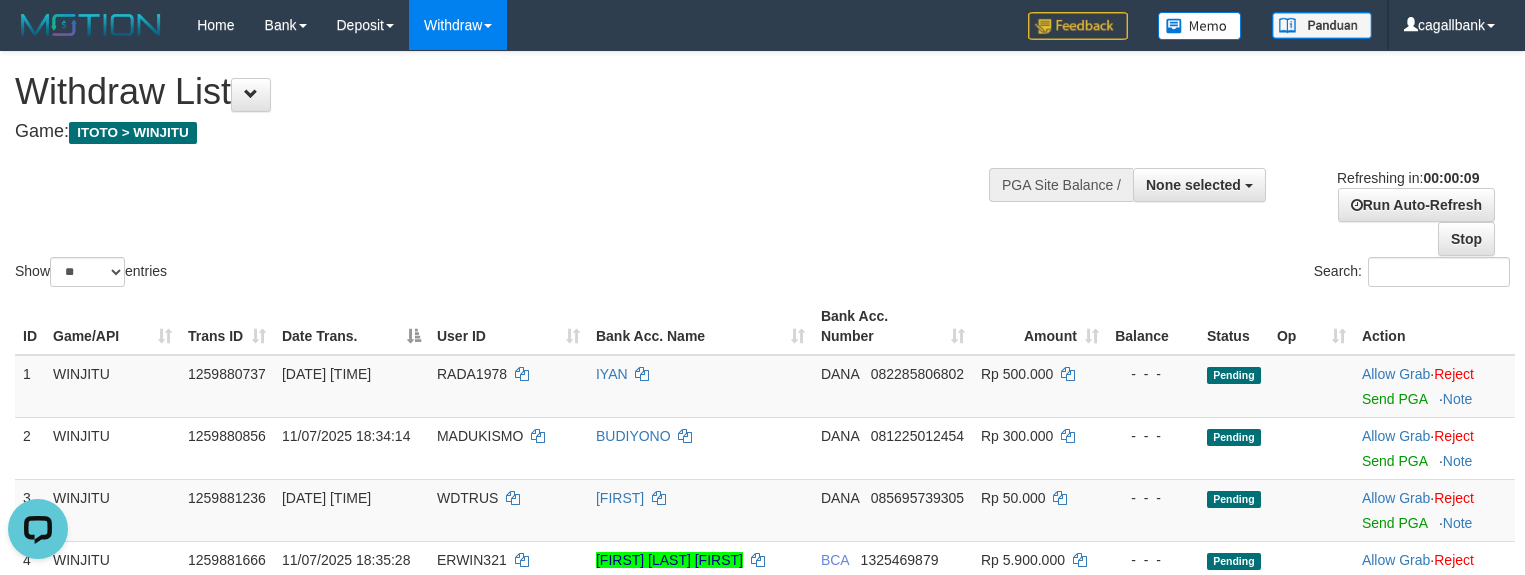 scroll, scrollTop: 0, scrollLeft: 0, axis: both 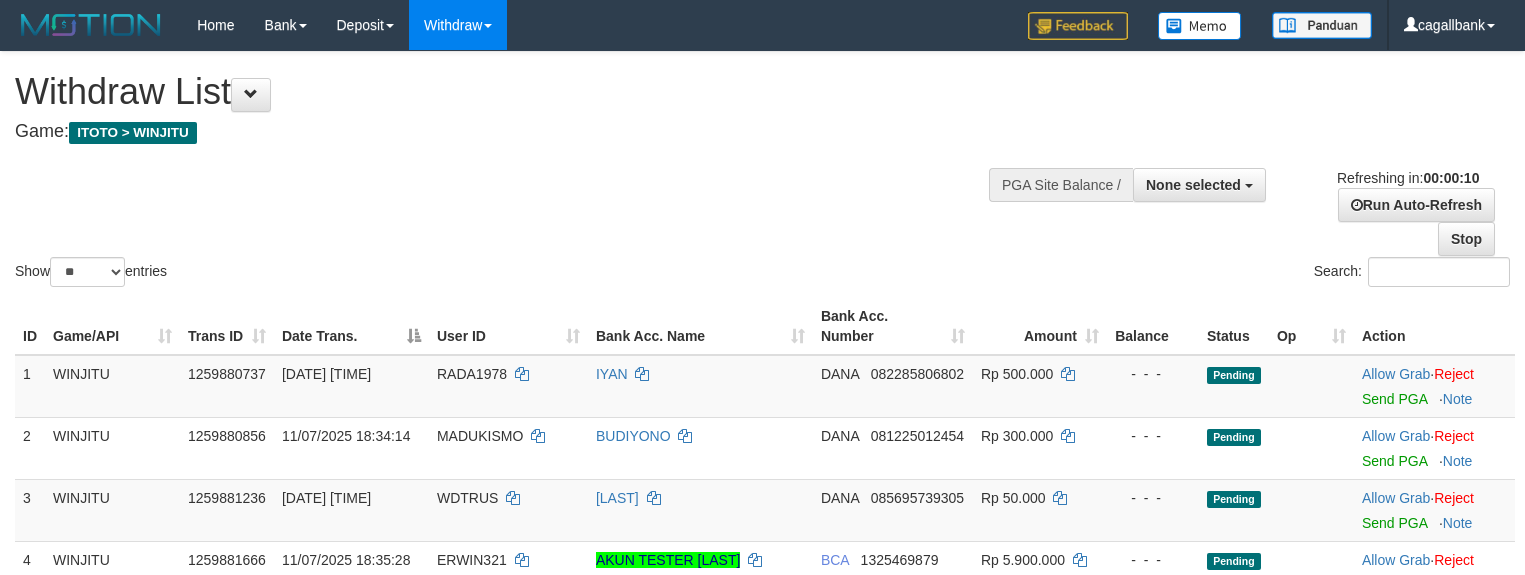 select 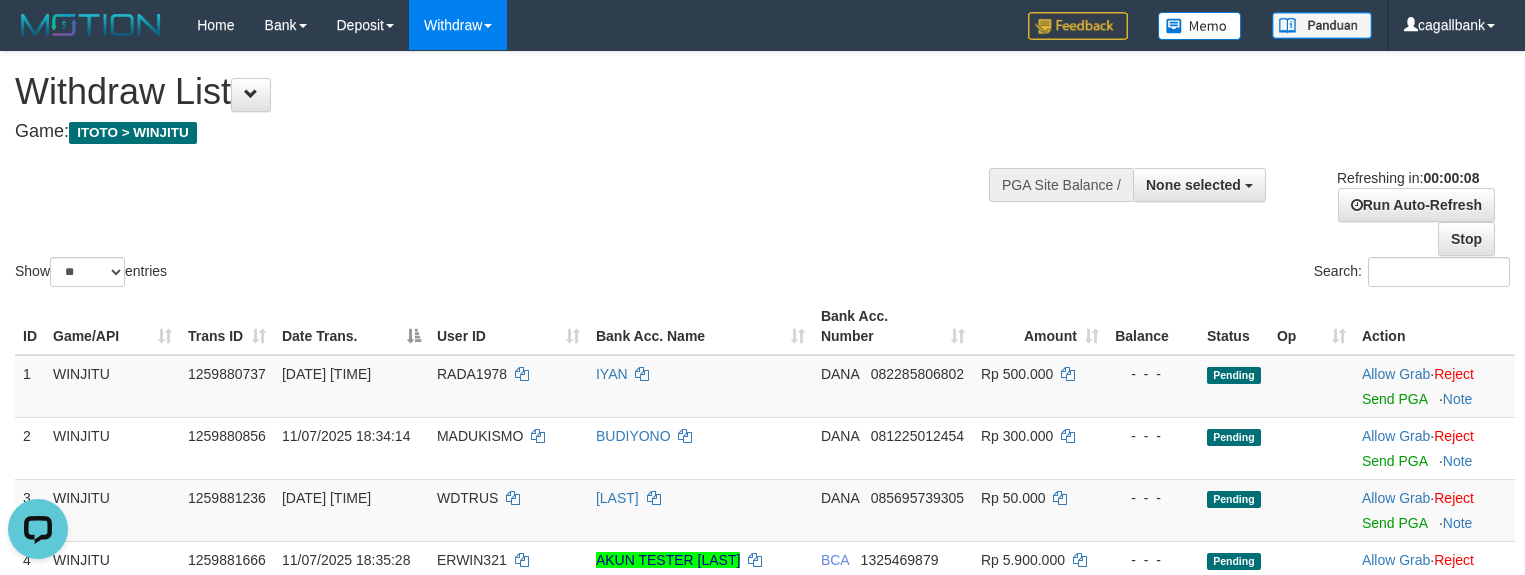 scroll, scrollTop: 0, scrollLeft: 0, axis: both 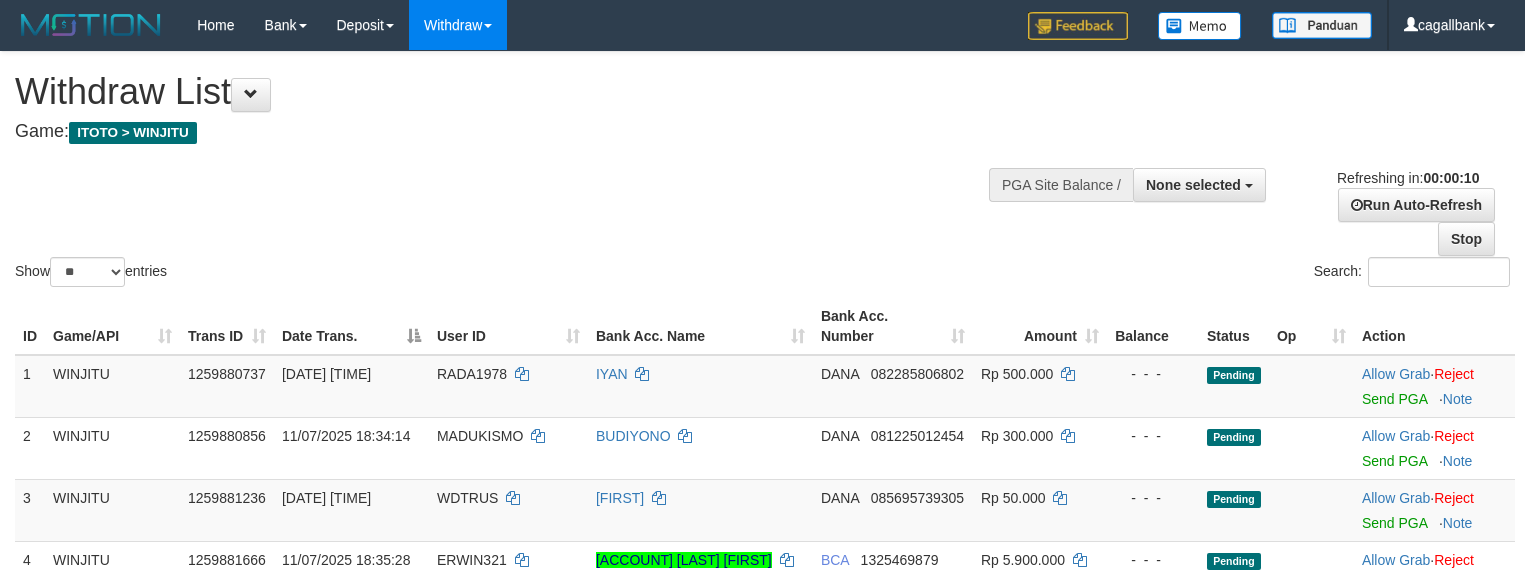 select 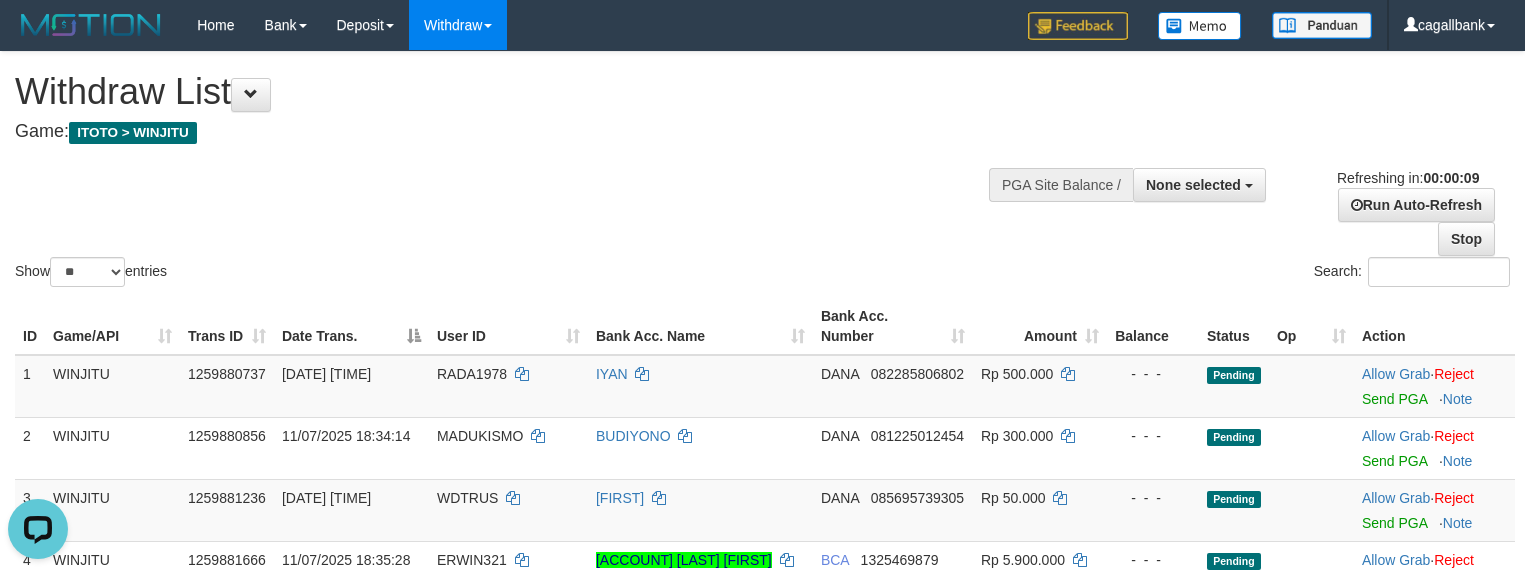 scroll, scrollTop: 0, scrollLeft: 0, axis: both 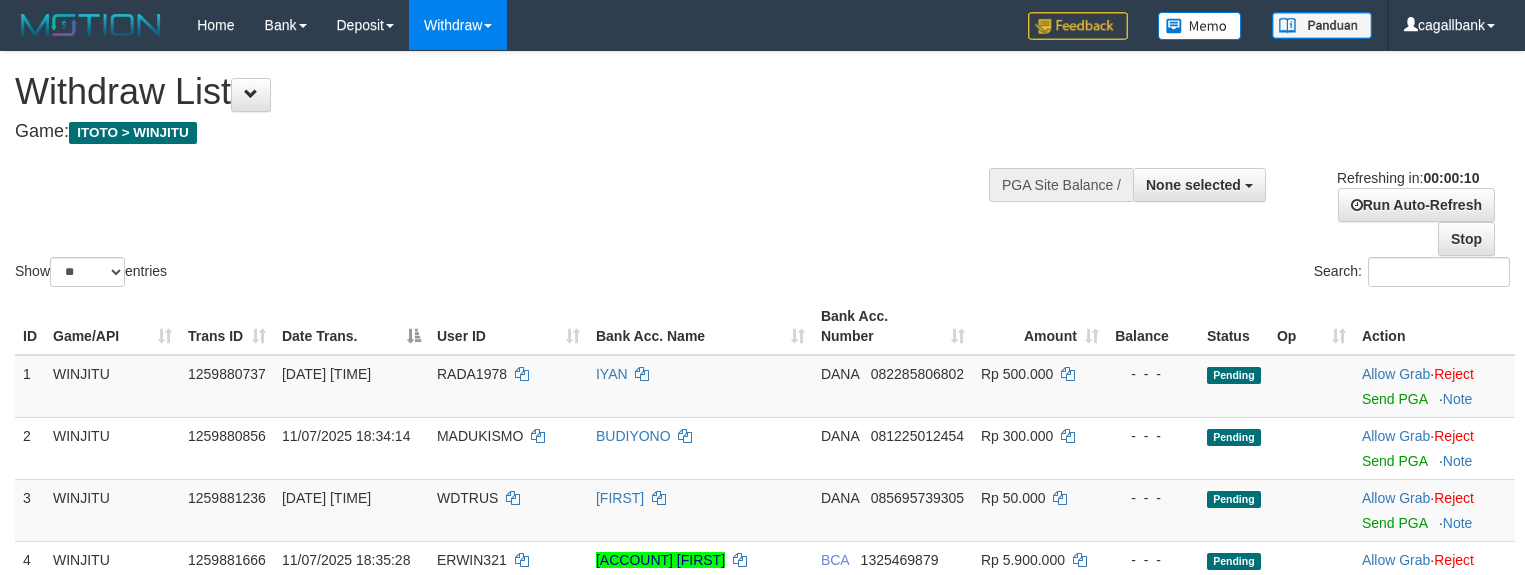 select 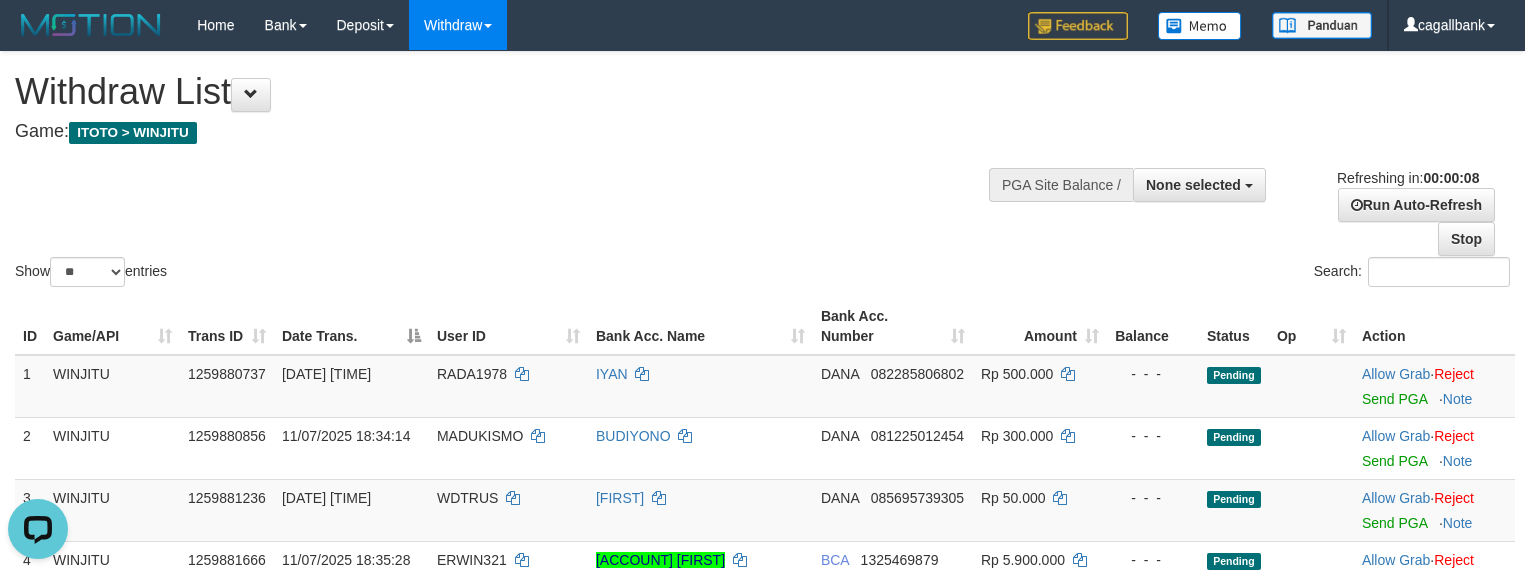 scroll, scrollTop: 0, scrollLeft: 0, axis: both 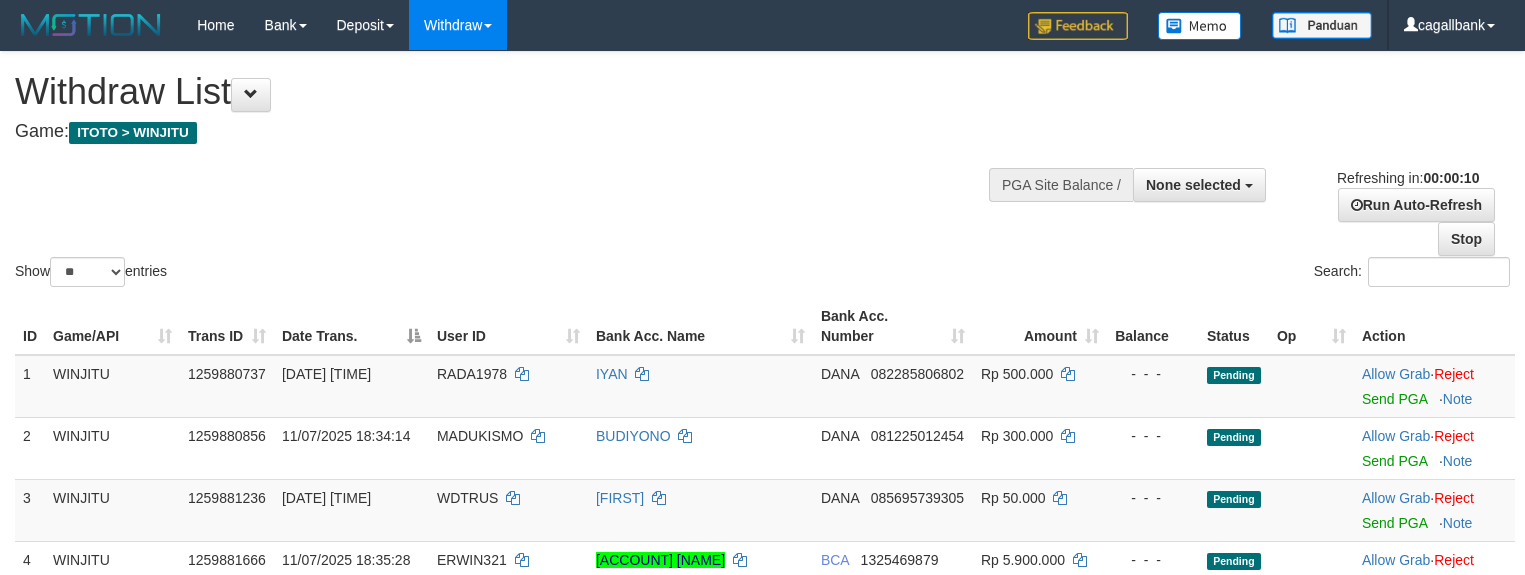 select 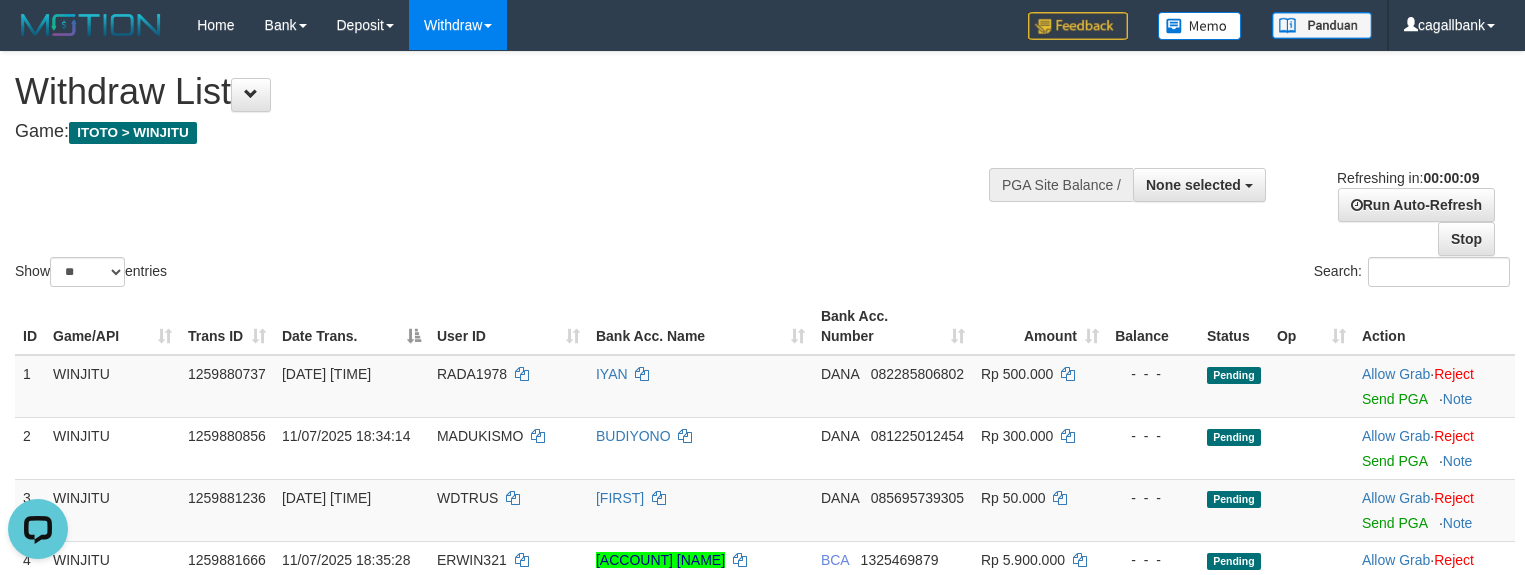 scroll, scrollTop: 0, scrollLeft: 0, axis: both 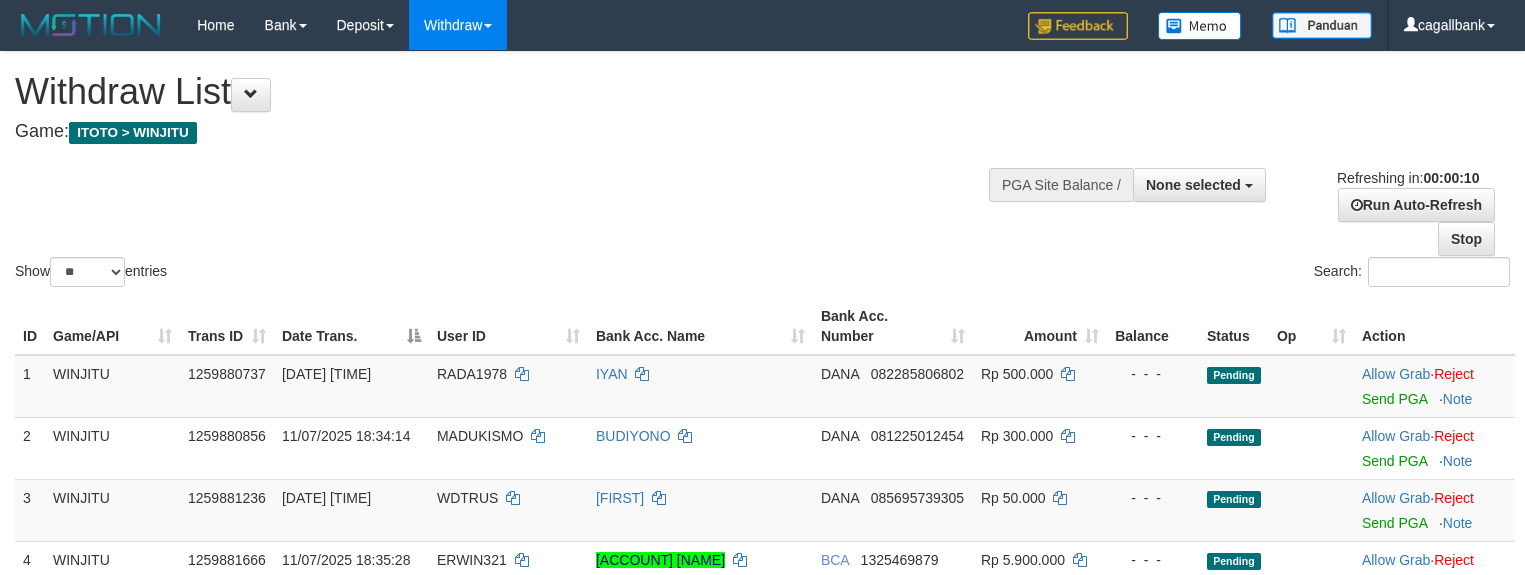 select 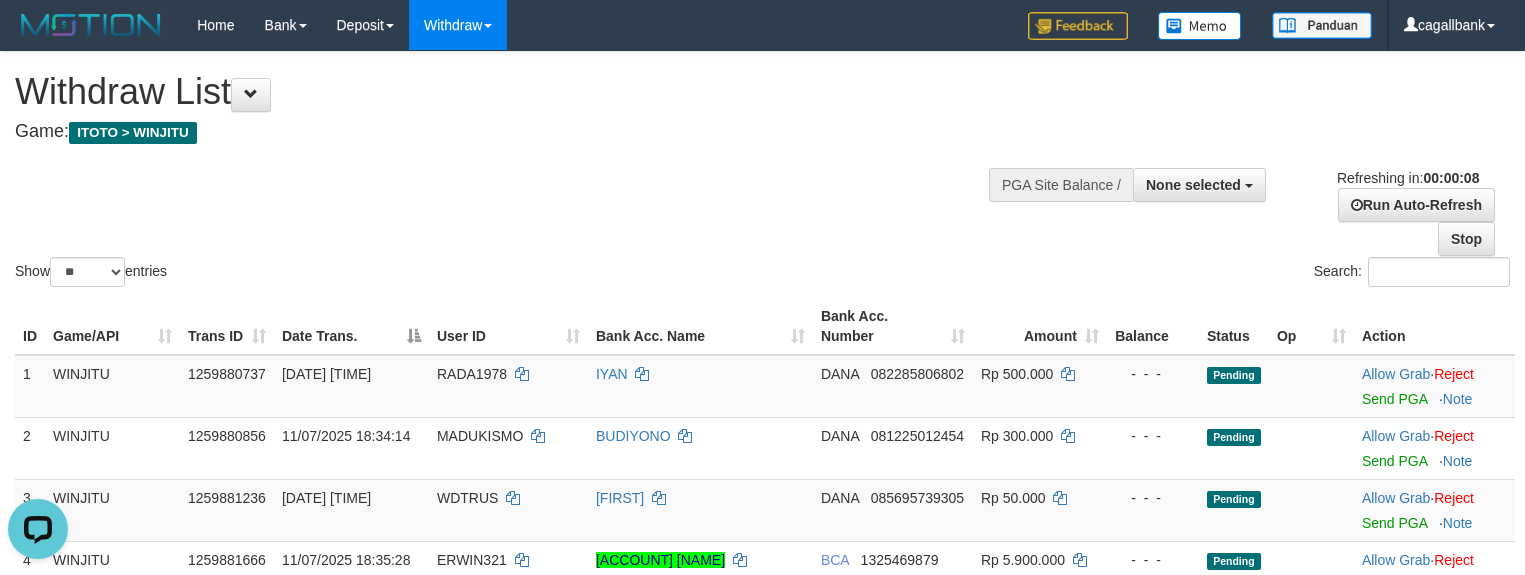 scroll, scrollTop: 0, scrollLeft: 0, axis: both 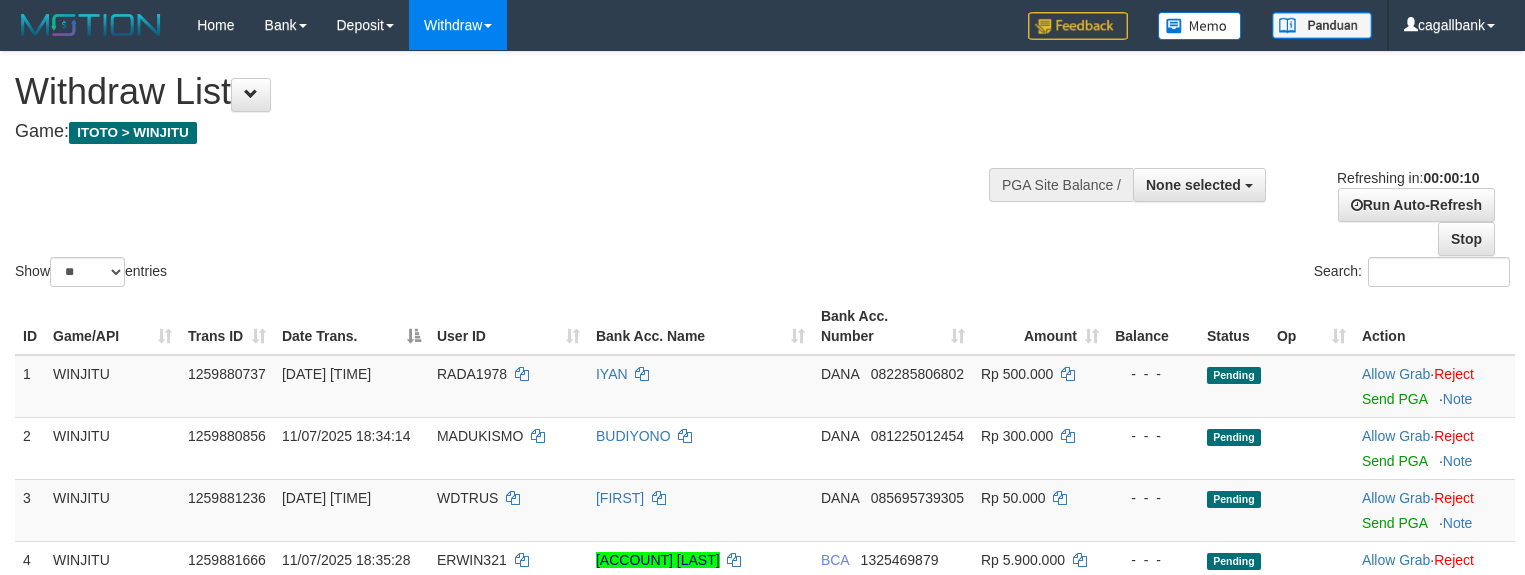 select 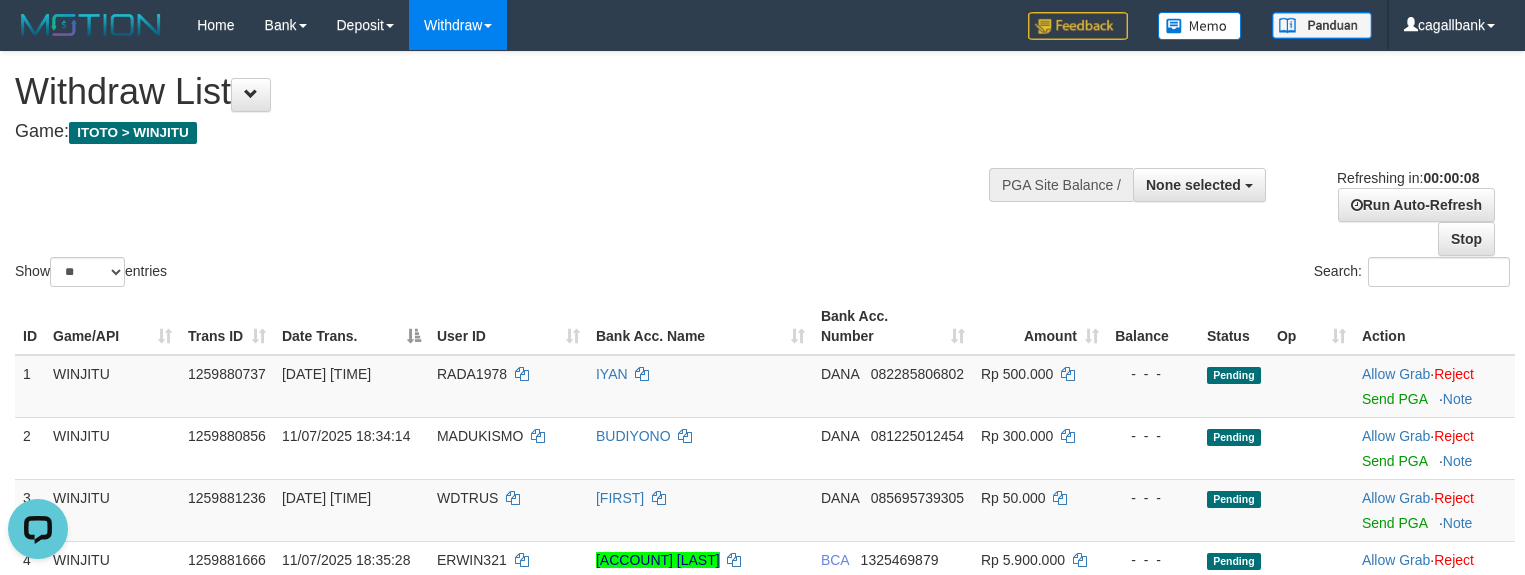 scroll, scrollTop: 0, scrollLeft: 0, axis: both 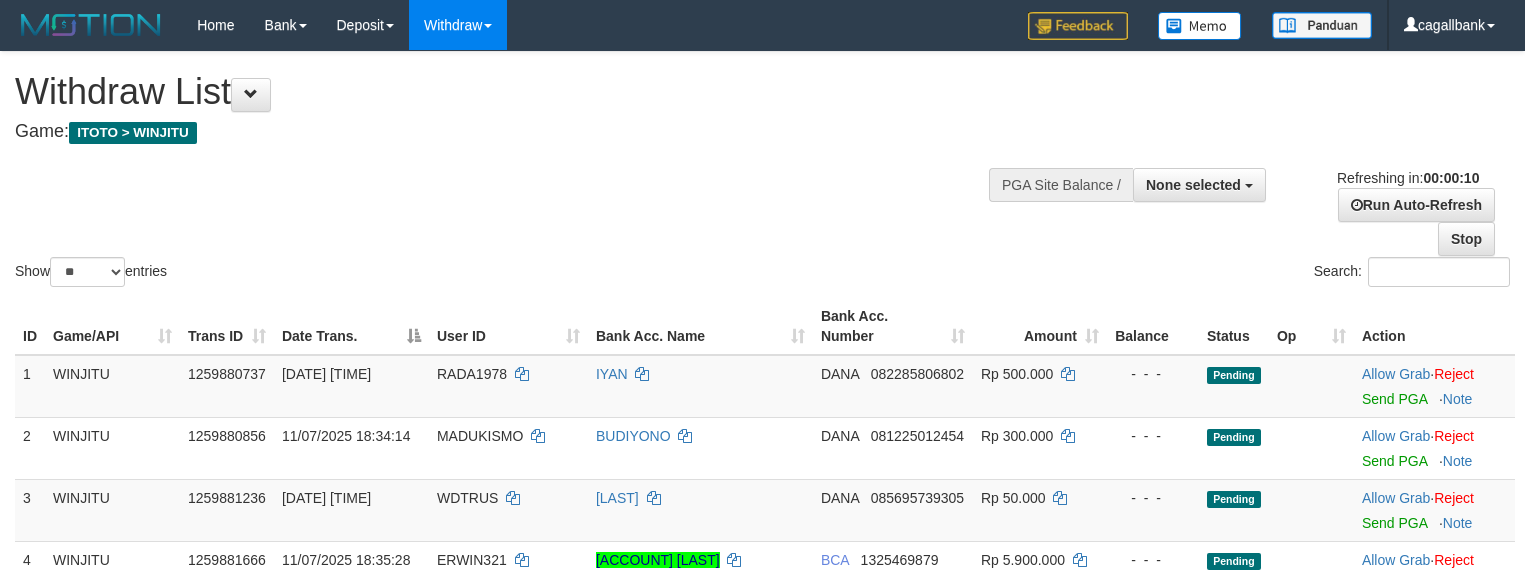 select 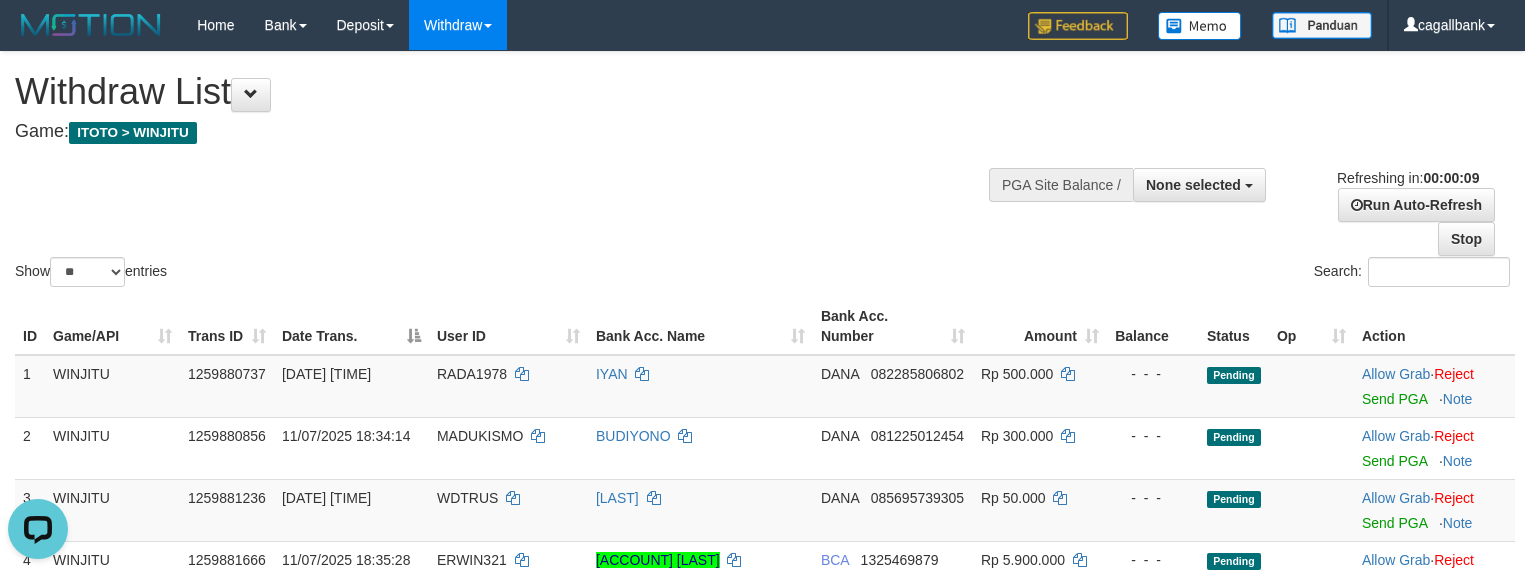 scroll, scrollTop: 0, scrollLeft: 0, axis: both 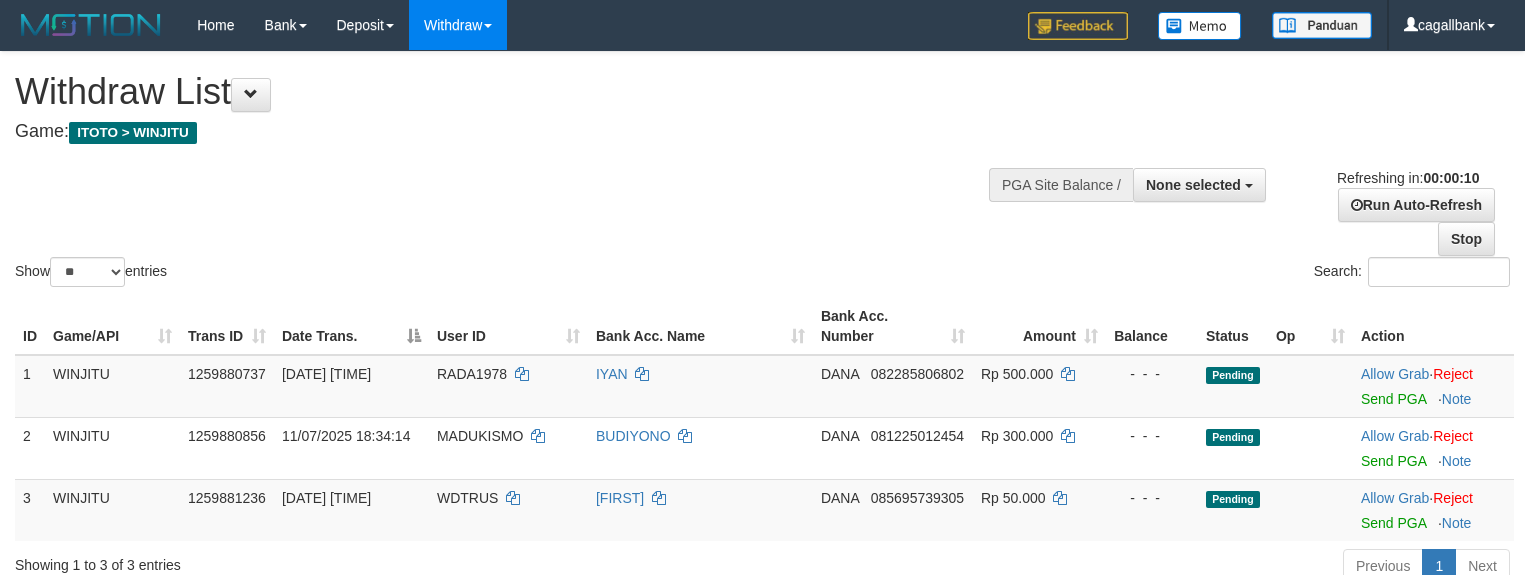 select 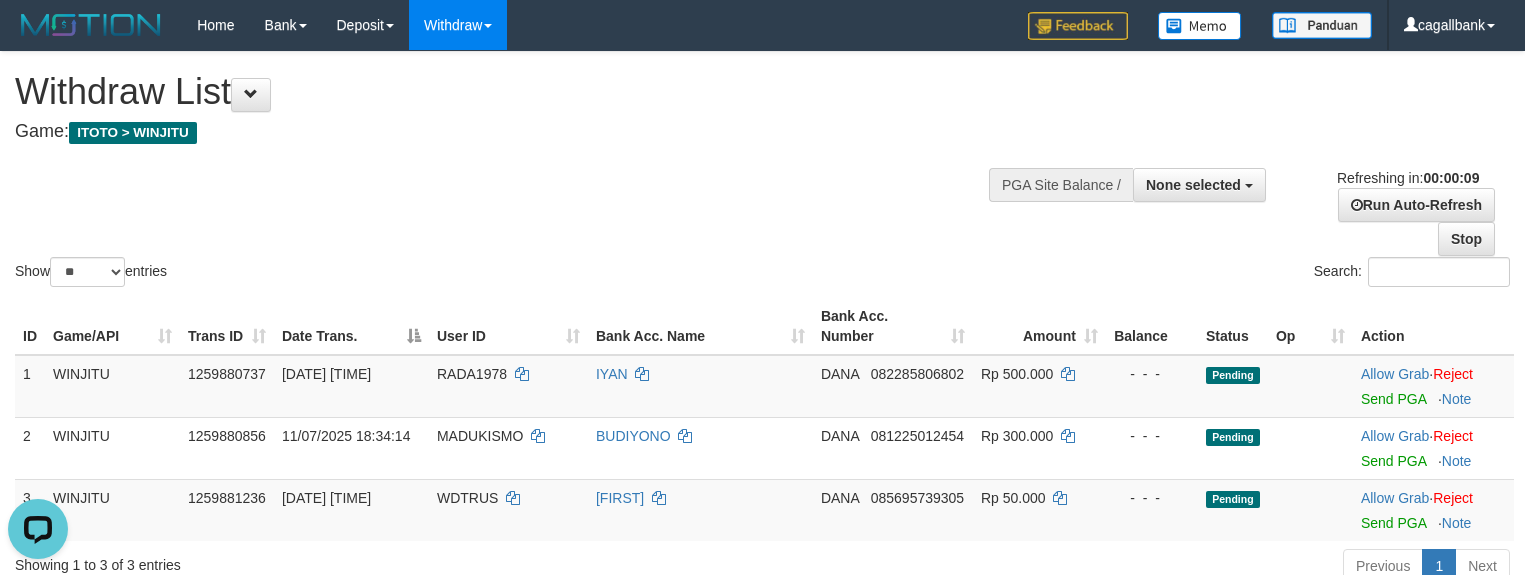 scroll, scrollTop: 0, scrollLeft: 0, axis: both 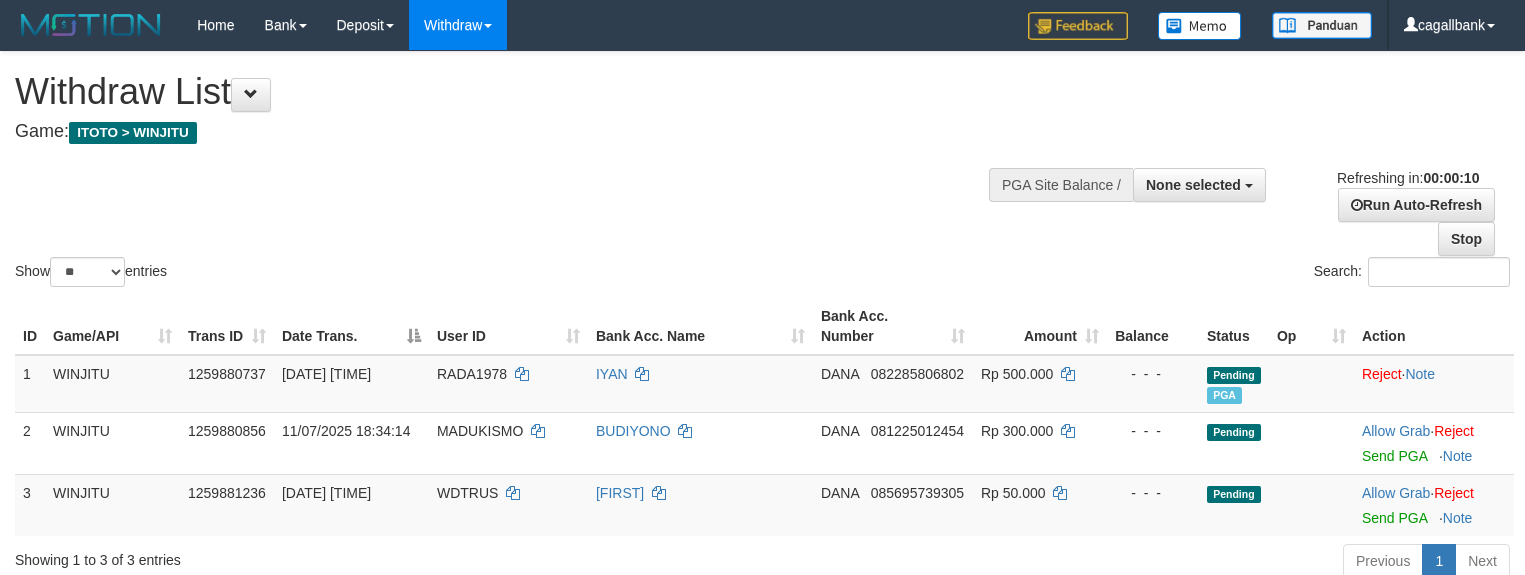select 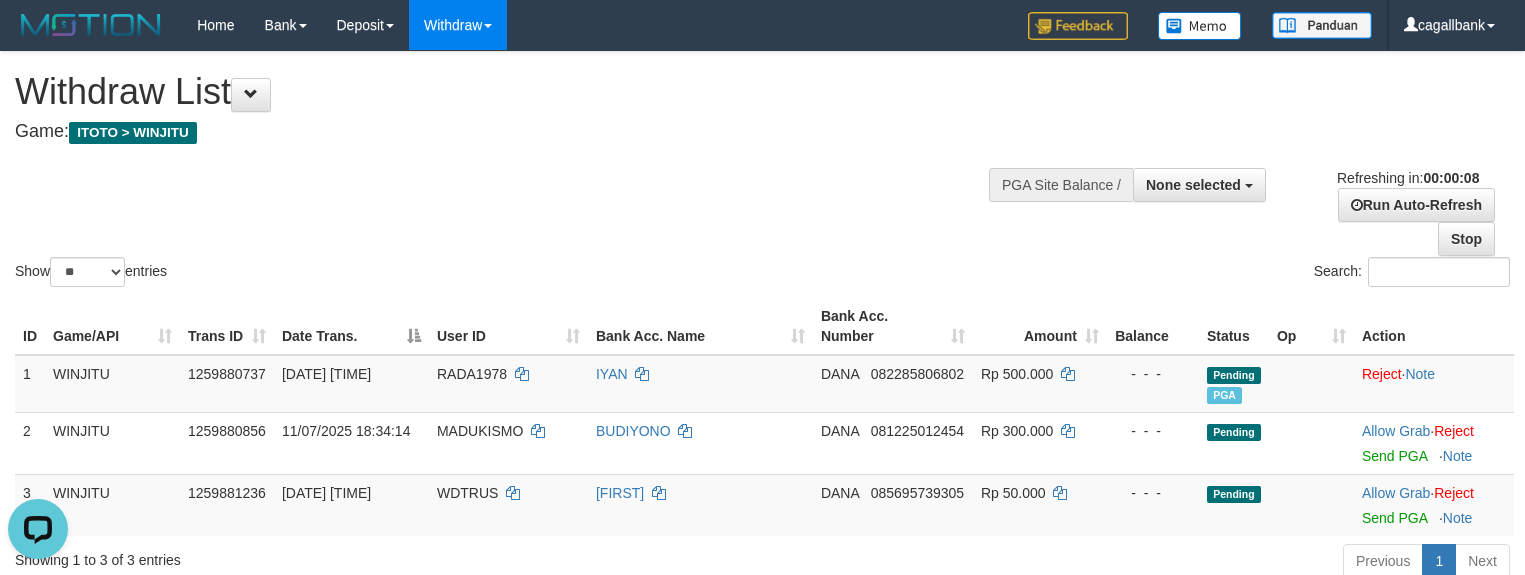 scroll, scrollTop: 0, scrollLeft: 0, axis: both 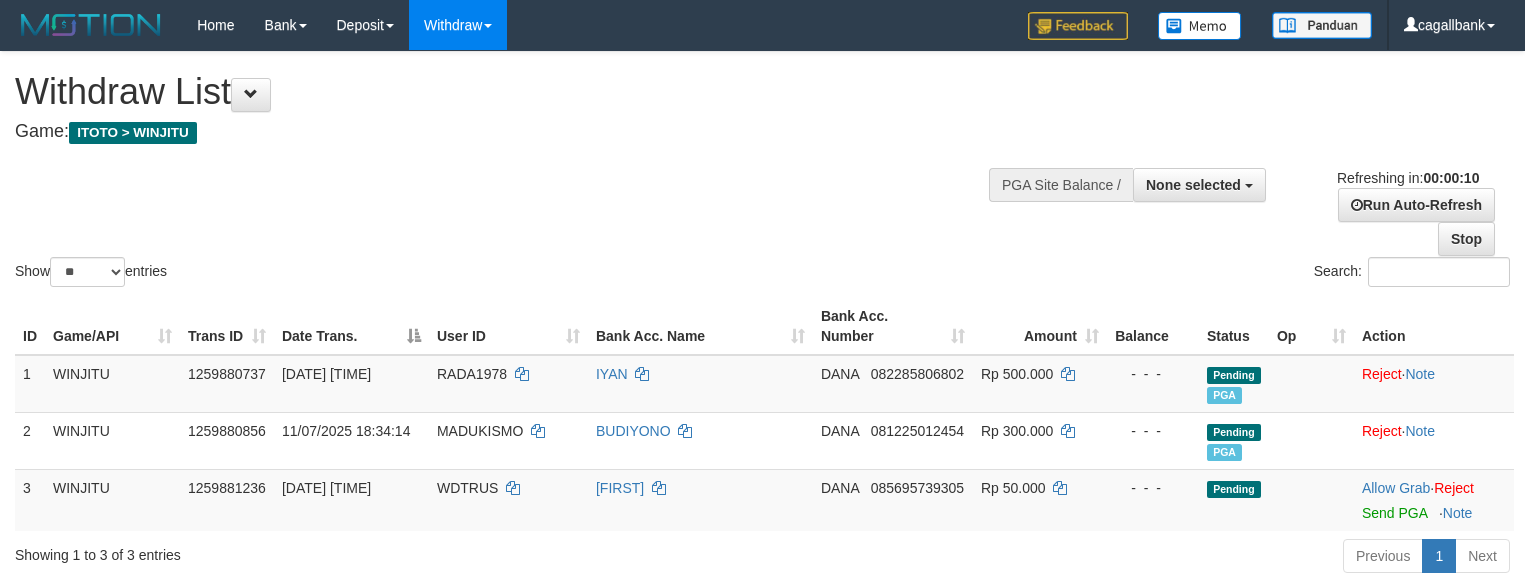 select 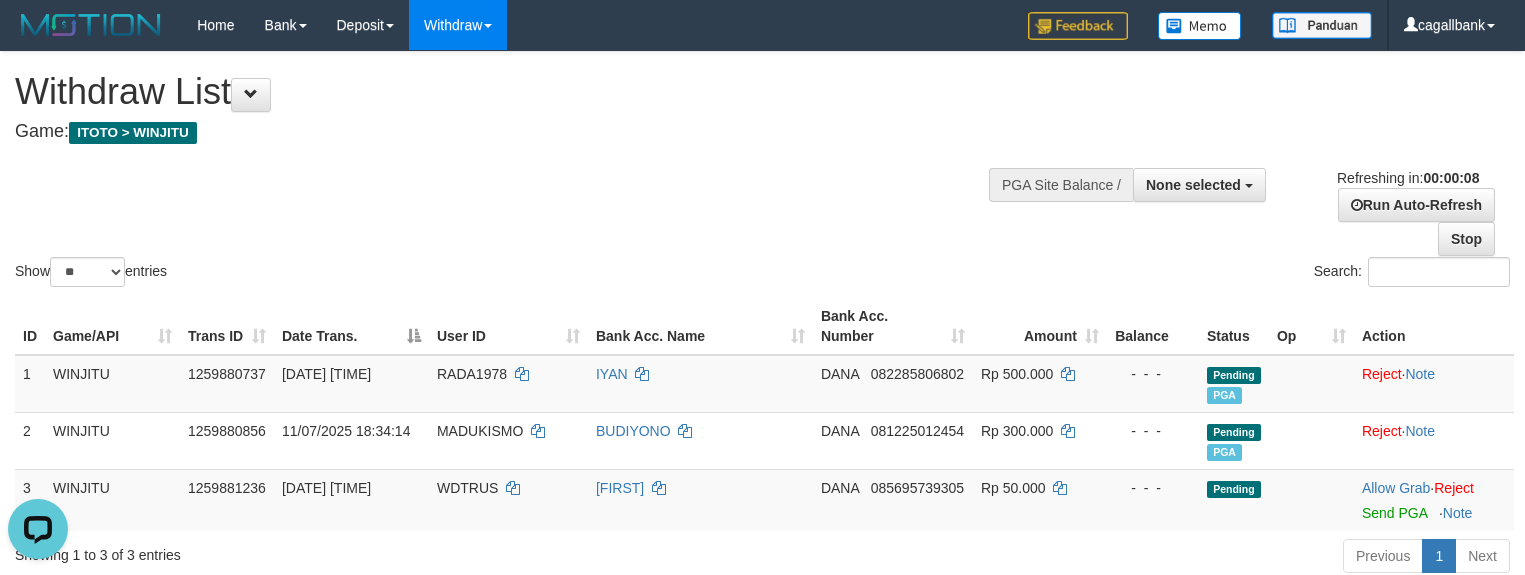 scroll, scrollTop: 0, scrollLeft: 0, axis: both 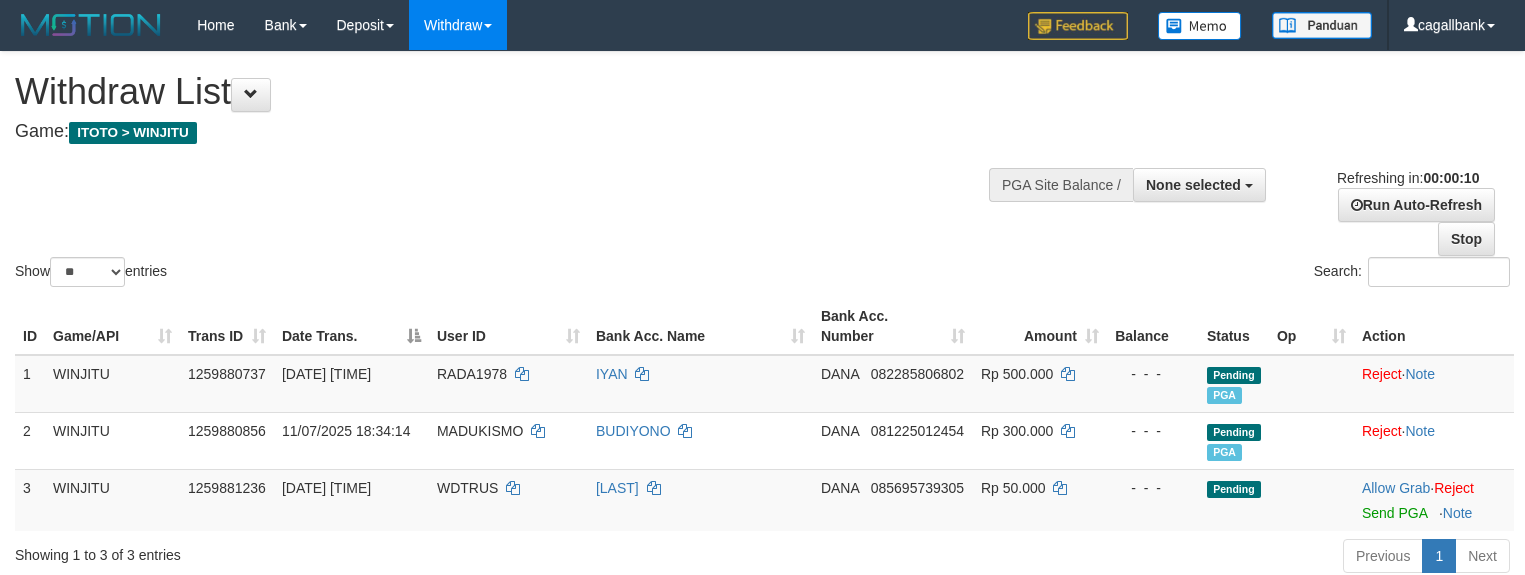 select 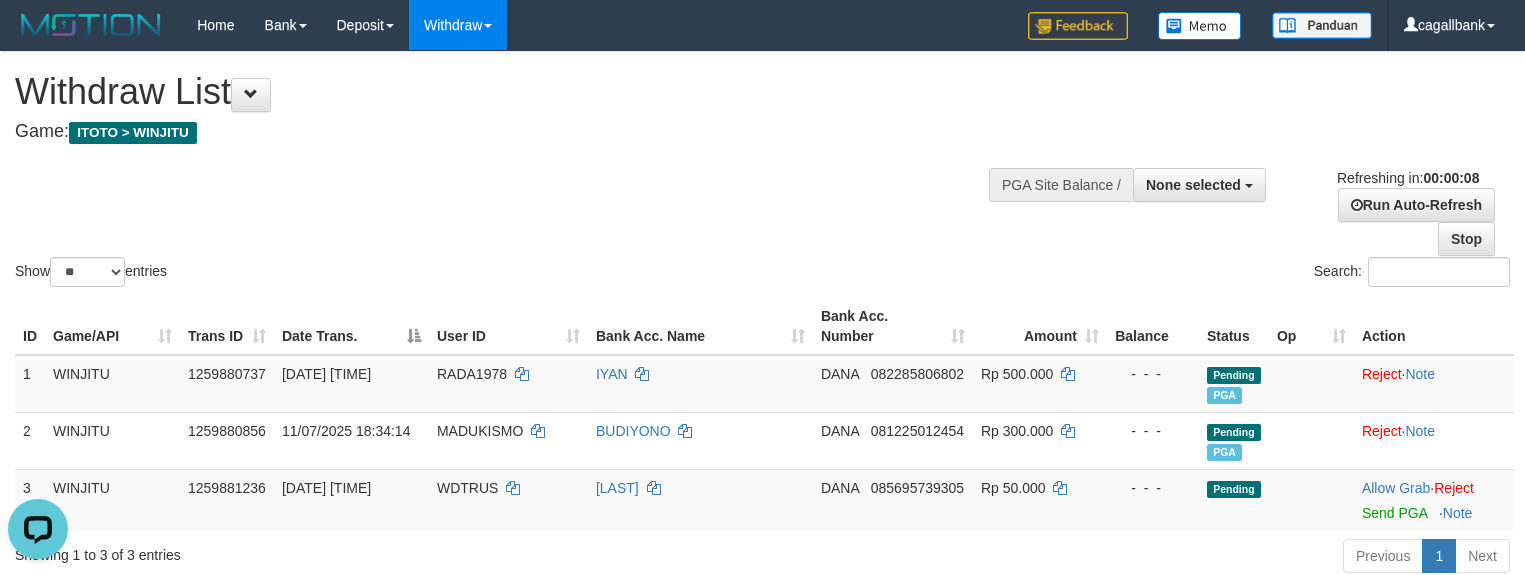 scroll, scrollTop: 0, scrollLeft: 0, axis: both 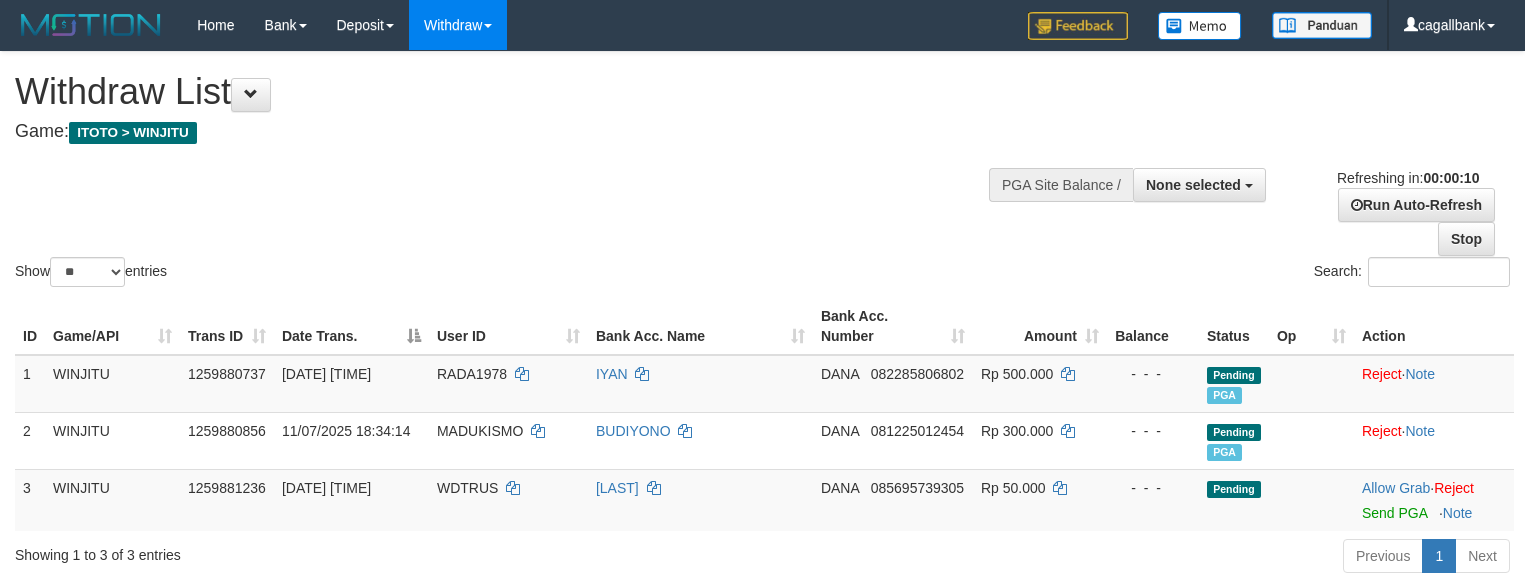 select 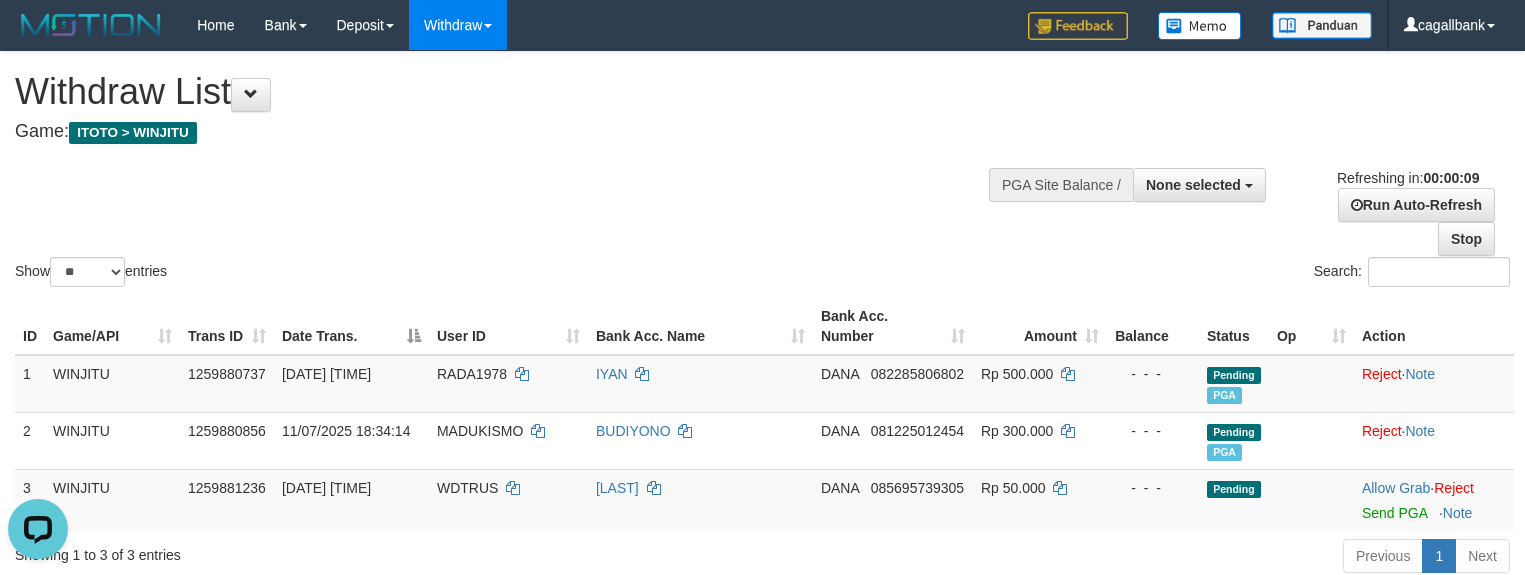 scroll, scrollTop: 0, scrollLeft: 0, axis: both 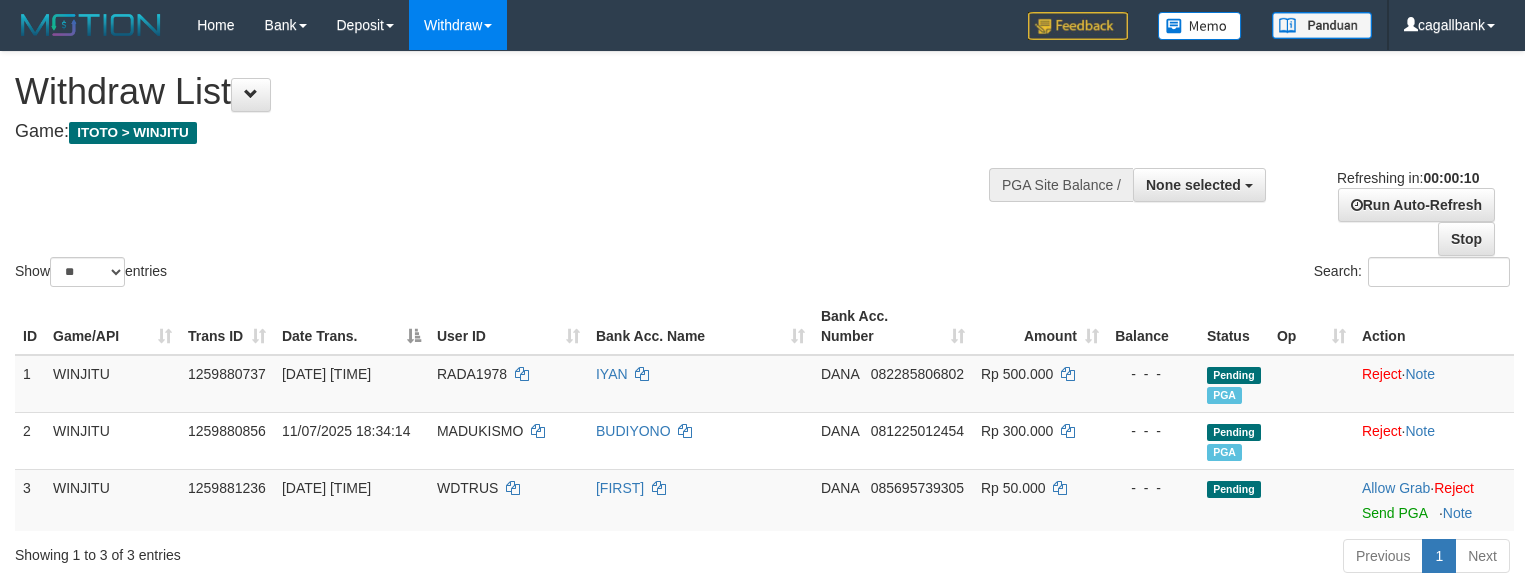 select 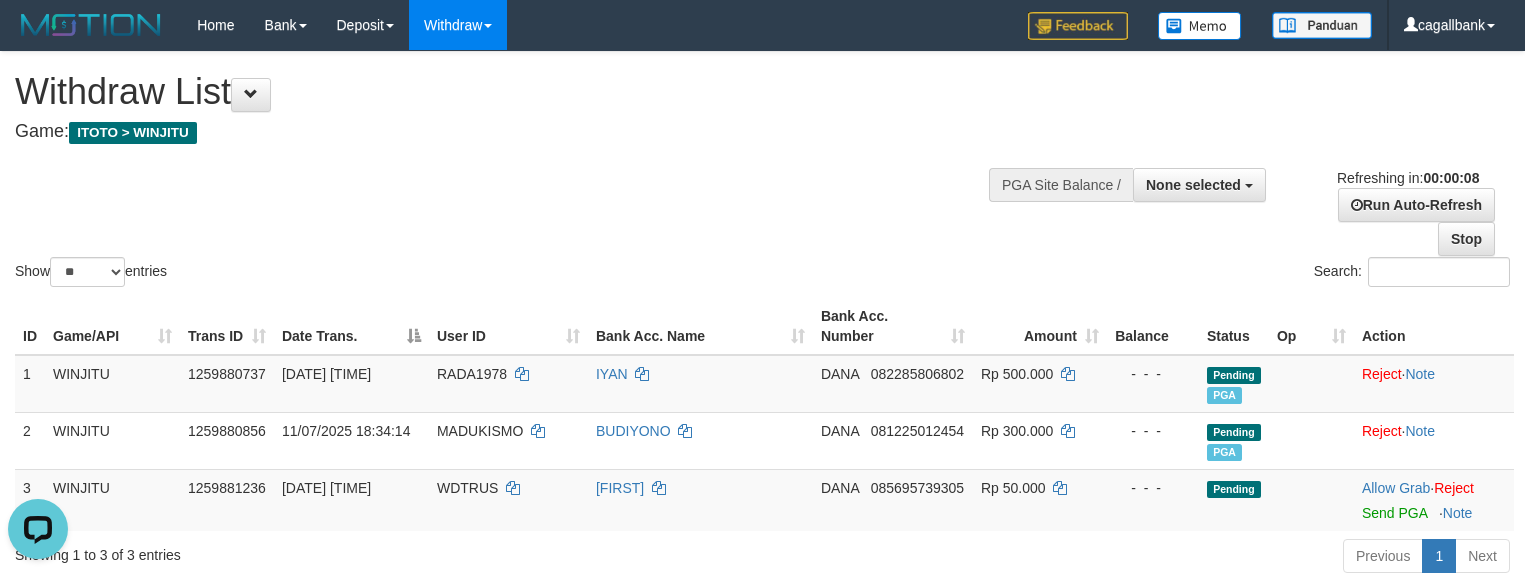 scroll, scrollTop: 0, scrollLeft: 0, axis: both 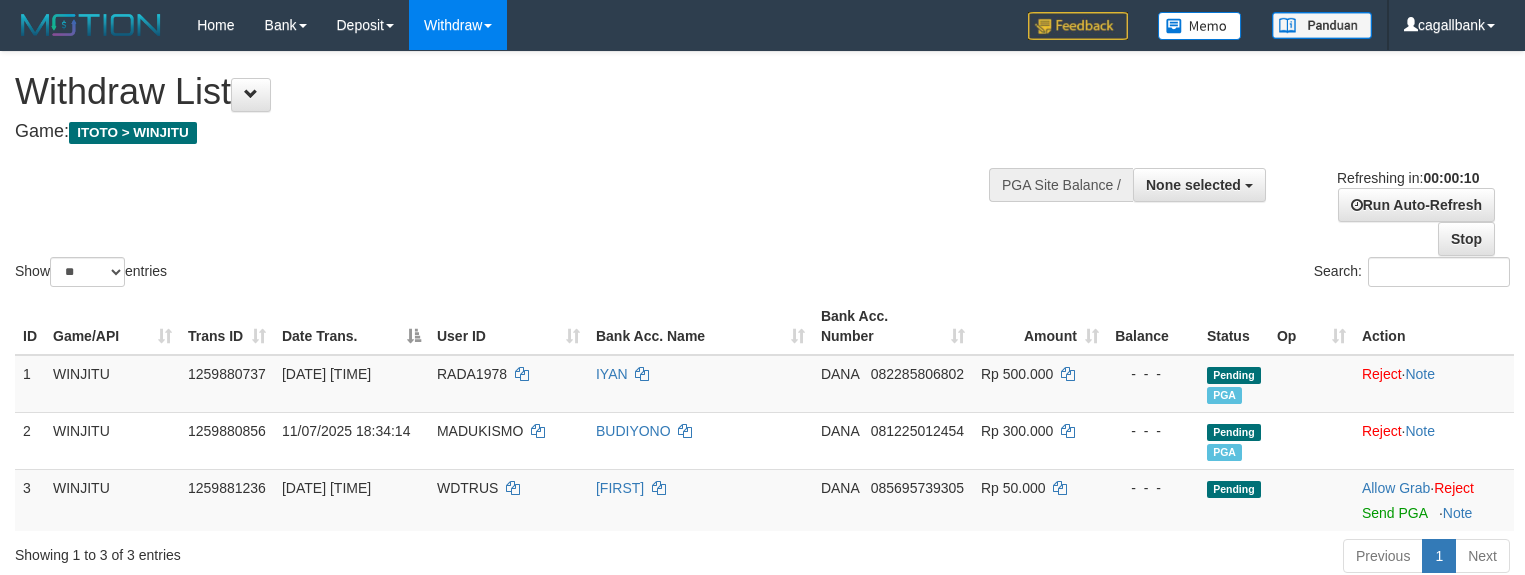 select 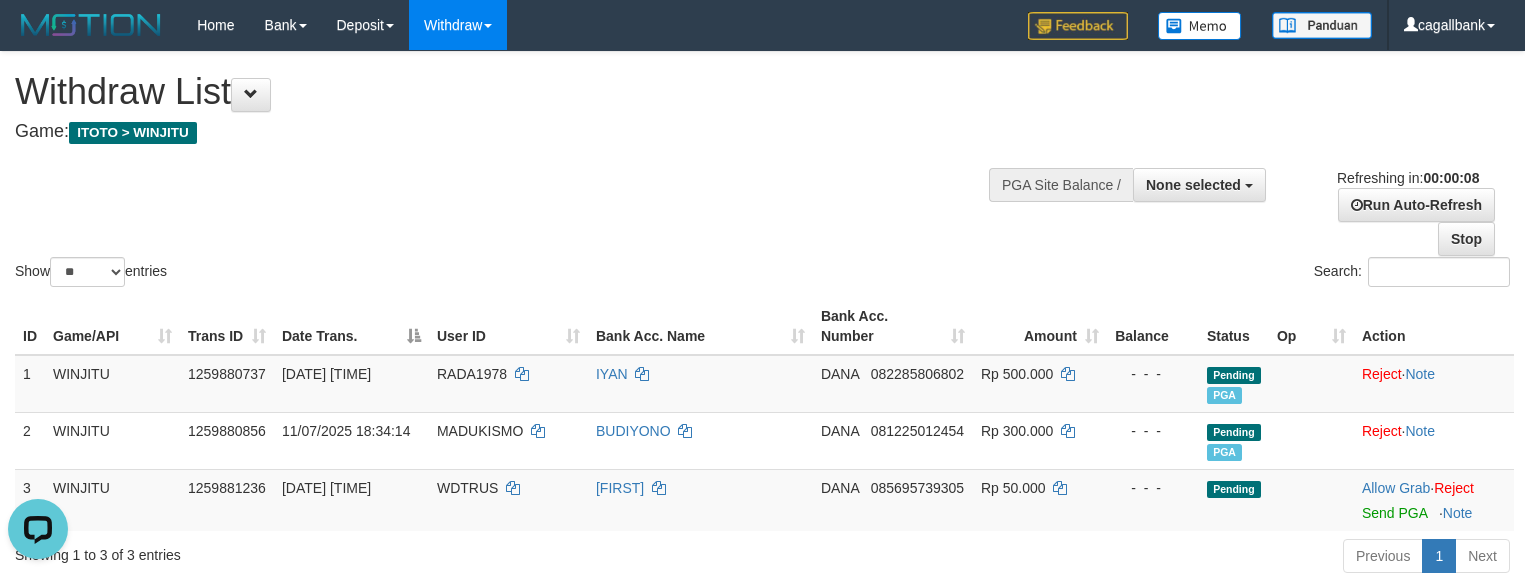 scroll, scrollTop: 0, scrollLeft: 0, axis: both 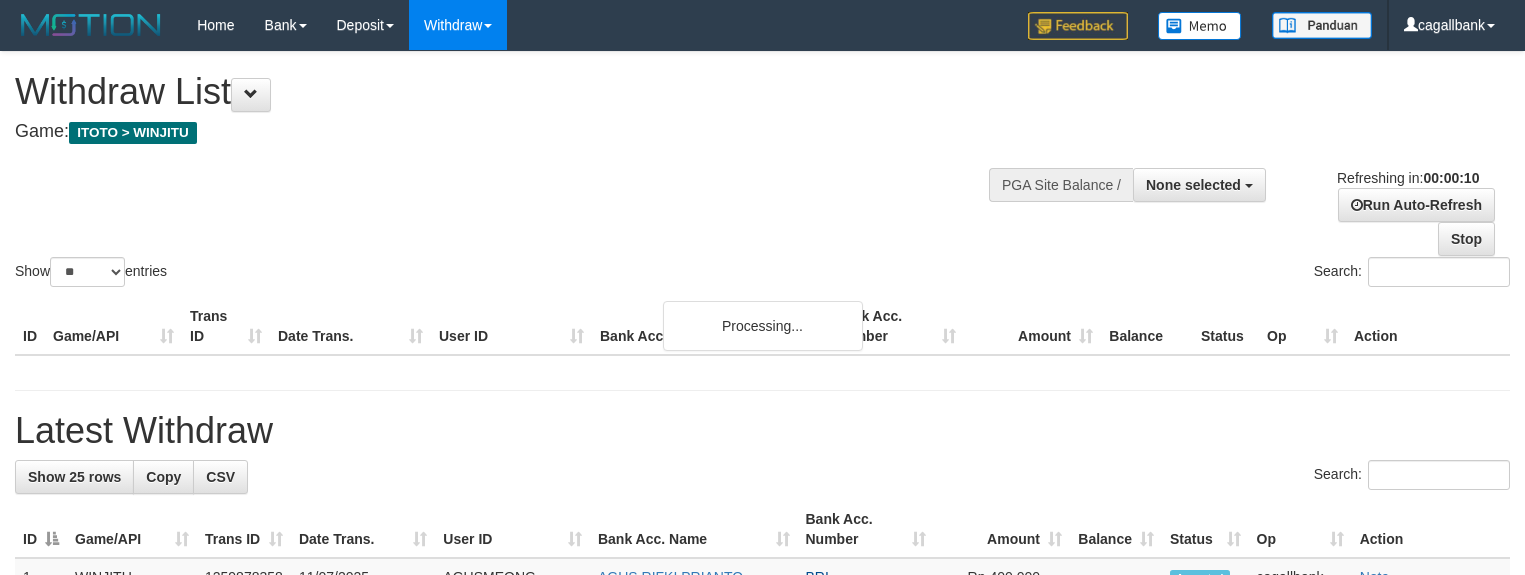 select 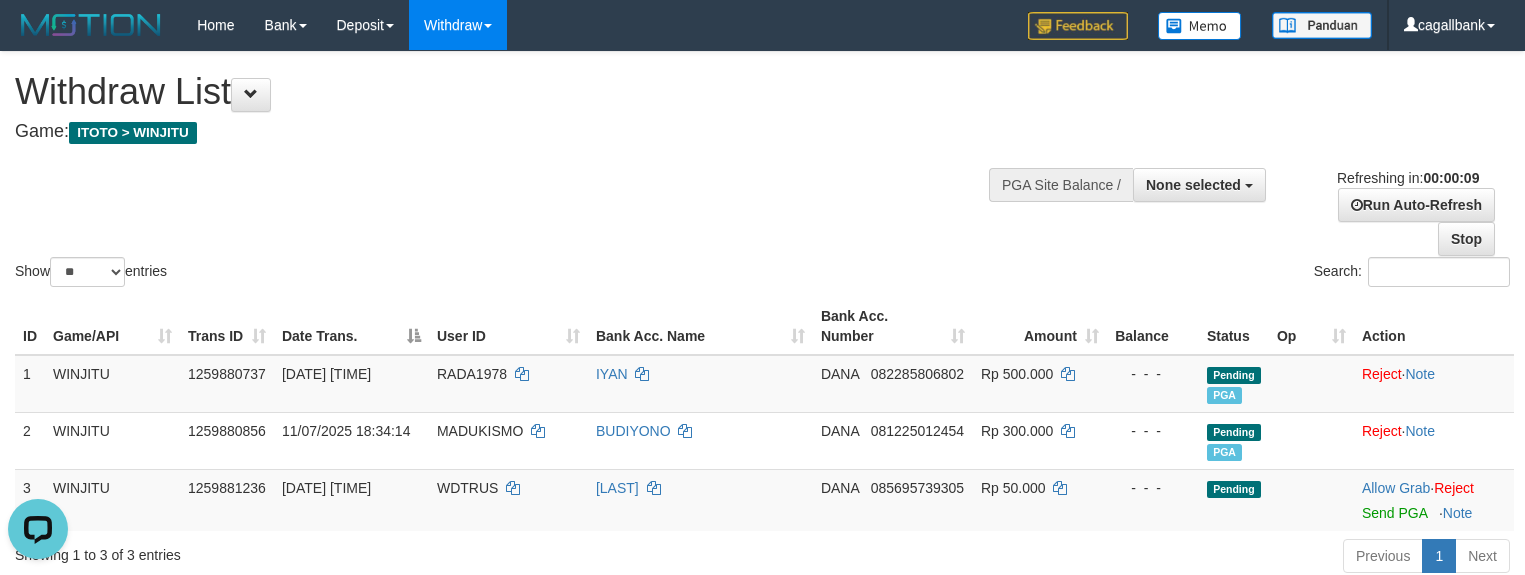 scroll, scrollTop: 0, scrollLeft: 0, axis: both 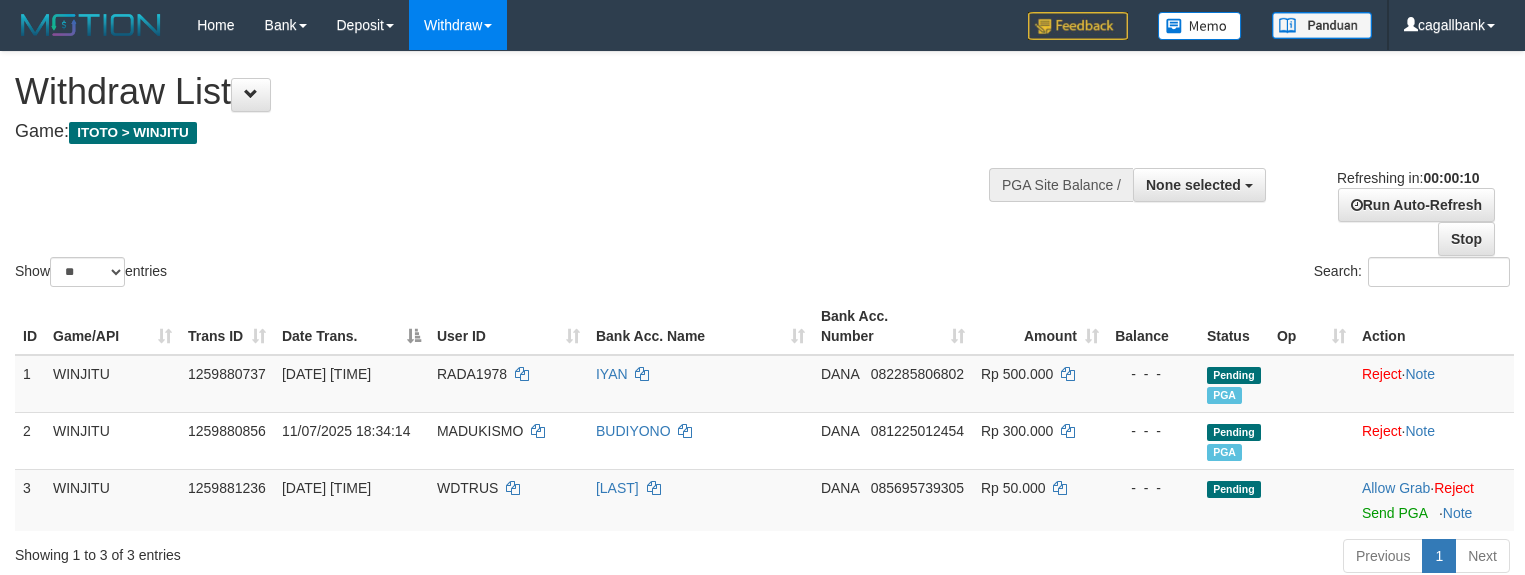 select 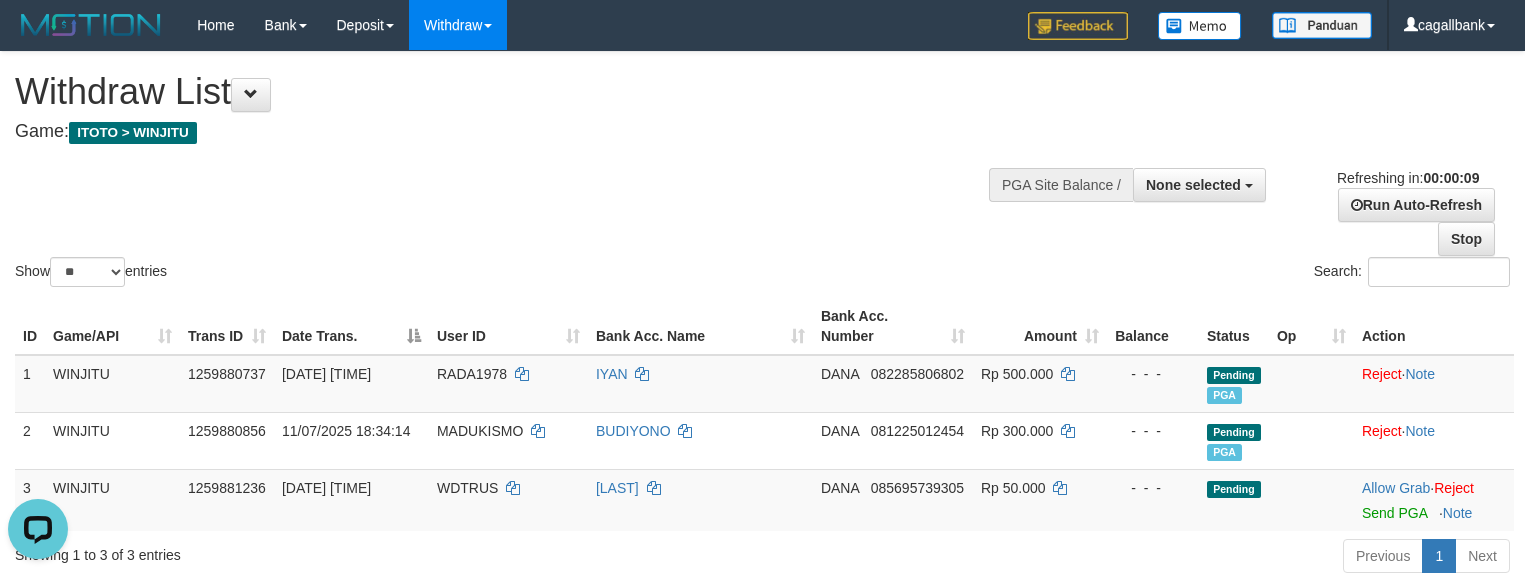 scroll, scrollTop: 0, scrollLeft: 0, axis: both 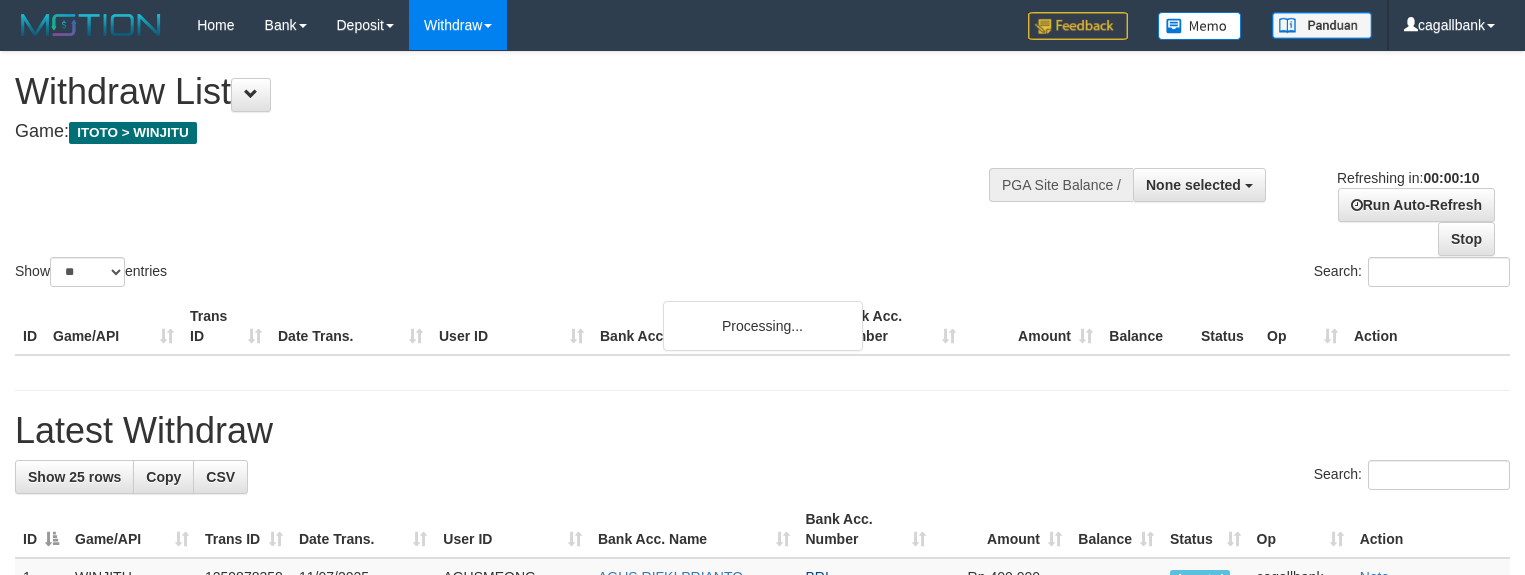 select 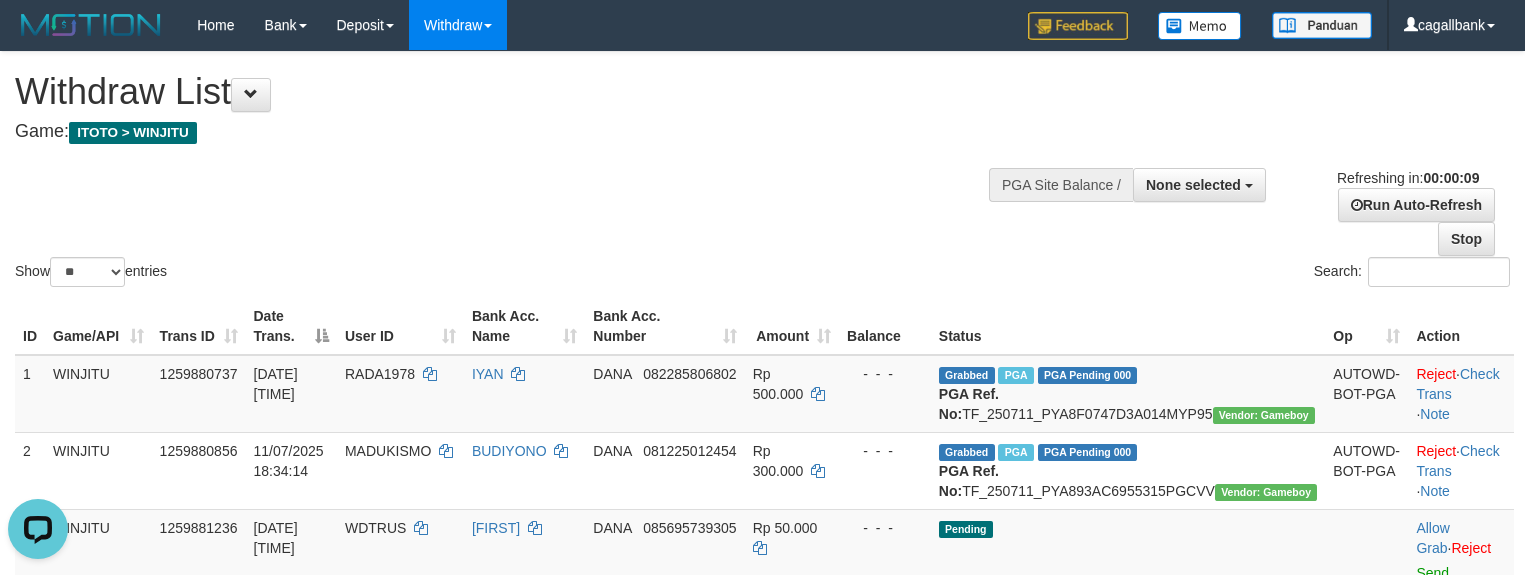 scroll, scrollTop: 0, scrollLeft: 0, axis: both 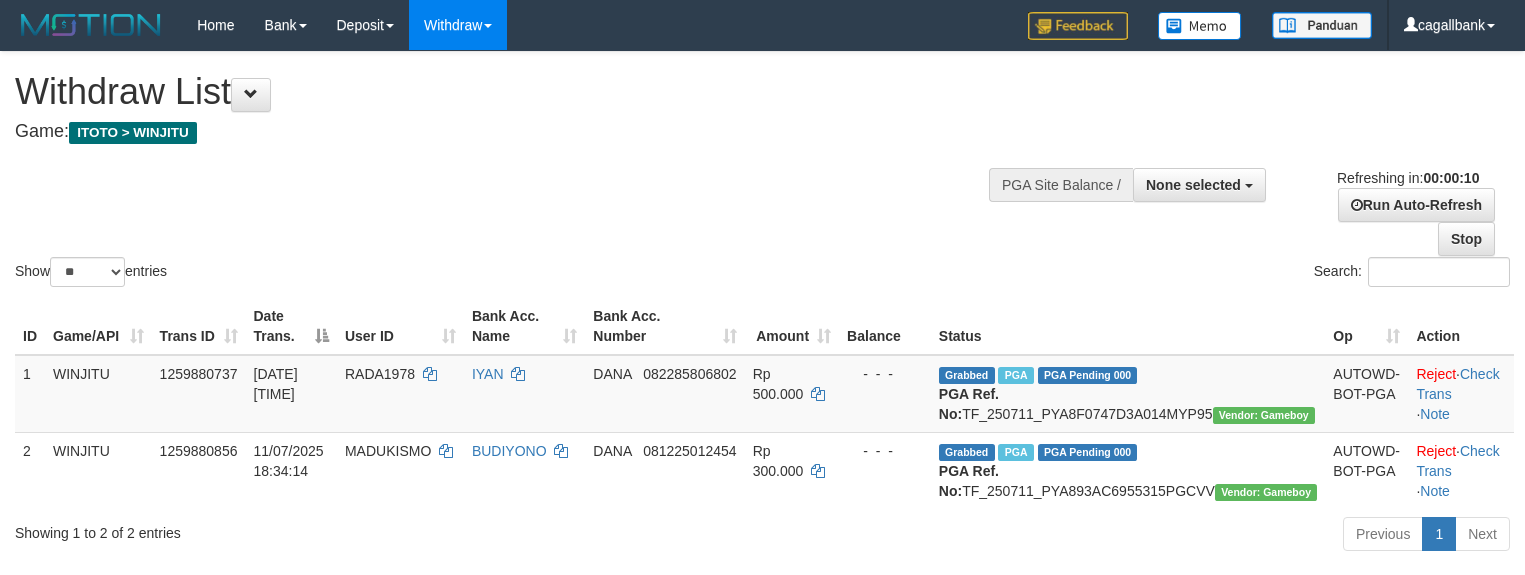 select 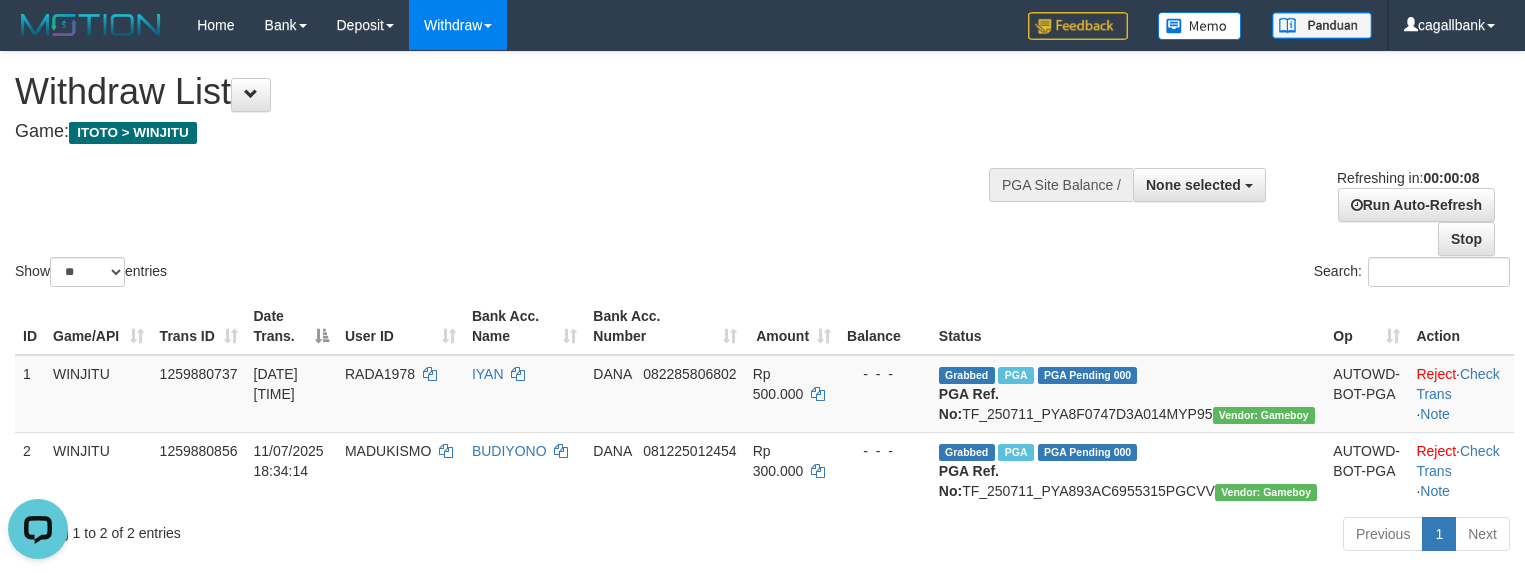 scroll, scrollTop: 0, scrollLeft: 0, axis: both 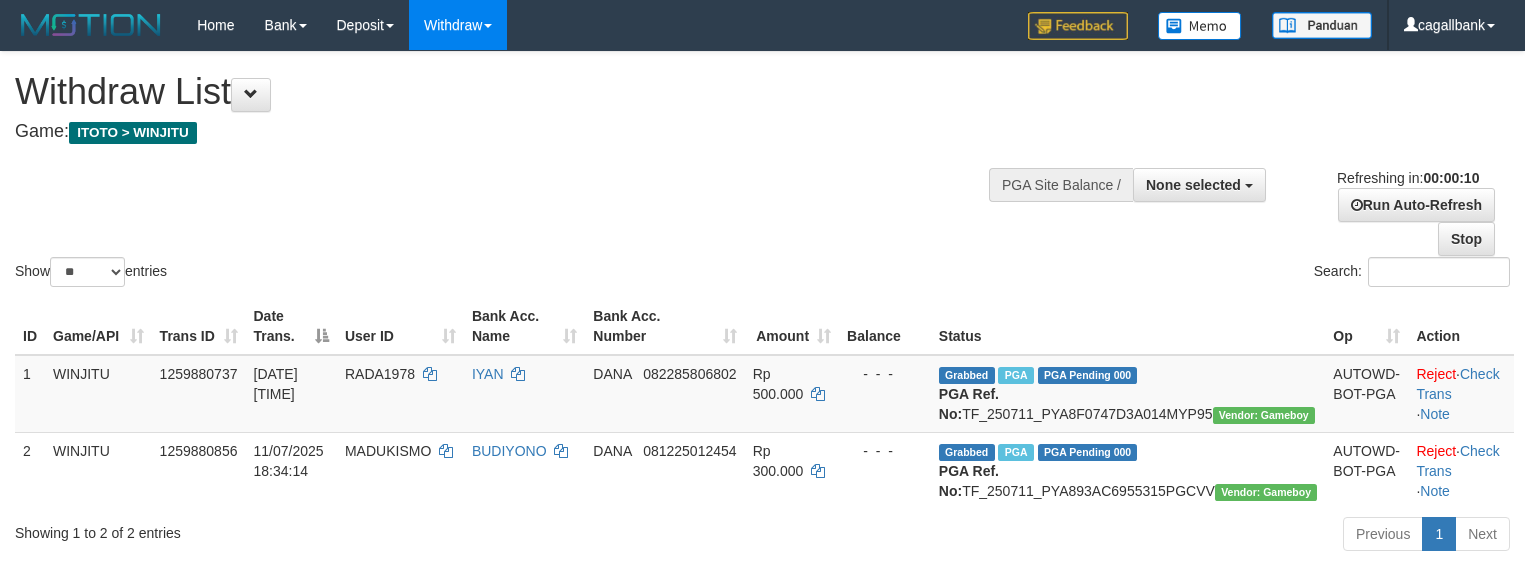 select 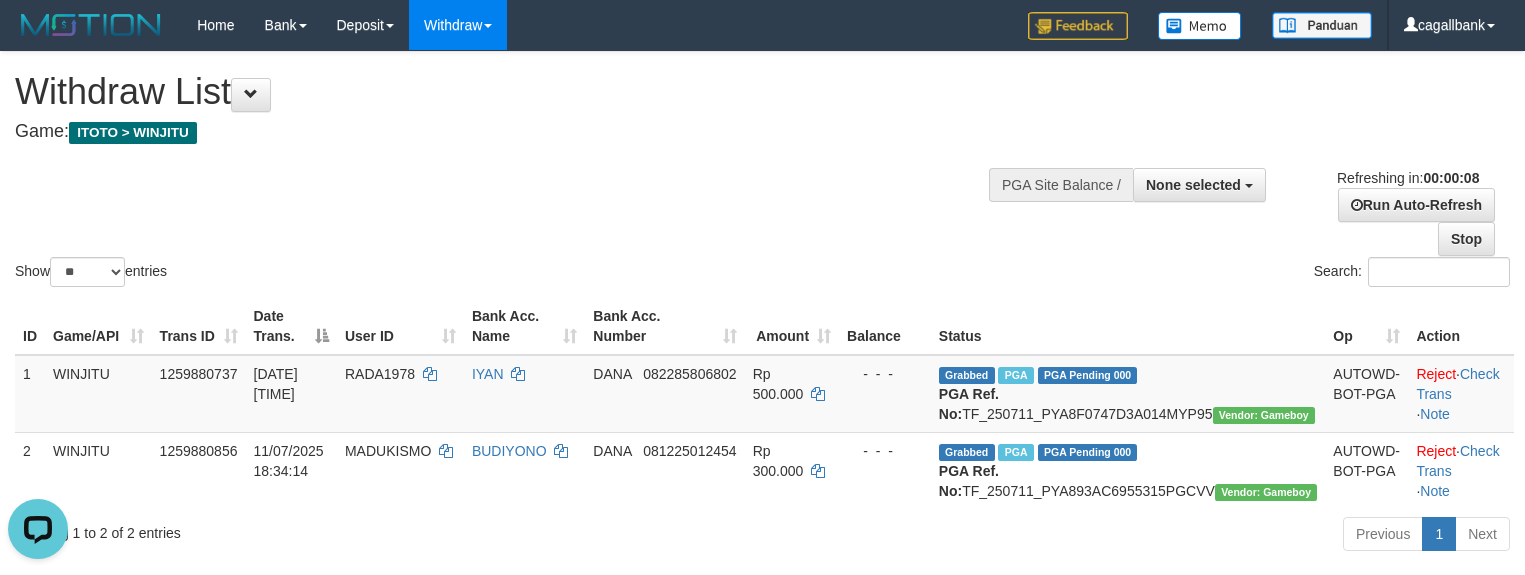 scroll, scrollTop: 0, scrollLeft: 0, axis: both 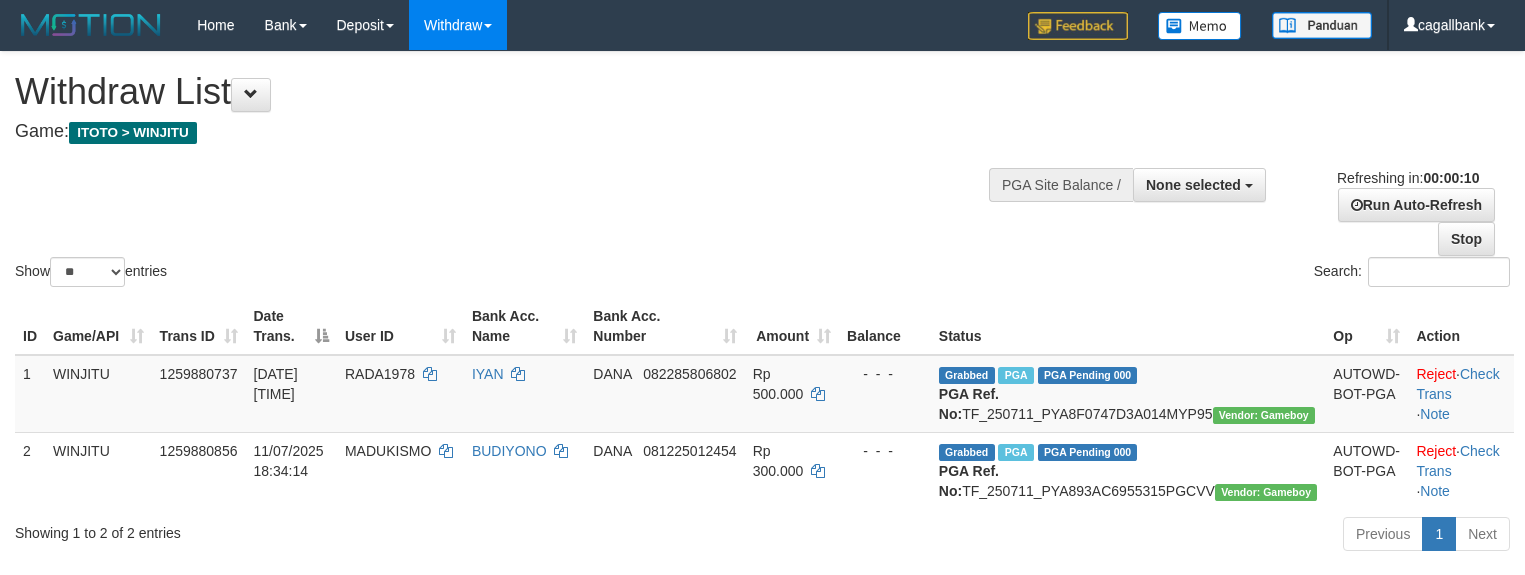 select 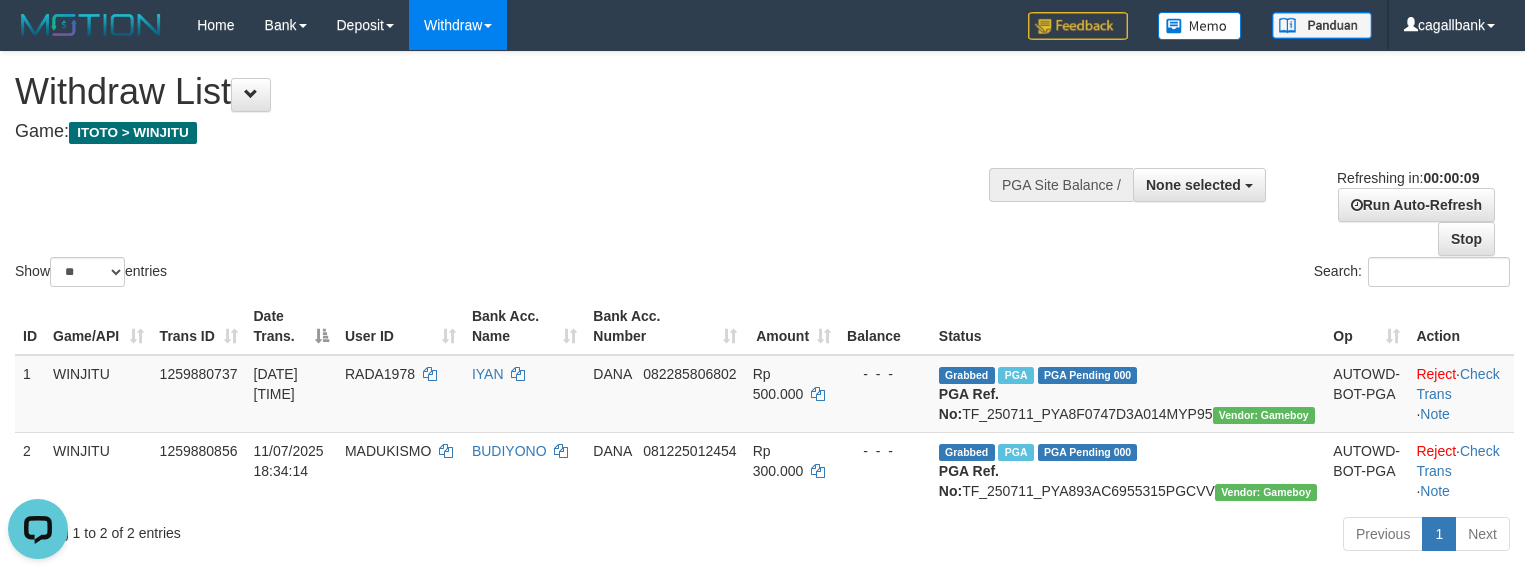 scroll, scrollTop: 0, scrollLeft: 0, axis: both 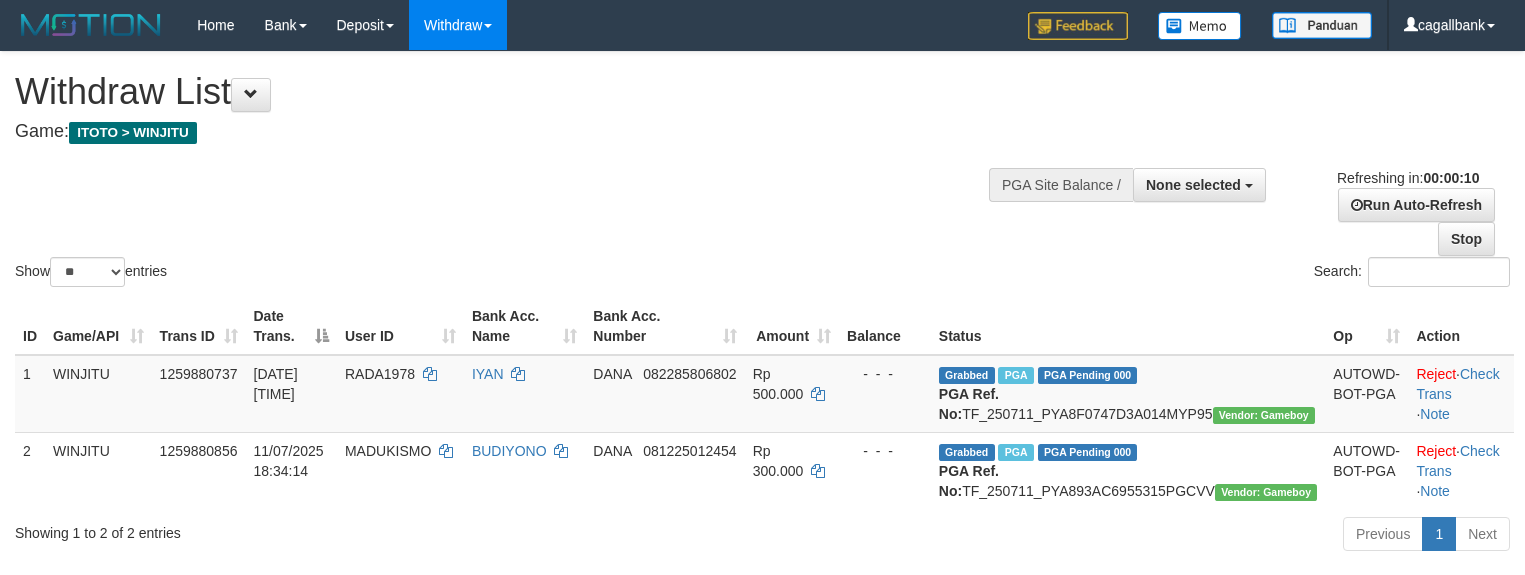 select 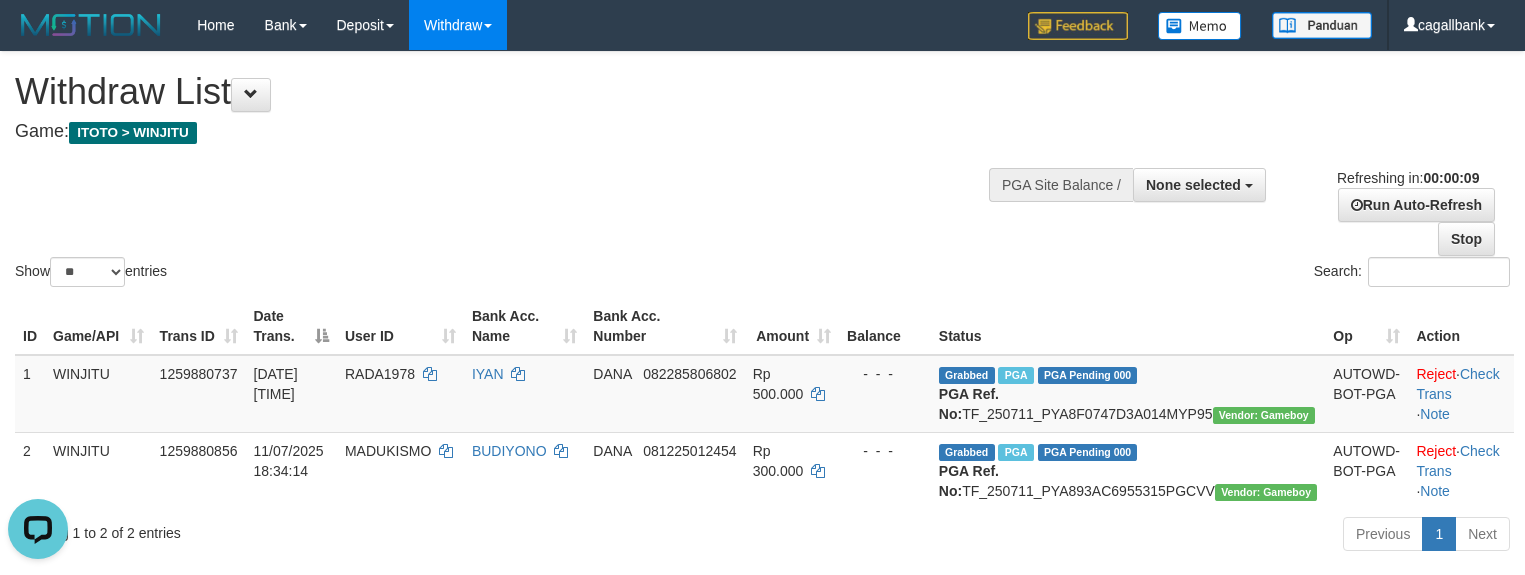 scroll, scrollTop: 0, scrollLeft: 0, axis: both 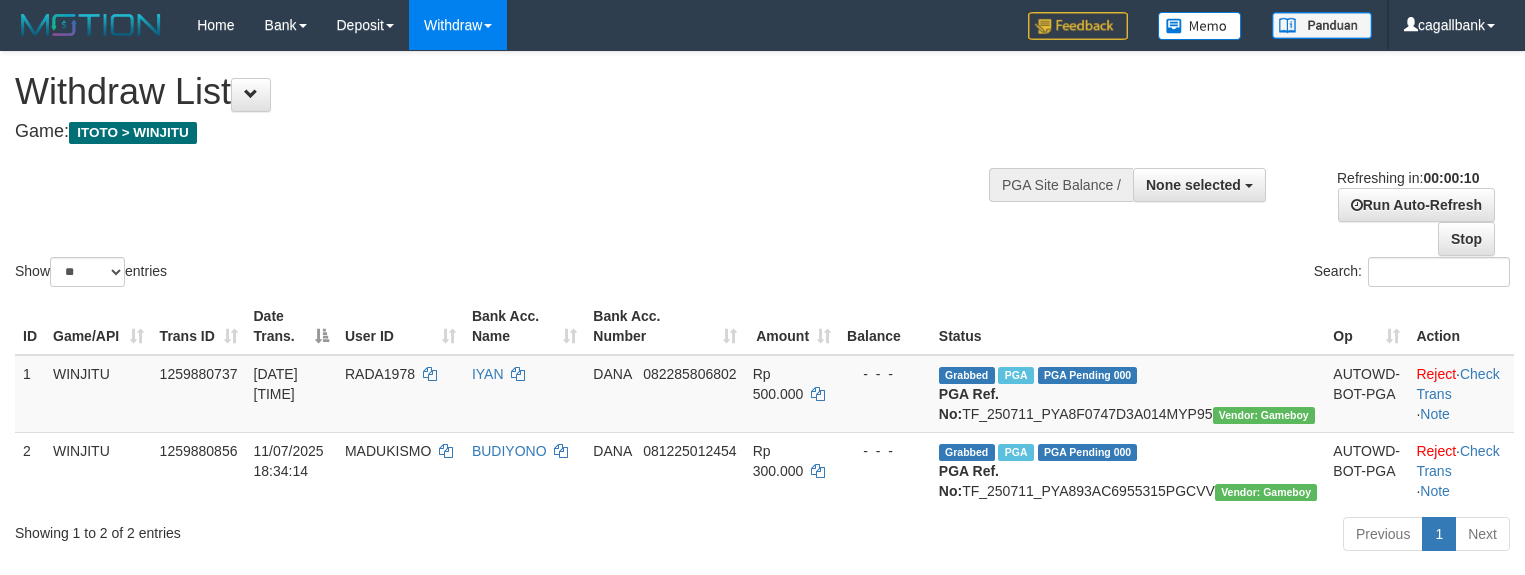 select 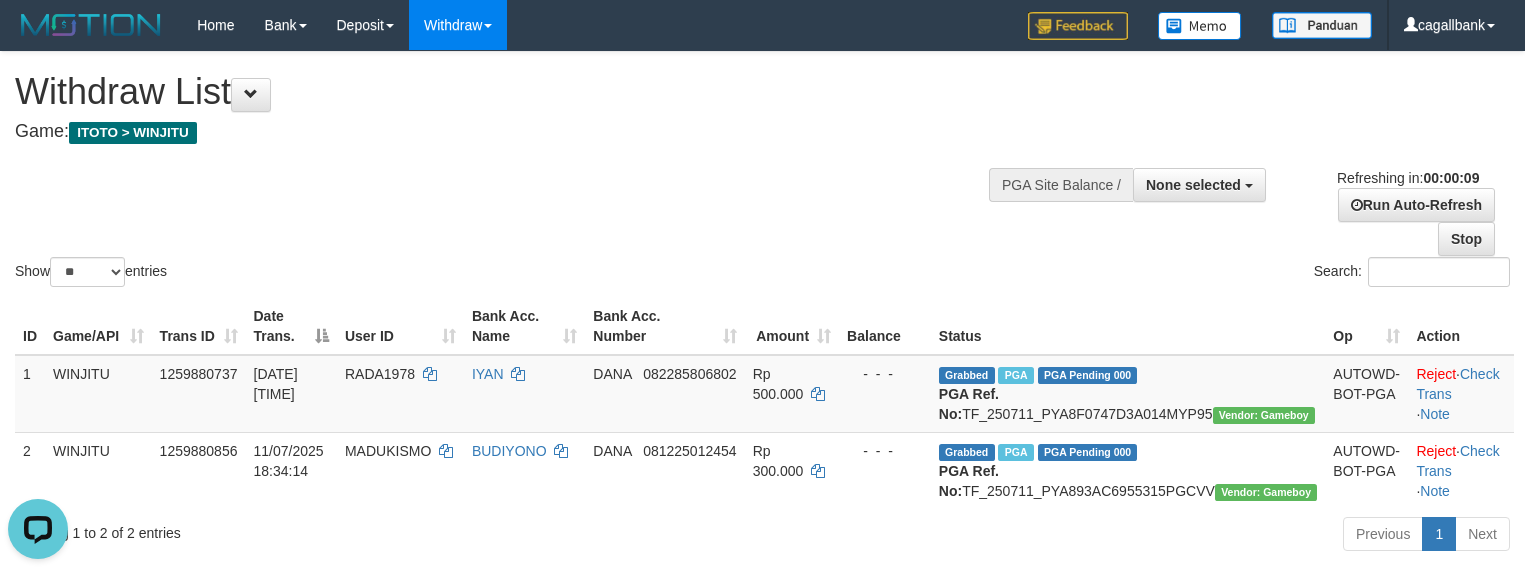 scroll, scrollTop: 0, scrollLeft: 0, axis: both 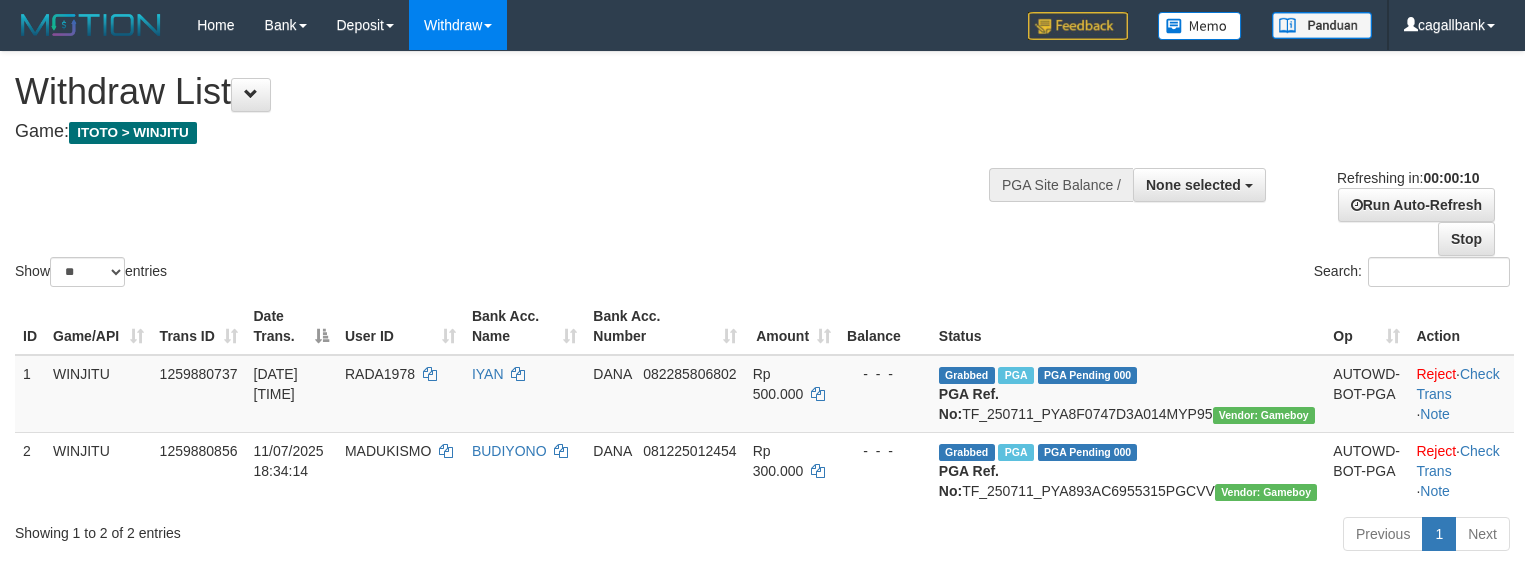 select 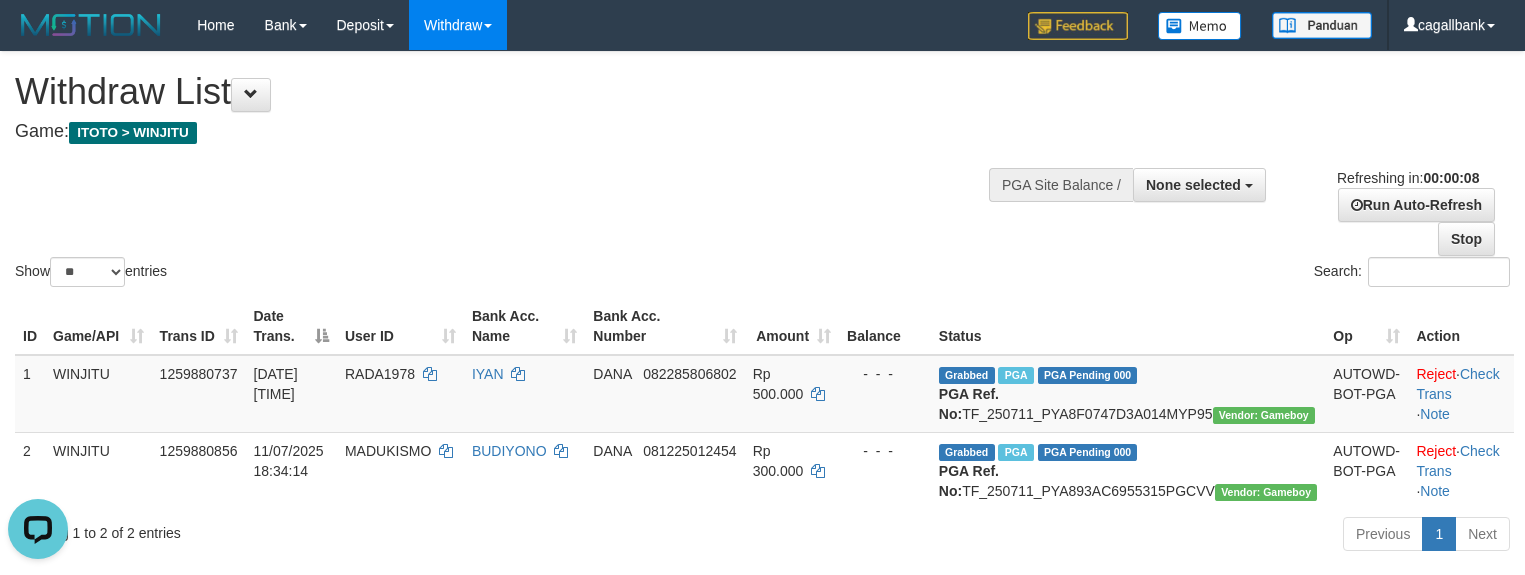 scroll, scrollTop: 0, scrollLeft: 0, axis: both 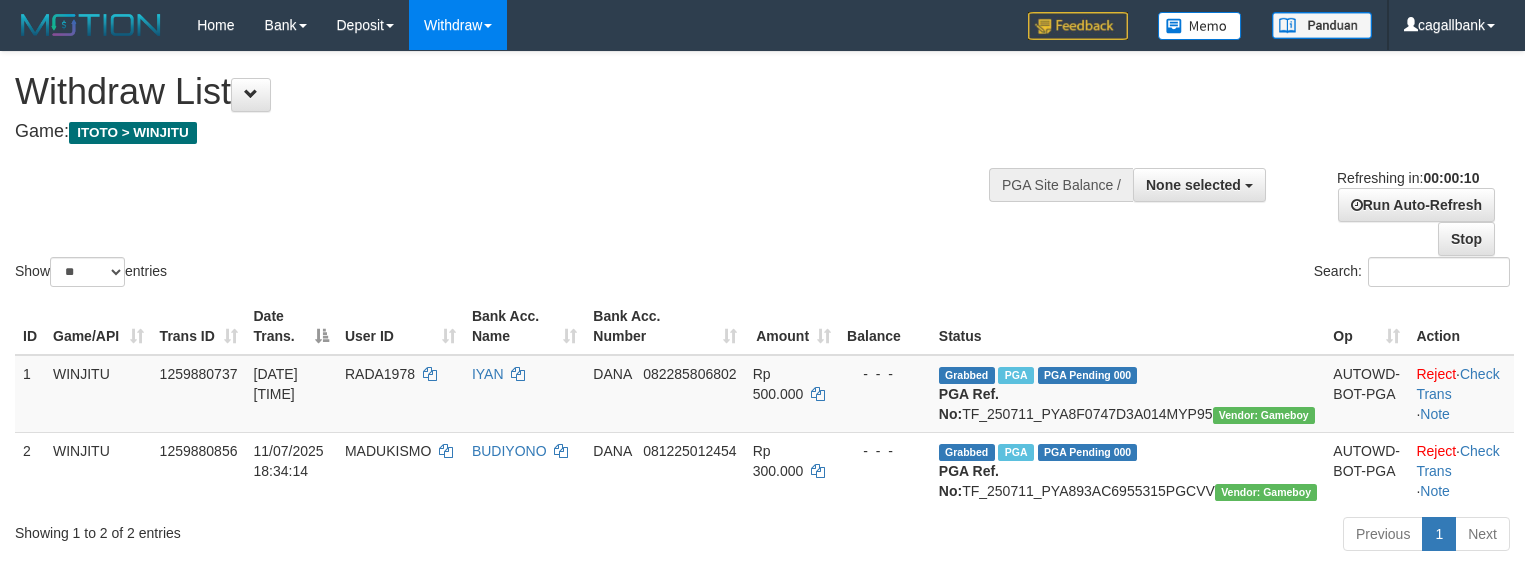 select 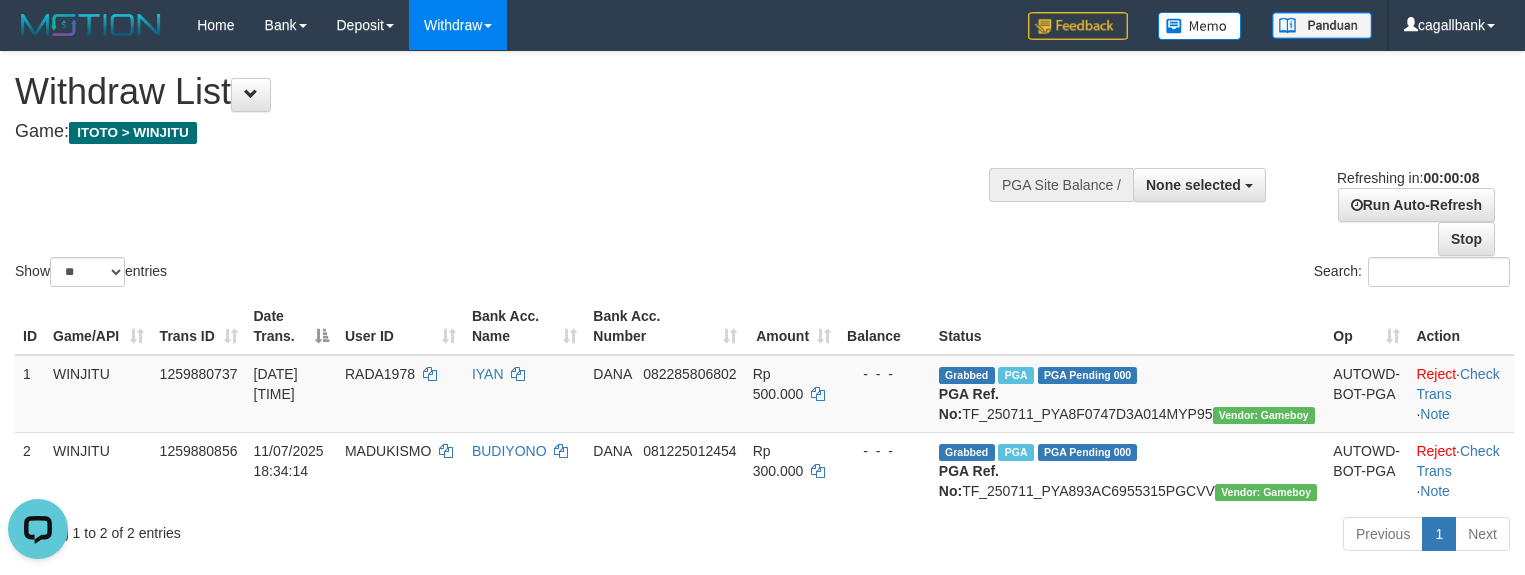 scroll, scrollTop: 0, scrollLeft: 0, axis: both 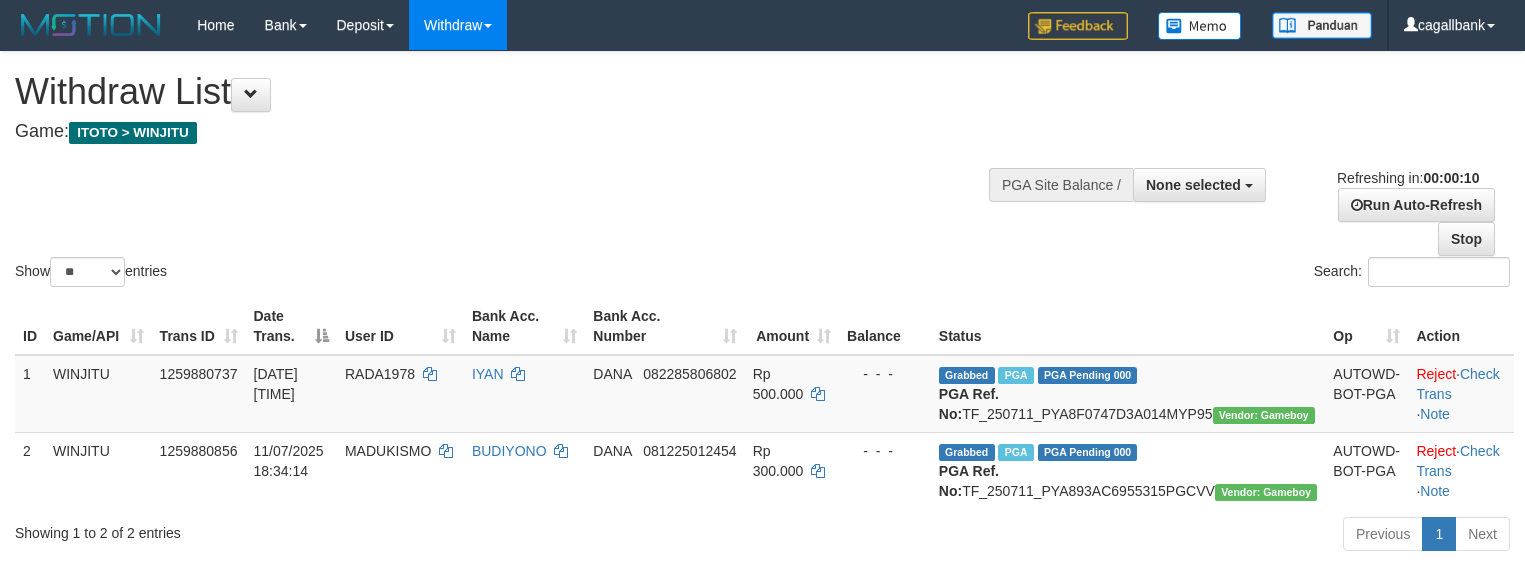 select 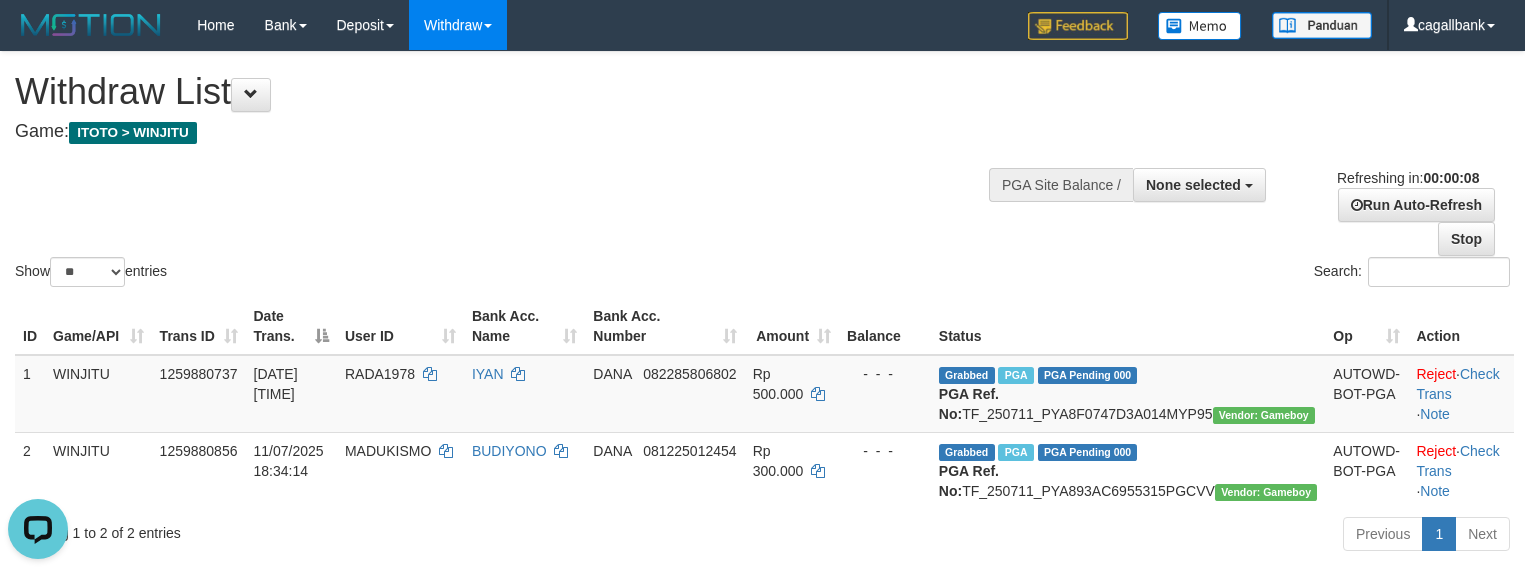 scroll, scrollTop: 0, scrollLeft: 0, axis: both 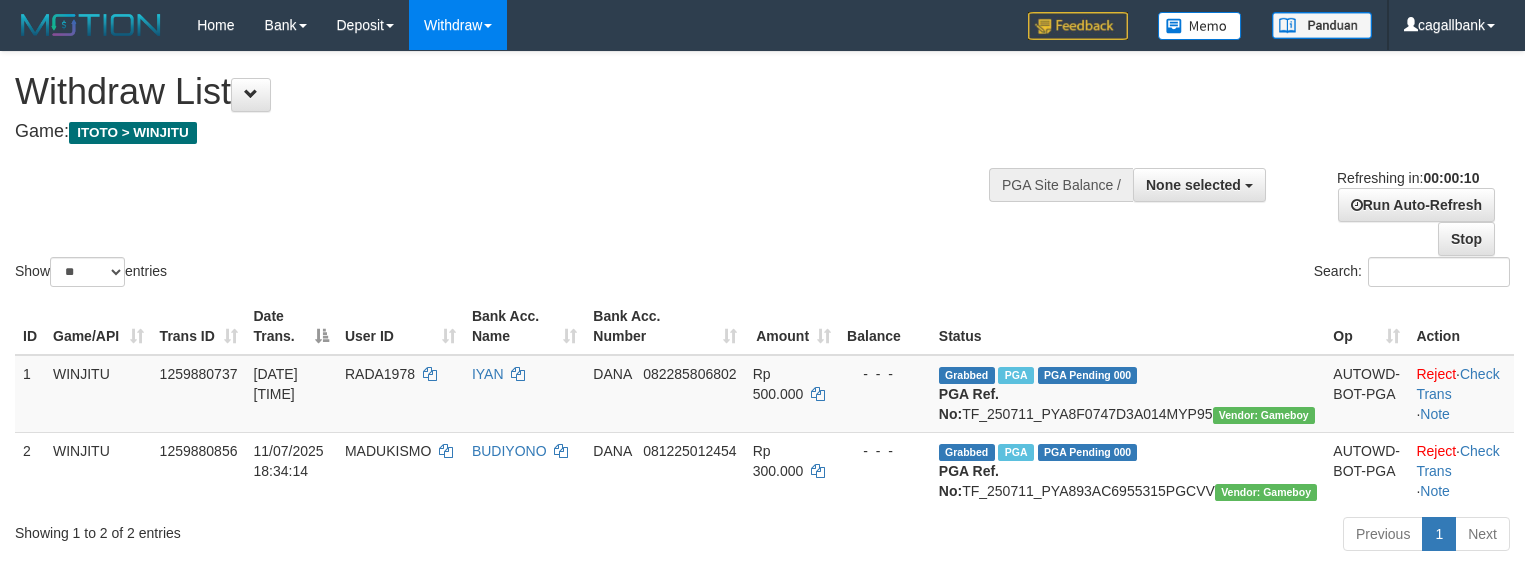select 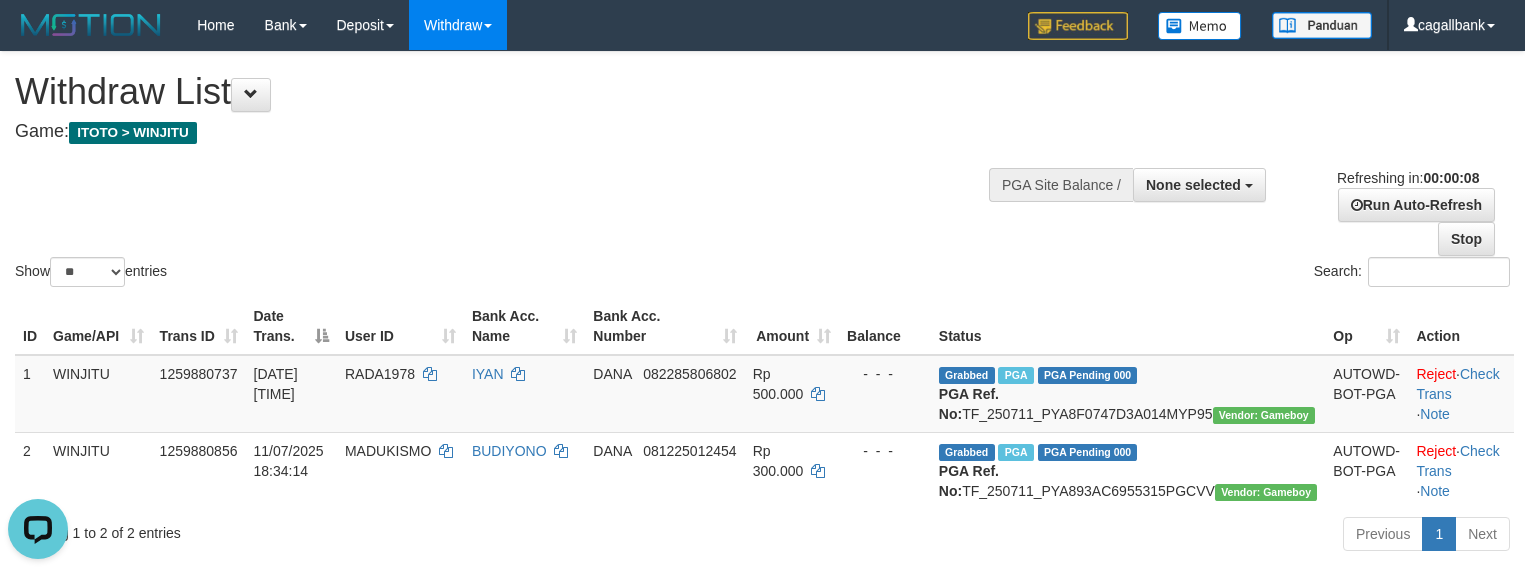 scroll, scrollTop: 0, scrollLeft: 0, axis: both 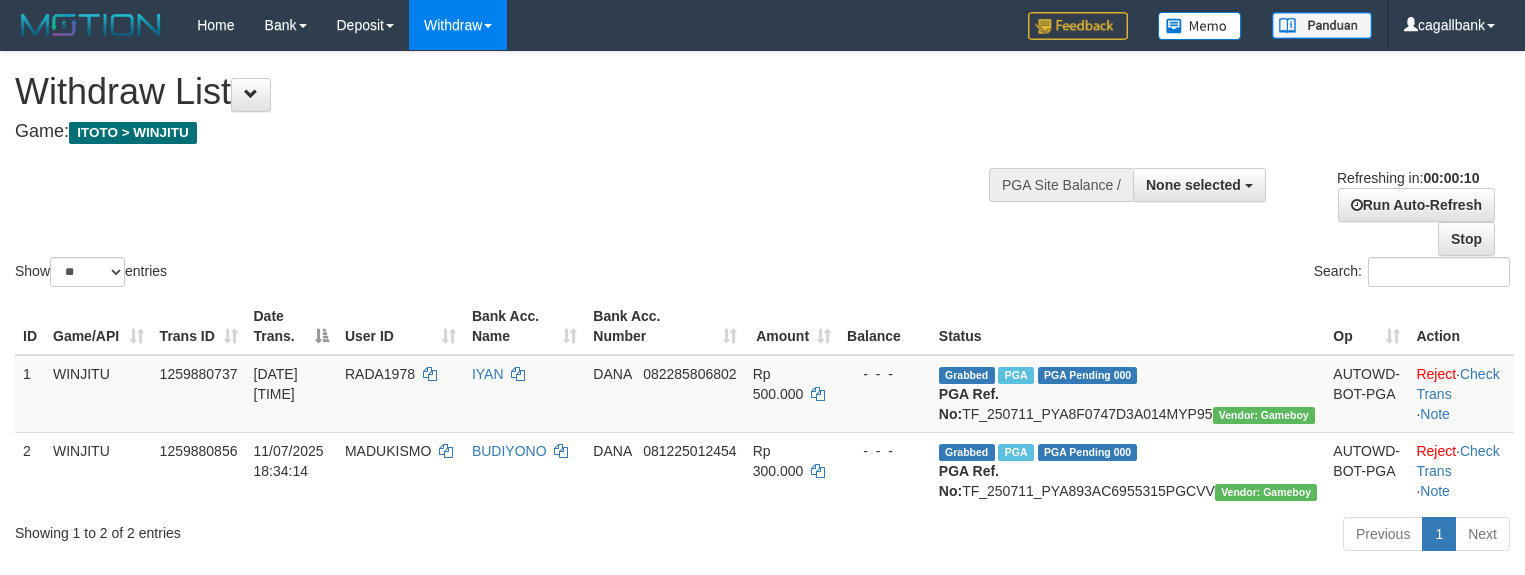select 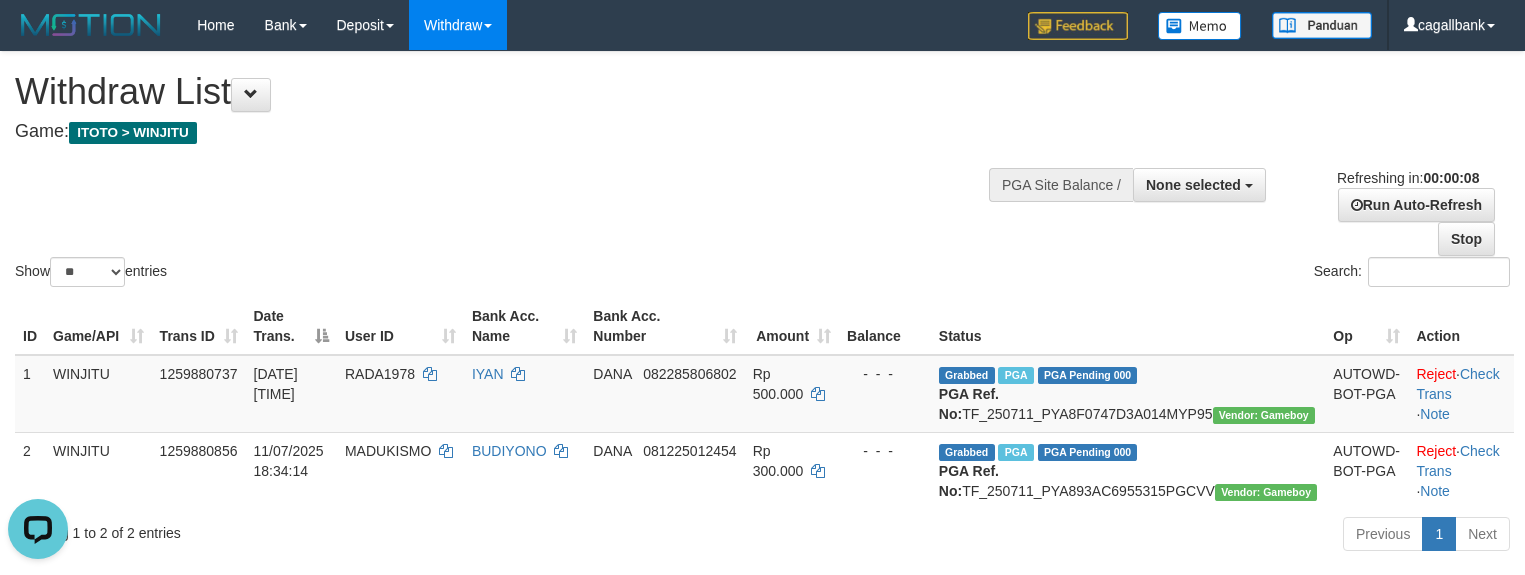 scroll, scrollTop: 0, scrollLeft: 0, axis: both 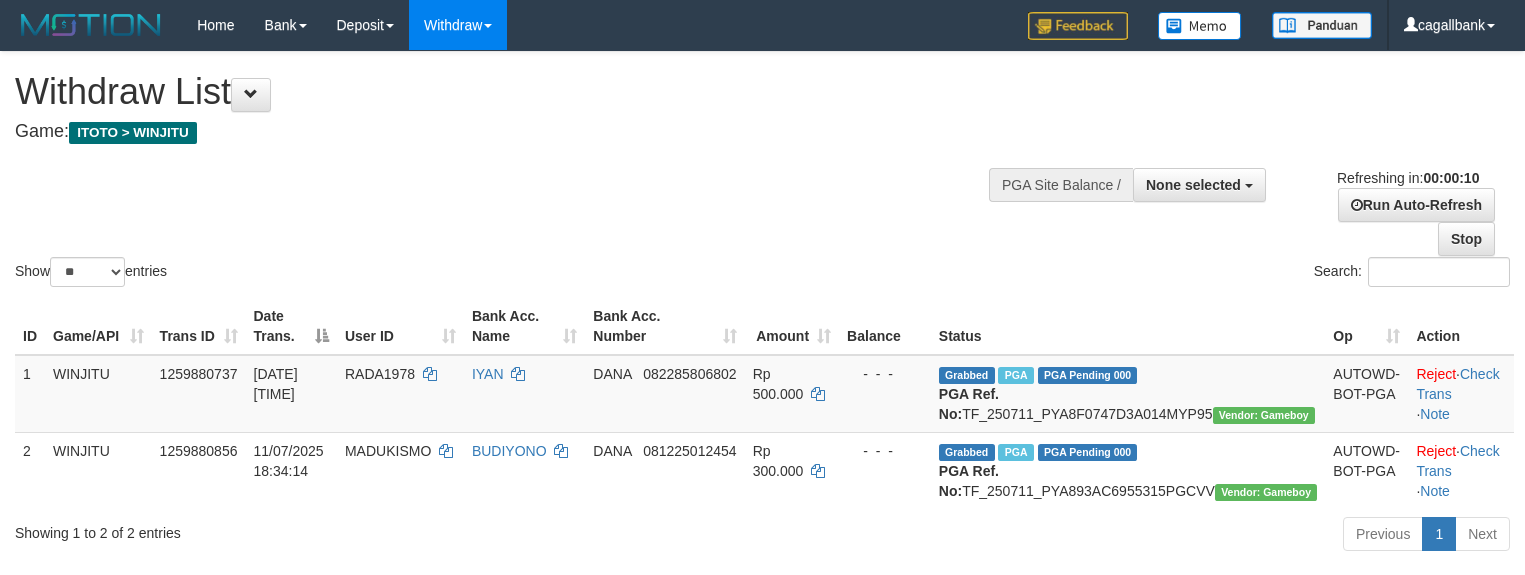 select 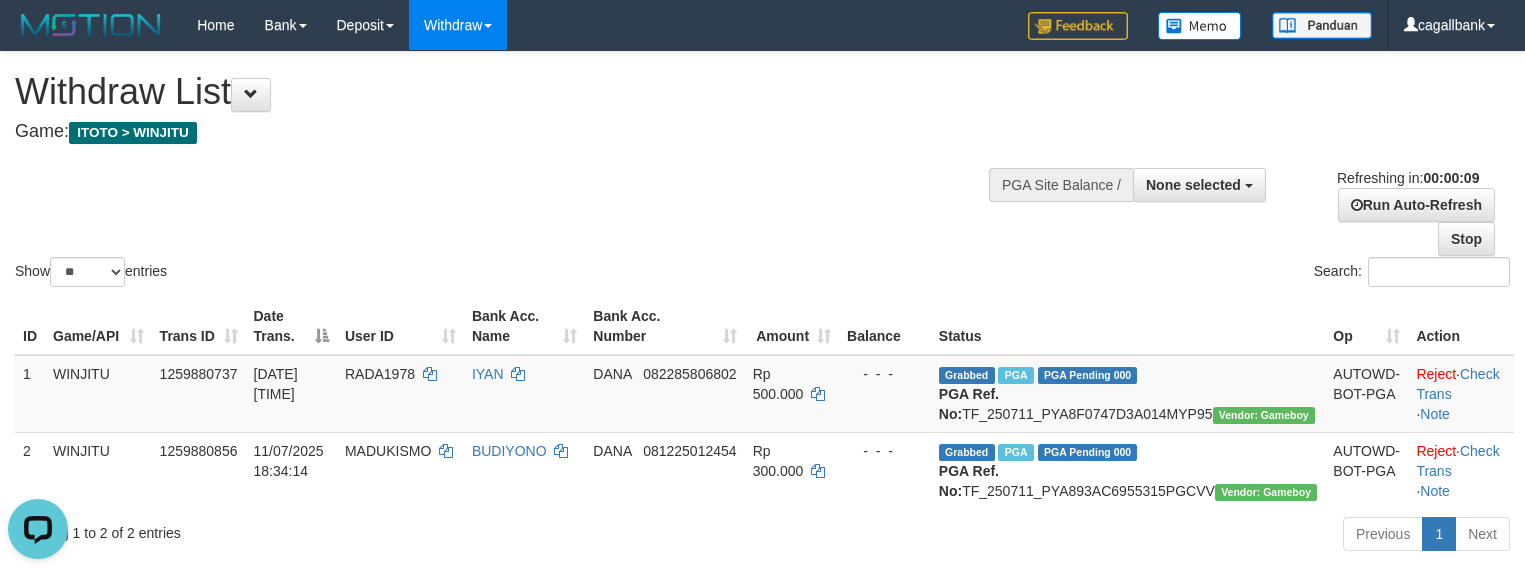 scroll, scrollTop: 0, scrollLeft: 0, axis: both 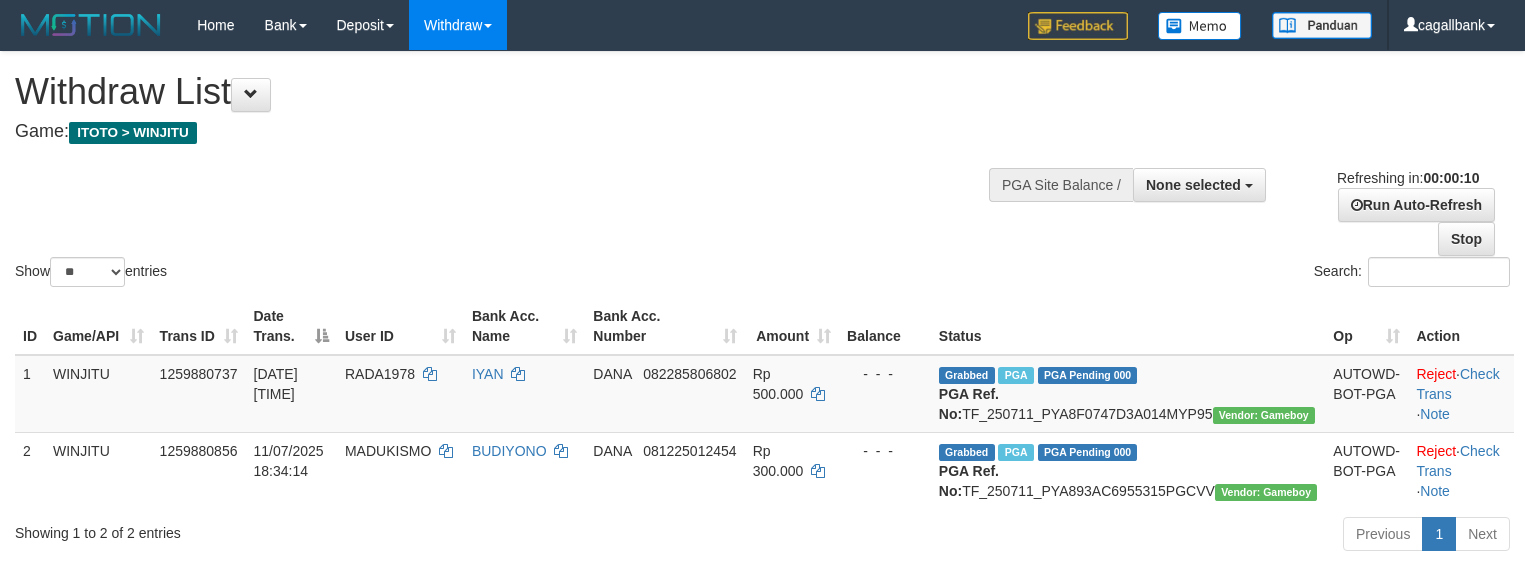 select 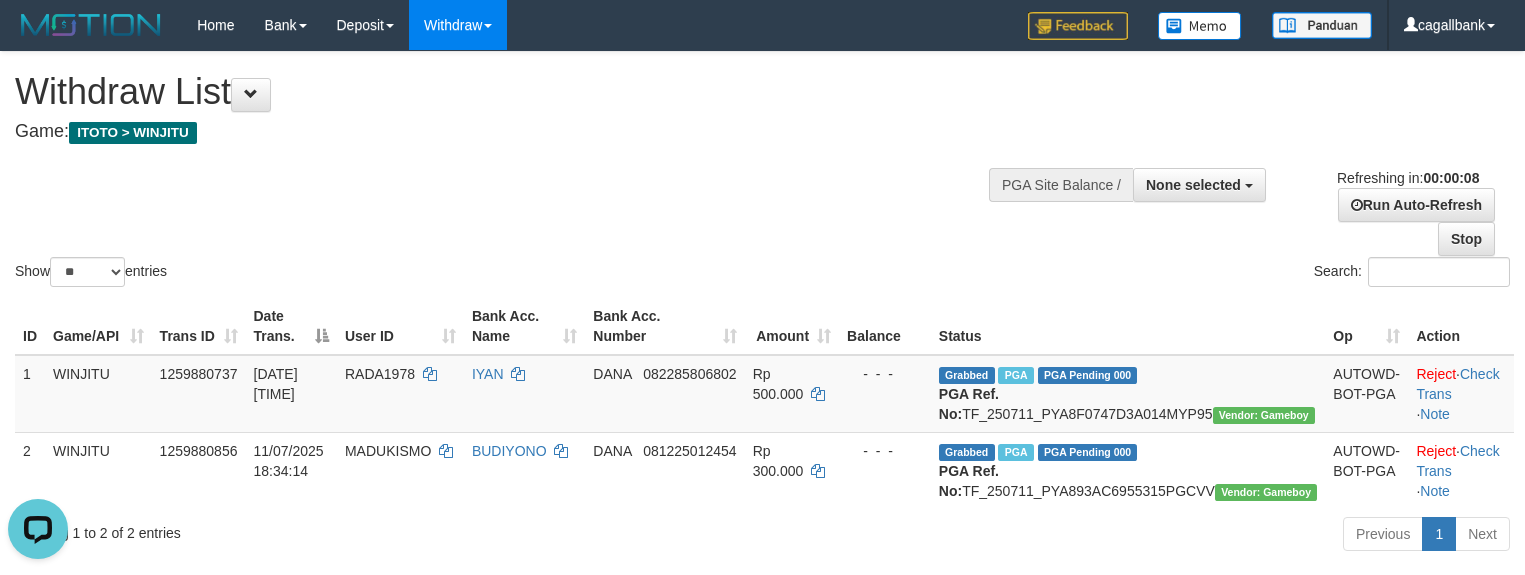 scroll, scrollTop: 0, scrollLeft: 0, axis: both 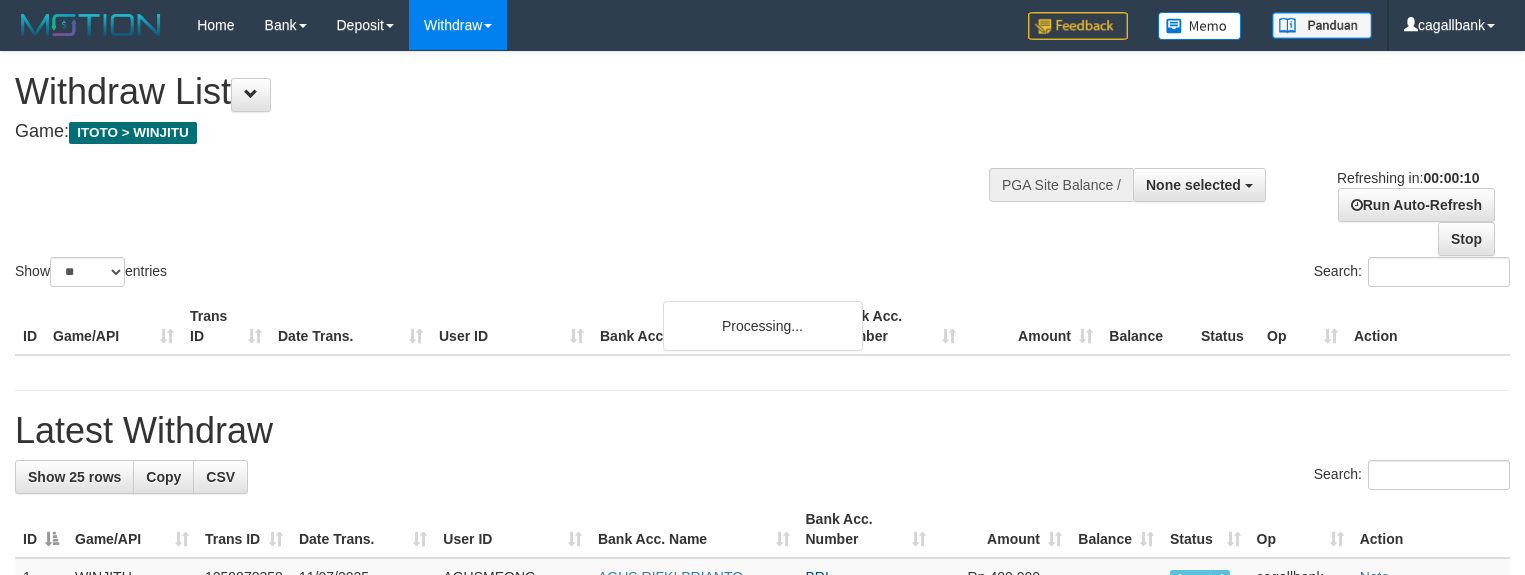 select 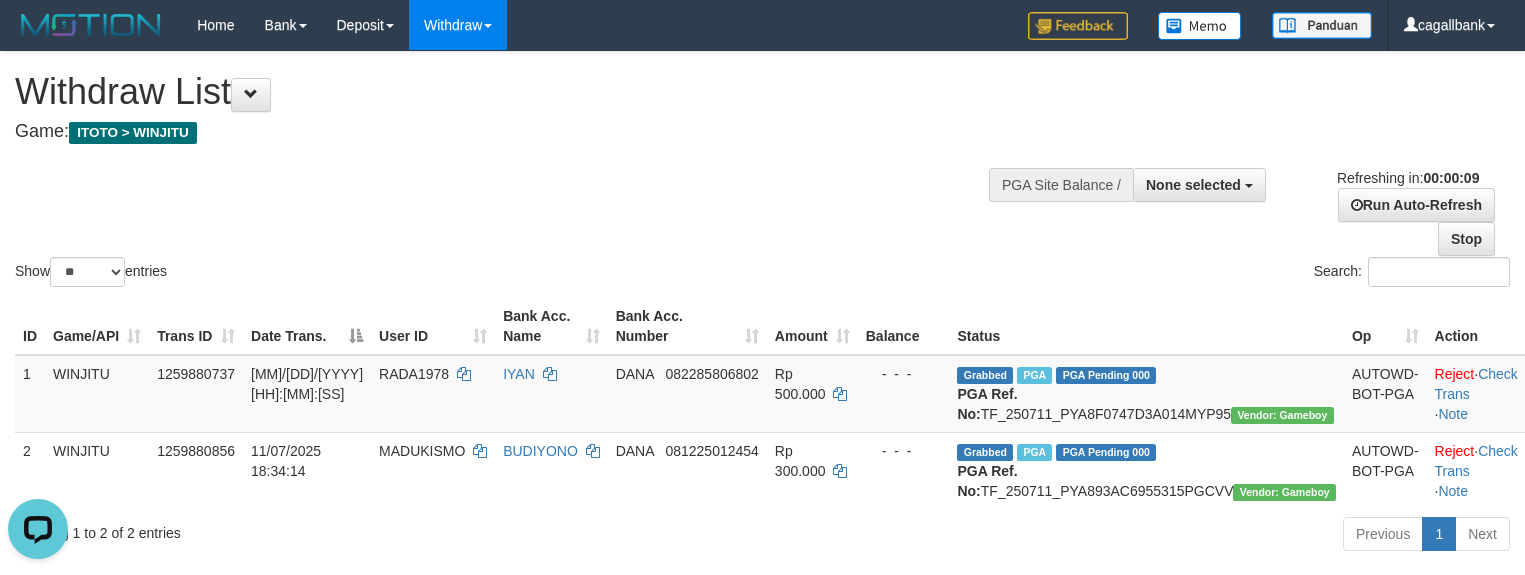 scroll, scrollTop: 0, scrollLeft: 0, axis: both 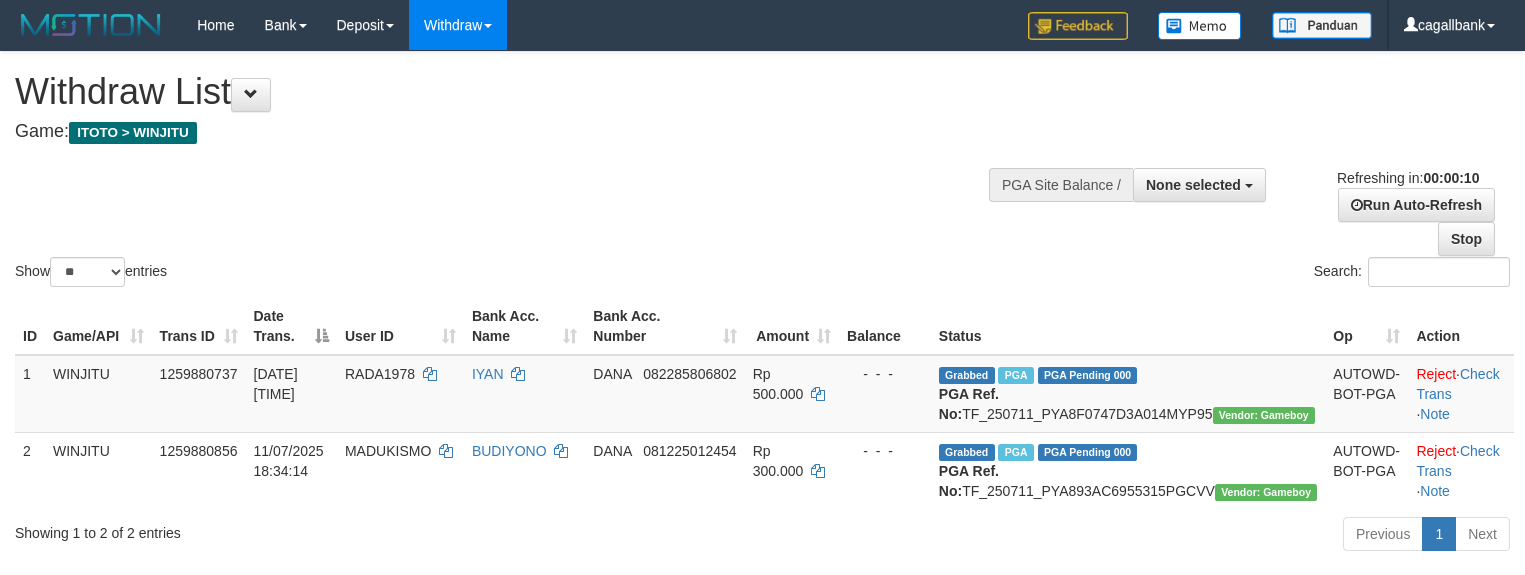 select 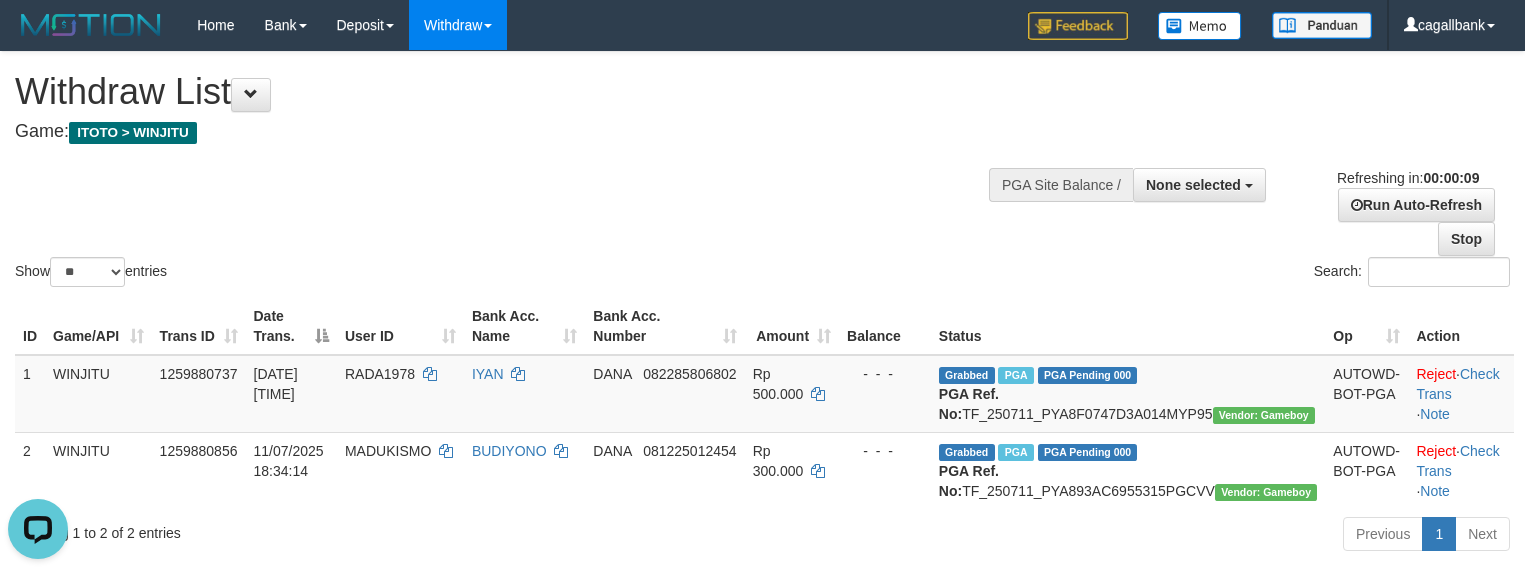 scroll, scrollTop: 0, scrollLeft: 0, axis: both 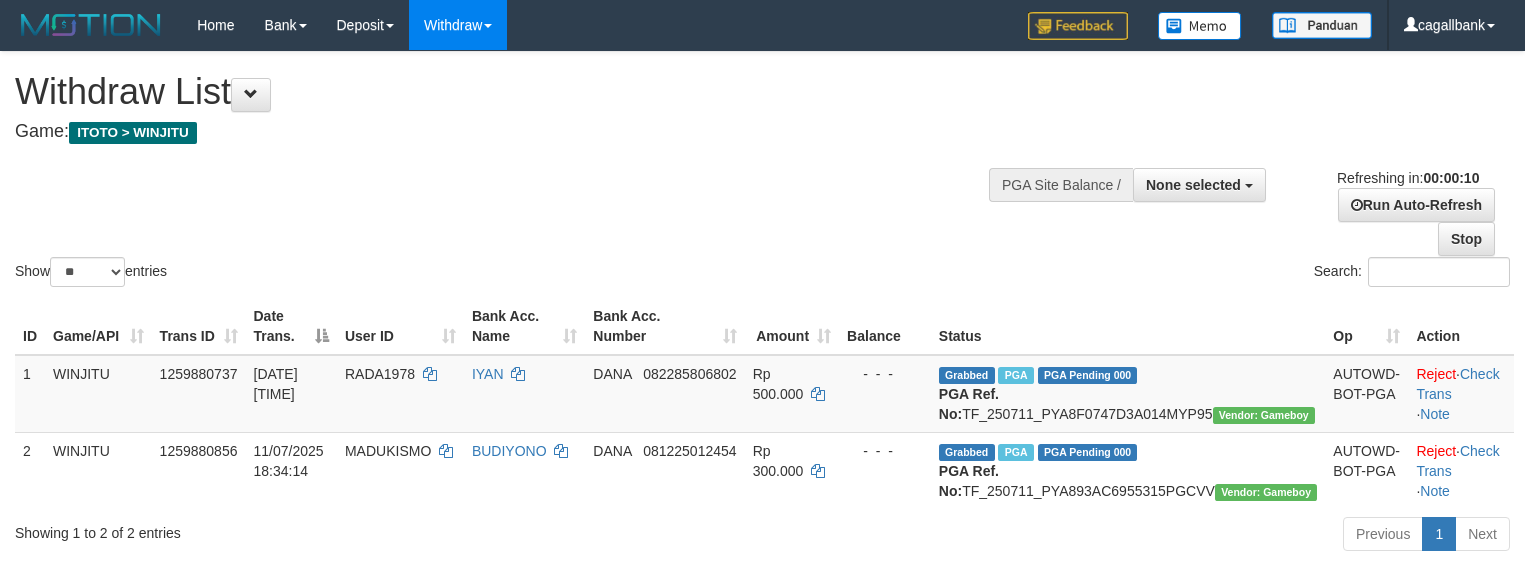 select 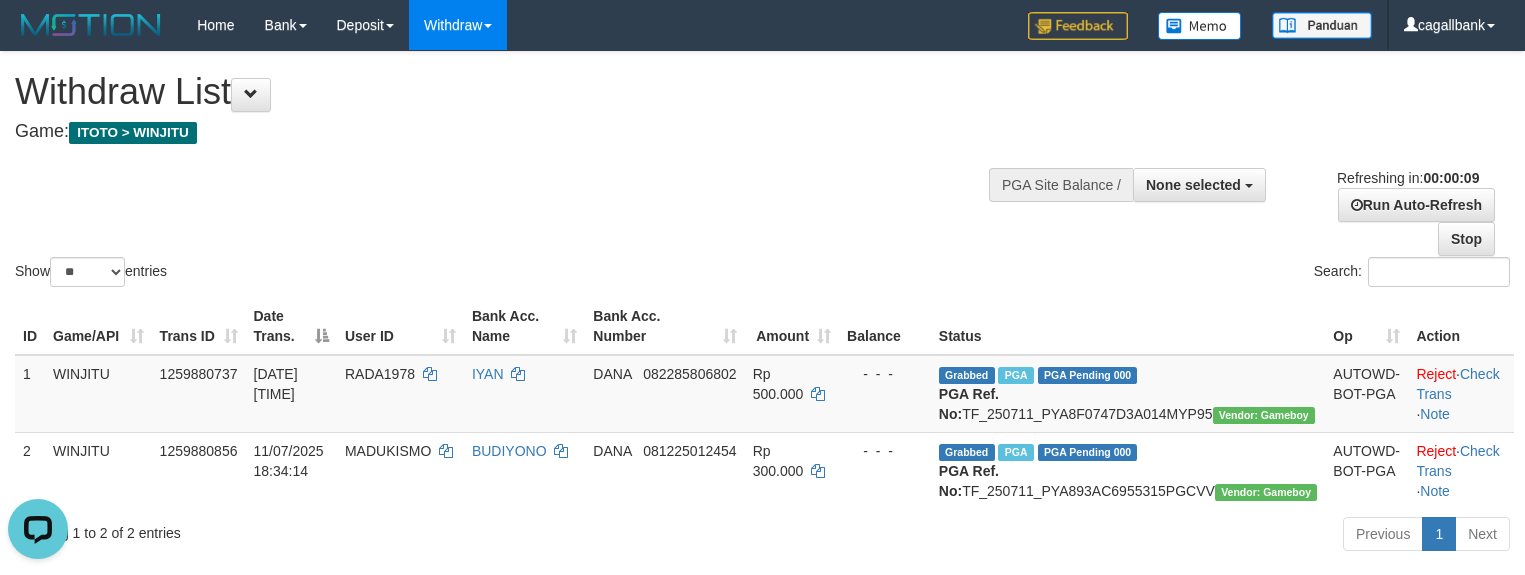 scroll, scrollTop: 0, scrollLeft: 0, axis: both 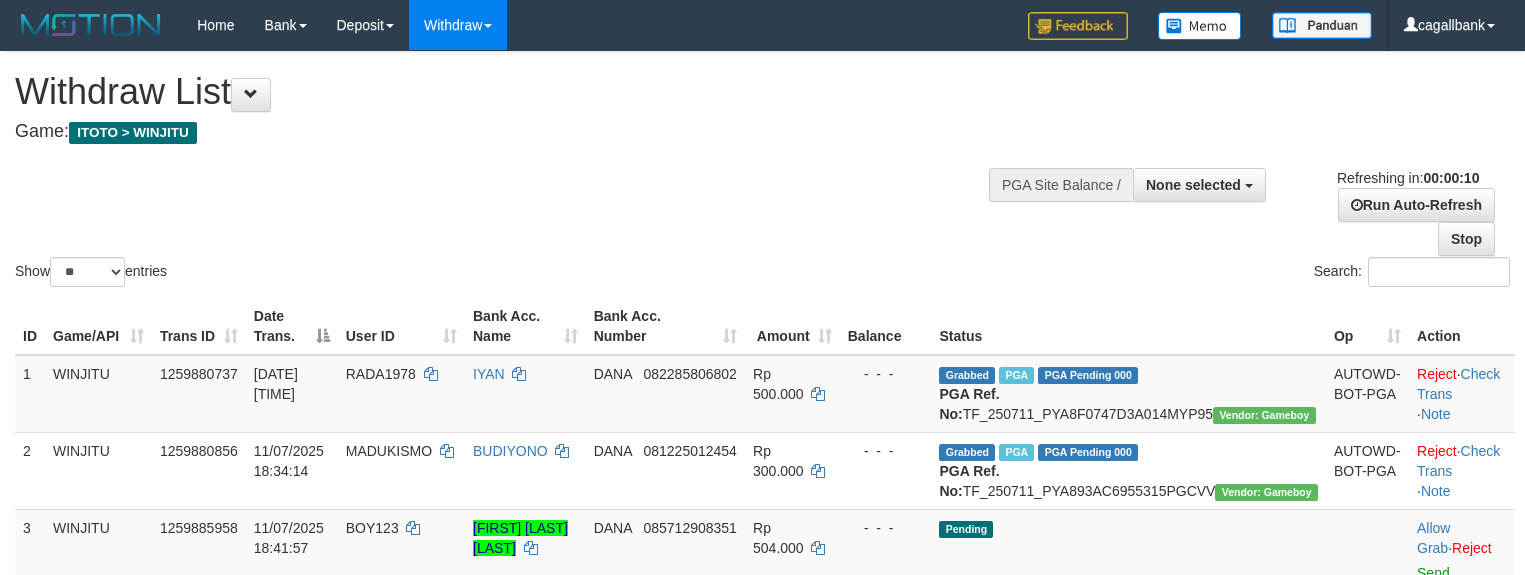 select 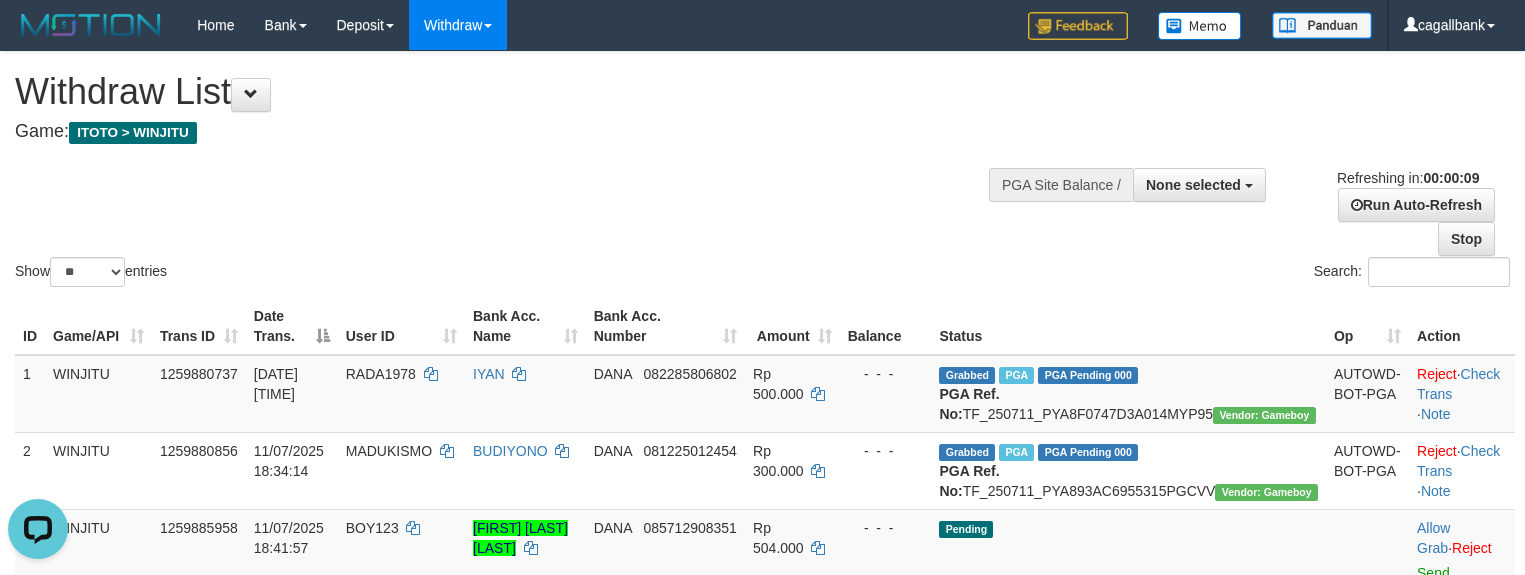 scroll, scrollTop: 0, scrollLeft: 0, axis: both 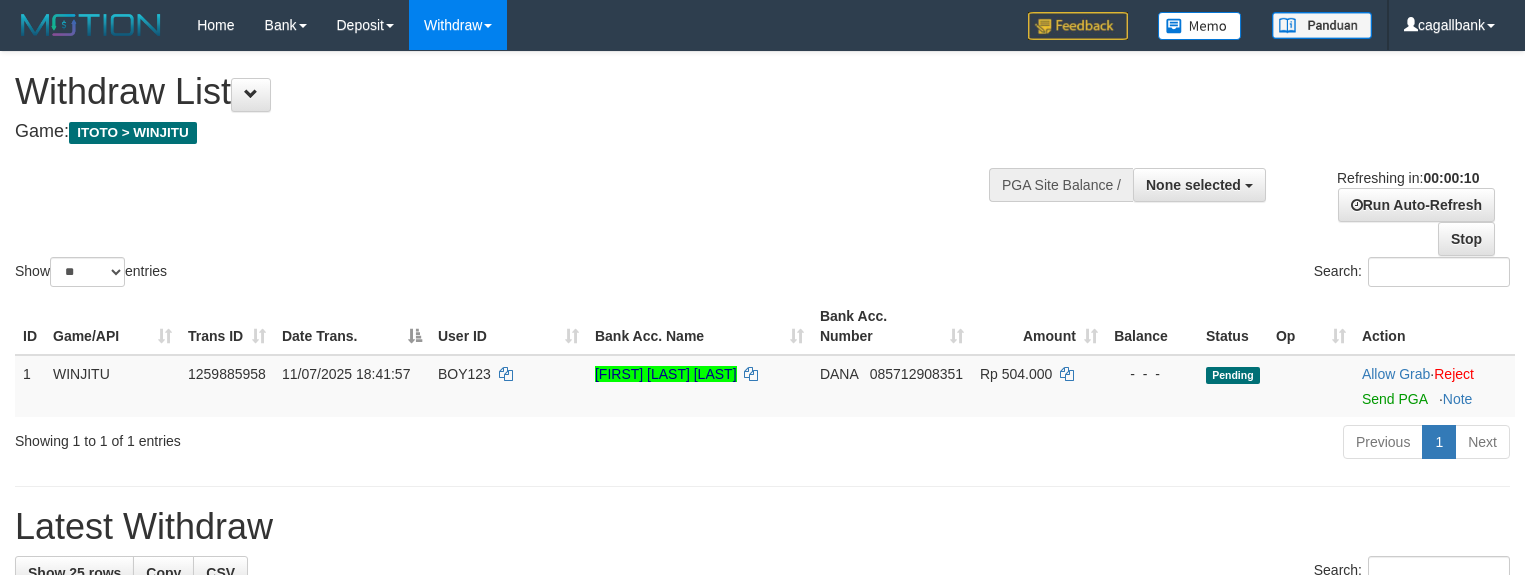 select 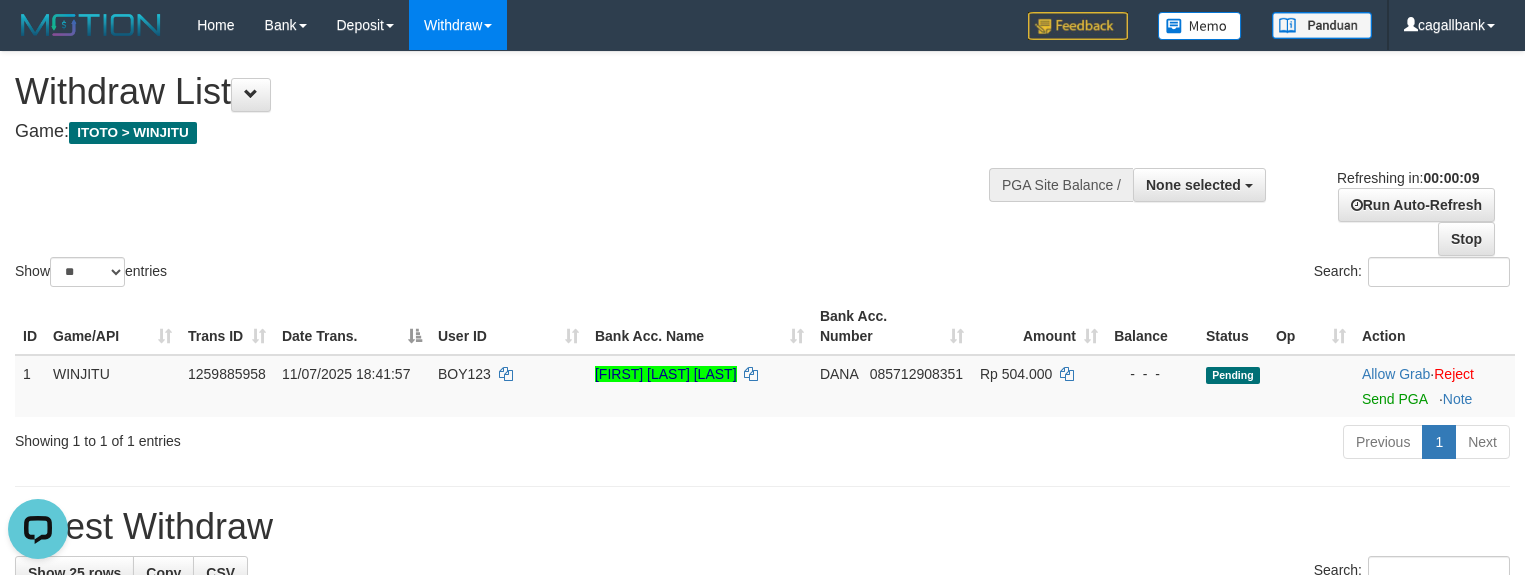 scroll, scrollTop: 0, scrollLeft: 0, axis: both 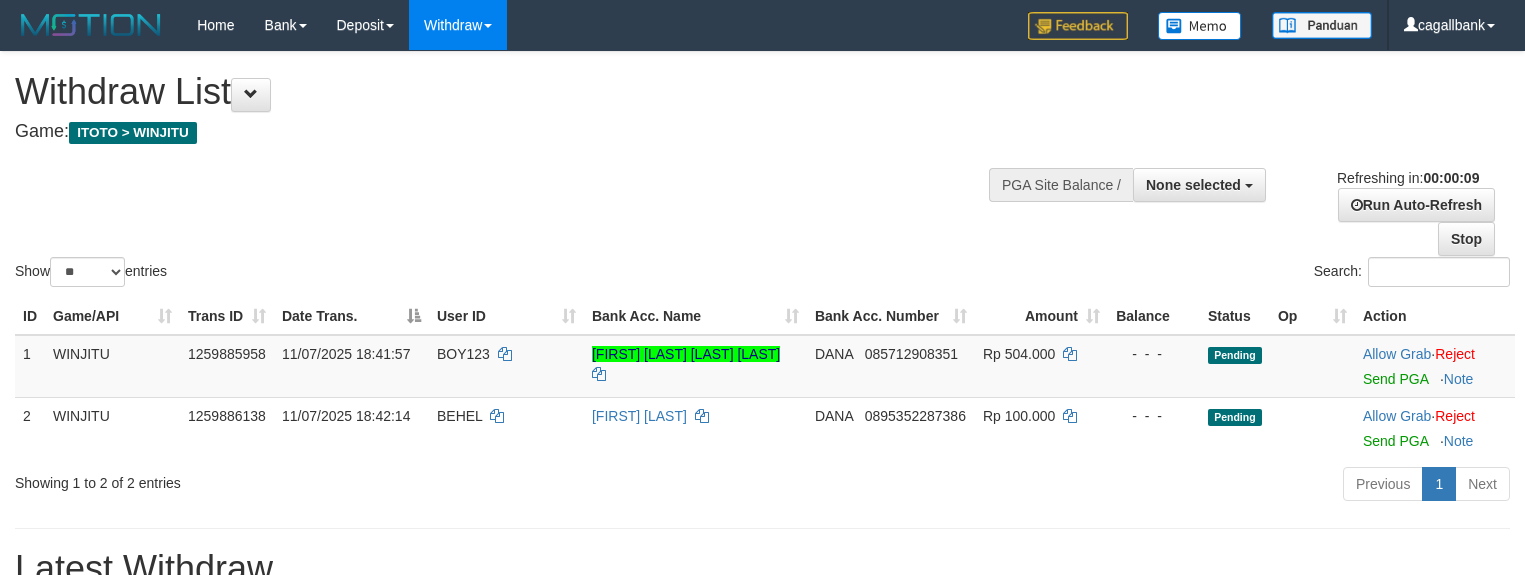 select 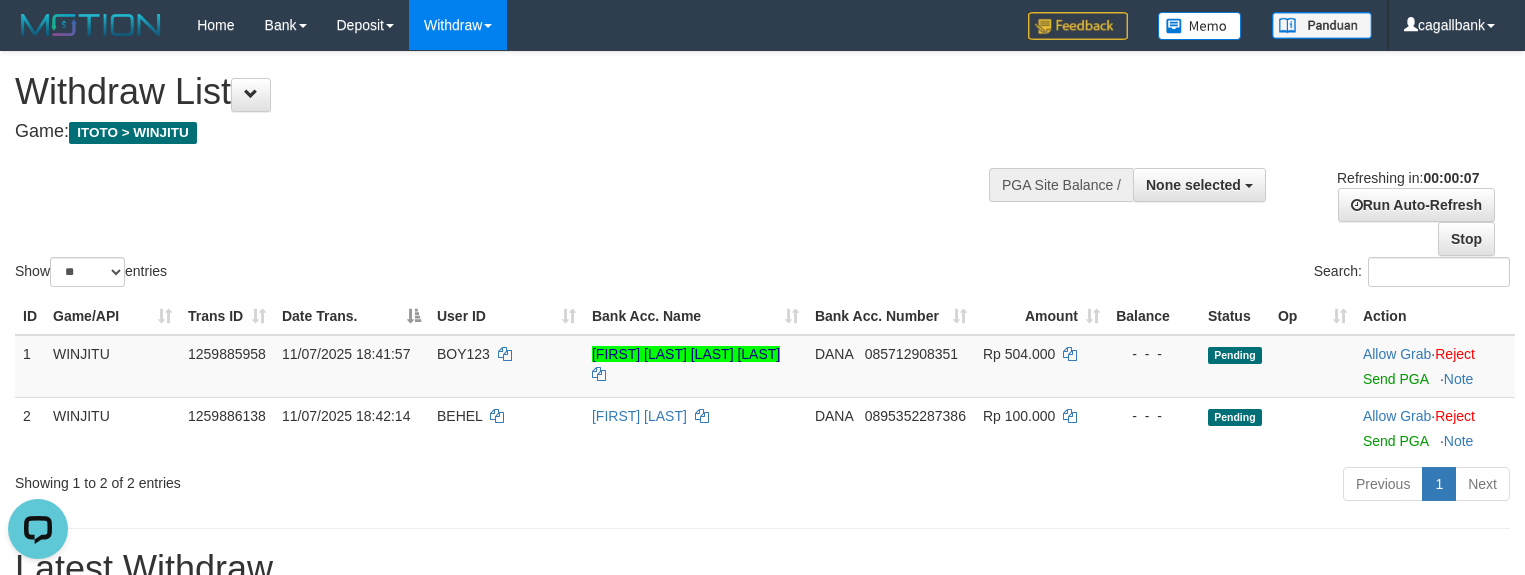 scroll, scrollTop: 0, scrollLeft: 0, axis: both 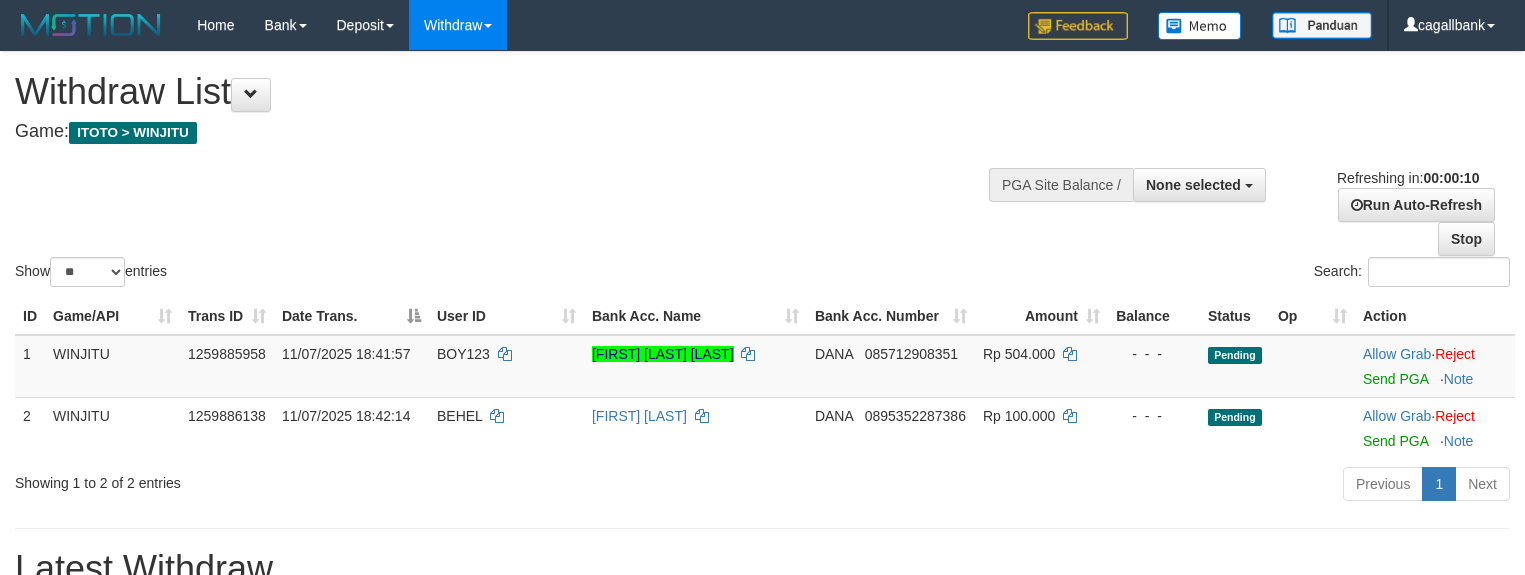 select 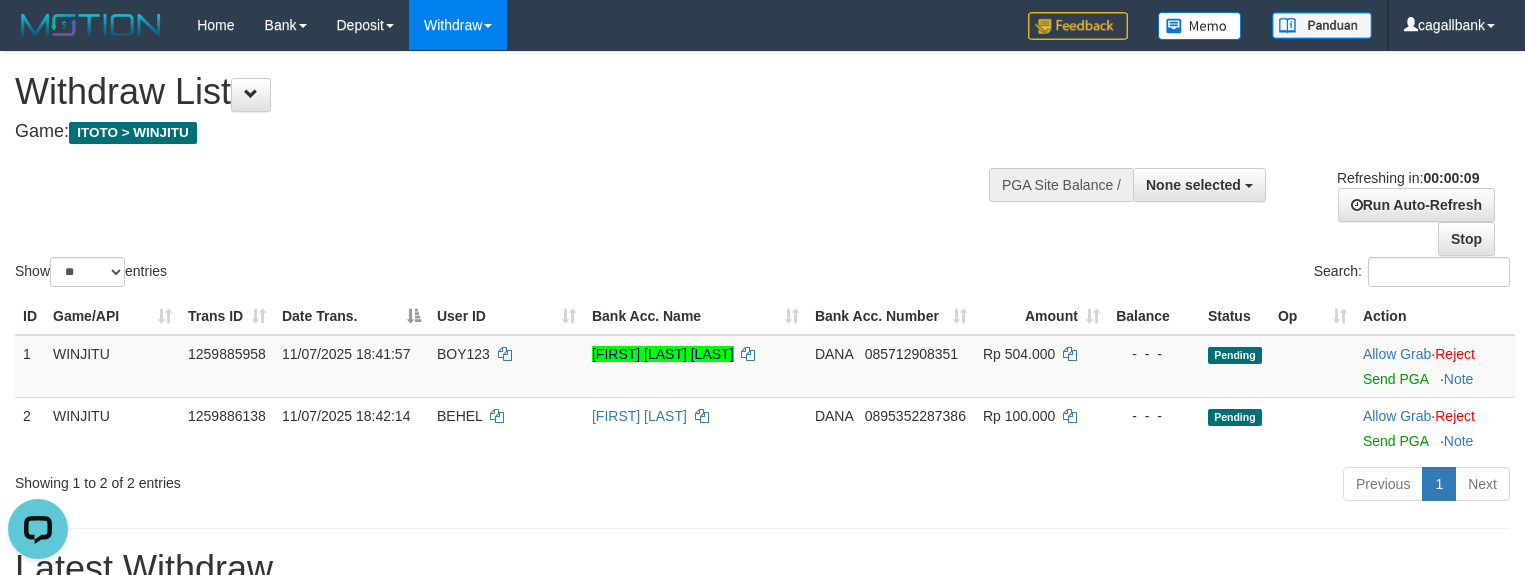 scroll, scrollTop: 0, scrollLeft: 0, axis: both 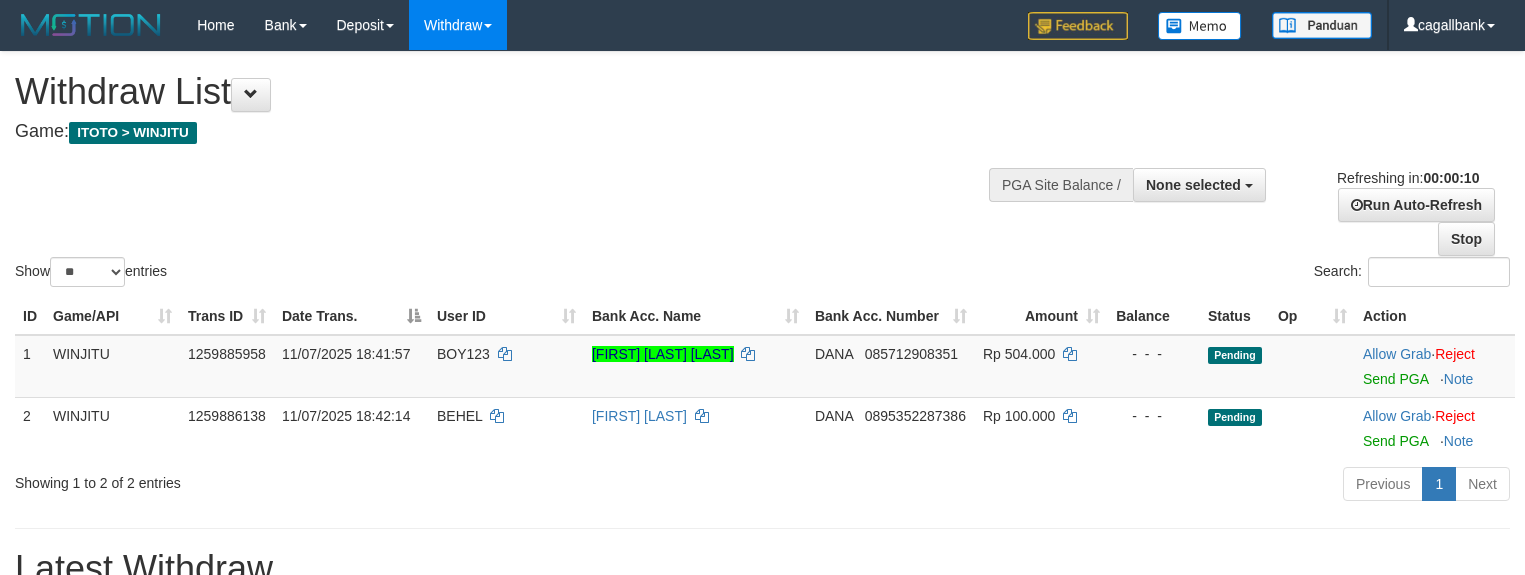 select 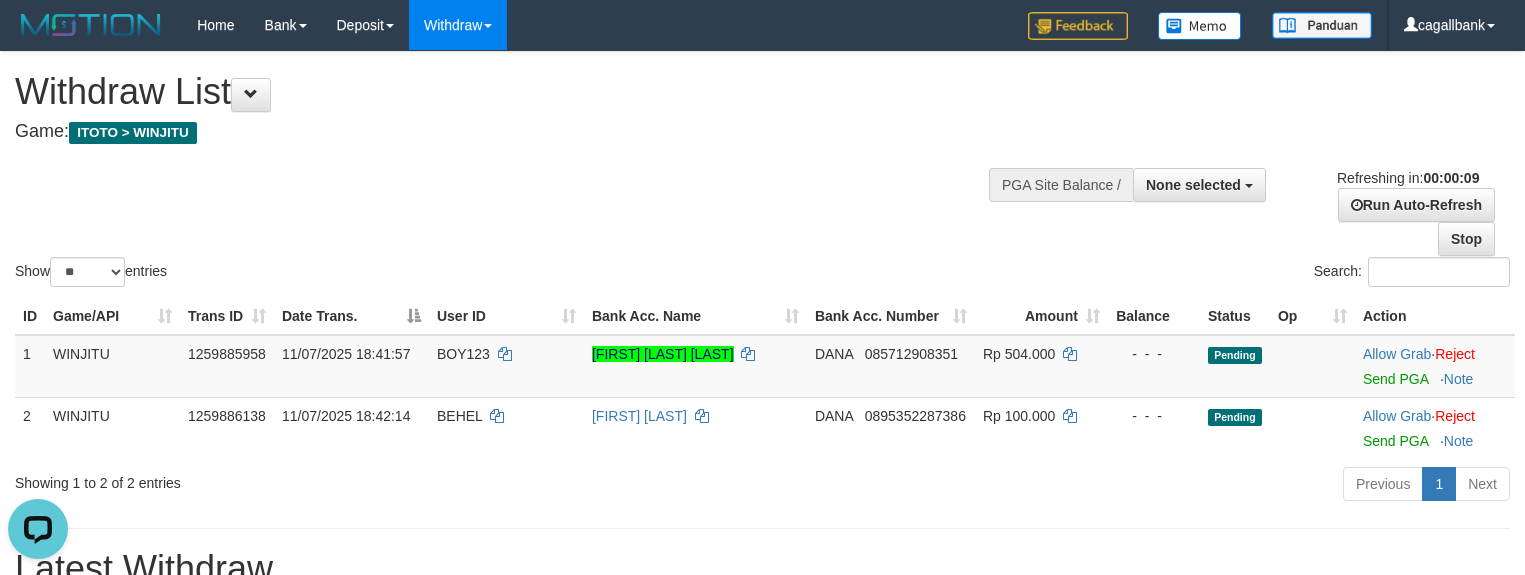 scroll, scrollTop: 0, scrollLeft: 0, axis: both 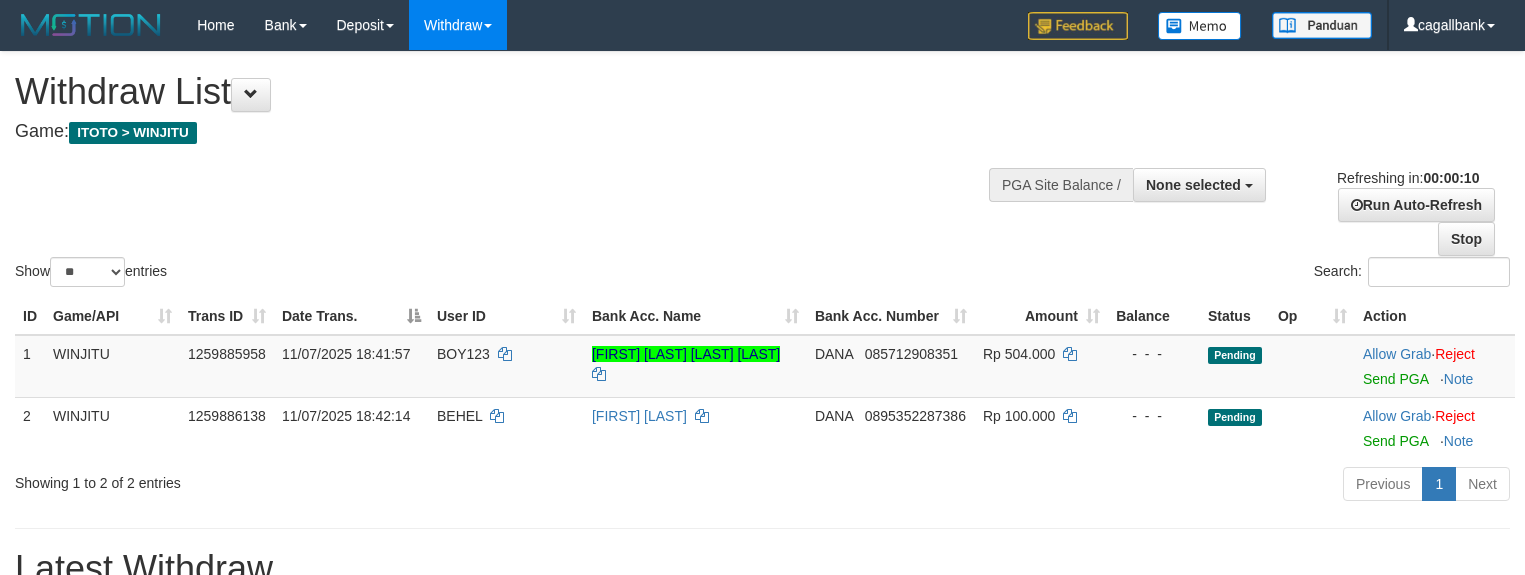 select 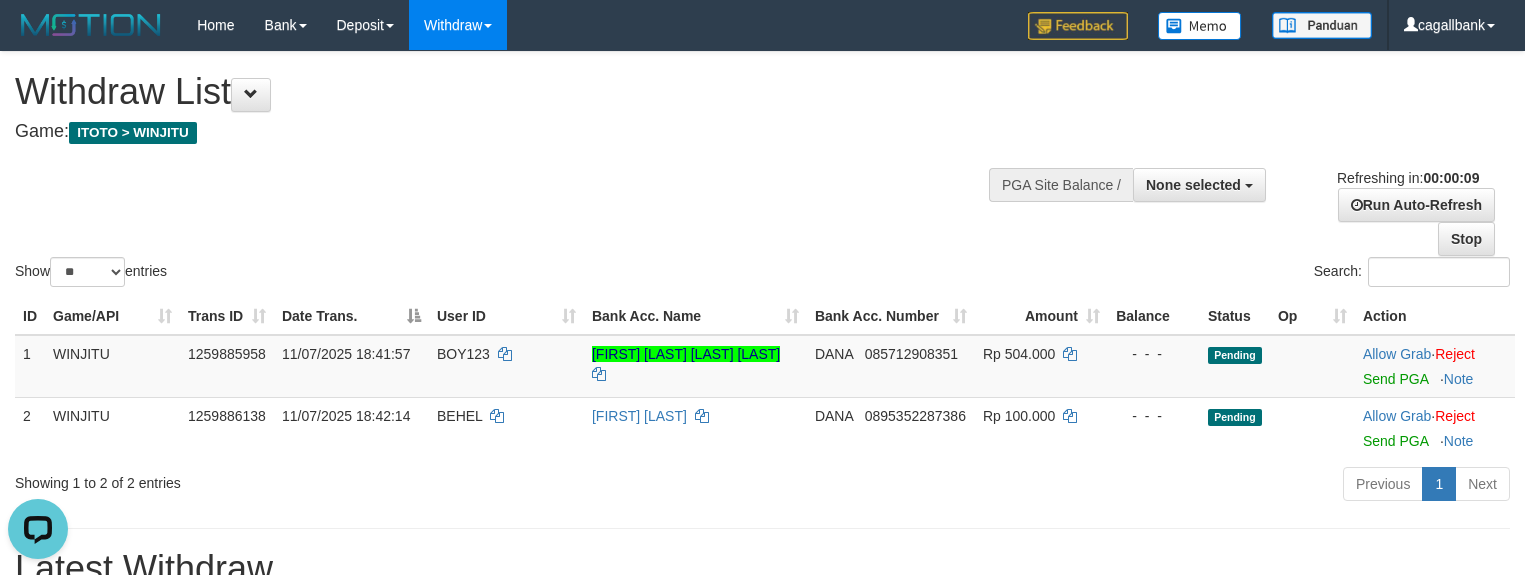 scroll, scrollTop: 0, scrollLeft: 0, axis: both 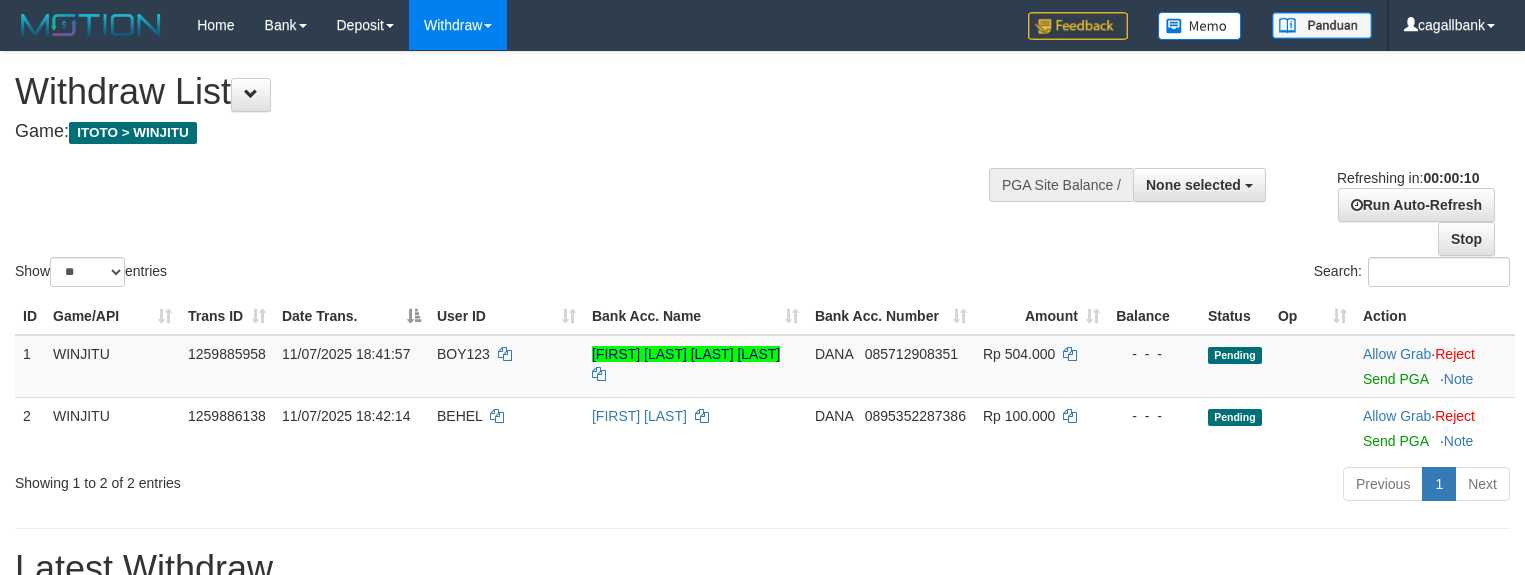 select 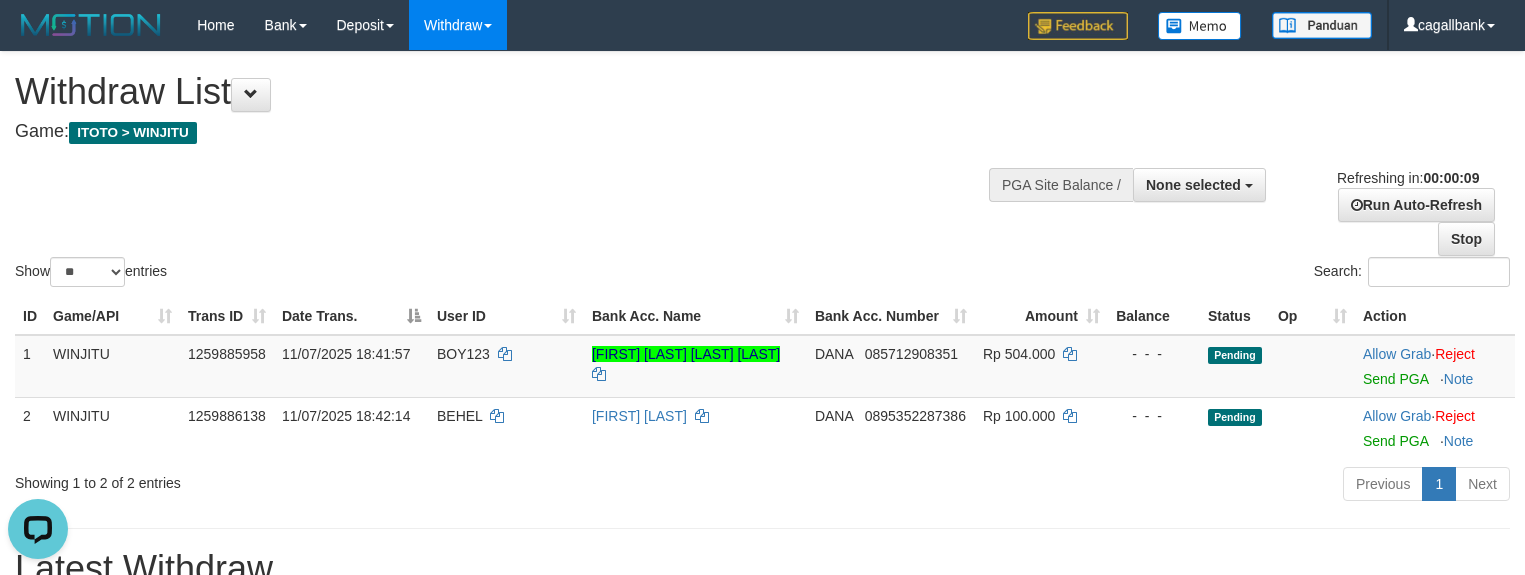 scroll, scrollTop: 0, scrollLeft: 0, axis: both 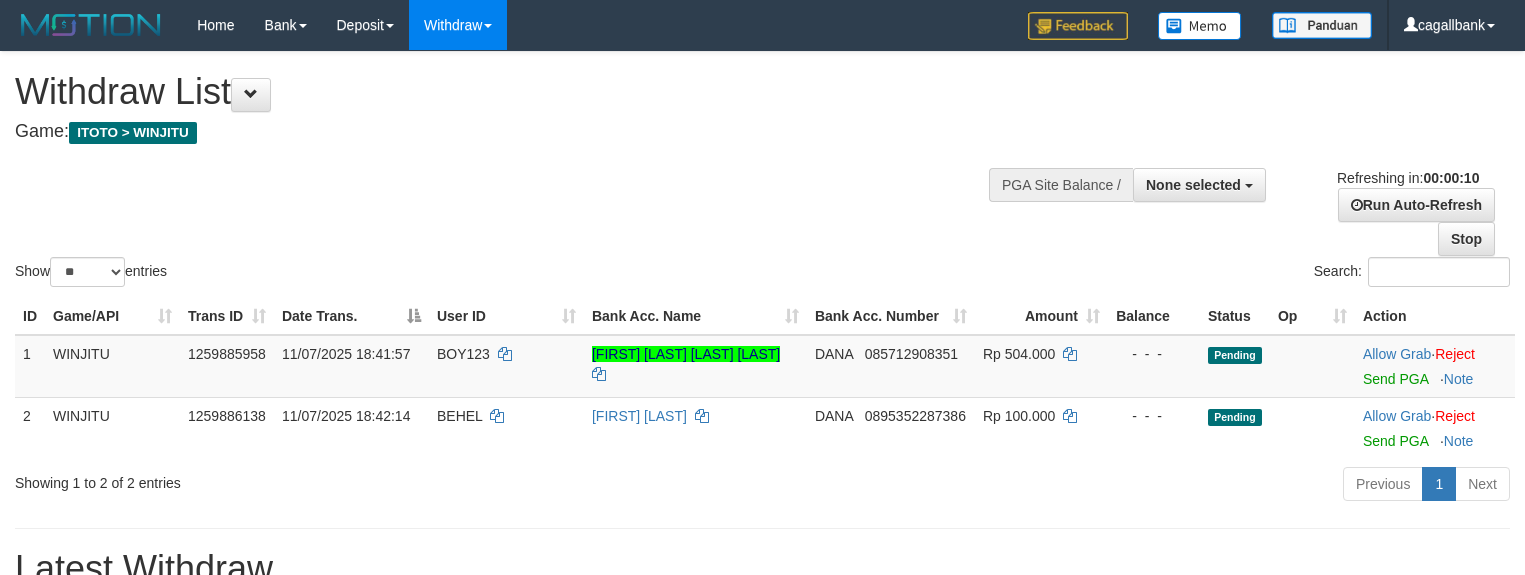 select 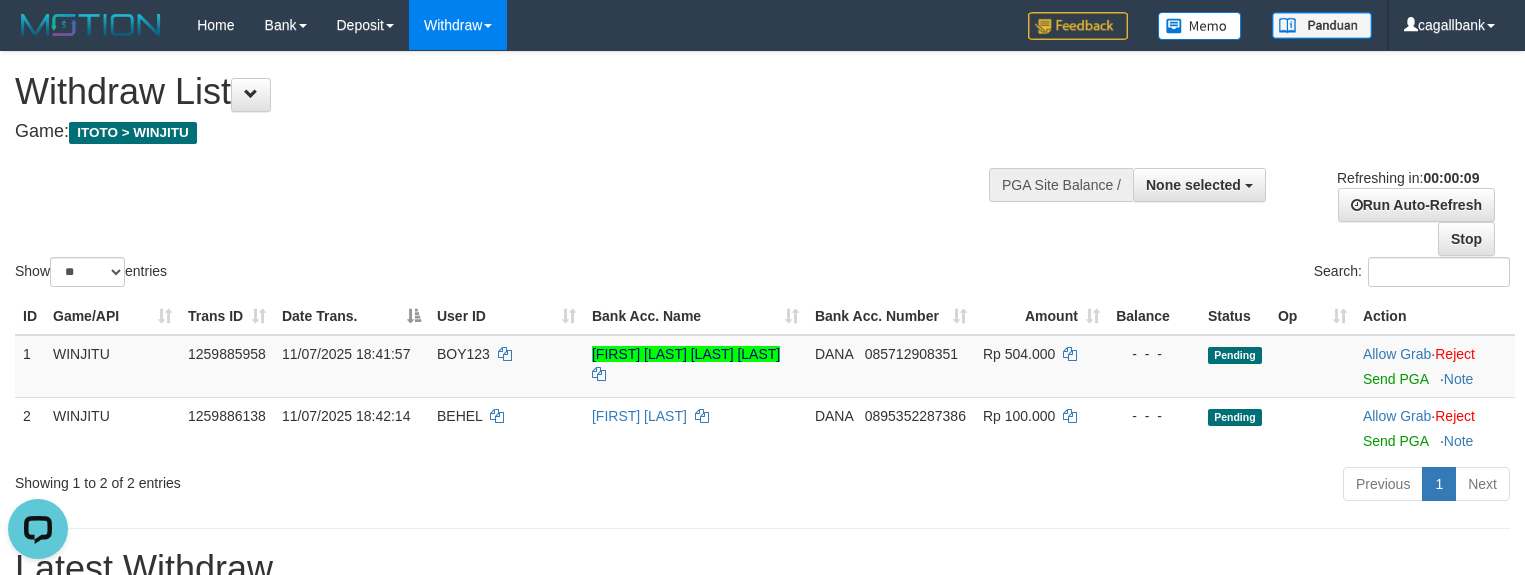 scroll, scrollTop: 0, scrollLeft: 0, axis: both 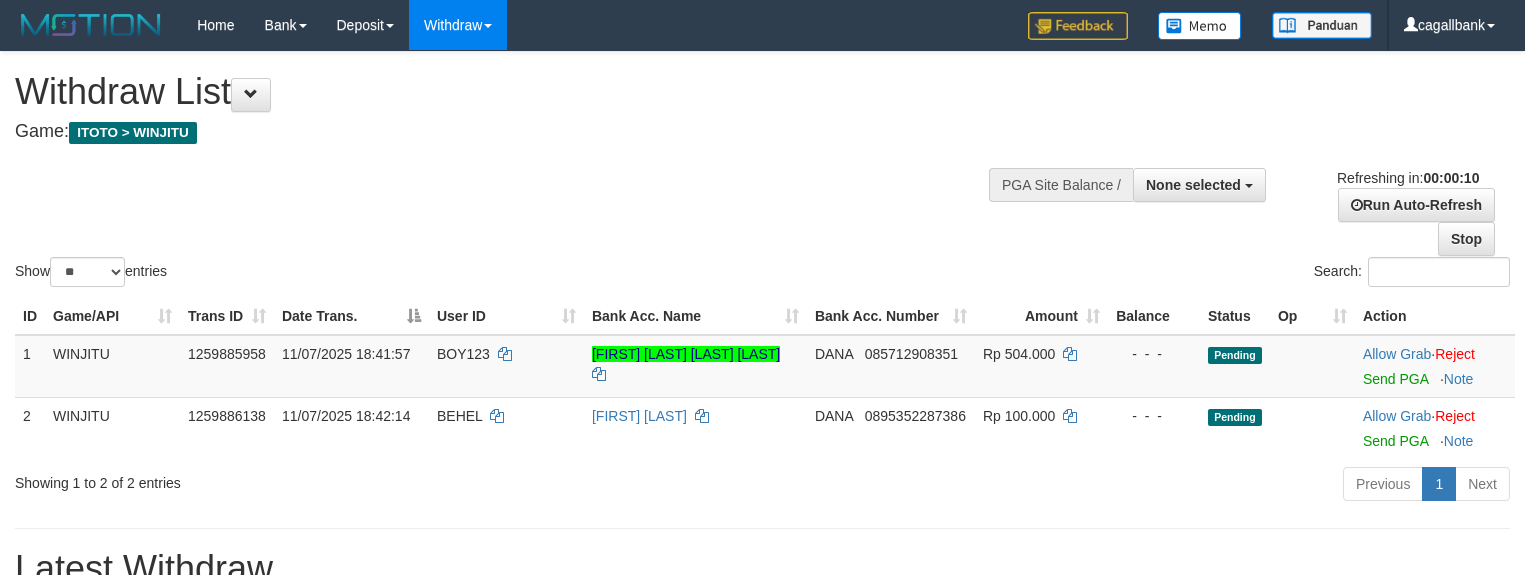 select 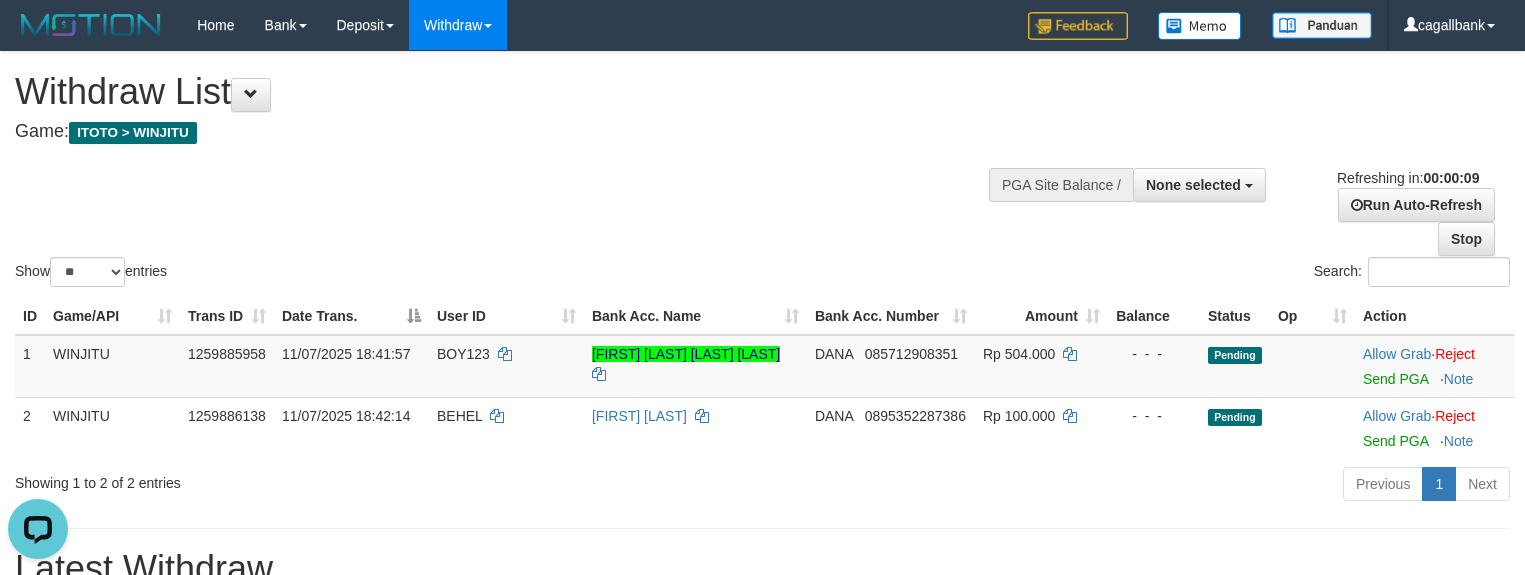 scroll, scrollTop: 0, scrollLeft: 0, axis: both 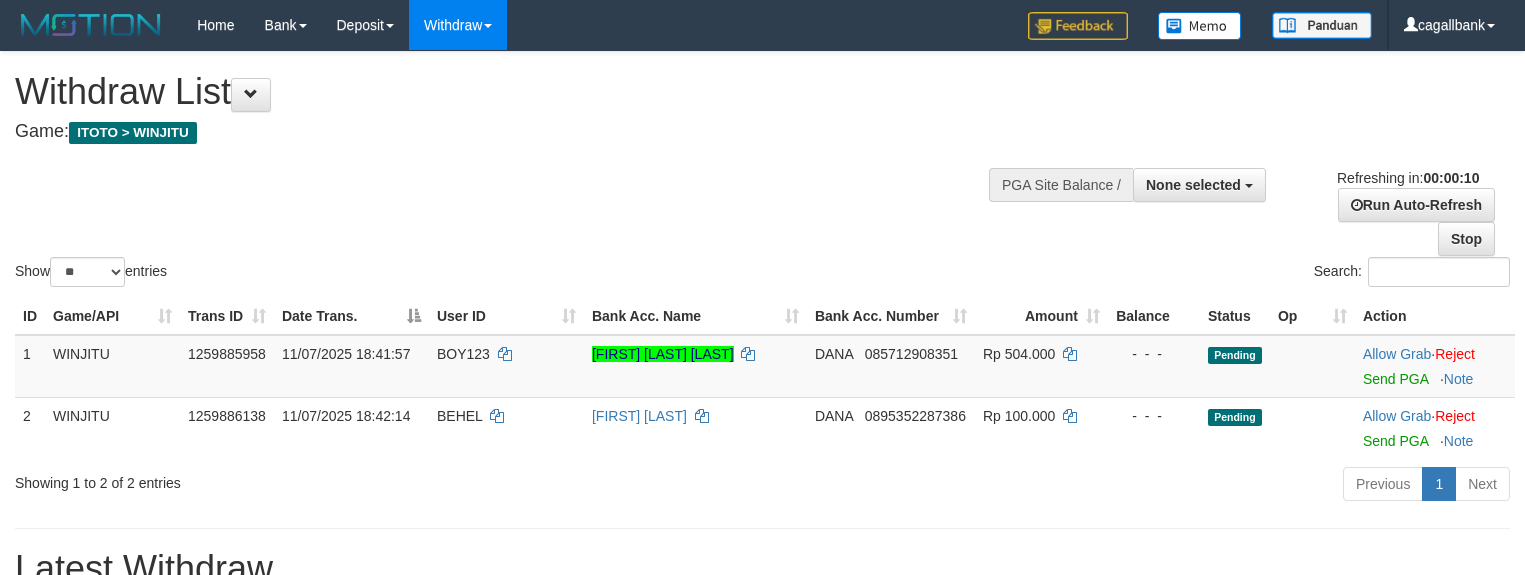 select 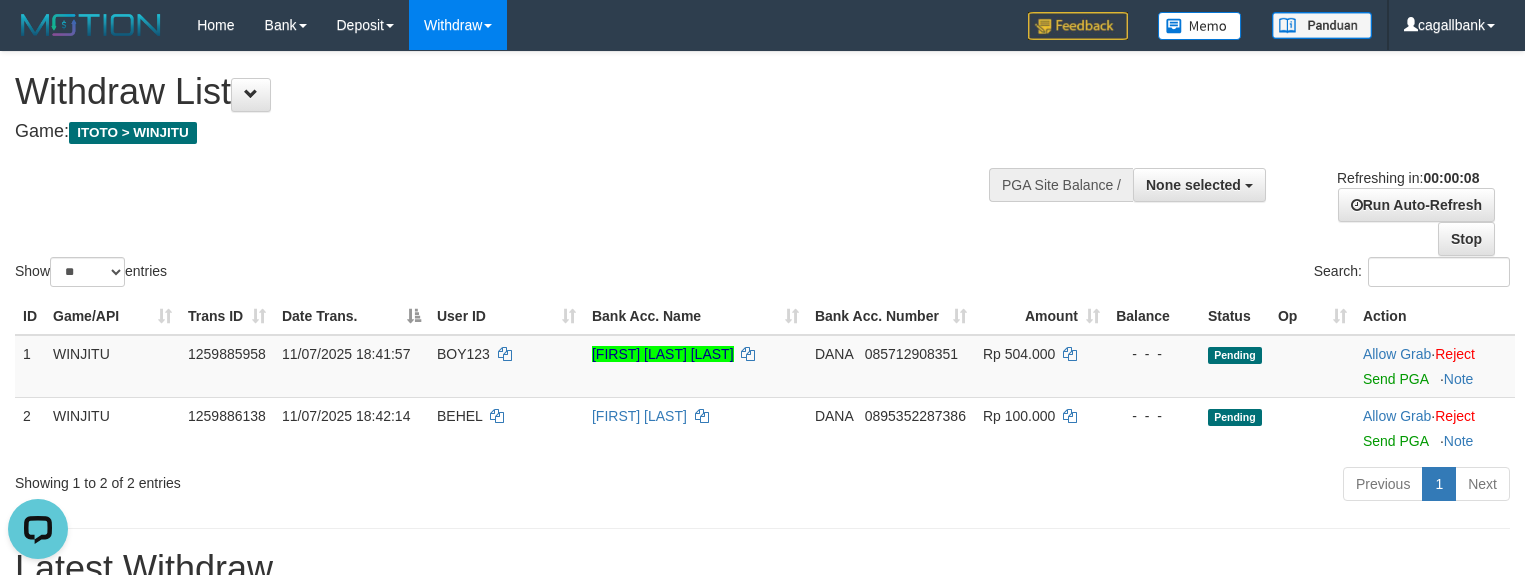 scroll, scrollTop: 0, scrollLeft: 0, axis: both 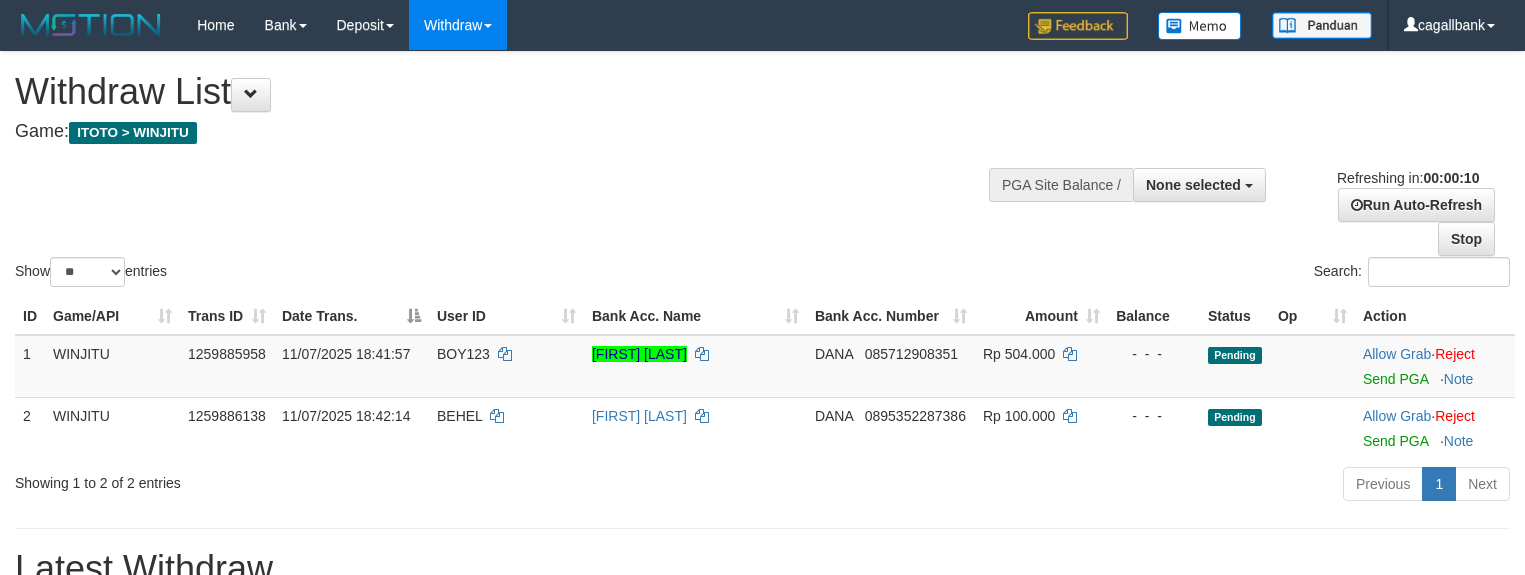 select 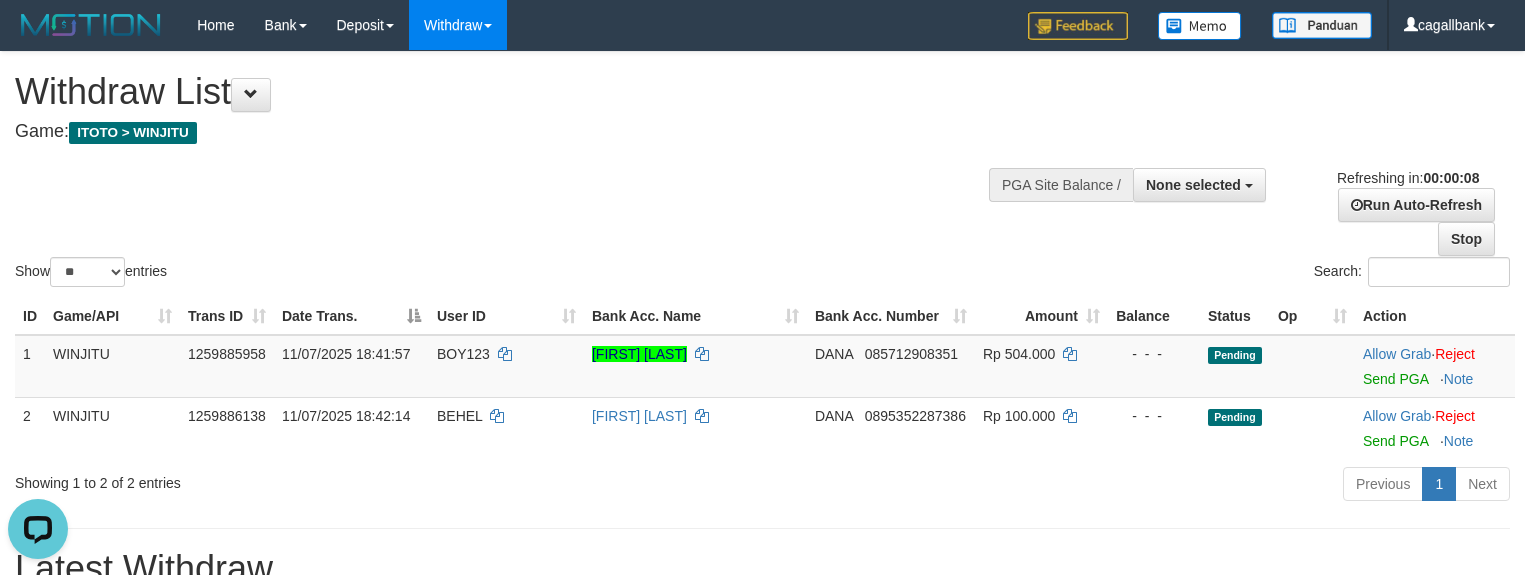 scroll, scrollTop: 0, scrollLeft: 0, axis: both 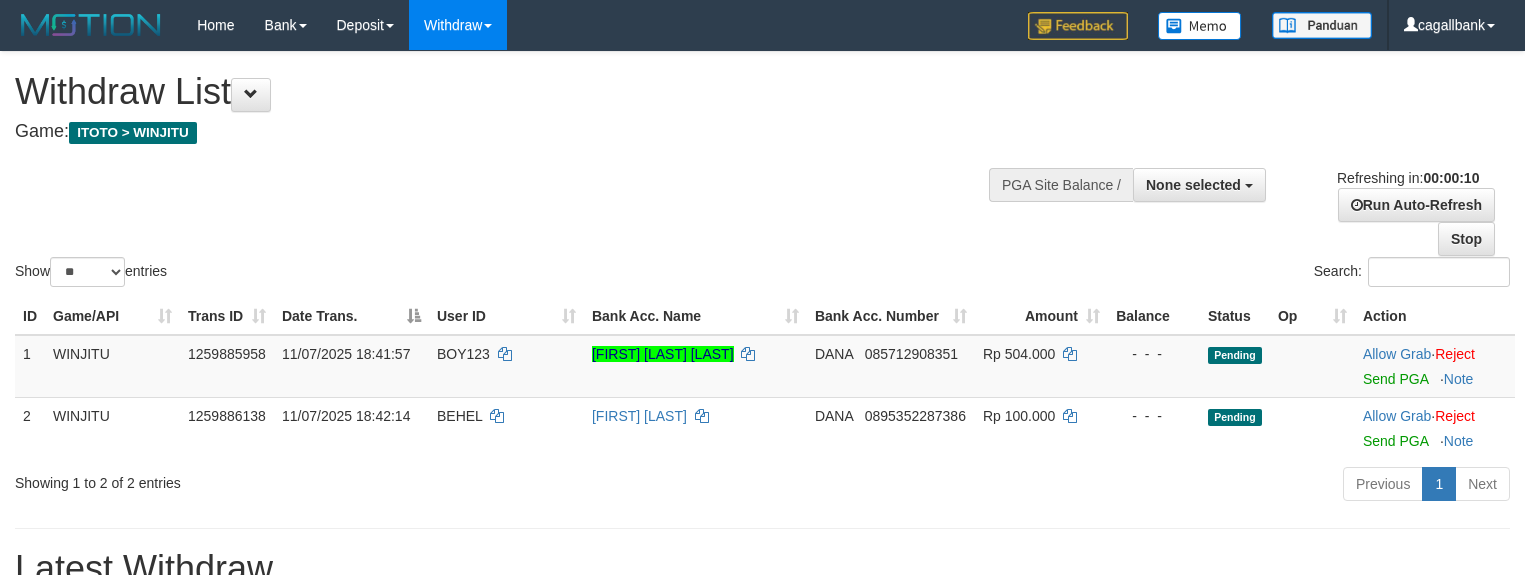 select 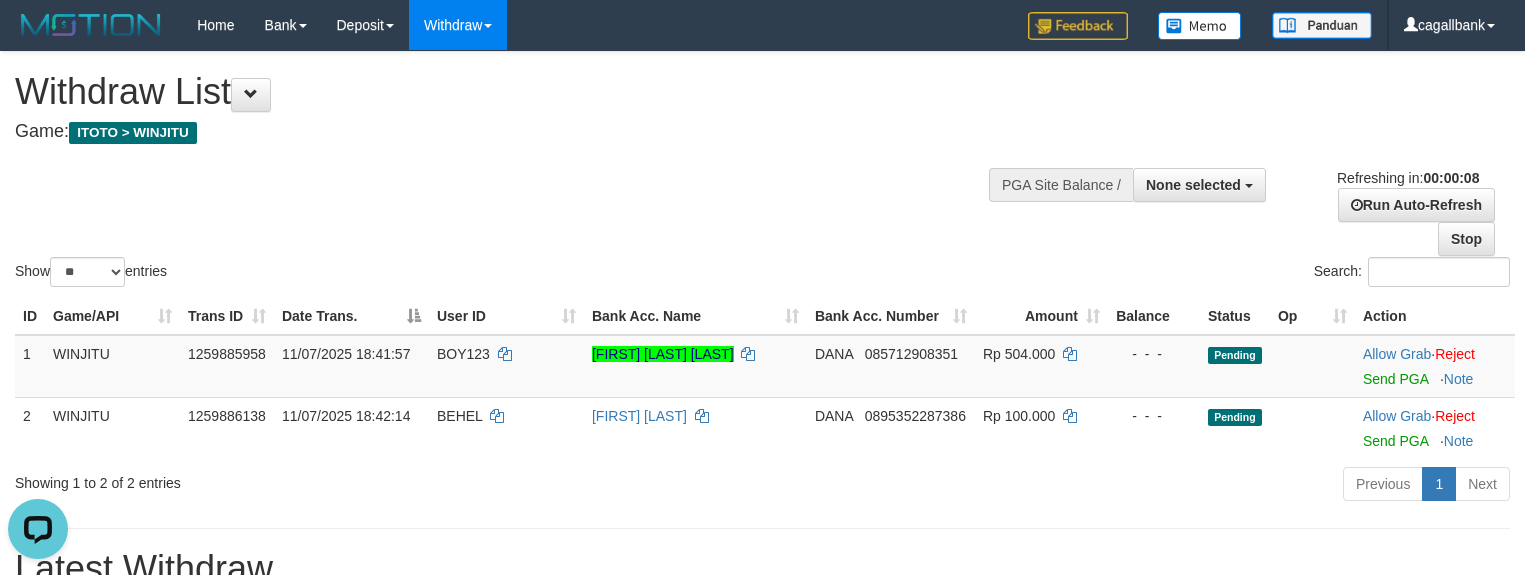 scroll, scrollTop: 0, scrollLeft: 0, axis: both 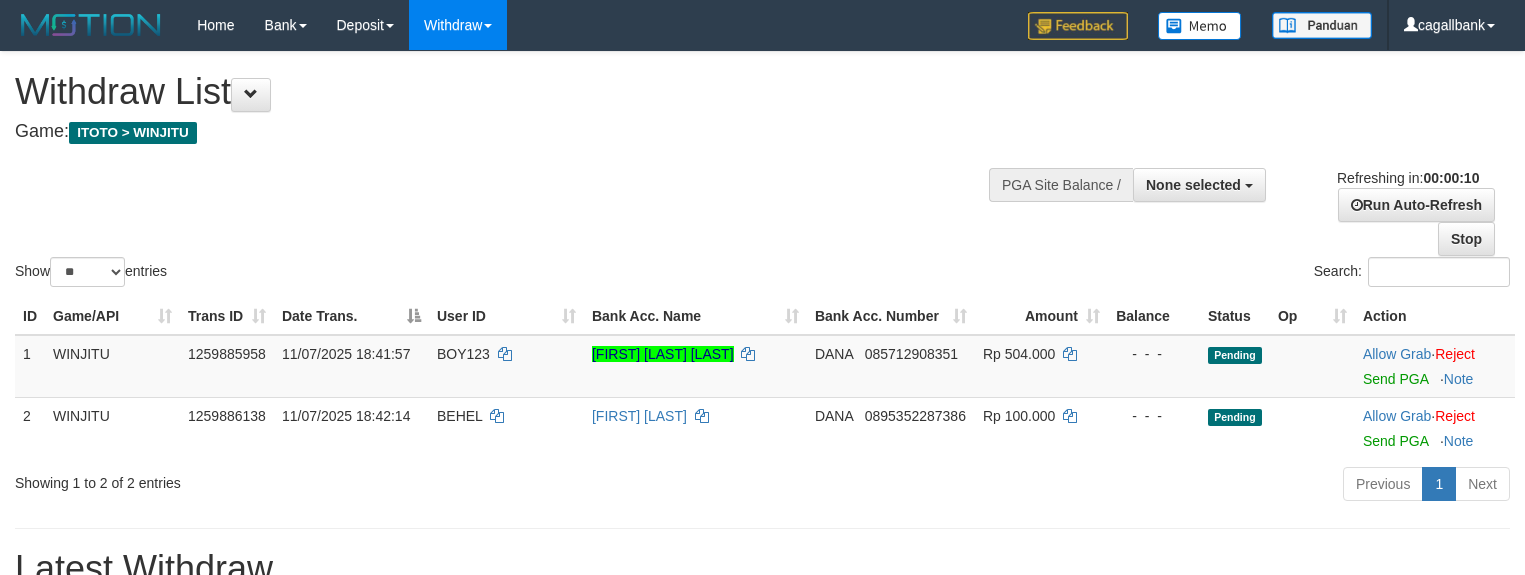 select 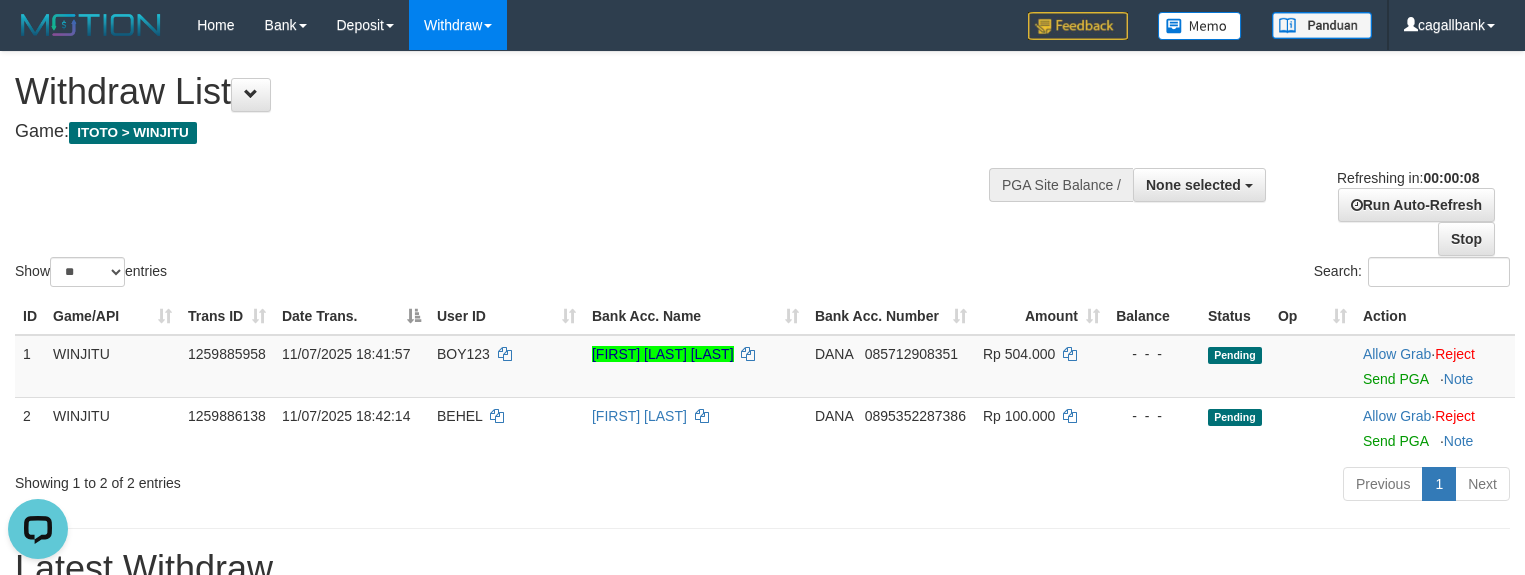 scroll, scrollTop: 0, scrollLeft: 0, axis: both 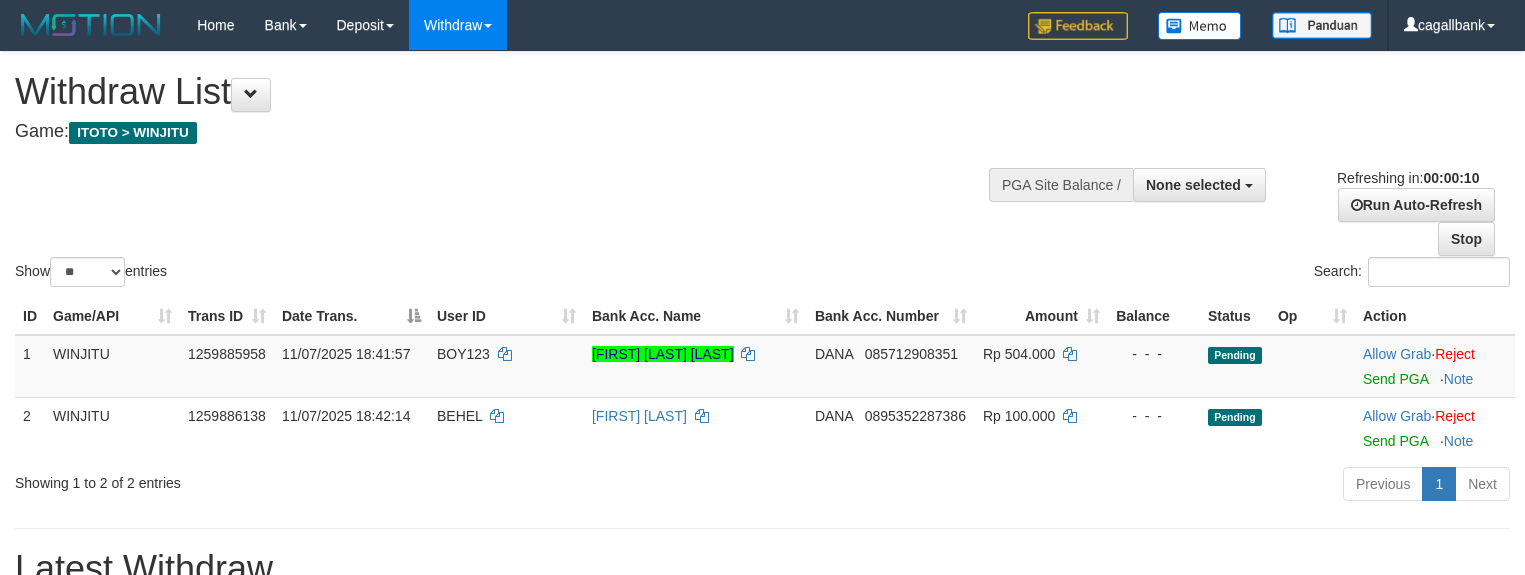 select 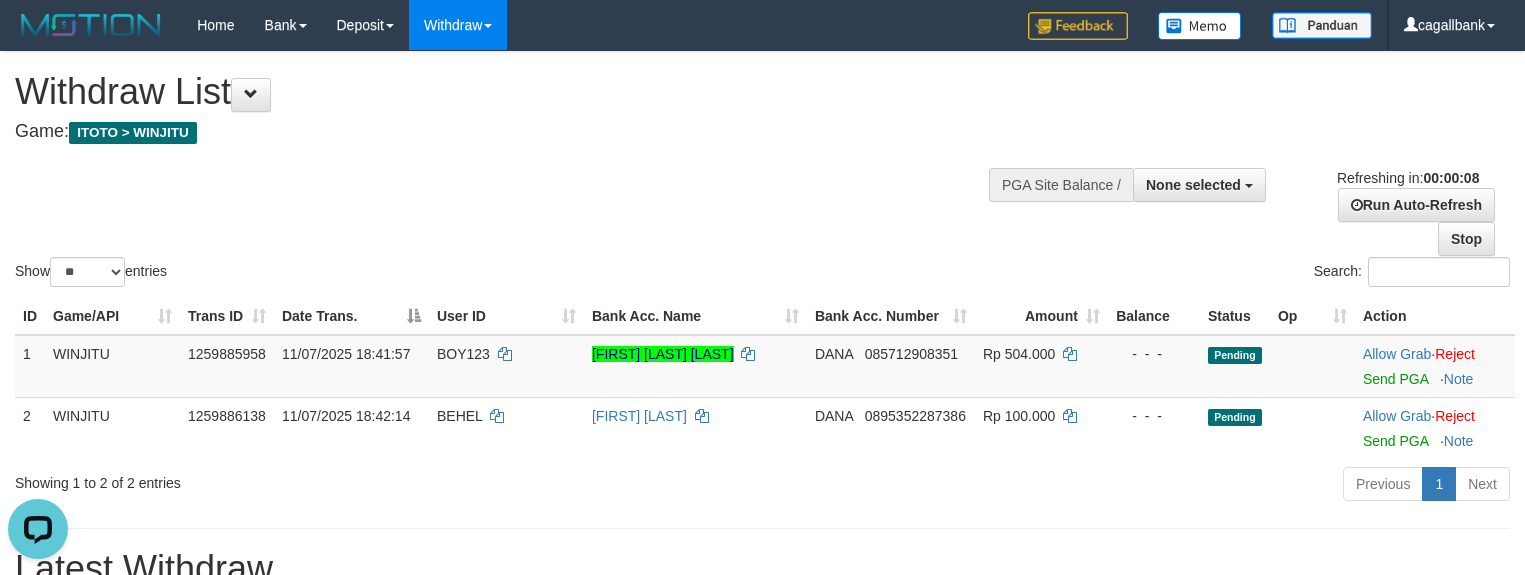 scroll, scrollTop: 0, scrollLeft: 0, axis: both 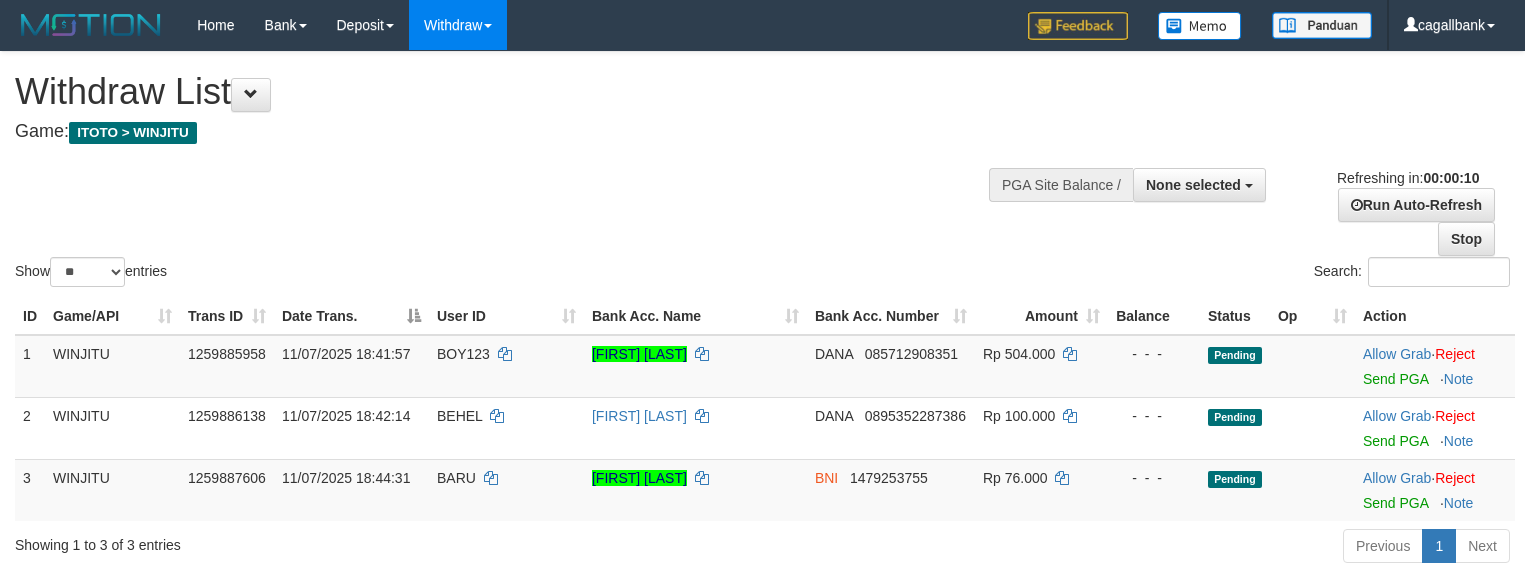 select 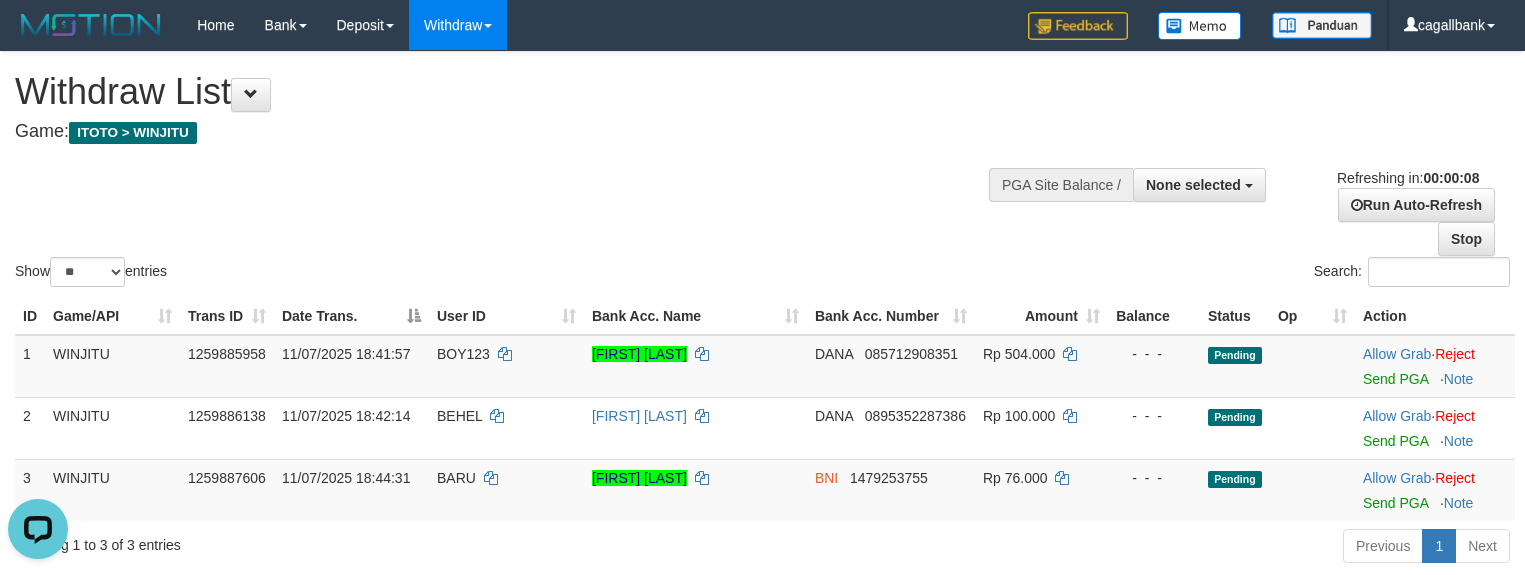 scroll, scrollTop: 0, scrollLeft: 0, axis: both 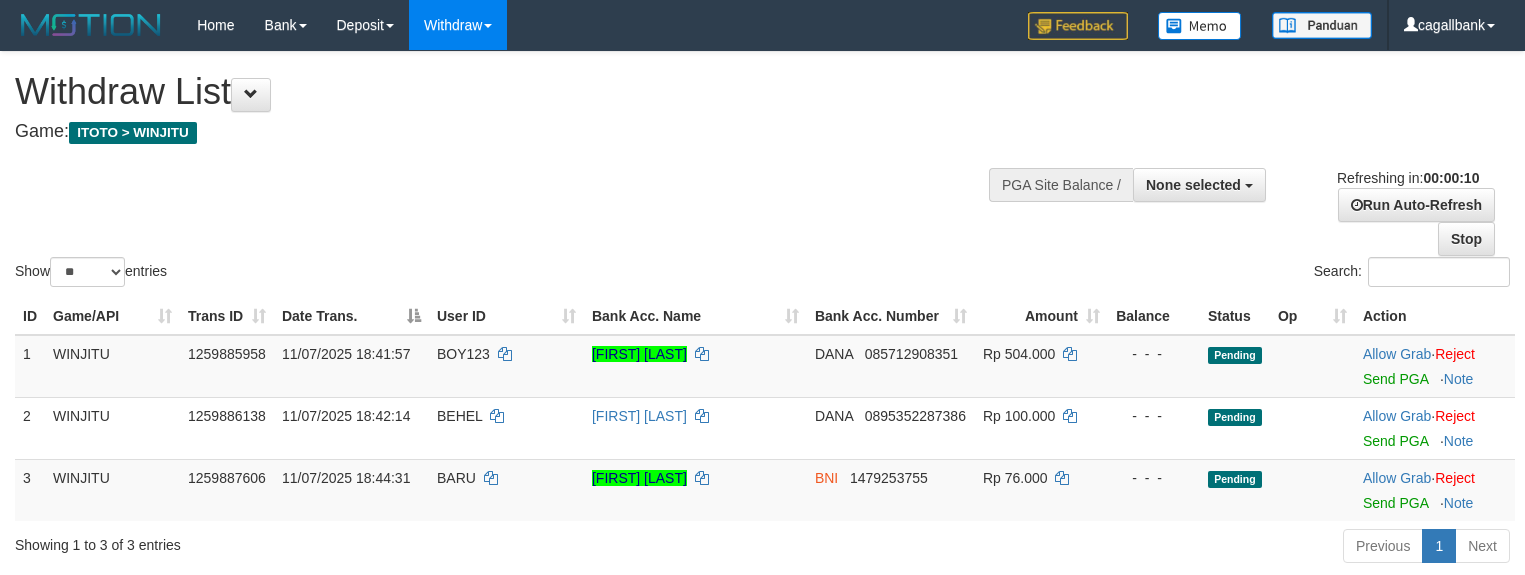 select 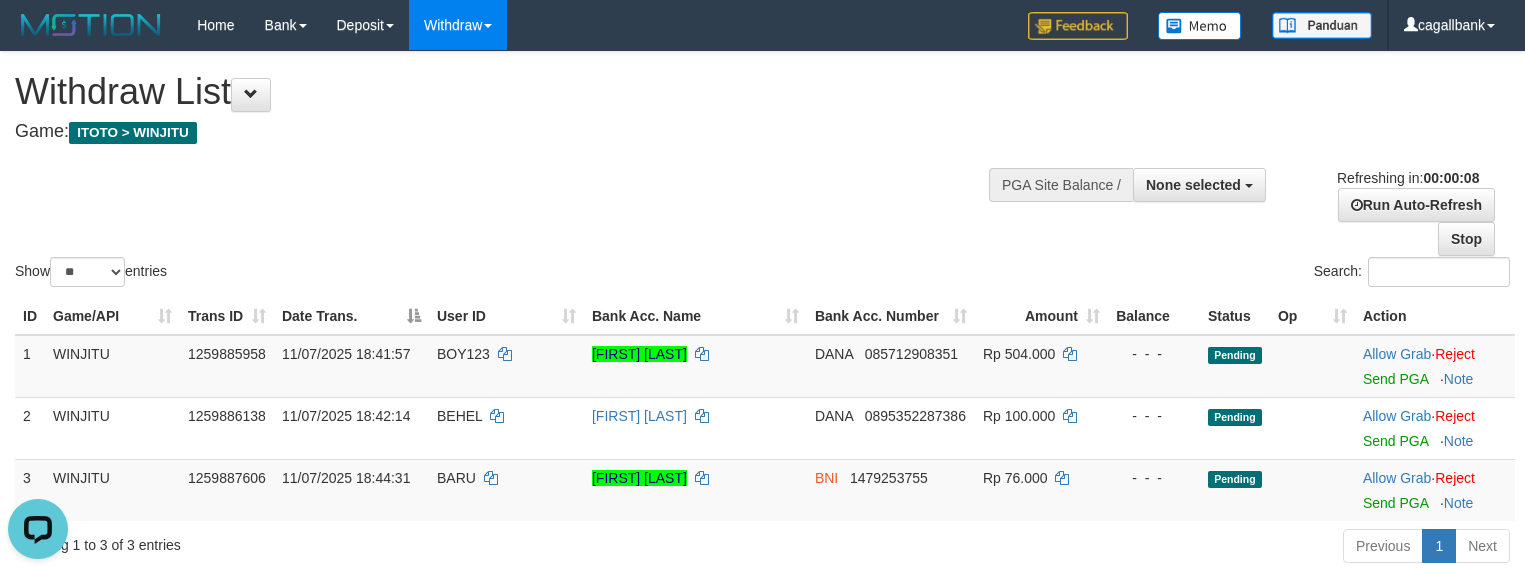 scroll, scrollTop: 0, scrollLeft: 0, axis: both 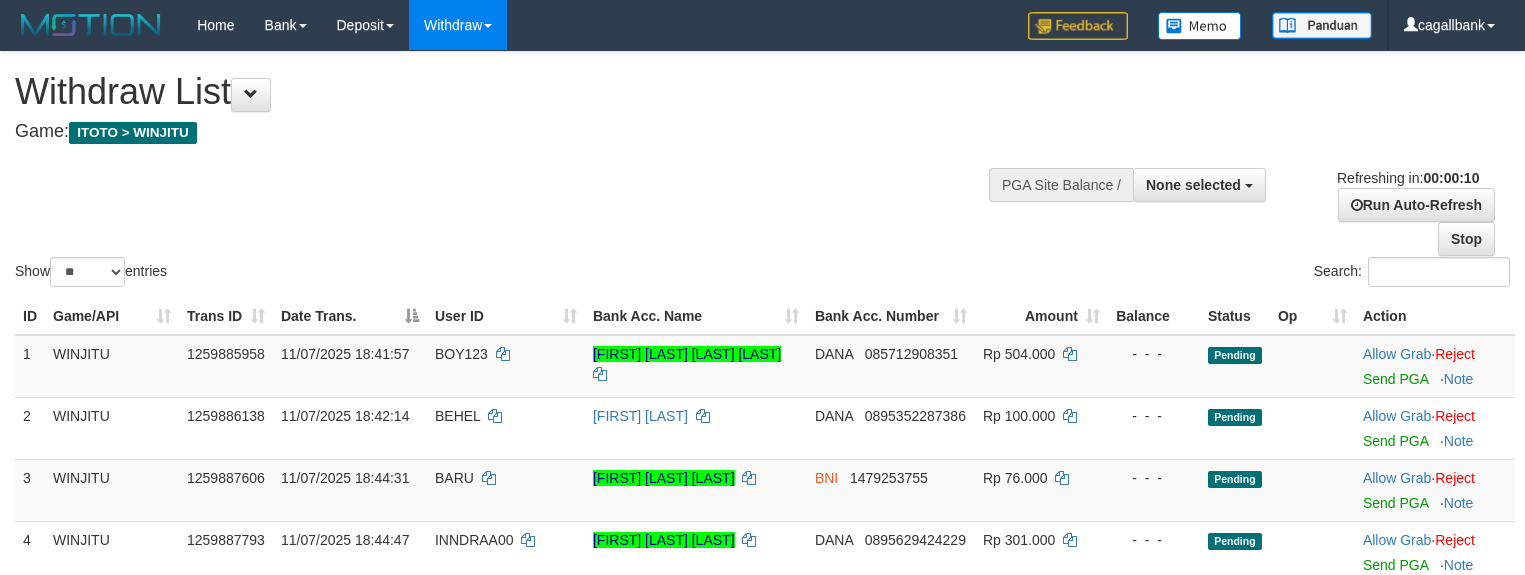 select 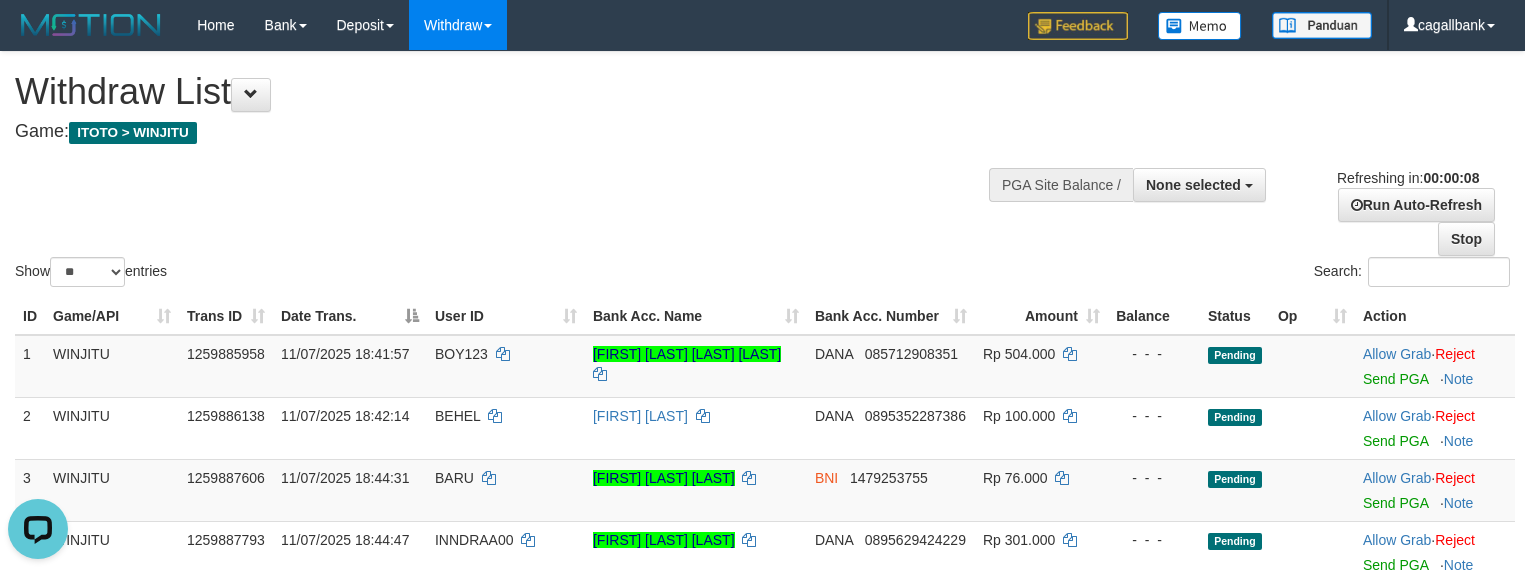 scroll, scrollTop: 0, scrollLeft: 0, axis: both 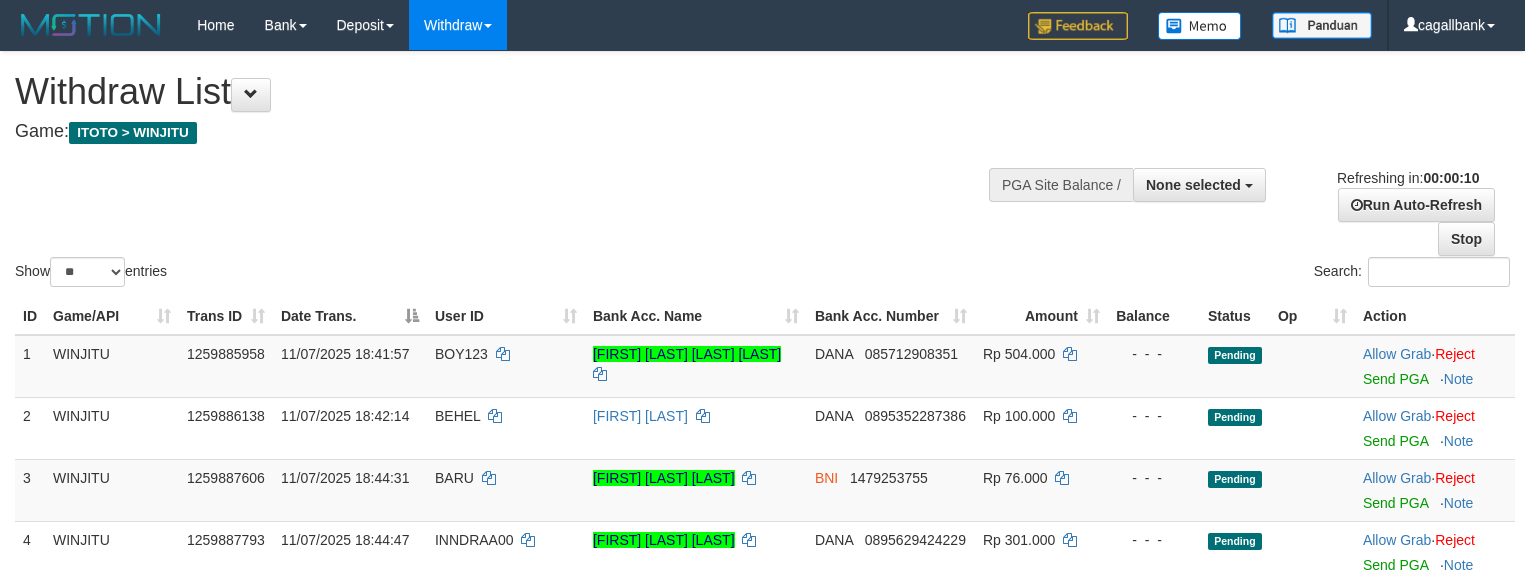 select 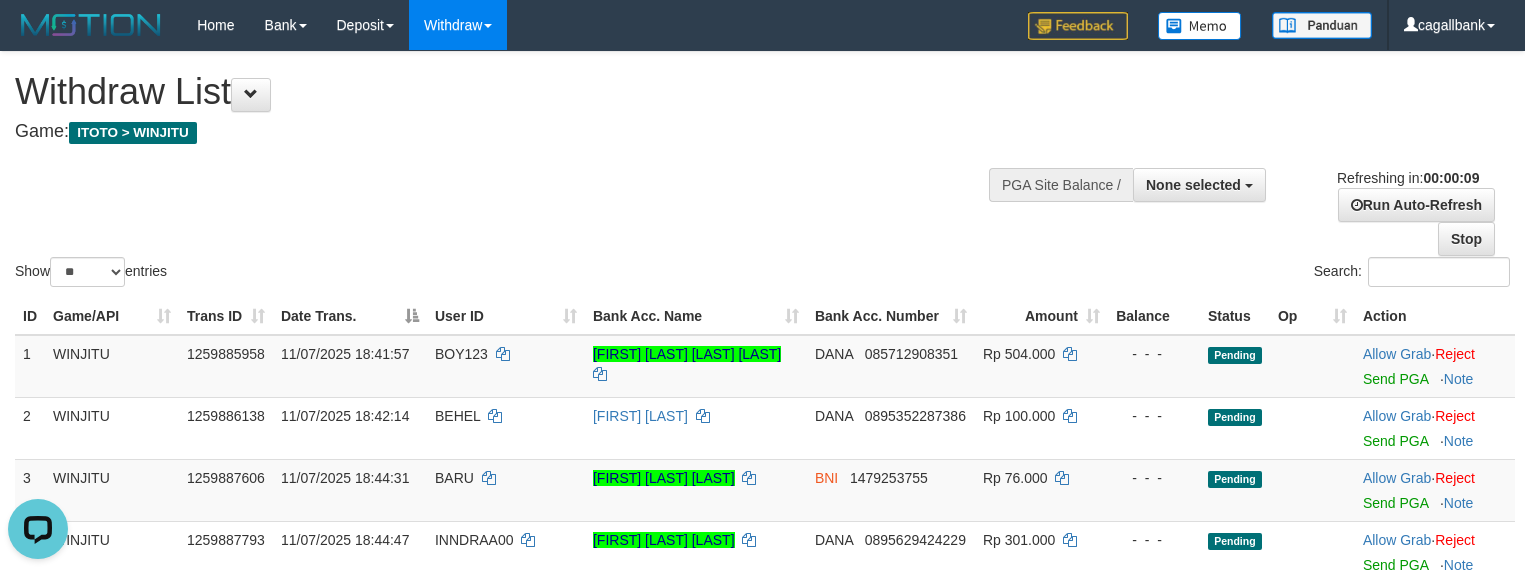 scroll, scrollTop: 0, scrollLeft: 0, axis: both 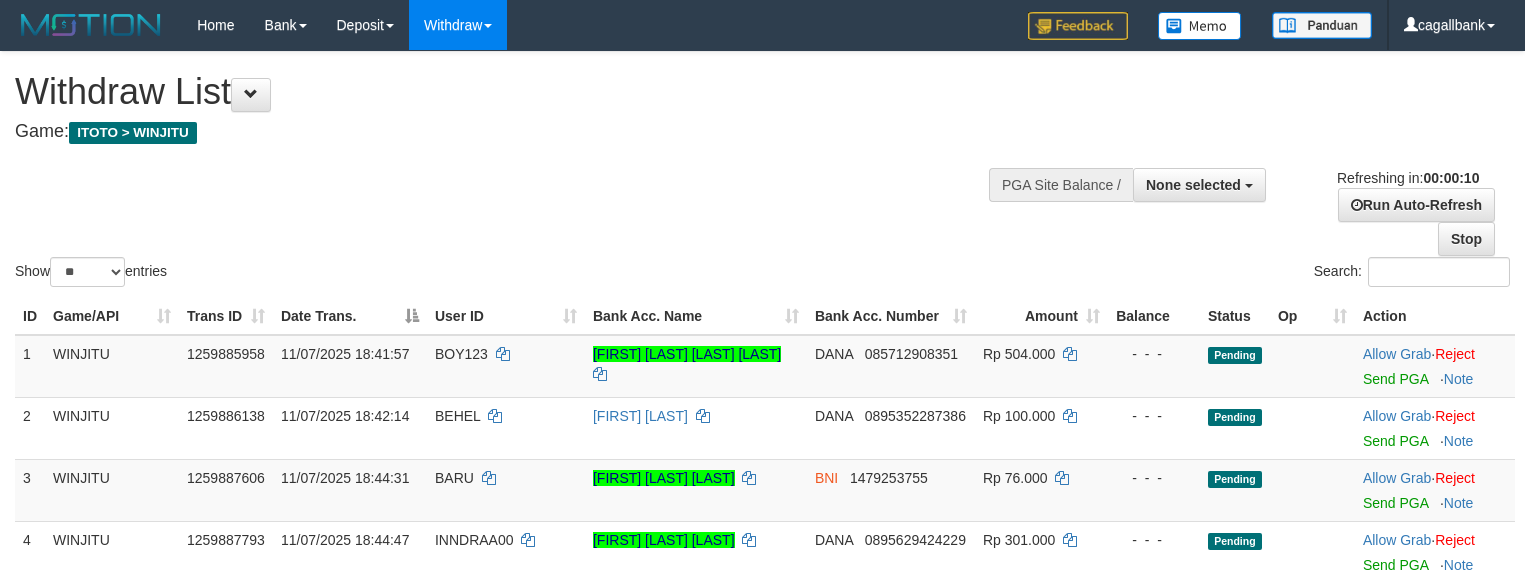 select 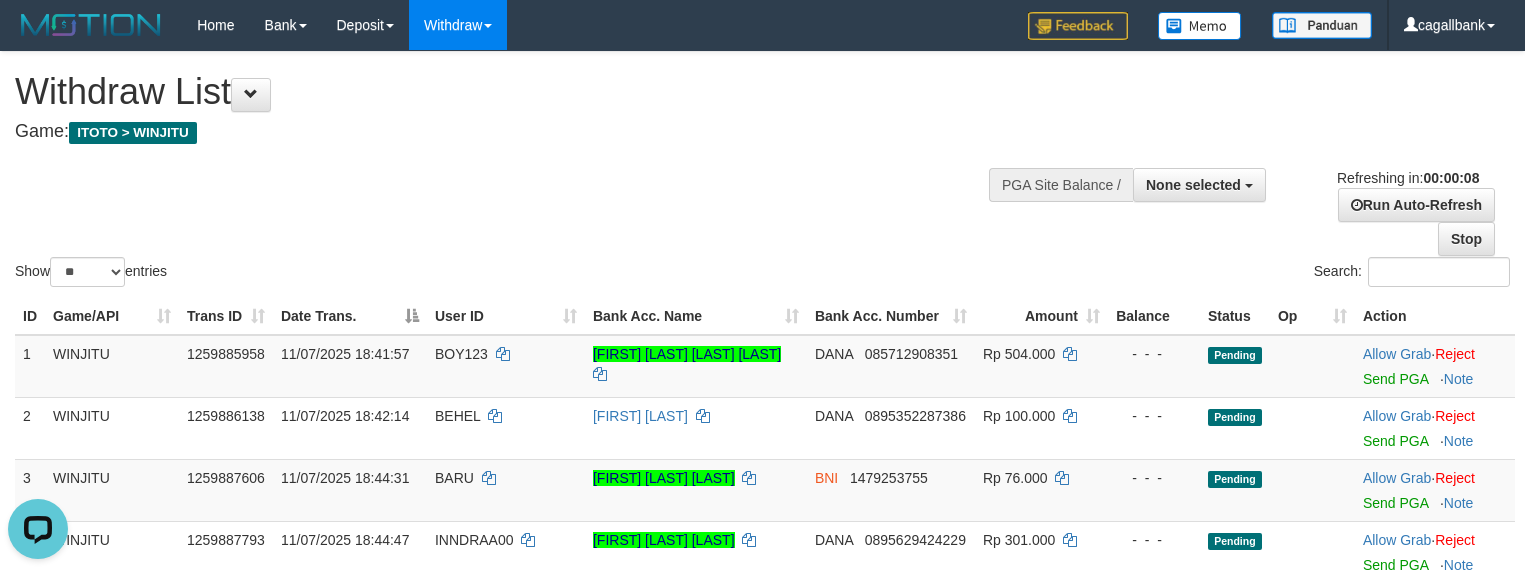 scroll, scrollTop: 0, scrollLeft: 0, axis: both 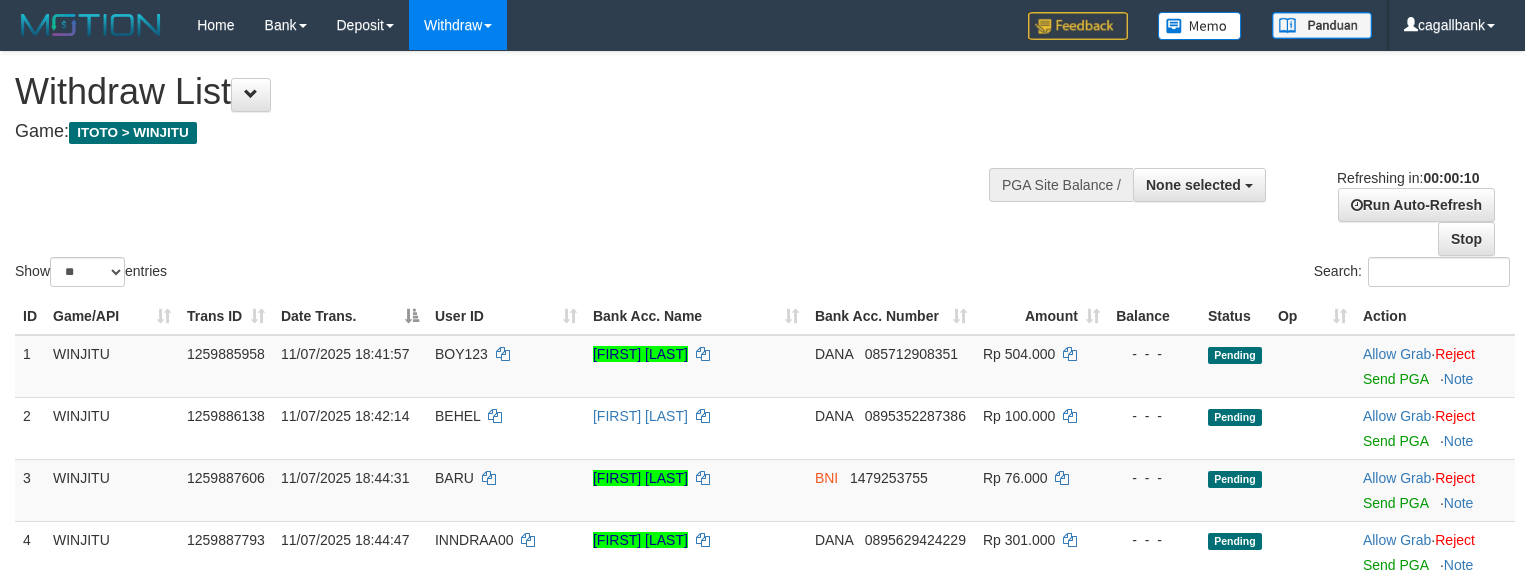select 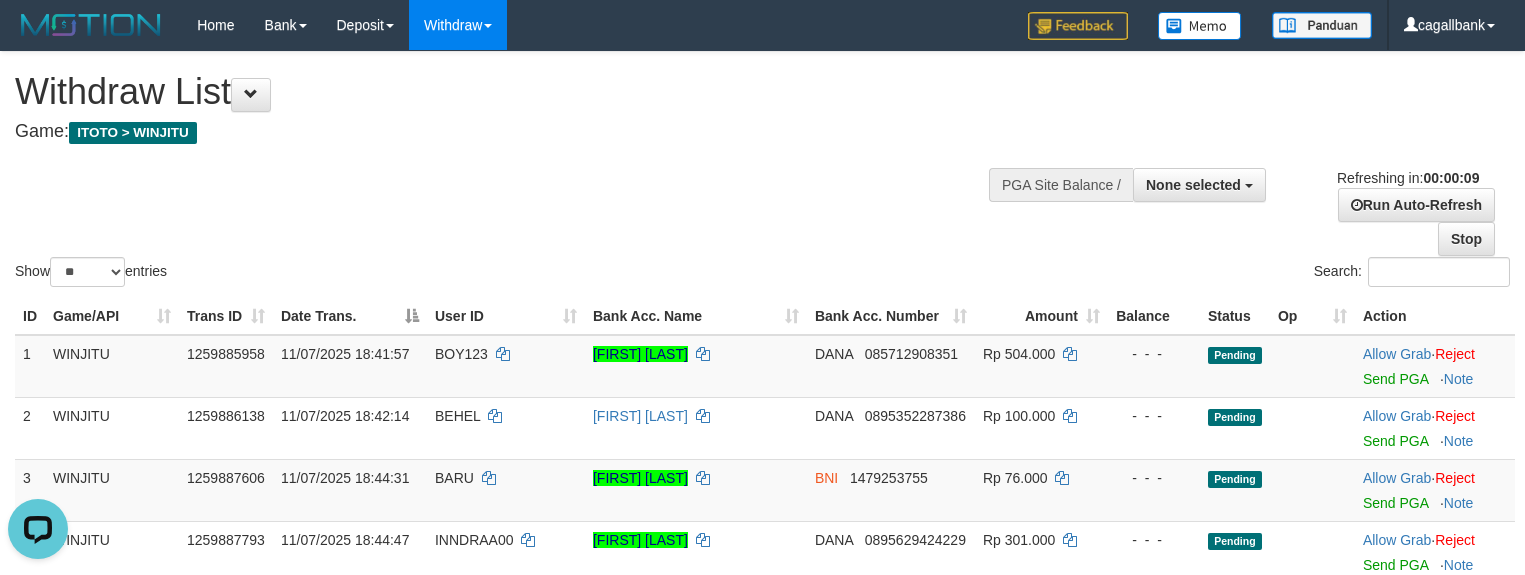 scroll, scrollTop: 0, scrollLeft: 0, axis: both 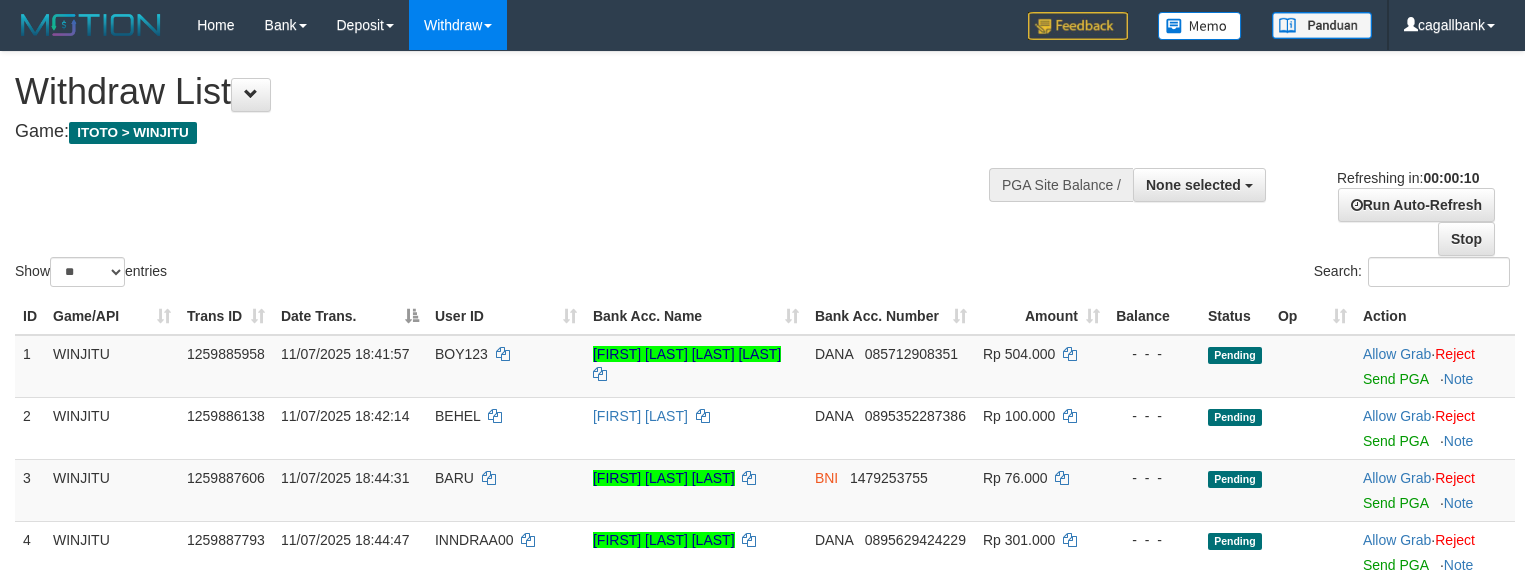 select 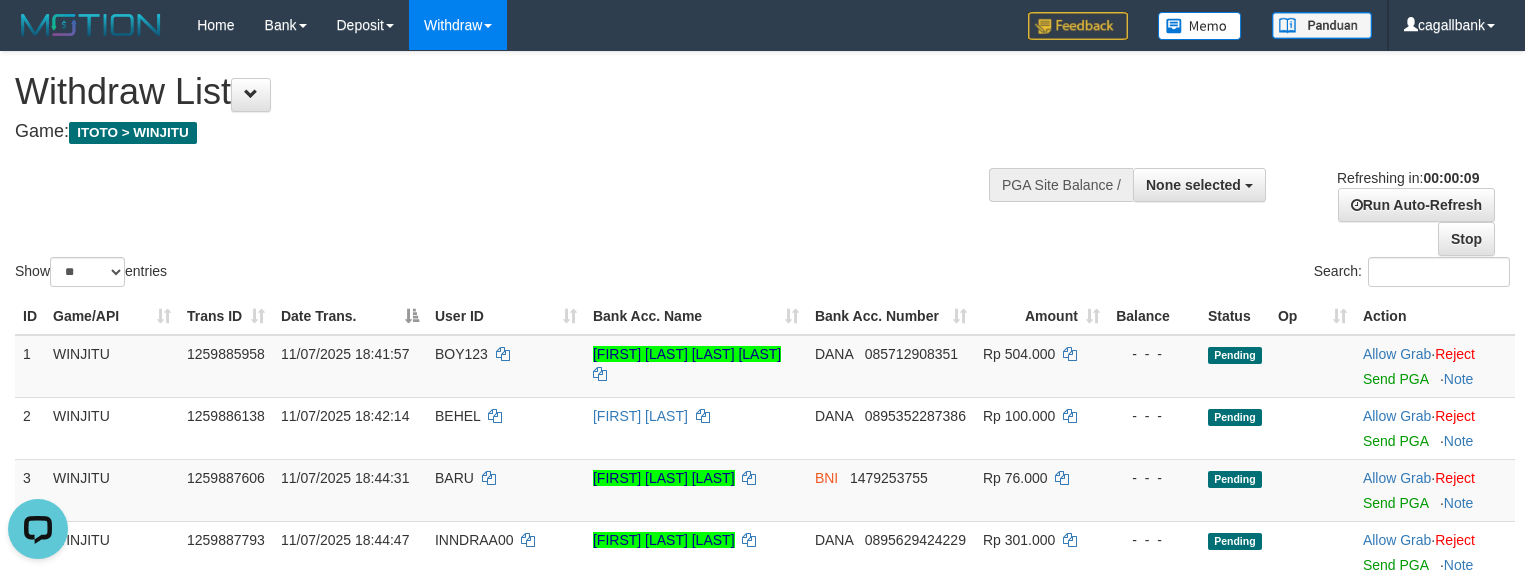 scroll, scrollTop: 0, scrollLeft: 0, axis: both 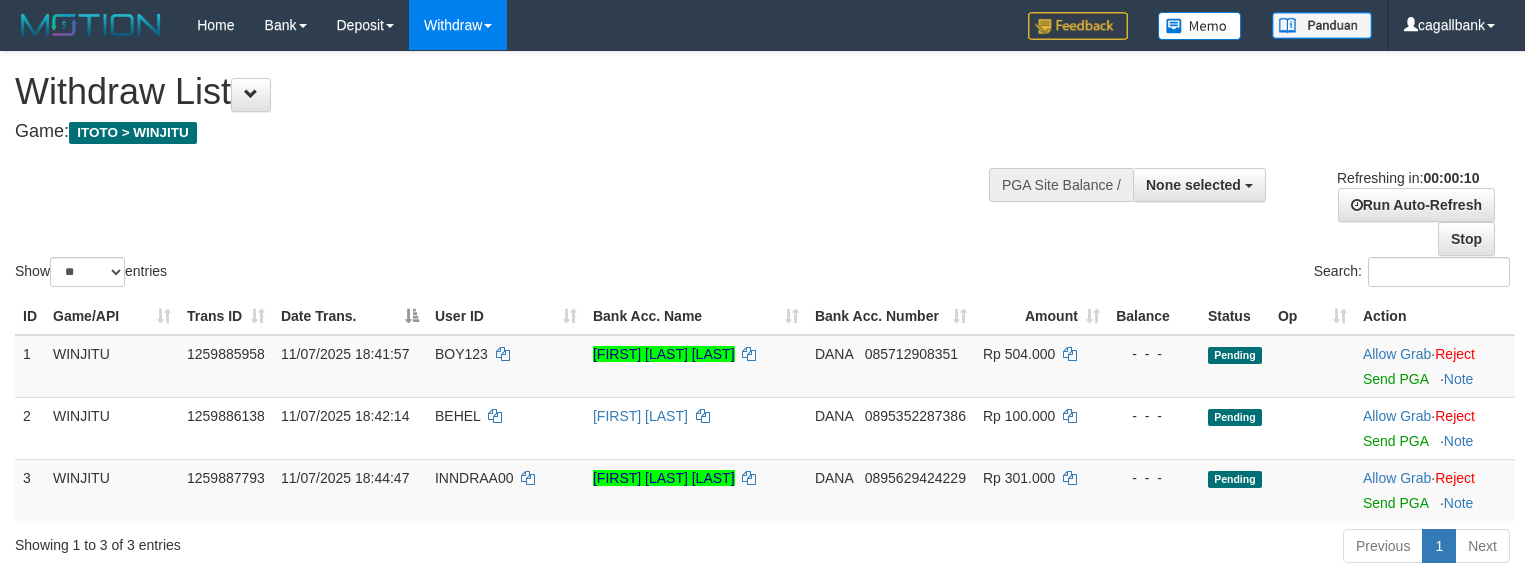 select 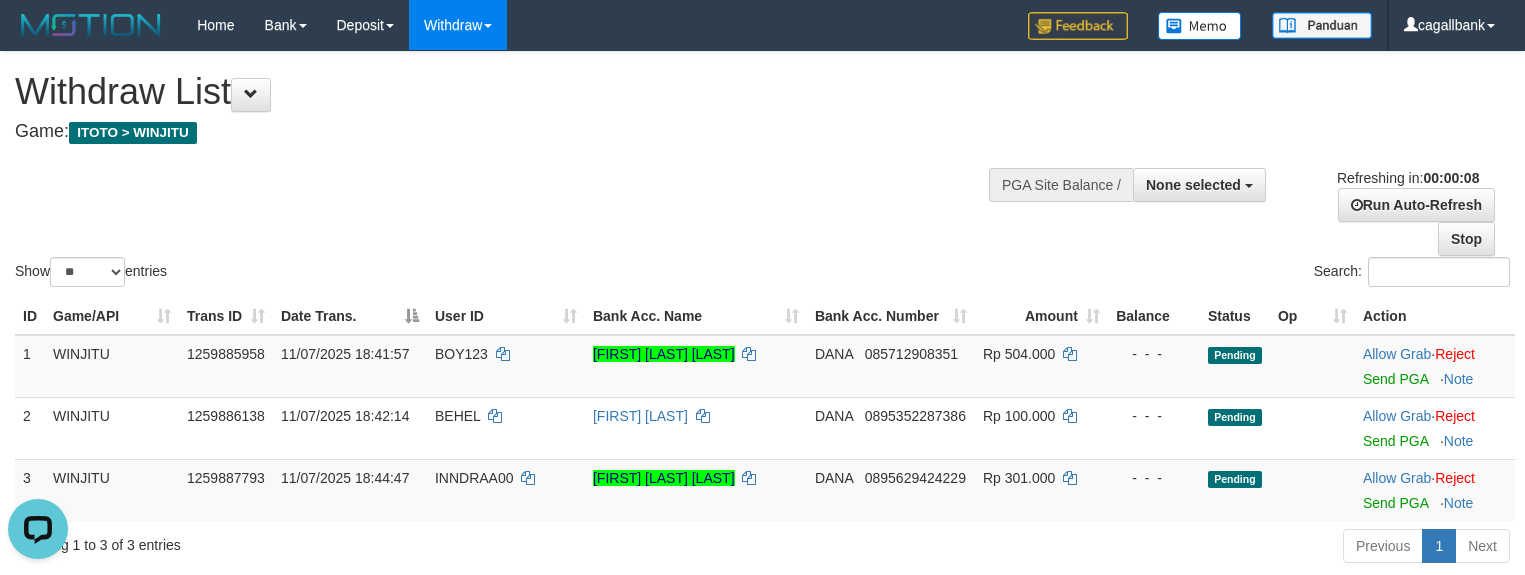 scroll, scrollTop: 0, scrollLeft: 0, axis: both 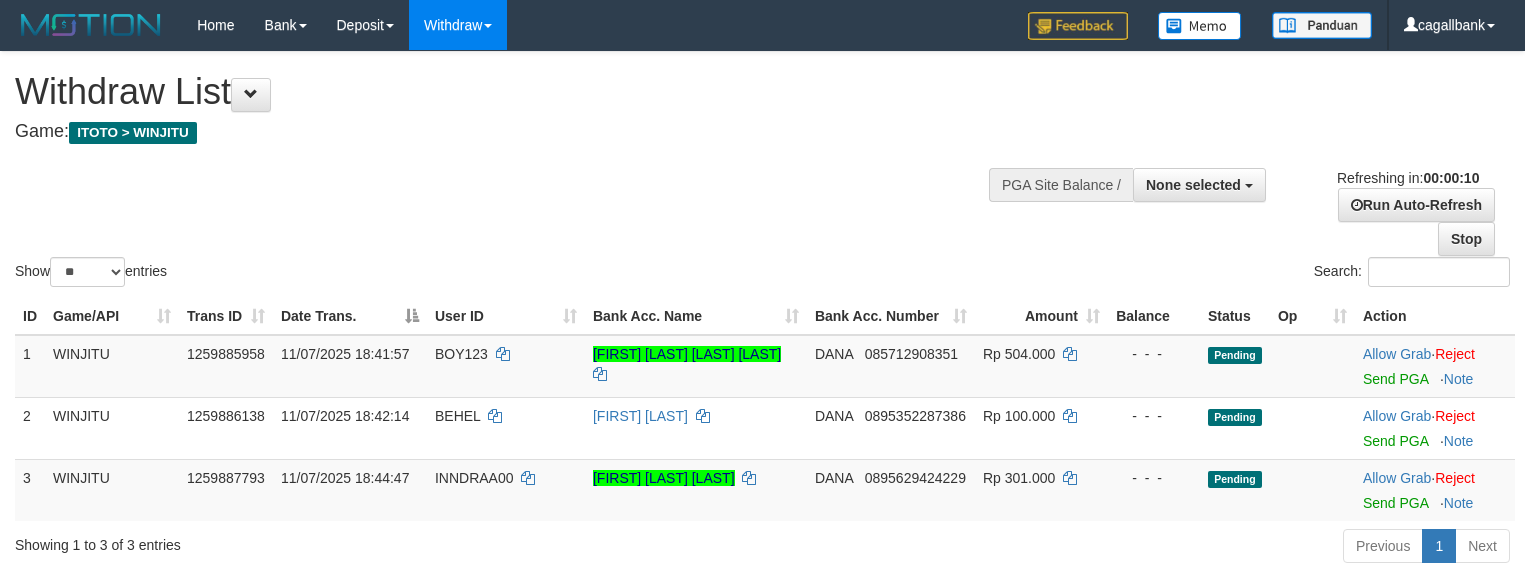 select 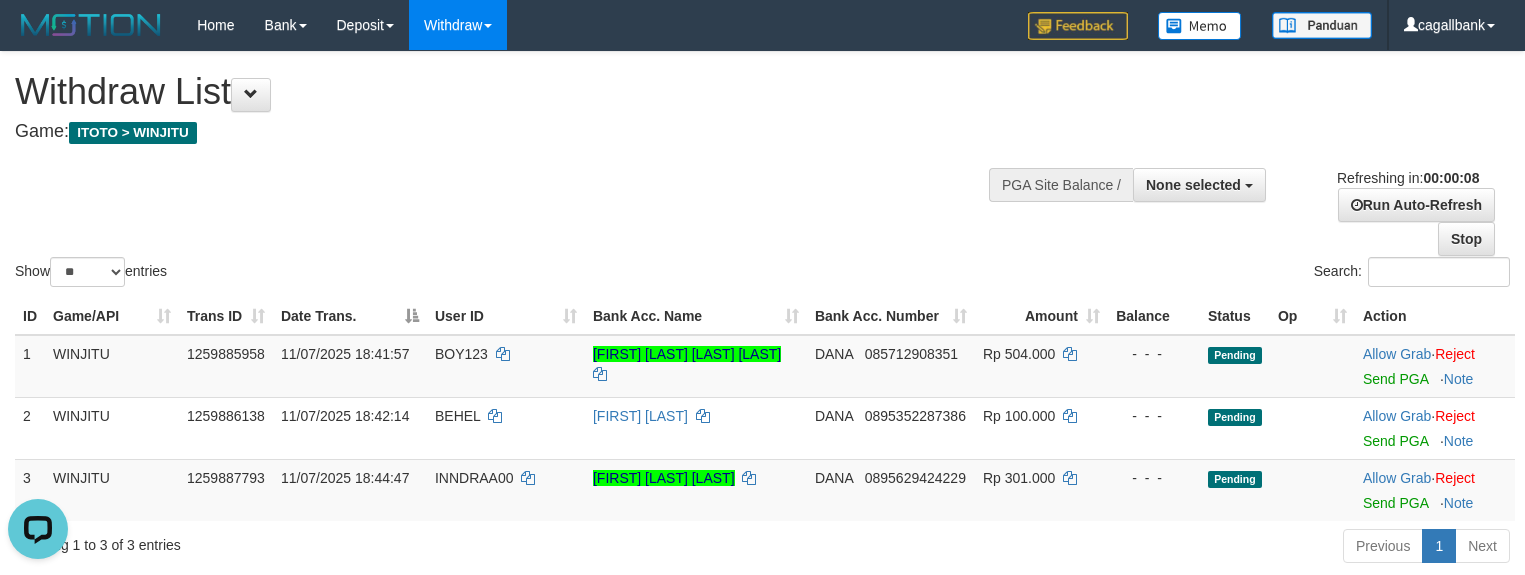 scroll, scrollTop: 0, scrollLeft: 0, axis: both 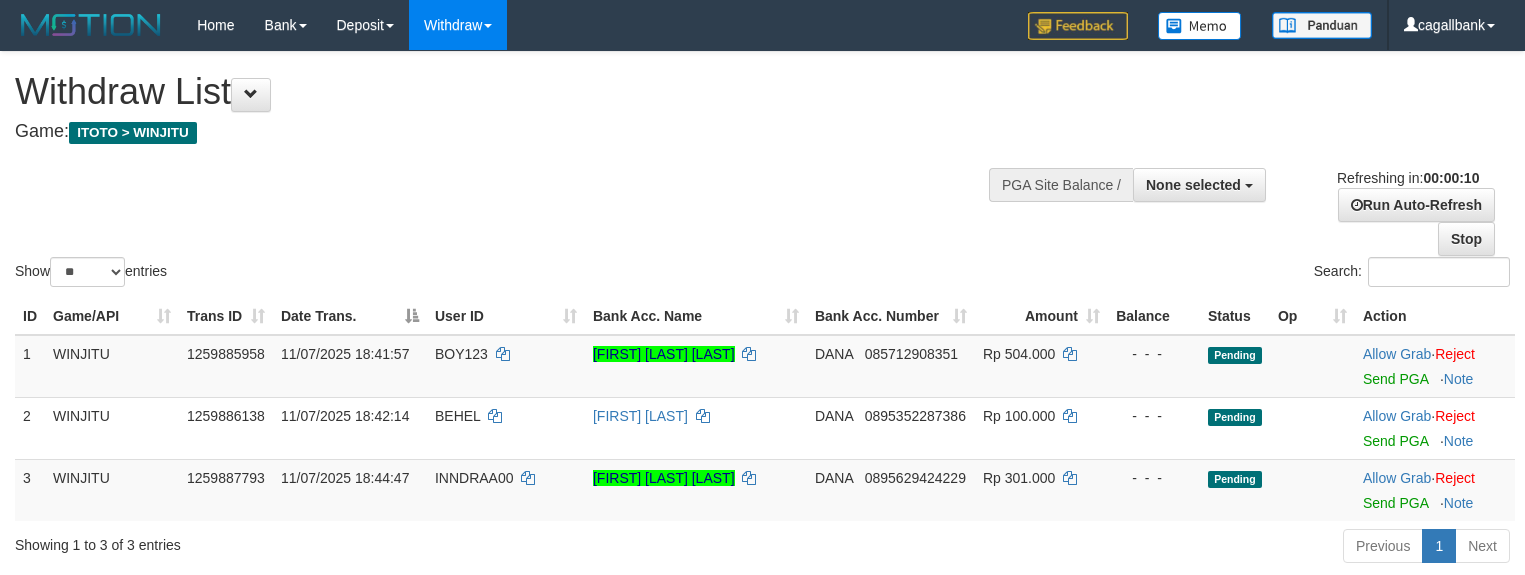 select 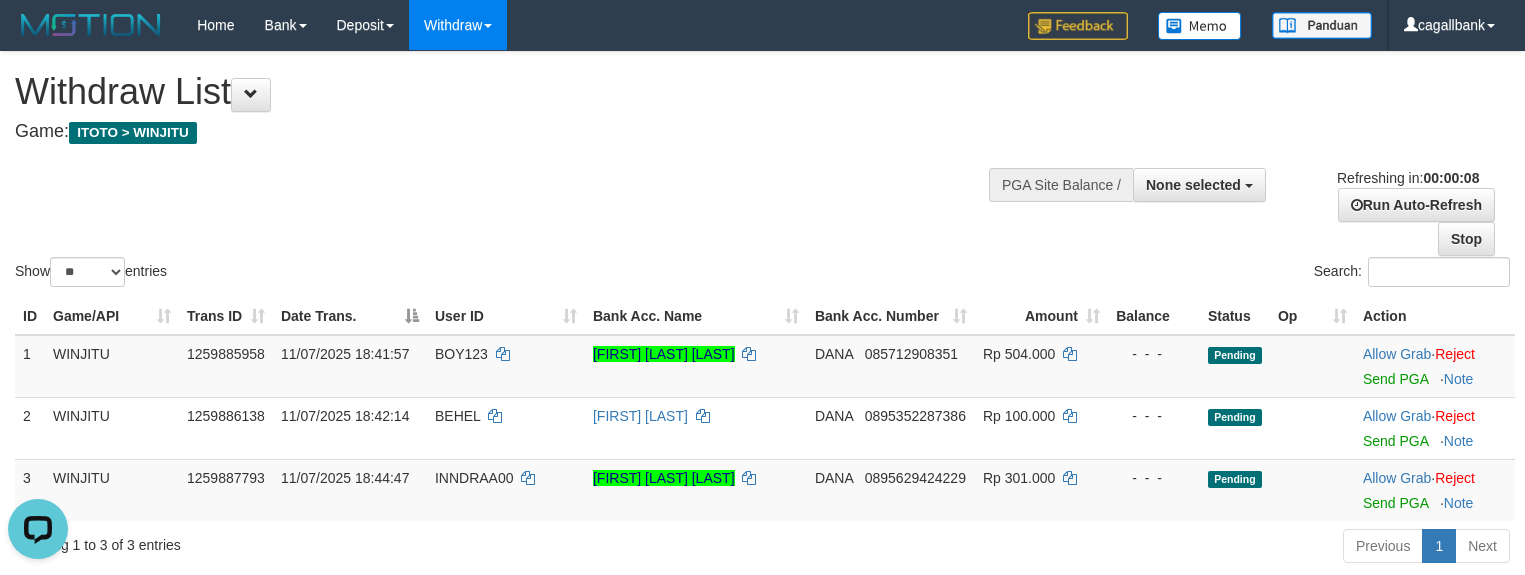 scroll, scrollTop: 0, scrollLeft: 0, axis: both 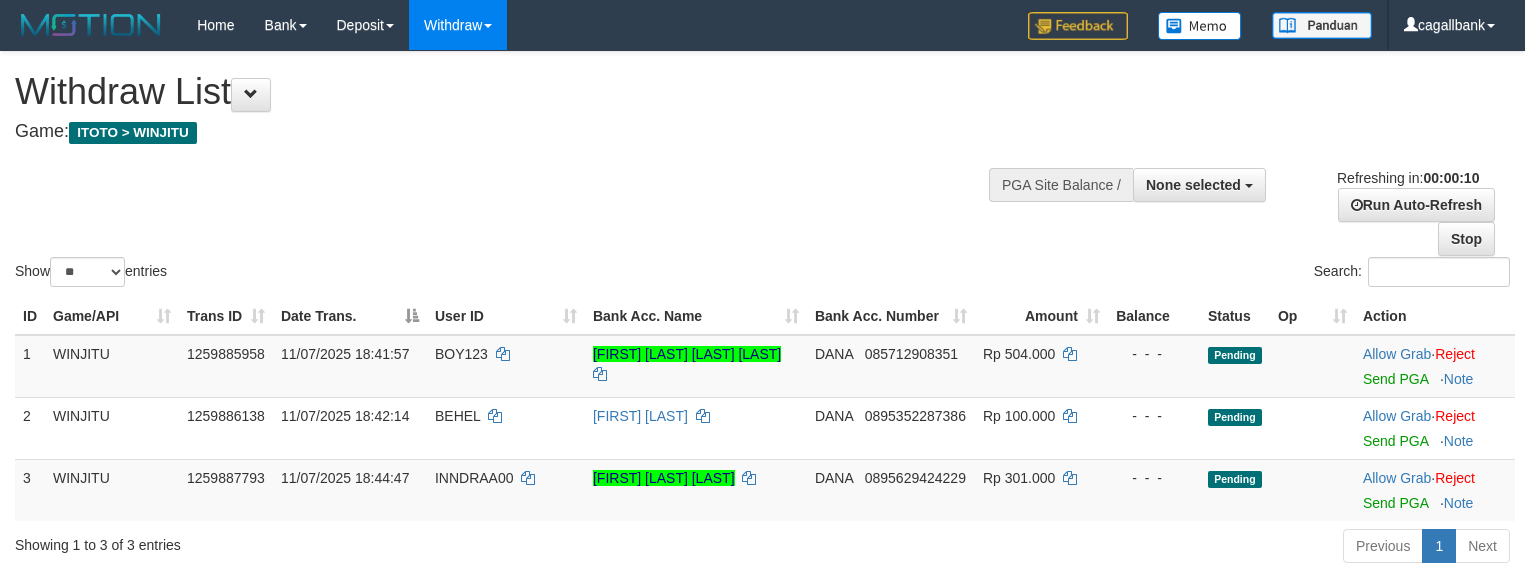 select 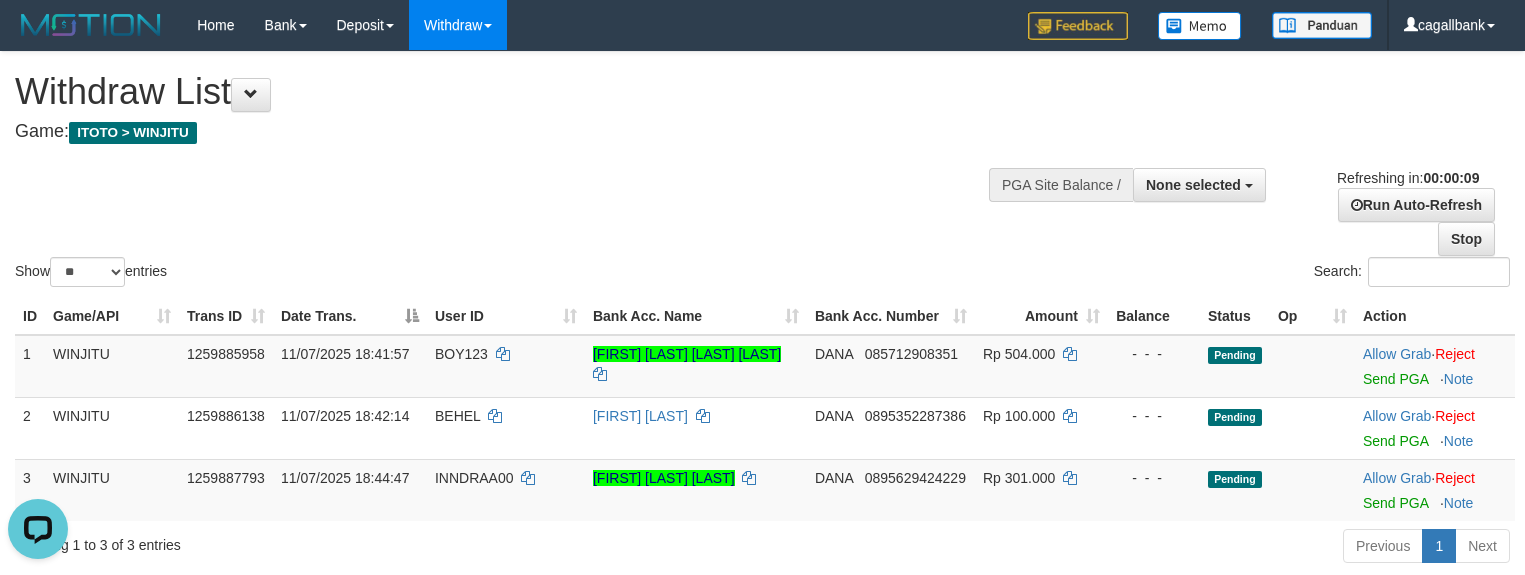 scroll, scrollTop: 0, scrollLeft: 0, axis: both 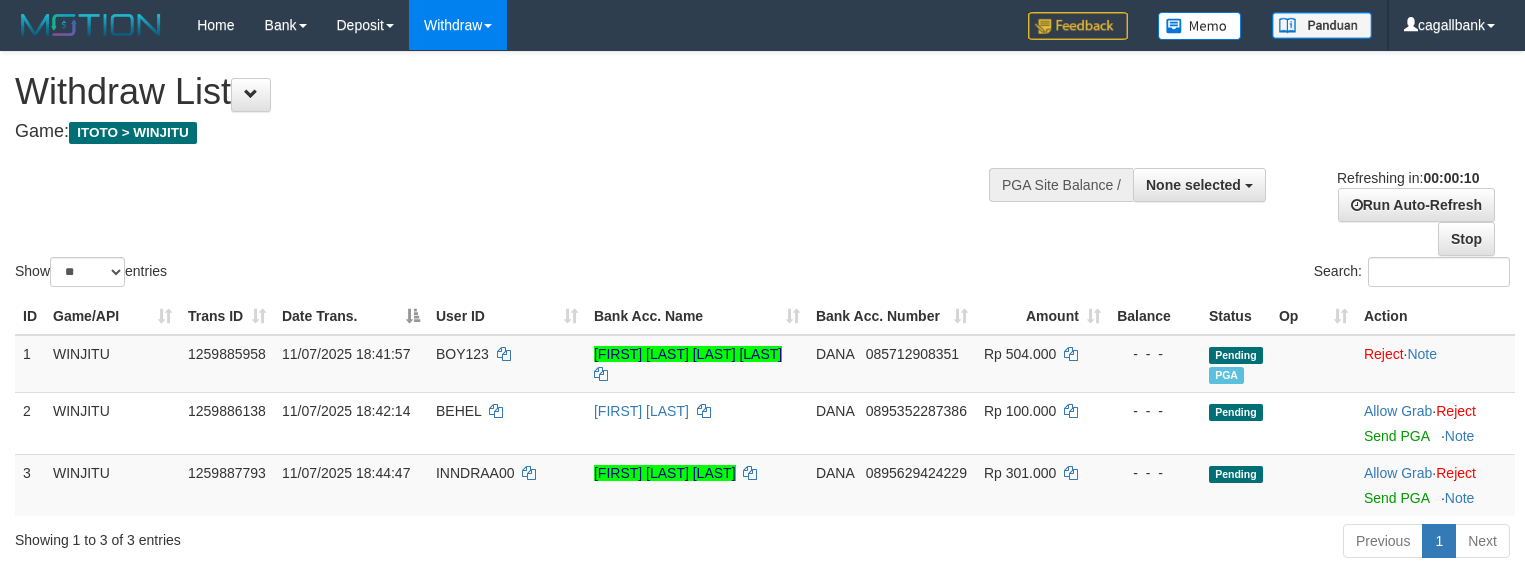 select 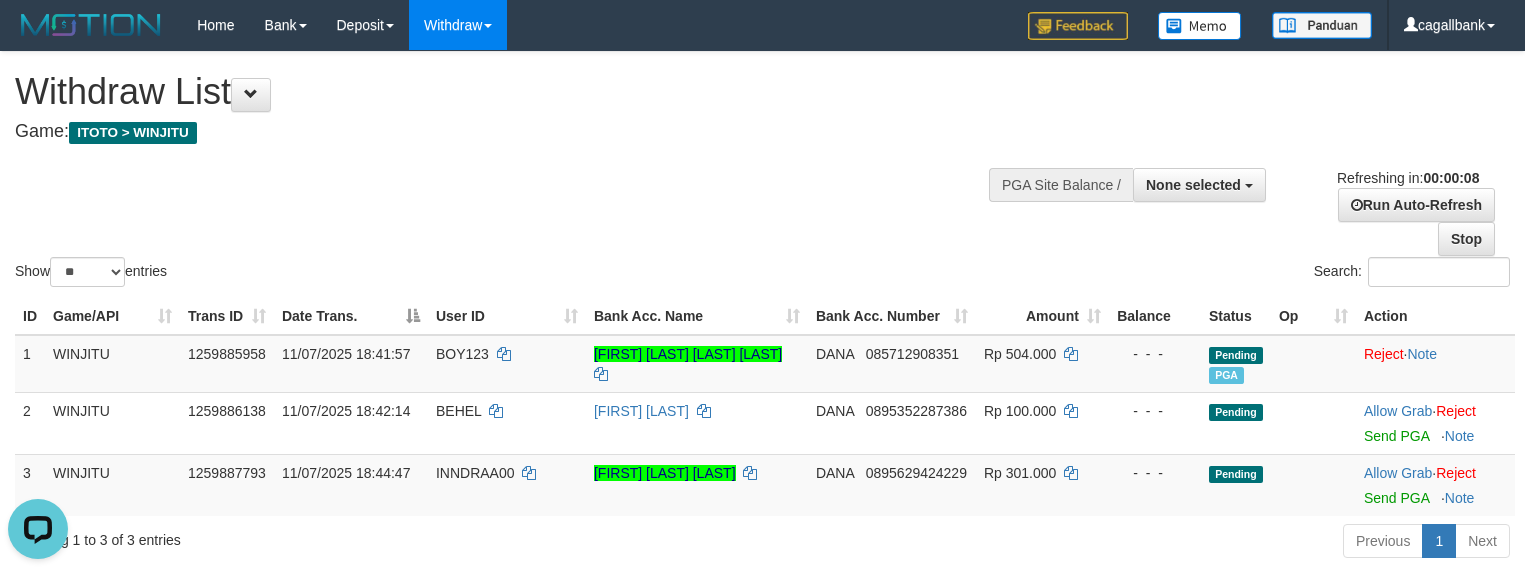 scroll, scrollTop: 0, scrollLeft: 0, axis: both 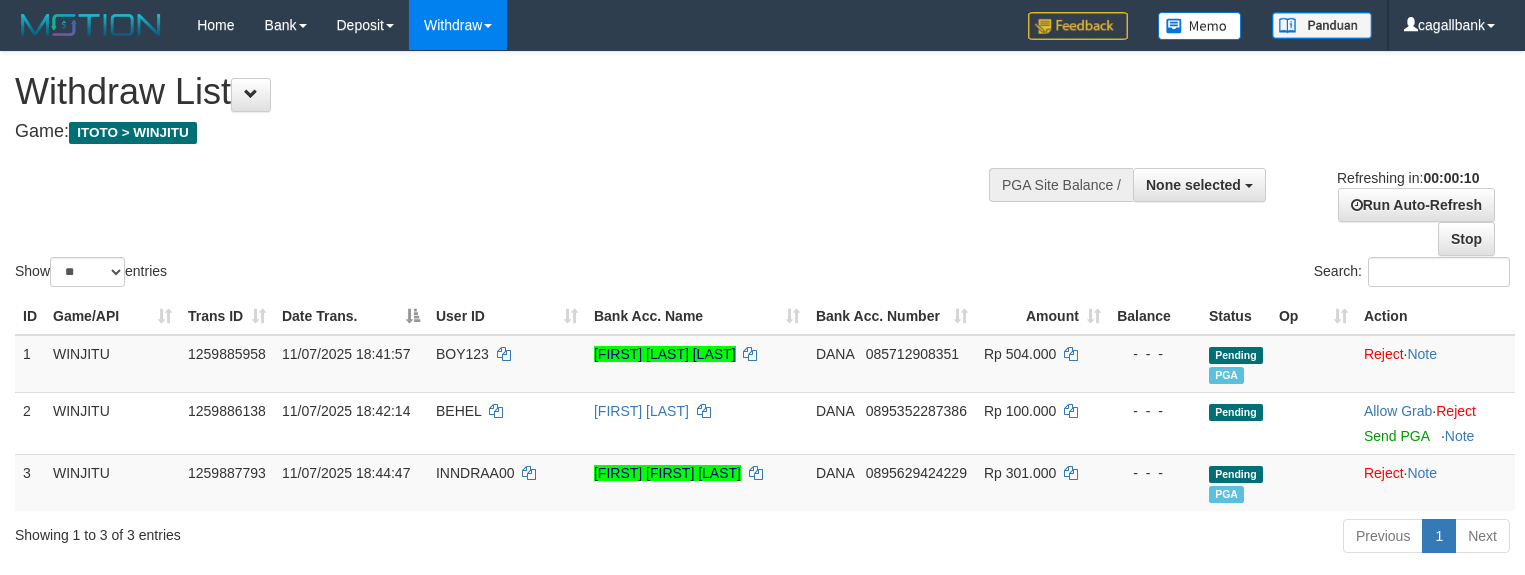 select 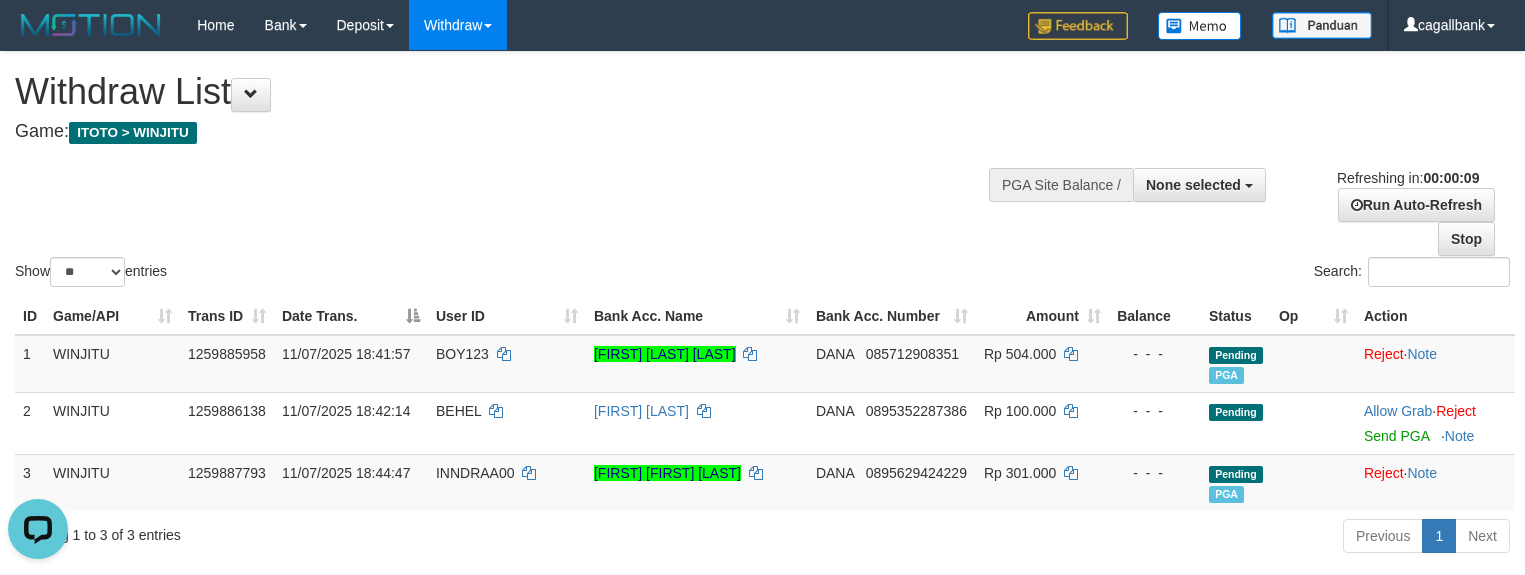 scroll, scrollTop: 0, scrollLeft: 0, axis: both 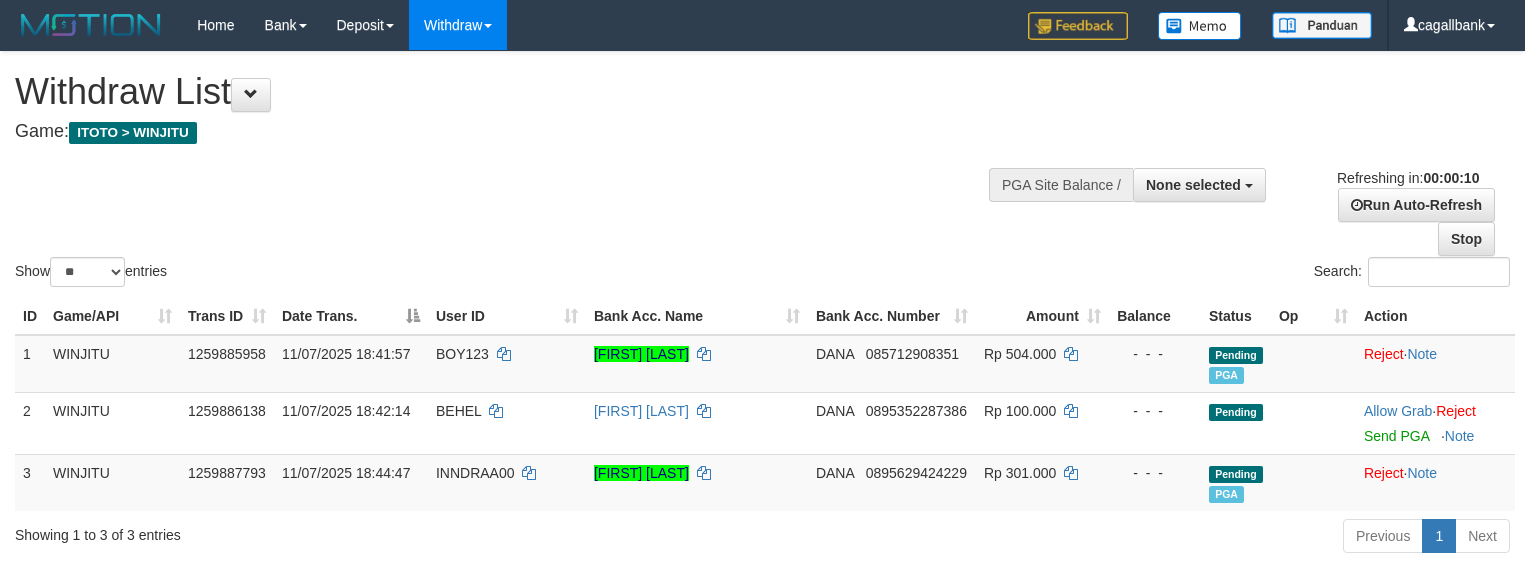 select 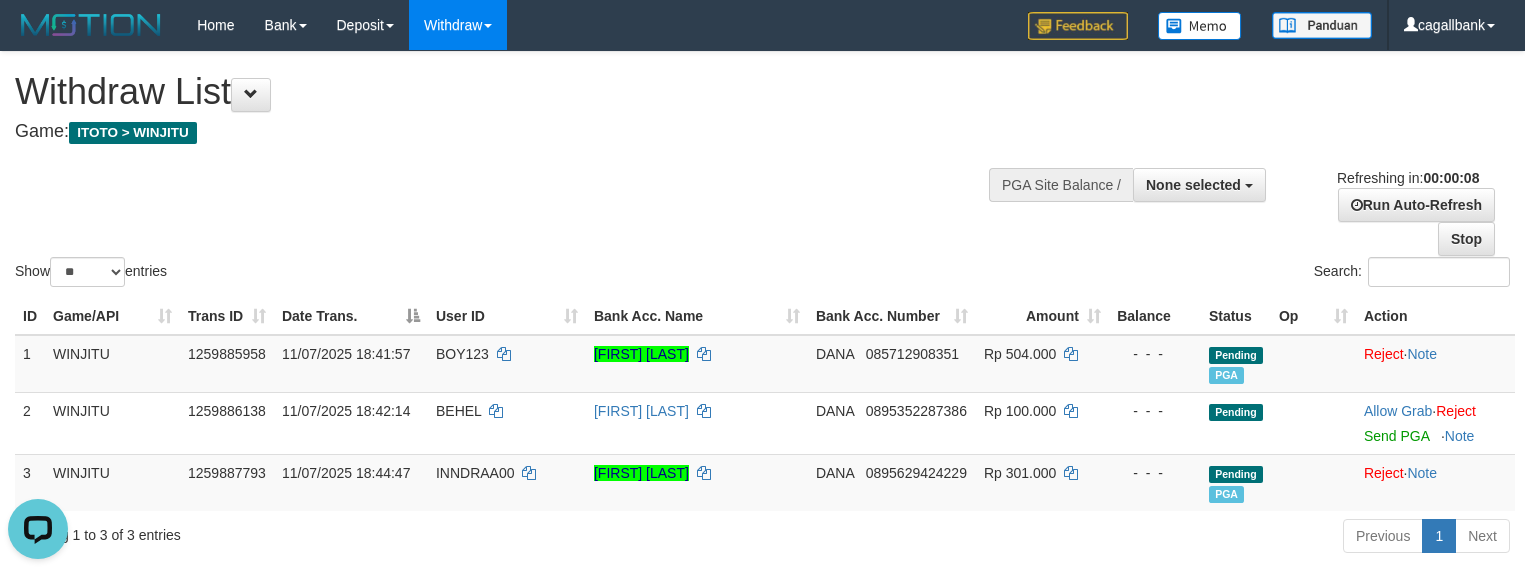 scroll, scrollTop: 0, scrollLeft: 0, axis: both 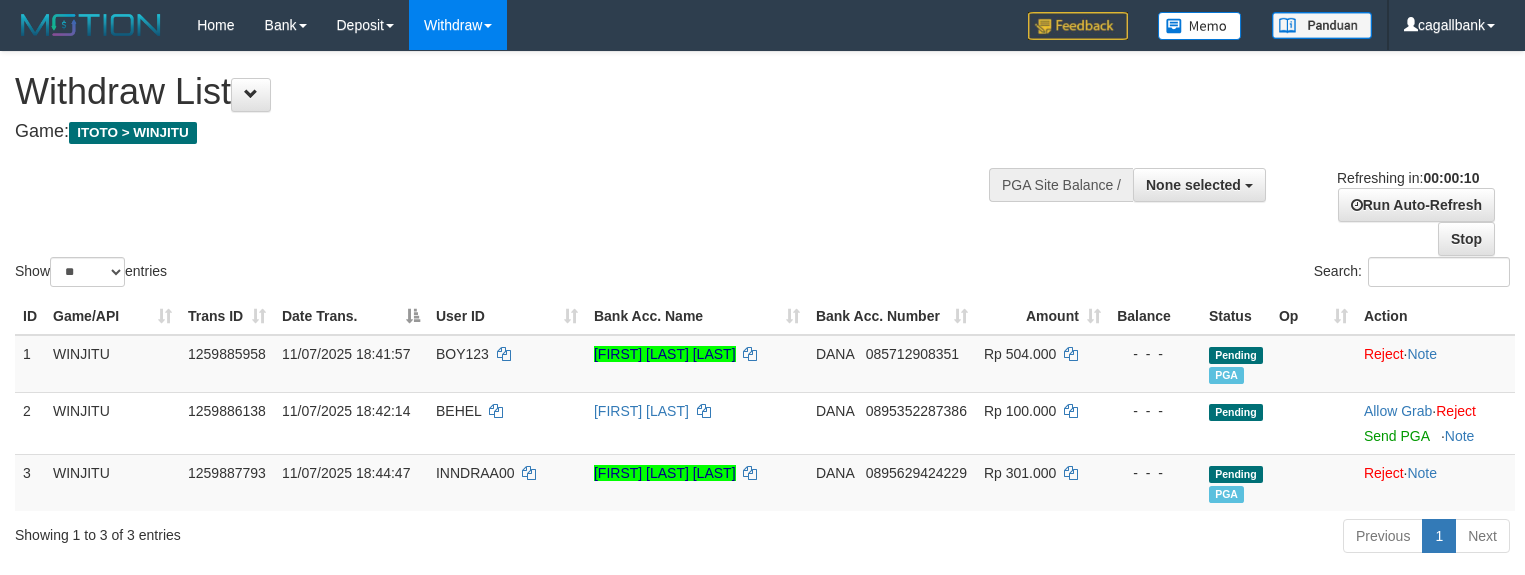 select 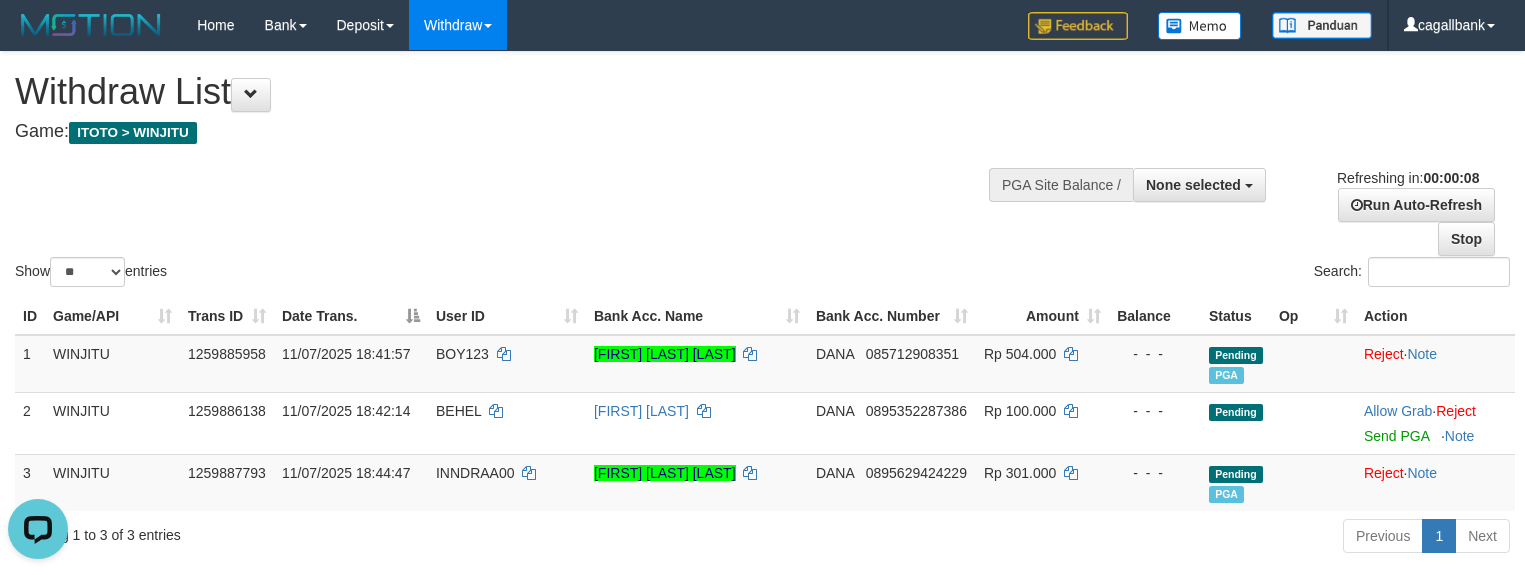 scroll, scrollTop: 0, scrollLeft: 0, axis: both 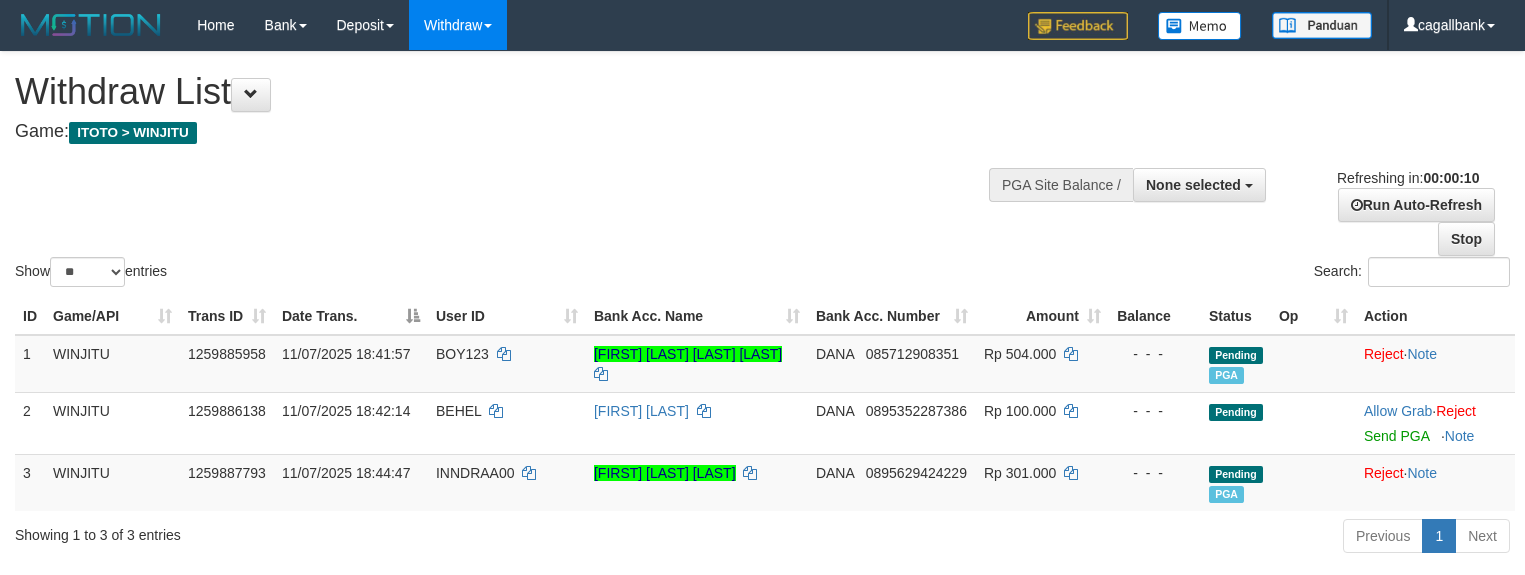 select 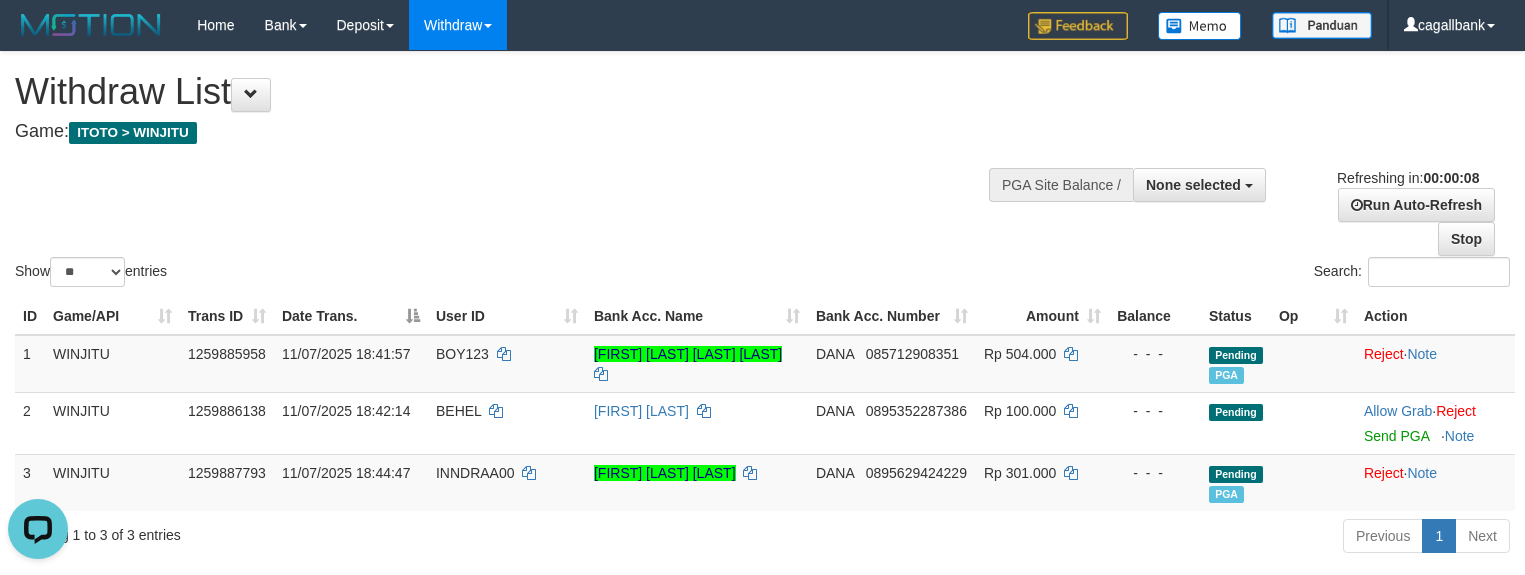 scroll, scrollTop: 0, scrollLeft: 0, axis: both 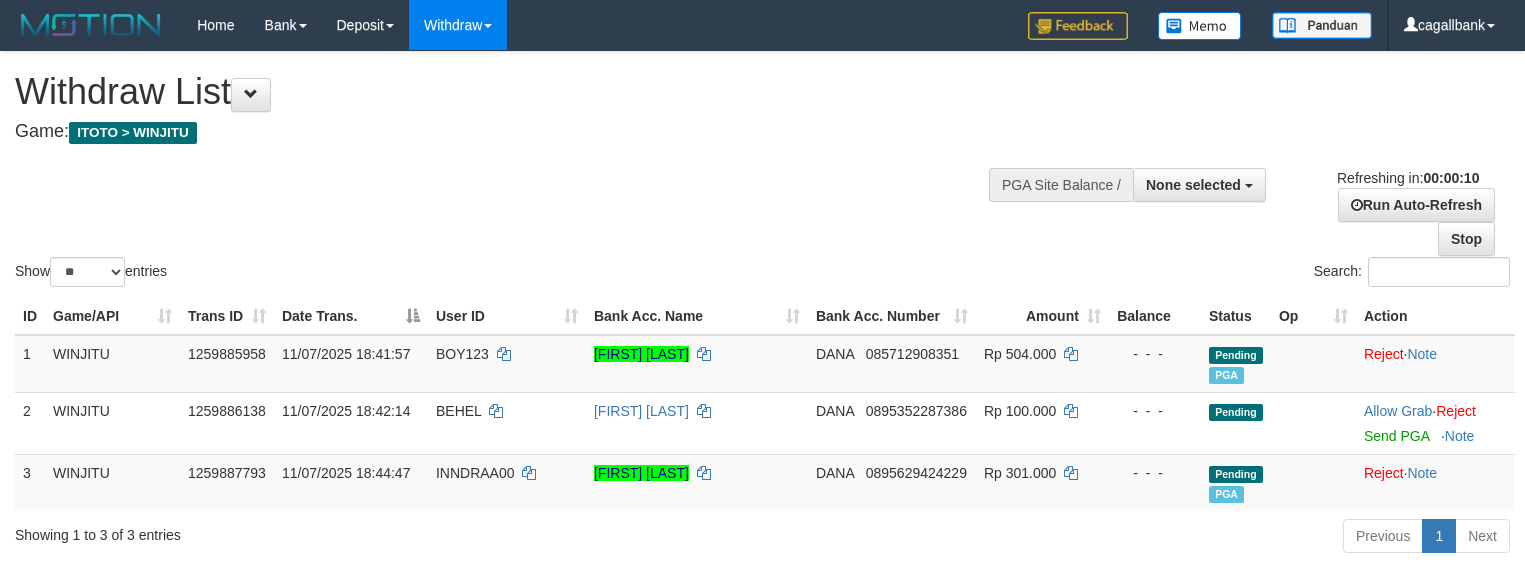 select 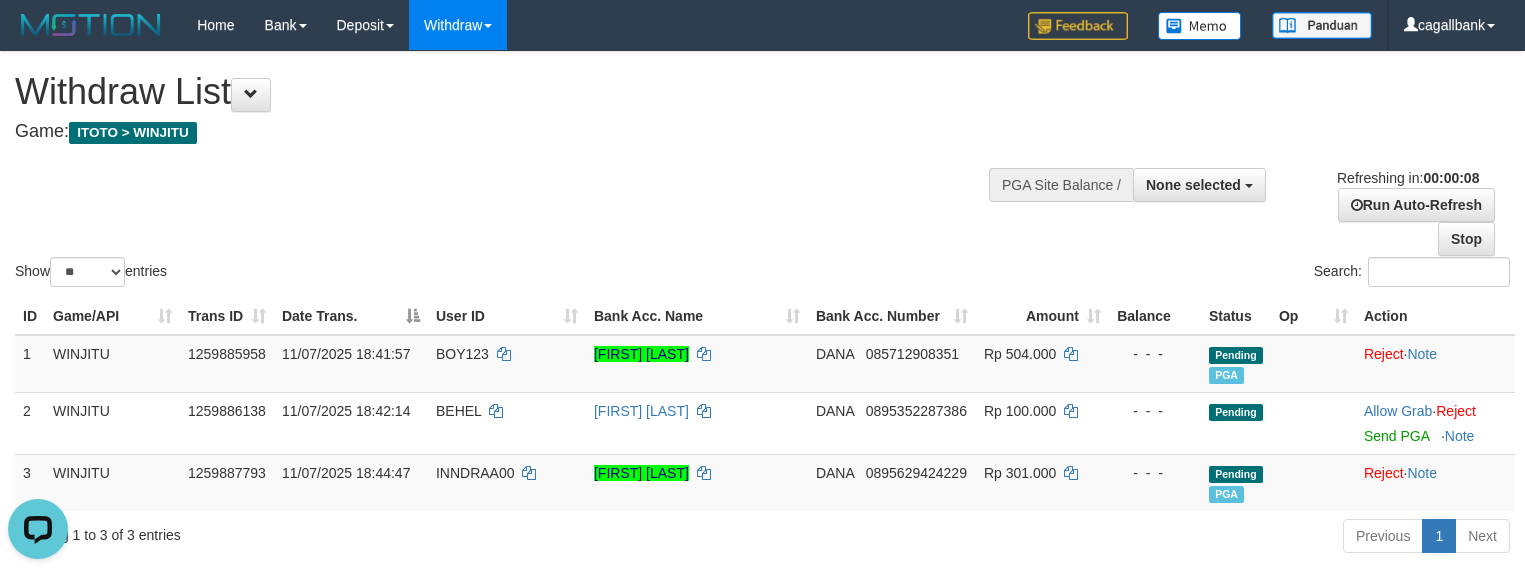 scroll, scrollTop: 0, scrollLeft: 0, axis: both 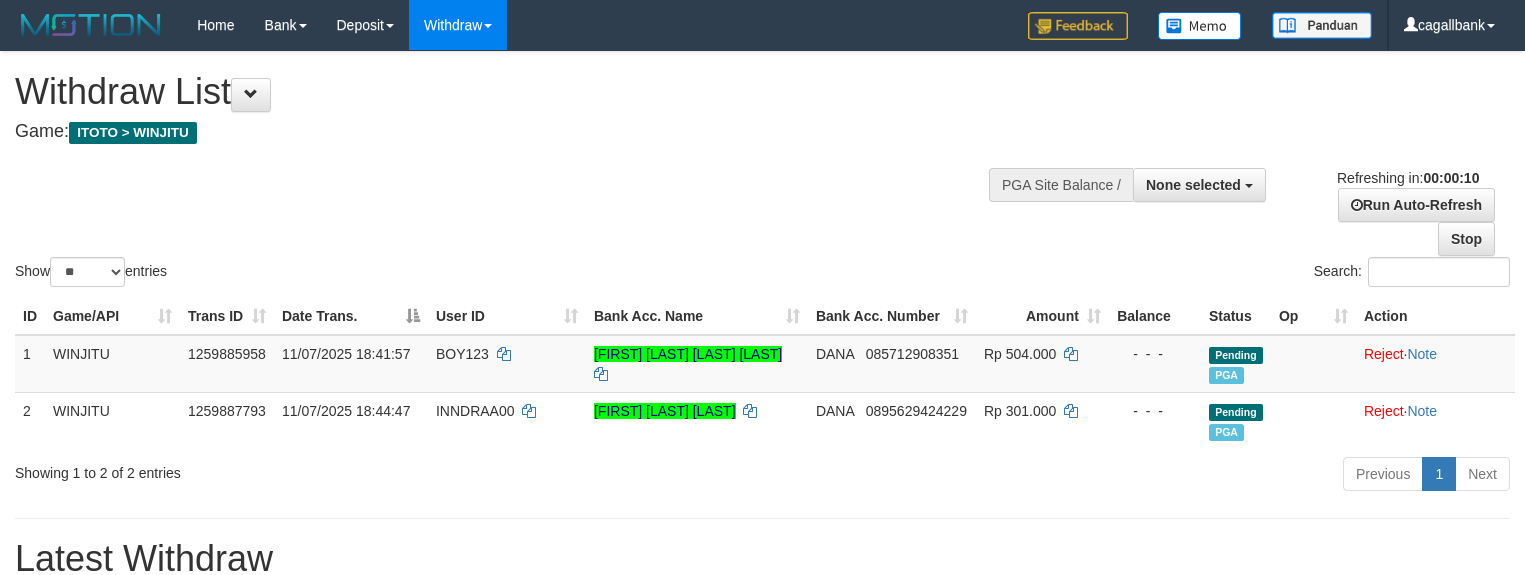 select 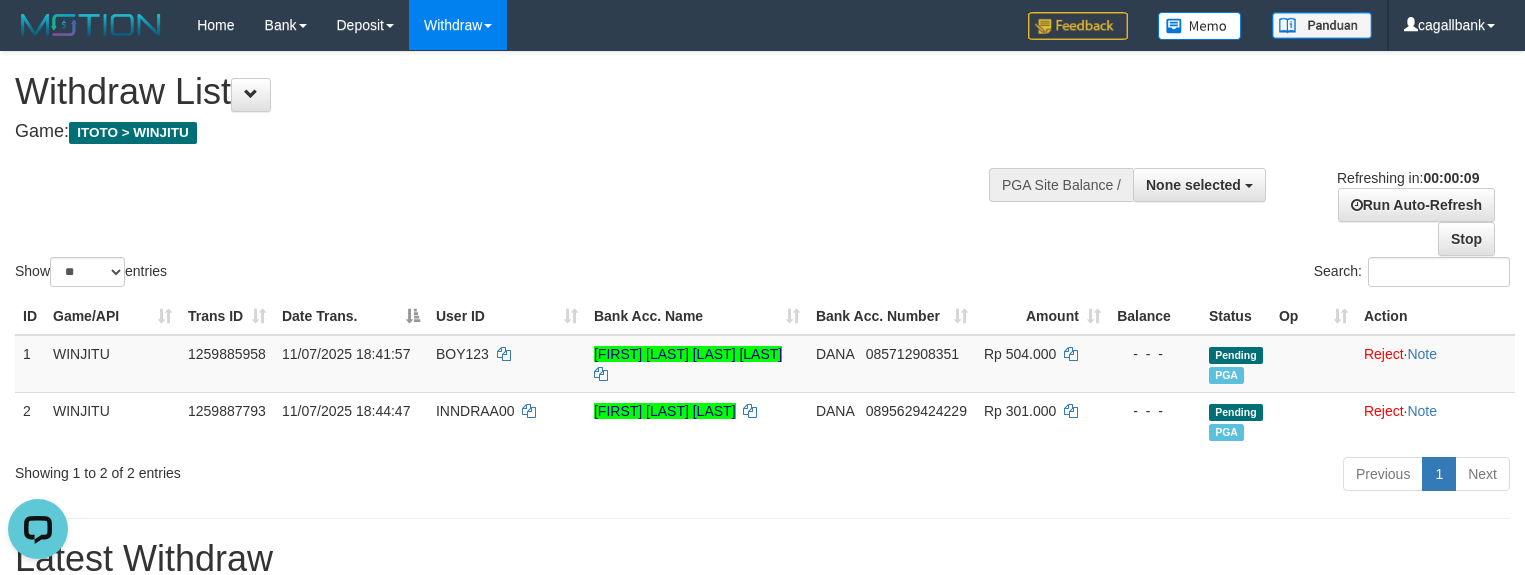 scroll, scrollTop: 0, scrollLeft: 0, axis: both 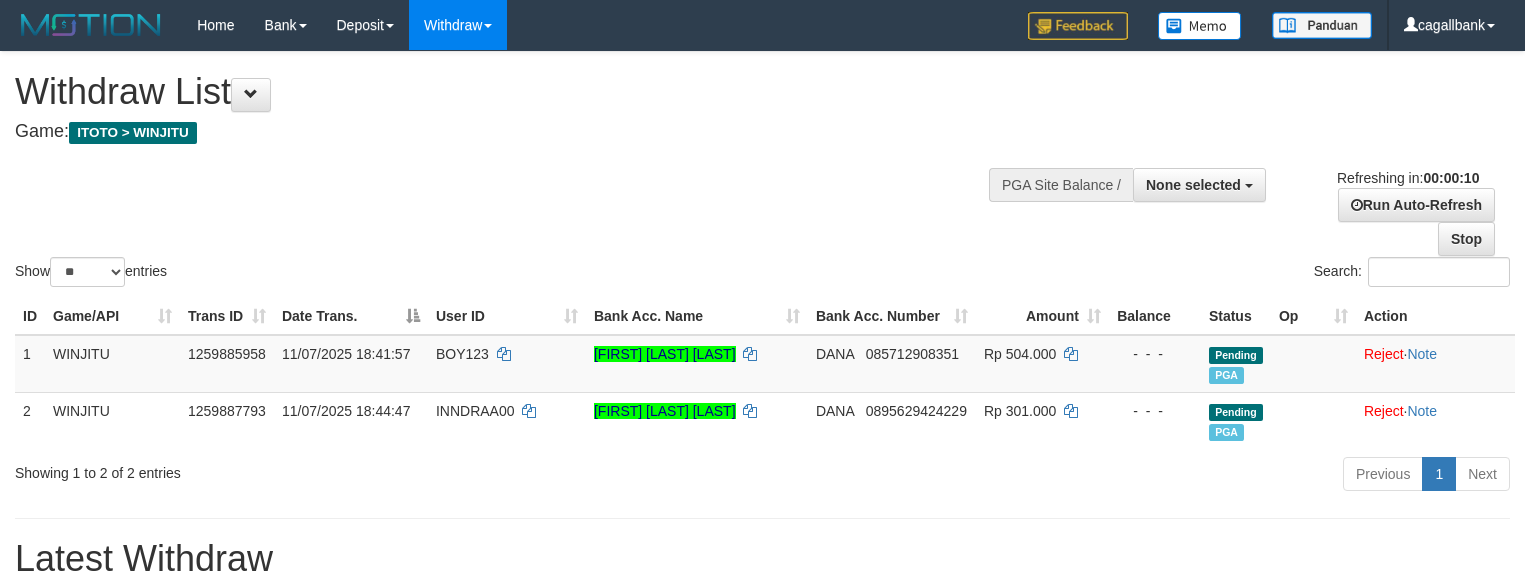 select 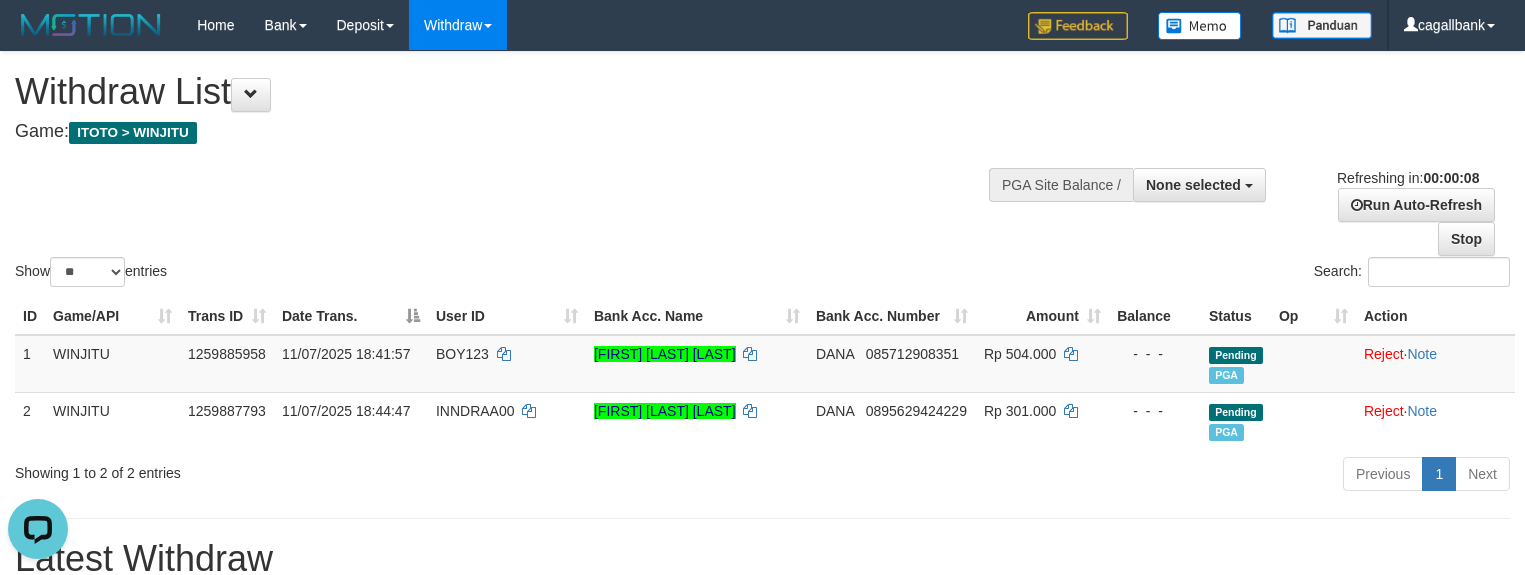 scroll, scrollTop: 0, scrollLeft: 0, axis: both 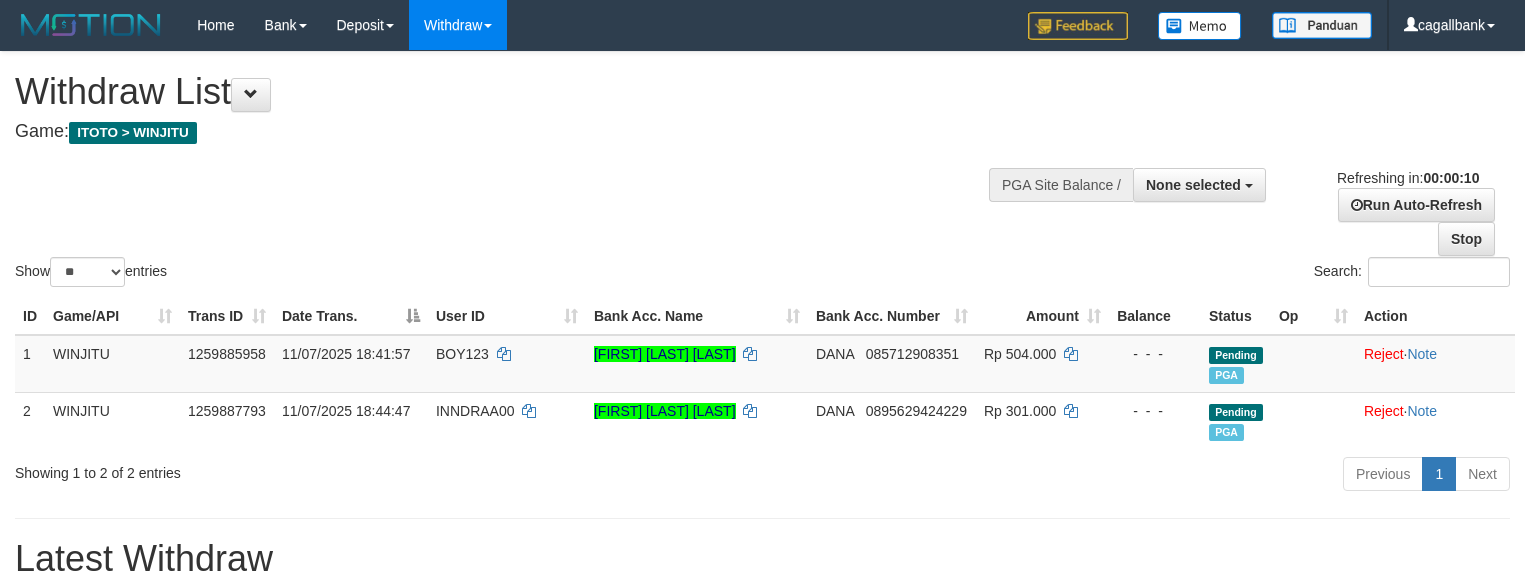 select 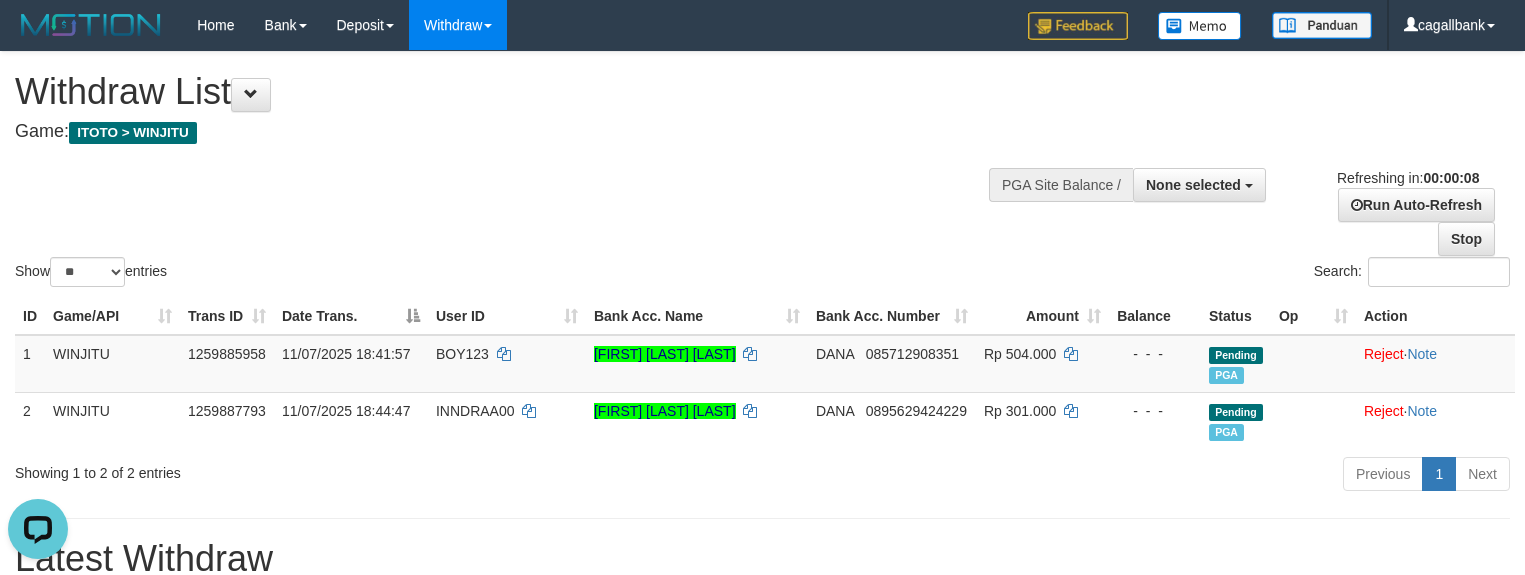 scroll, scrollTop: 0, scrollLeft: 0, axis: both 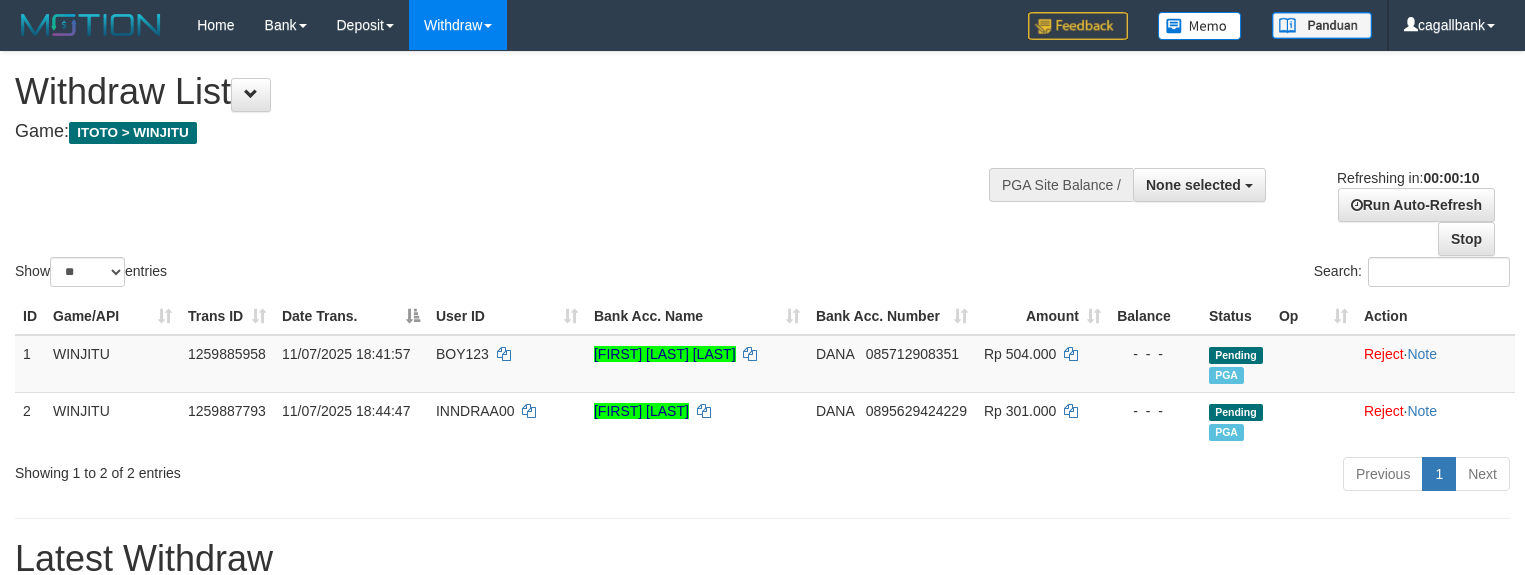 select 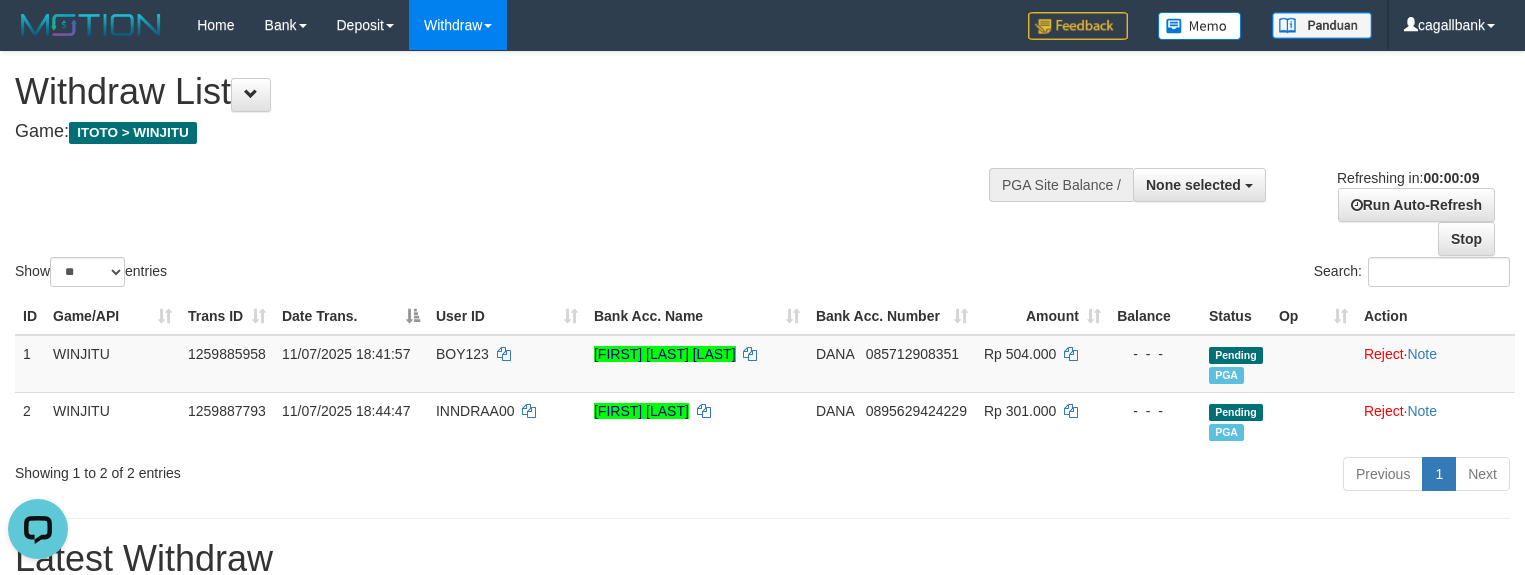 scroll, scrollTop: 0, scrollLeft: 0, axis: both 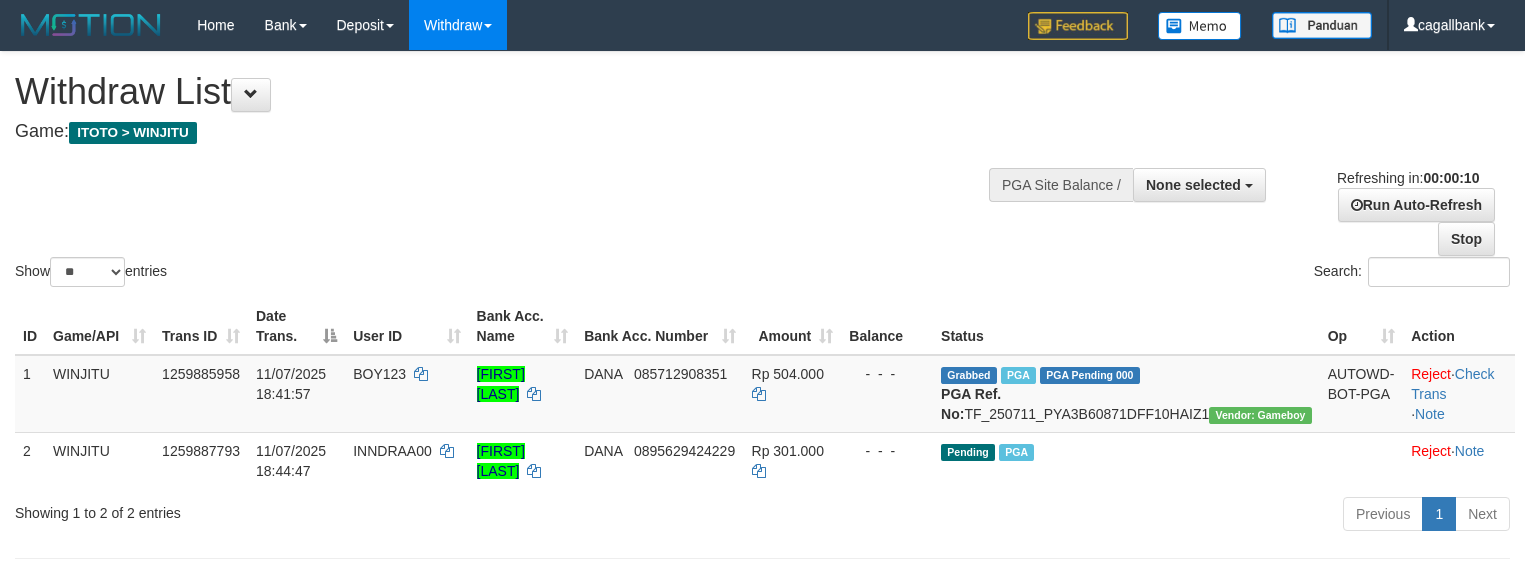 select 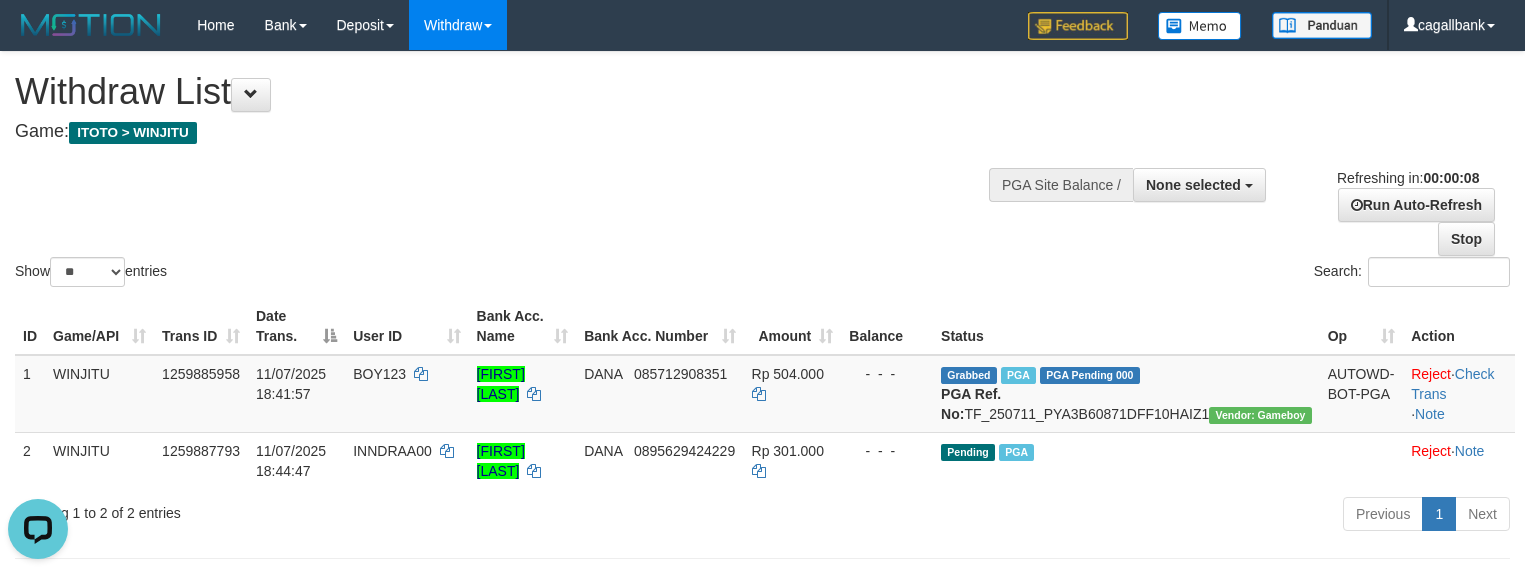 scroll, scrollTop: 0, scrollLeft: 0, axis: both 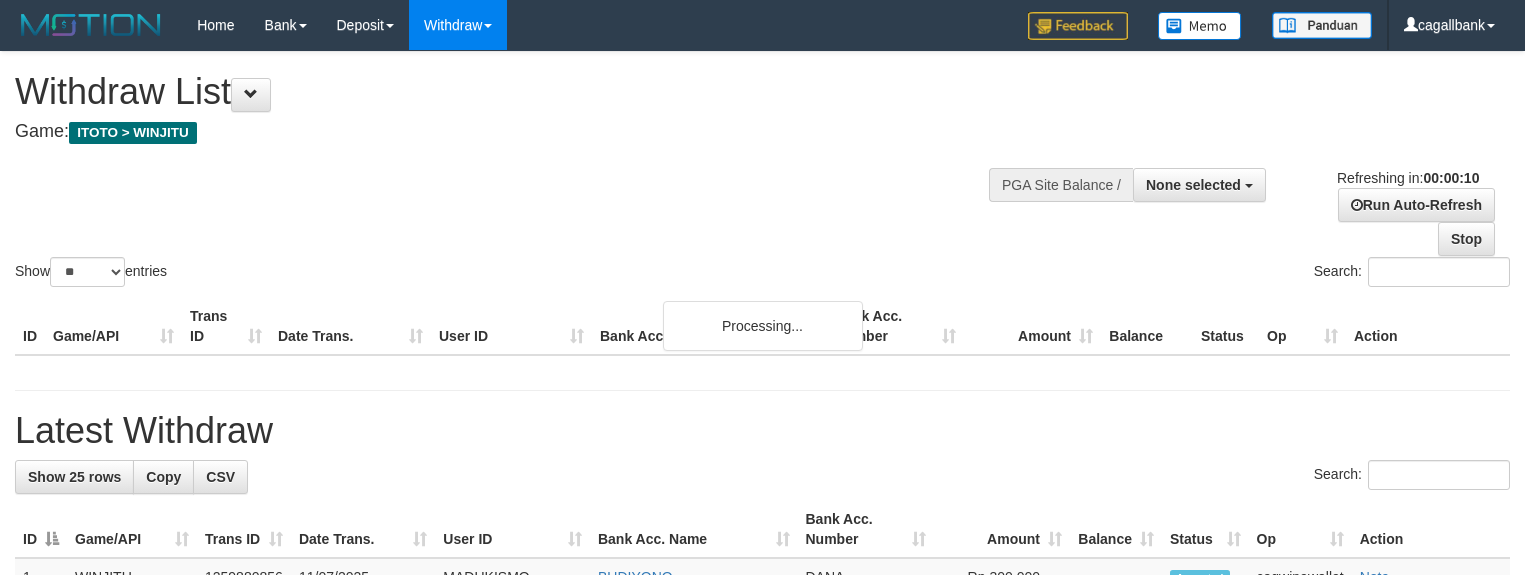 select 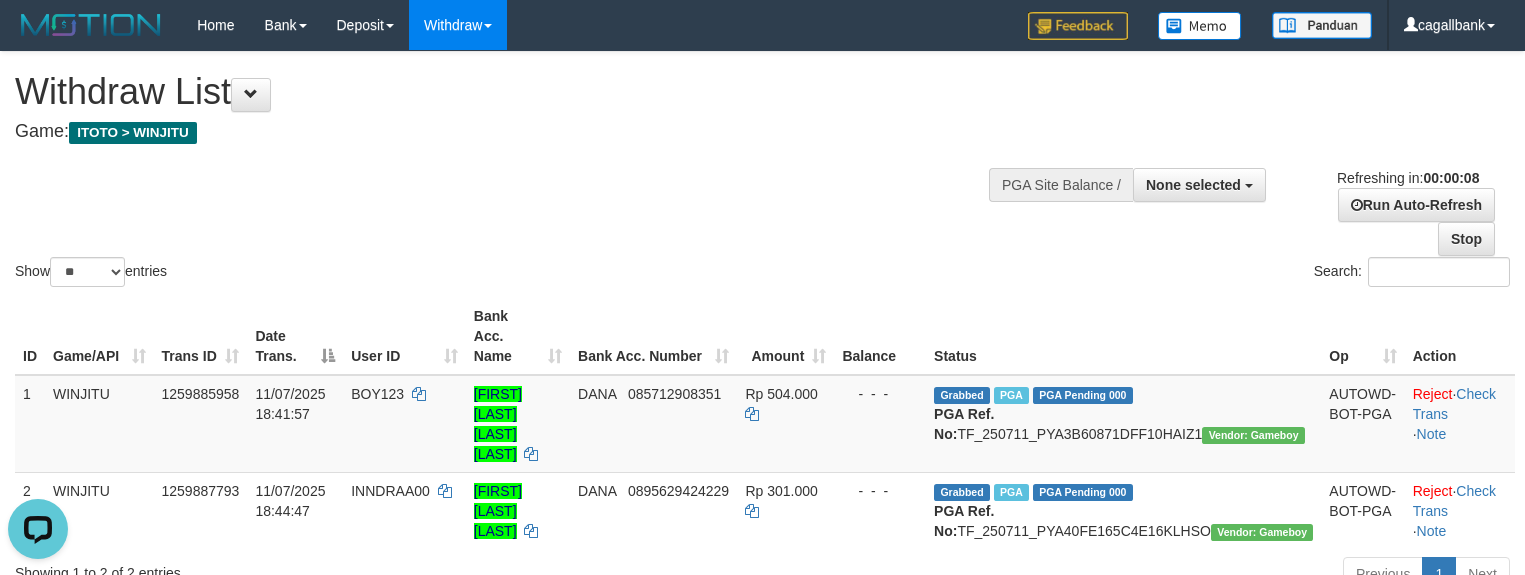 scroll, scrollTop: 0, scrollLeft: 0, axis: both 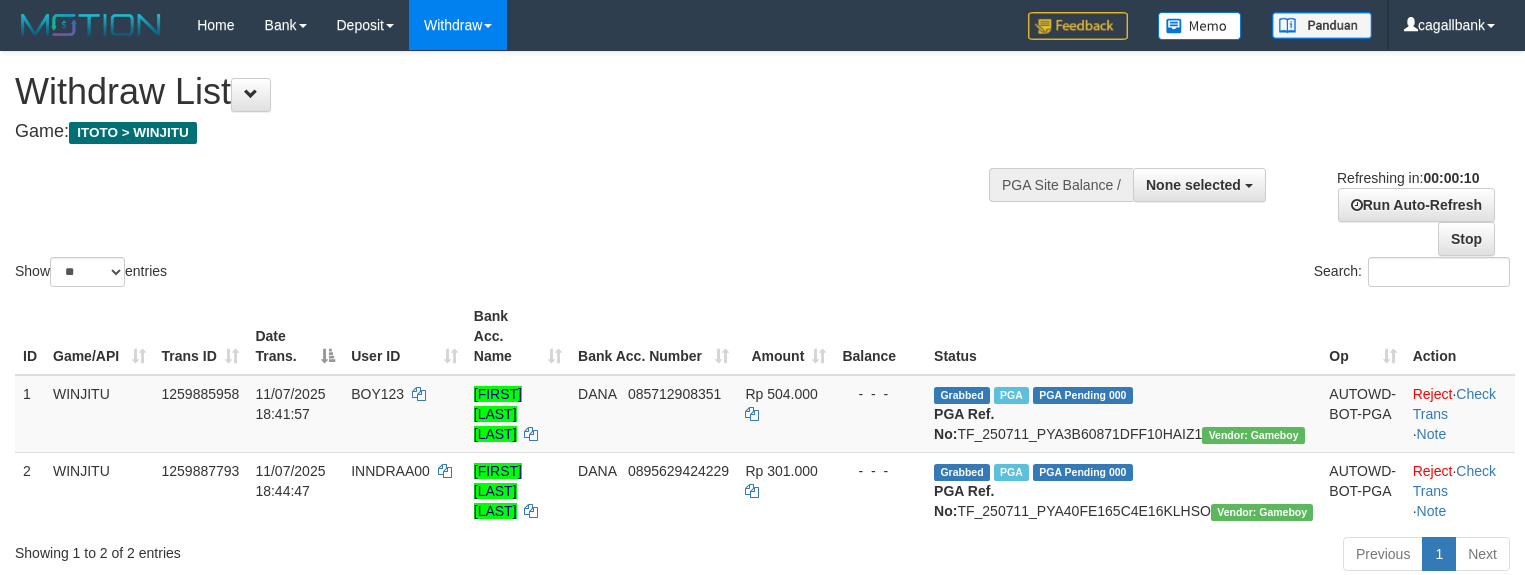 select 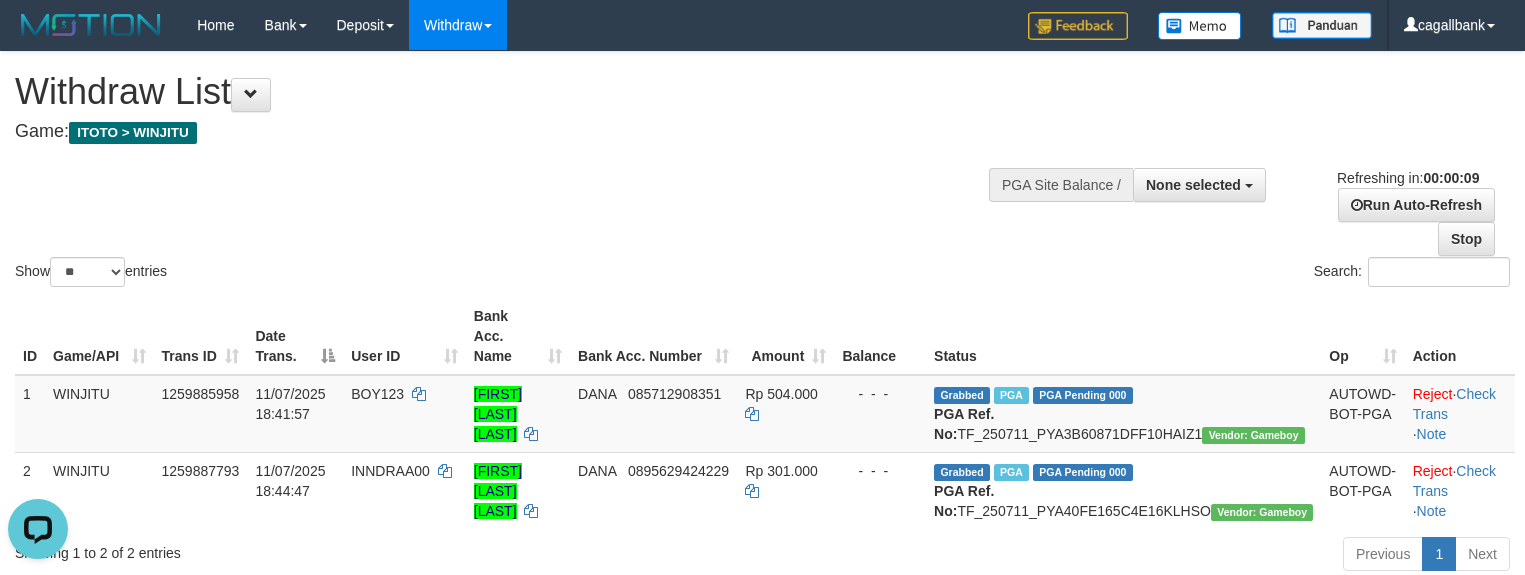 scroll, scrollTop: 0, scrollLeft: 0, axis: both 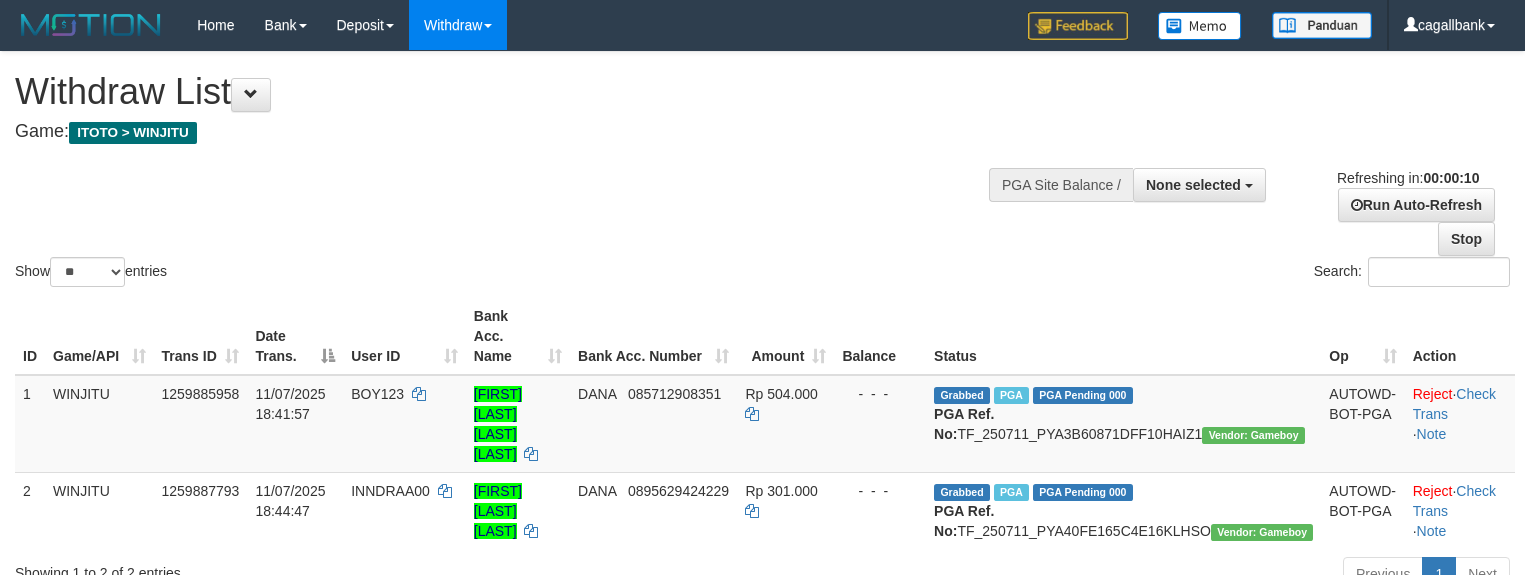 select 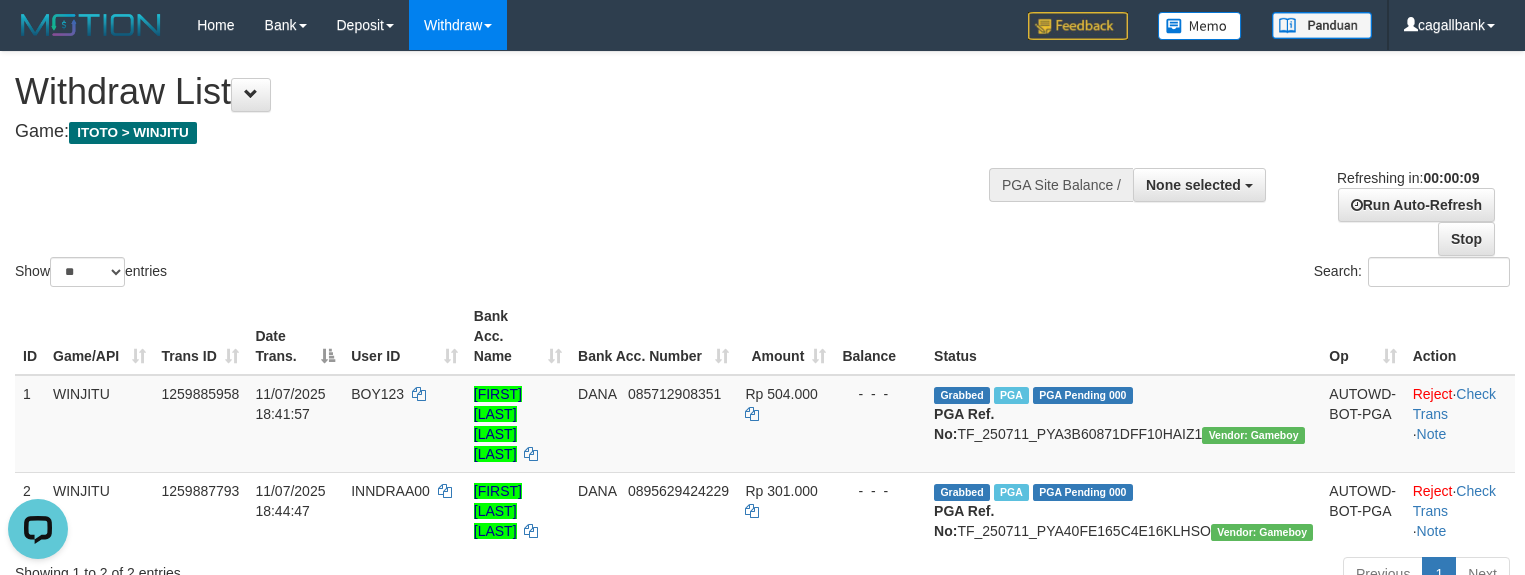 scroll, scrollTop: 0, scrollLeft: 0, axis: both 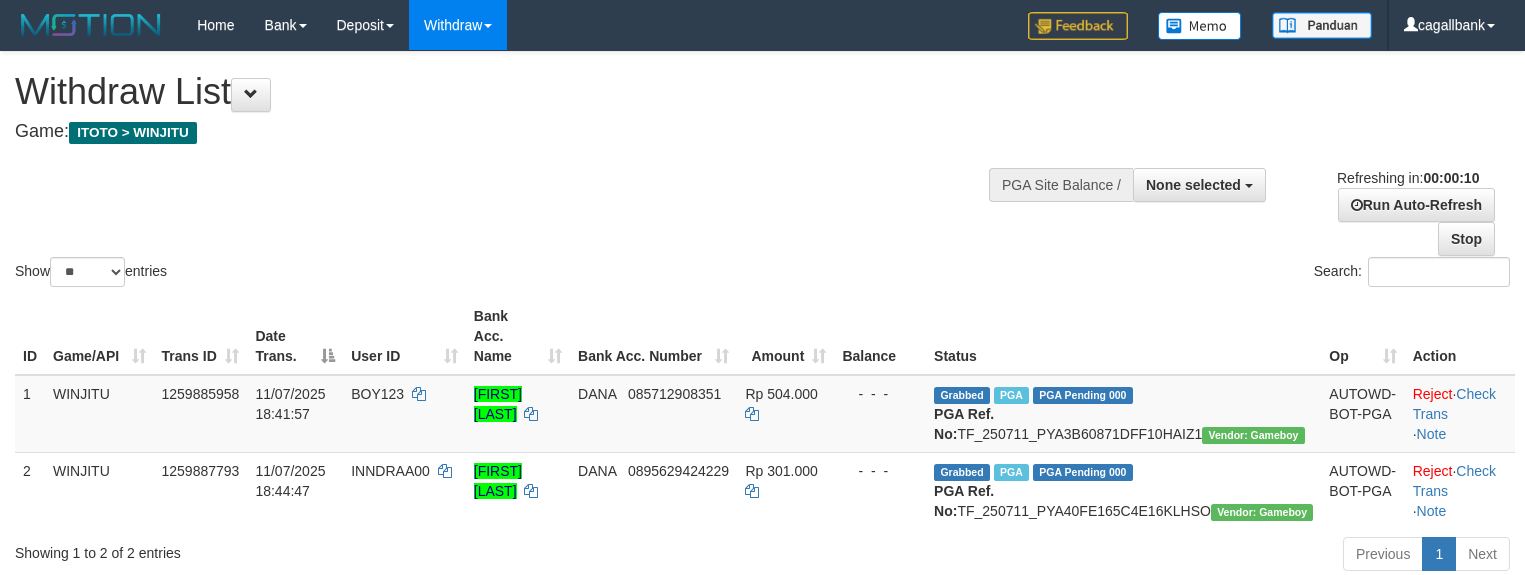 select 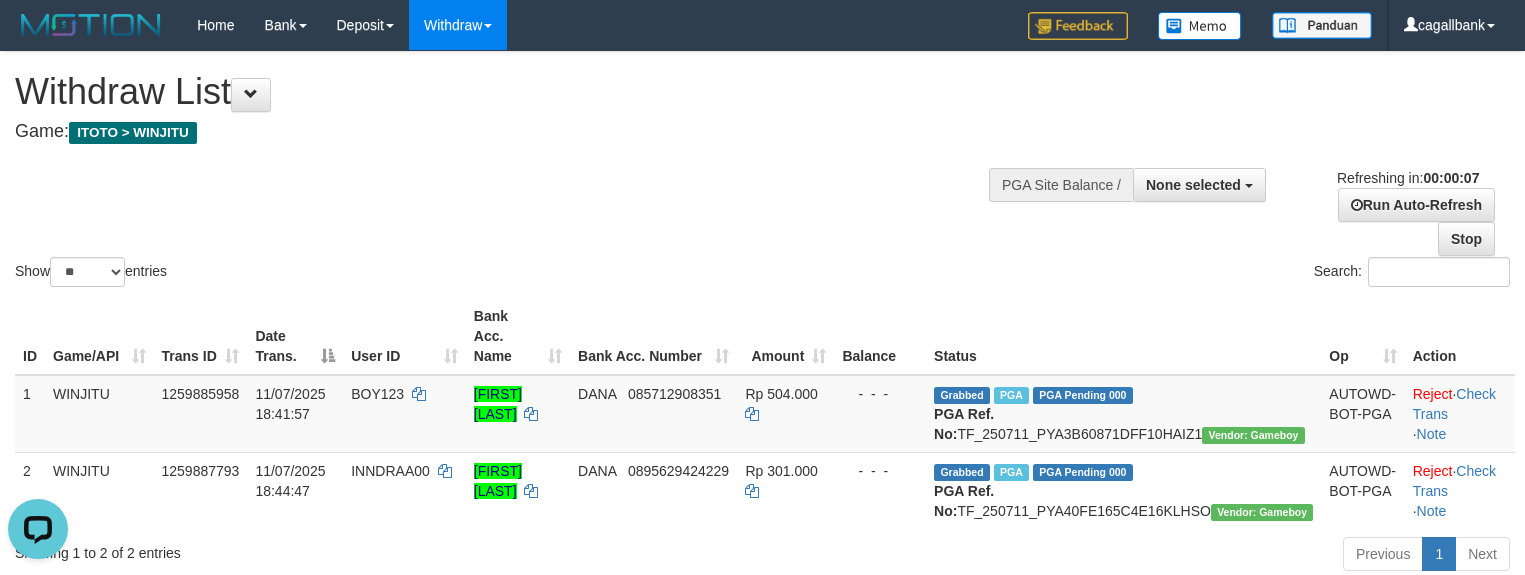scroll, scrollTop: 0, scrollLeft: 0, axis: both 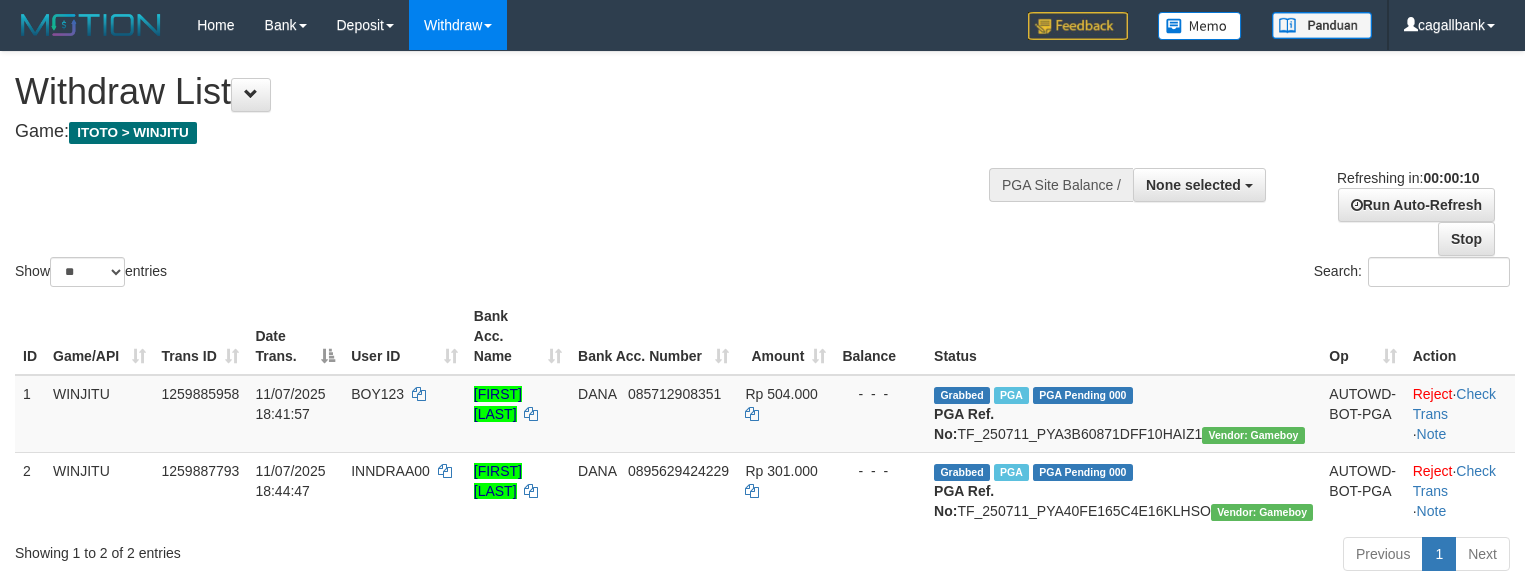 select 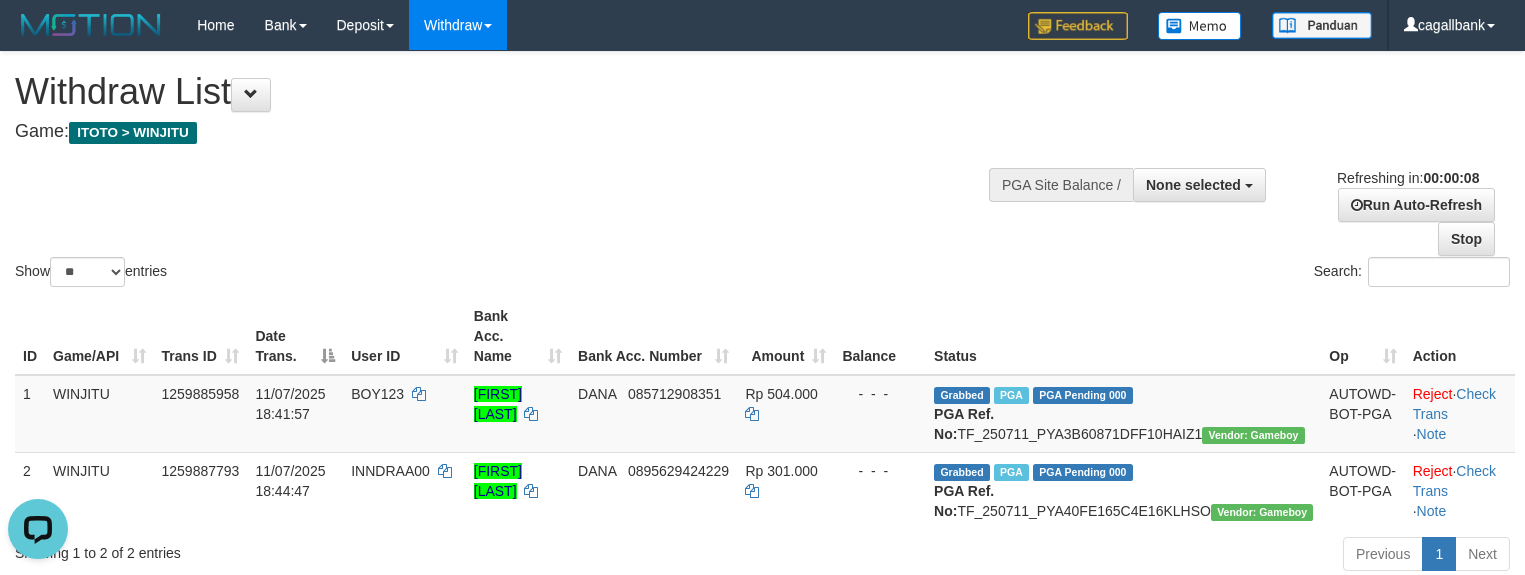 scroll, scrollTop: 0, scrollLeft: 0, axis: both 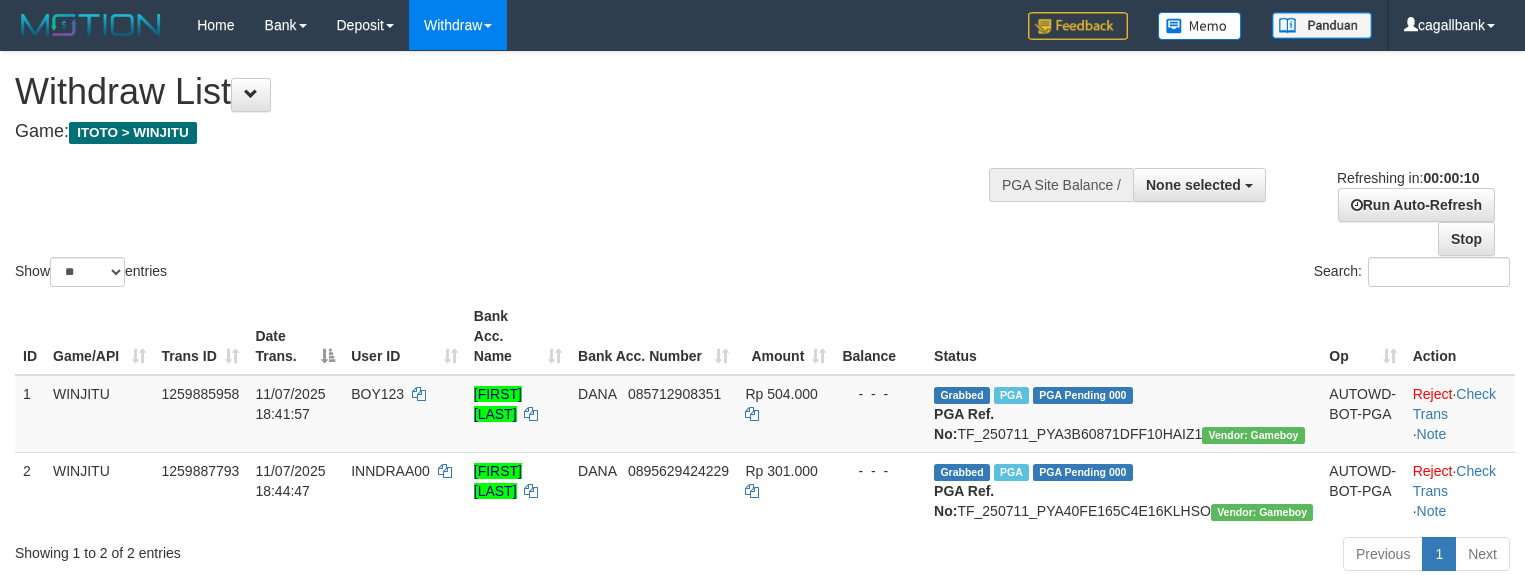 select 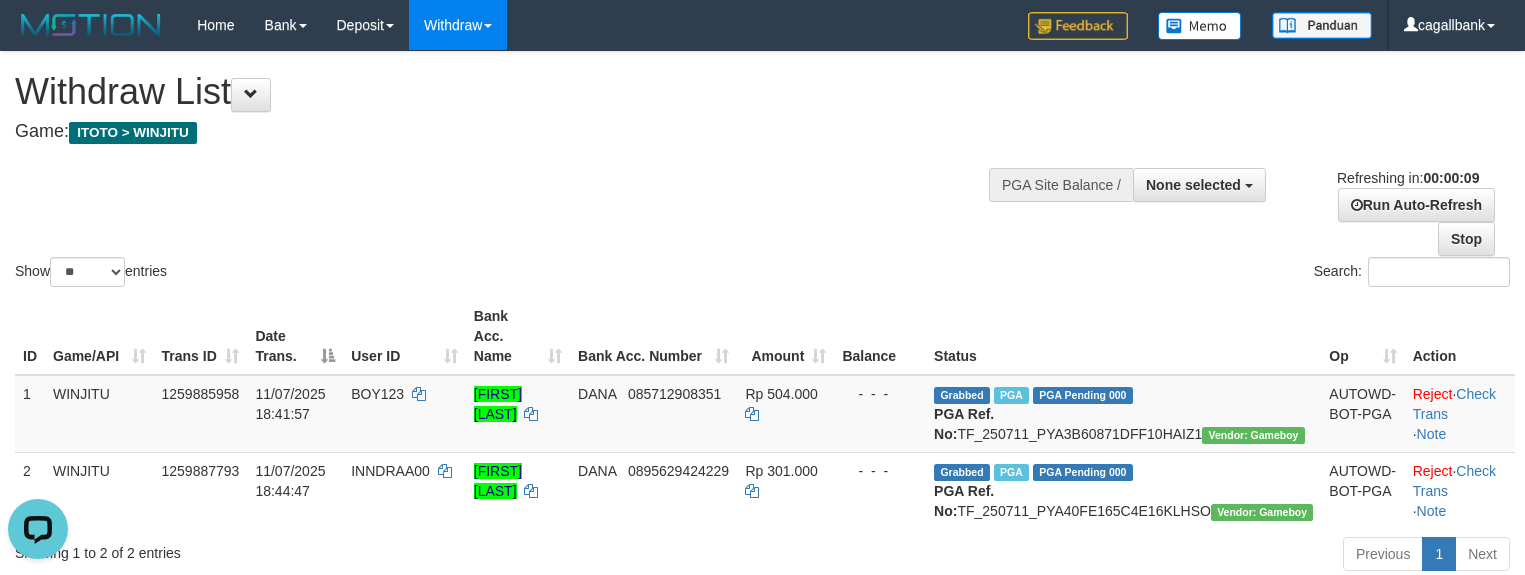 scroll, scrollTop: 0, scrollLeft: 0, axis: both 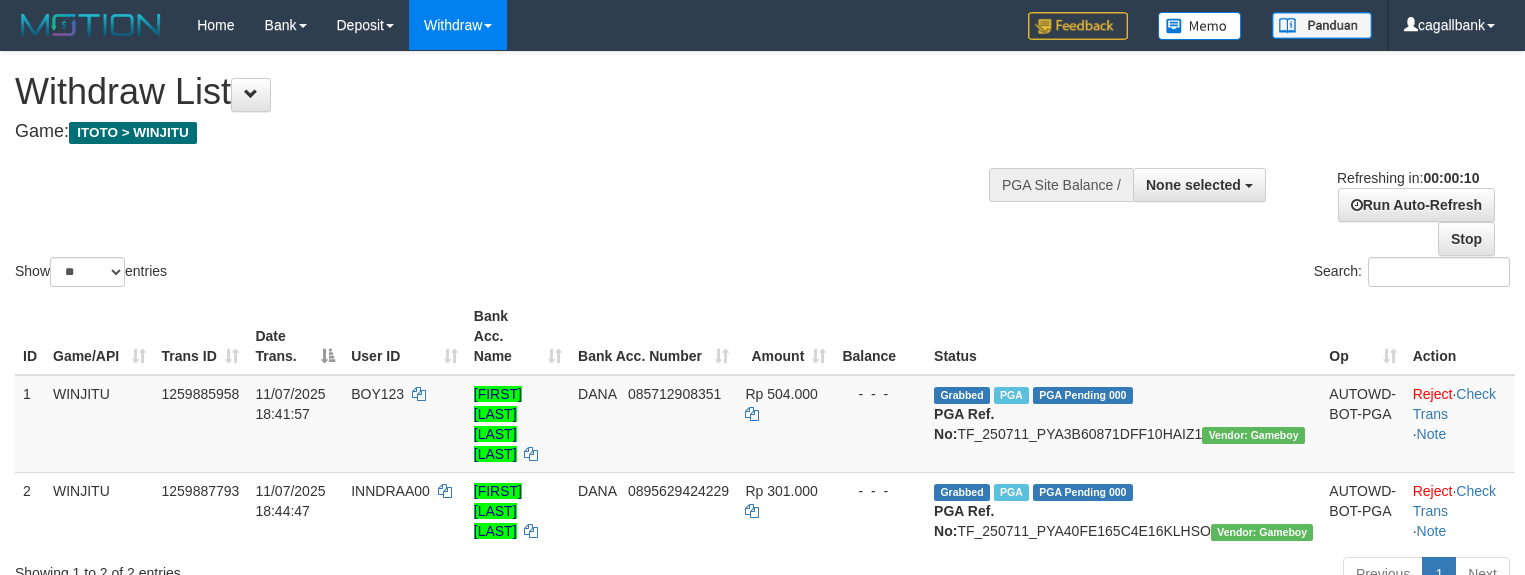 select 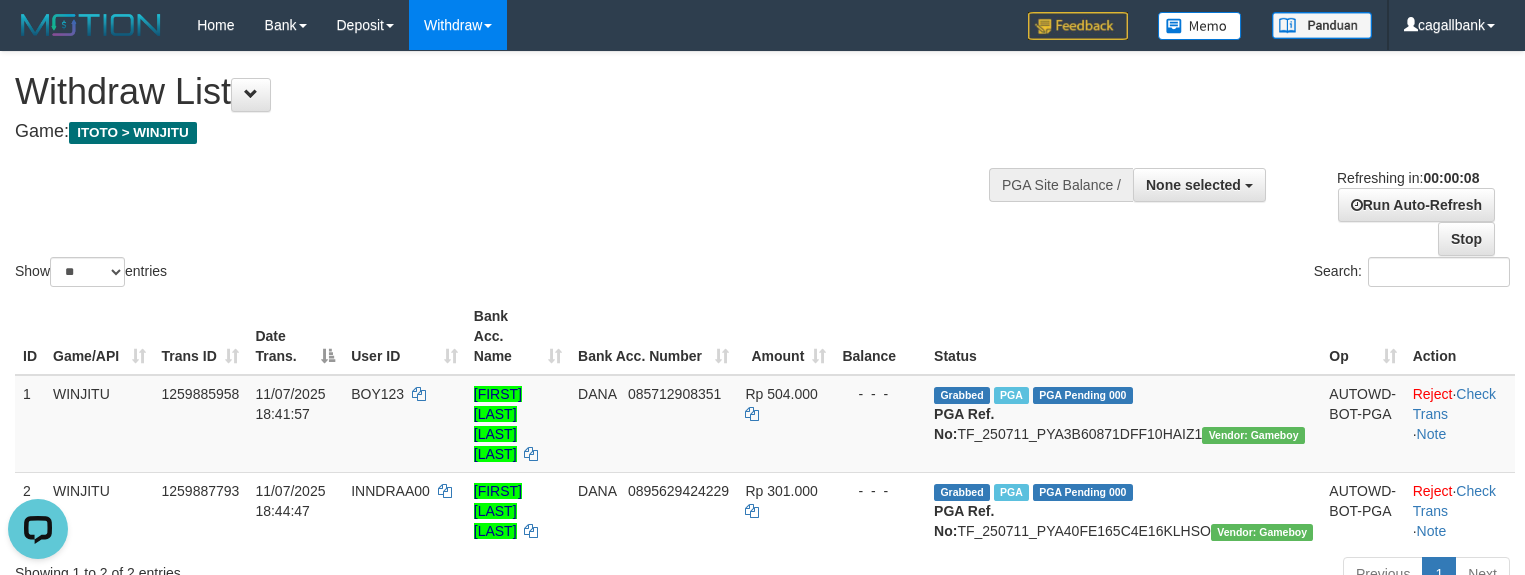 scroll, scrollTop: 0, scrollLeft: 0, axis: both 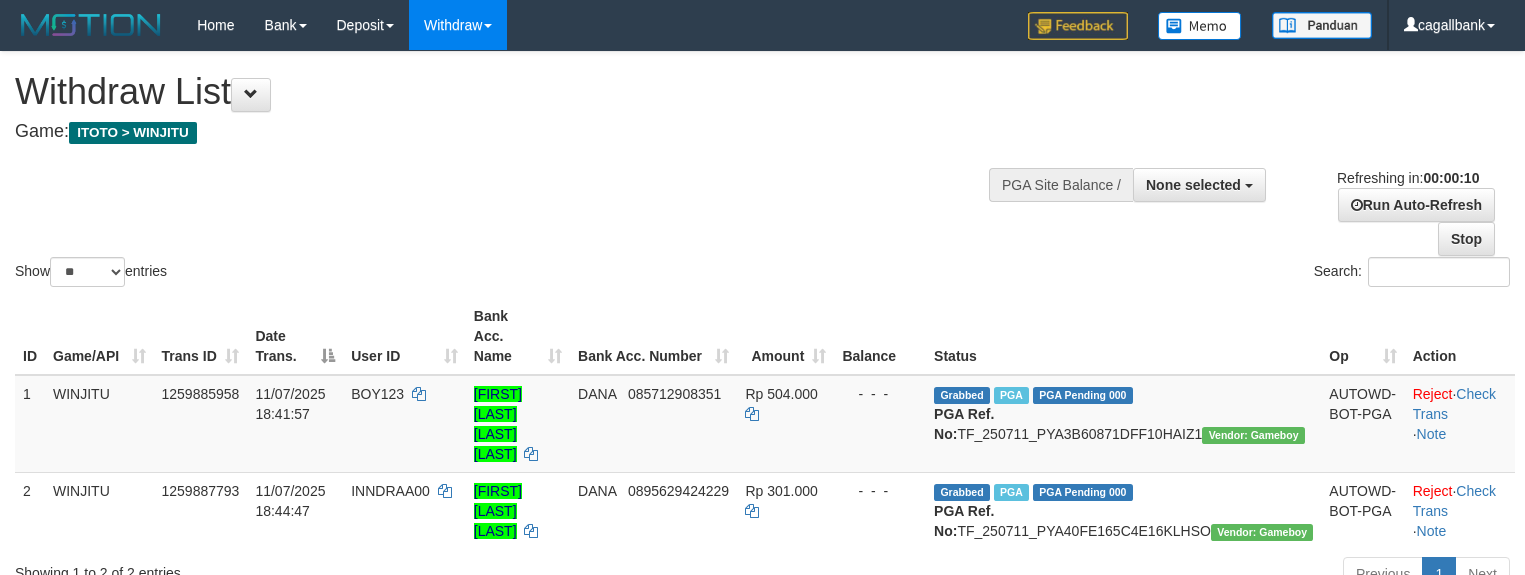 select 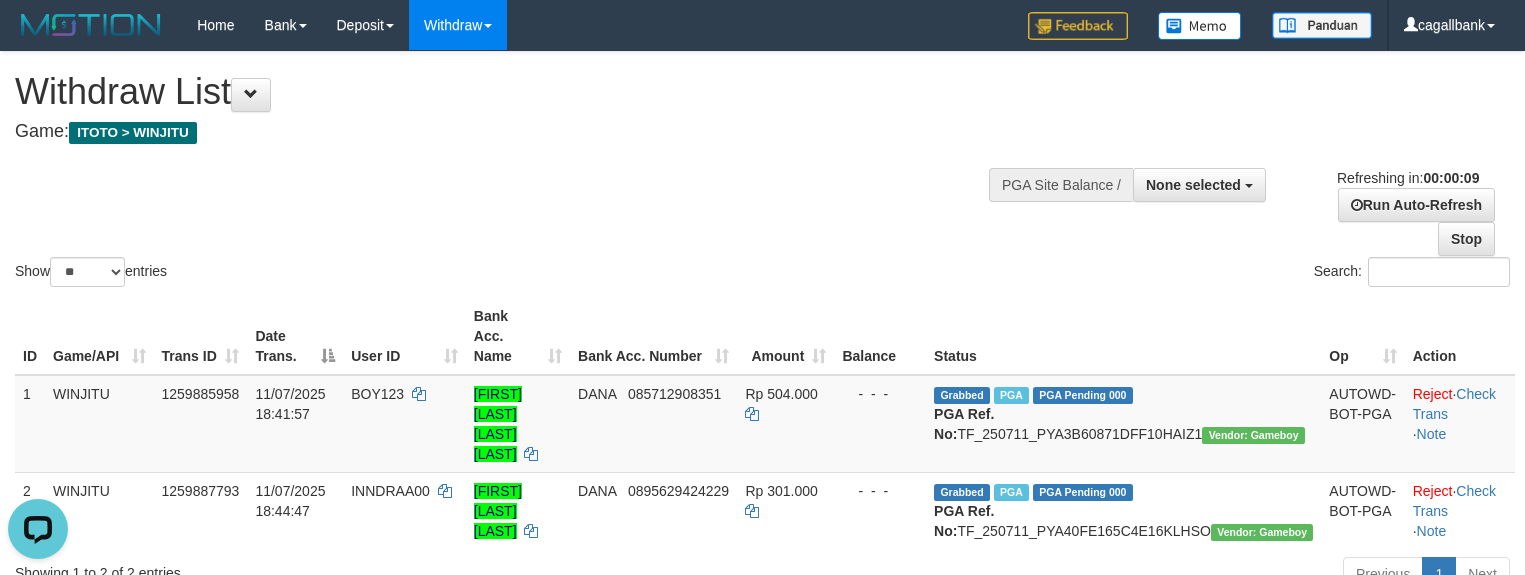 scroll, scrollTop: 0, scrollLeft: 0, axis: both 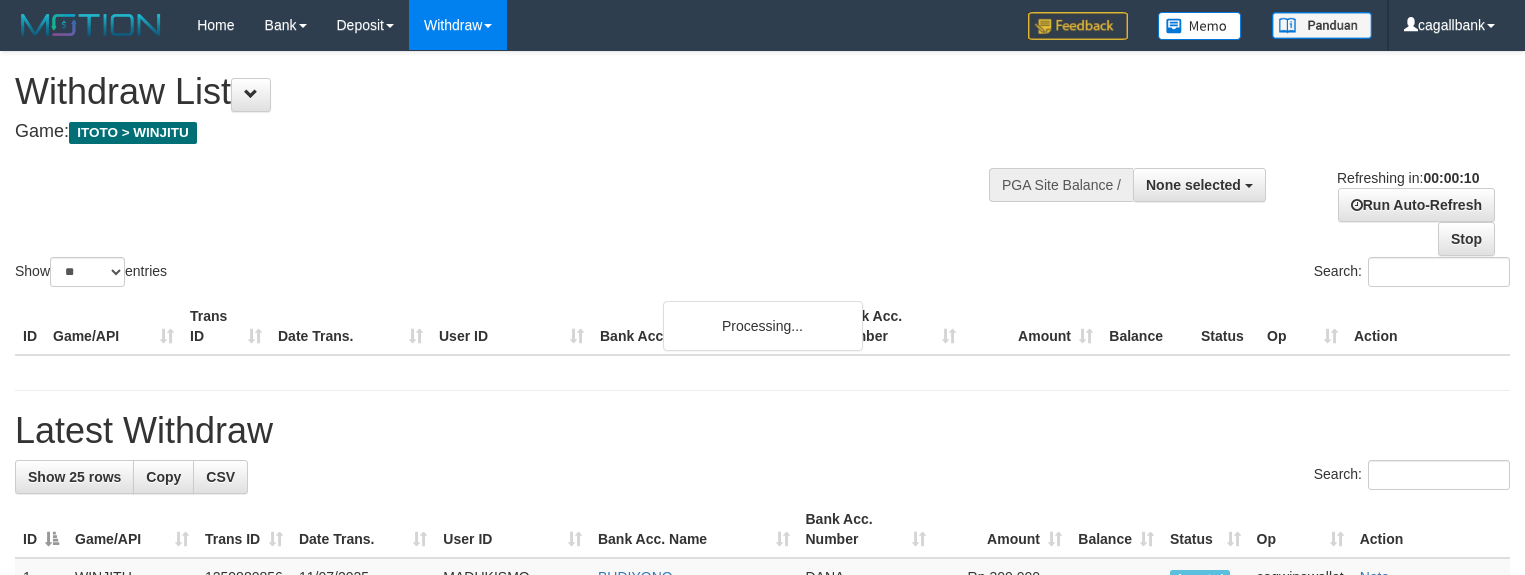 select 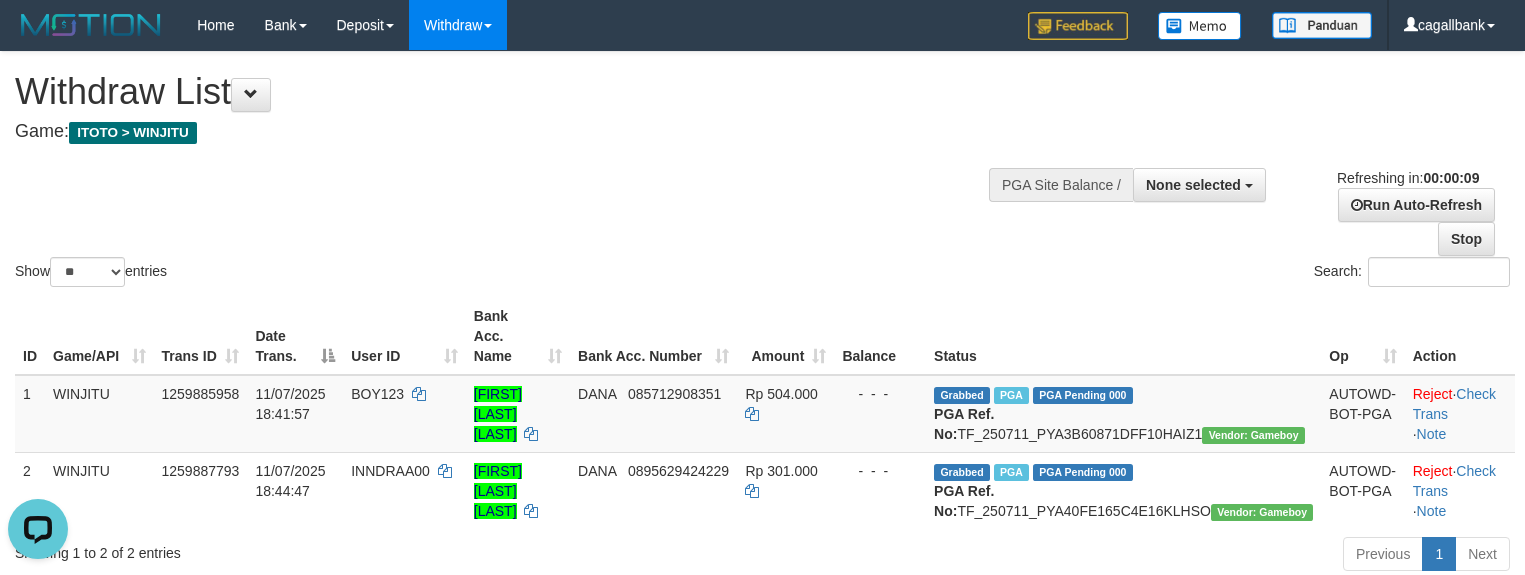 scroll, scrollTop: 0, scrollLeft: 0, axis: both 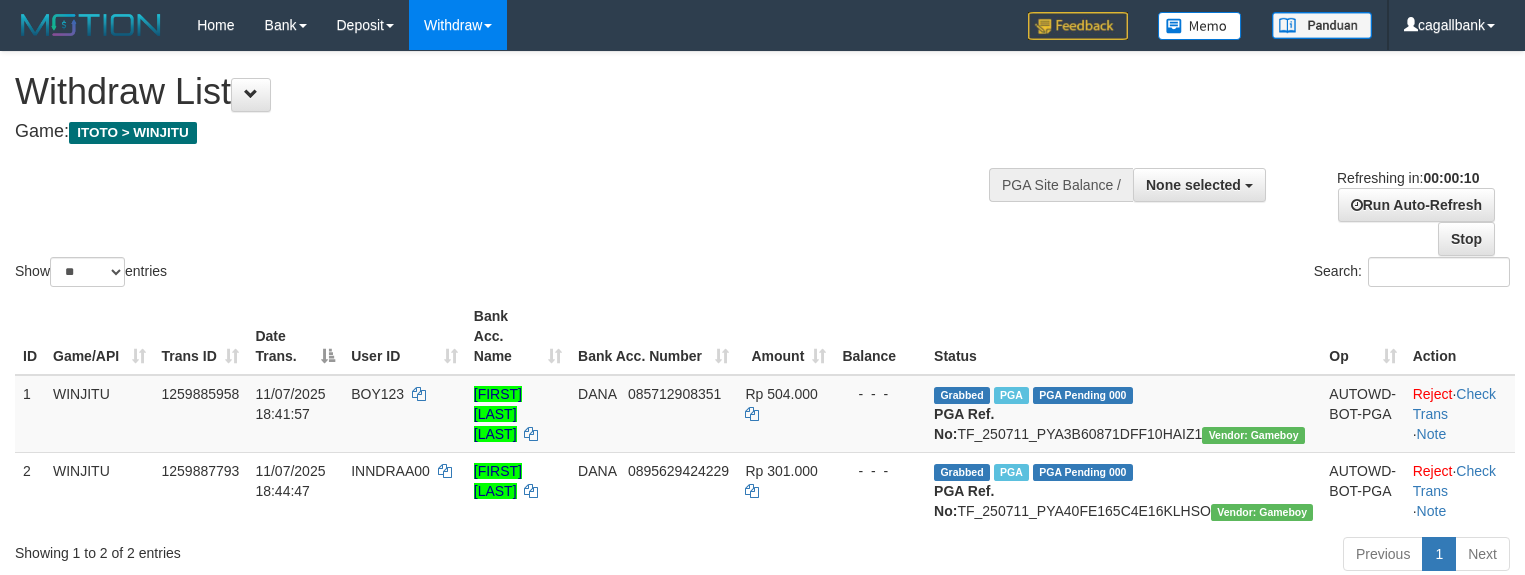 select 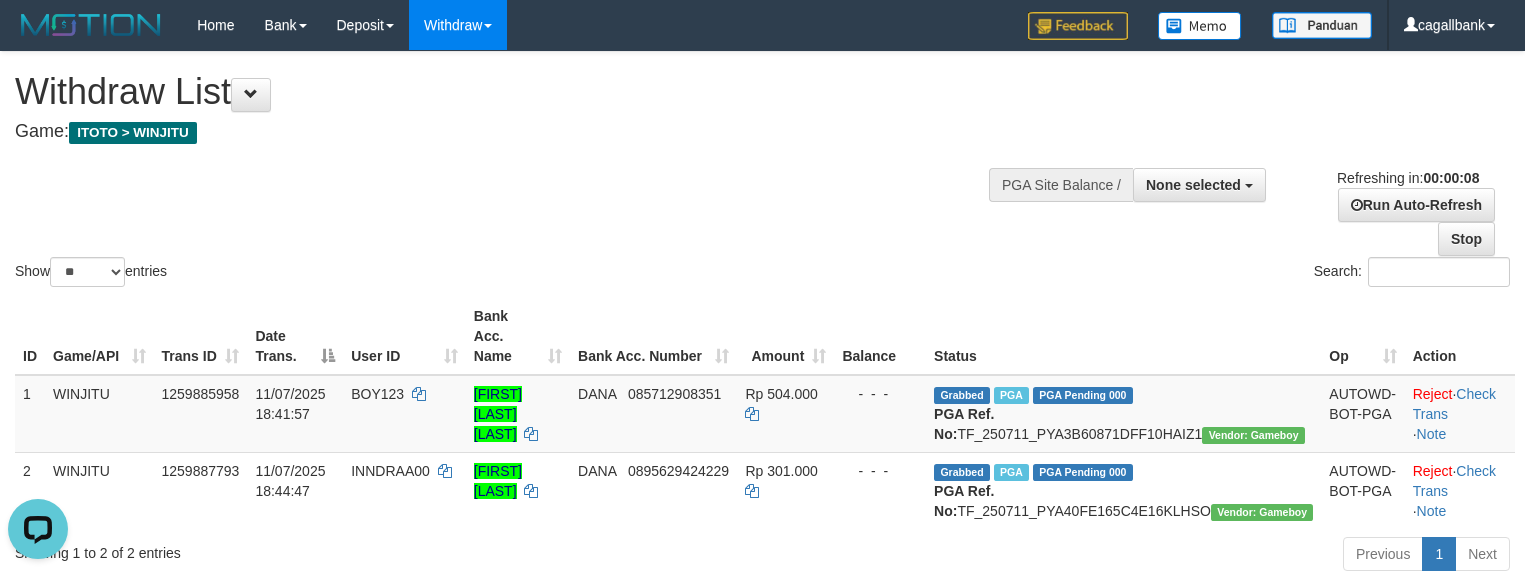 scroll, scrollTop: 0, scrollLeft: 0, axis: both 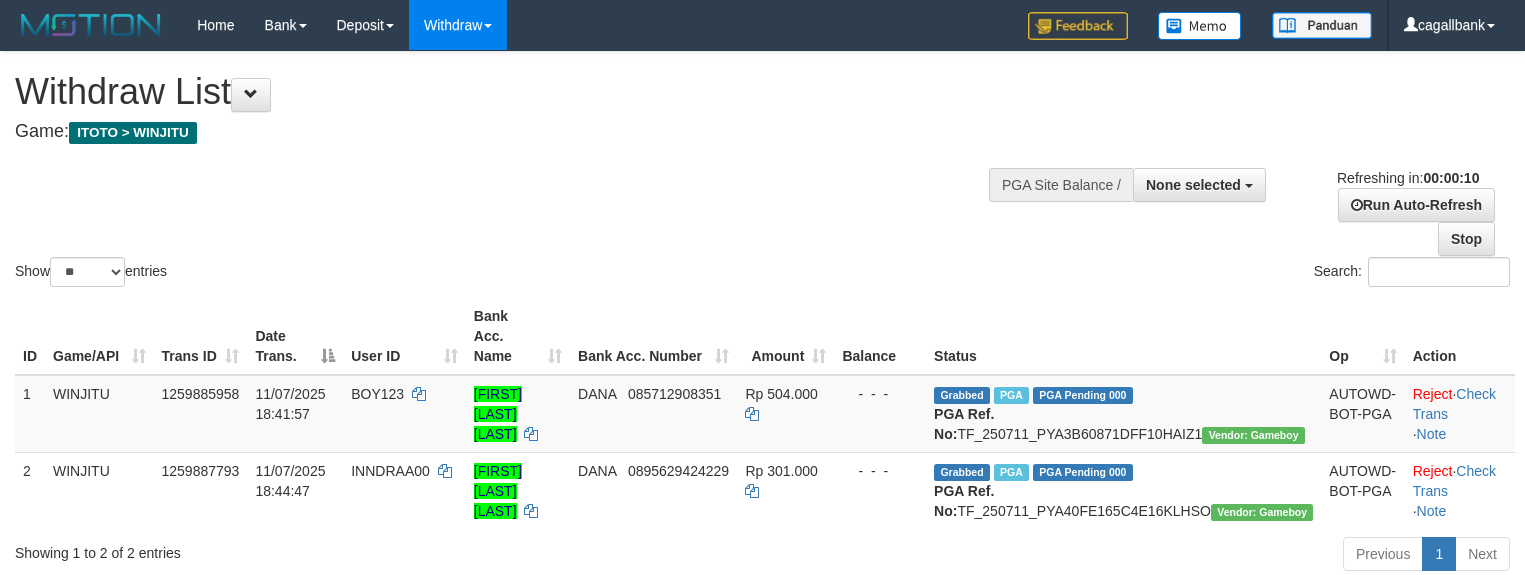 select 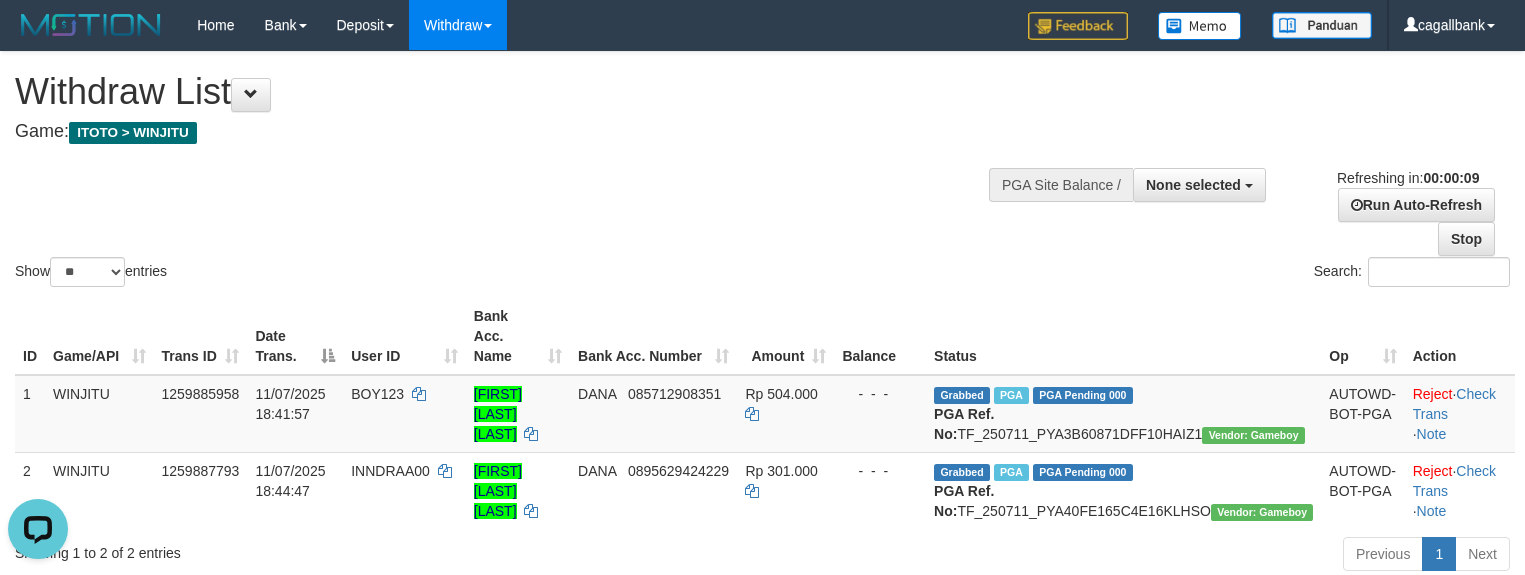 scroll, scrollTop: 0, scrollLeft: 0, axis: both 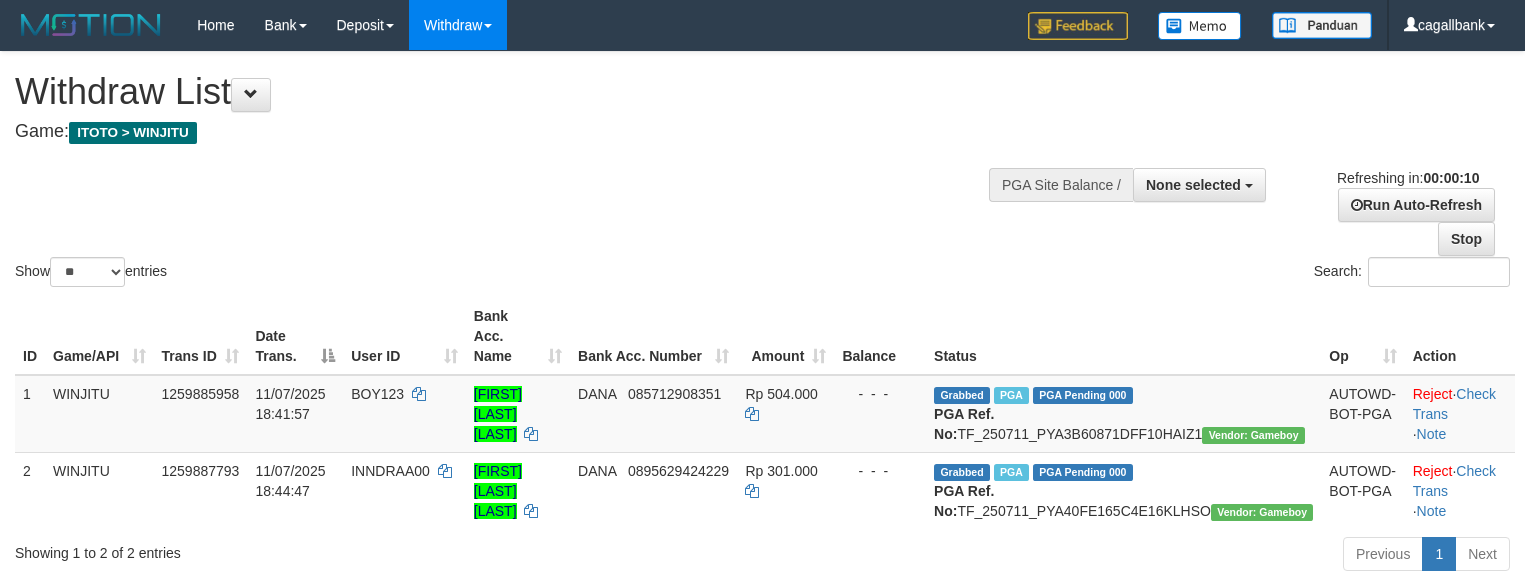 select 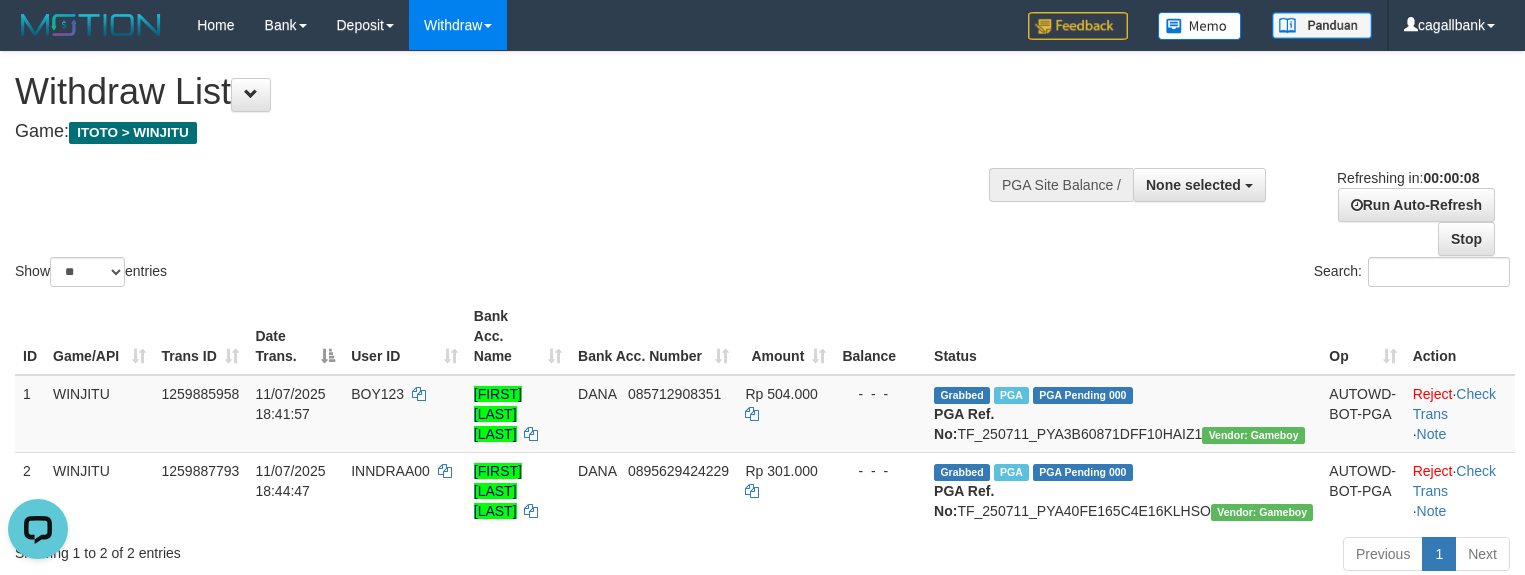 scroll, scrollTop: 0, scrollLeft: 0, axis: both 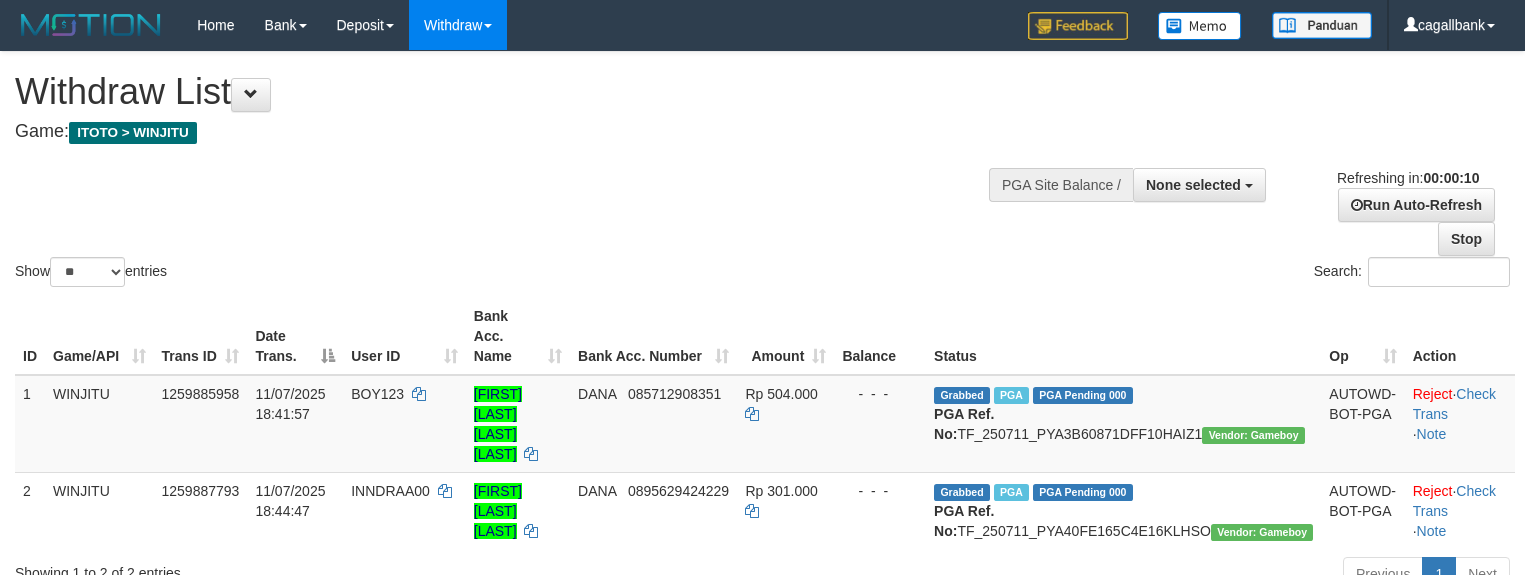 select 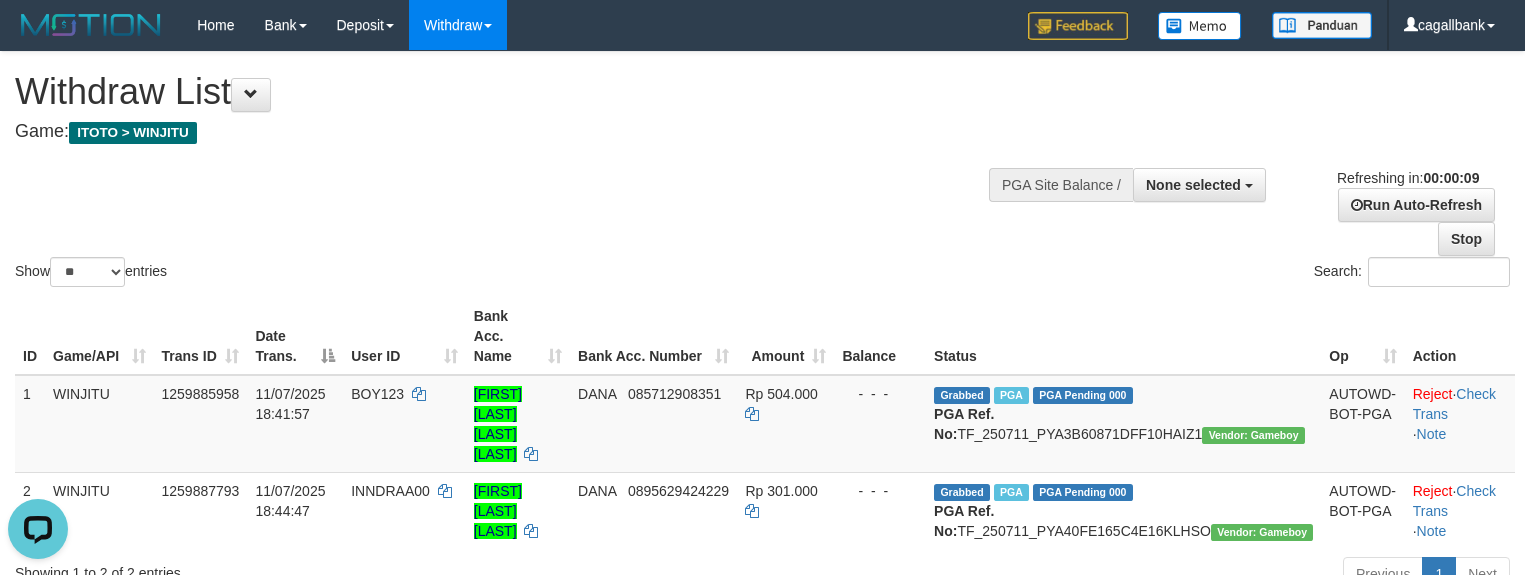 scroll, scrollTop: 0, scrollLeft: 0, axis: both 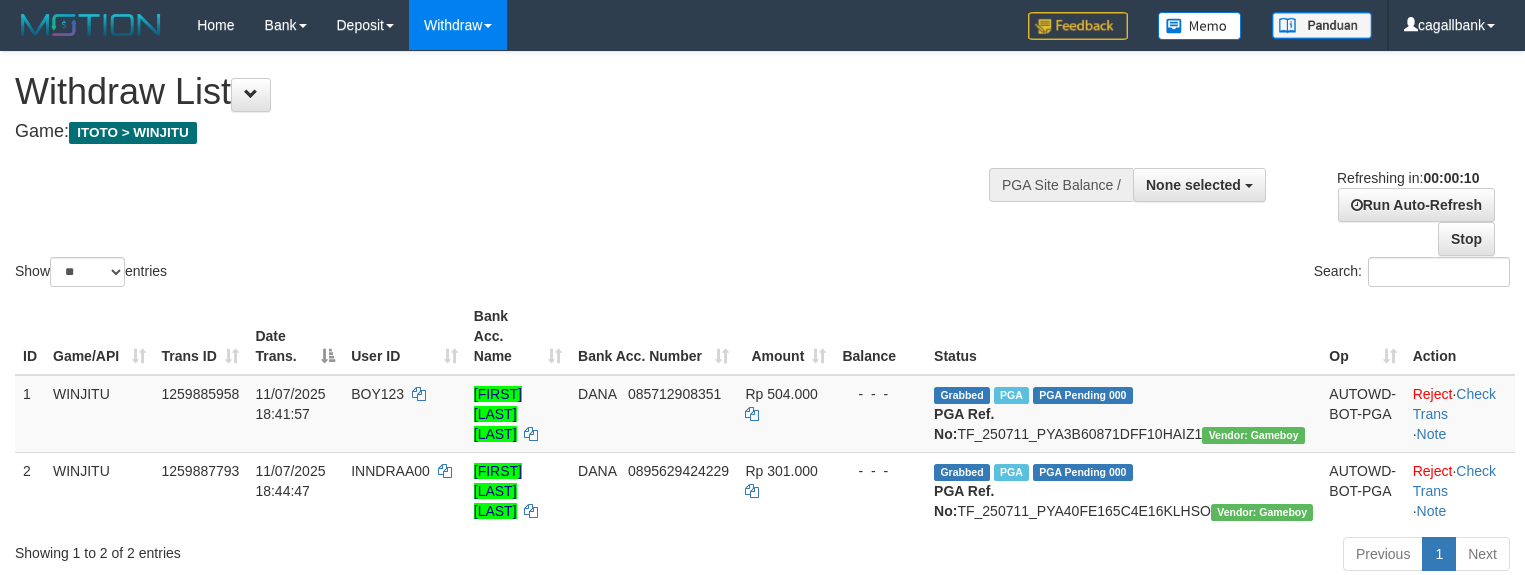 select 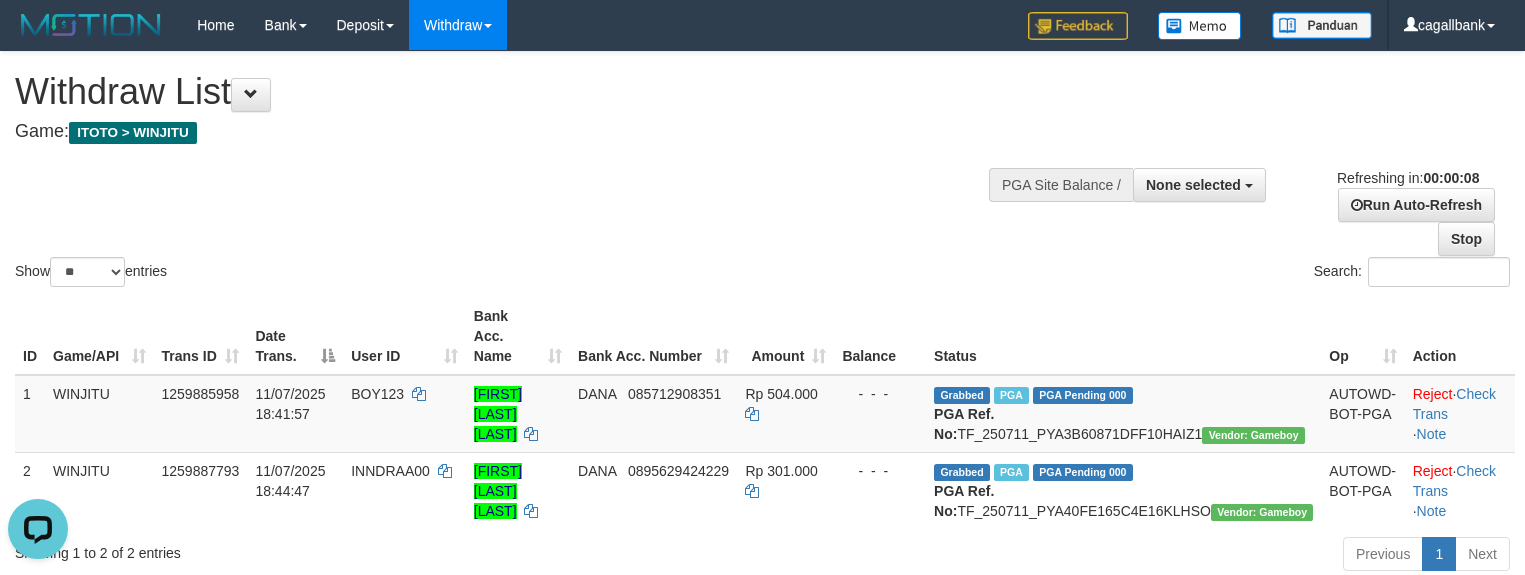 scroll, scrollTop: 0, scrollLeft: 0, axis: both 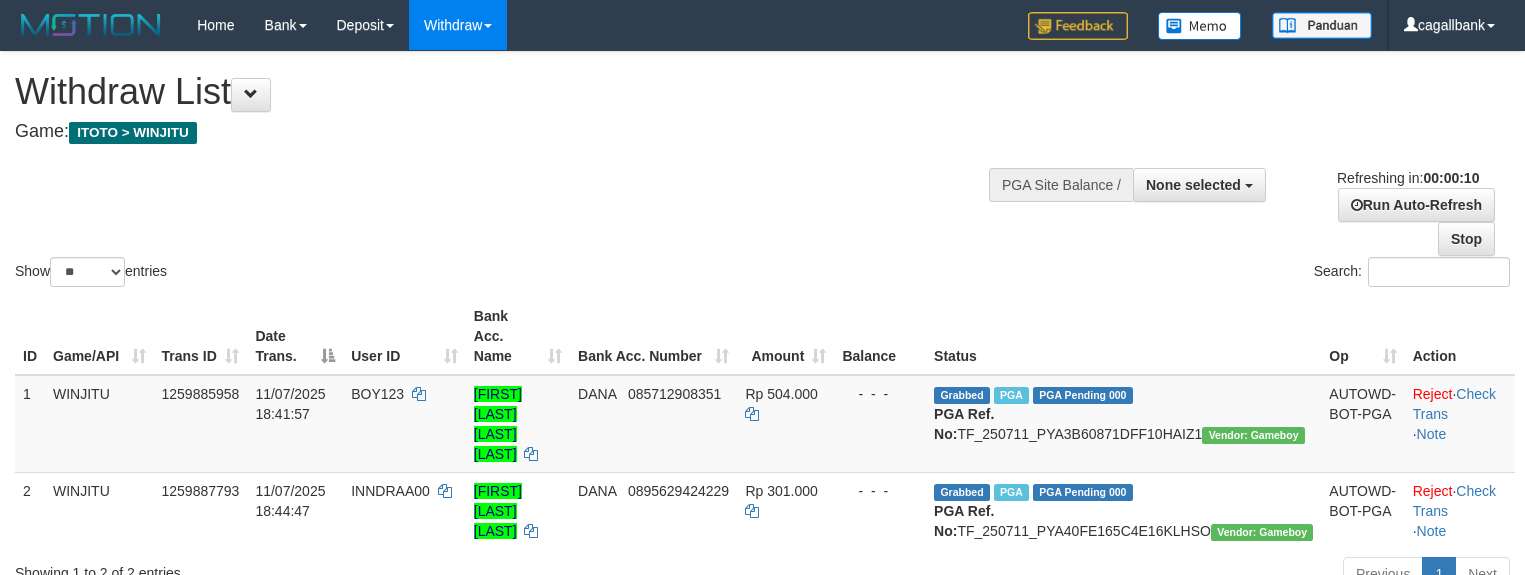 select 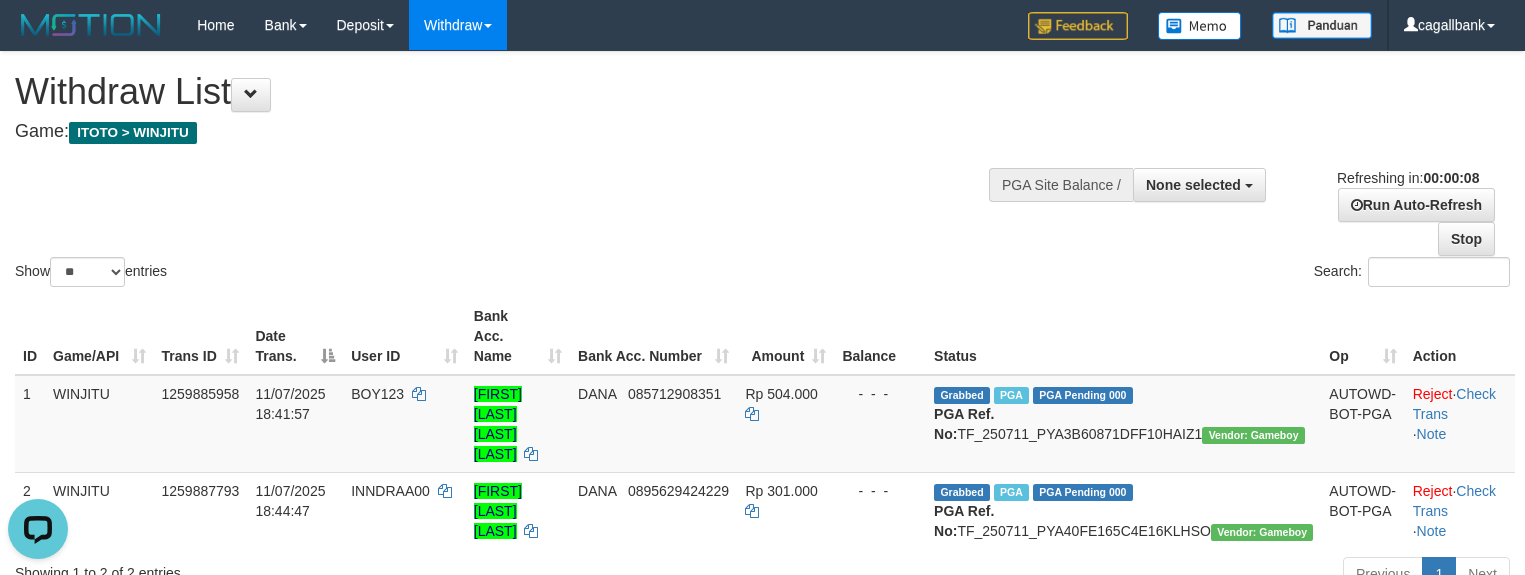 scroll, scrollTop: 0, scrollLeft: 0, axis: both 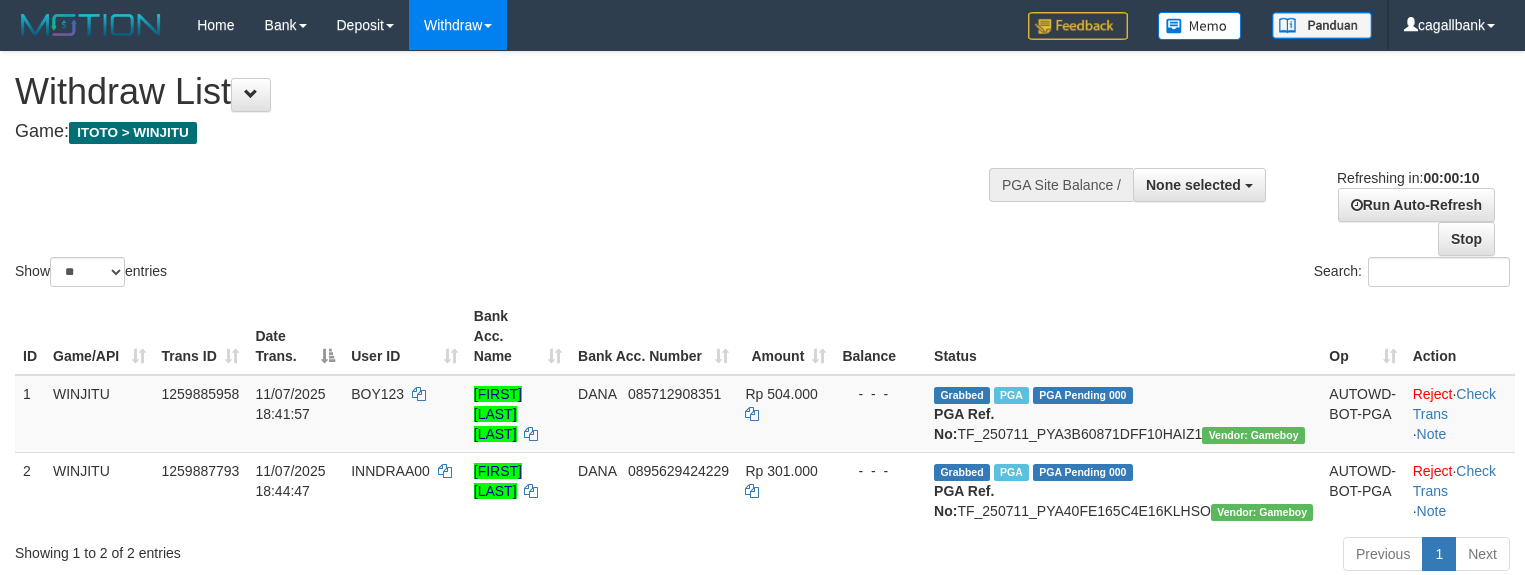 select 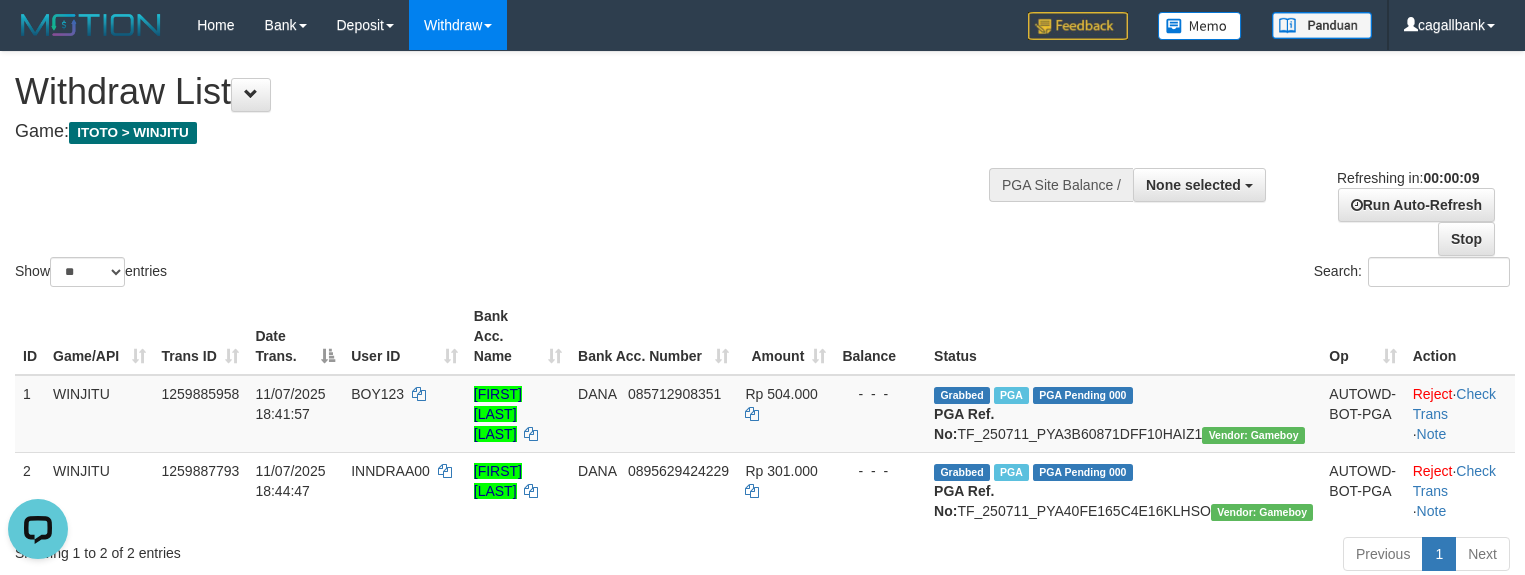 scroll, scrollTop: 0, scrollLeft: 0, axis: both 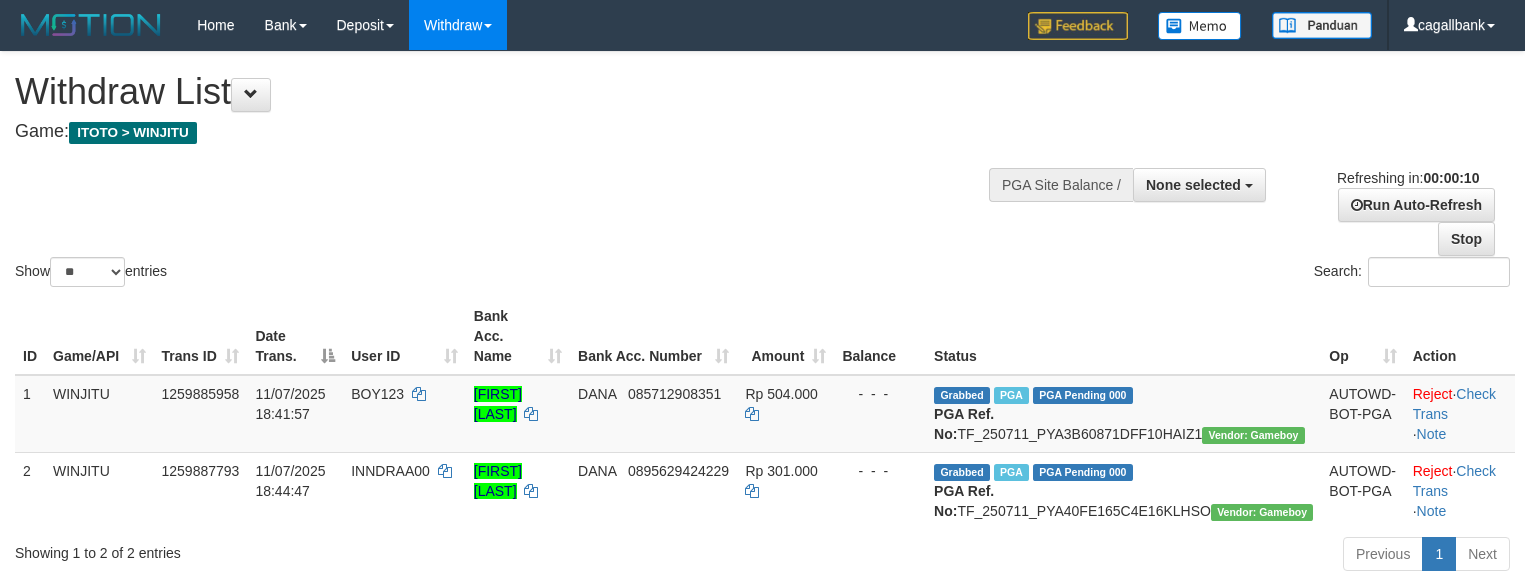 select 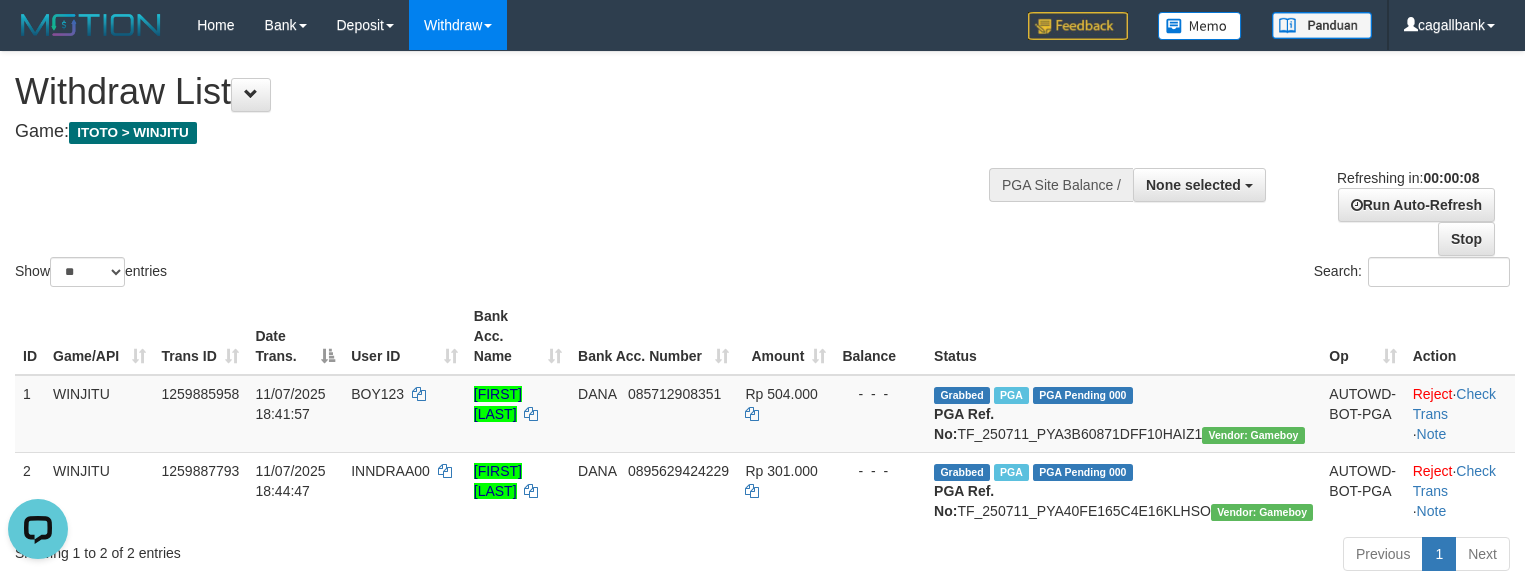 scroll, scrollTop: 0, scrollLeft: 0, axis: both 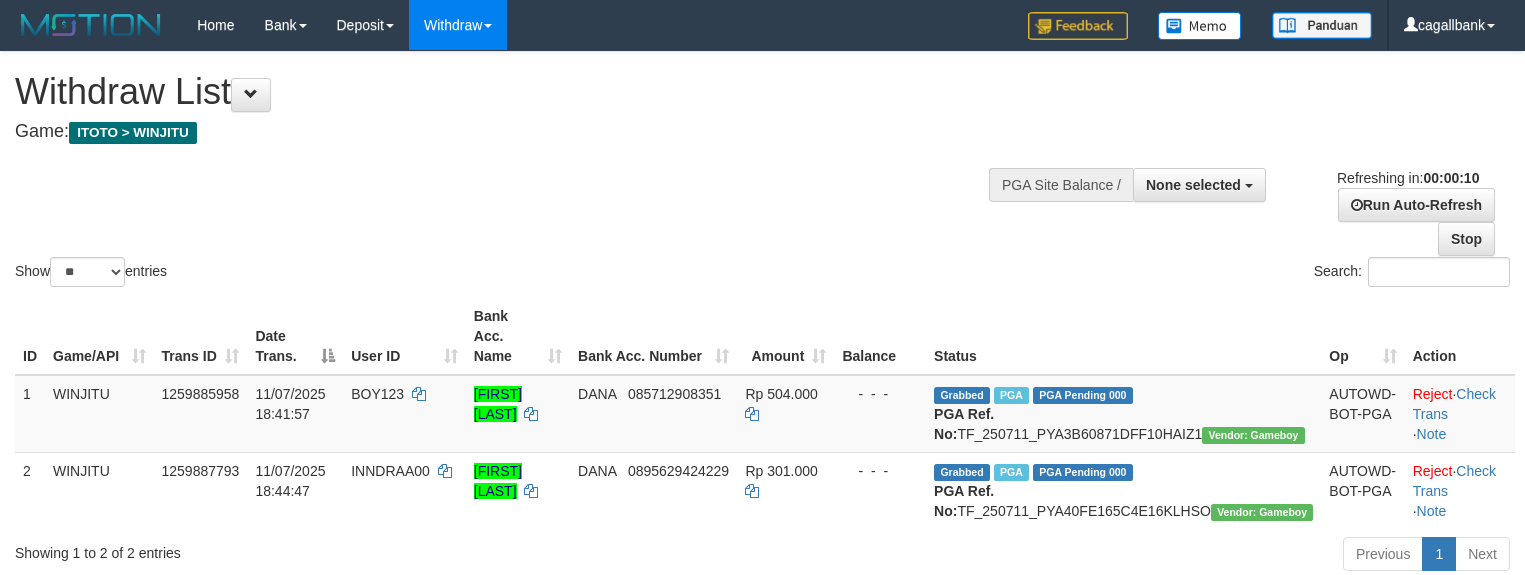 select 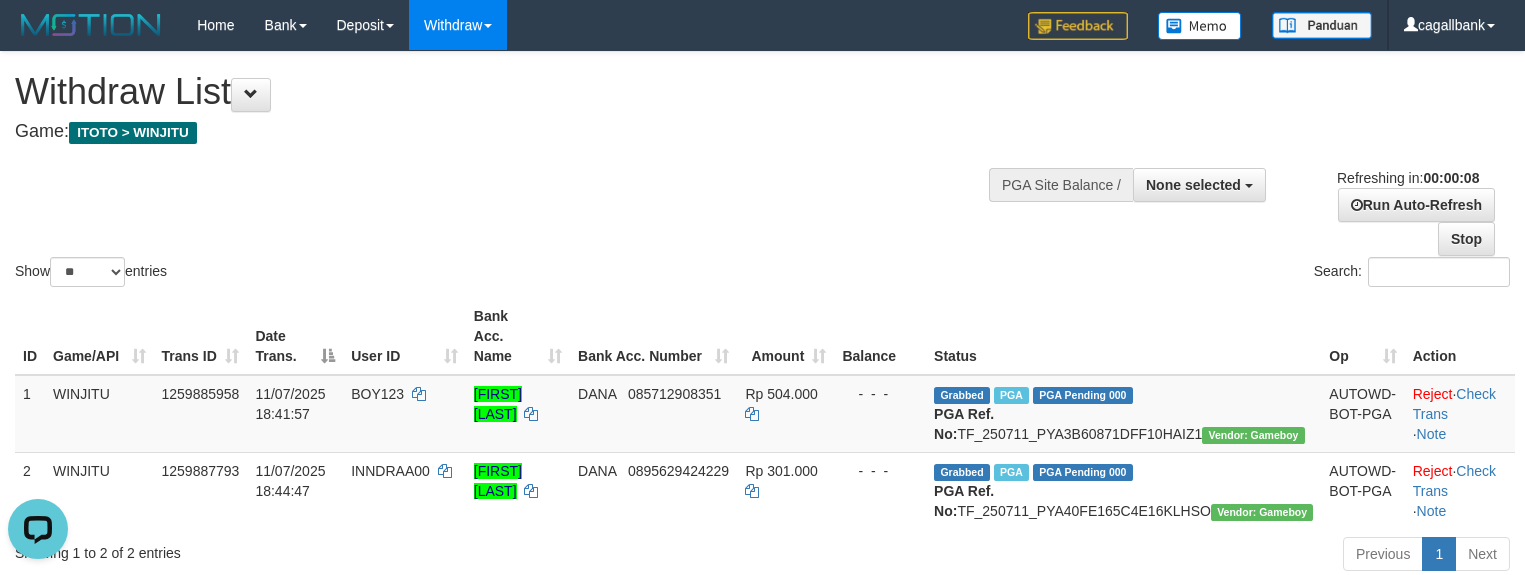 scroll, scrollTop: 0, scrollLeft: 0, axis: both 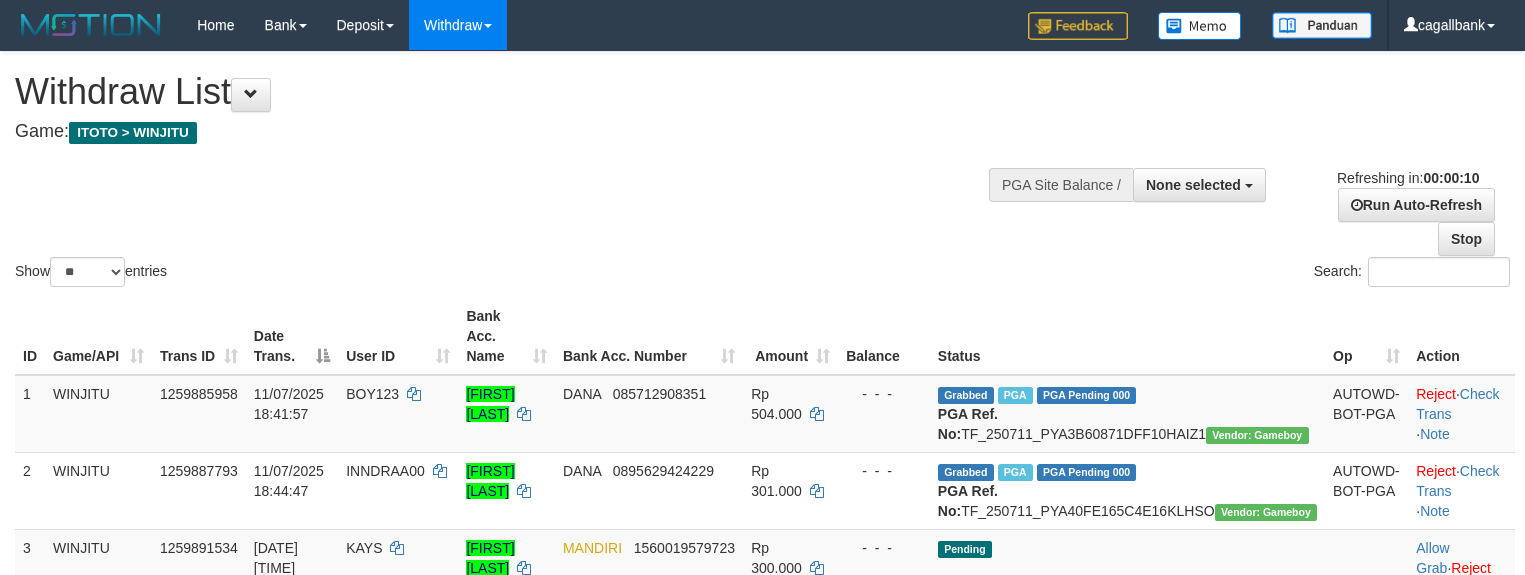 select 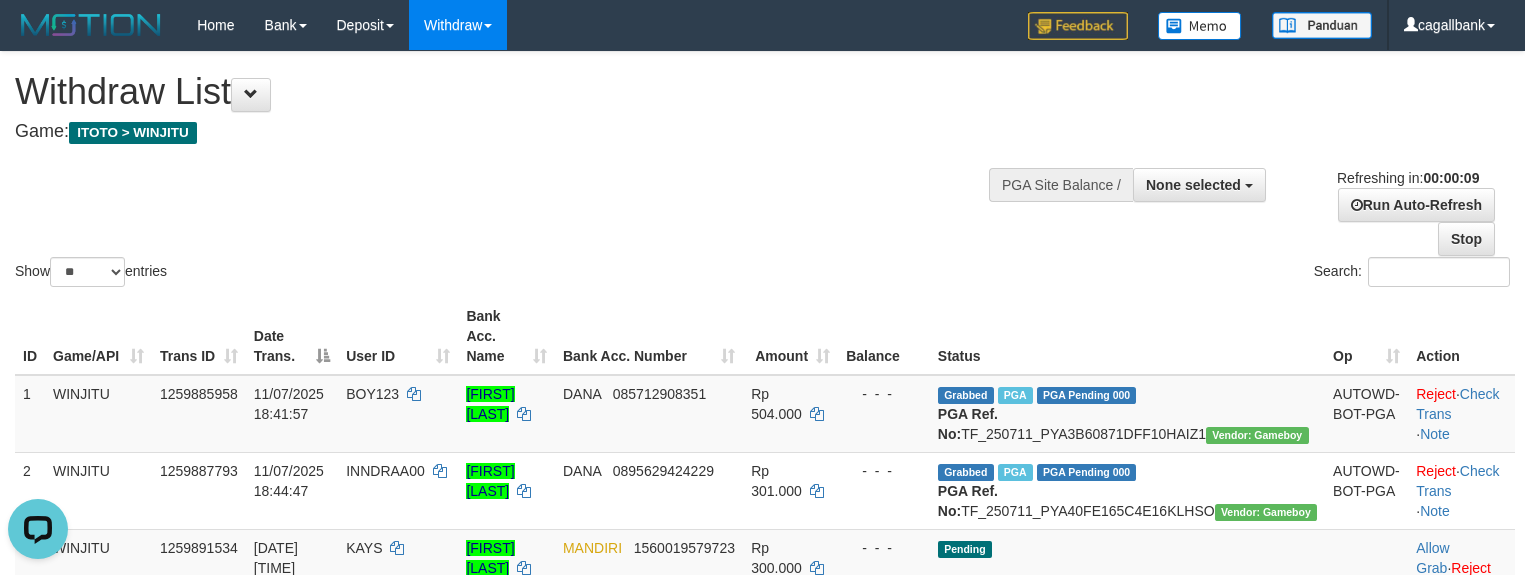 scroll, scrollTop: 0, scrollLeft: 0, axis: both 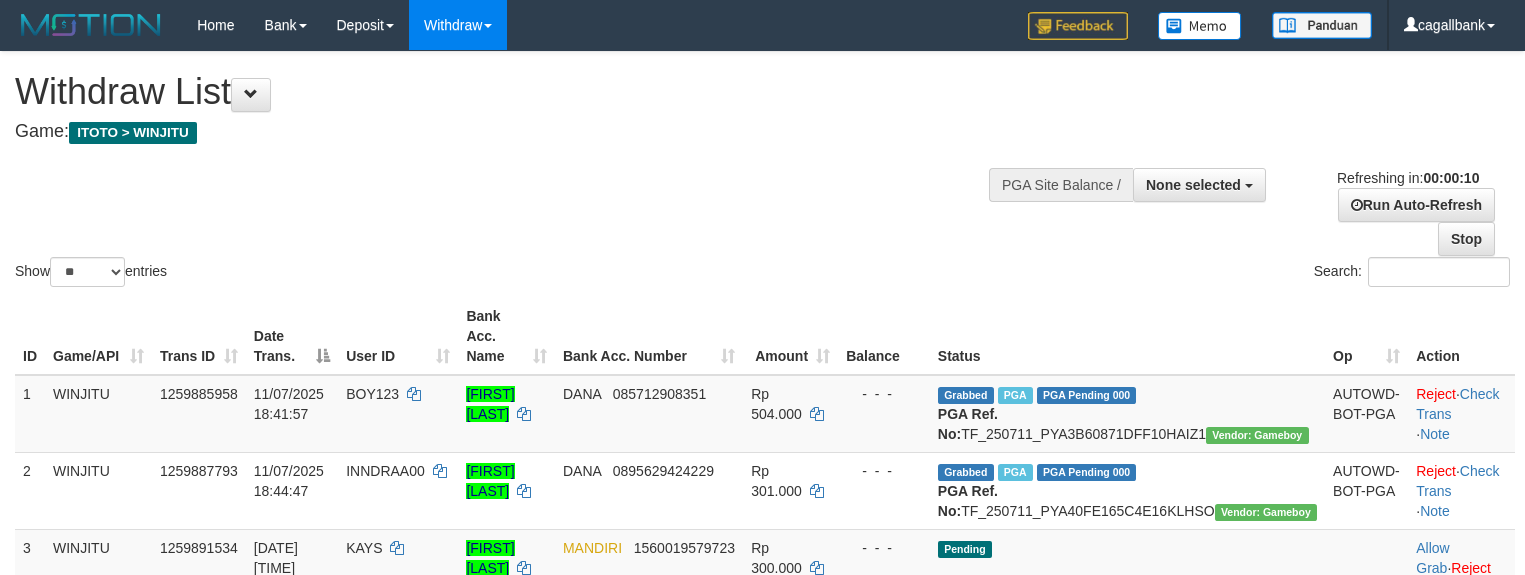 select 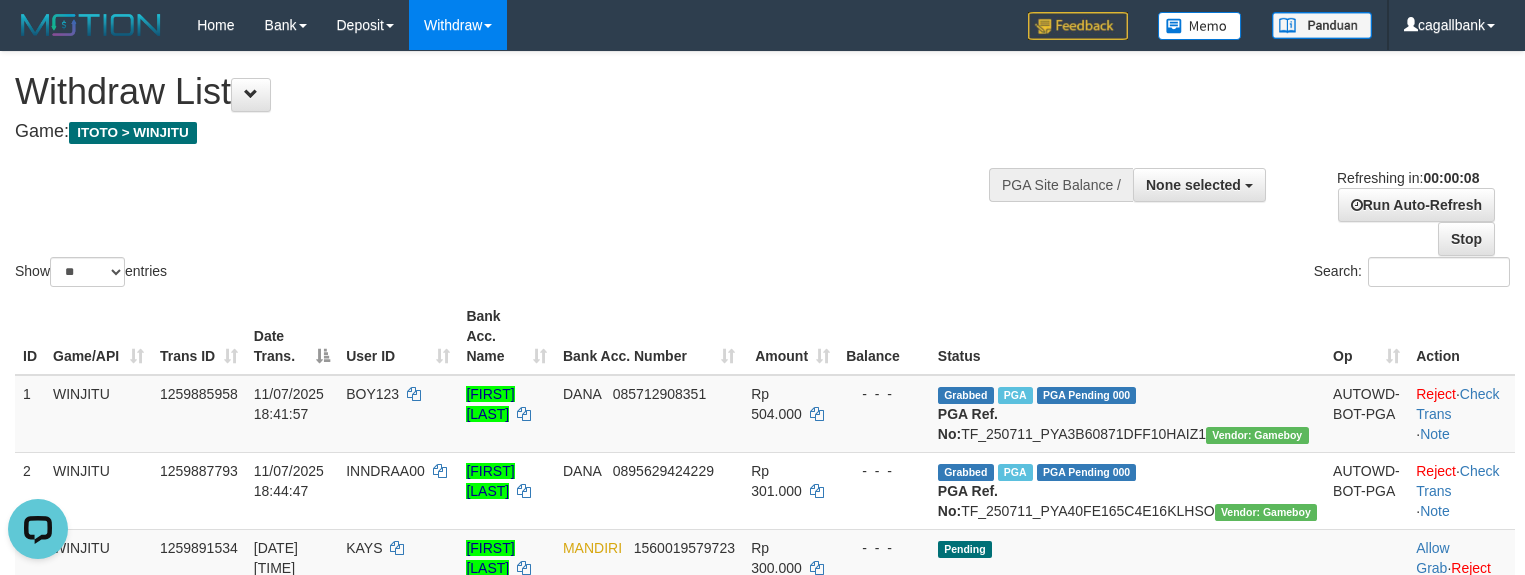 scroll, scrollTop: 0, scrollLeft: 0, axis: both 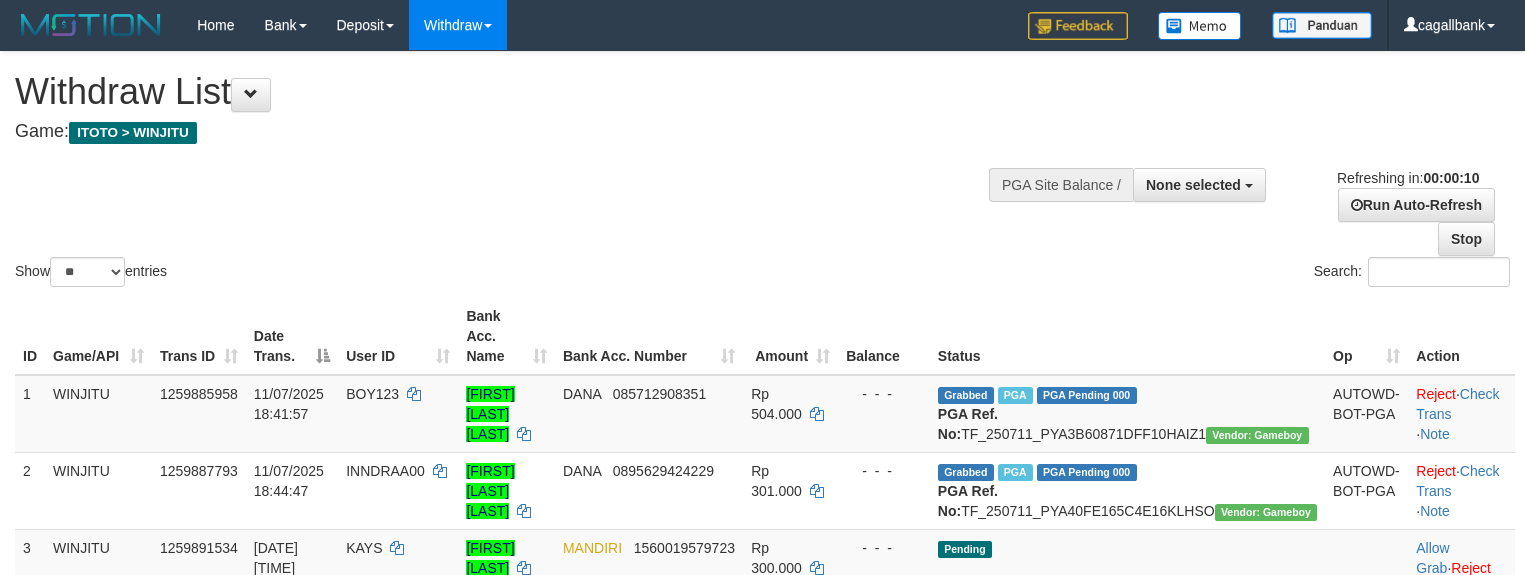 select 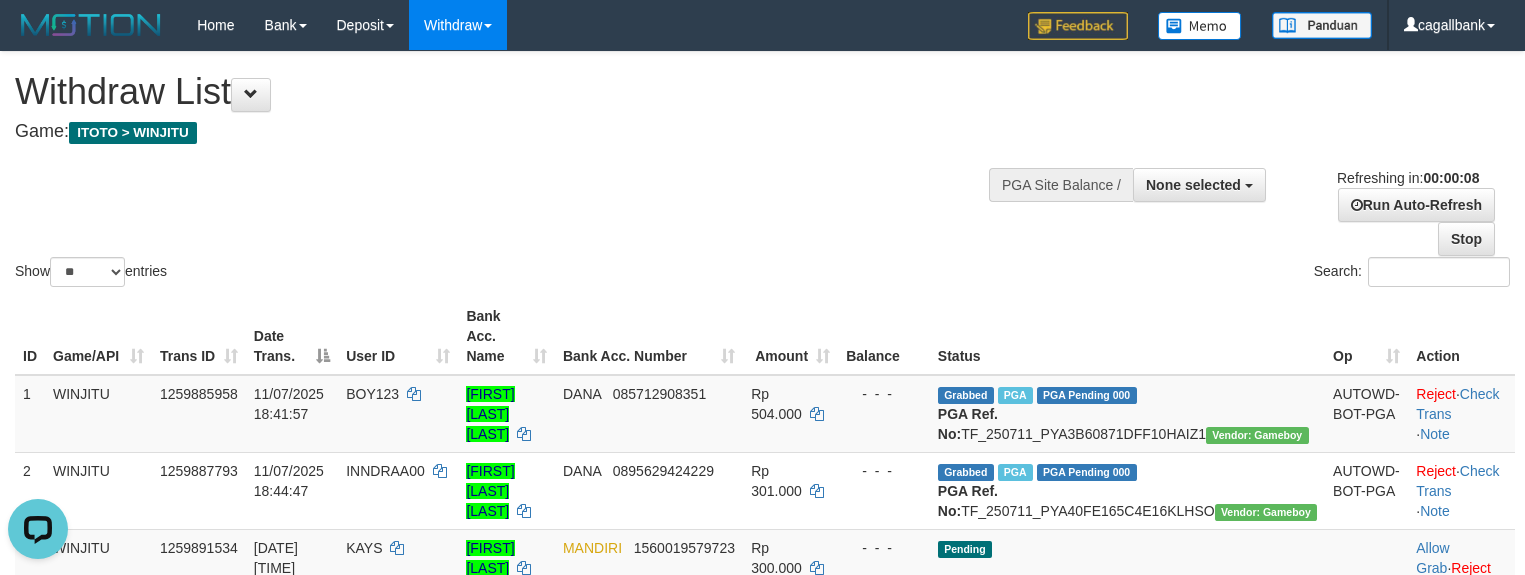 scroll, scrollTop: 0, scrollLeft: 0, axis: both 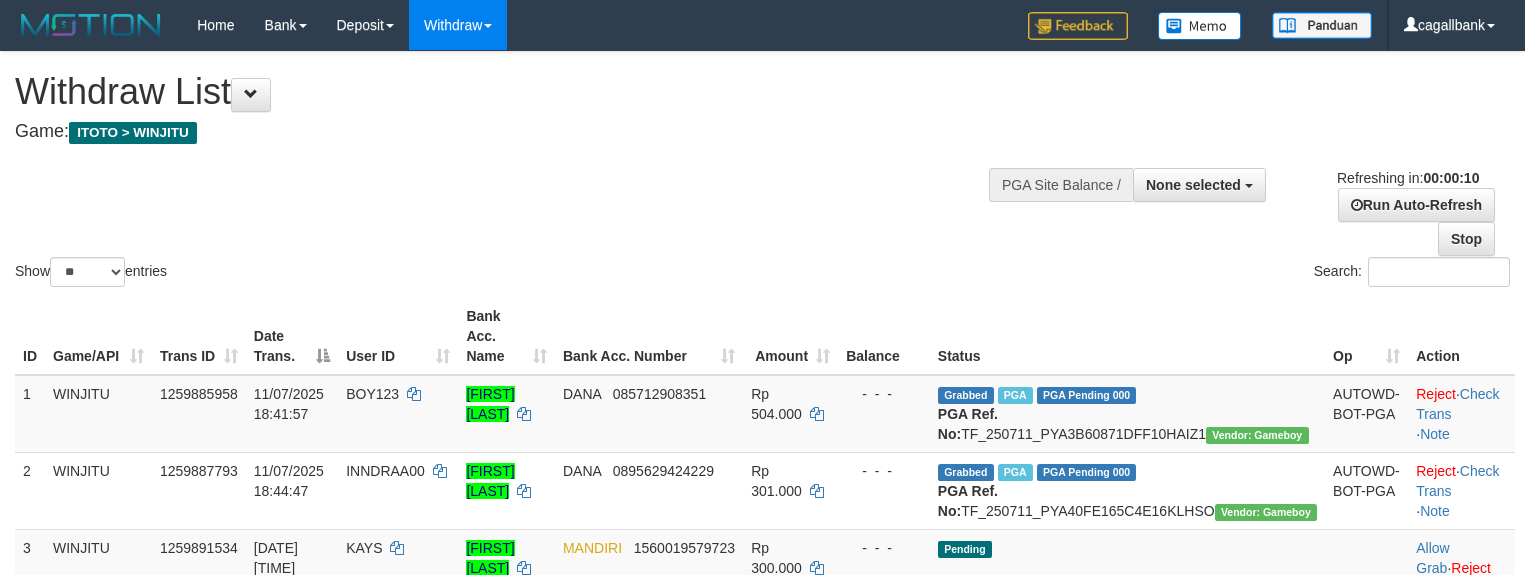 select 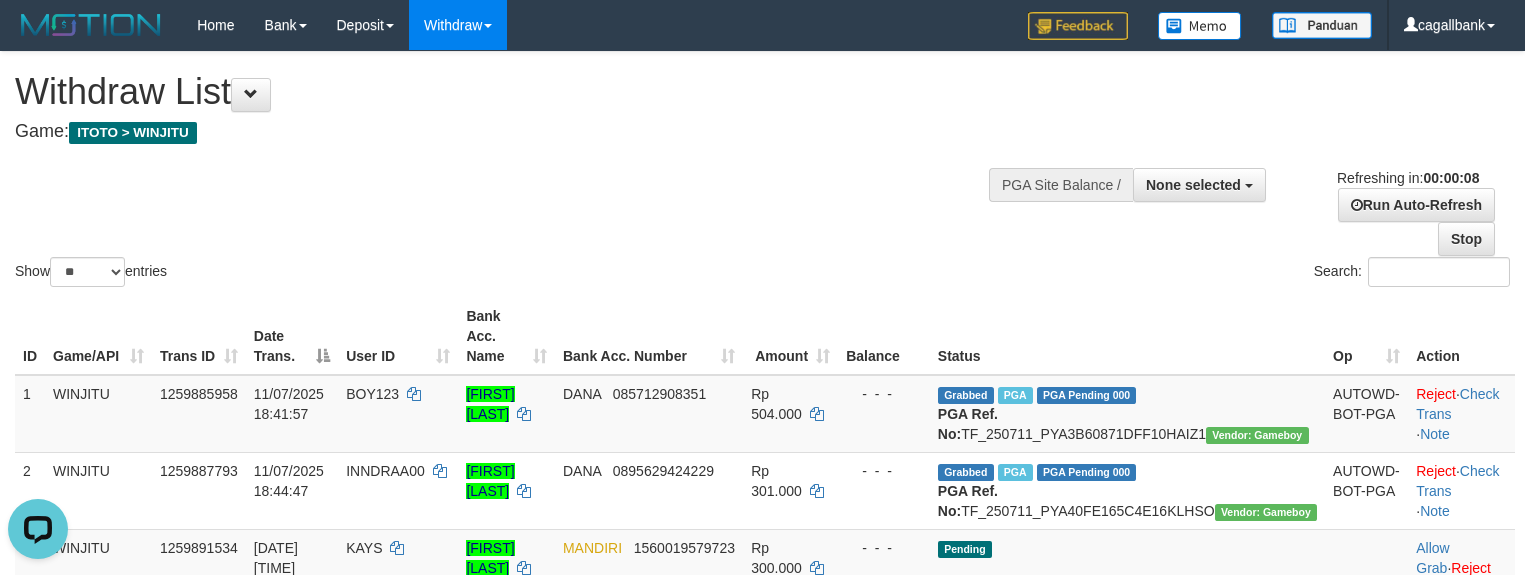 scroll, scrollTop: 0, scrollLeft: 0, axis: both 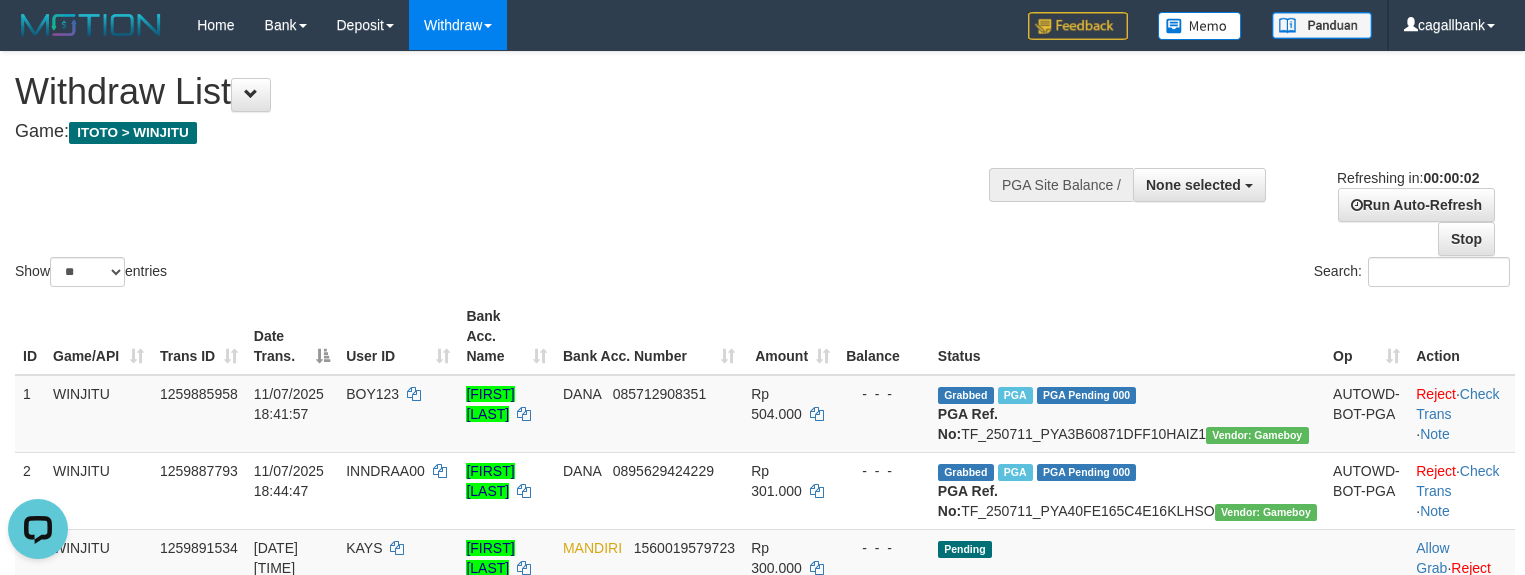 click on "Show  ** ** ** ***  entries Search:" at bounding box center (762, 171) 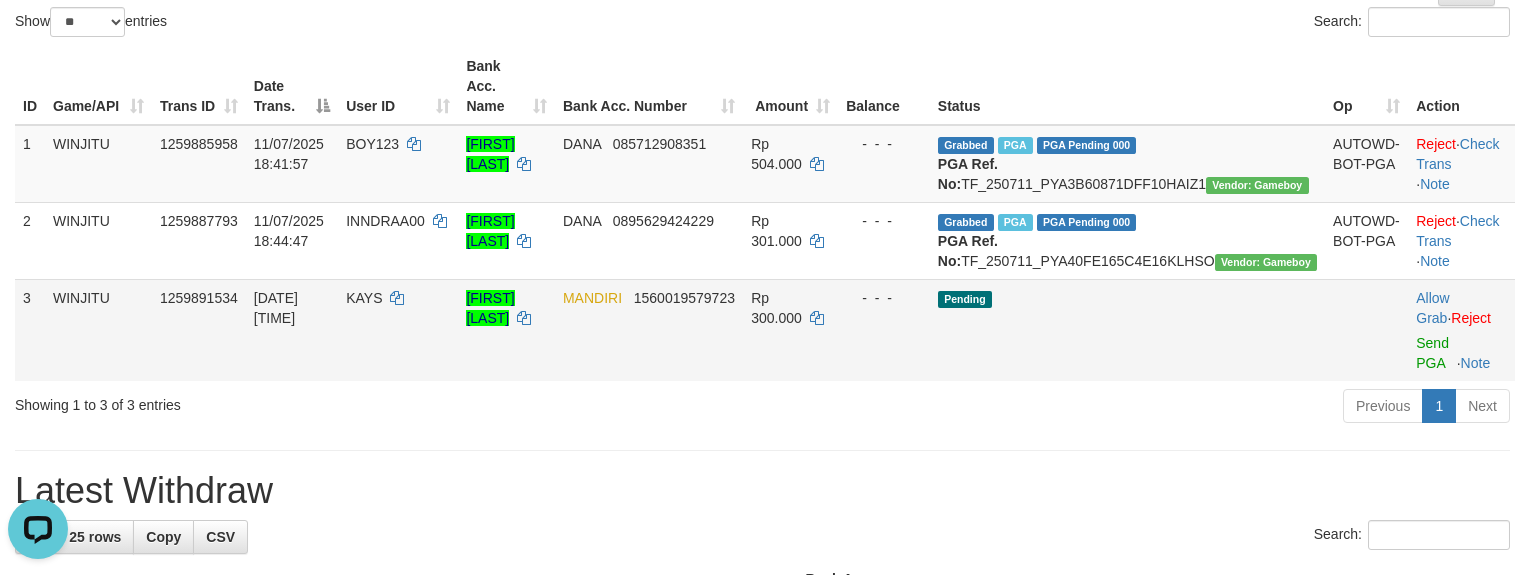 scroll, scrollTop: 251, scrollLeft: 0, axis: vertical 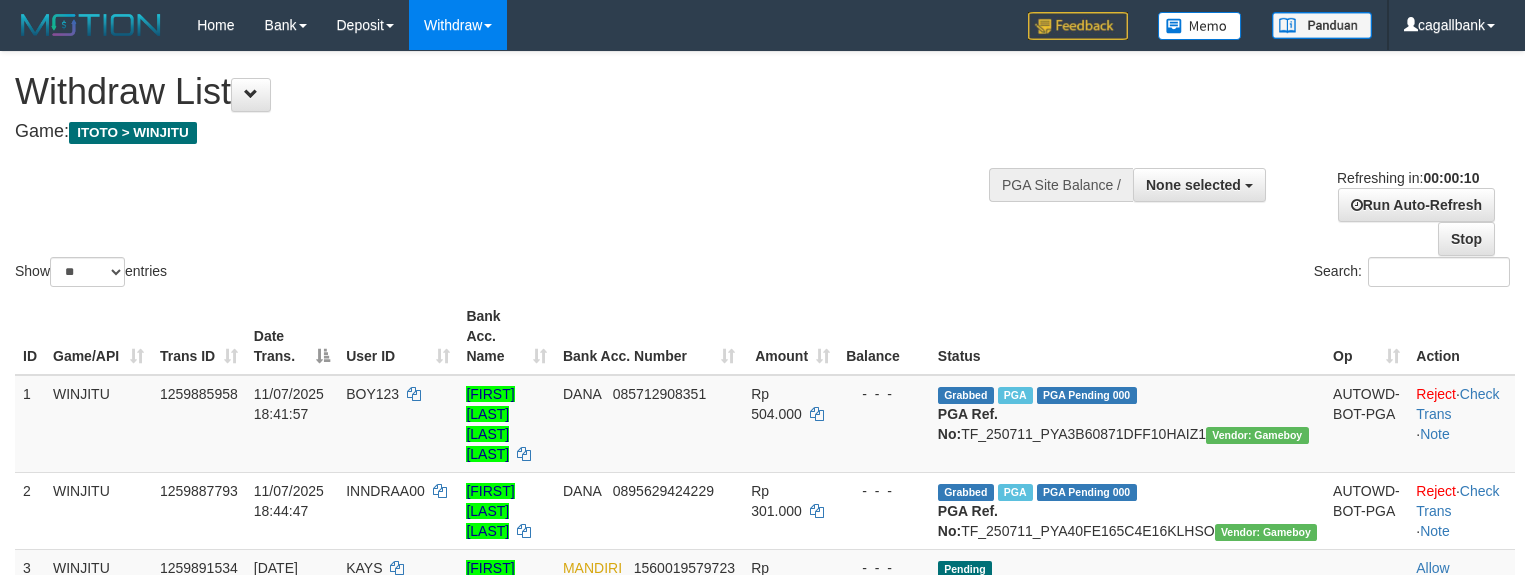 select 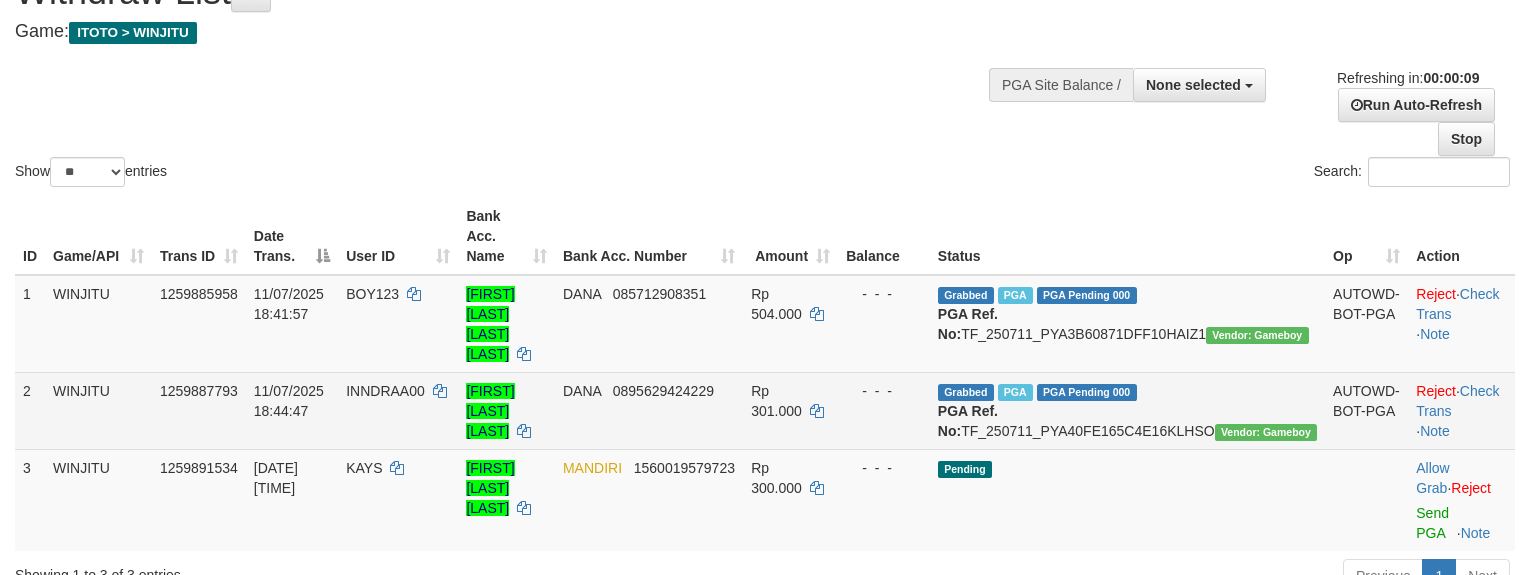scroll, scrollTop: 126, scrollLeft: 0, axis: vertical 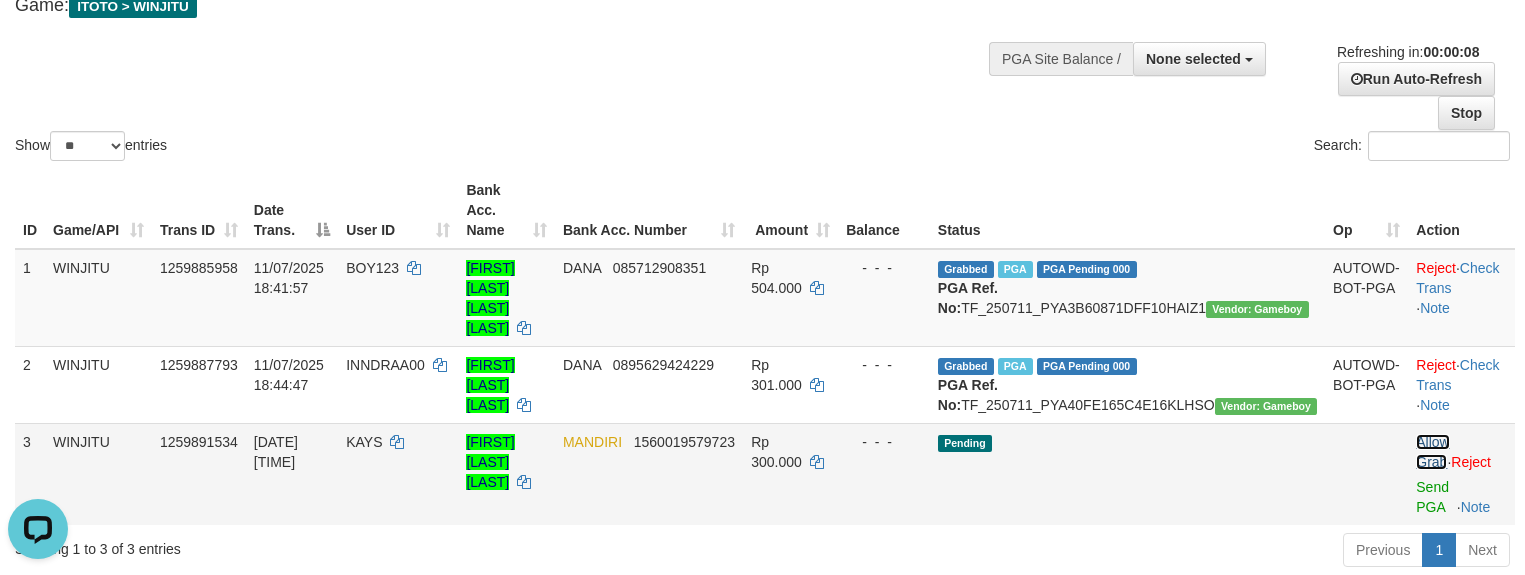click on "Allow Grab" at bounding box center (1432, 452) 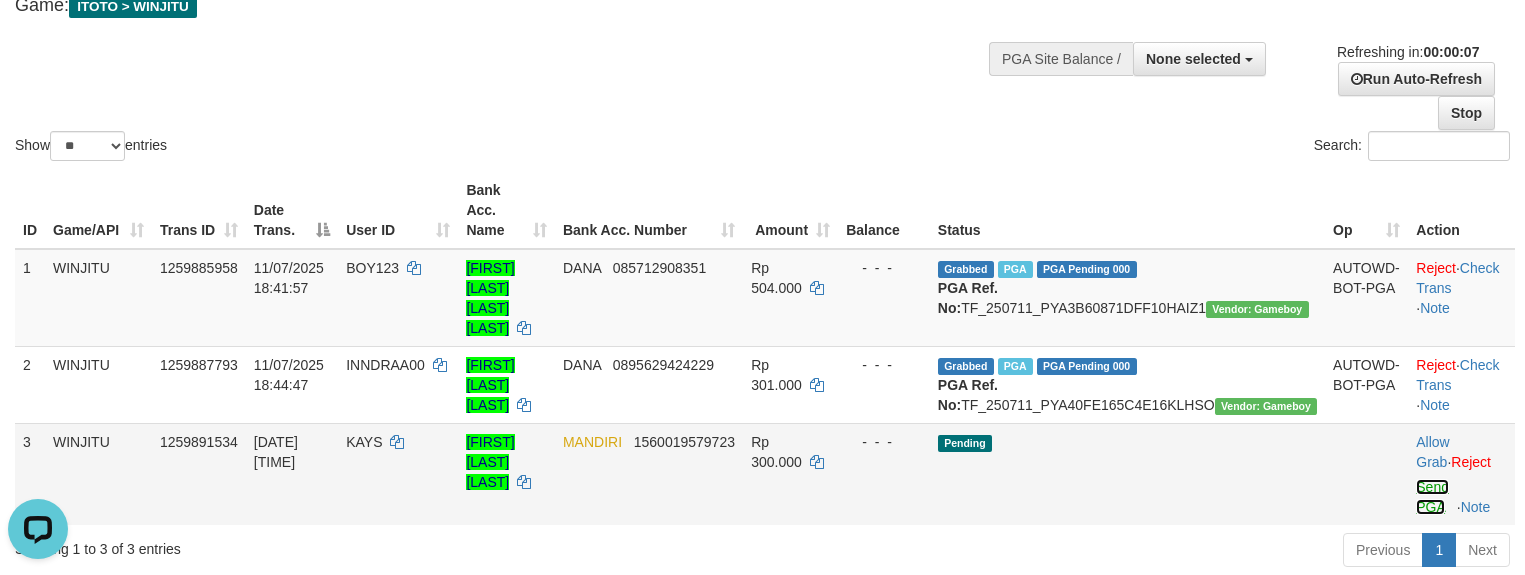 click on "Send PGA" at bounding box center (1432, 497) 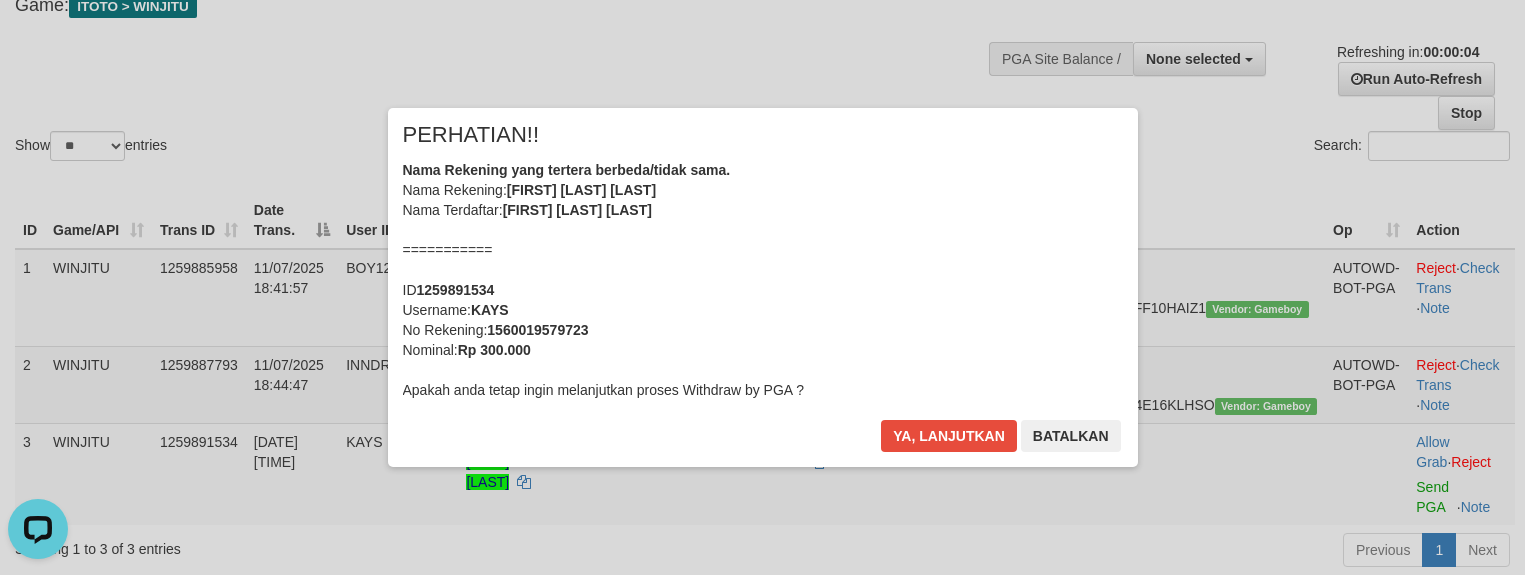scroll, scrollTop: 0, scrollLeft: 0, axis: both 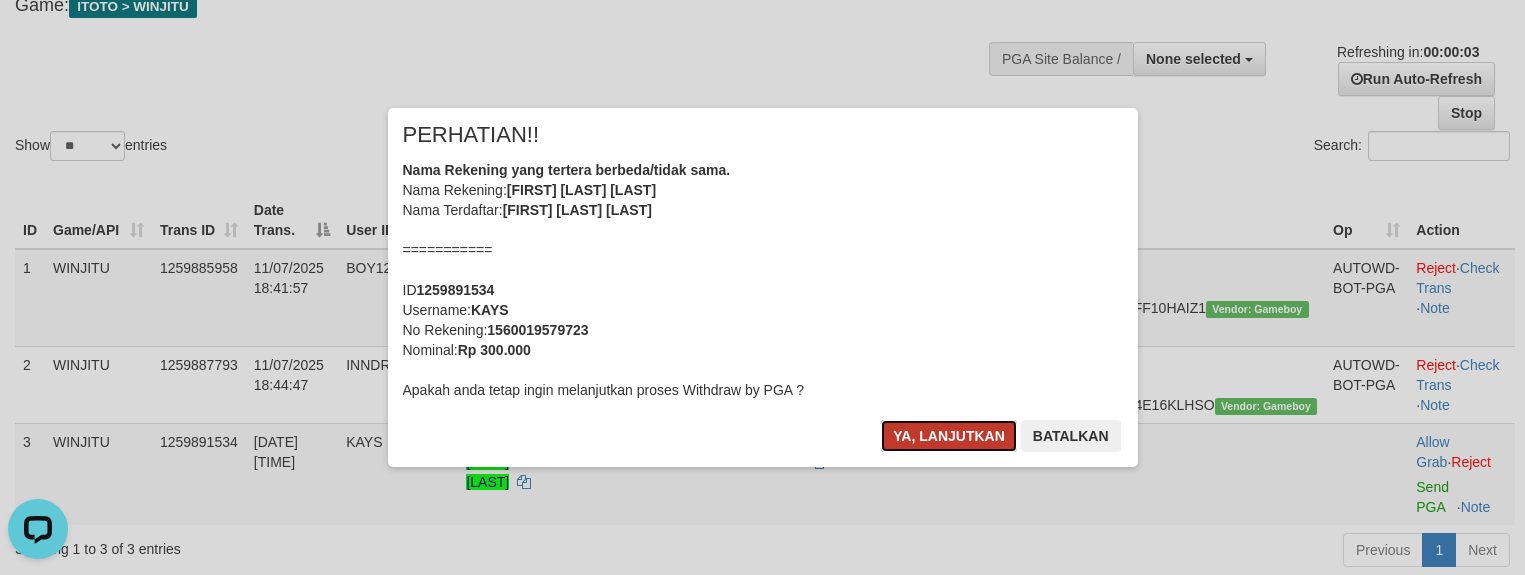 click on "Ya, lanjutkan" at bounding box center (949, 436) 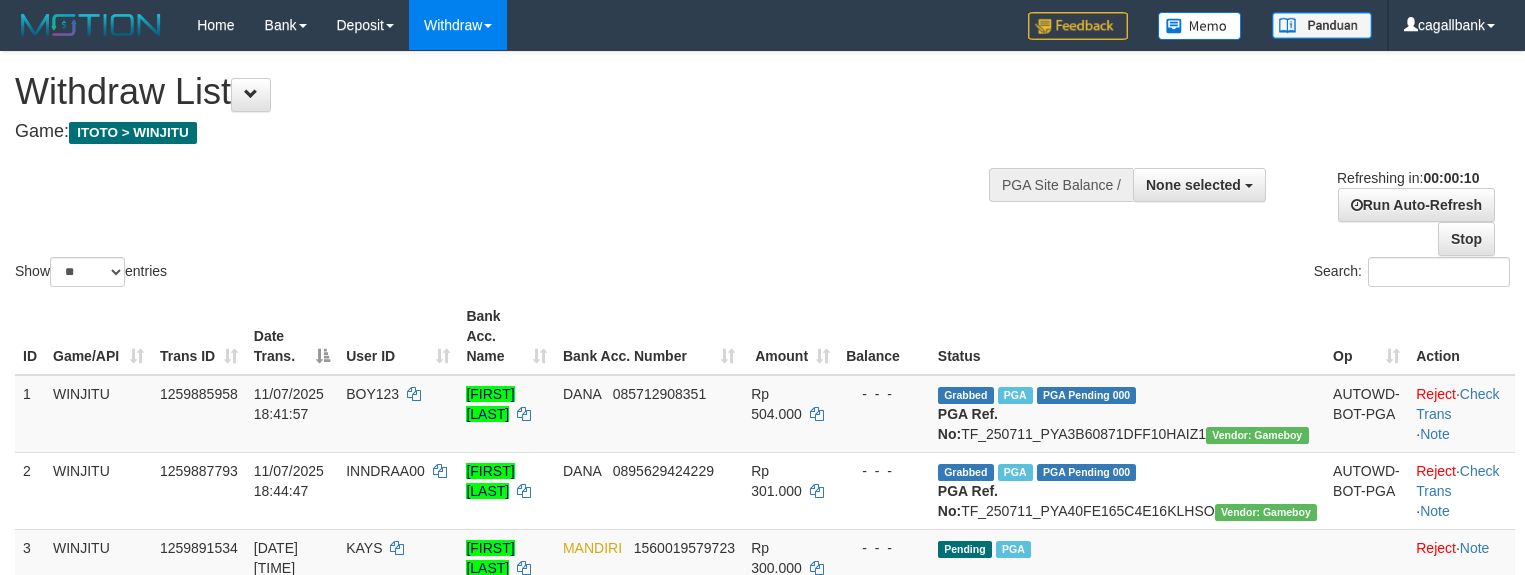 select 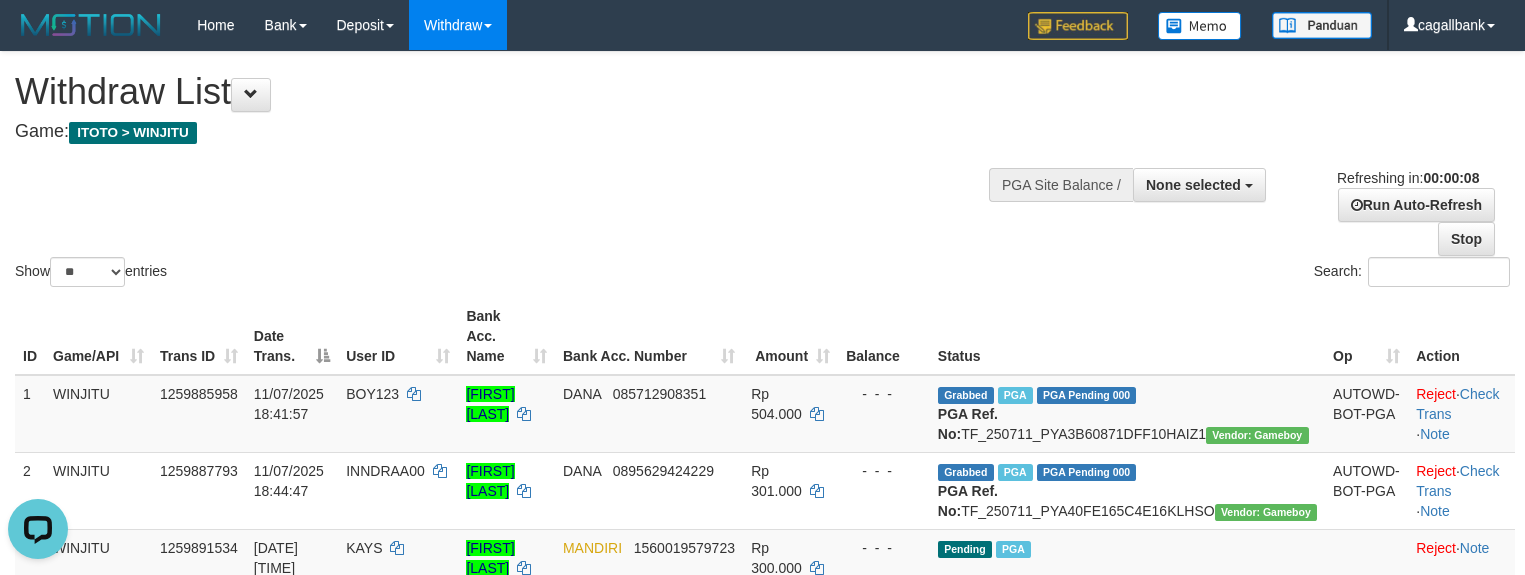 scroll, scrollTop: 0, scrollLeft: 0, axis: both 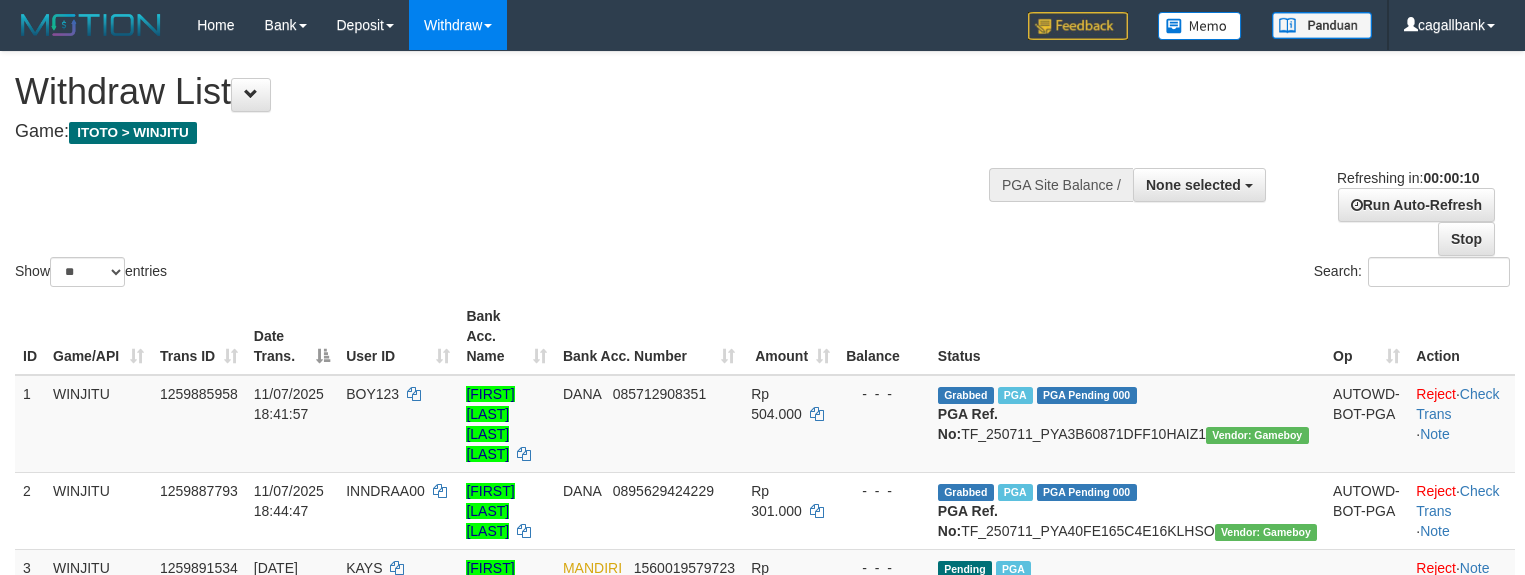 select 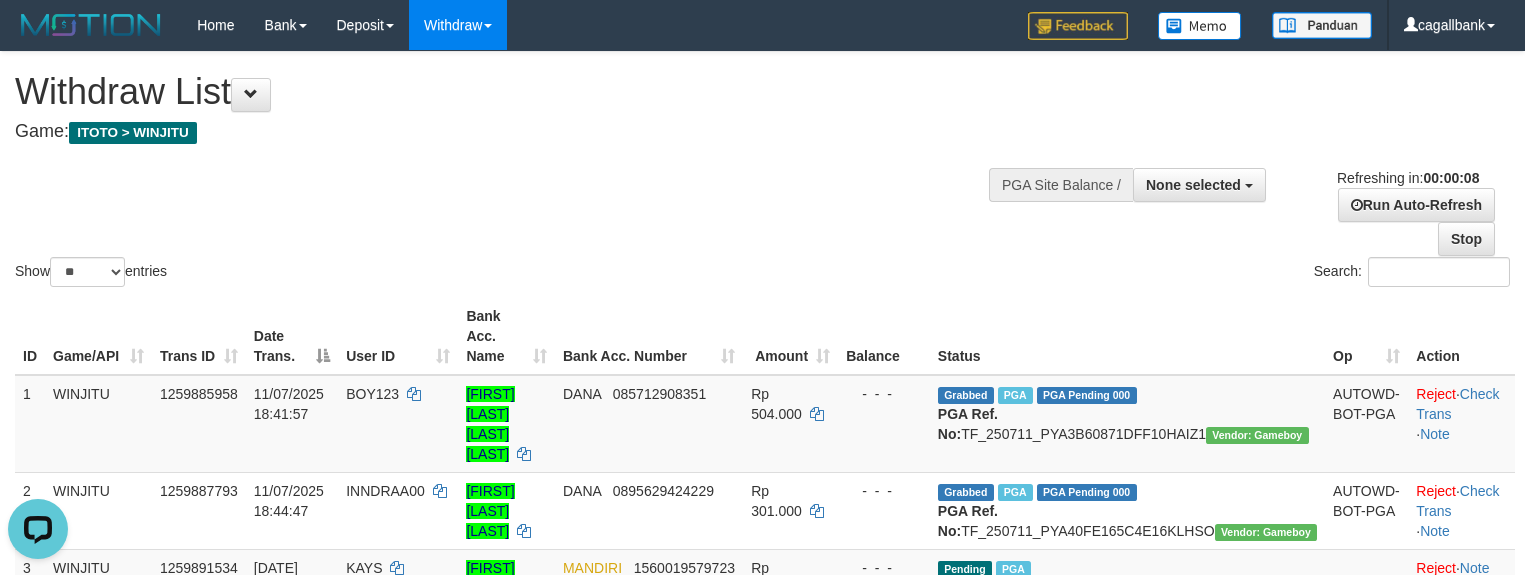 scroll, scrollTop: 0, scrollLeft: 0, axis: both 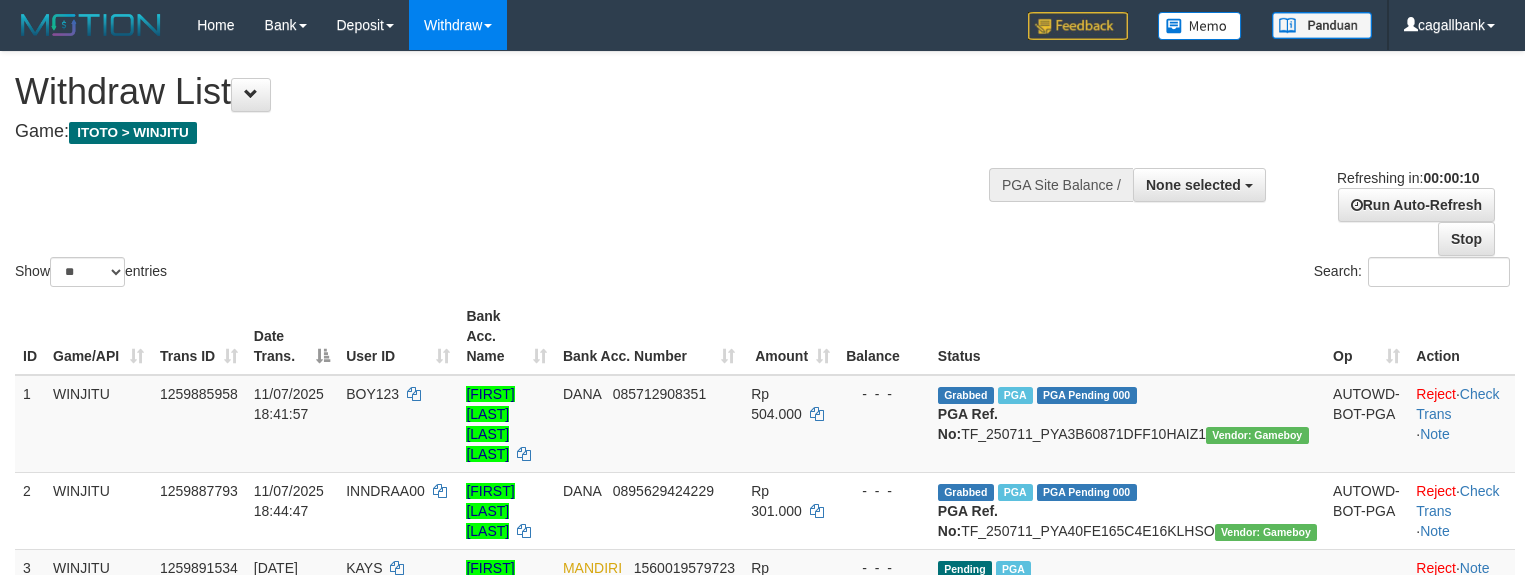 select 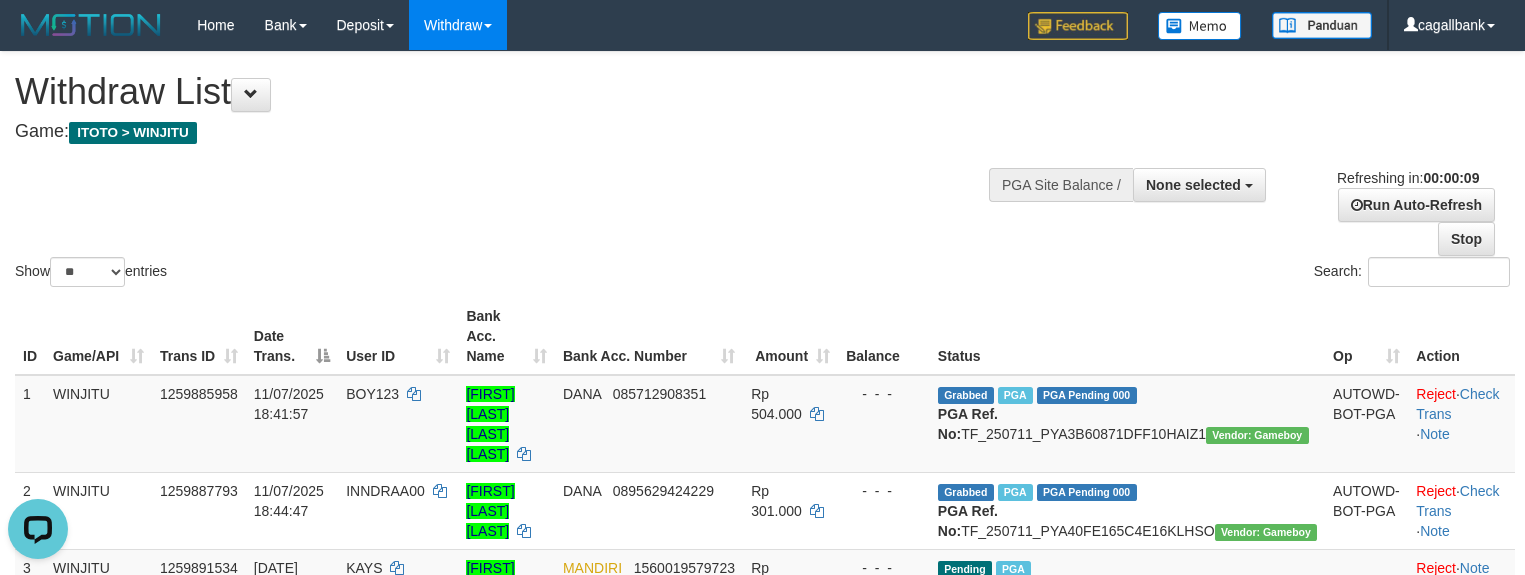 scroll, scrollTop: 0, scrollLeft: 0, axis: both 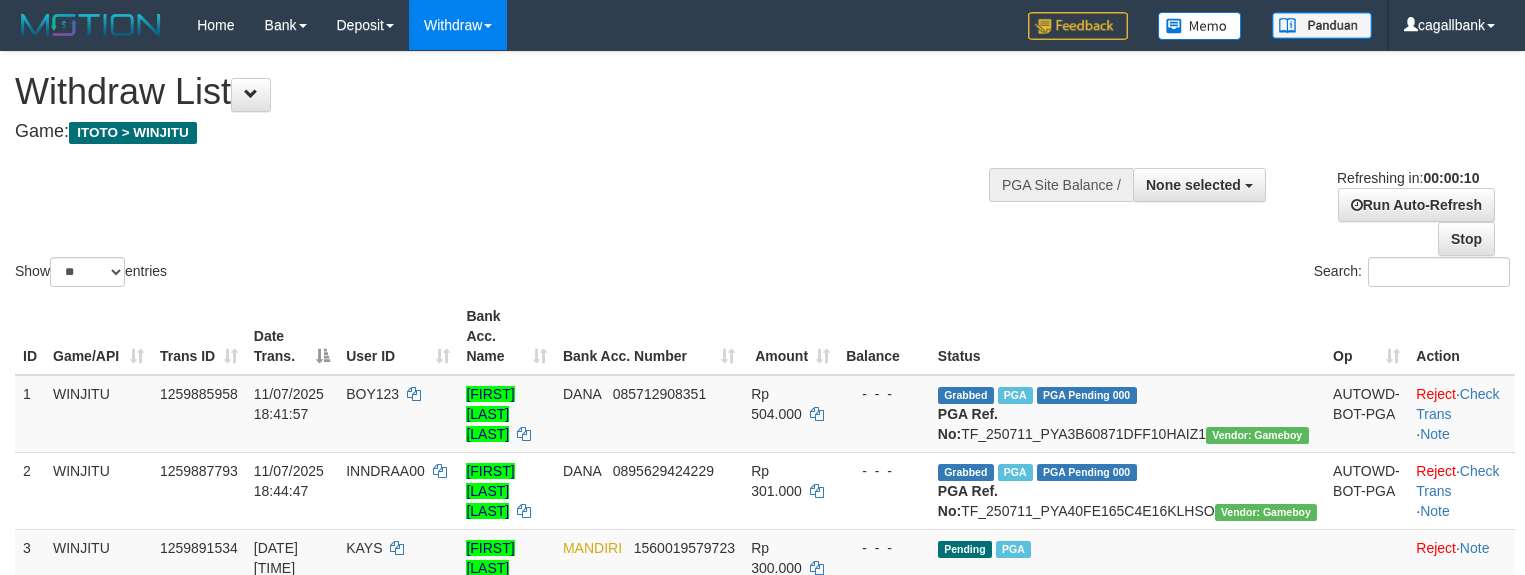 select 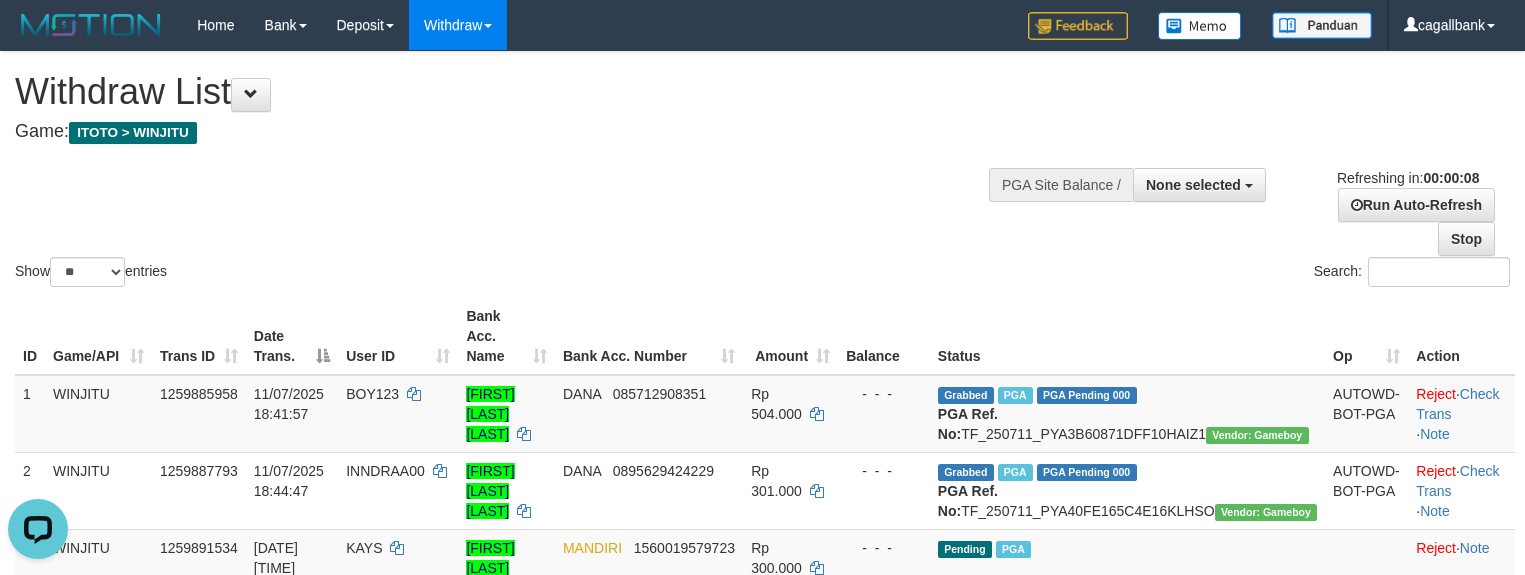 scroll, scrollTop: 0, scrollLeft: 0, axis: both 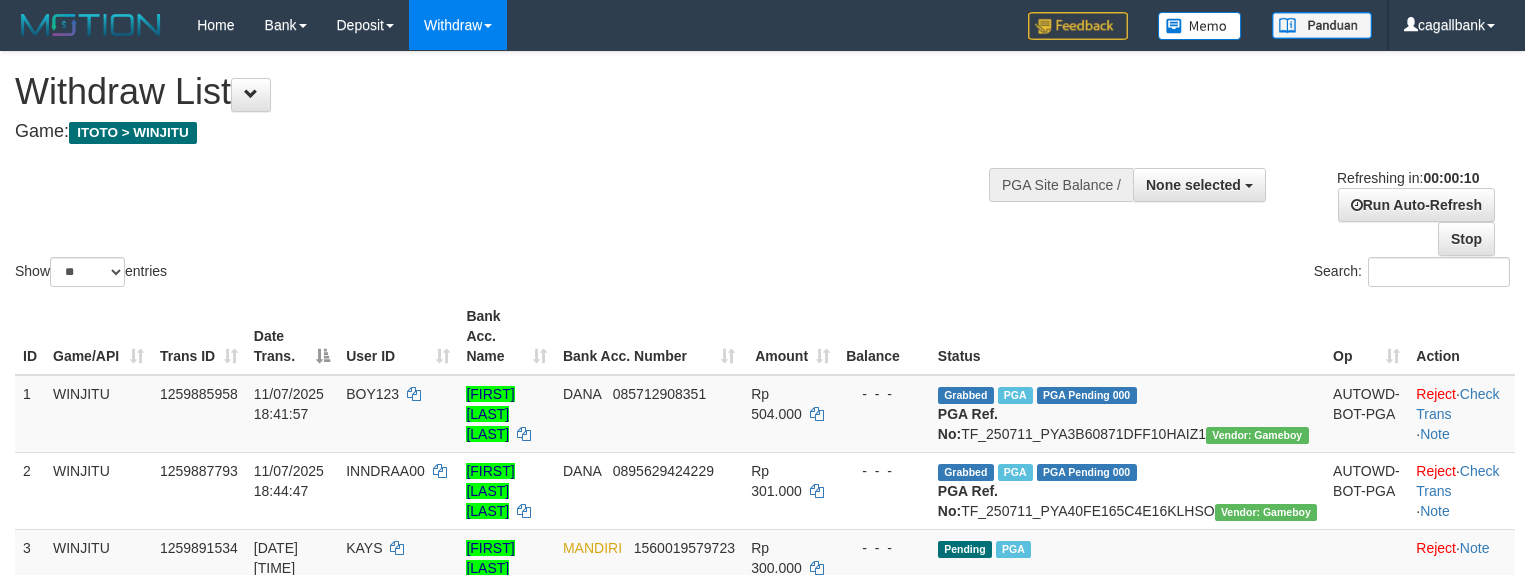 select 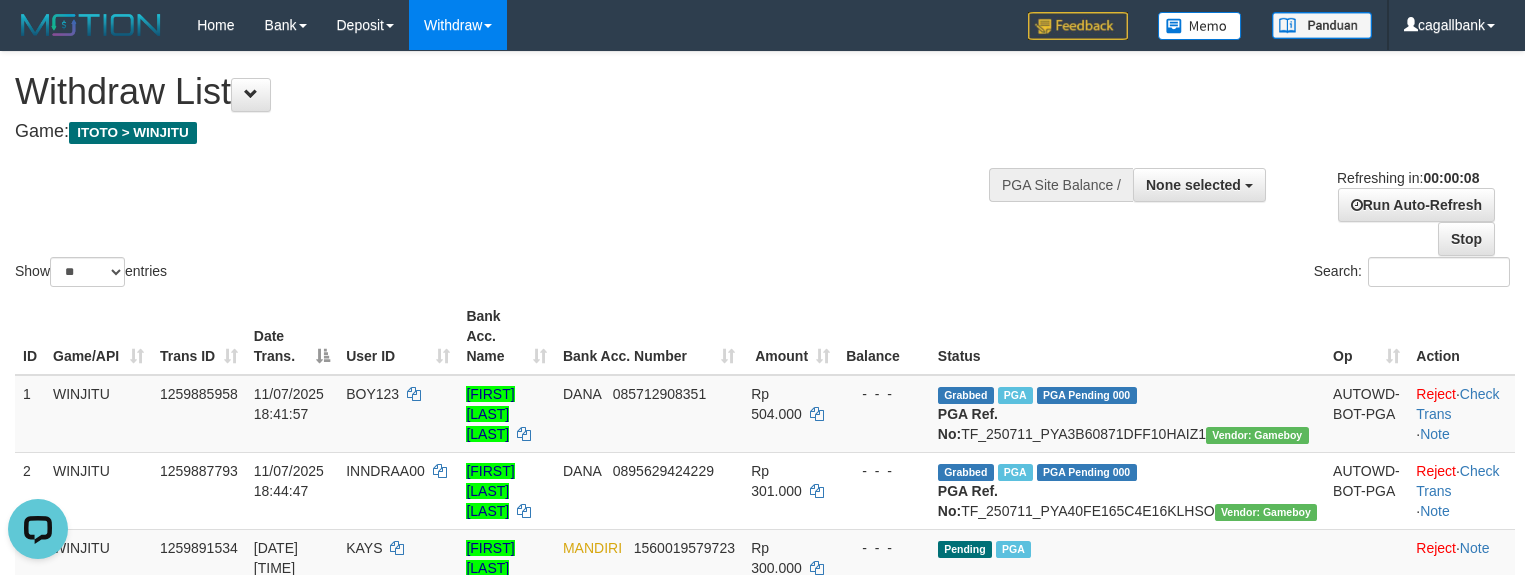 scroll, scrollTop: 0, scrollLeft: 0, axis: both 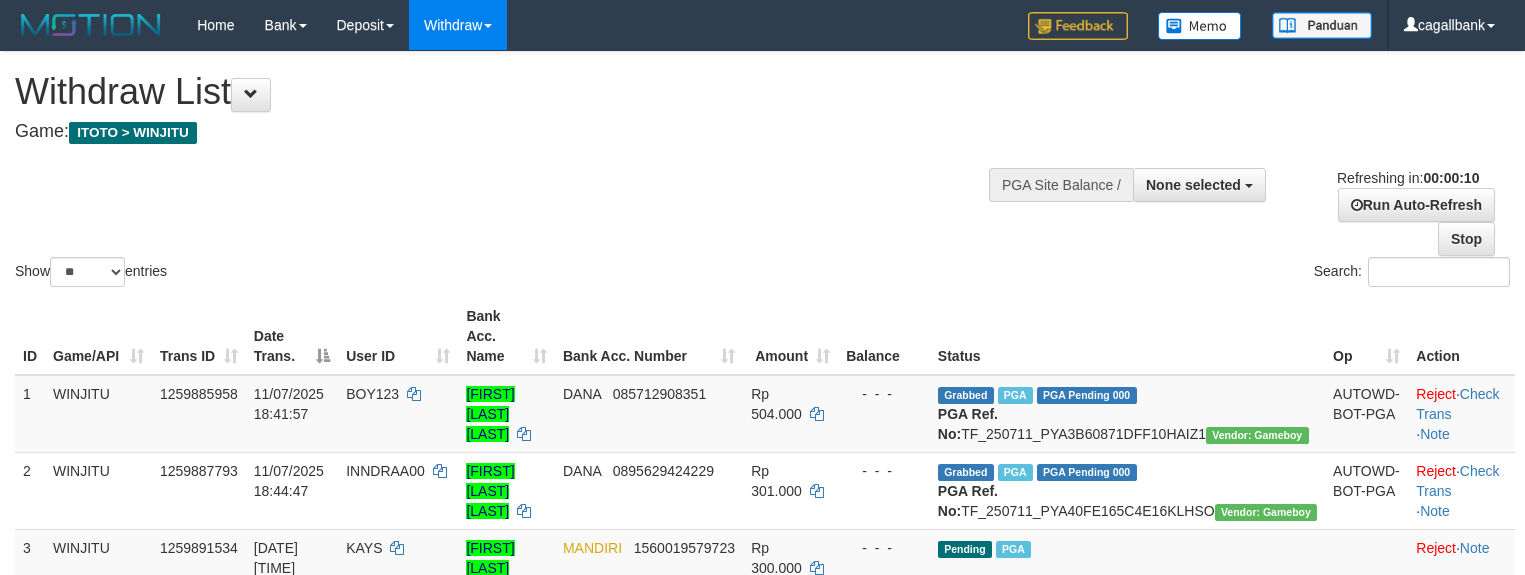 select 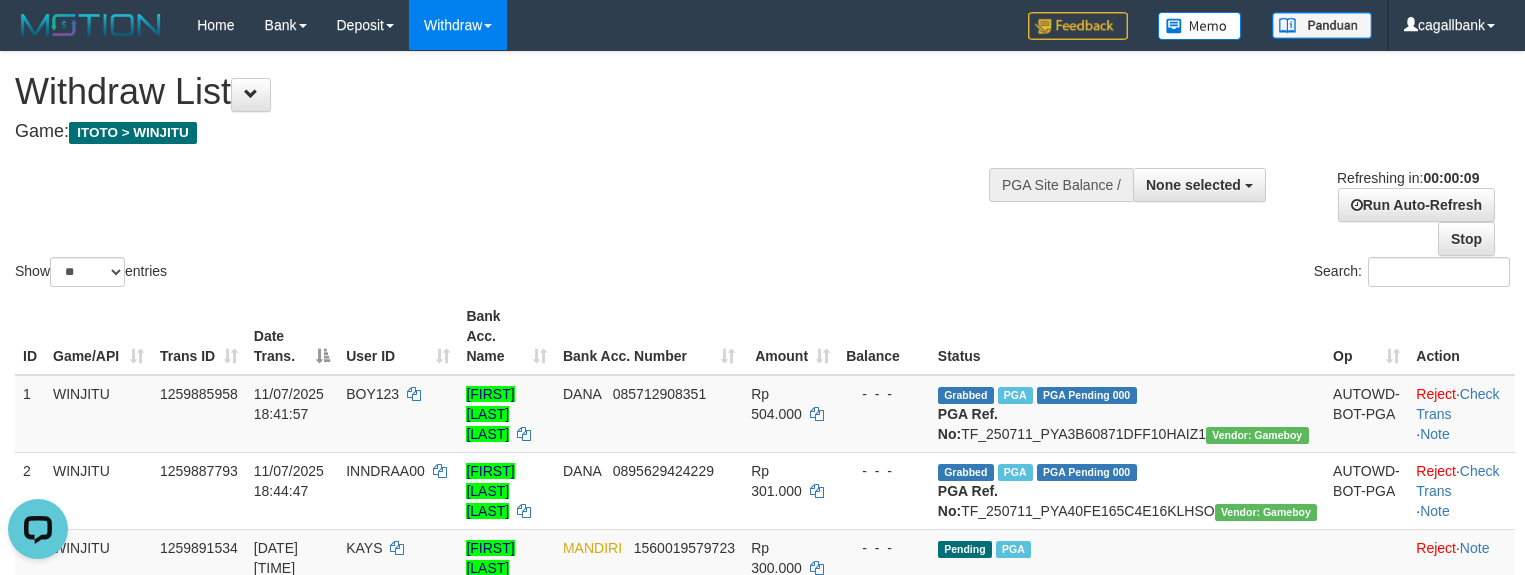 scroll, scrollTop: 0, scrollLeft: 0, axis: both 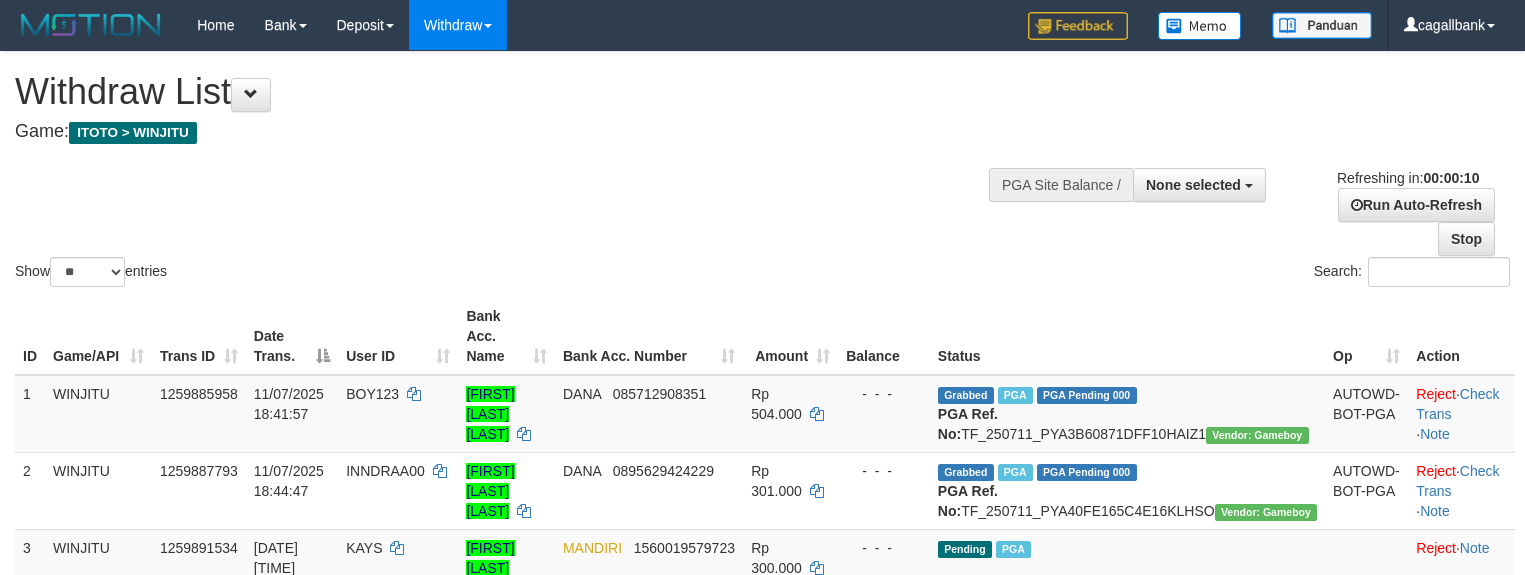 select 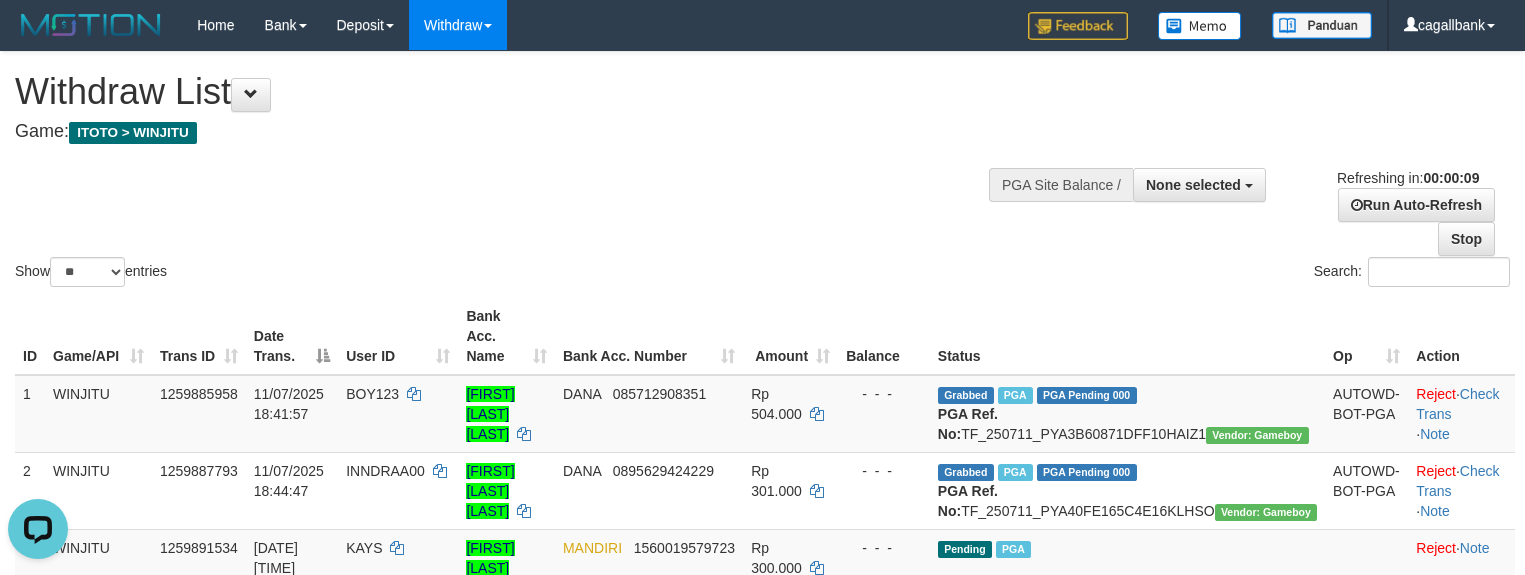 scroll, scrollTop: 0, scrollLeft: 0, axis: both 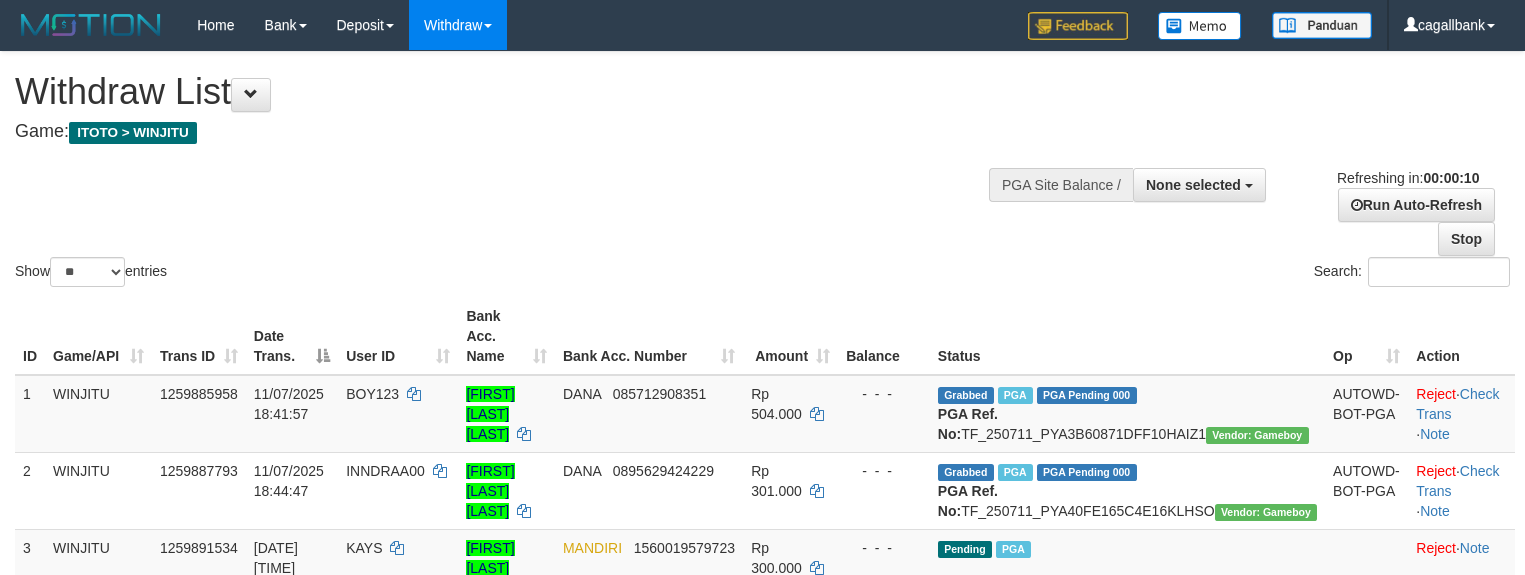 select 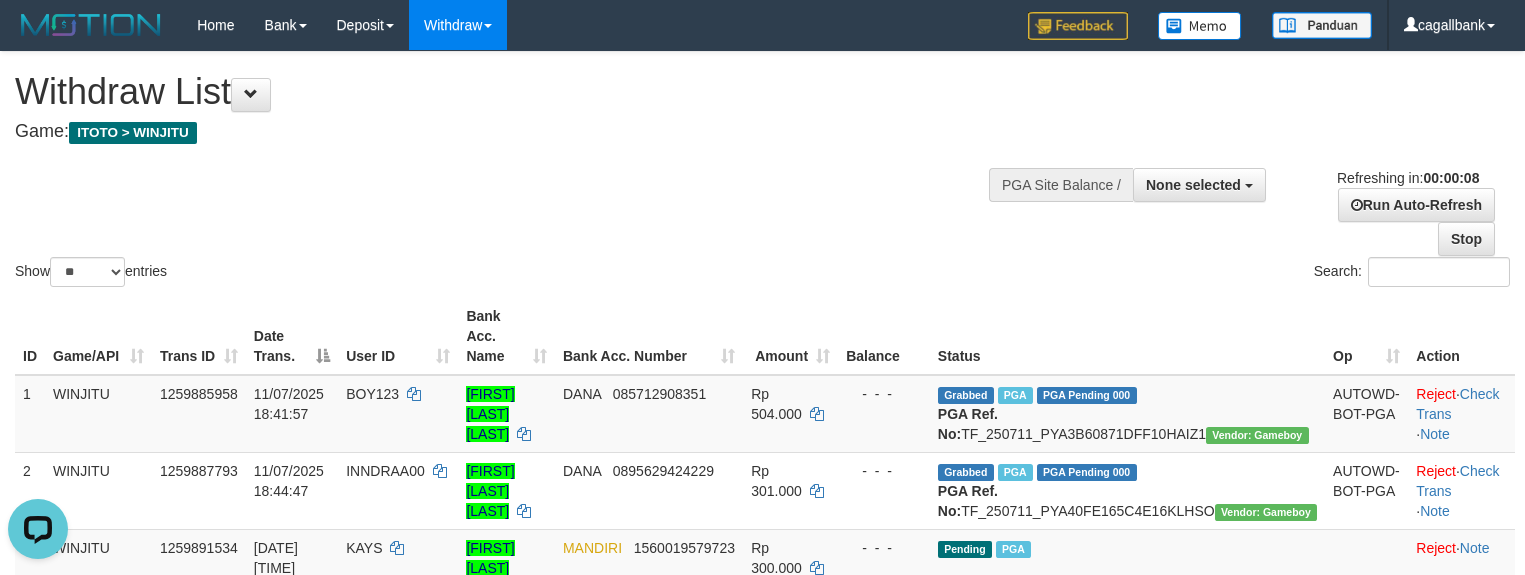 scroll, scrollTop: 0, scrollLeft: 0, axis: both 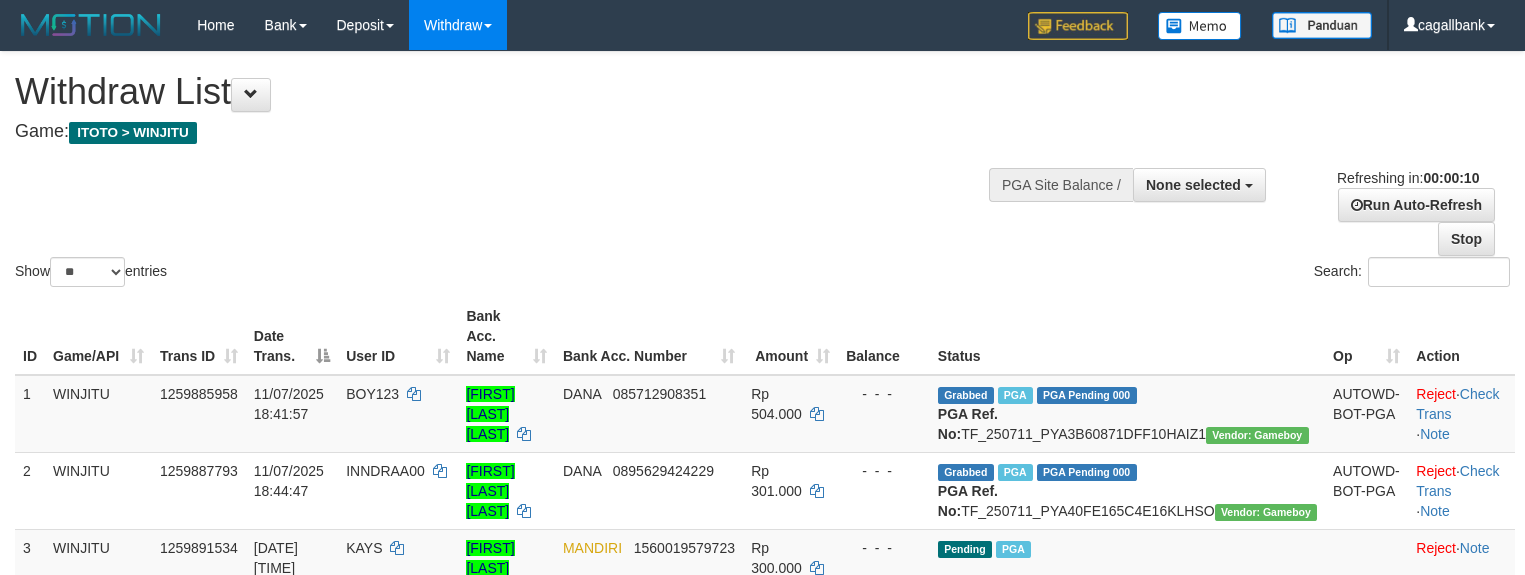 select 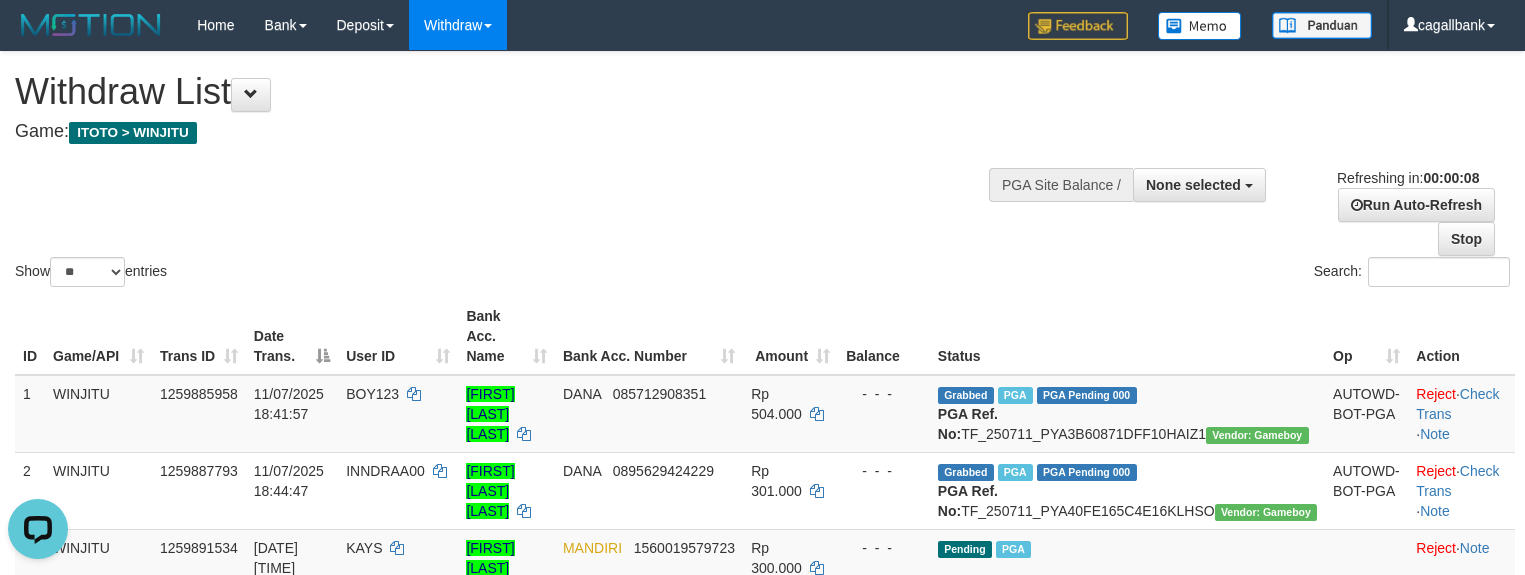 scroll, scrollTop: 0, scrollLeft: 0, axis: both 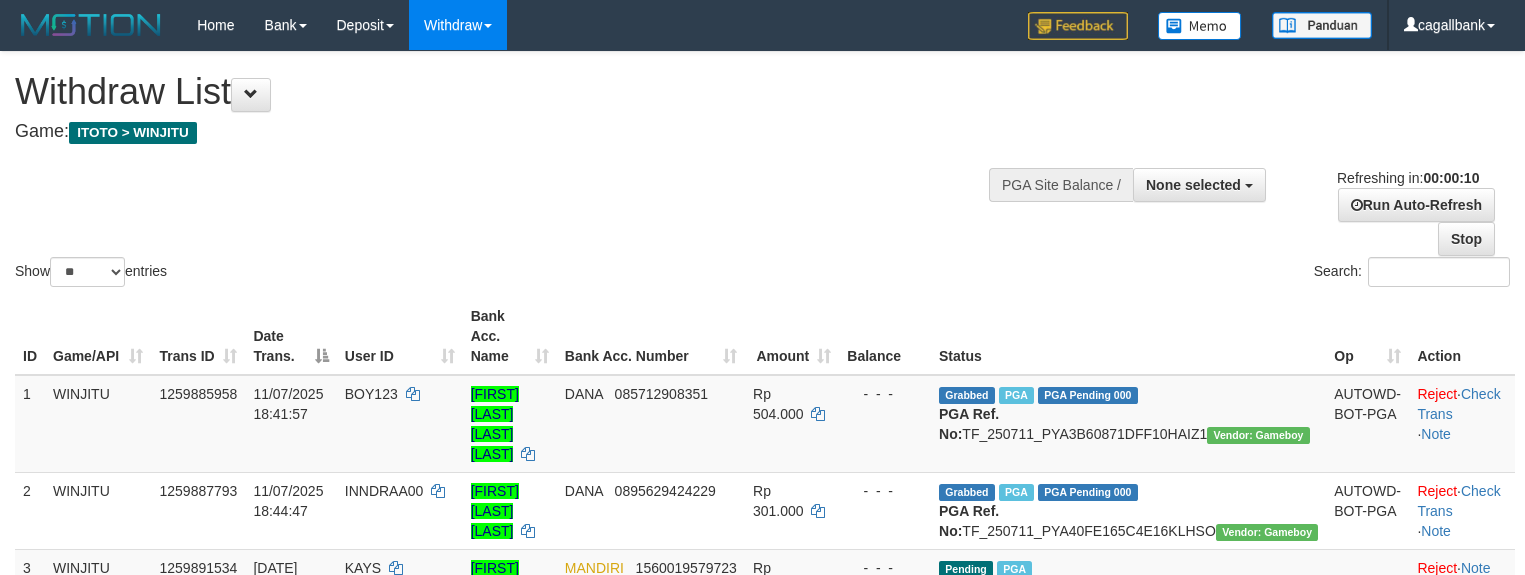 select 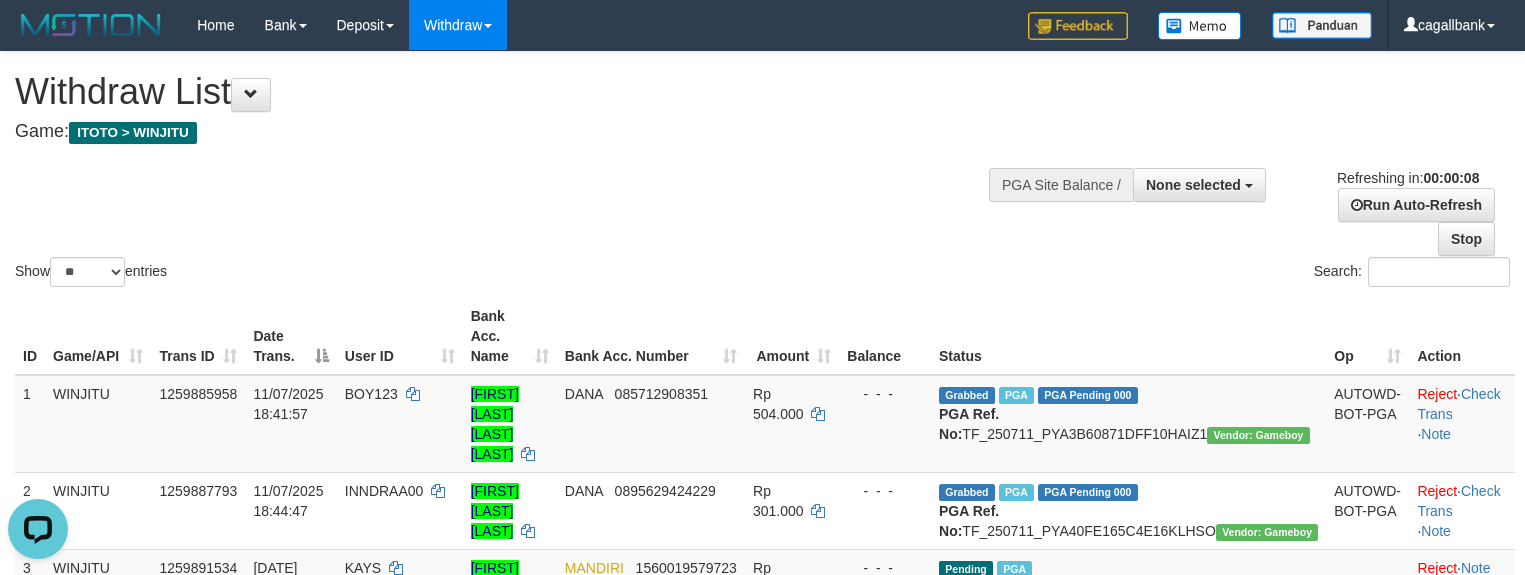 scroll, scrollTop: 0, scrollLeft: 0, axis: both 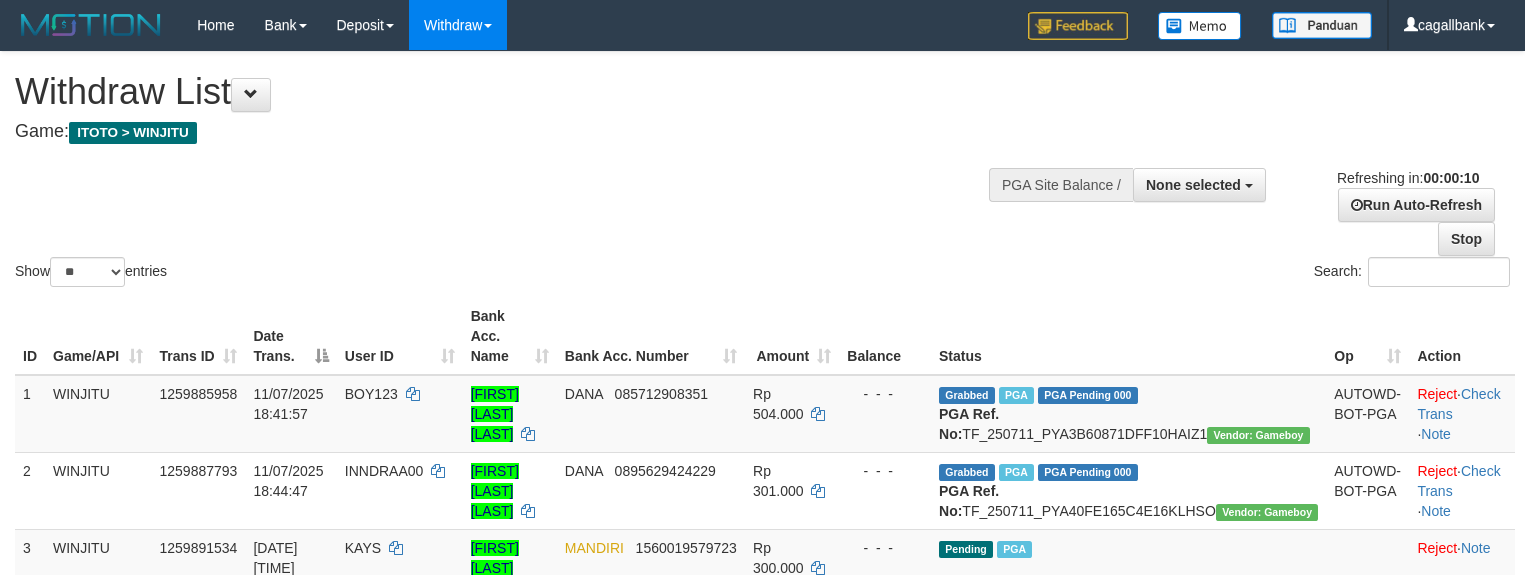 select 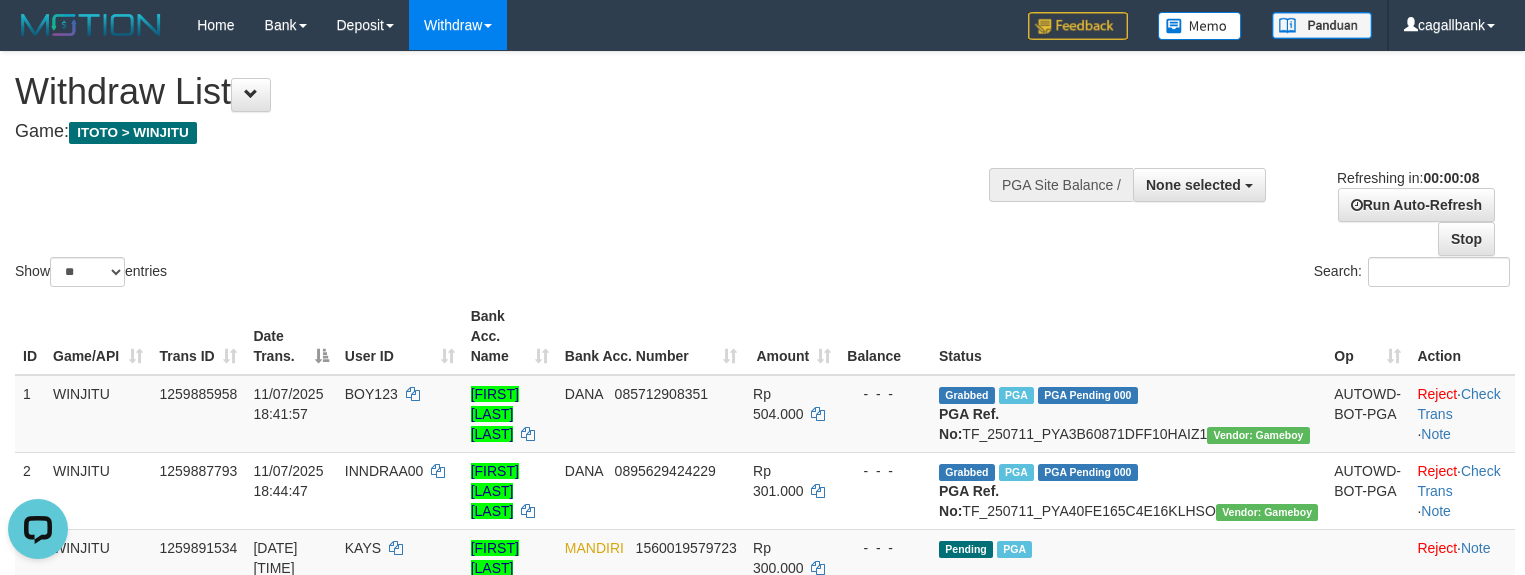 scroll, scrollTop: 0, scrollLeft: 0, axis: both 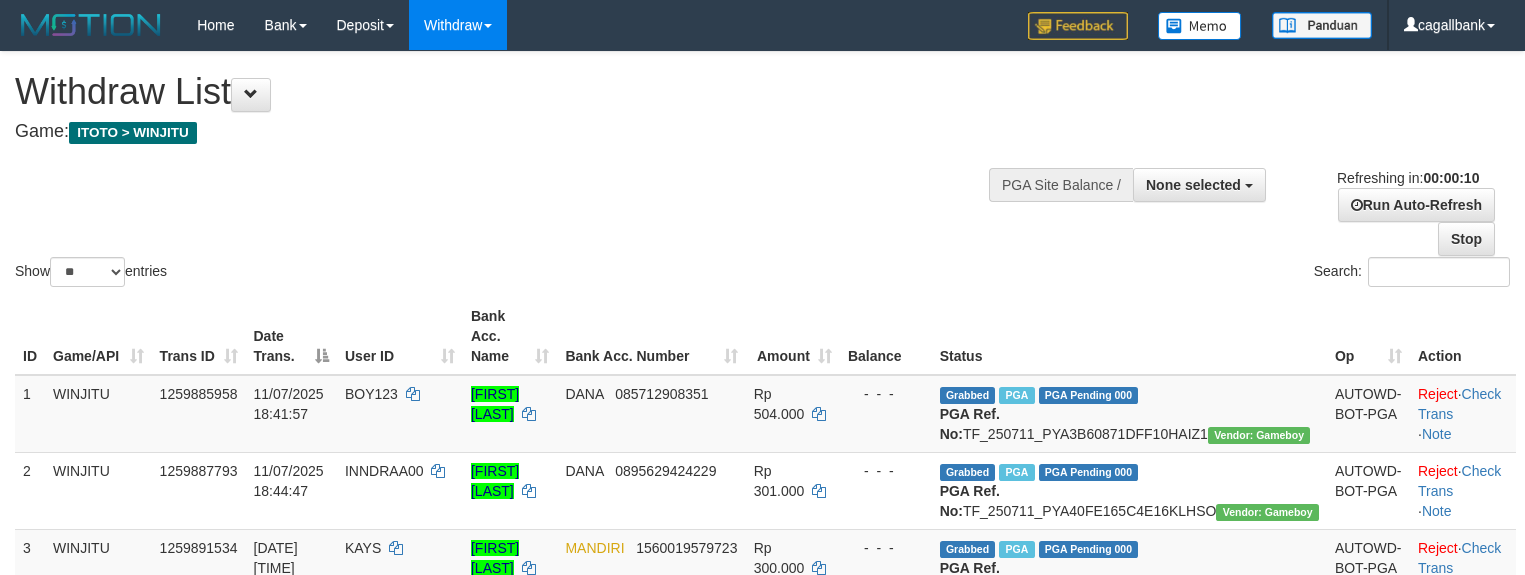 select 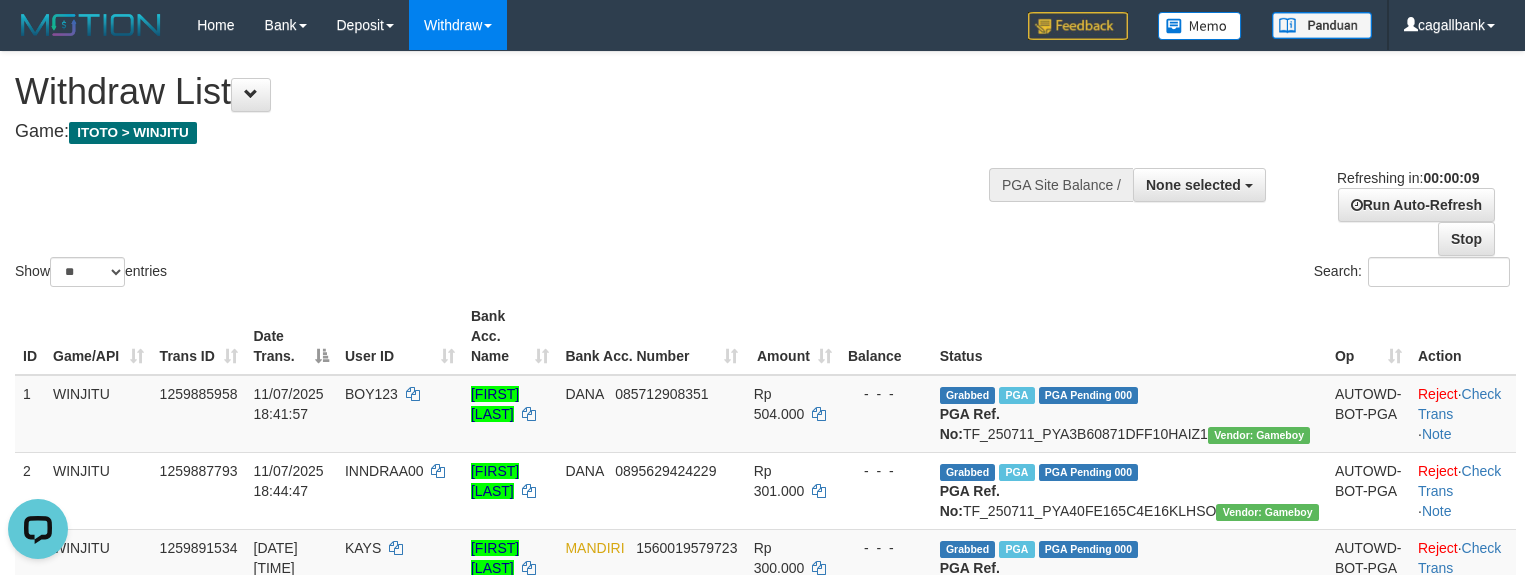 scroll, scrollTop: 0, scrollLeft: 0, axis: both 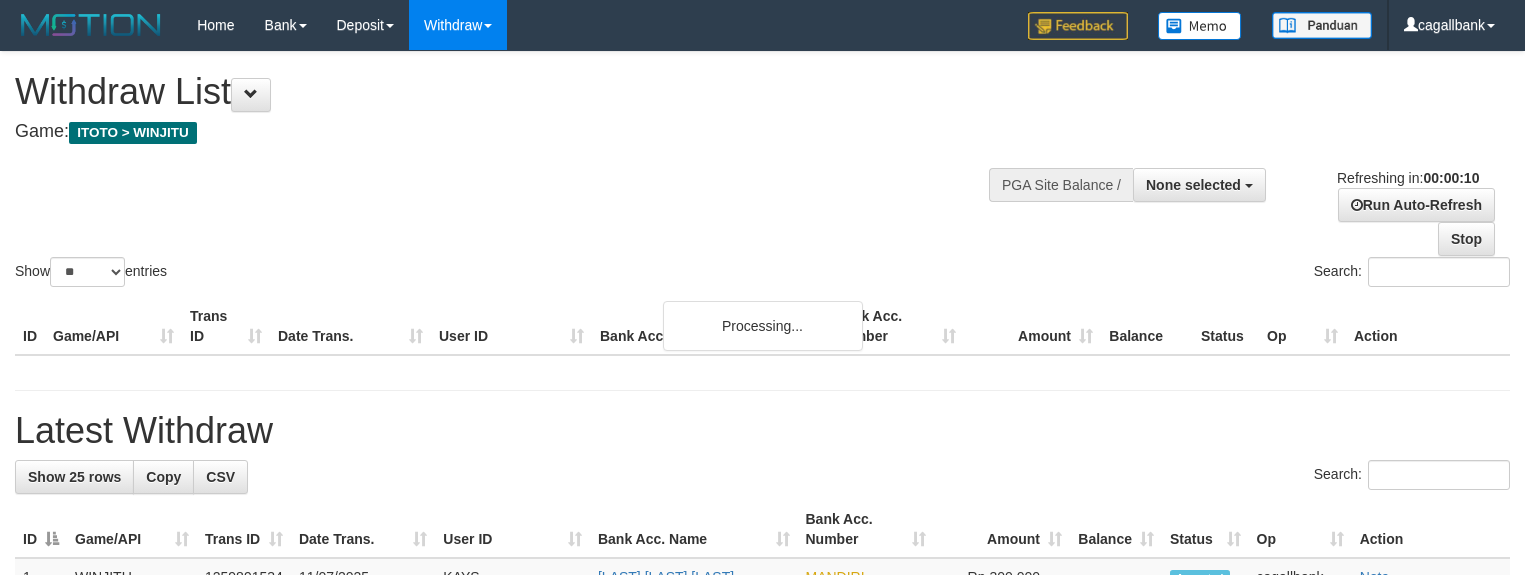 select 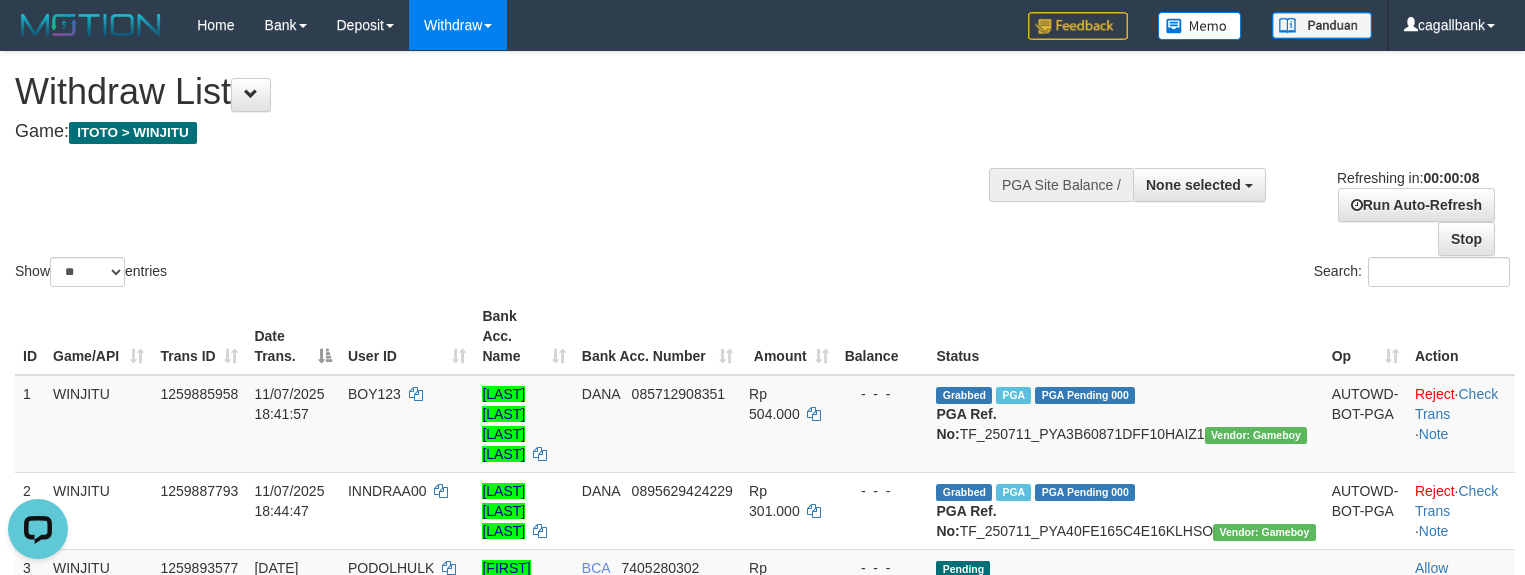 scroll, scrollTop: 0, scrollLeft: 0, axis: both 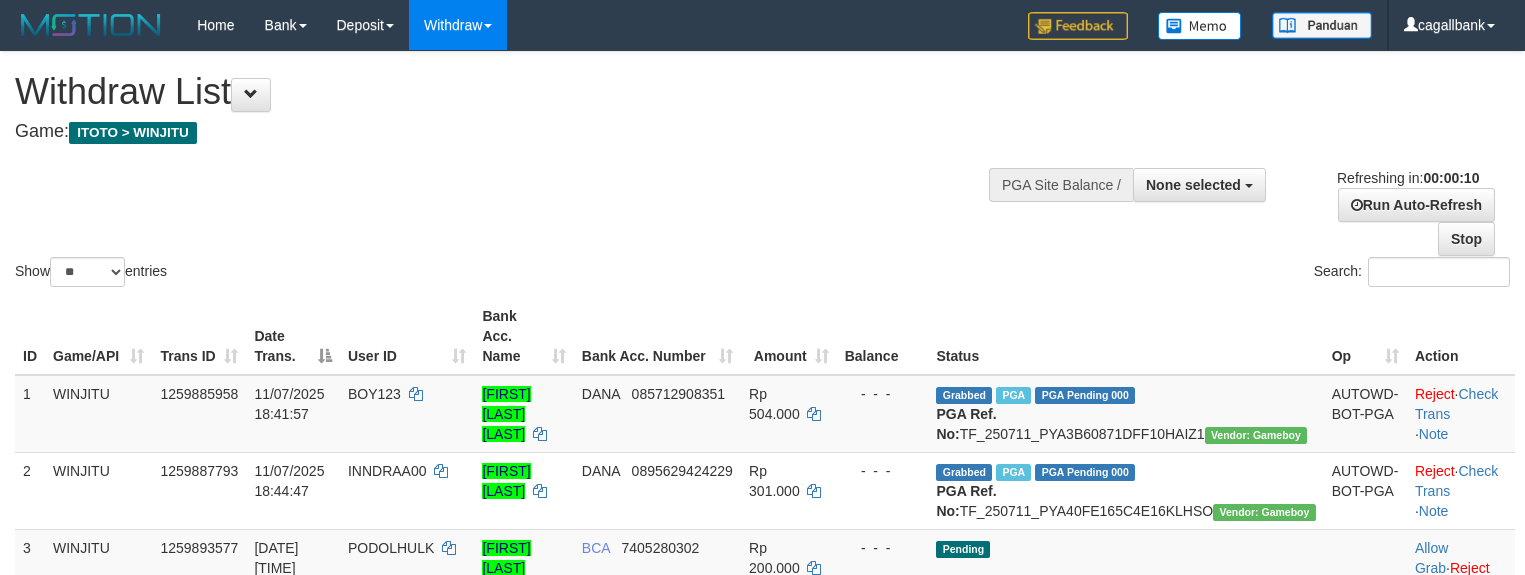 select 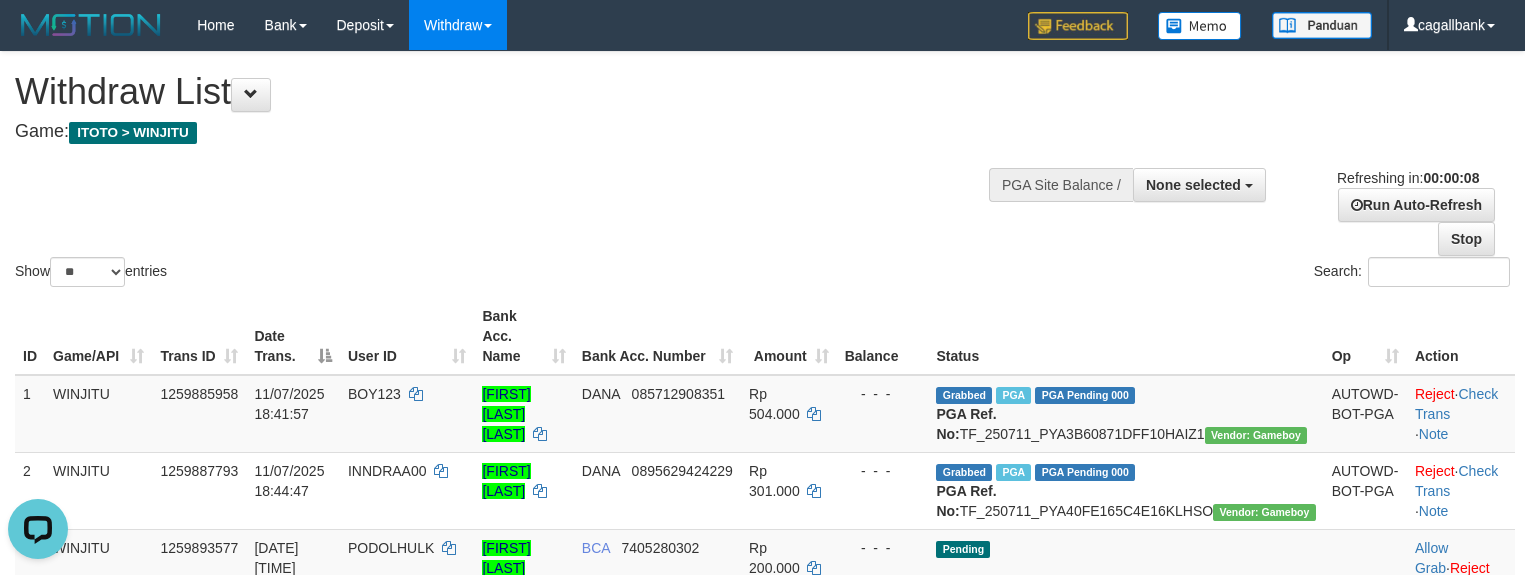 scroll, scrollTop: 0, scrollLeft: 0, axis: both 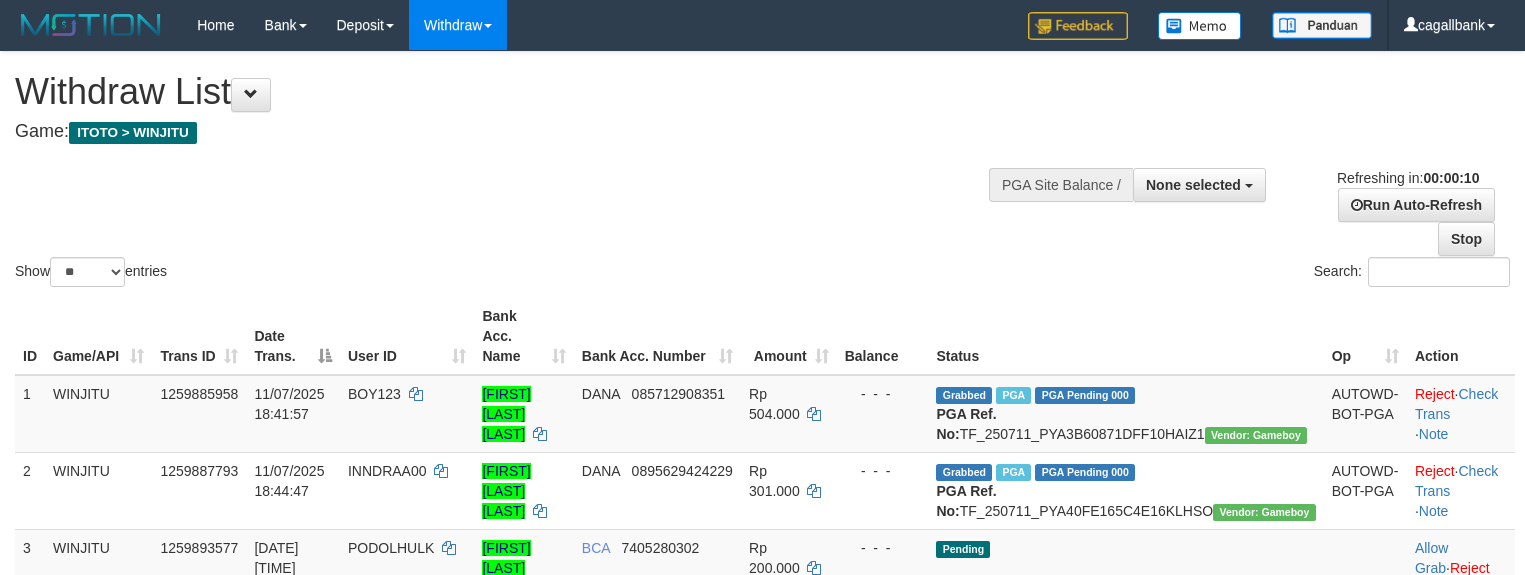 select 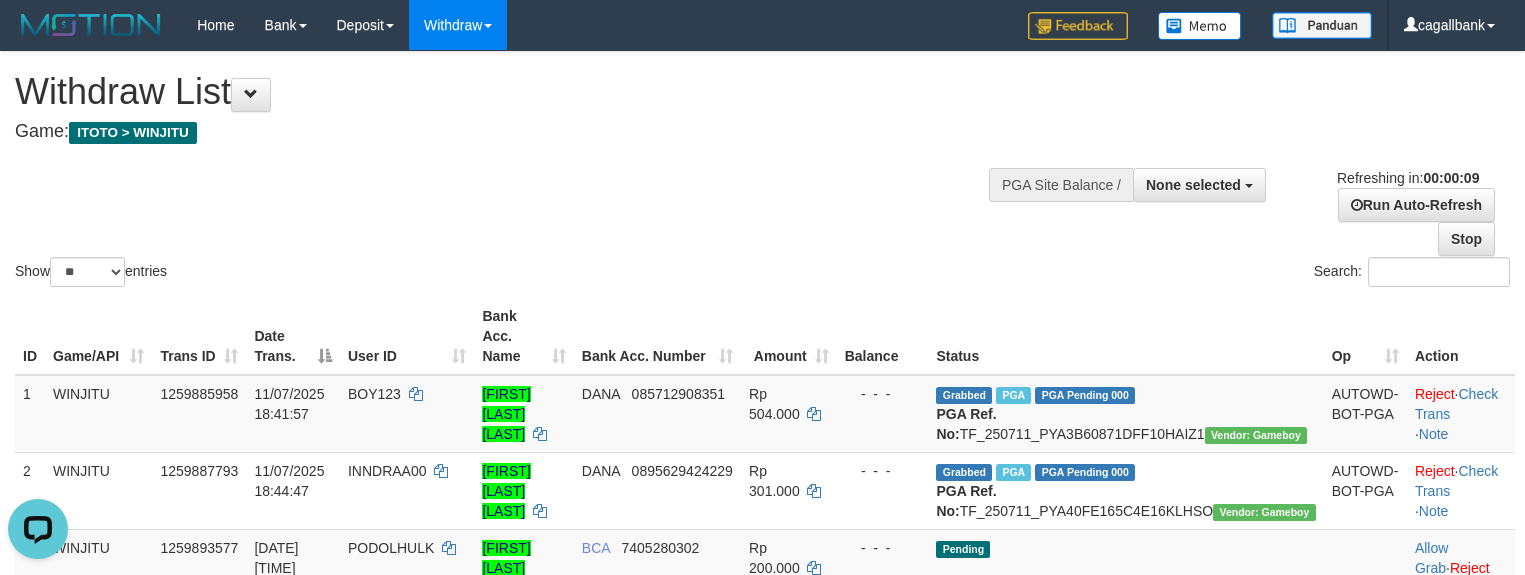 scroll, scrollTop: 0, scrollLeft: 0, axis: both 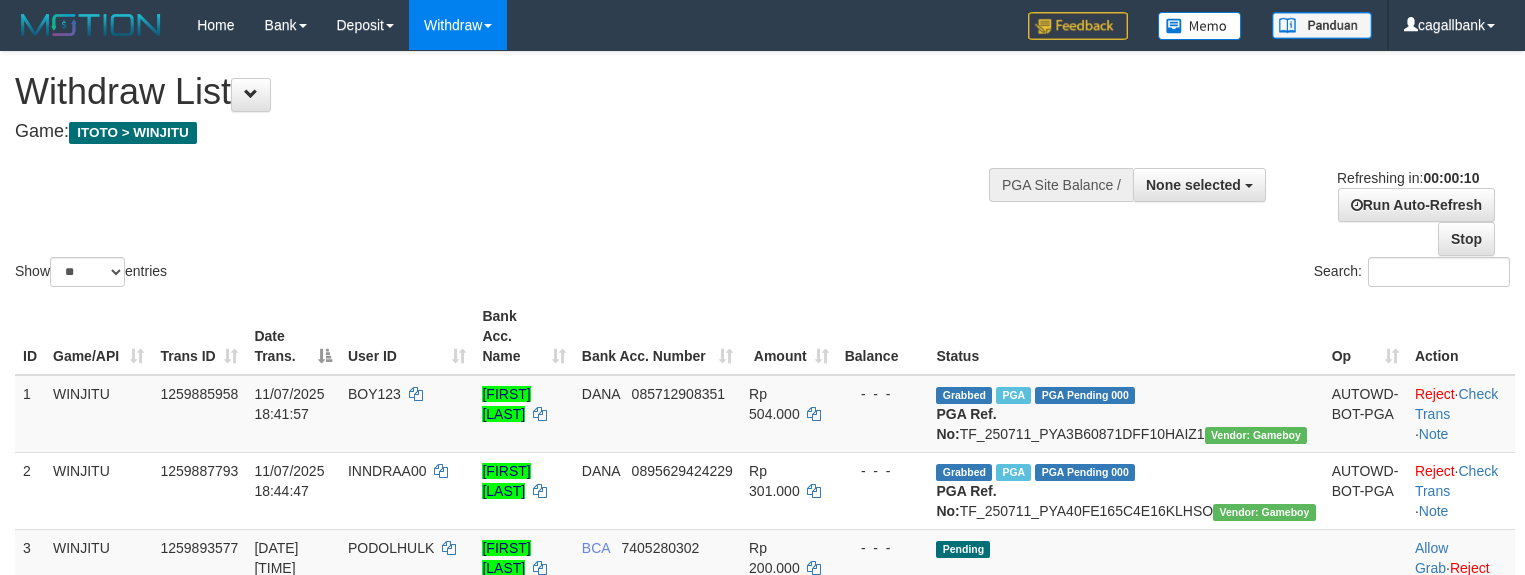 select 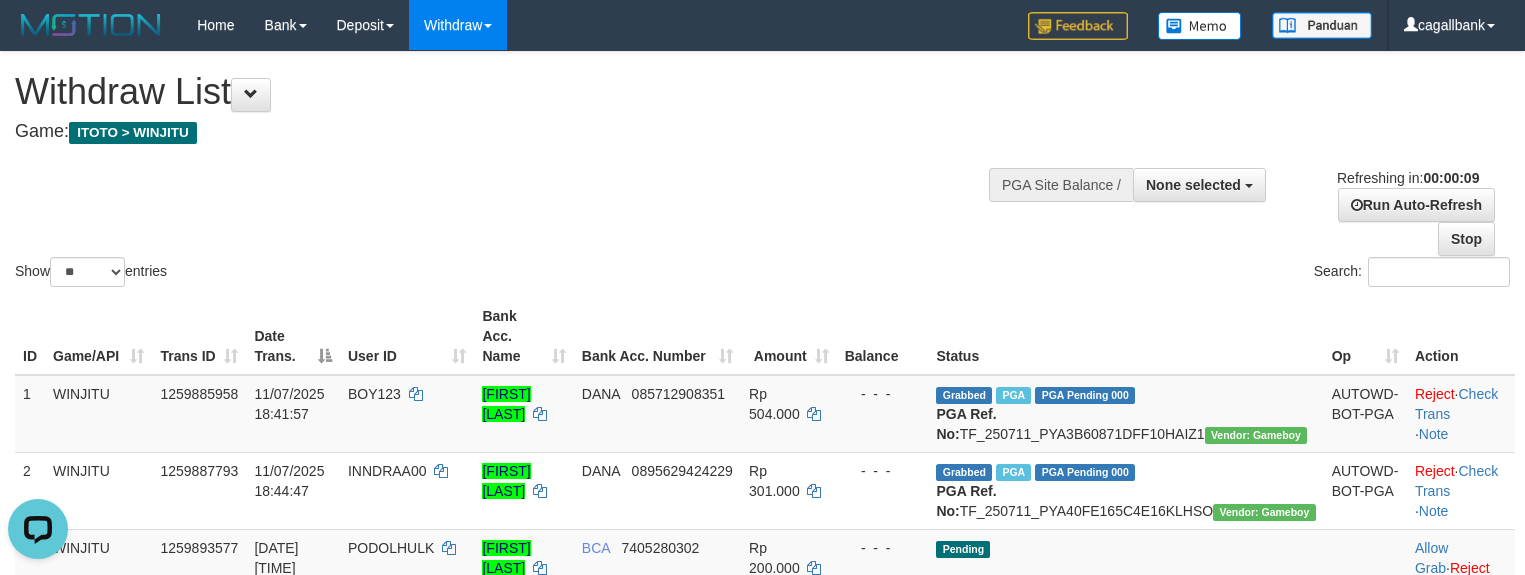 scroll, scrollTop: 0, scrollLeft: 0, axis: both 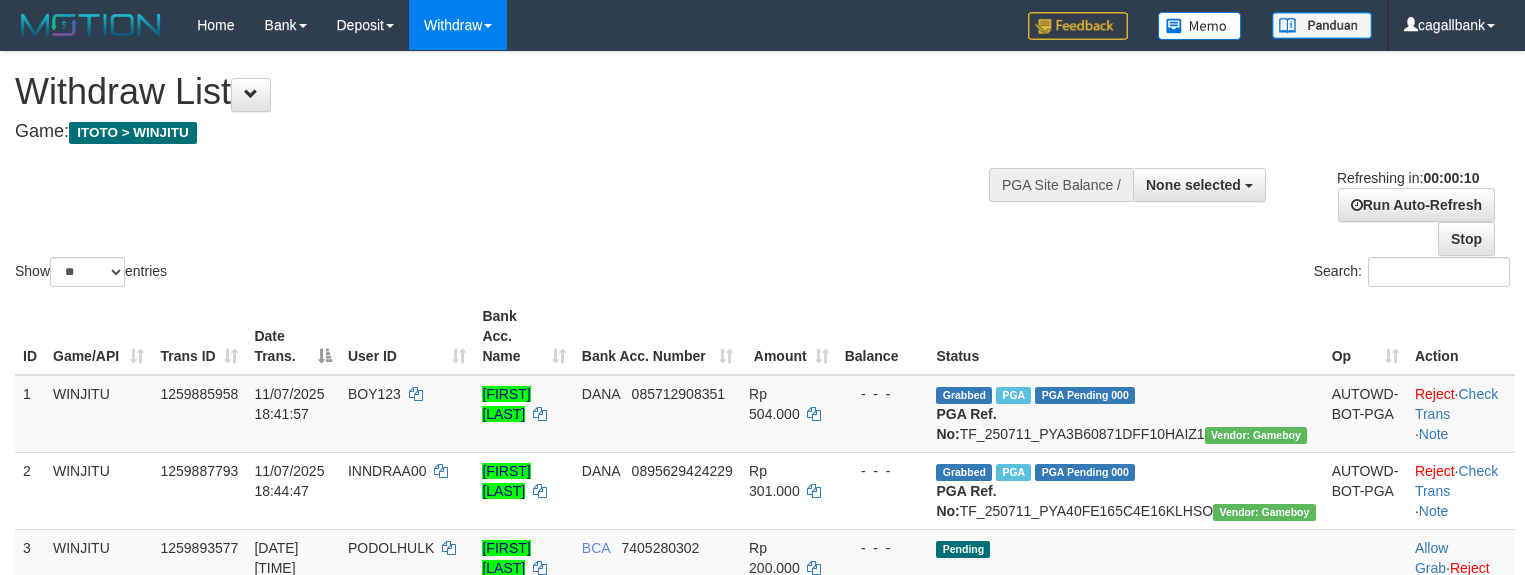select 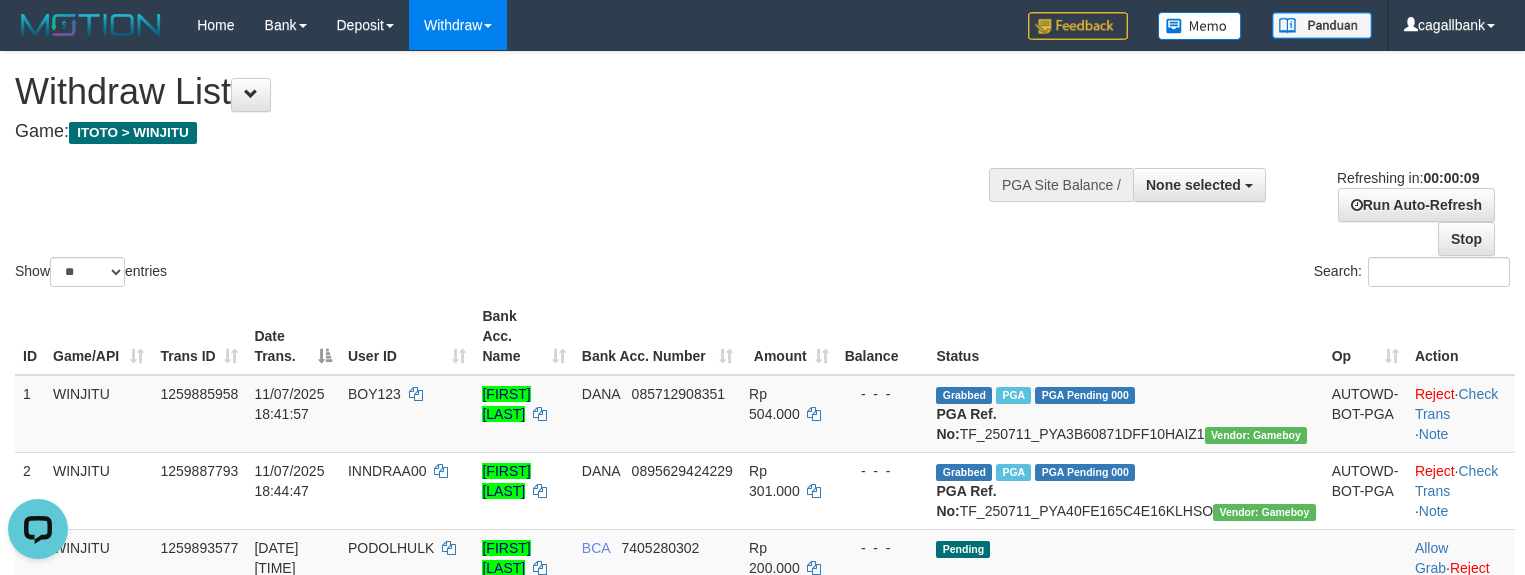 scroll, scrollTop: 0, scrollLeft: 0, axis: both 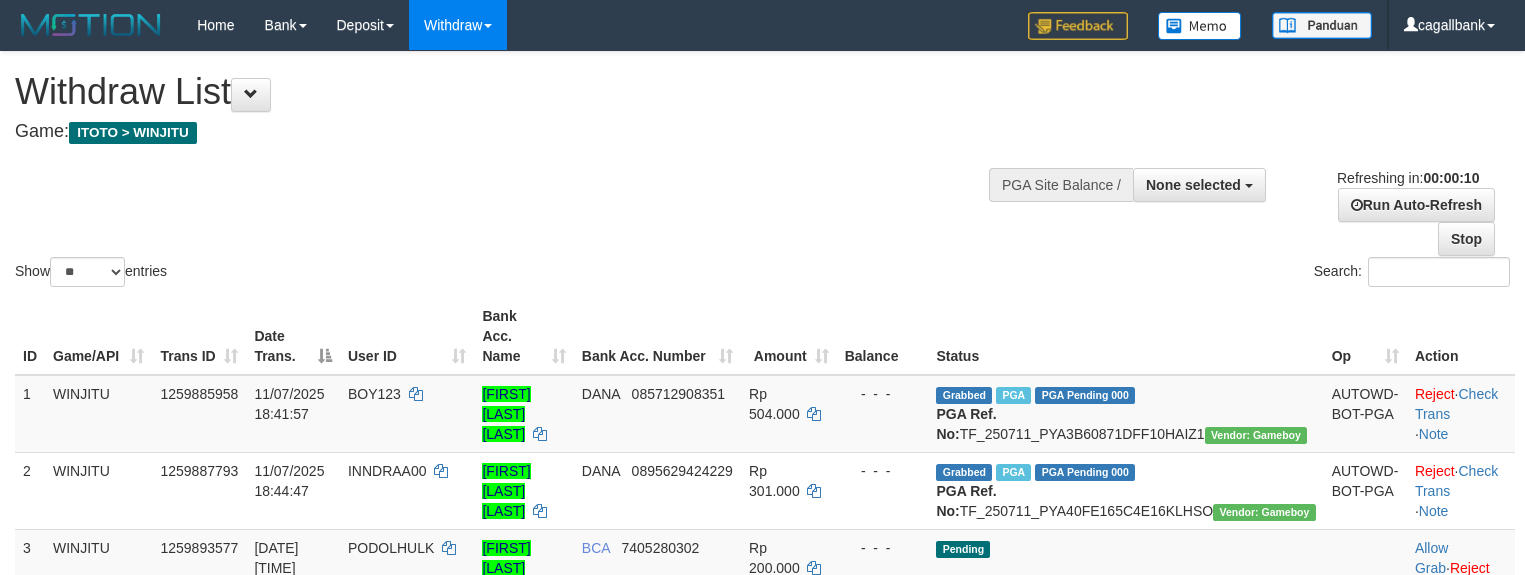 select 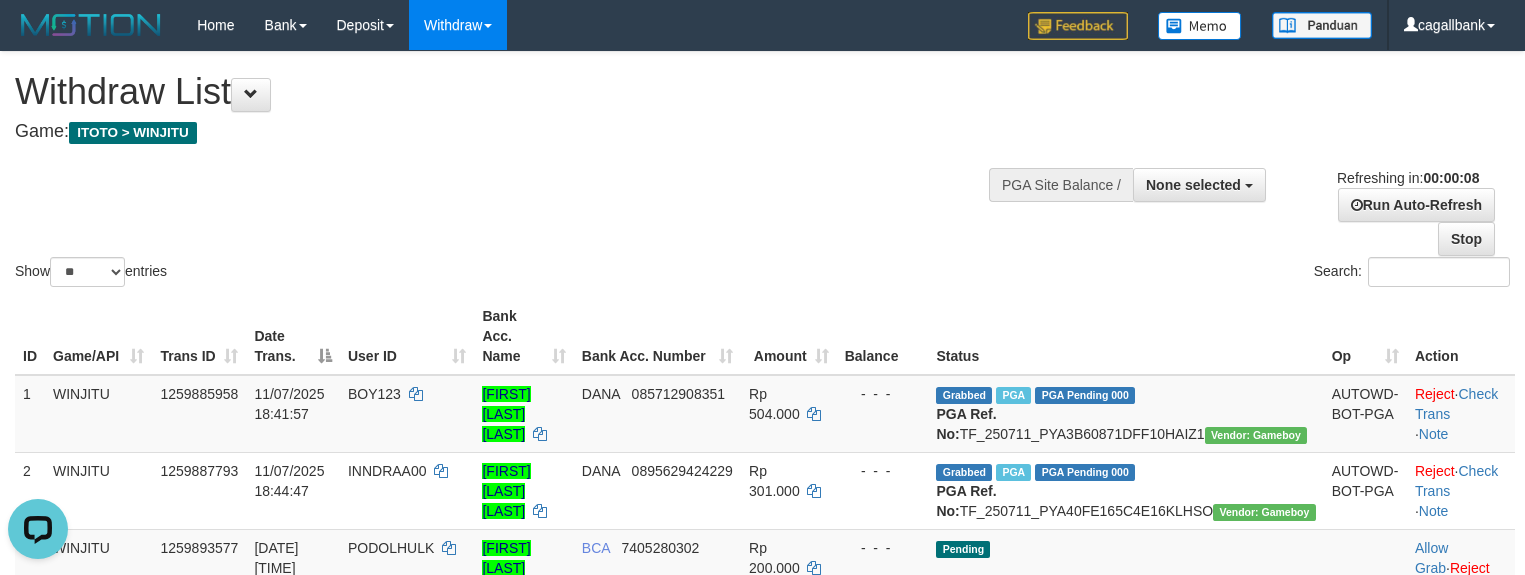scroll, scrollTop: 0, scrollLeft: 0, axis: both 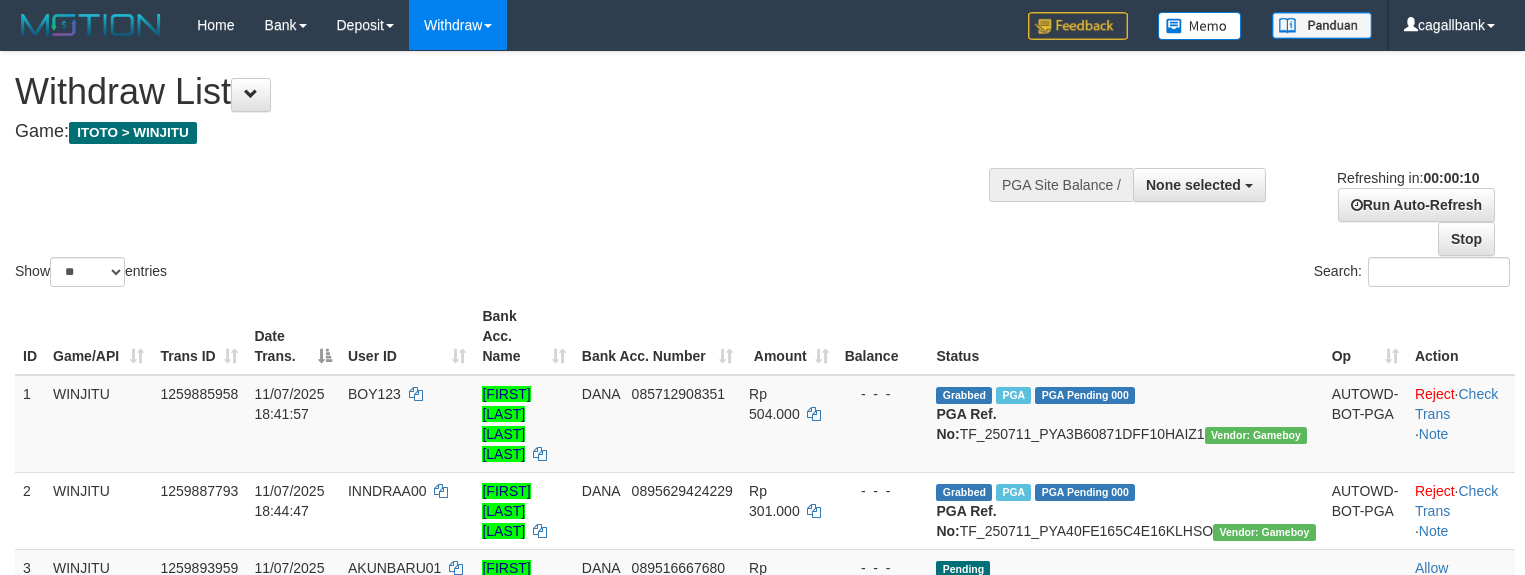 select 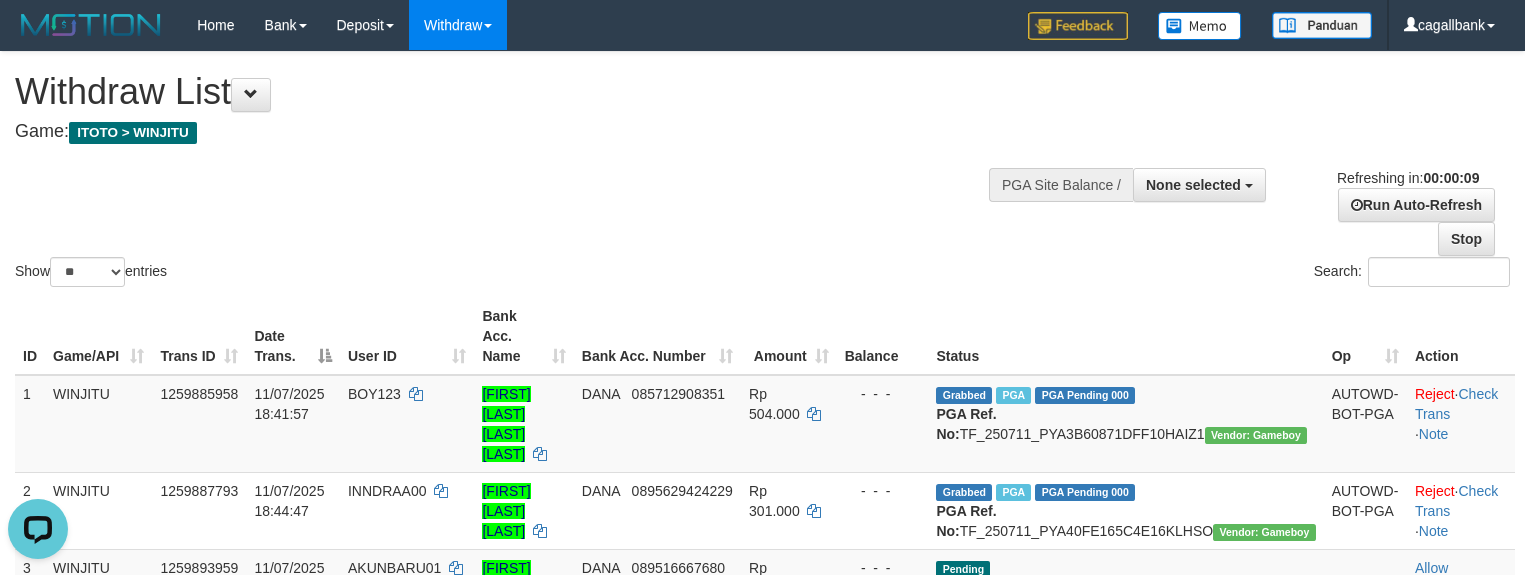 scroll, scrollTop: 0, scrollLeft: 0, axis: both 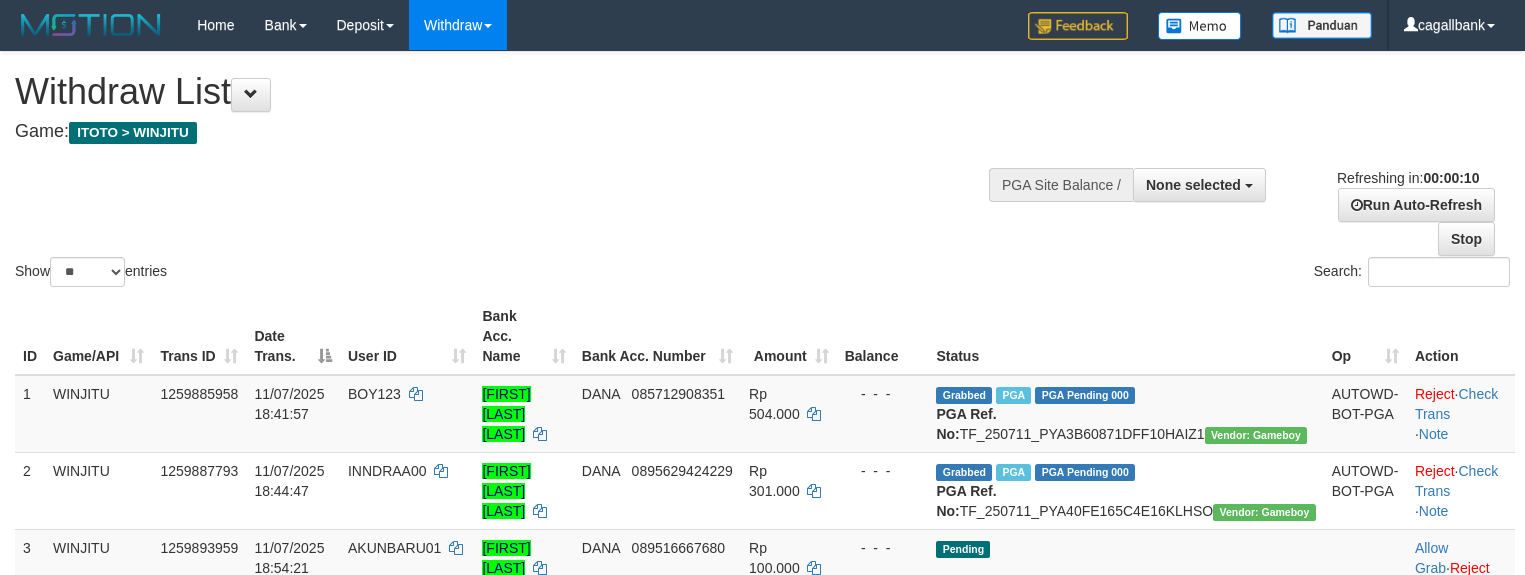 select 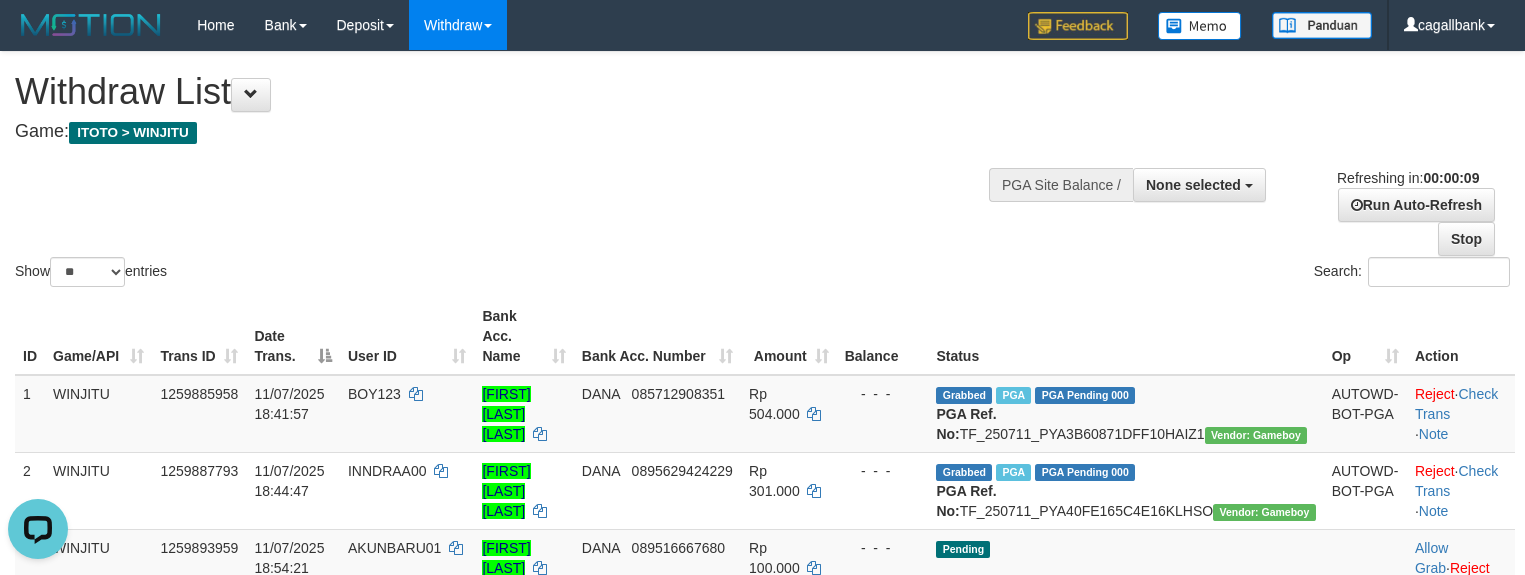 scroll, scrollTop: 0, scrollLeft: 0, axis: both 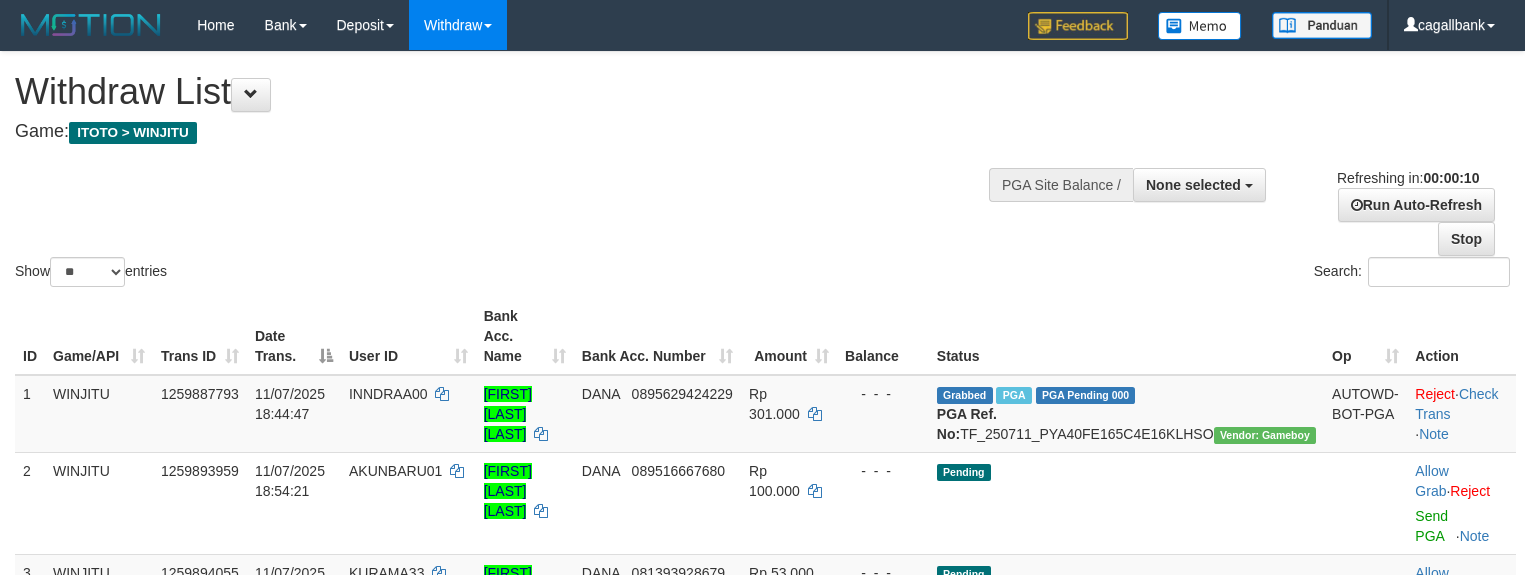 select 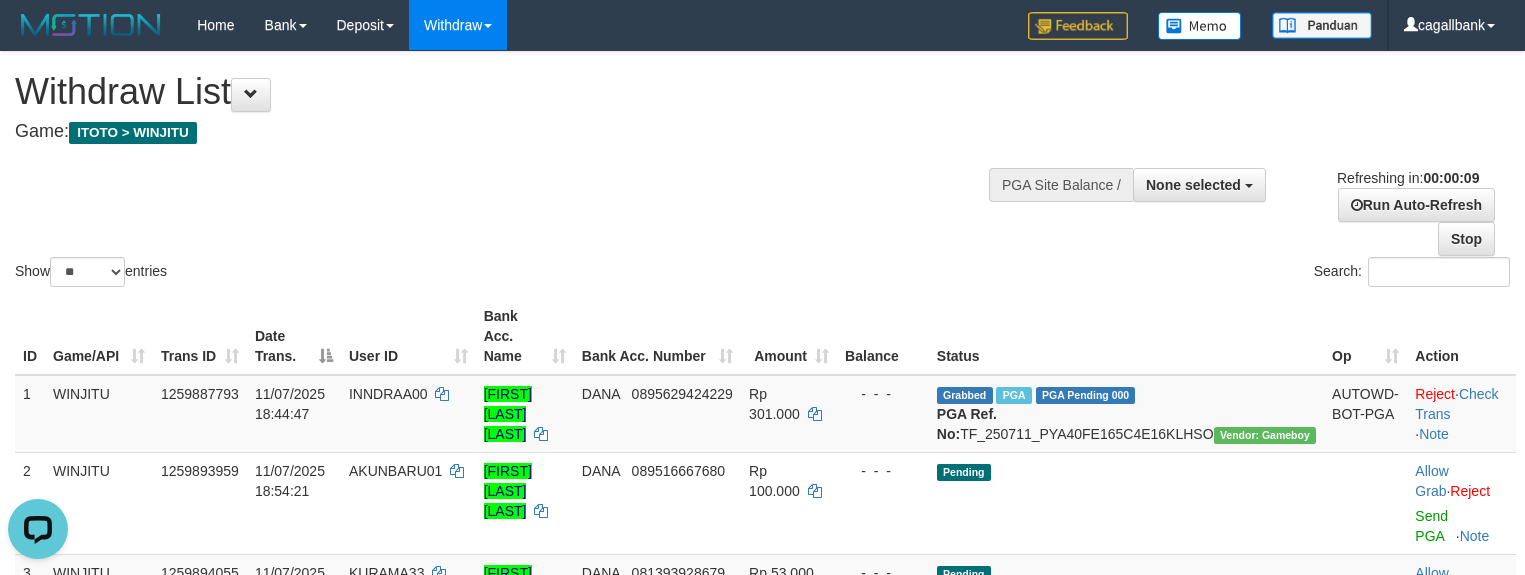 scroll, scrollTop: 0, scrollLeft: 0, axis: both 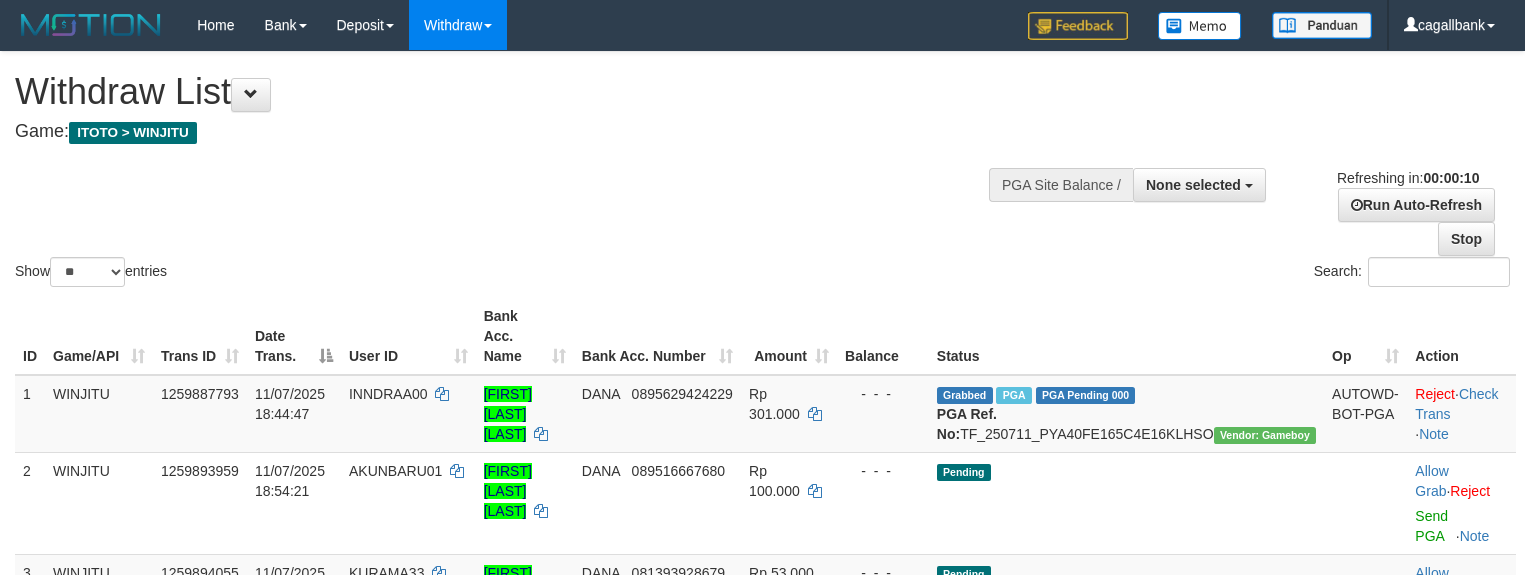 select 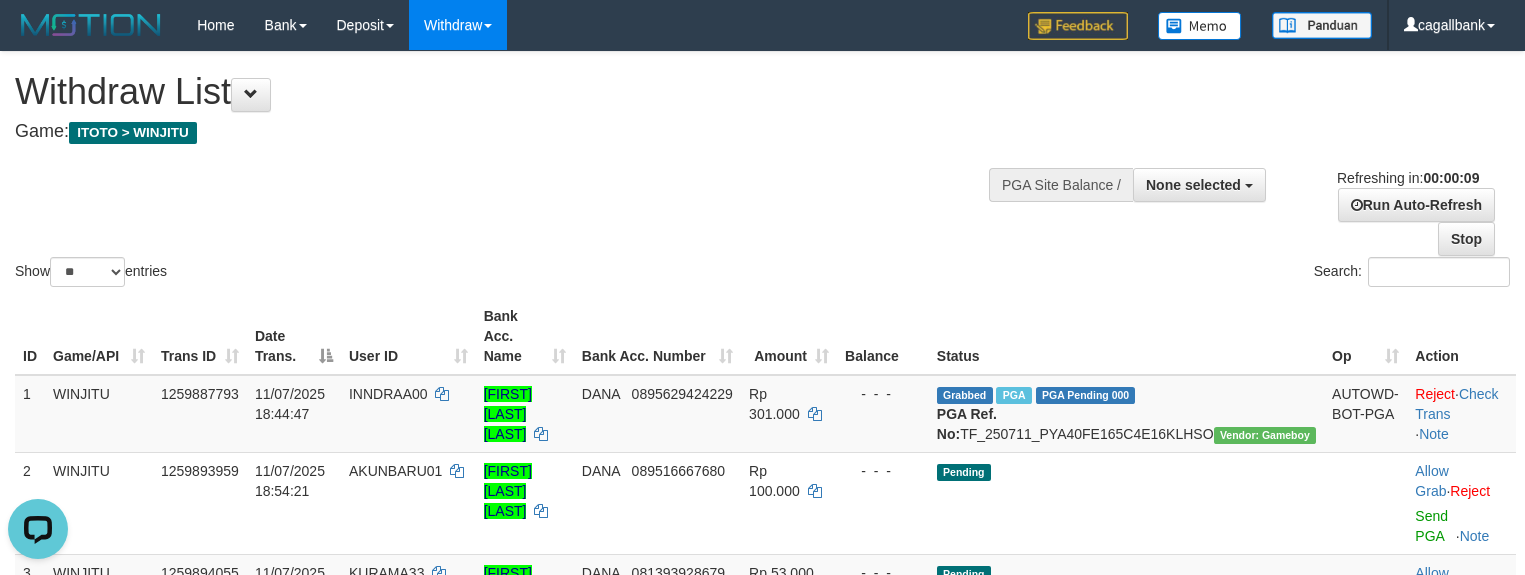 scroll, scrollTop: 0, scrollLeft: 0, axis: both 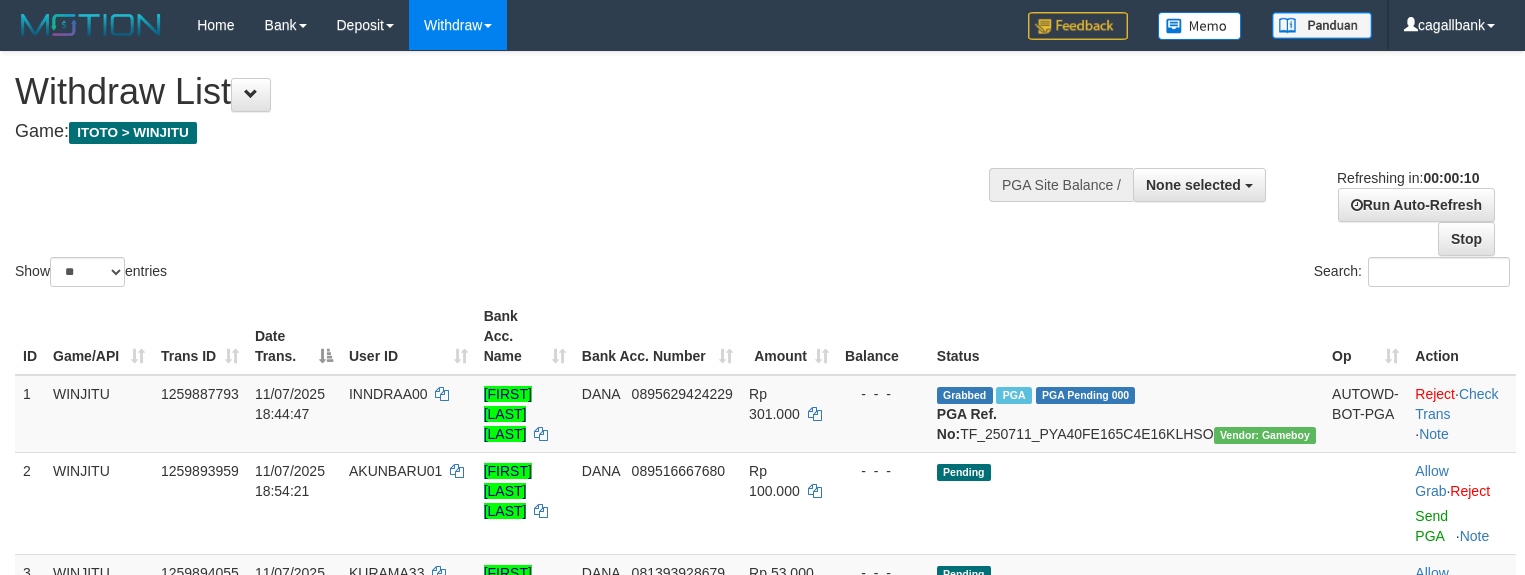select 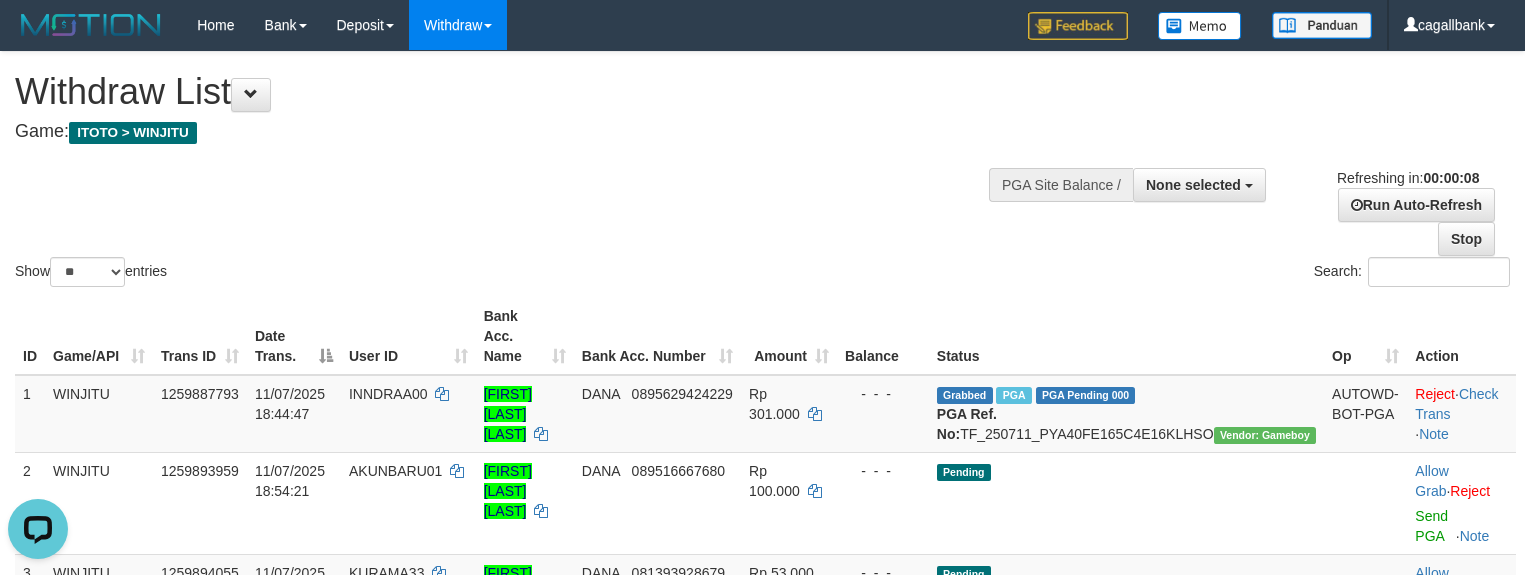 scroll, scrollTop: 0, scrollLeft: 0, axis: both 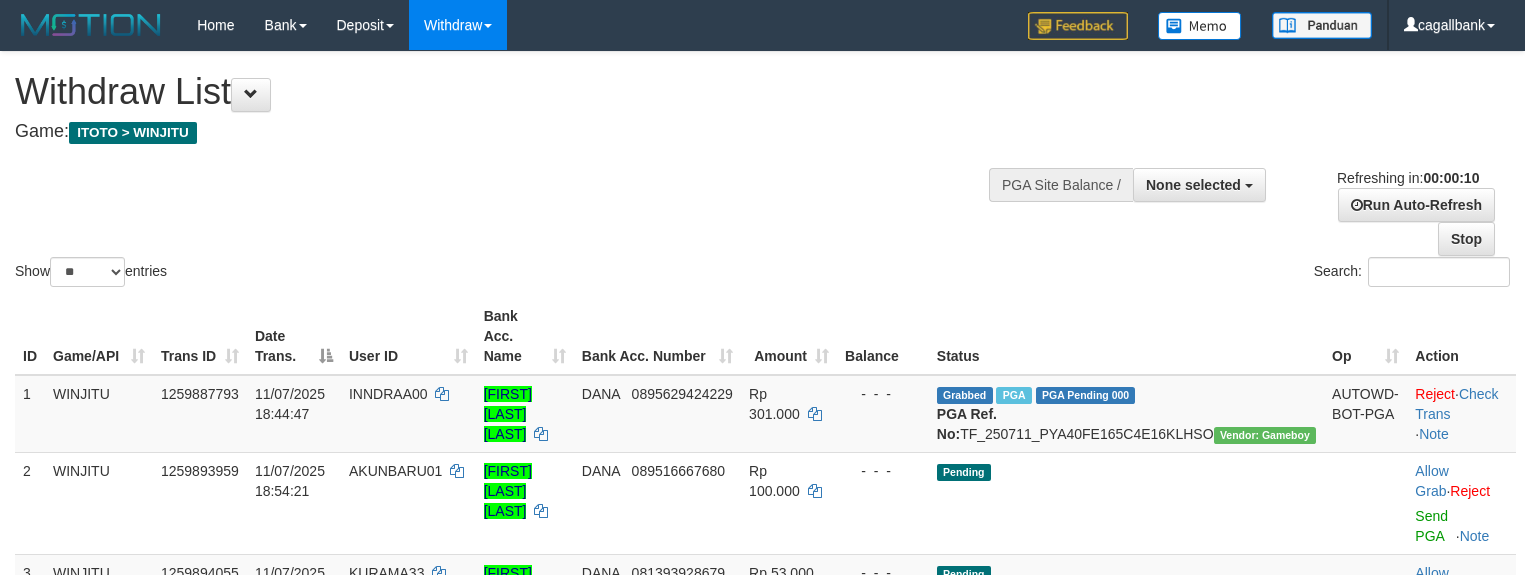 select 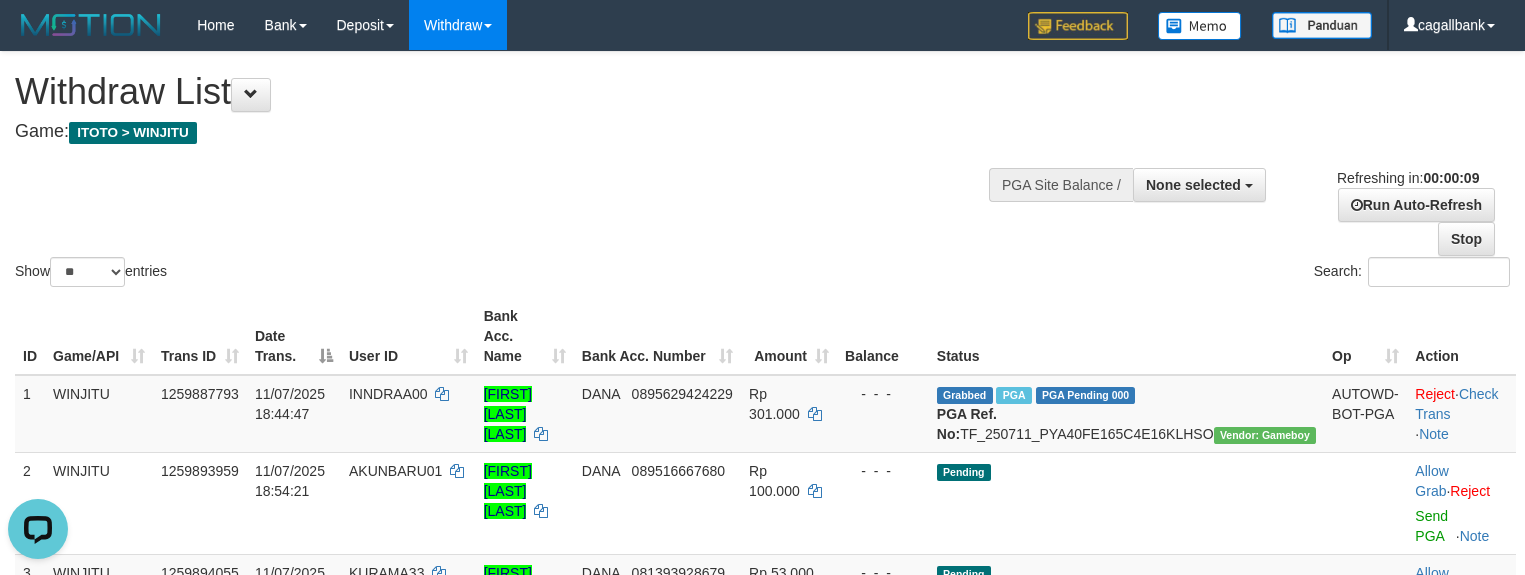 scroll, scrollTop: 0, scrollLeft: 0, axis: both 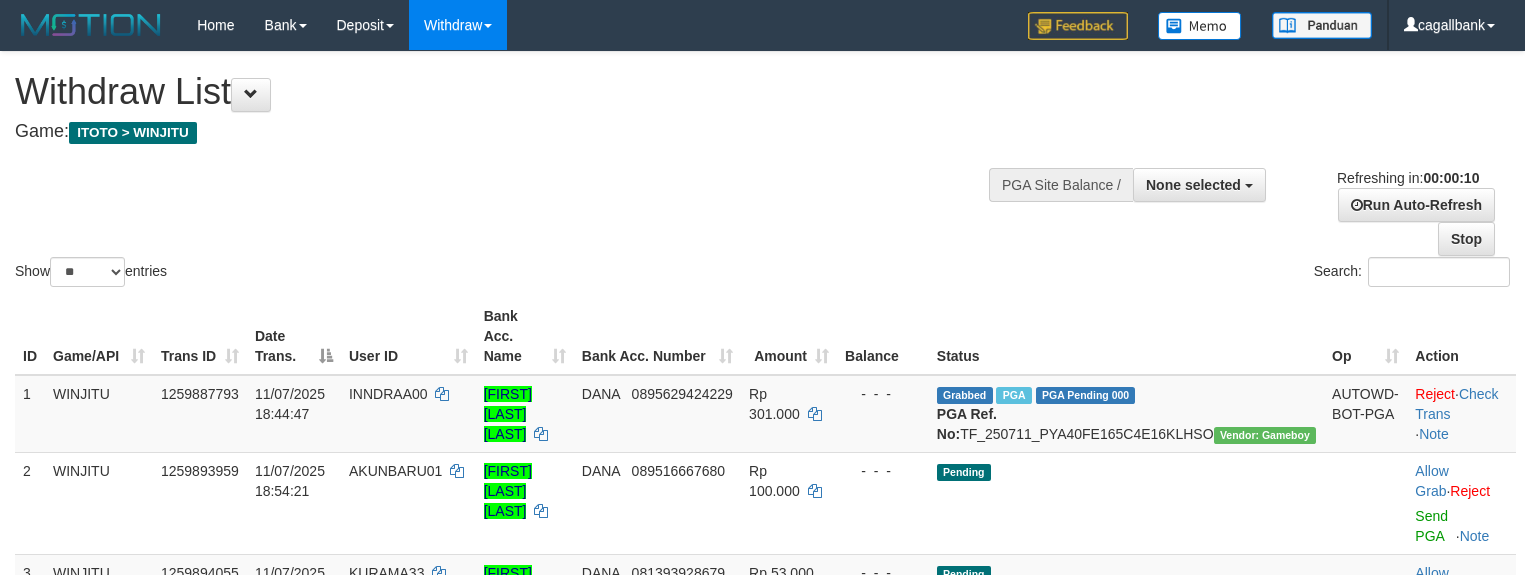 select 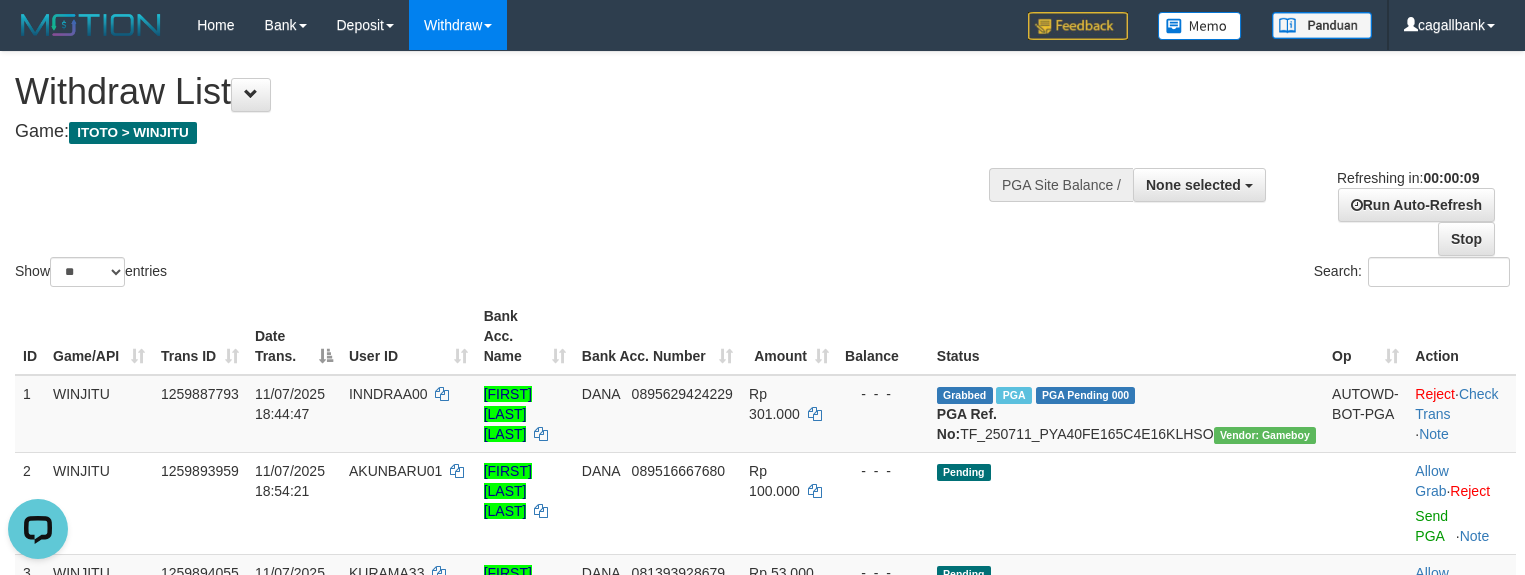 scroll, scrollTop: 0, scrollLeft: 0, axis: both 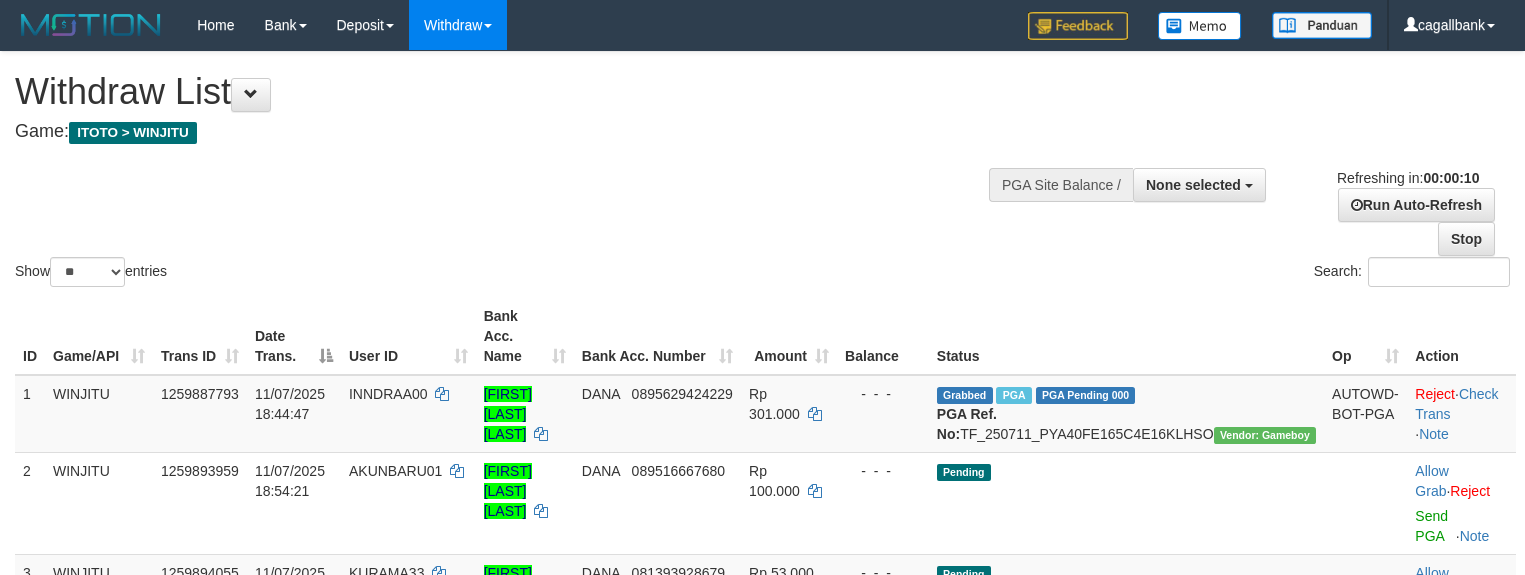 select 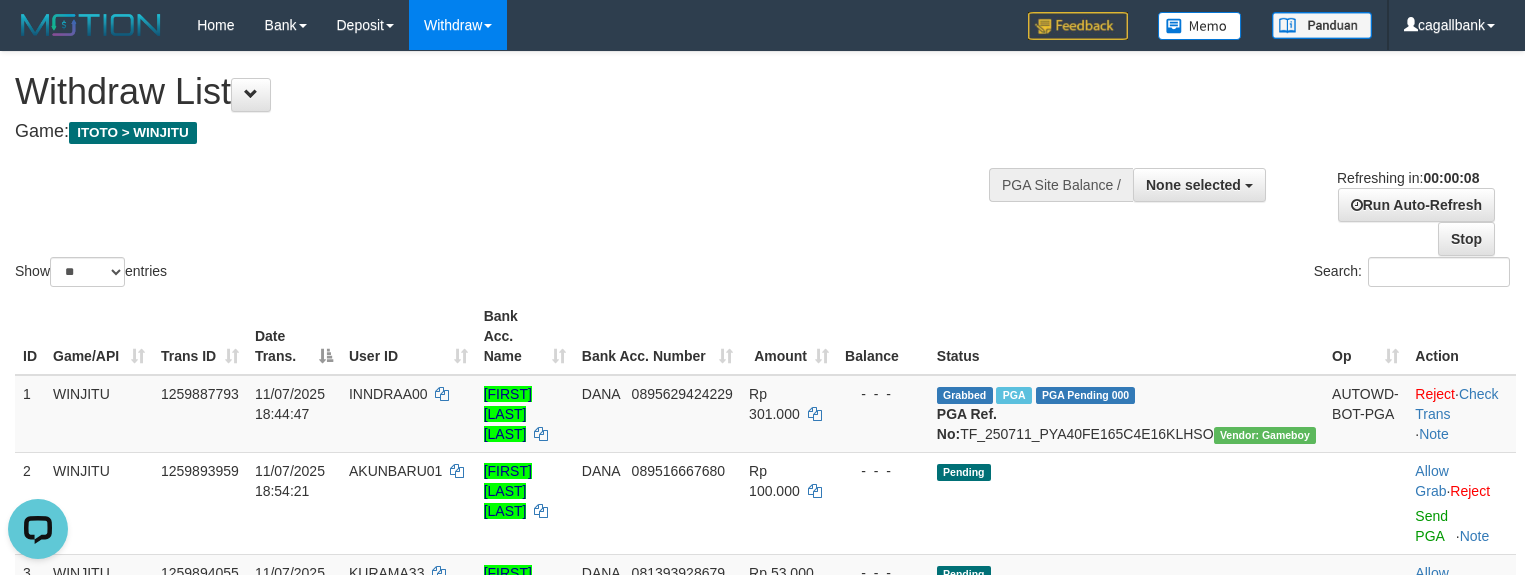 scroll, scrollTop: 0, scrollLeft: 0, axis: both 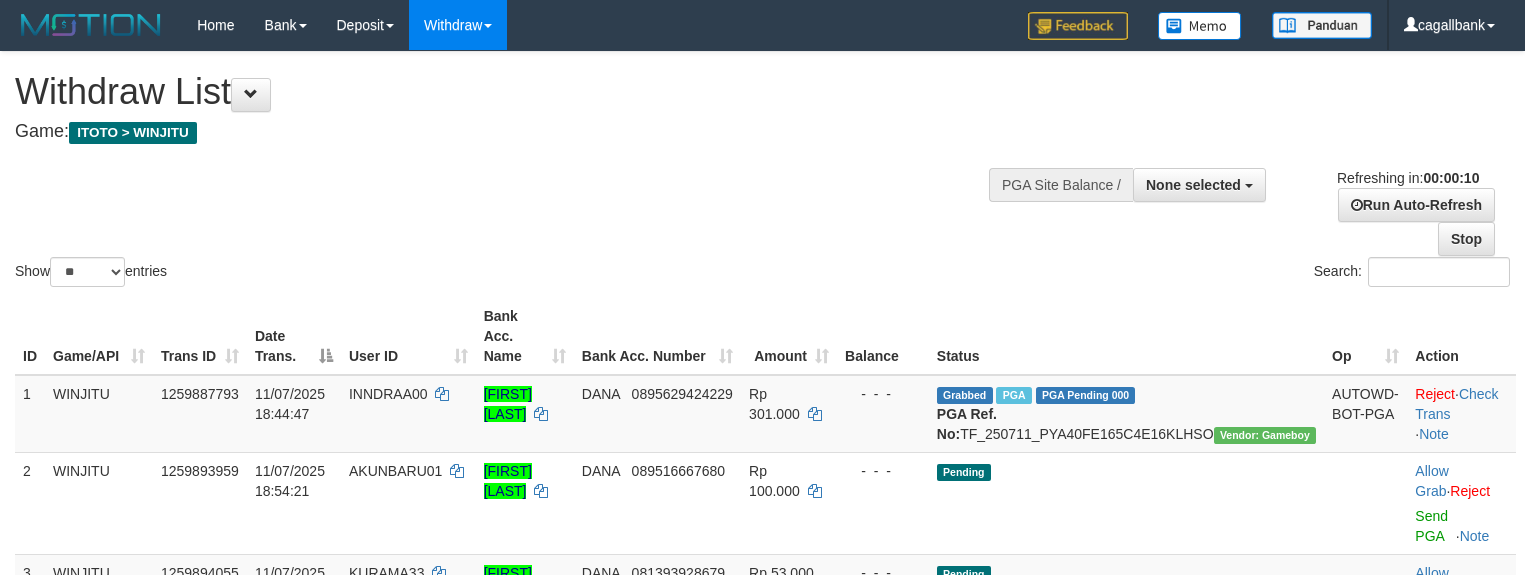 select 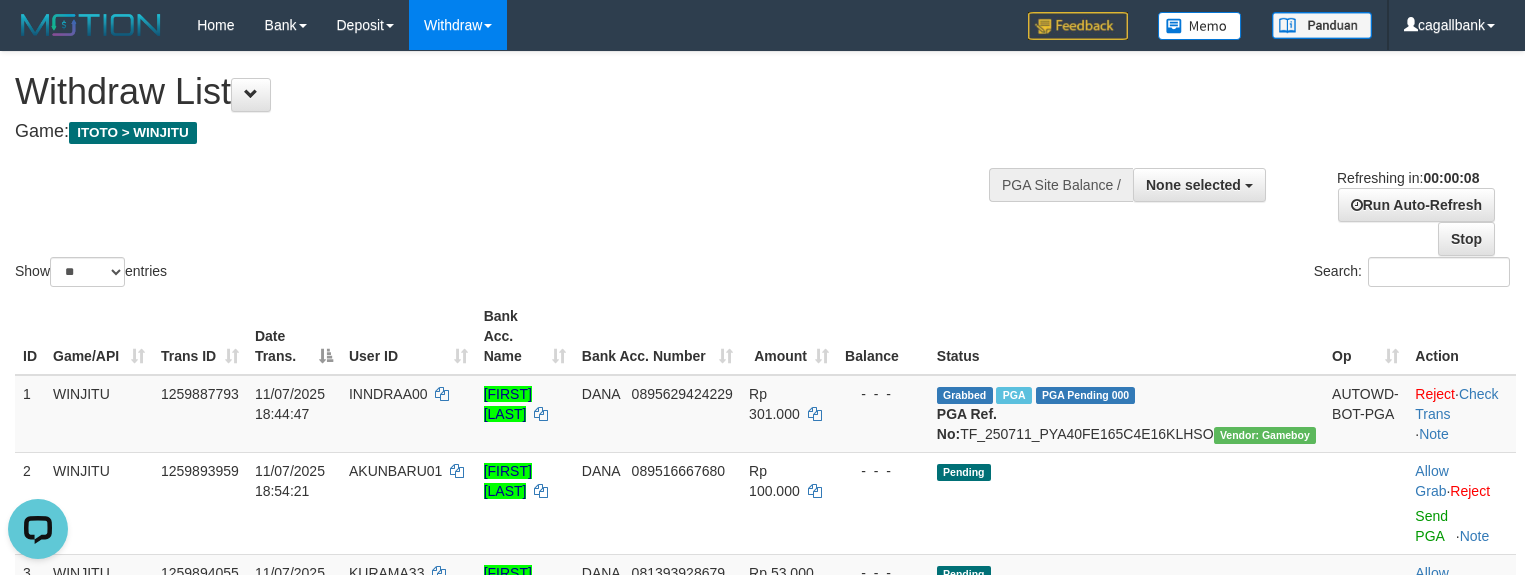 scroll, scrollTop: 0, scrollLeft: 0, axis: both 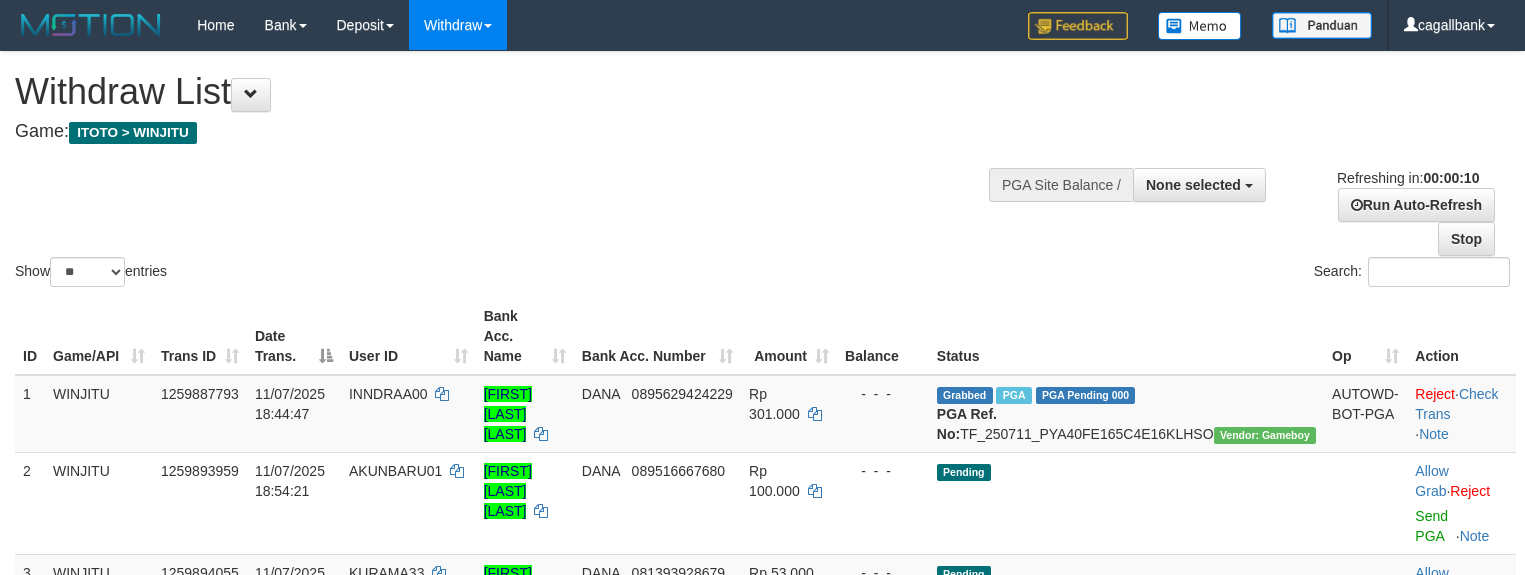 select 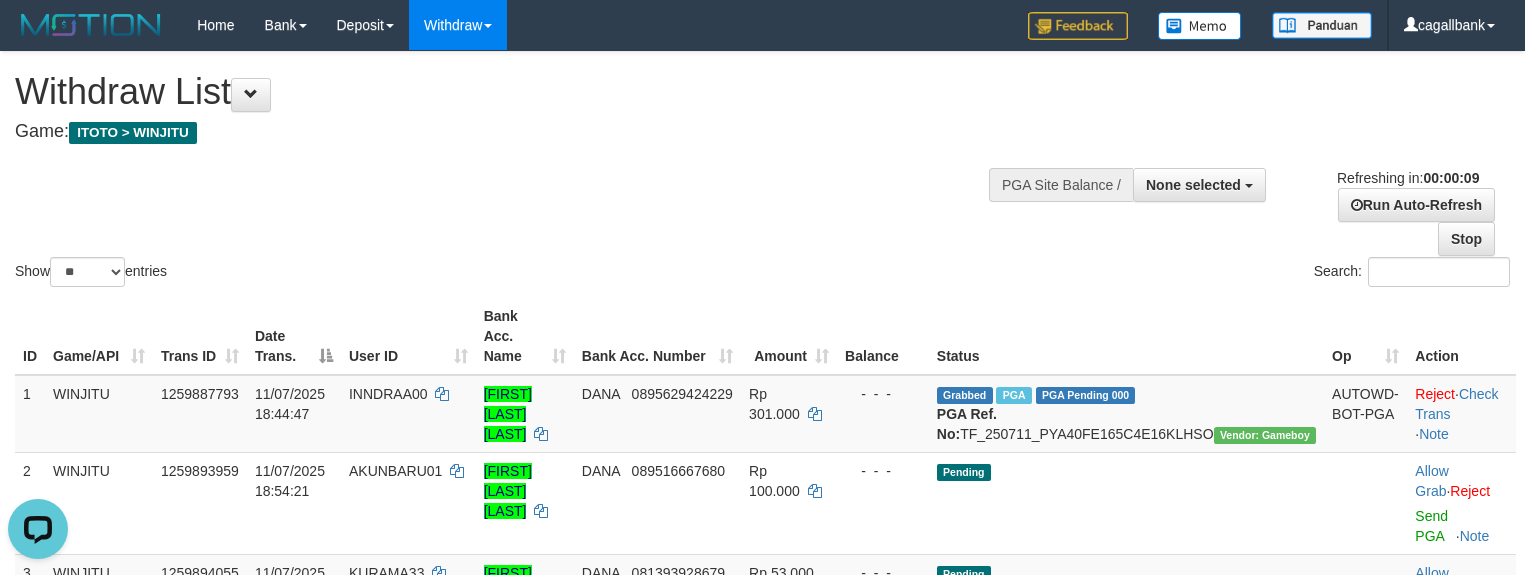 scroll, scrollTop: 0, scrollLeft: 0, axis: both 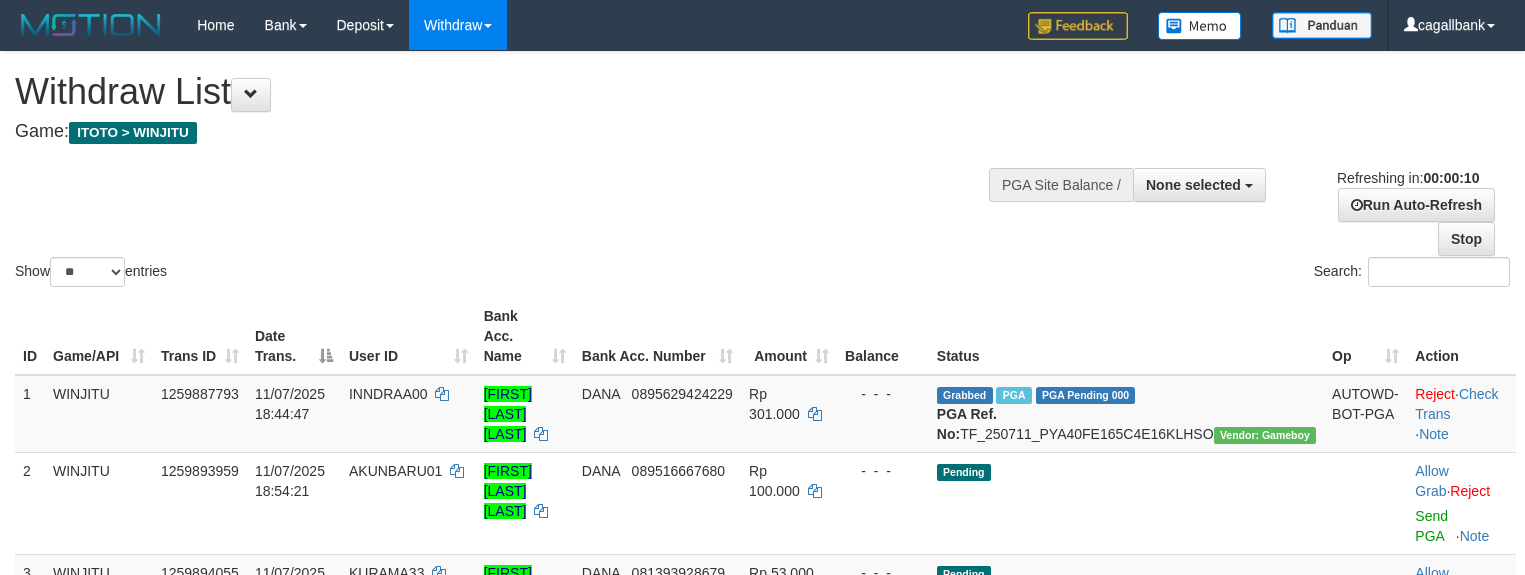 select 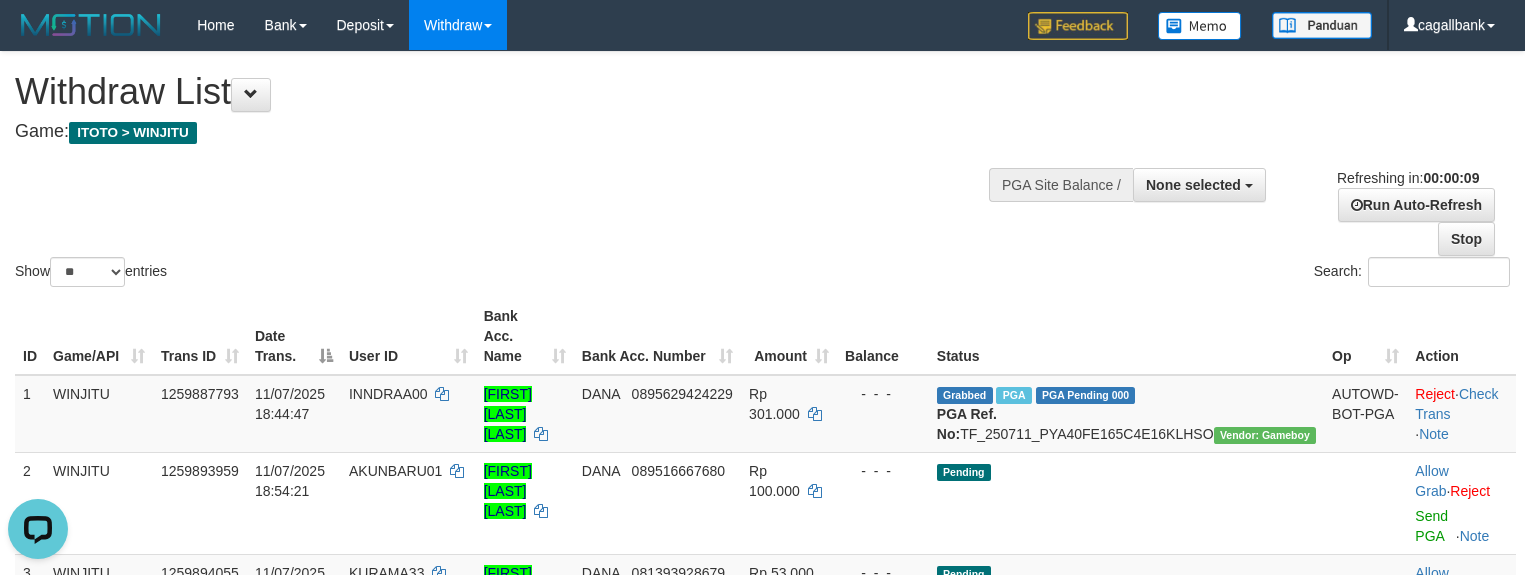 scroll, scrollTop: 0, scrollLeft: 0, axis: both 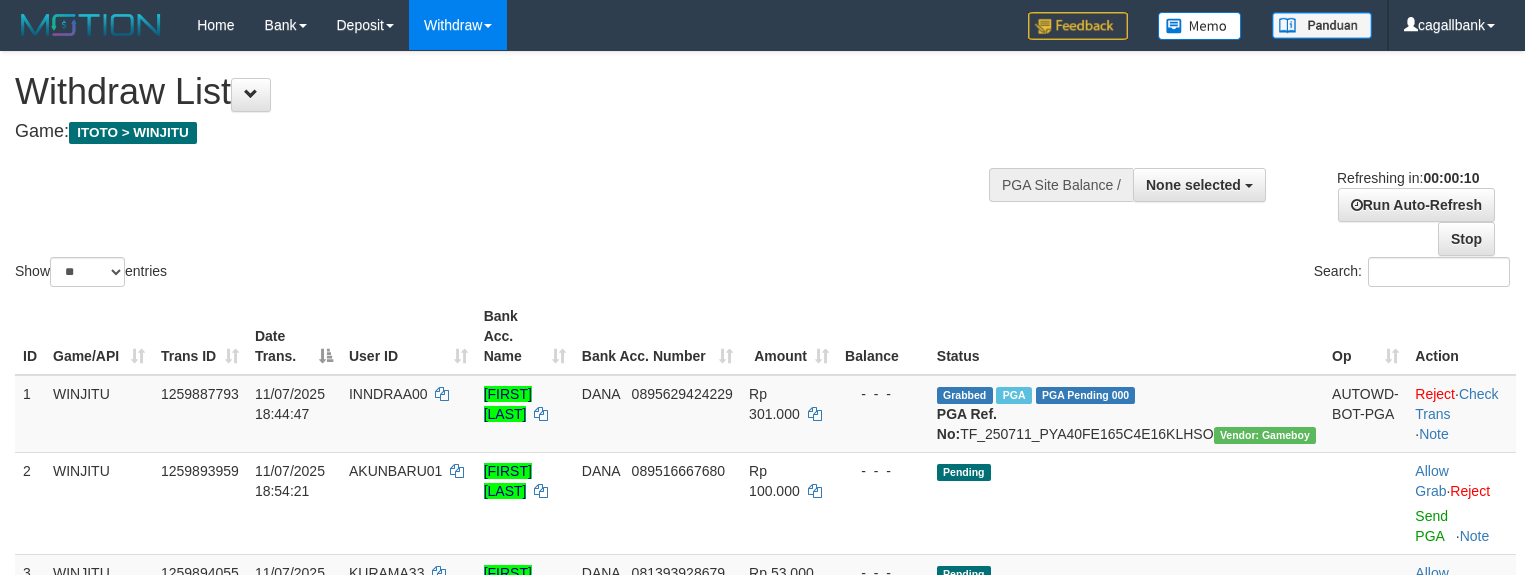 select 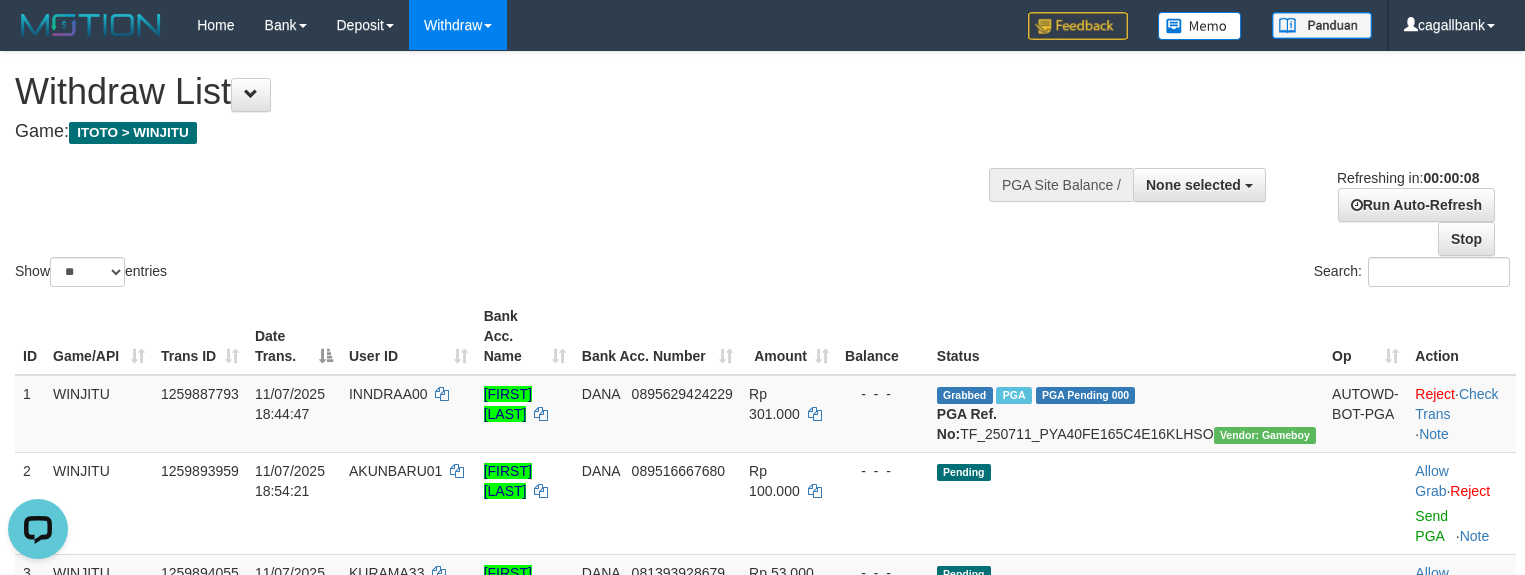 scroll, scrollTop: 0, scrollLeft: 0, axis: both 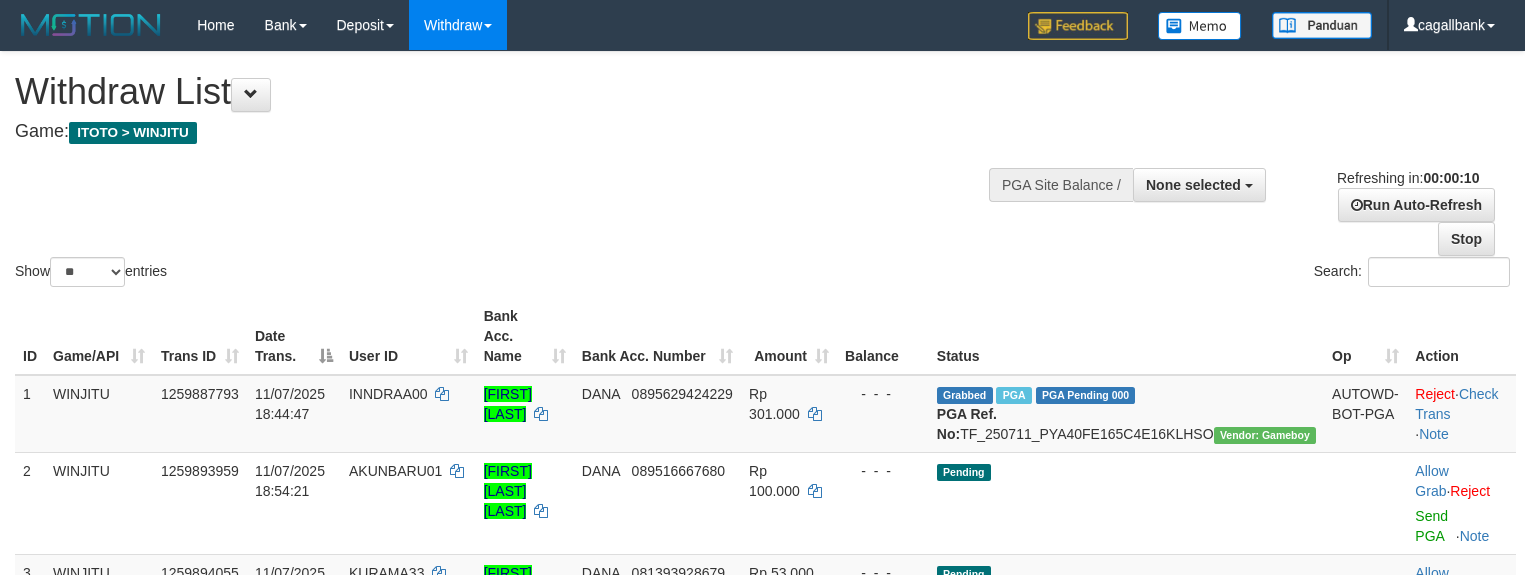 select 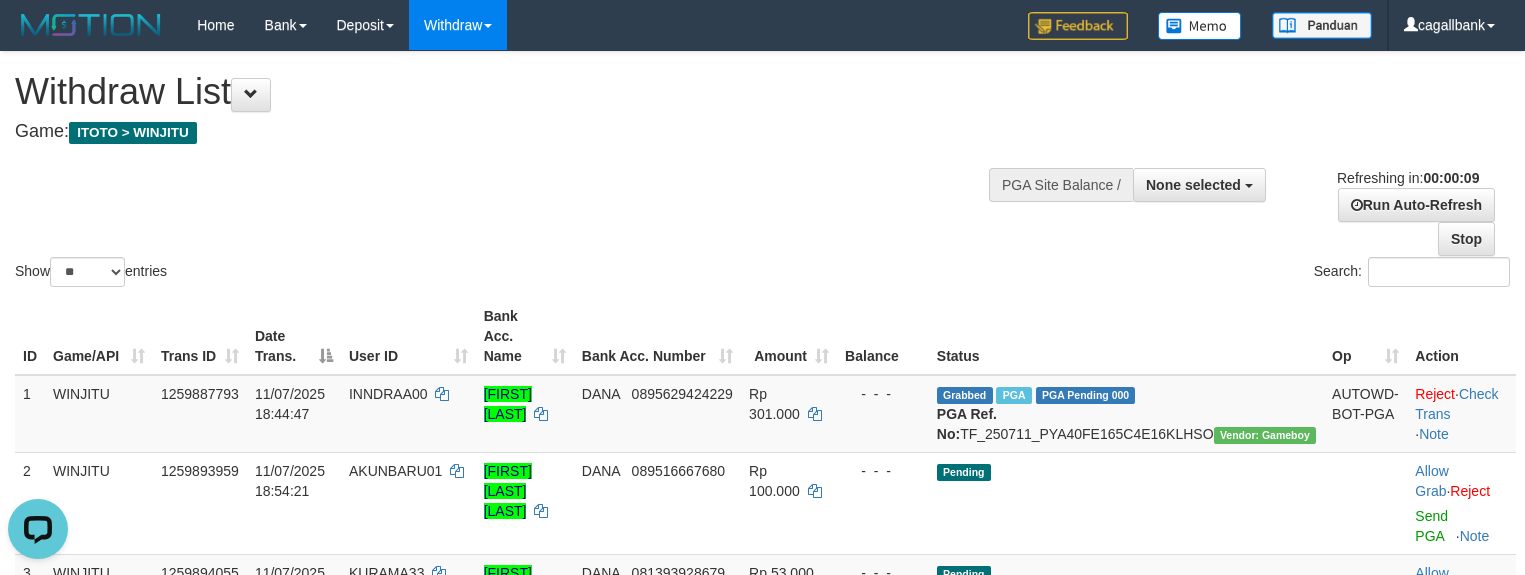 scroll, scrollTop: 0, scrollLeft: 0, axis: both 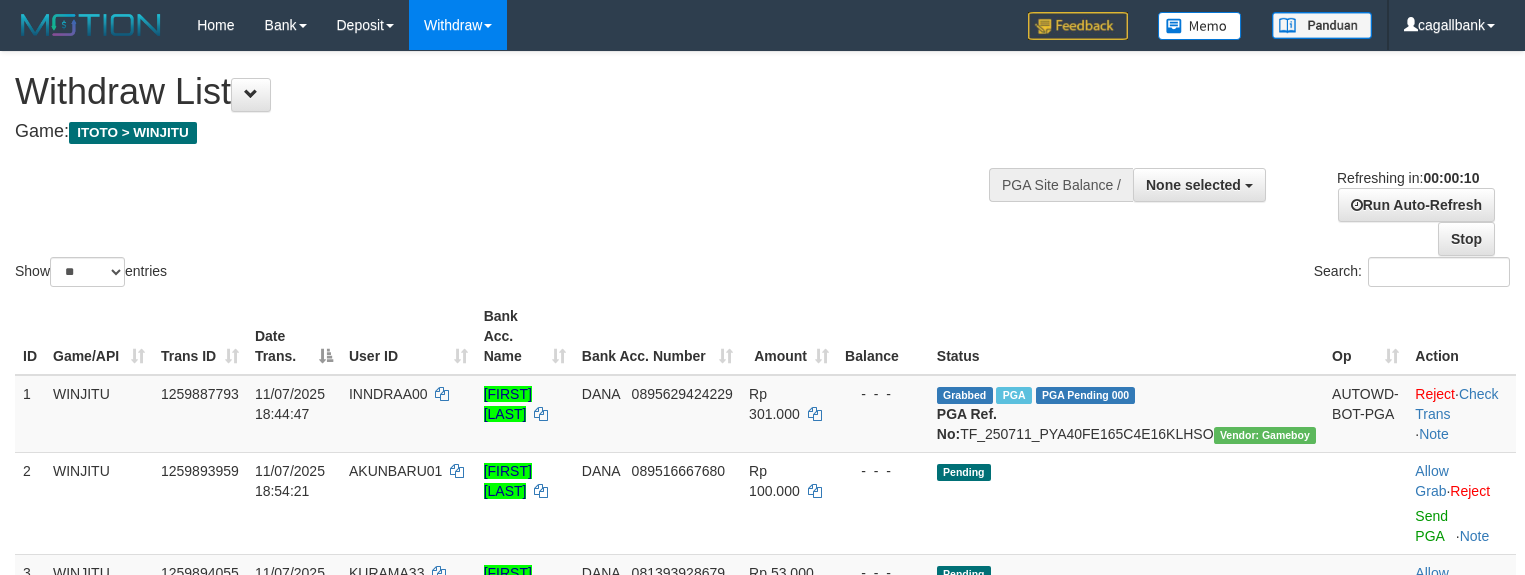 select 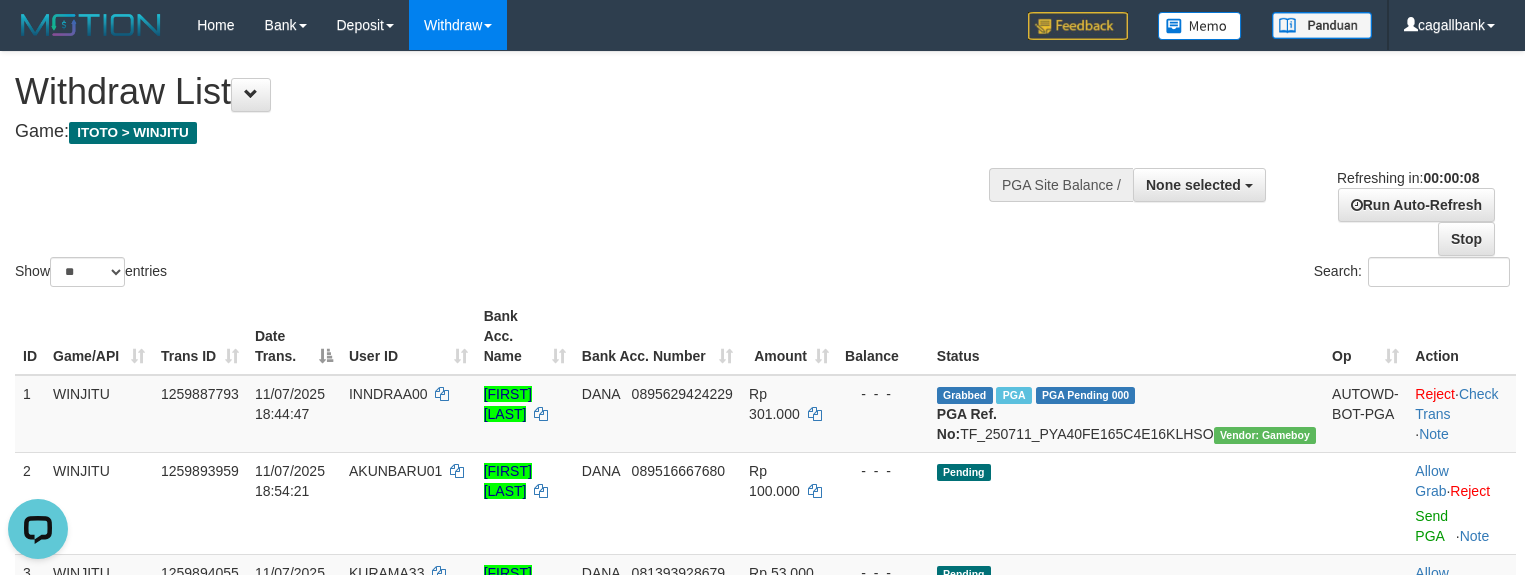 scroll, scrollTop: 0, scrollLeft: 0, axis: both 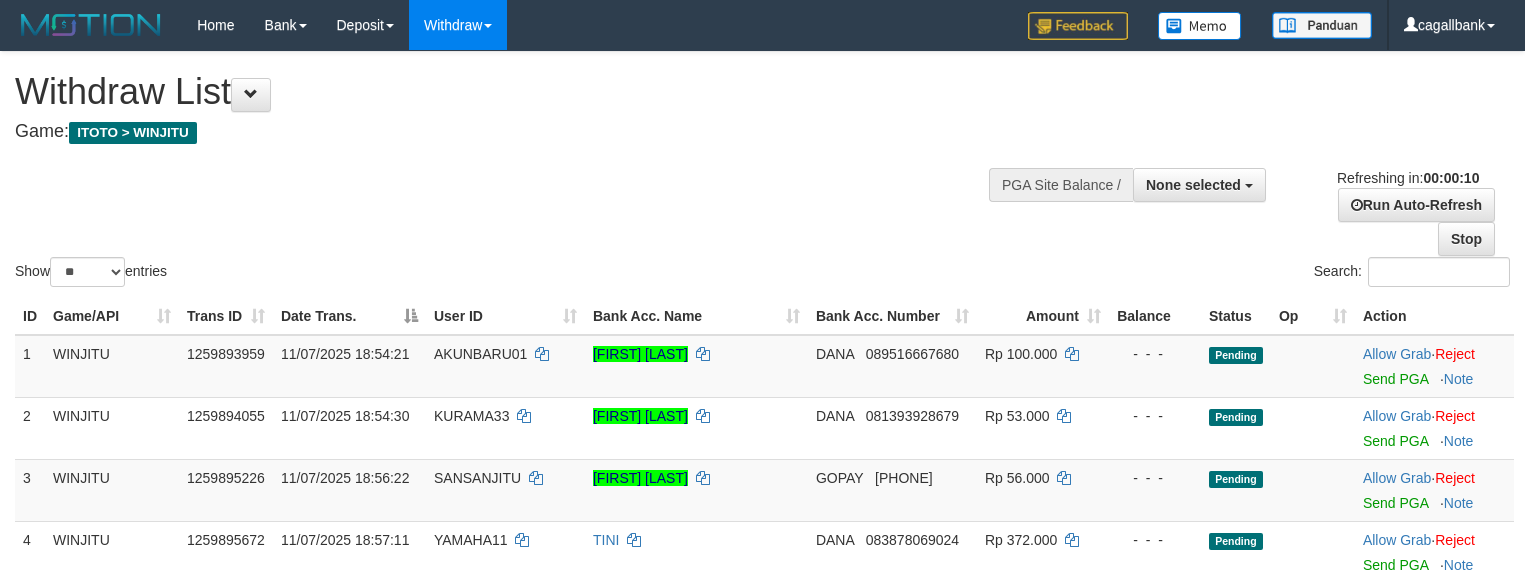 select 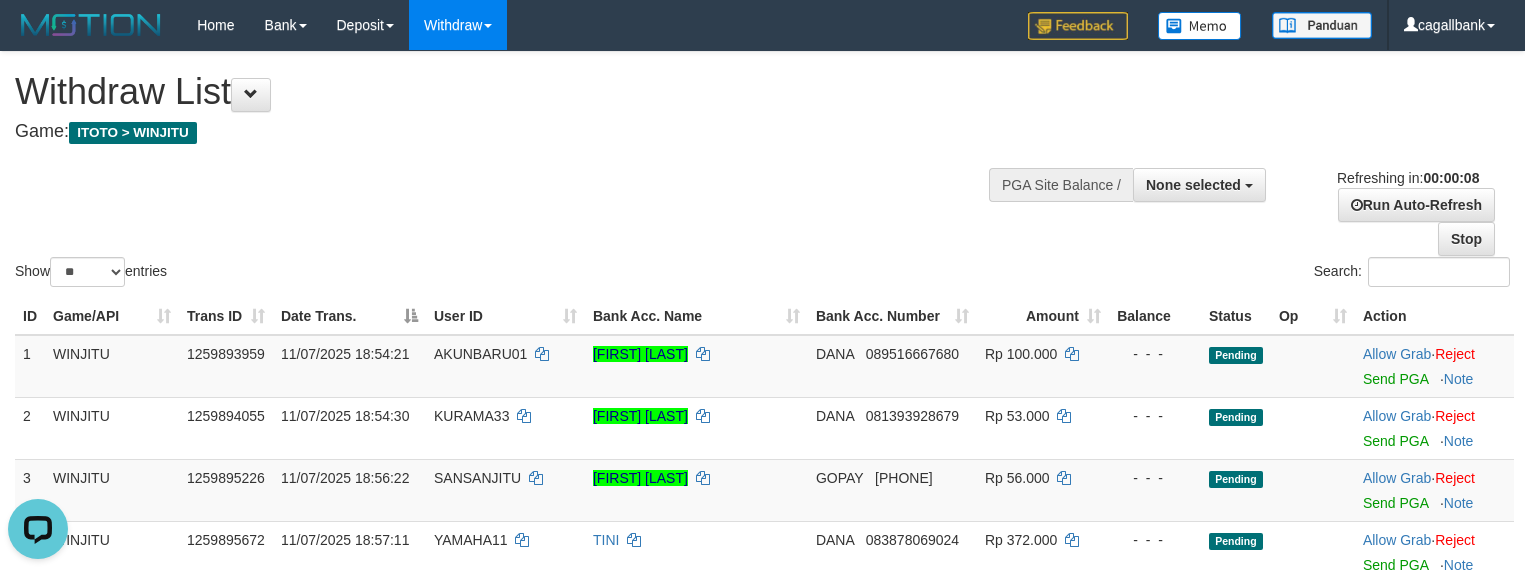 scroll, scrollTop: 0, scrollLeft: 0, axis: both 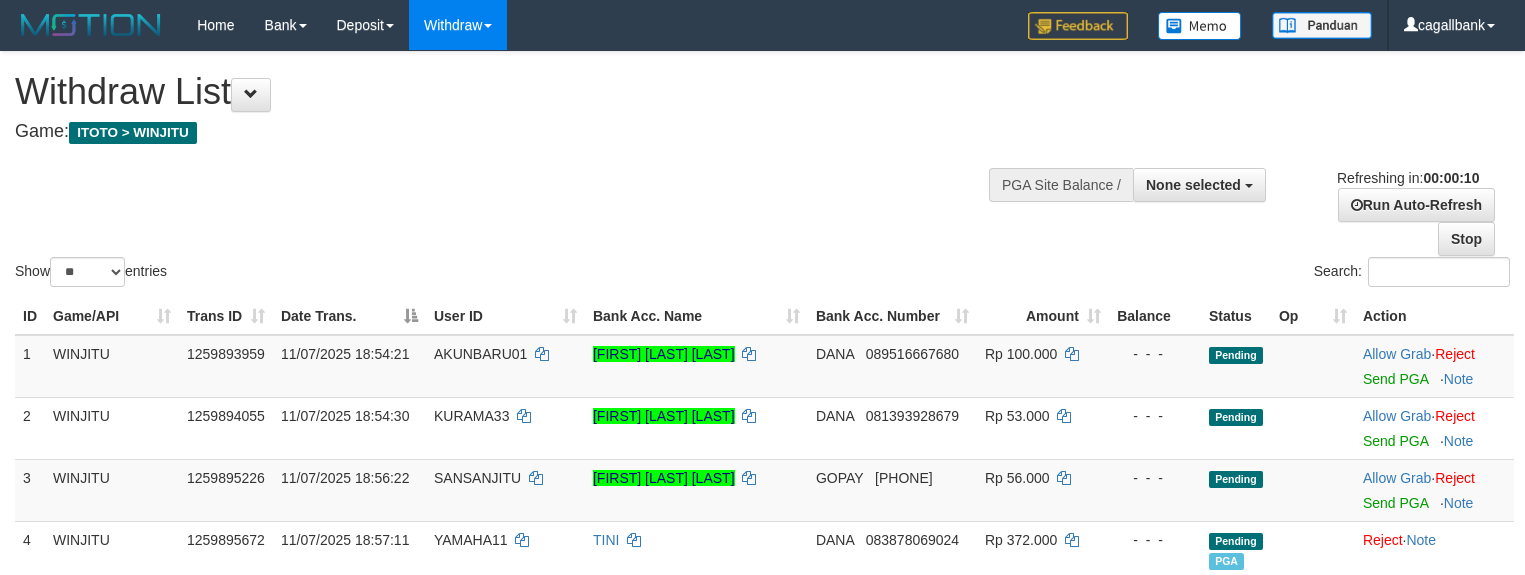 select 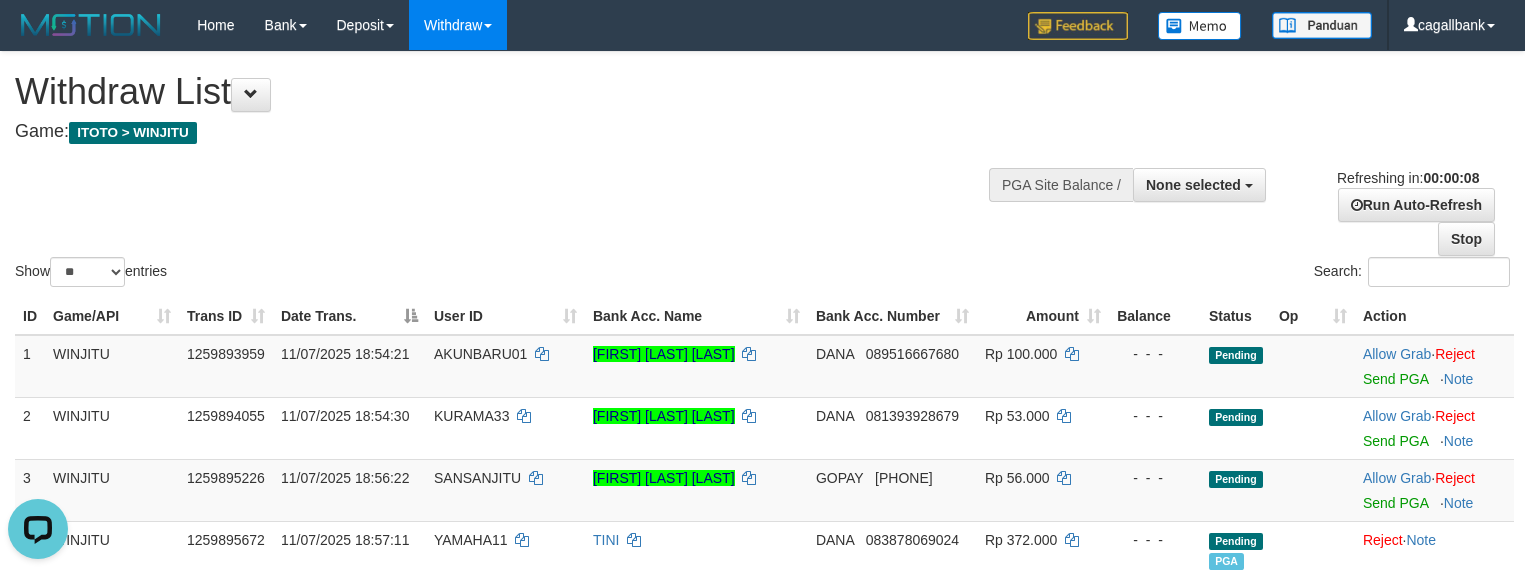 scroll, scrollTop: 0, scrollLeft: 0, axis: both 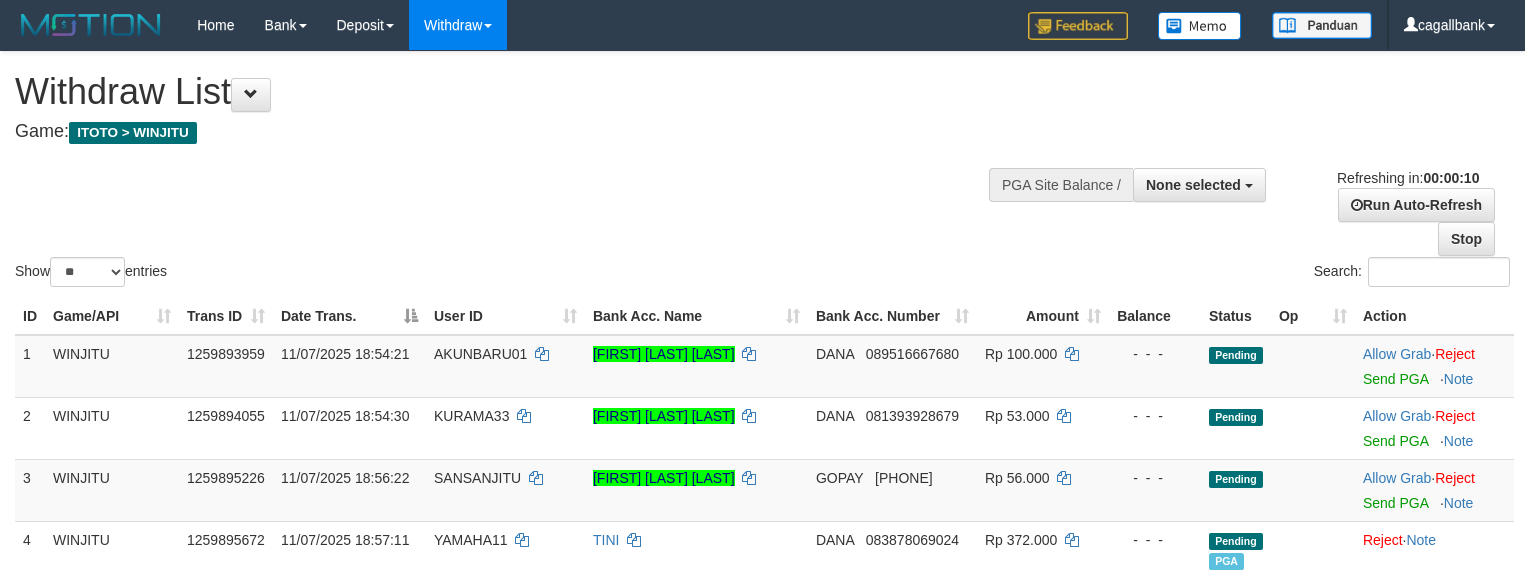 select 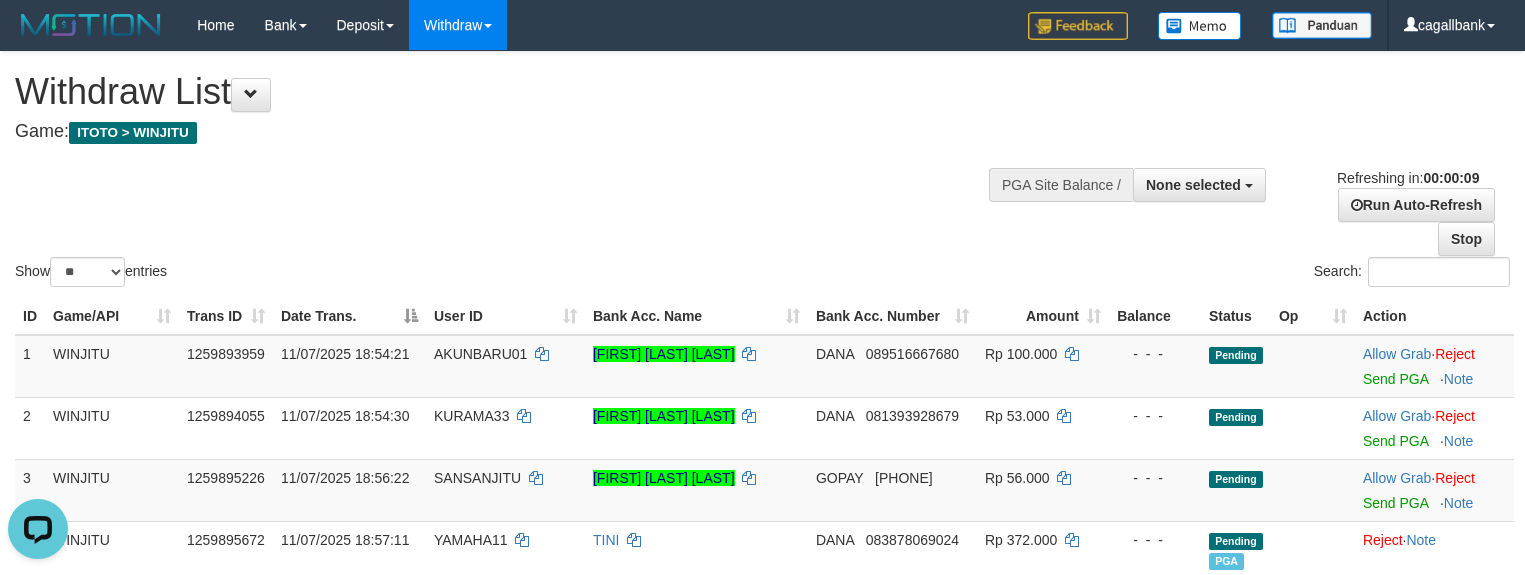 scroll, scrollTop: 0, scrollLeft: 0, axis: both 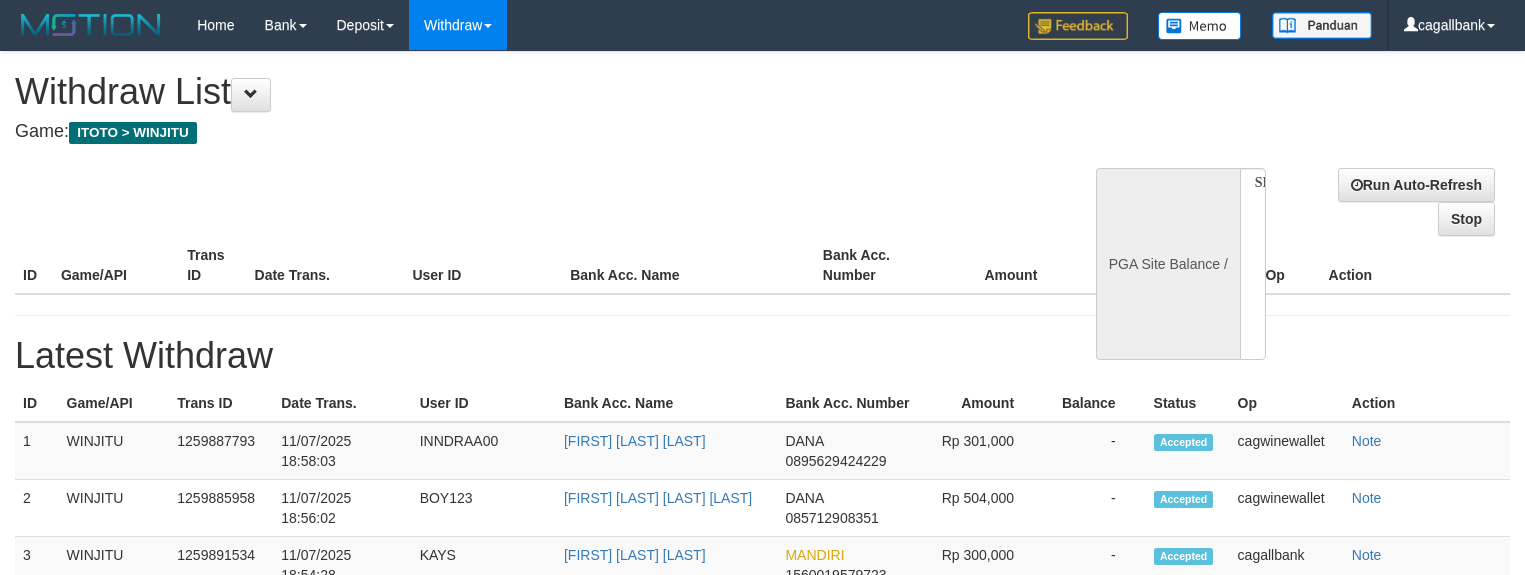 select 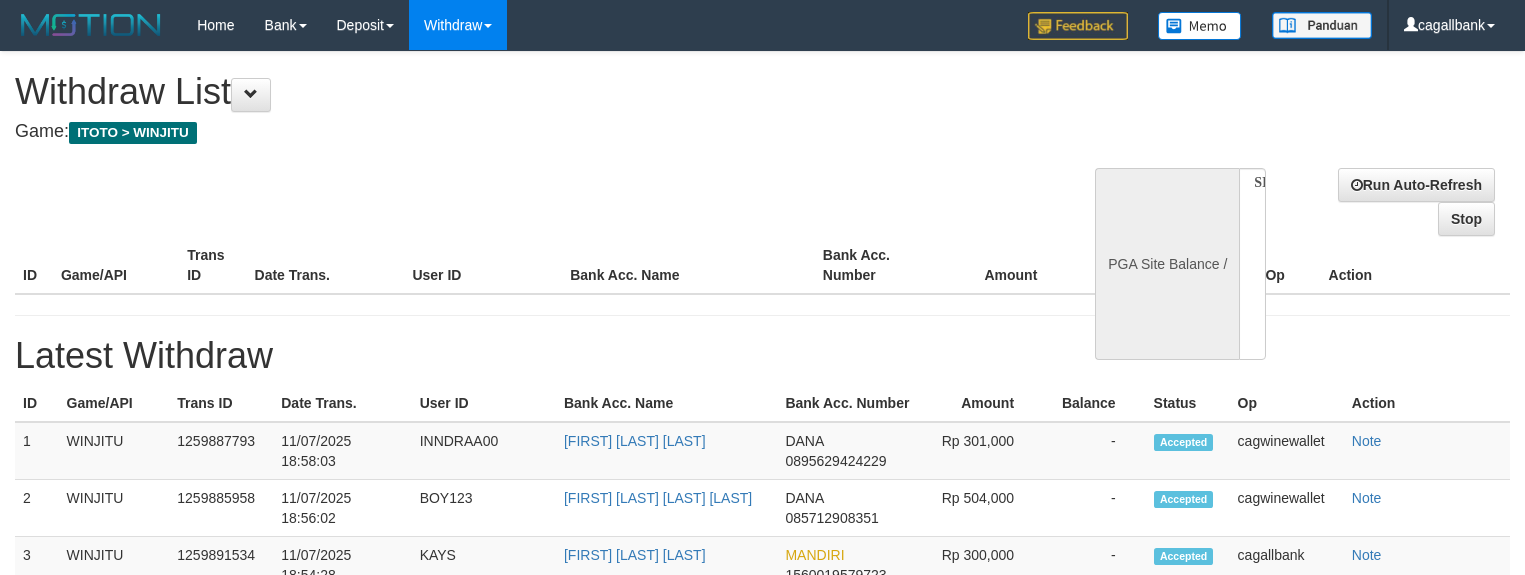 scroll, scrollTop: 0, scrollLeft: 0, axis: both 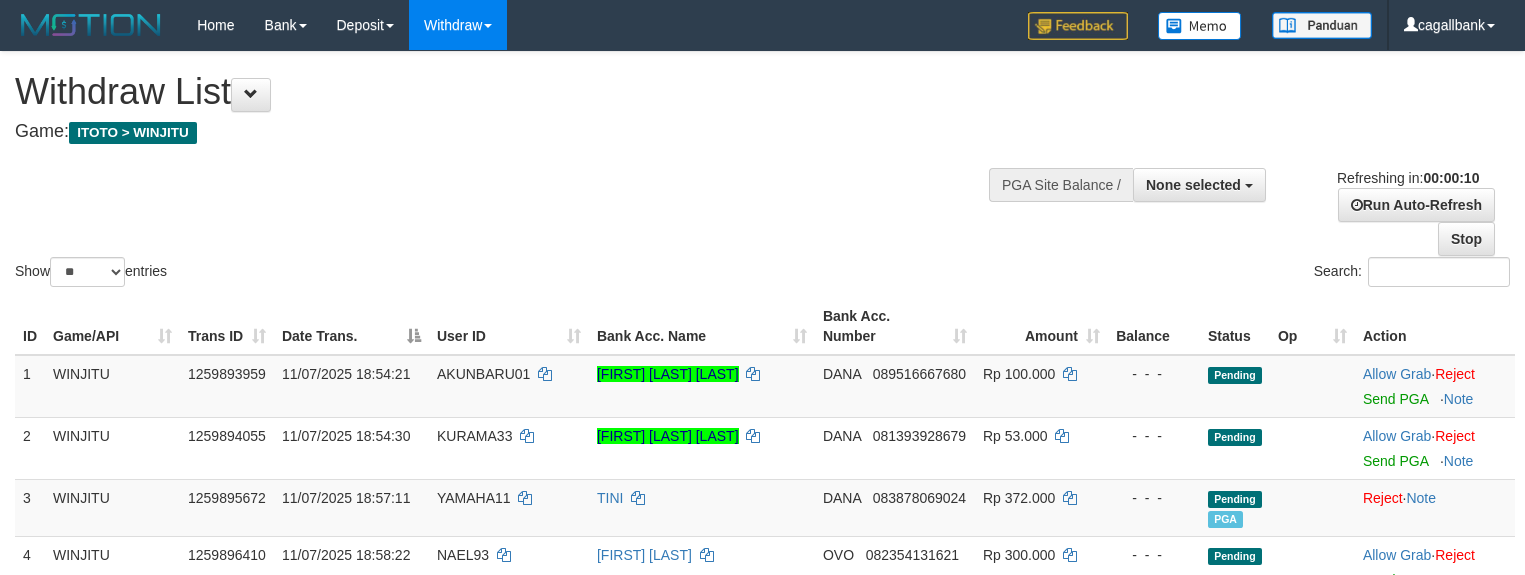 select 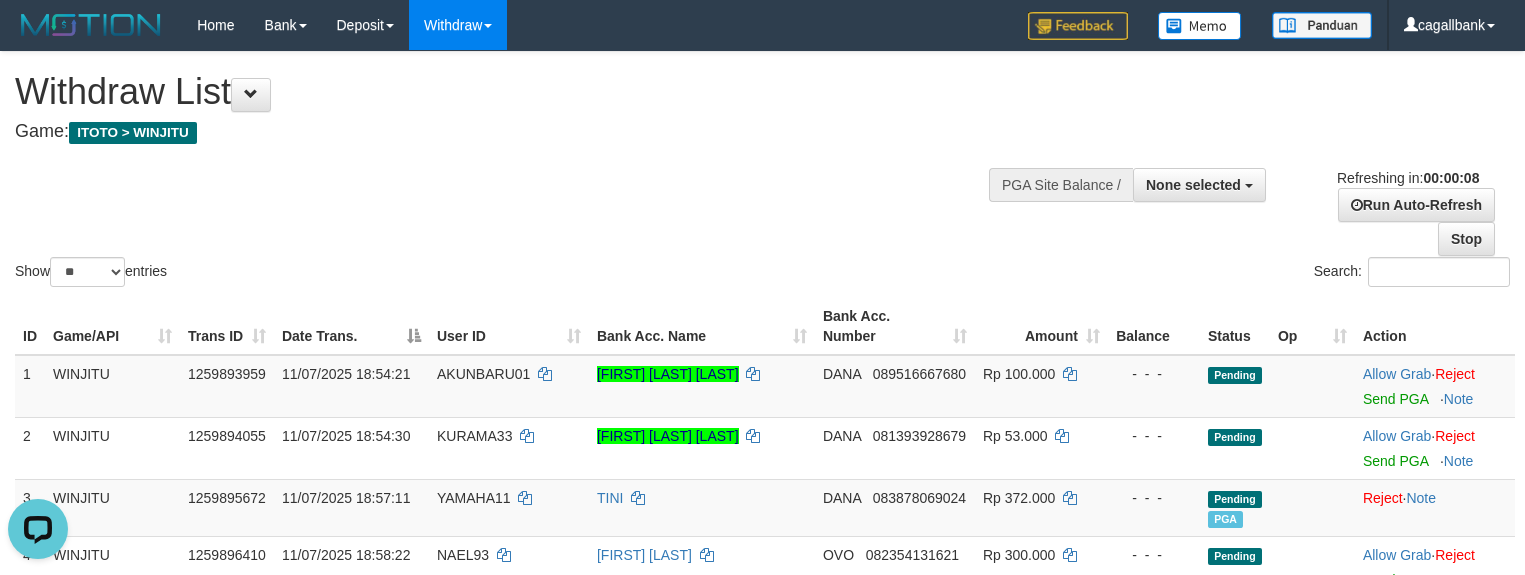 scroll, scrollTop: 0, scrollLeft: 0, axis: both 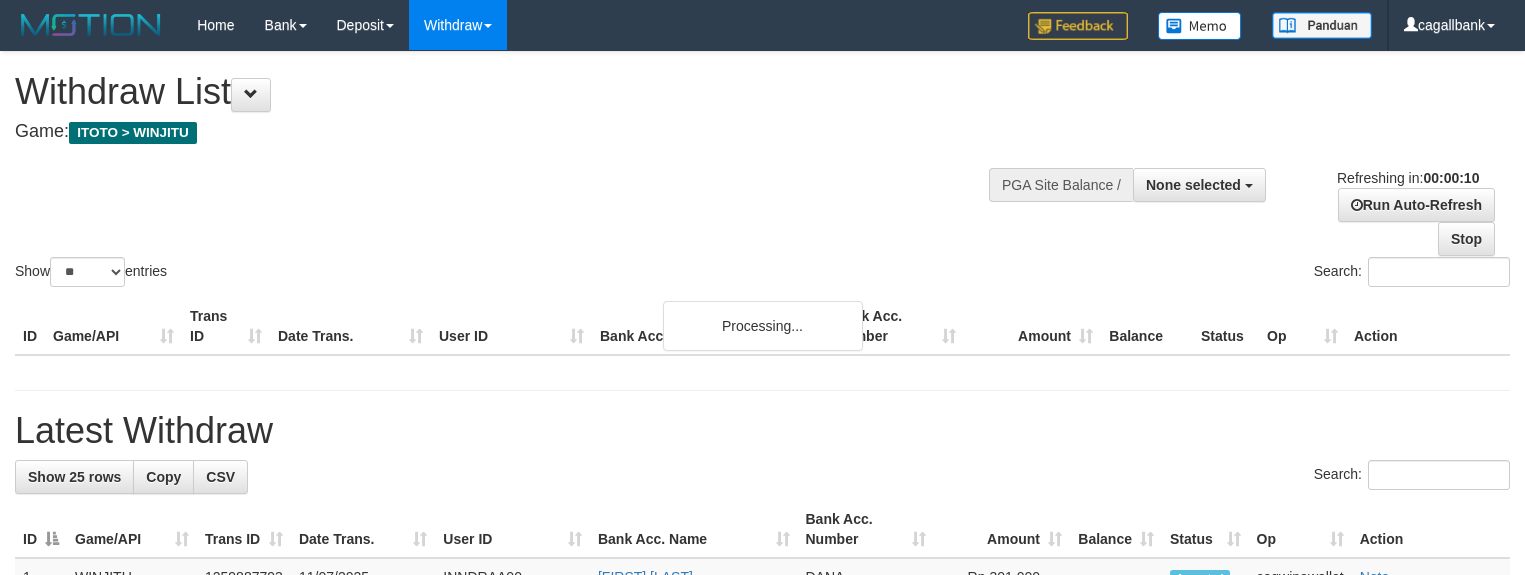 select 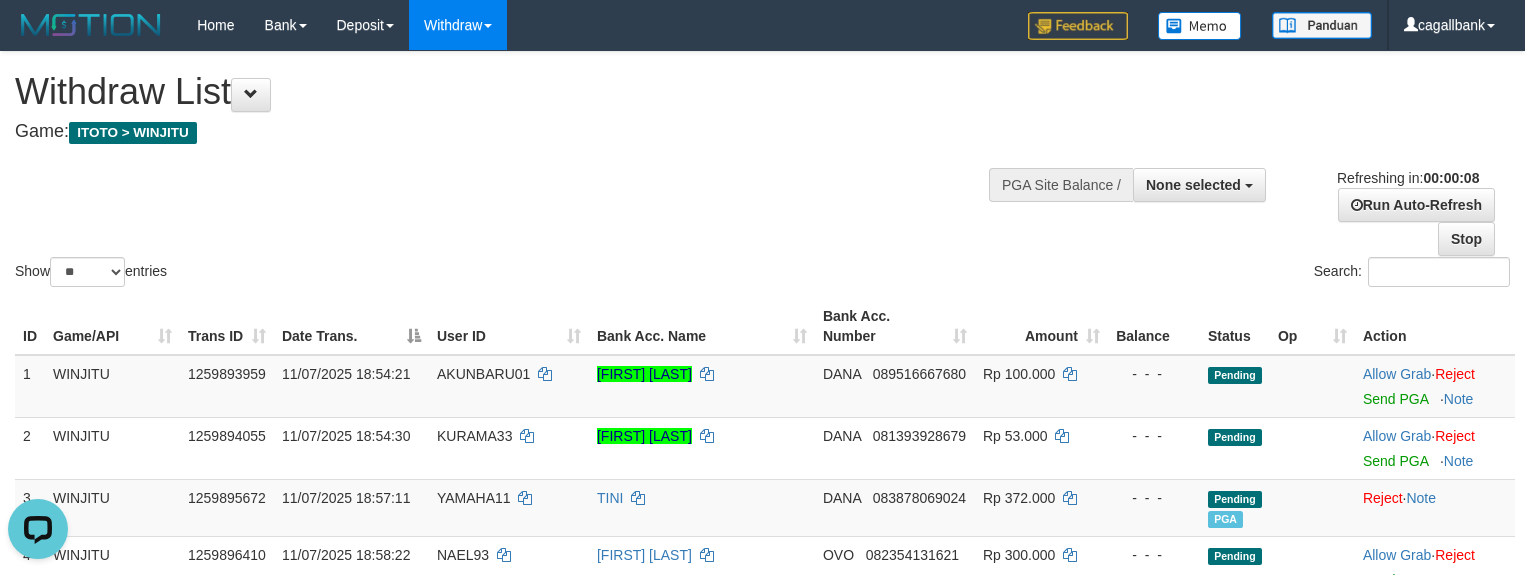 scroll, scrollTop: 0, scrollLeft: 0, axis: both 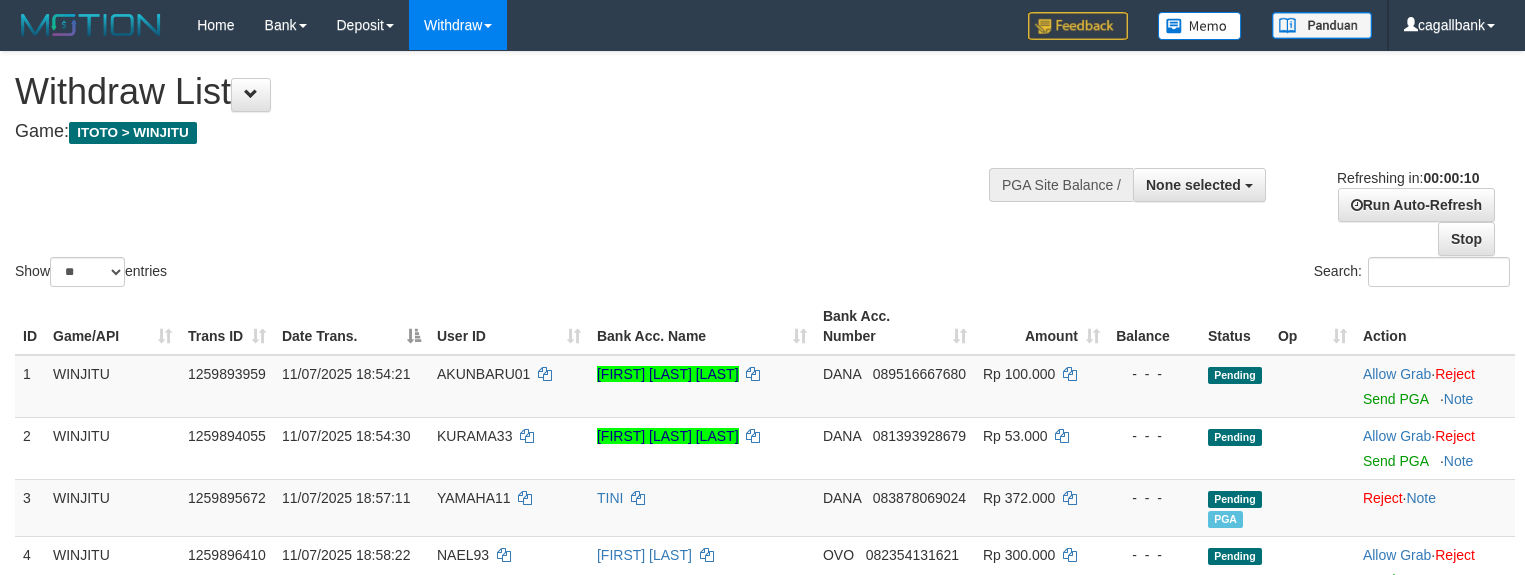 select 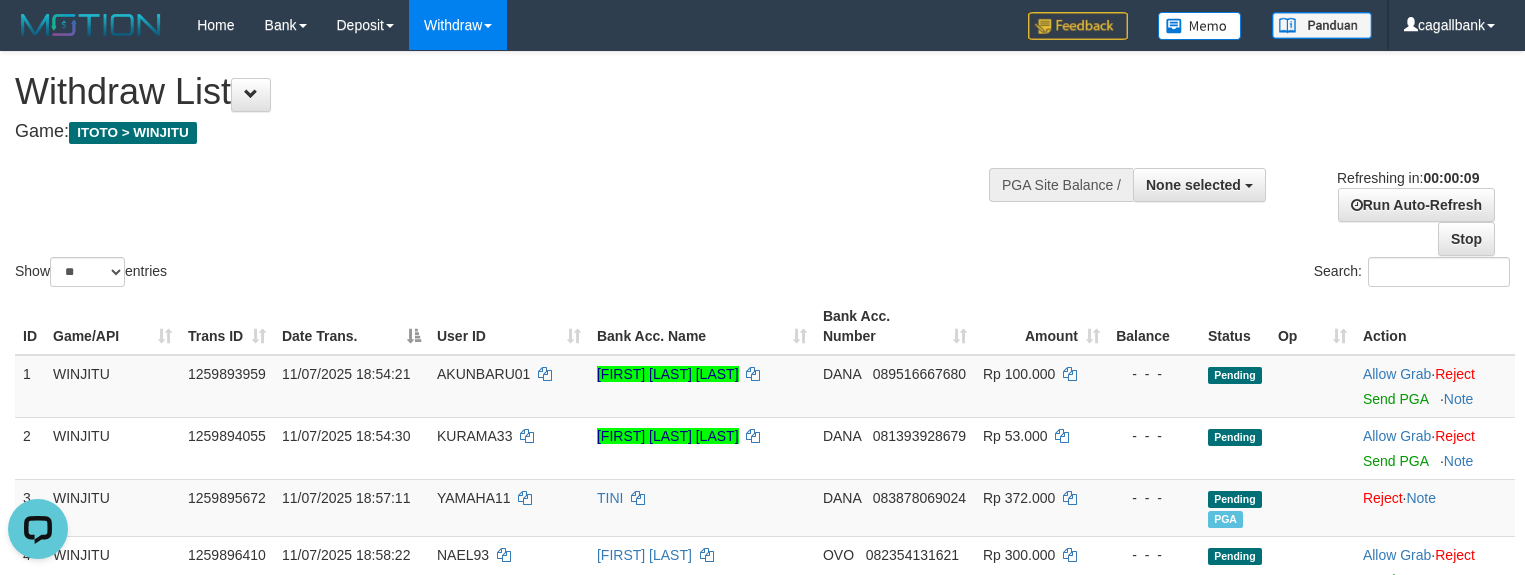 scroll, scrollTop: 0, scrollLeft: 0, axis: both 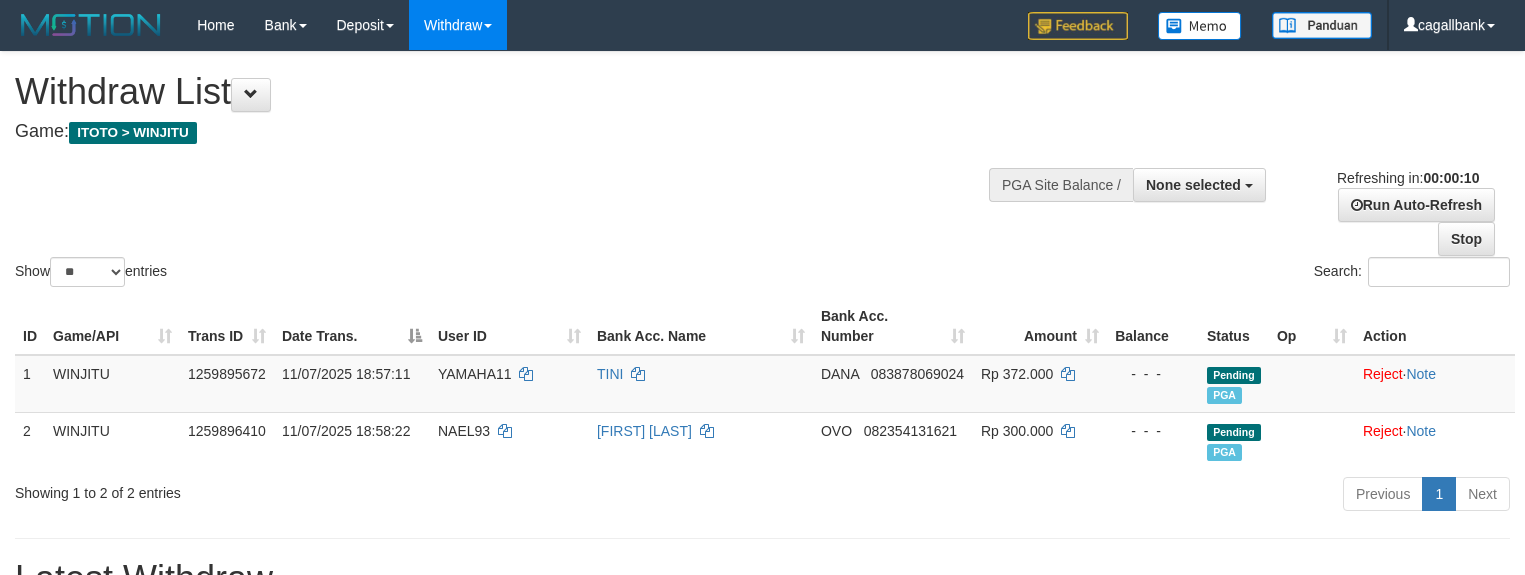 select 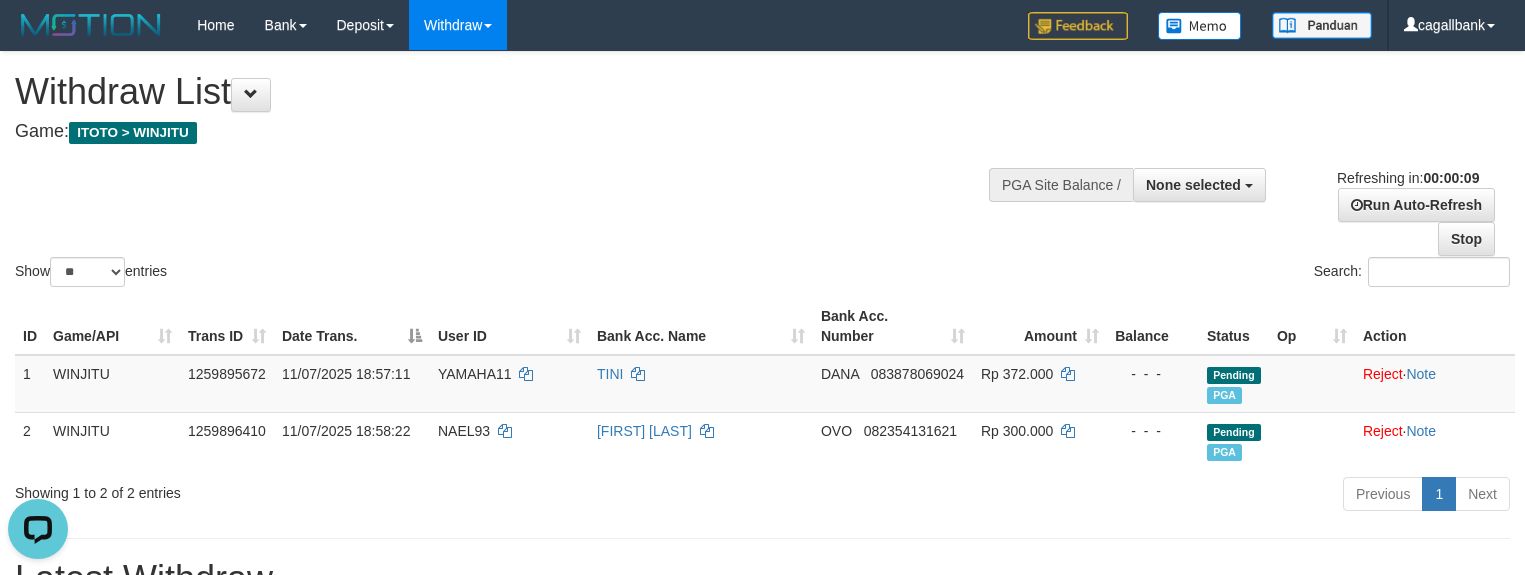 scroll, scrollTop: 0, scrollLeft: 0, axis: both 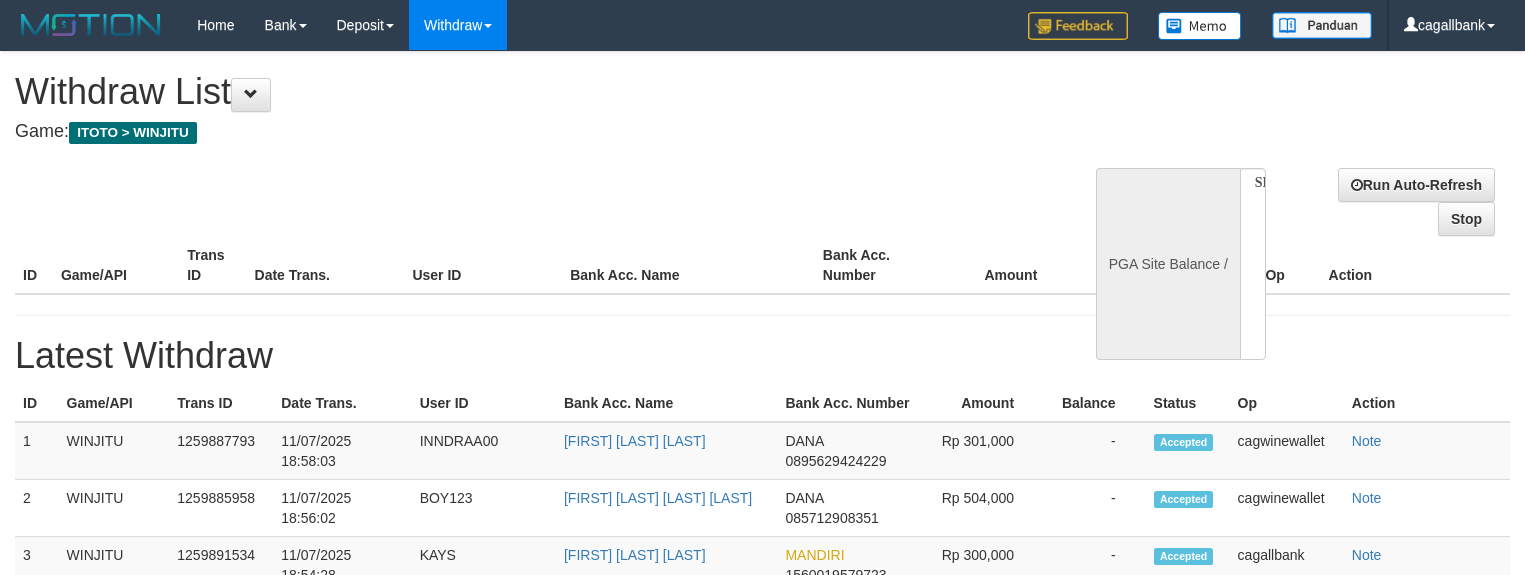select 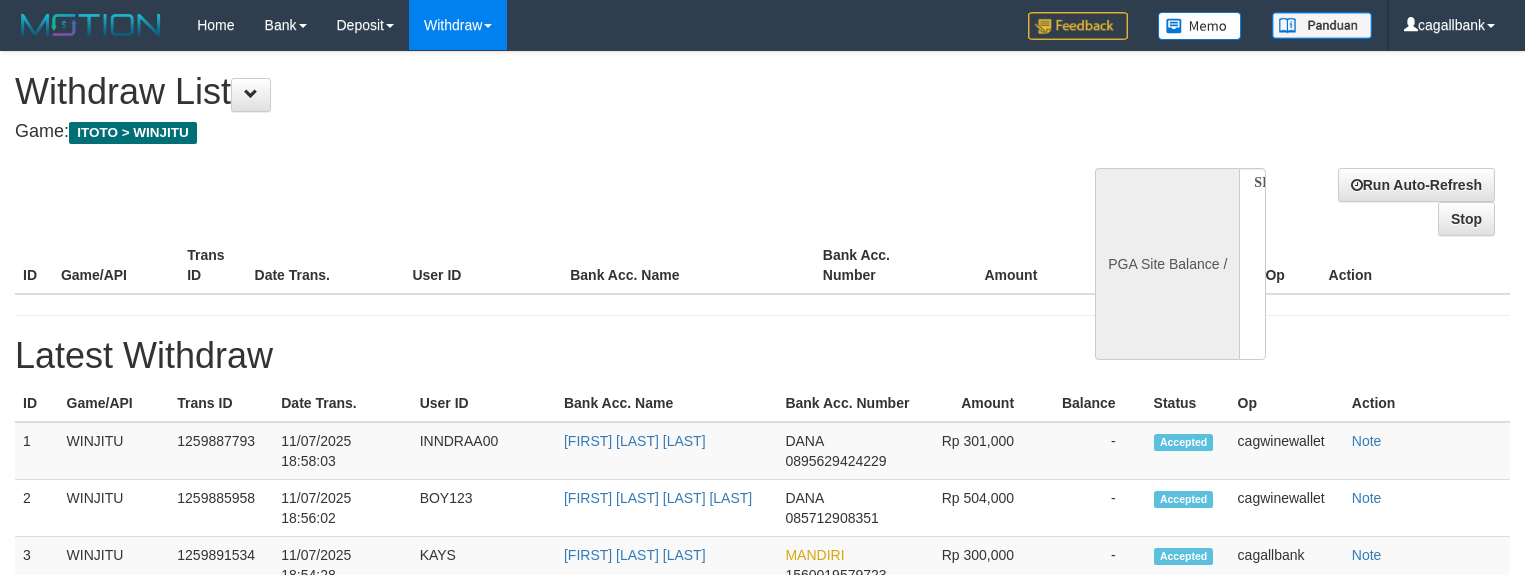 scroll, scrollTop: 0, scrollLeft: 0, axis: both 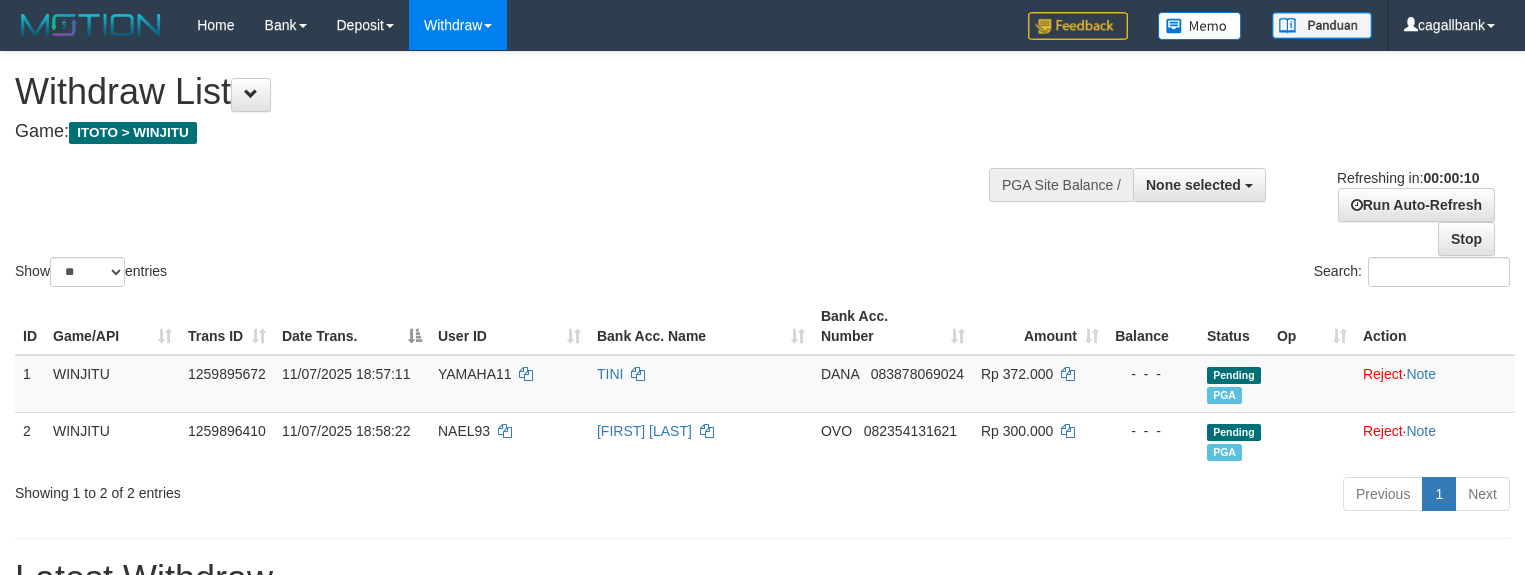 select 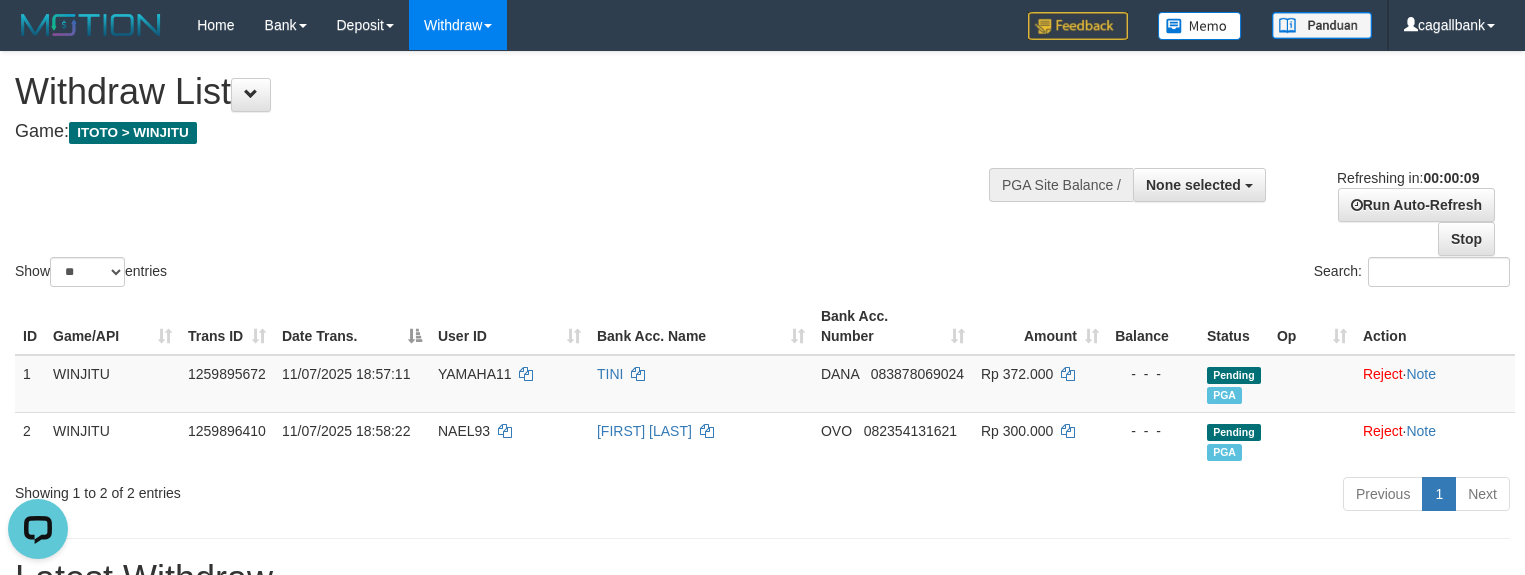 scroll, scrollTop: 0, scrollLeft: 0, axis: both 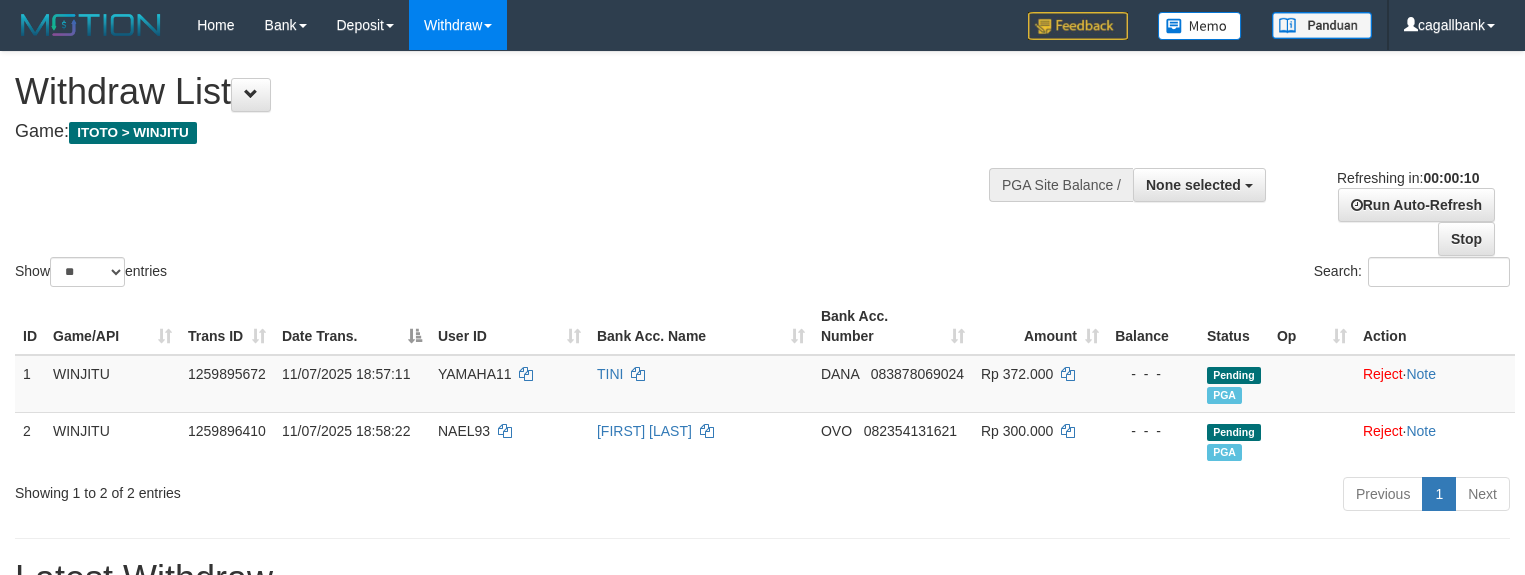 select 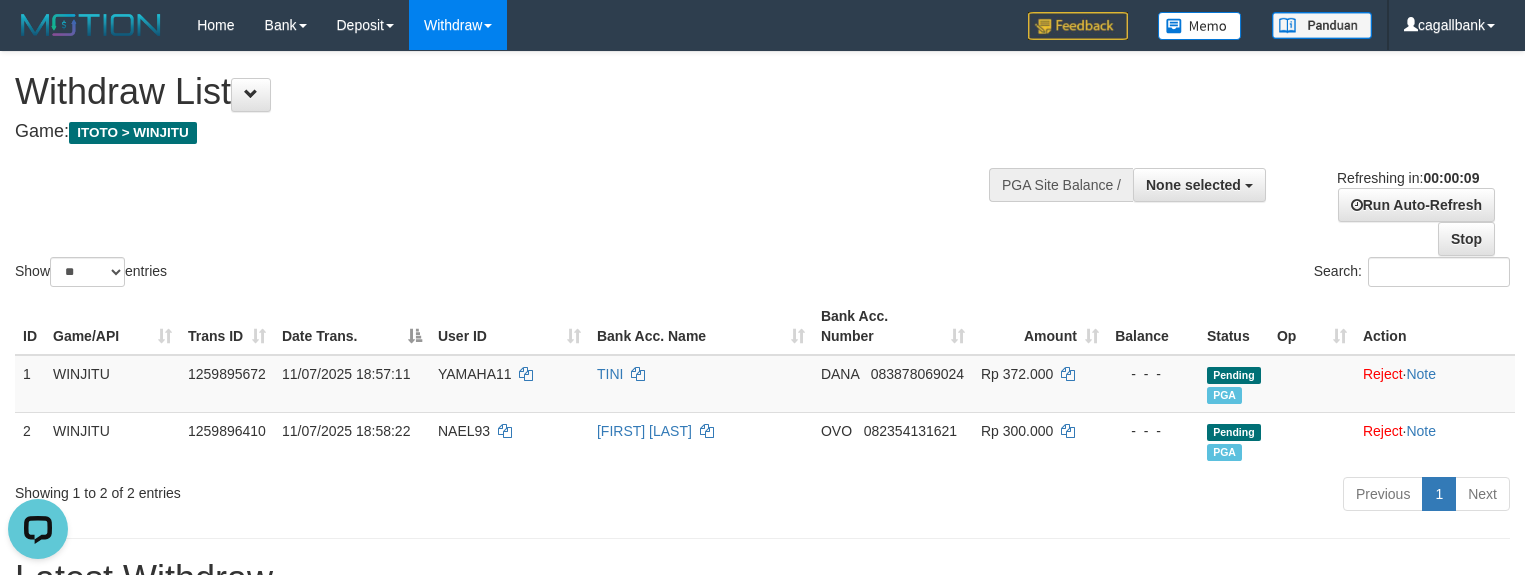 scroll, scrollTop: 0, scrollLeft: 0, axis: both 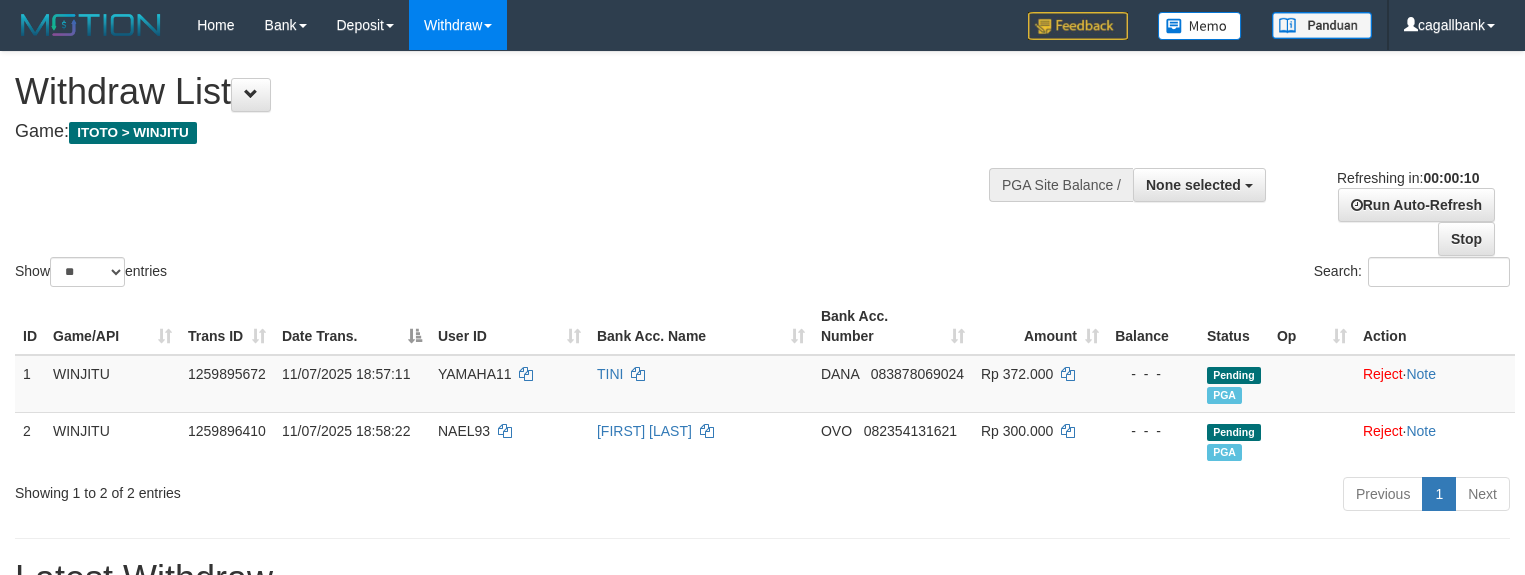 select 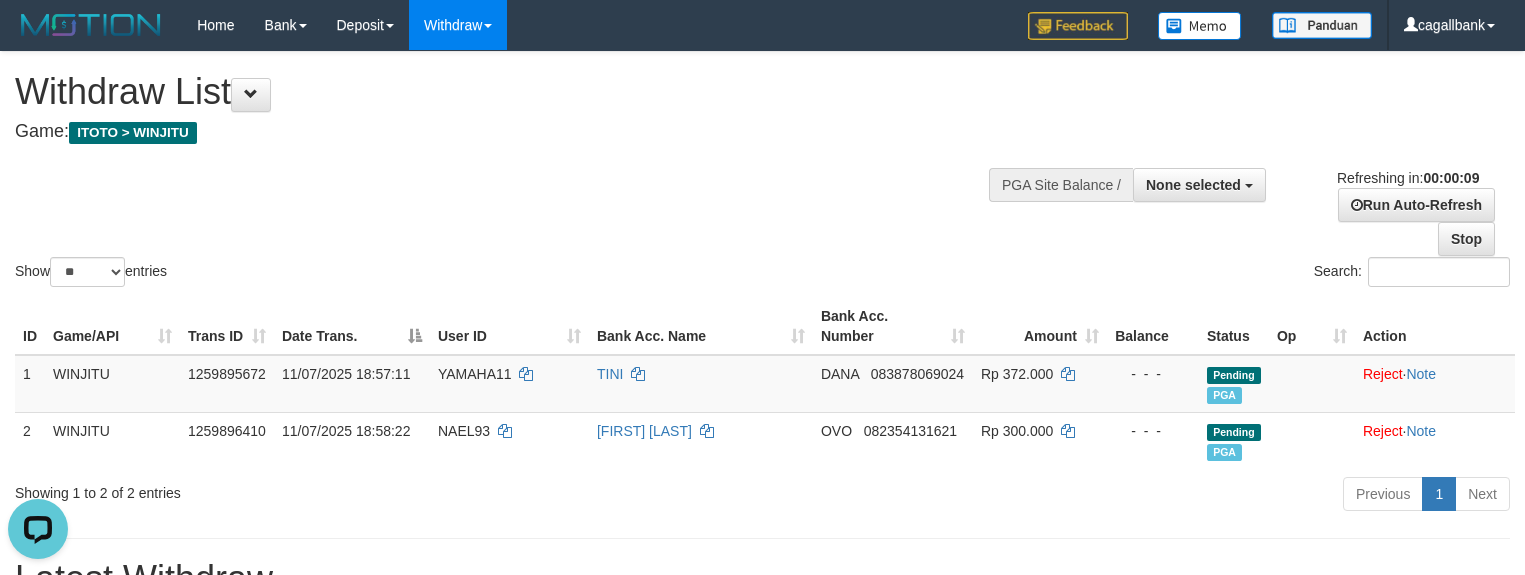 scroll, scrollTop: 0, scrollLeft: 0, axis: both 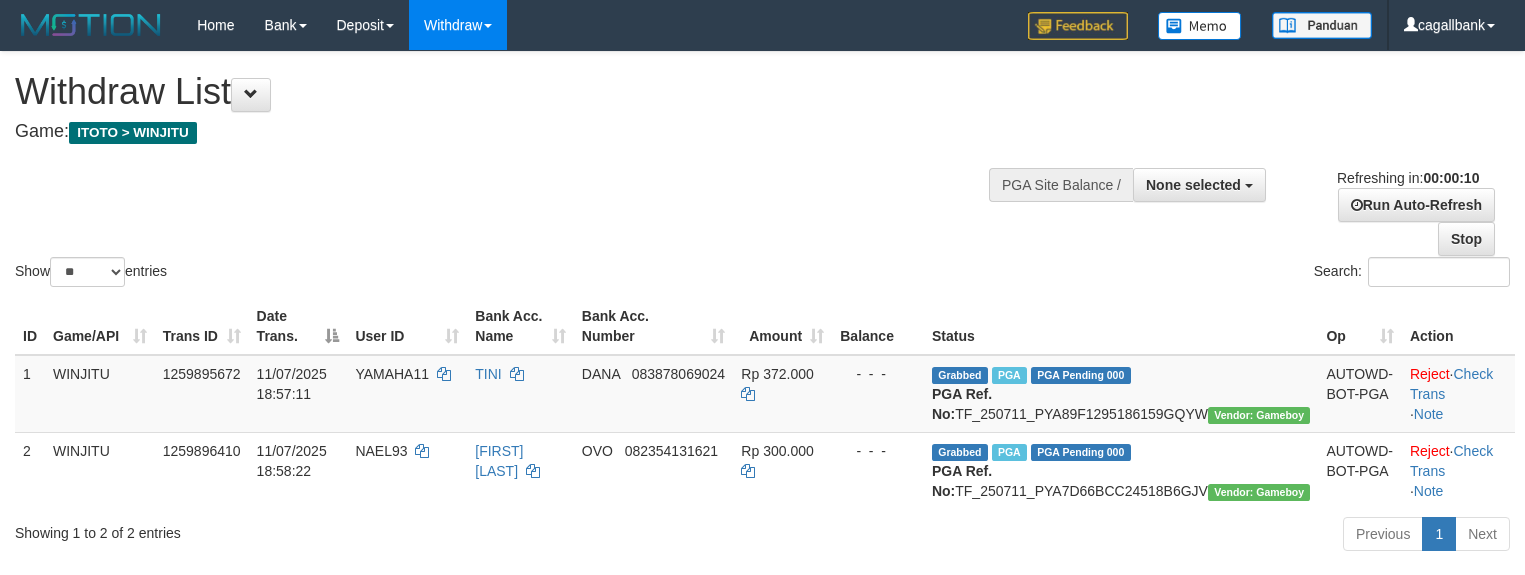 select 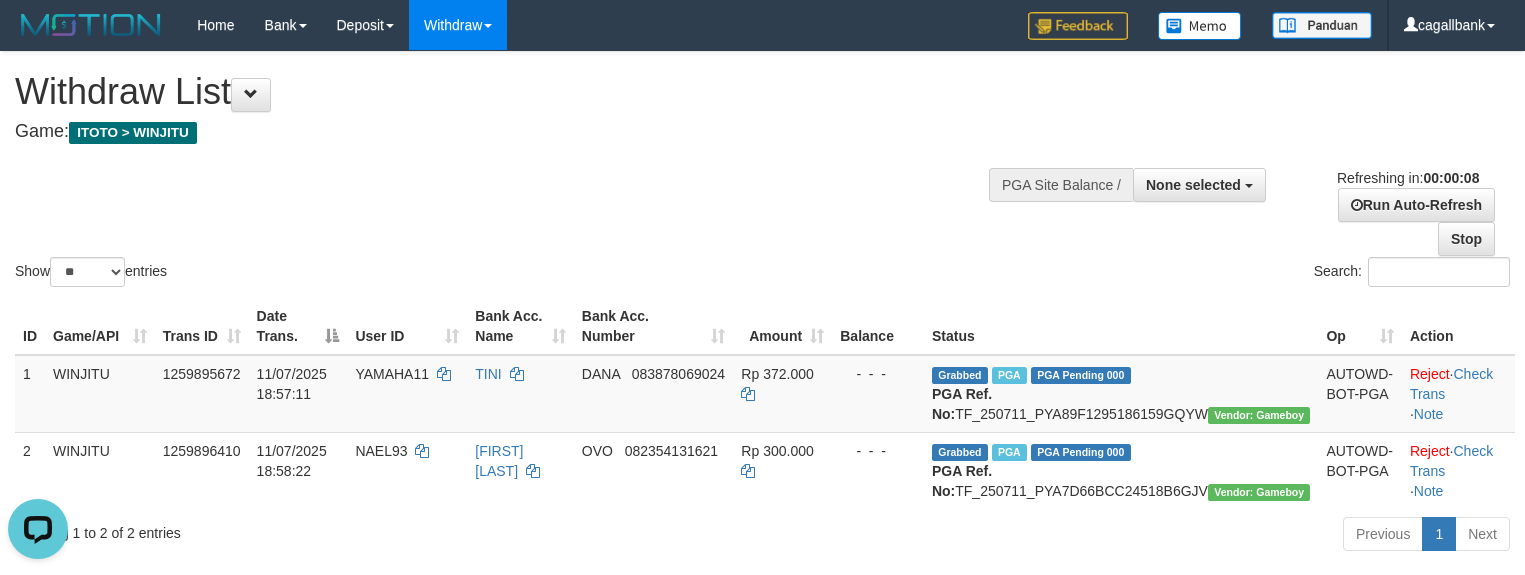 scroll, scrollTop: 0, scrollLeft: 0, axis: both 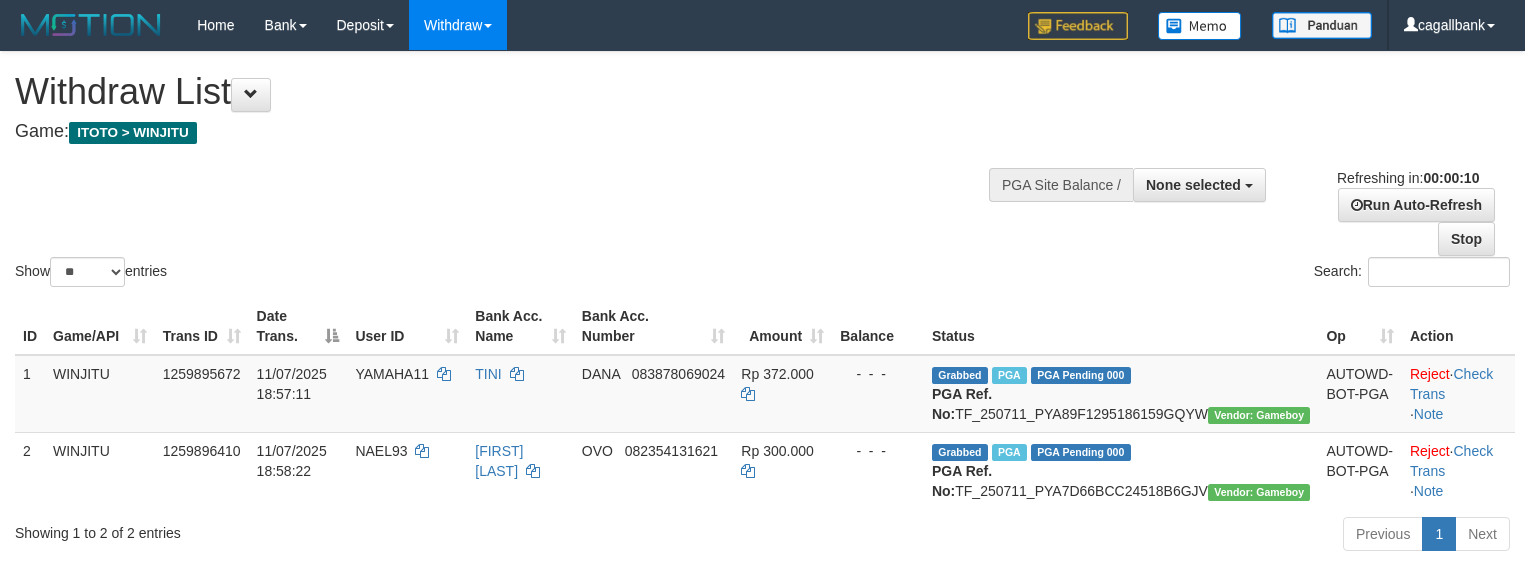 select 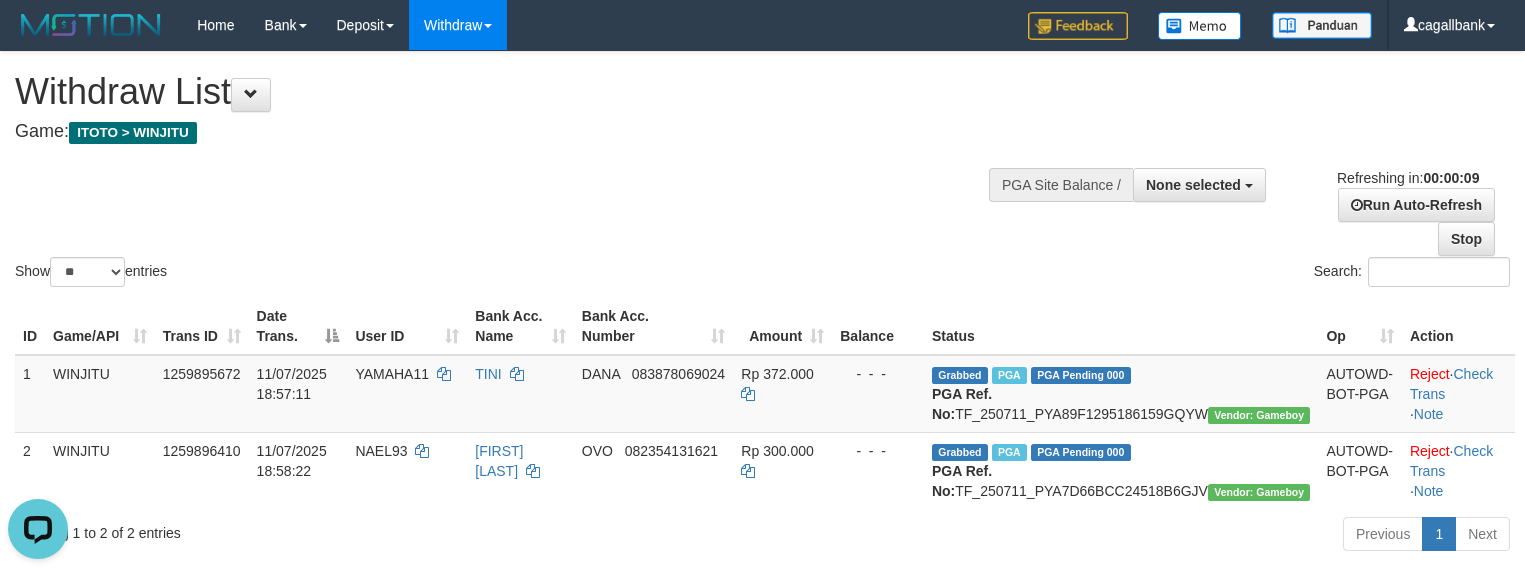 scroll, scrollTop: 0, scrollLeft: 0, axis: both 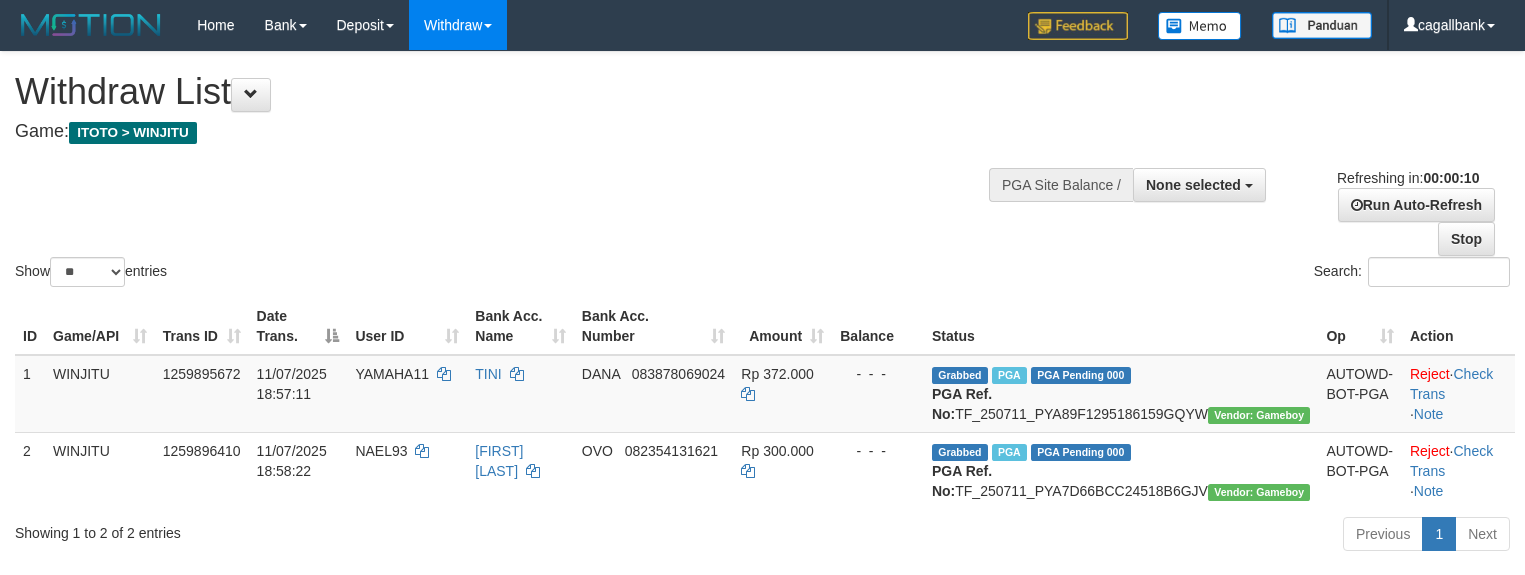 select 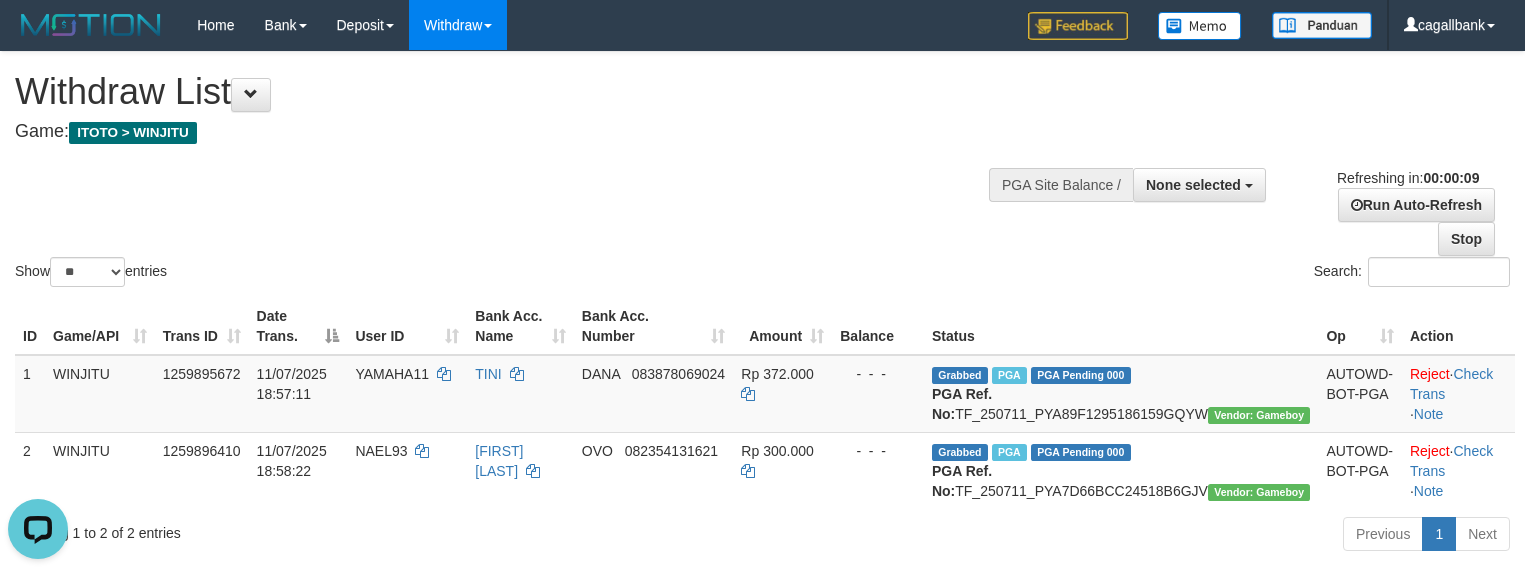 scroll, scrollTop: 0, scrollLeft: 0, axis: both 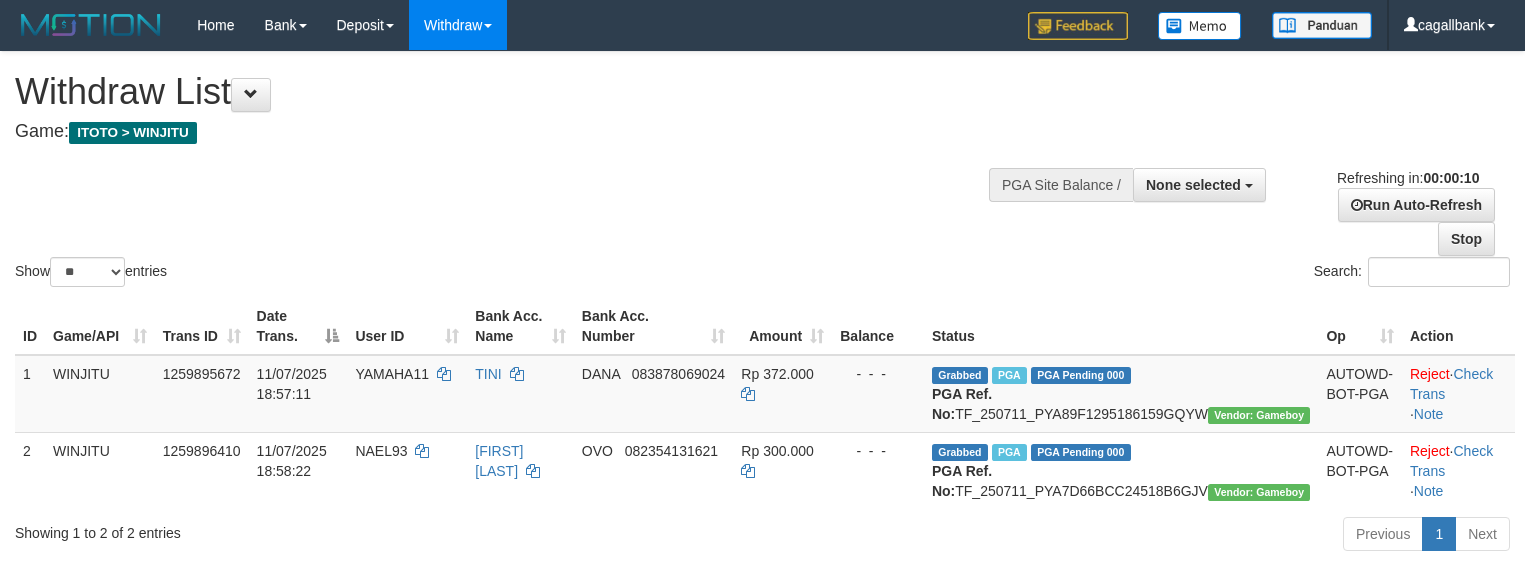 select 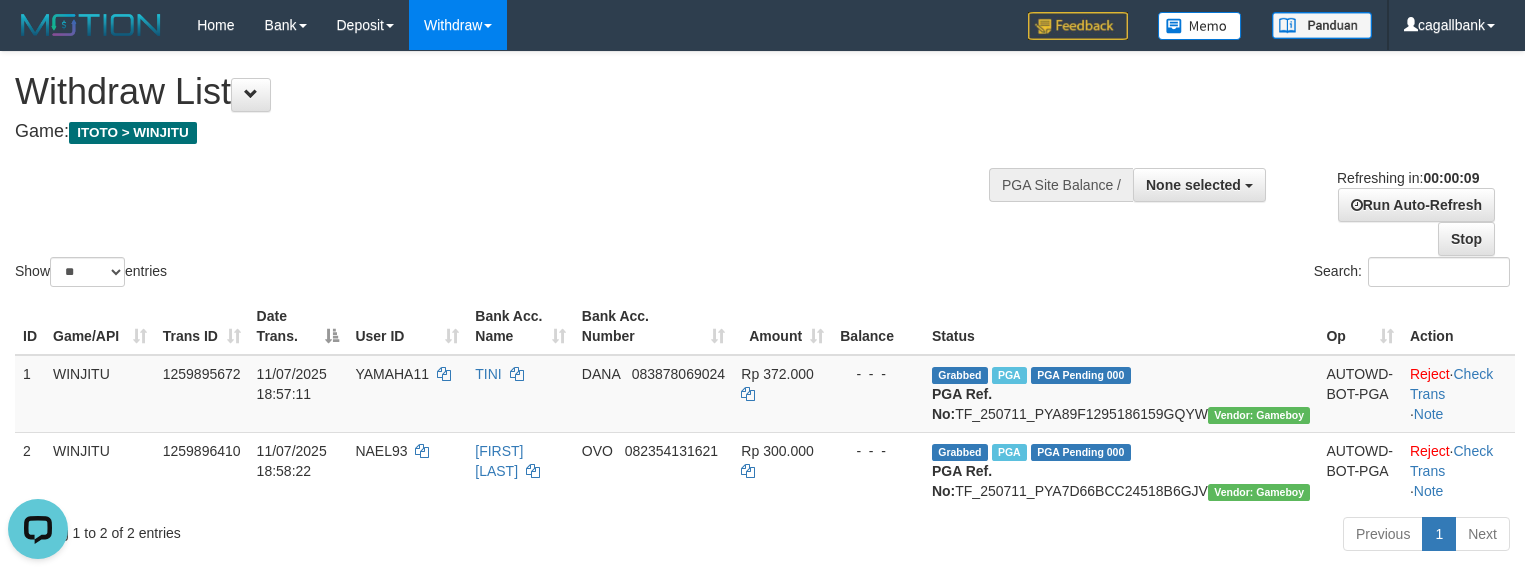 scroll, scrollTop: 0, scrollLeft: 0, axis: both 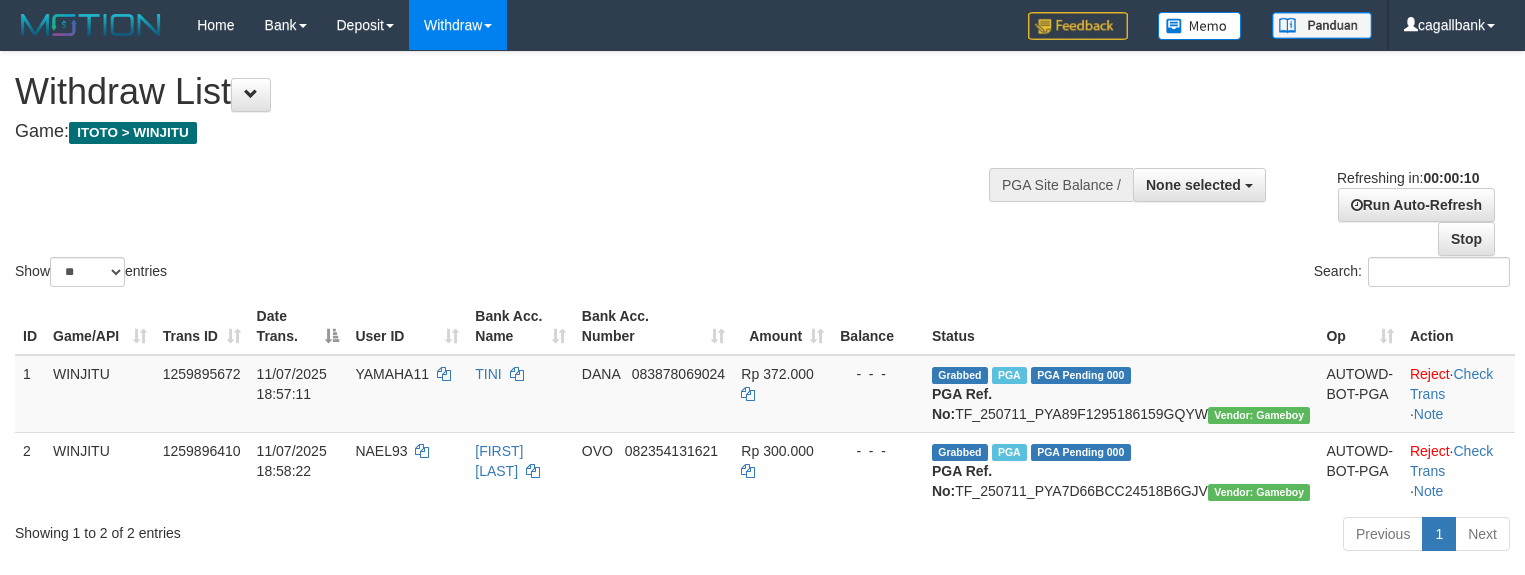 select 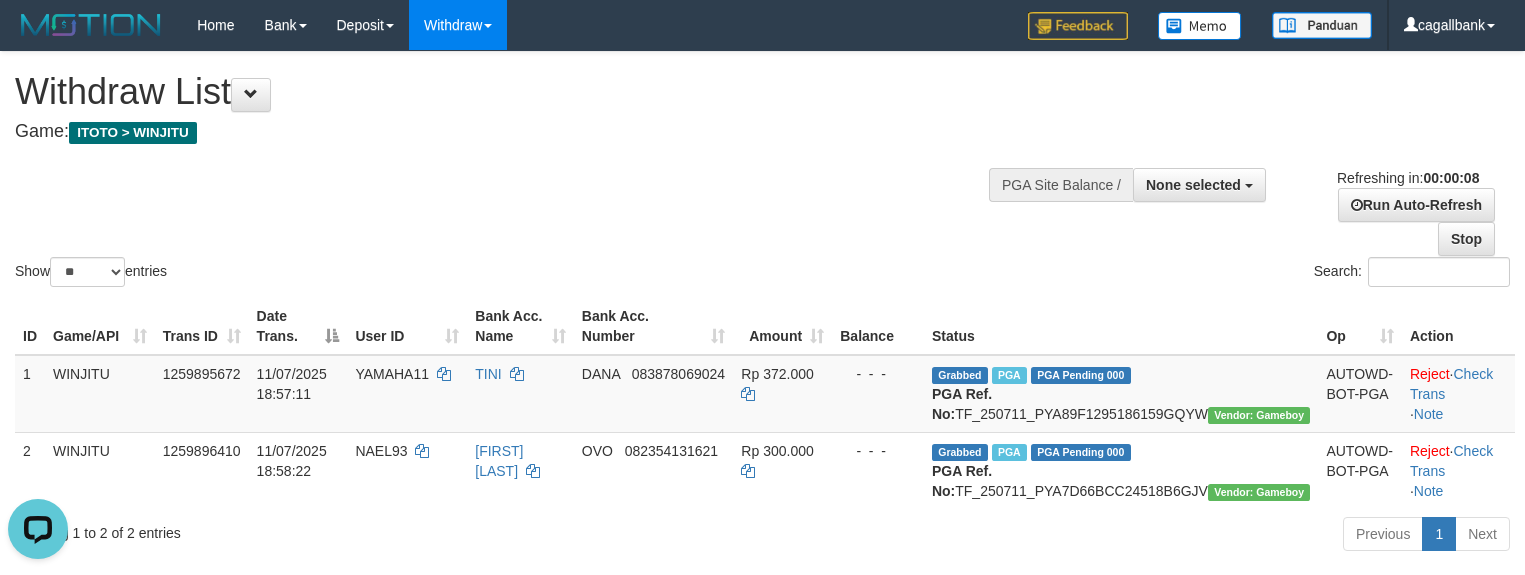 scroll, scrollTop: 0, scrollLeft: 0, axis: both 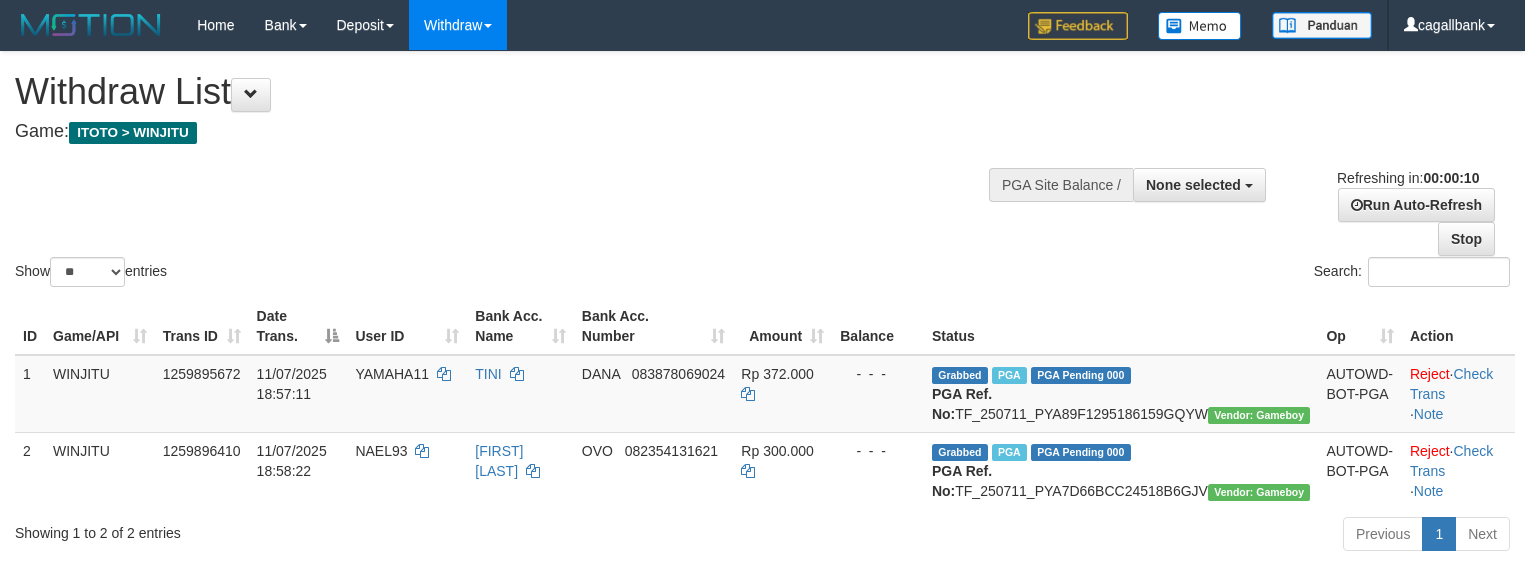 select 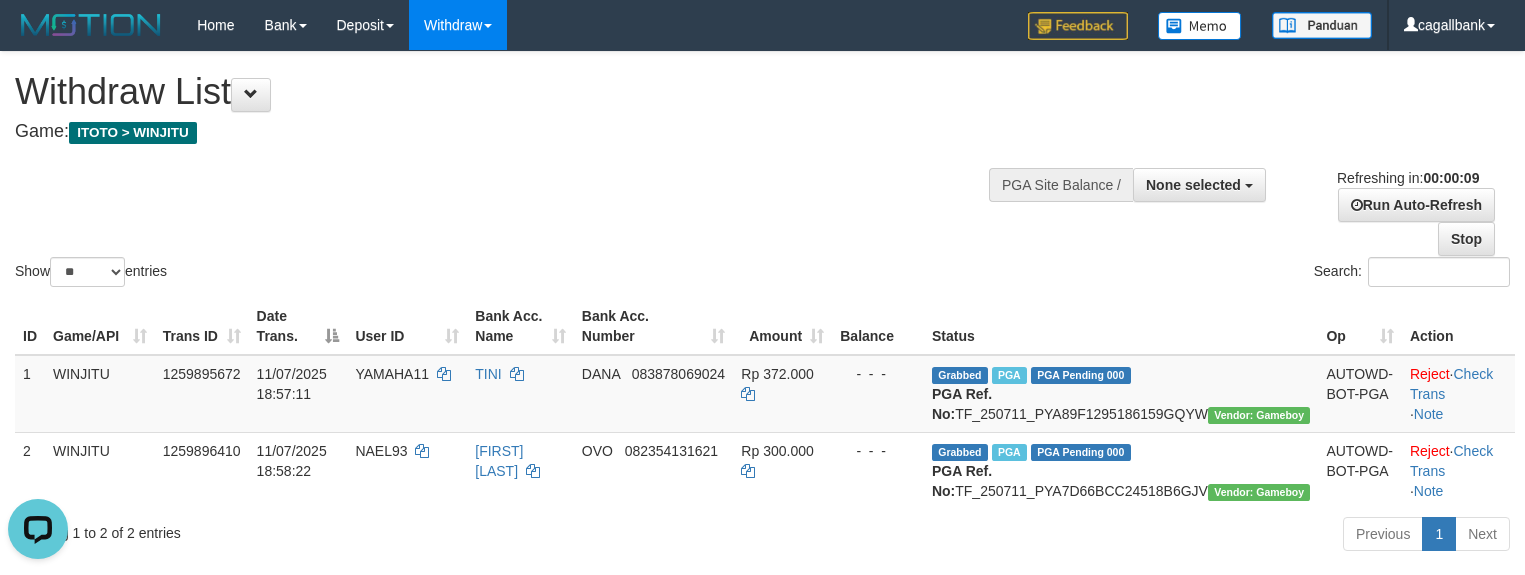 scroll, scrollTop: 0, scrollLeft: 0, axis: both 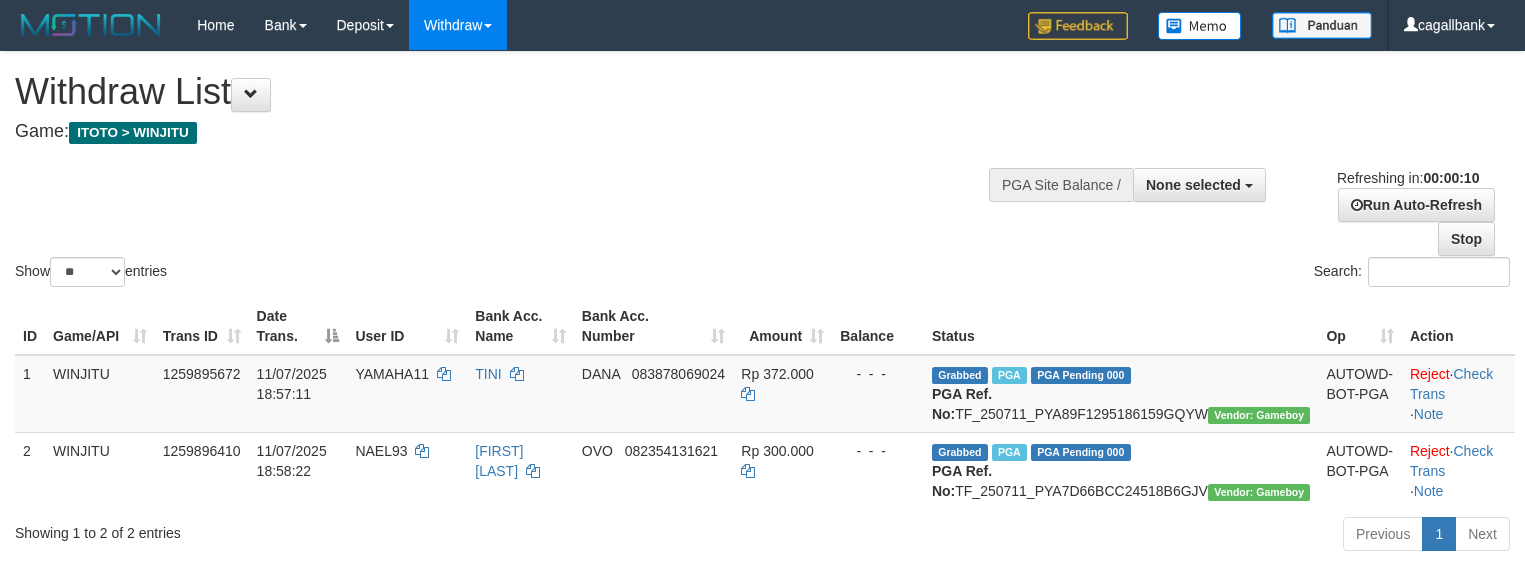 select 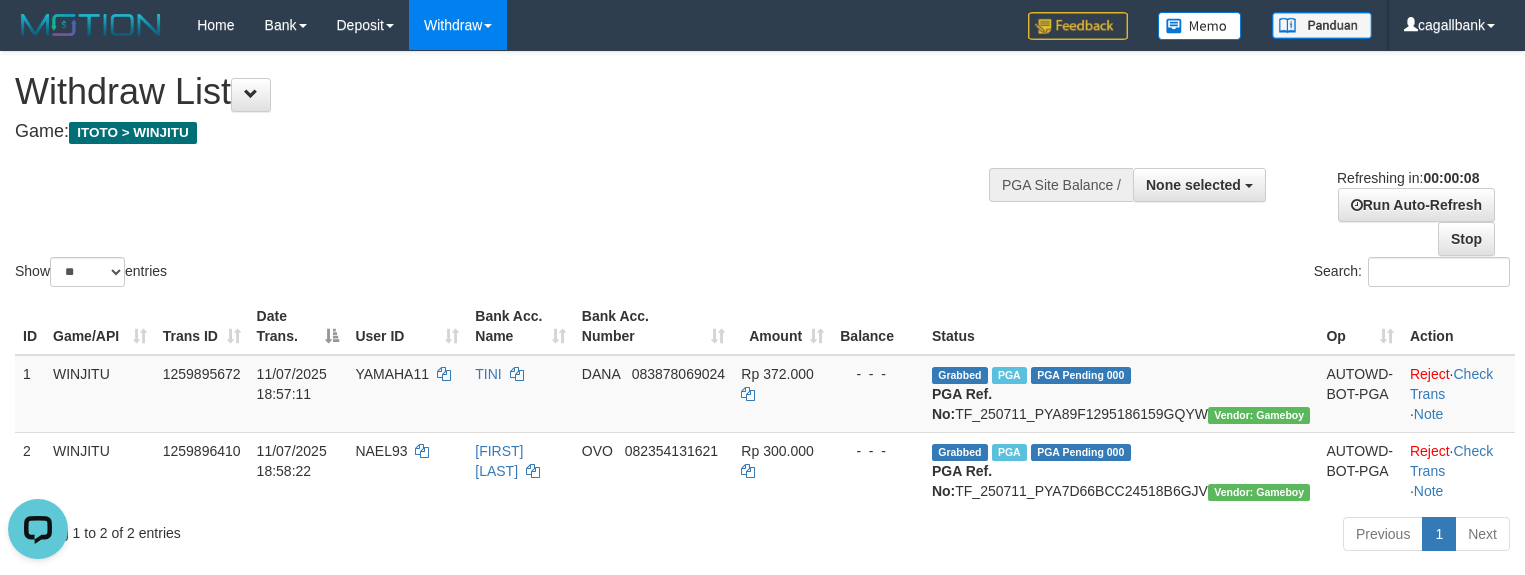 scroll, scrollTop: 0, scrollLeft: 0, axis: both 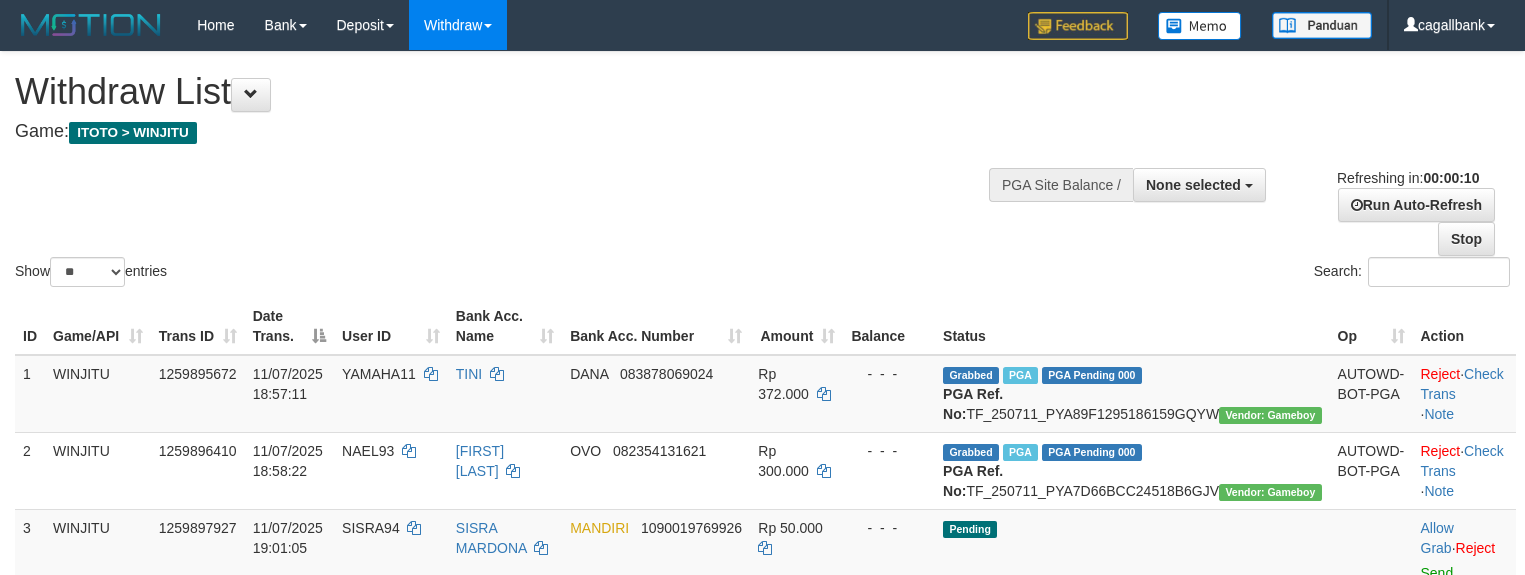 select 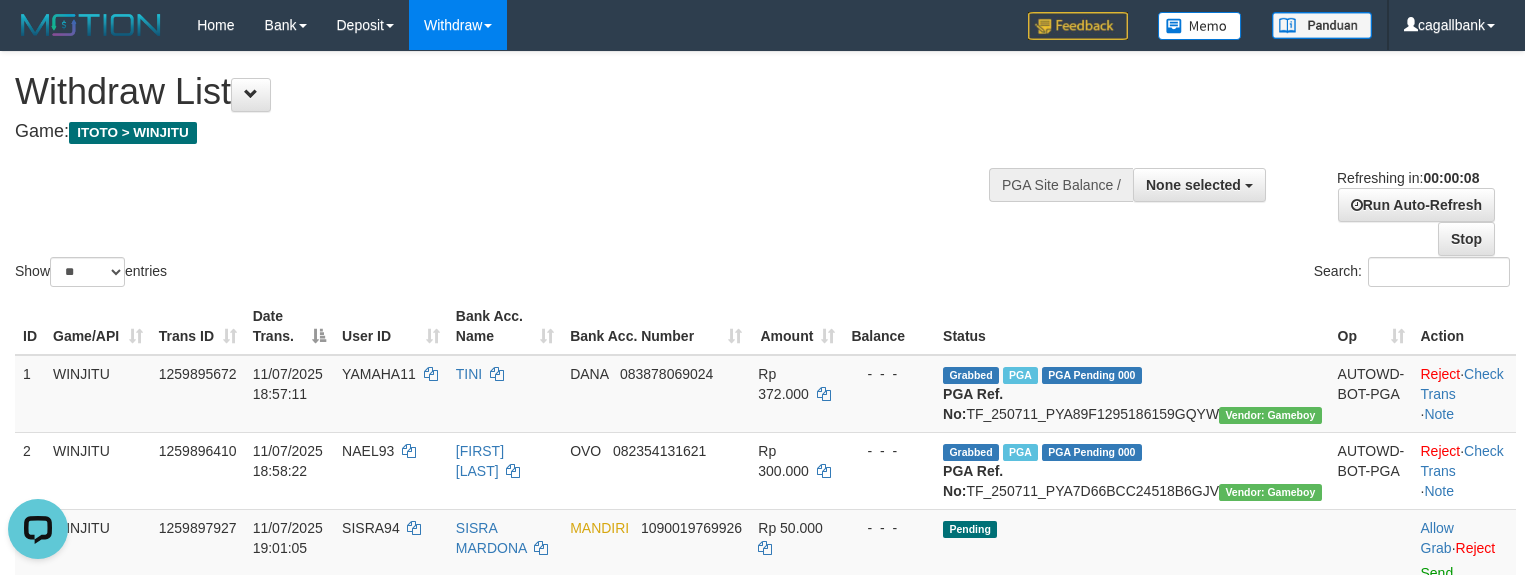 scroll, scrollTop: 0, scrollLeft: 0, axis: both 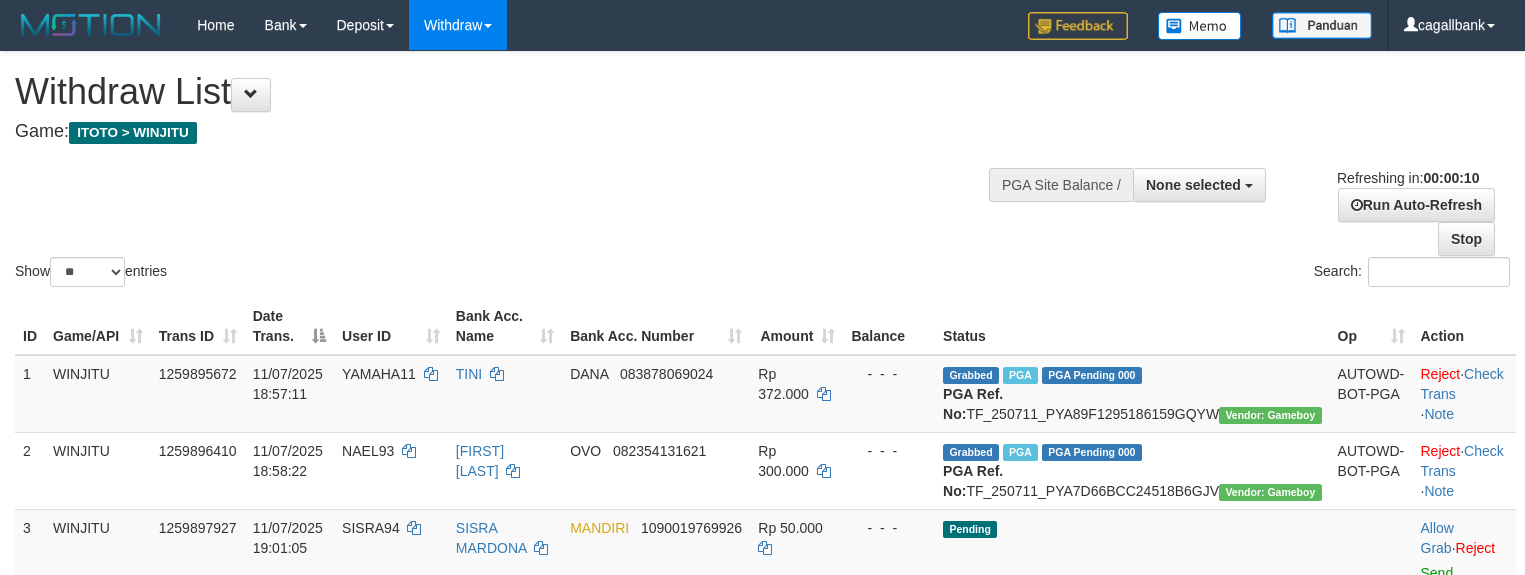 select 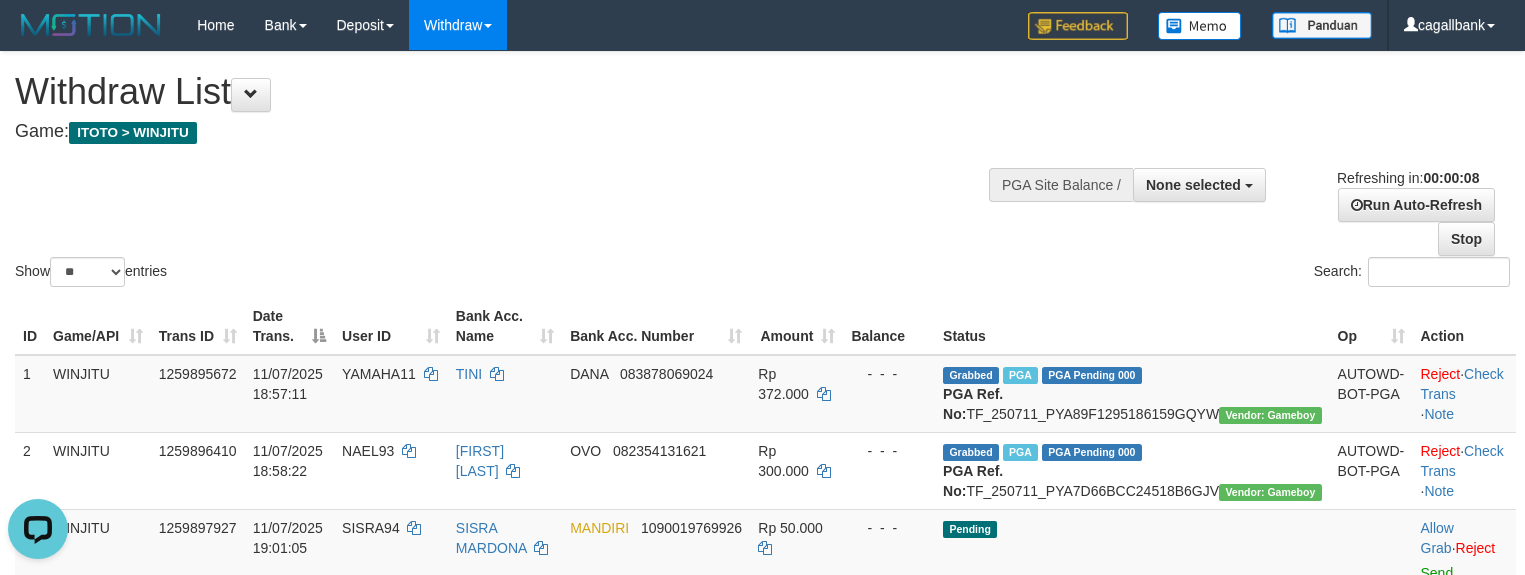 scroll, scrollTop: 0, scrollLeft: 0, axis: both 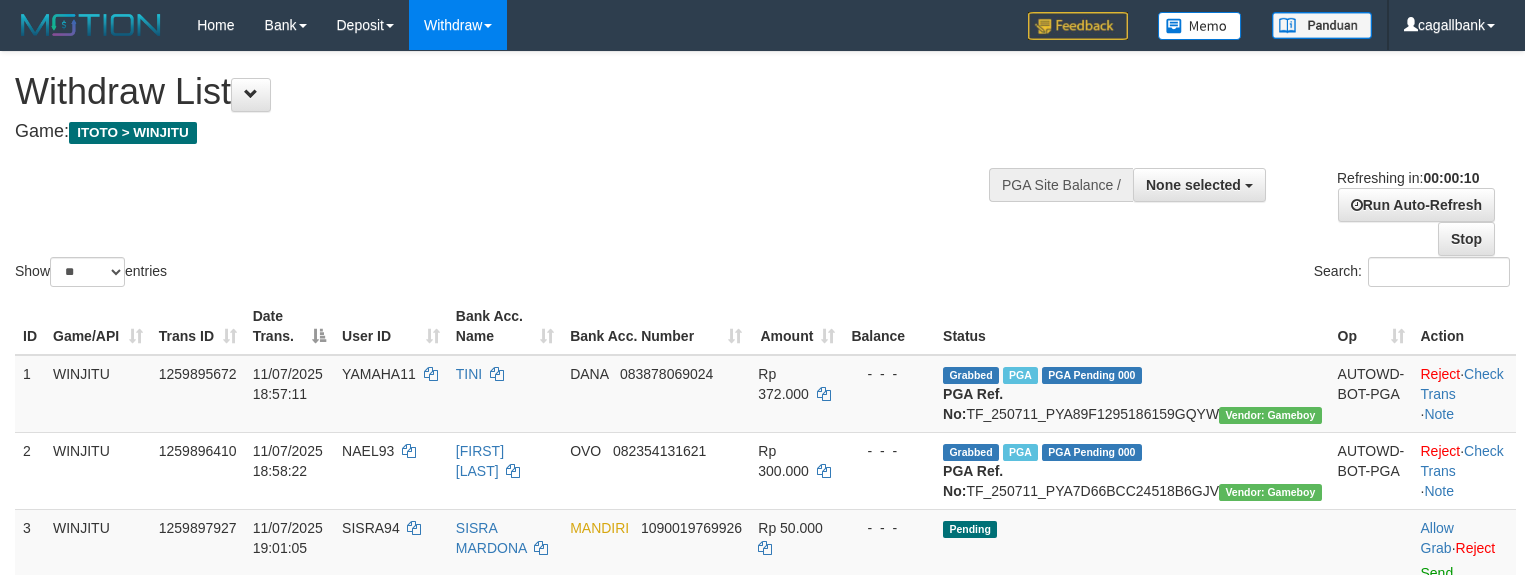 select 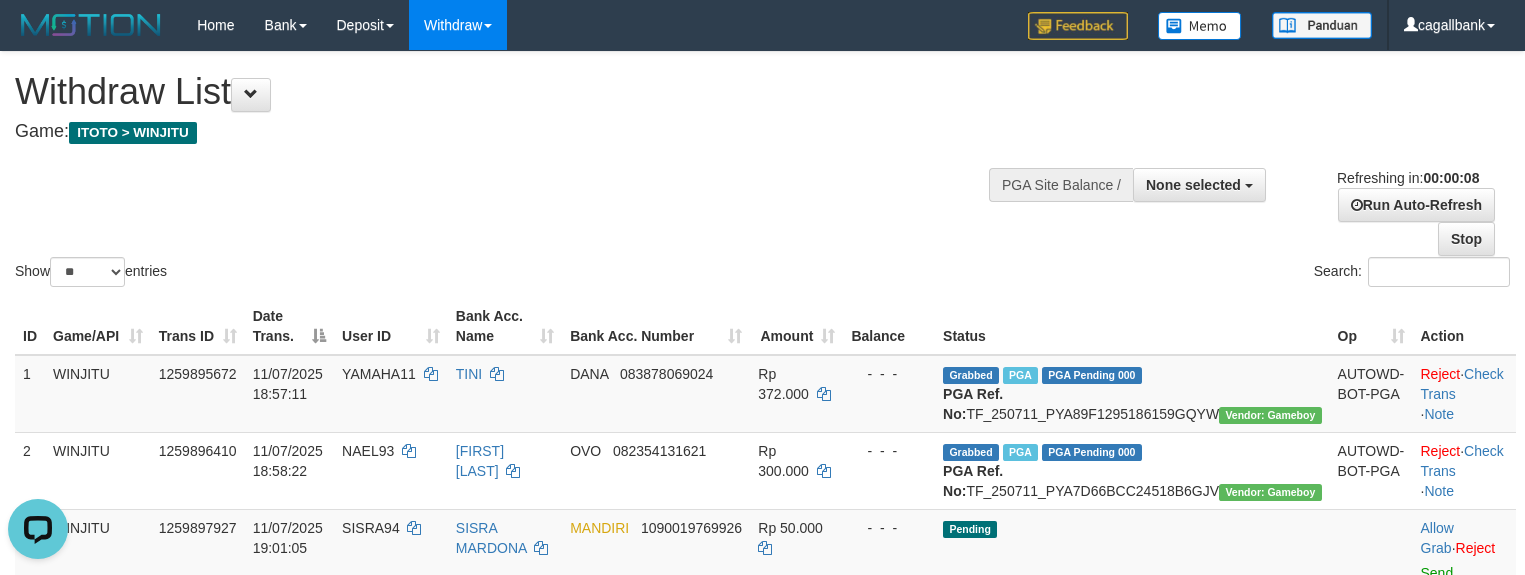 scroll, scrollTop: 0, scrollLeft: 0, axis: both 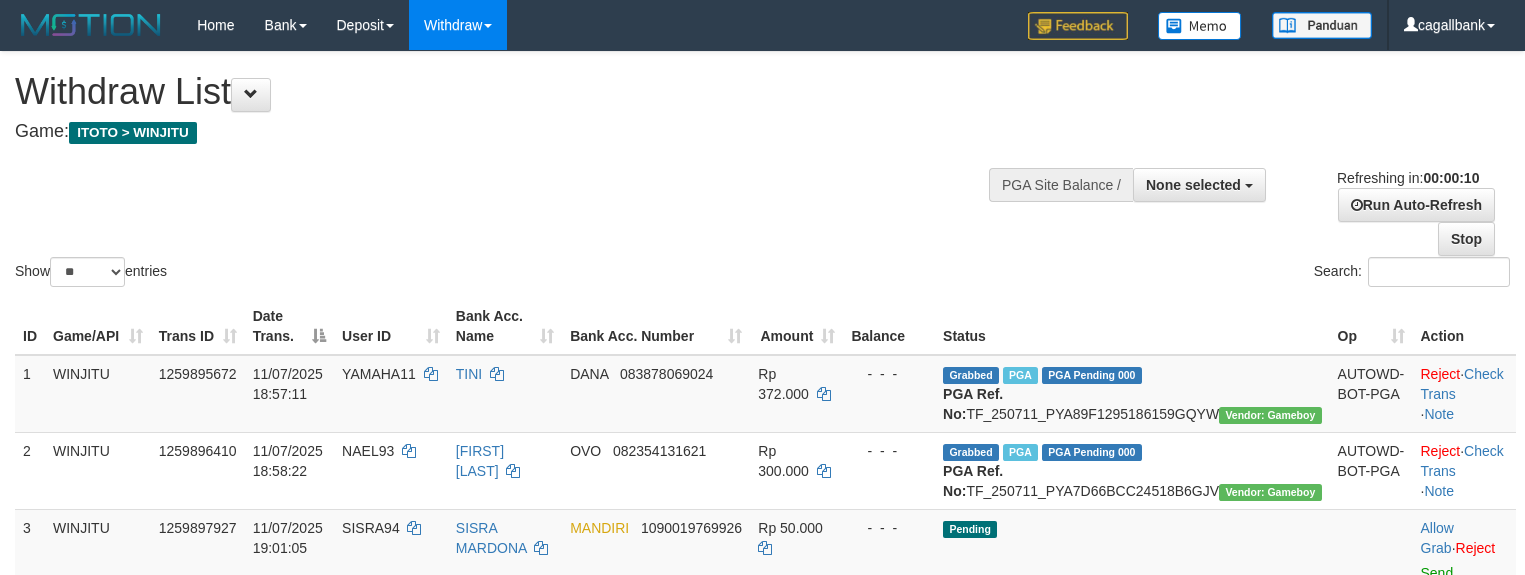 select 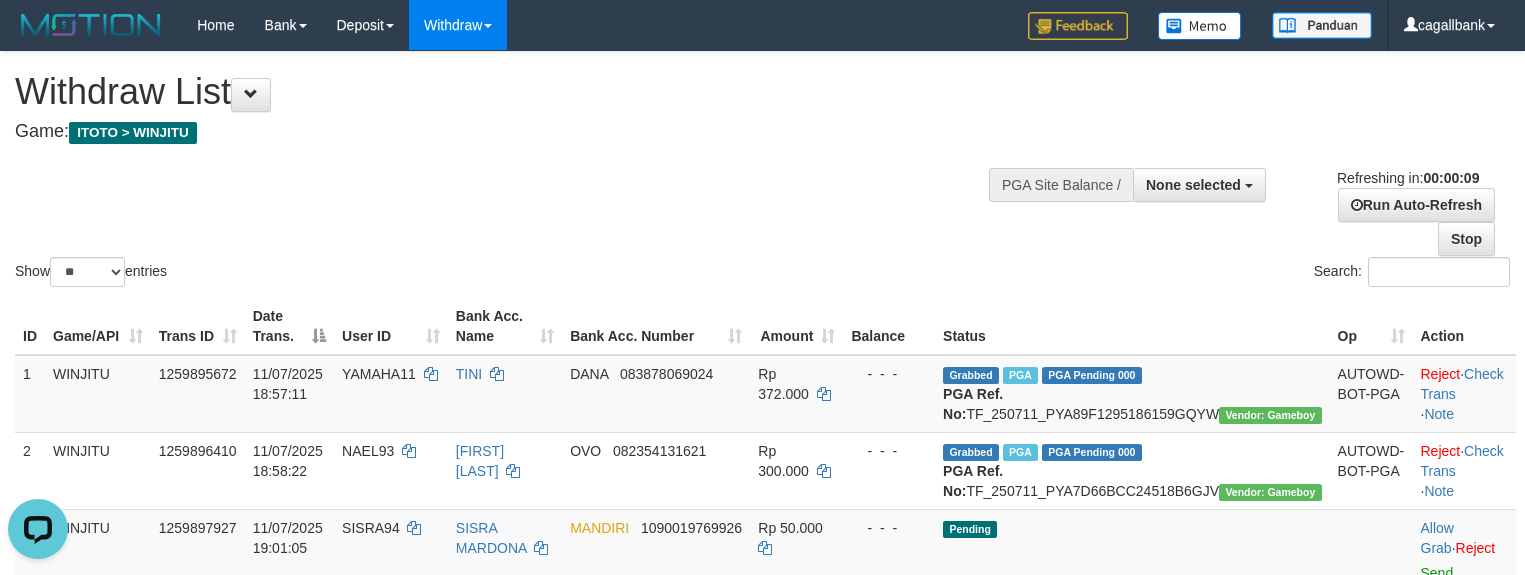 scroll, scrollTop: 0, scrollLeft: 0, axis: both 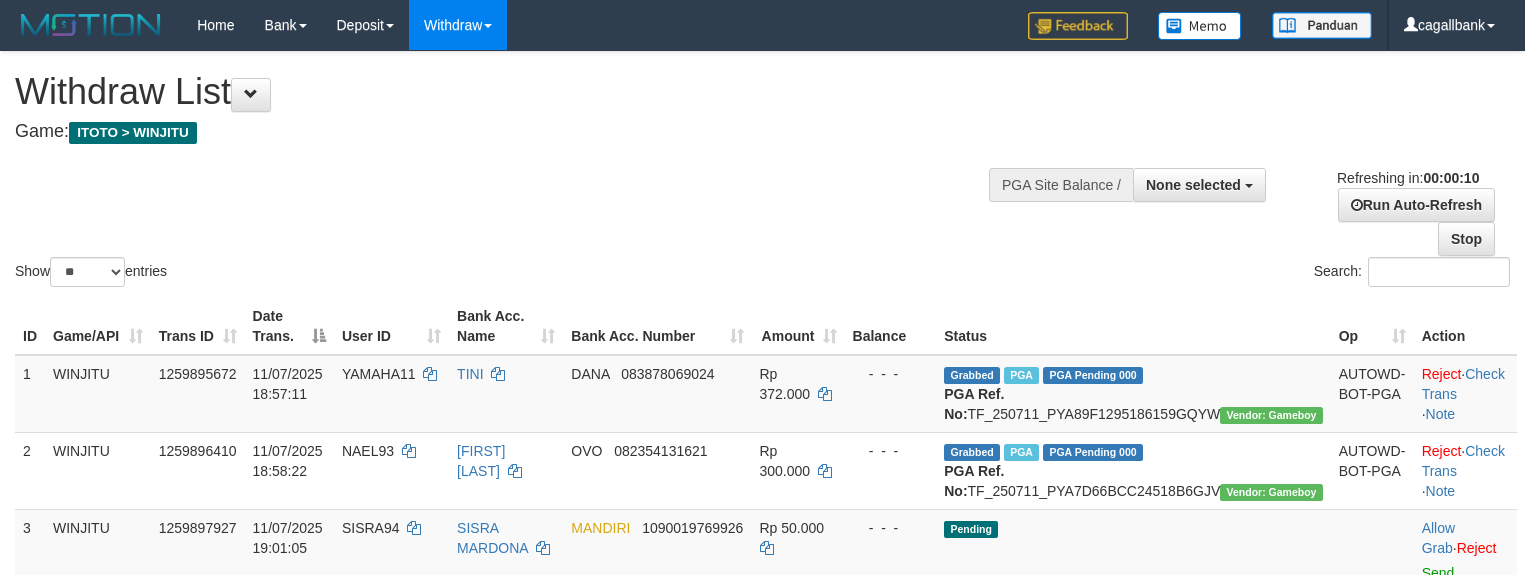 select 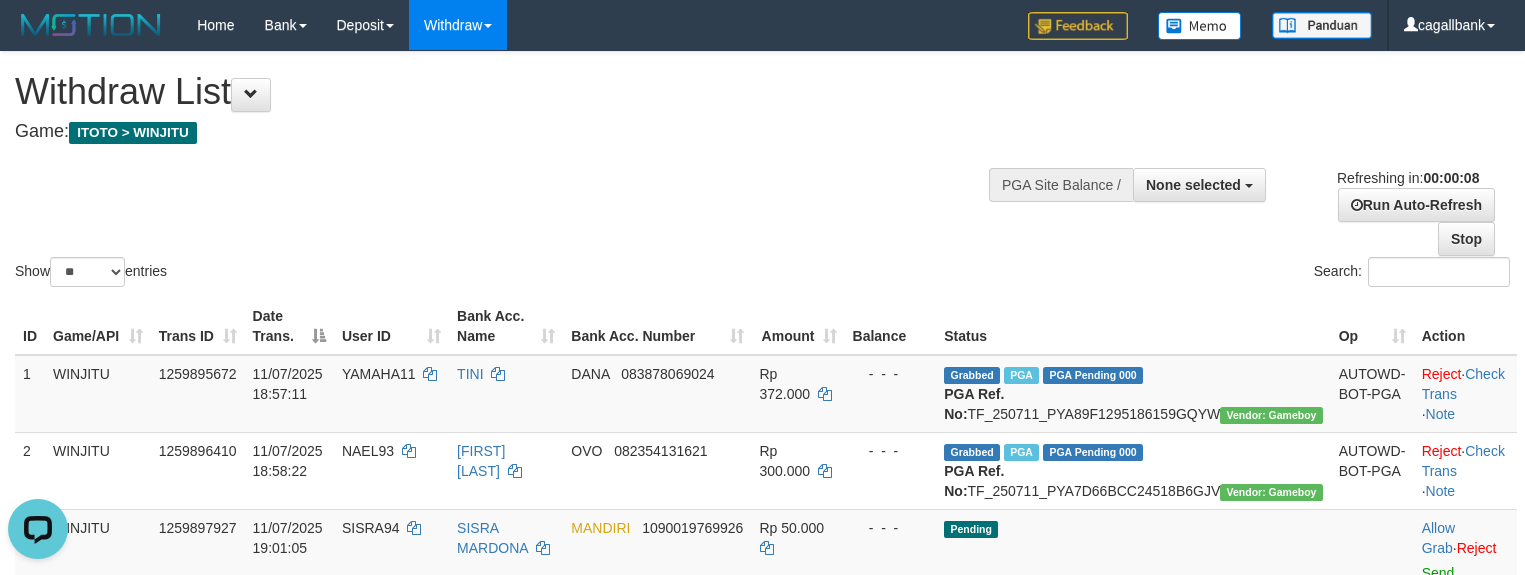 scroll, scrollTop: 0, scrollLeft: 0, axis: both 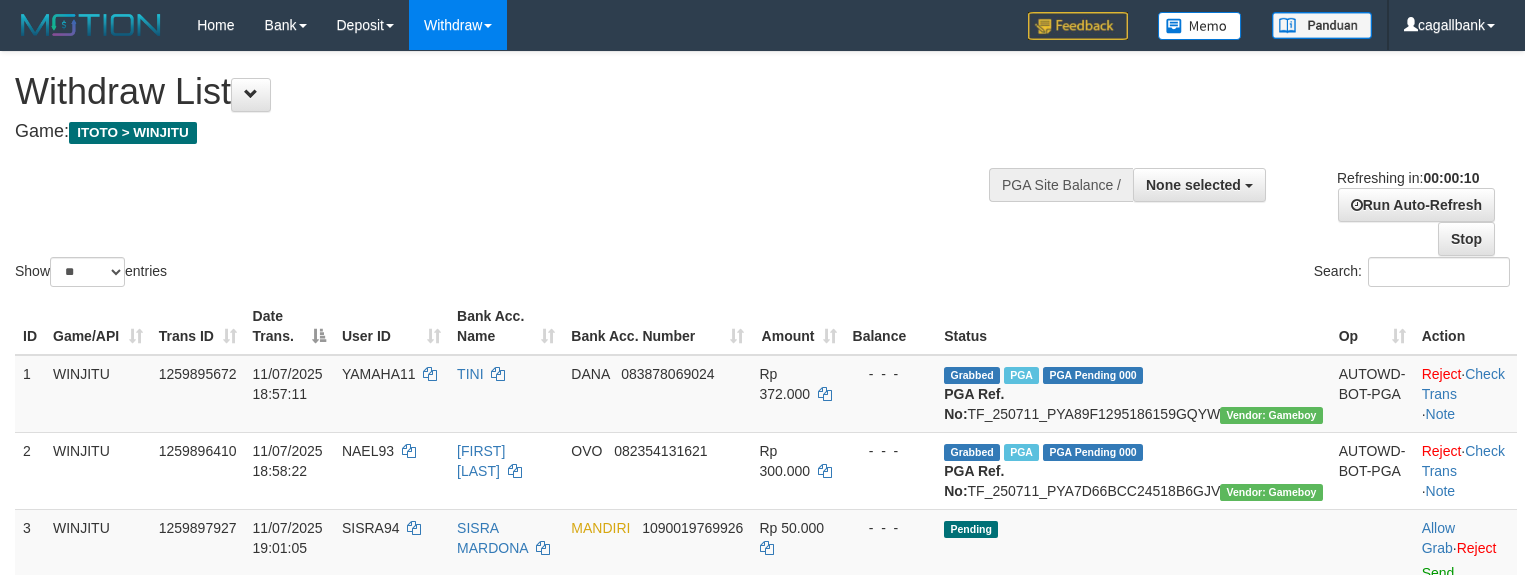 select 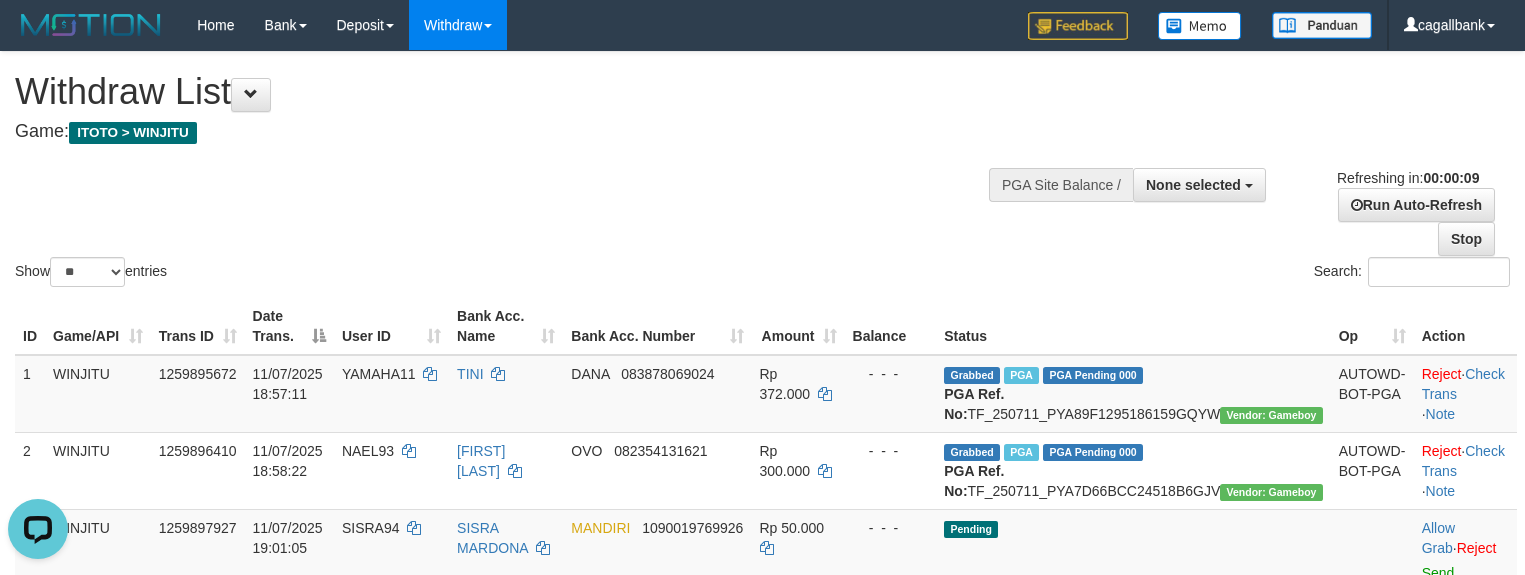 scroll, scrollTop: 0, scrollLeft: 0, axis: both 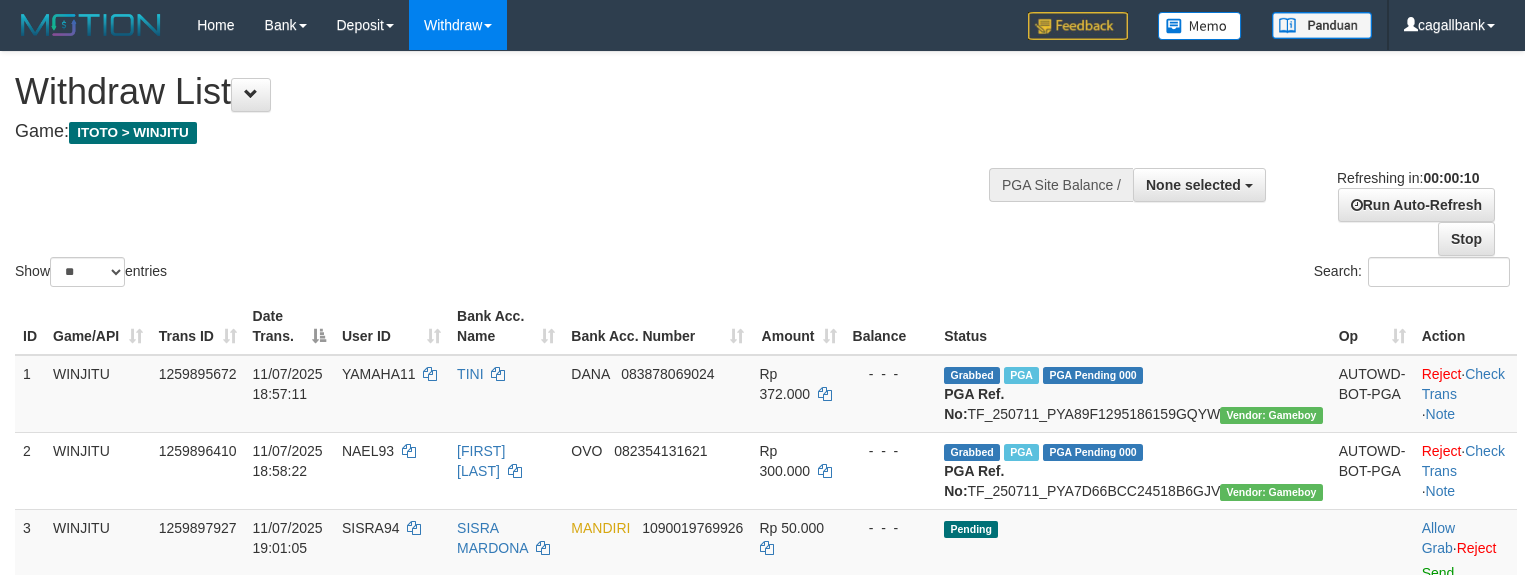 select 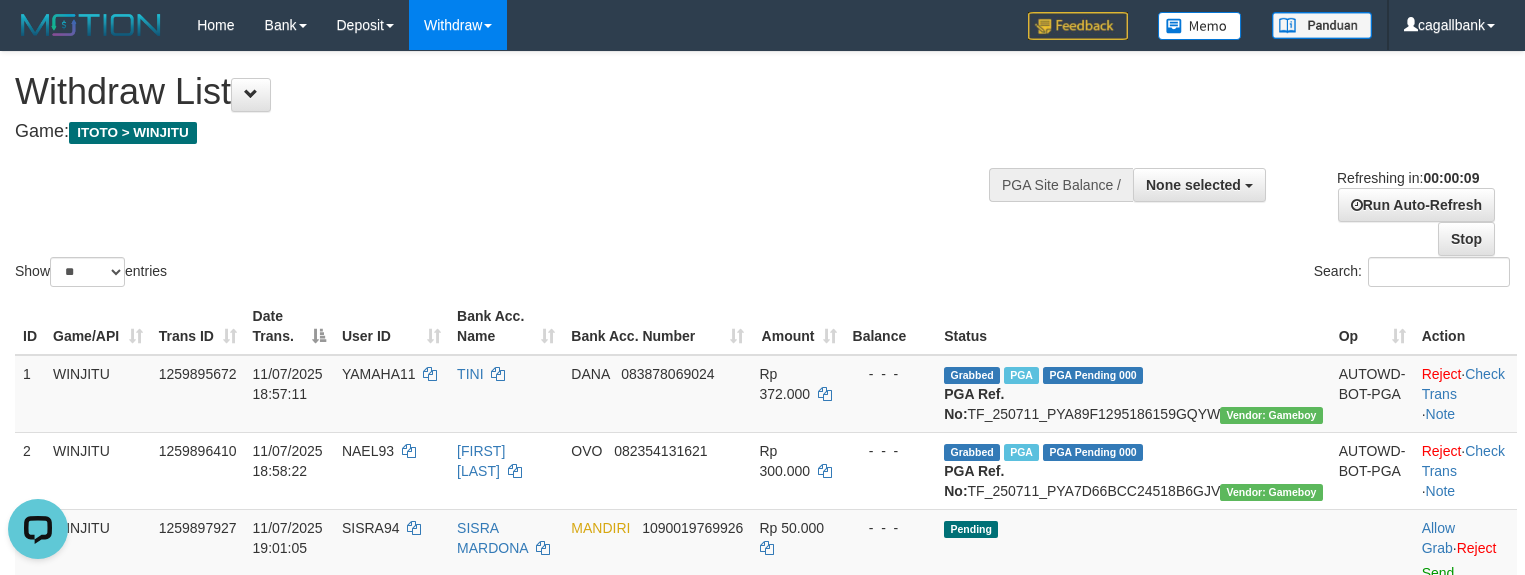 scroll, scrollTop: 0, scrollLeft: 0, axis: both 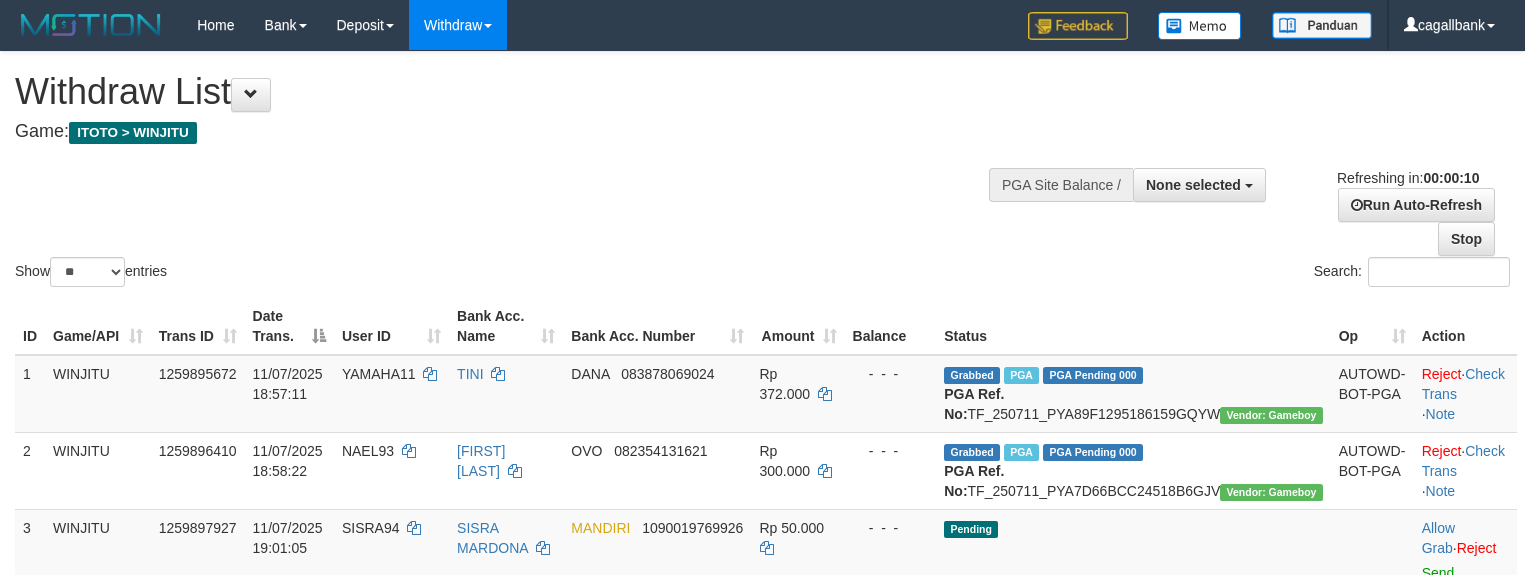 select 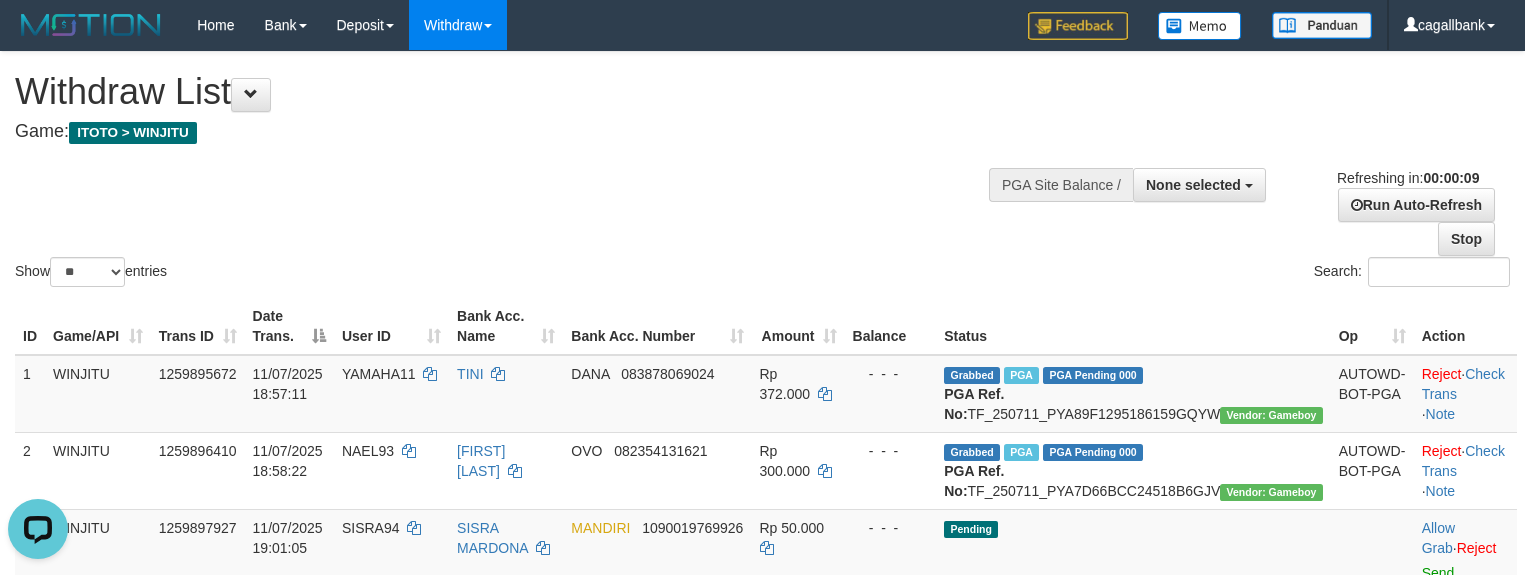 scroll, scrollTop: 0, scrollLeft: 0, axis: both 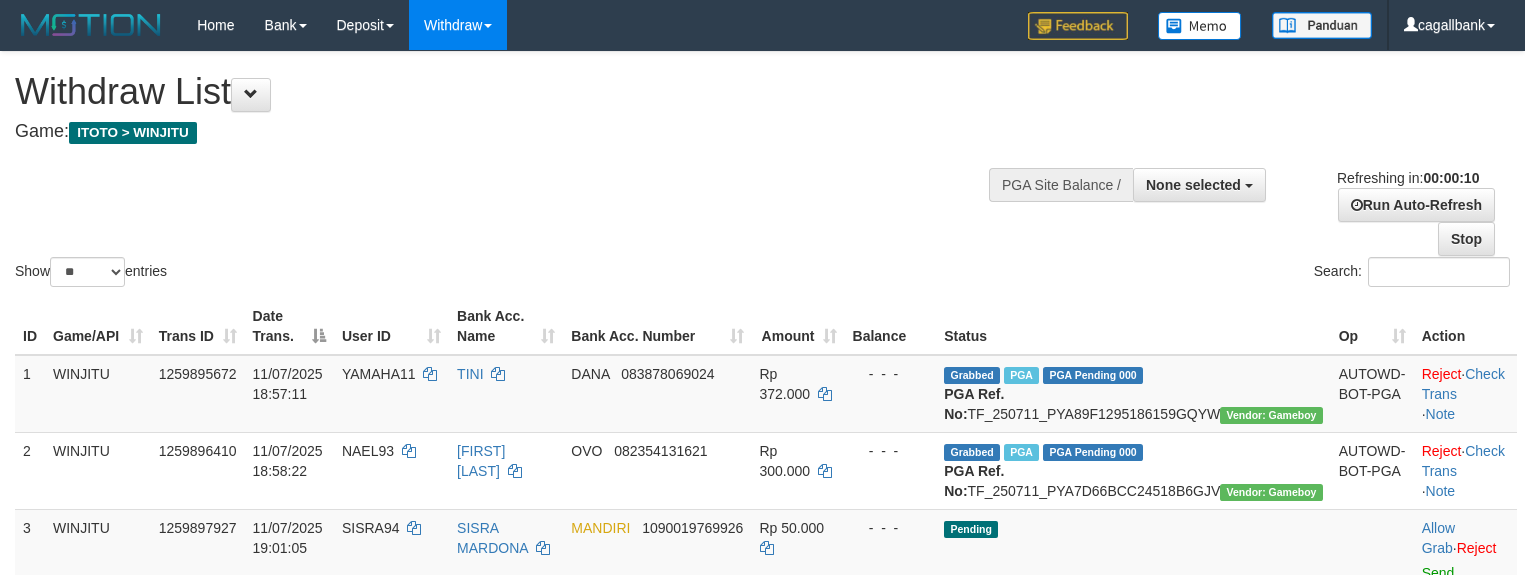 select 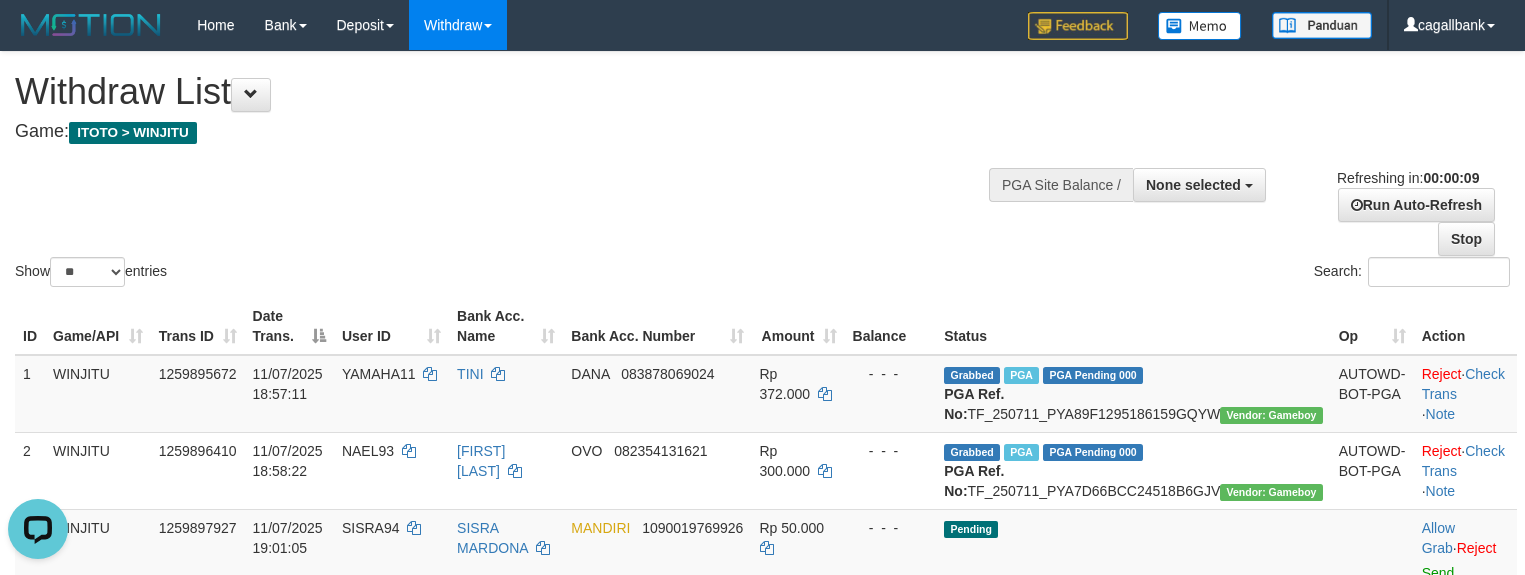 scroll, scrollTop: 0, scrollLeft: 0, axis: both 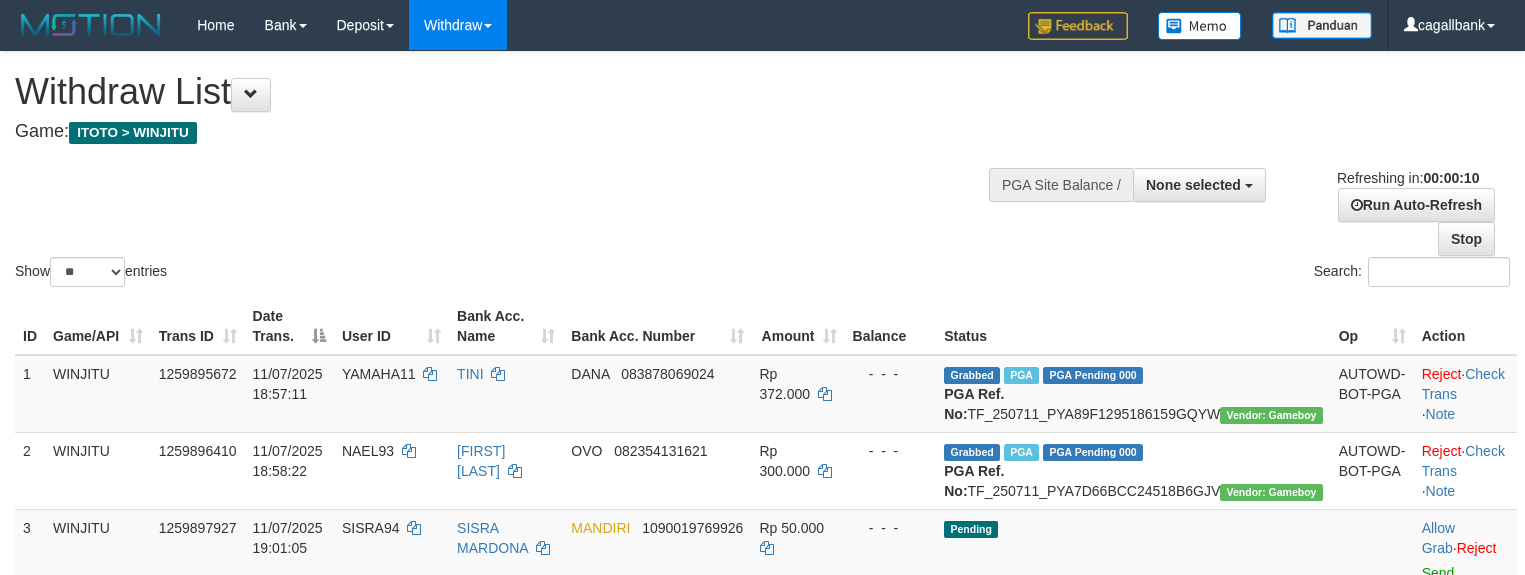 select 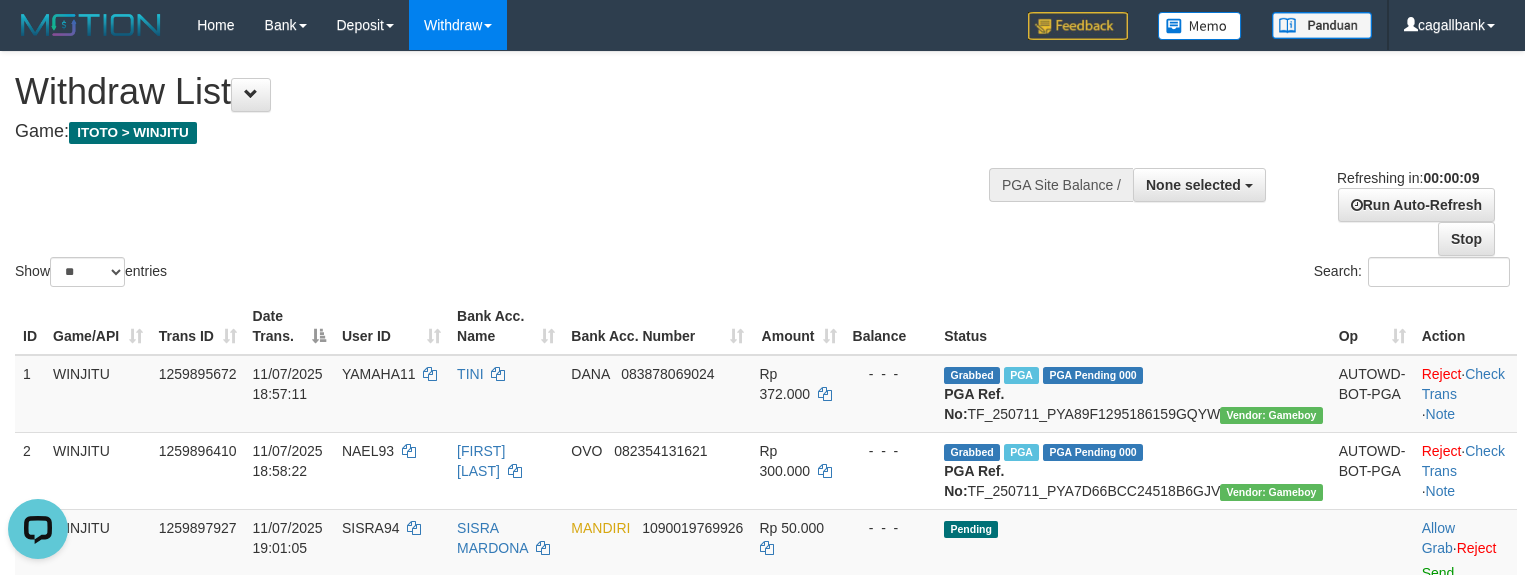 scroll, scrollTop: 0, scrollLeft: 0, axis: both 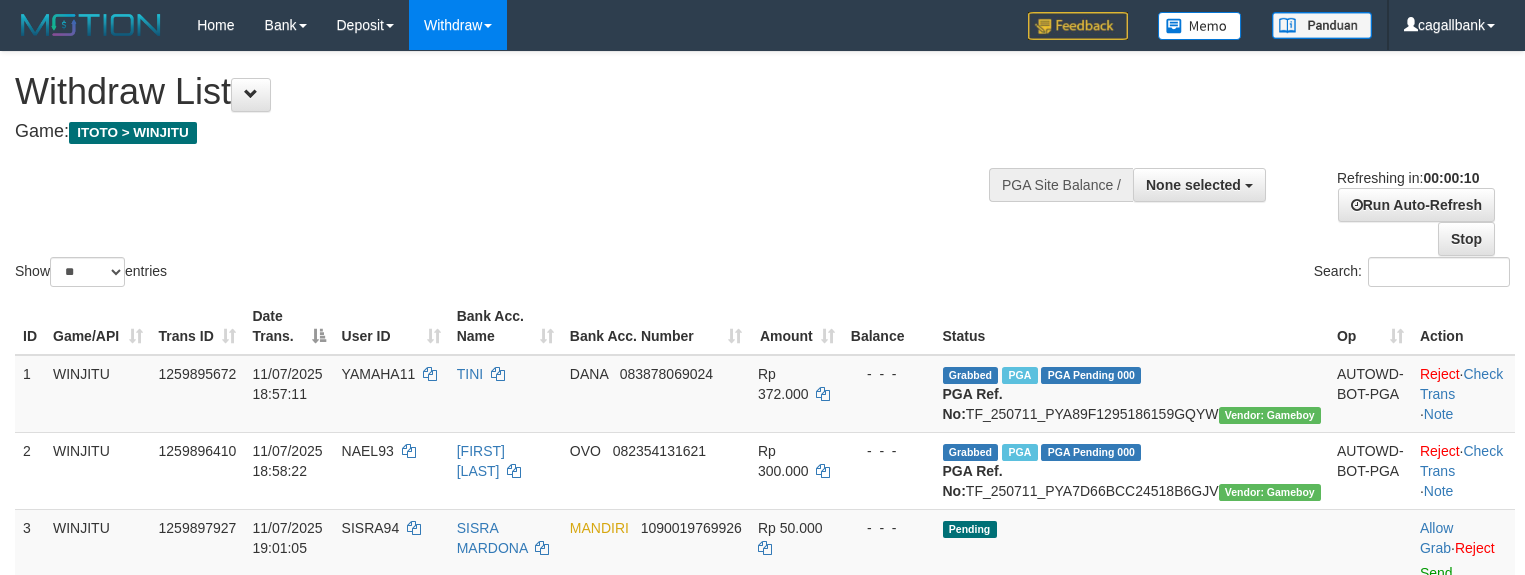 select 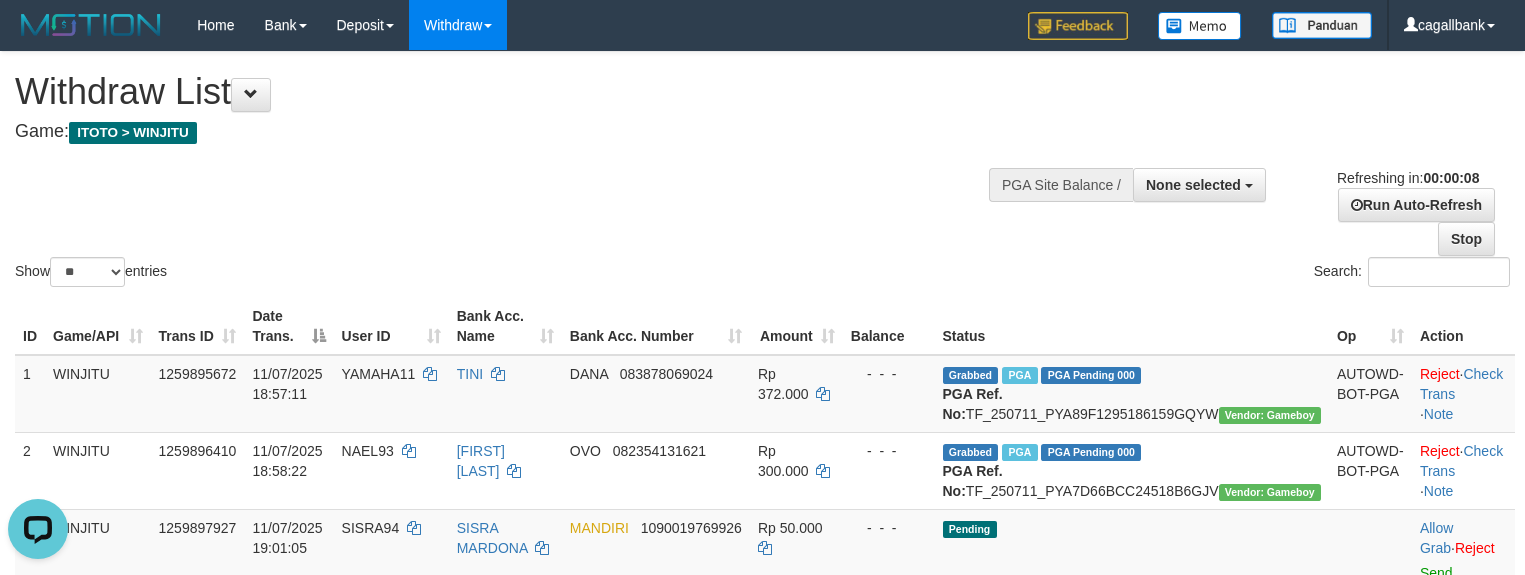 scroll, scrollTop: 0, scrollLeft: 0, axis: both 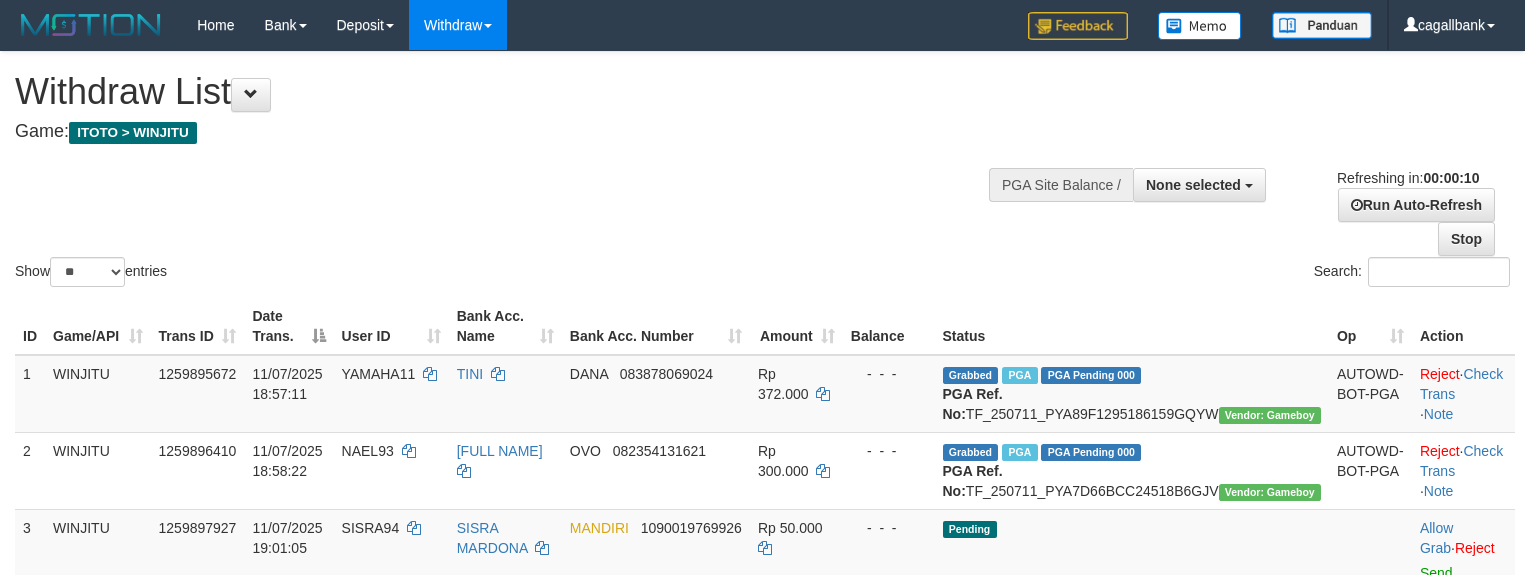 select 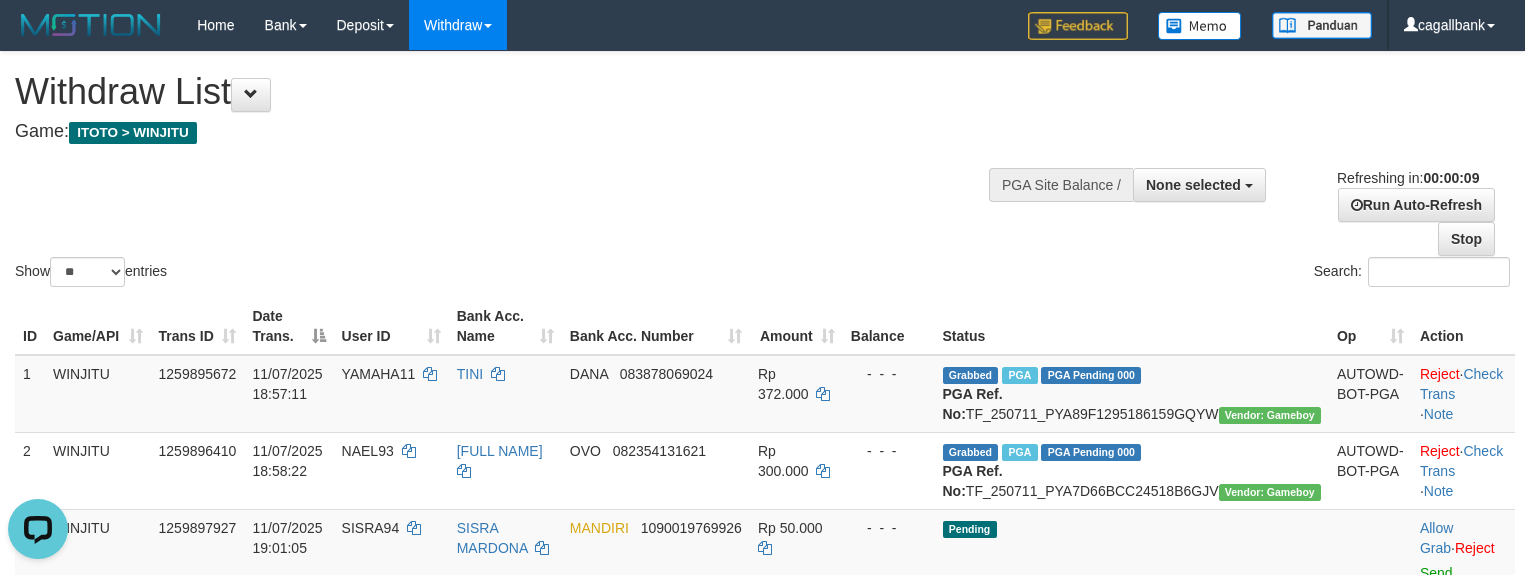 scroll, scrollTop: 0, scrollLeft: 0, axis: both 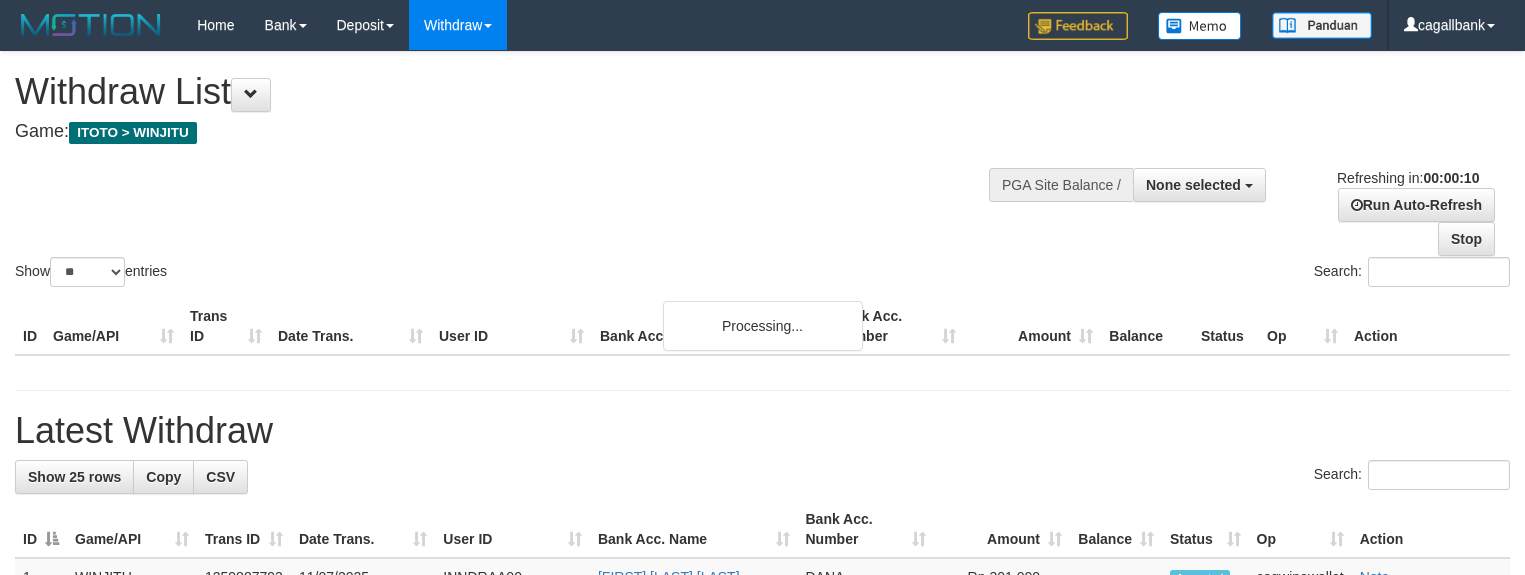 select 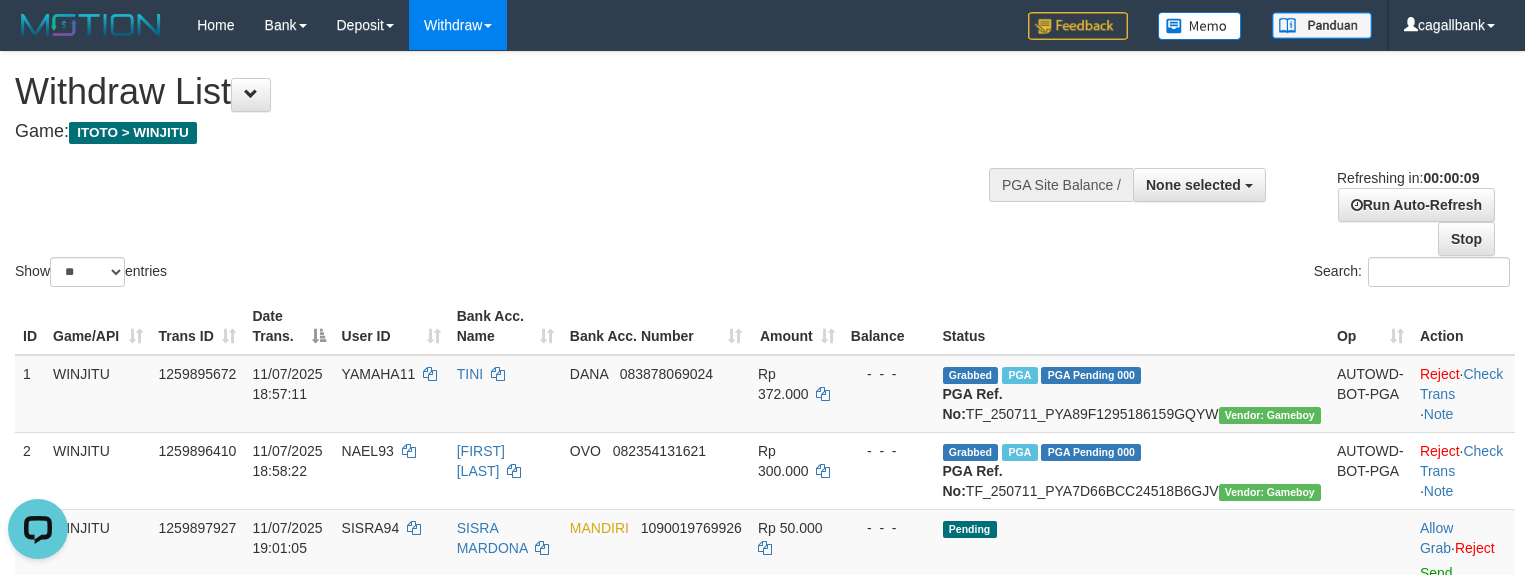scroll, scrollTop: 0, scrollLeft: 0, axis: both 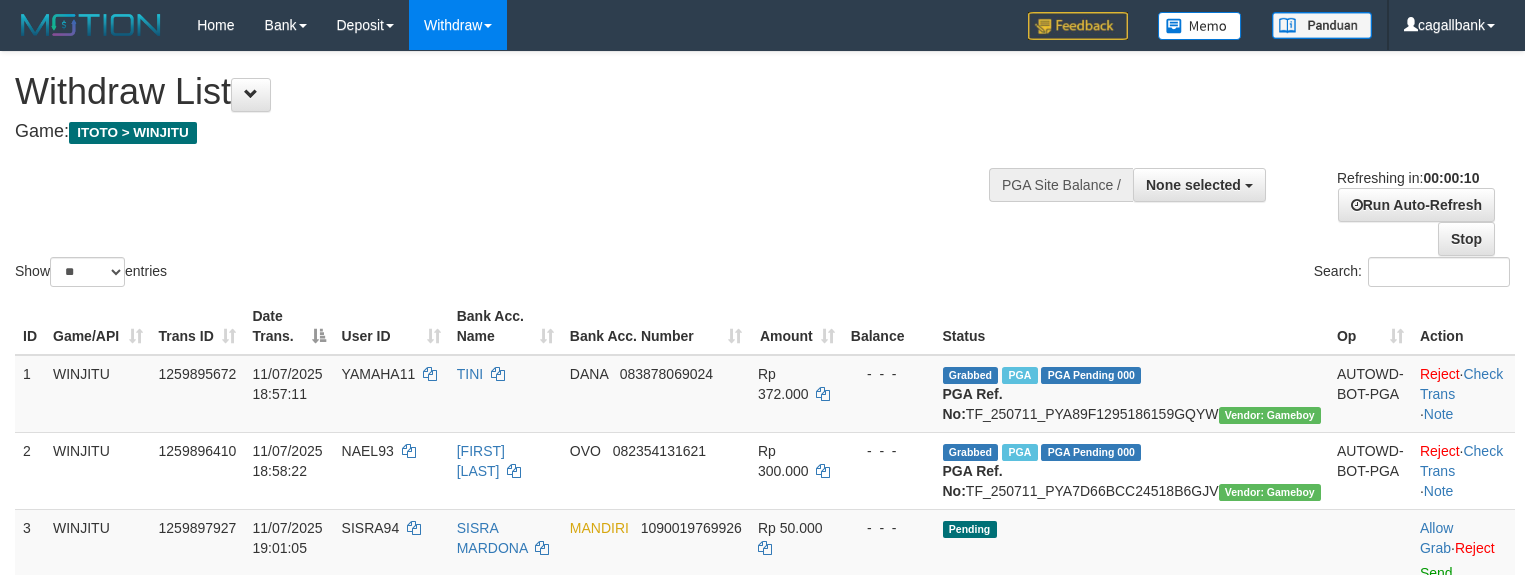 select 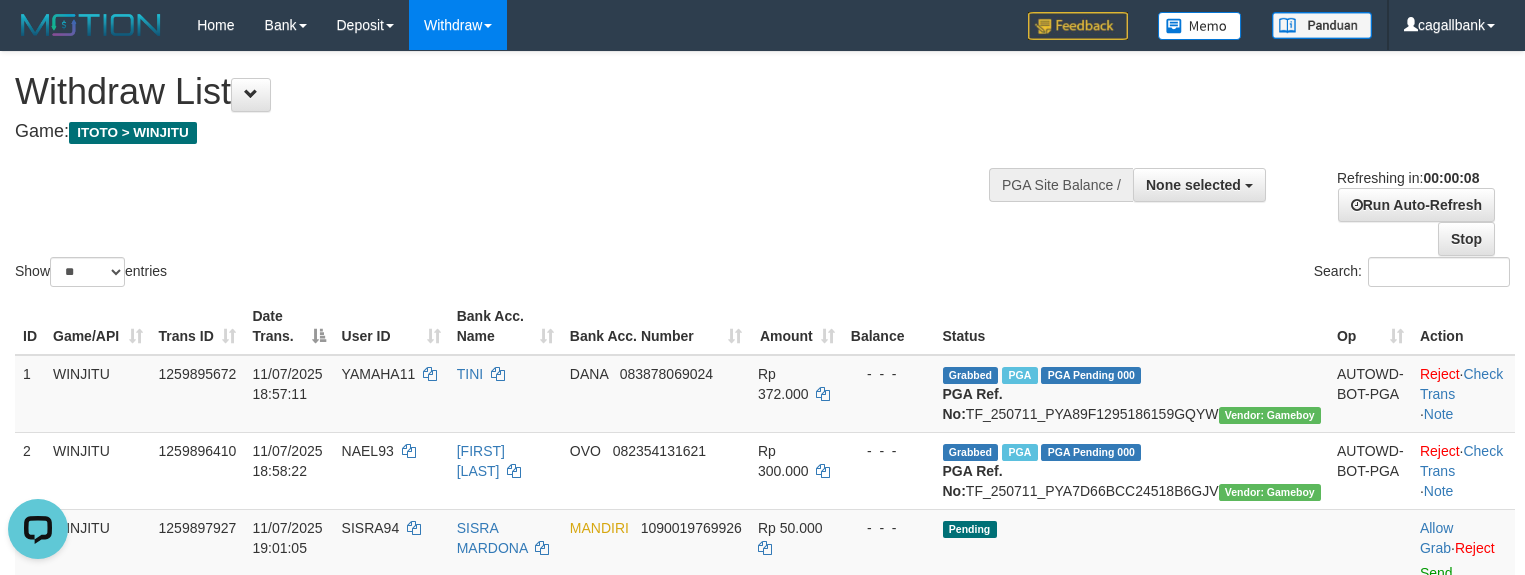 scroll, scrollTop: 0, scrollLeft: 0, axis: both 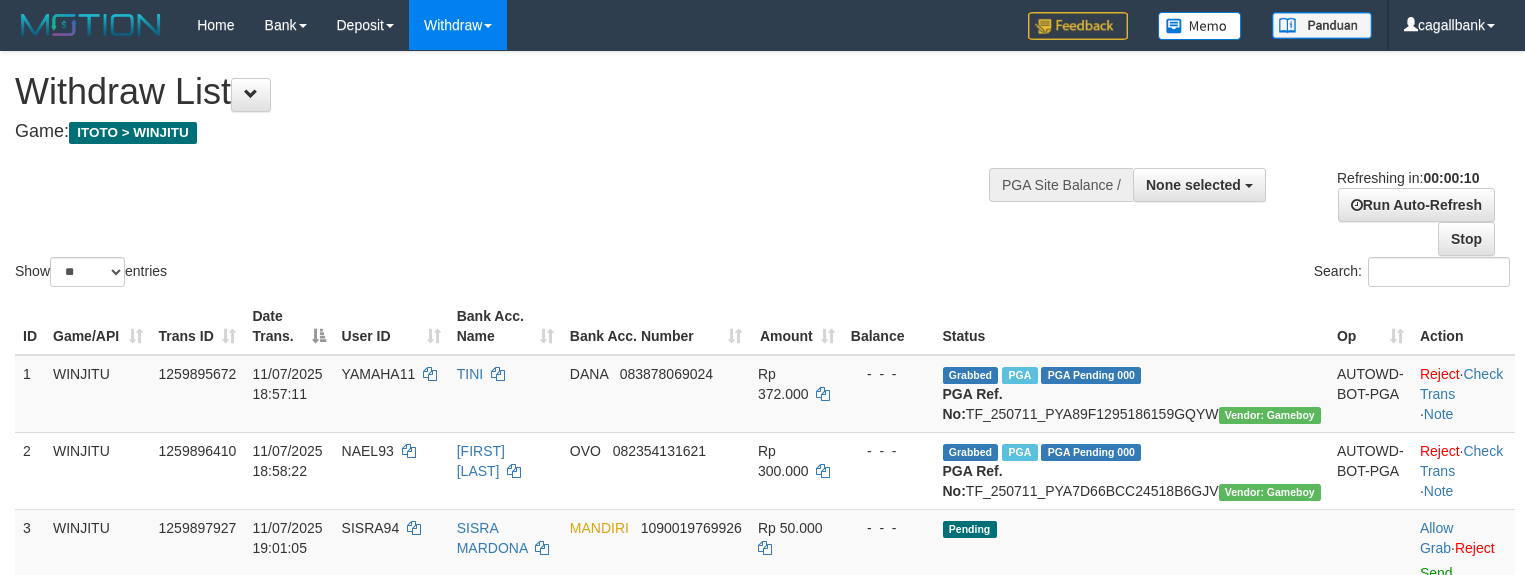 select 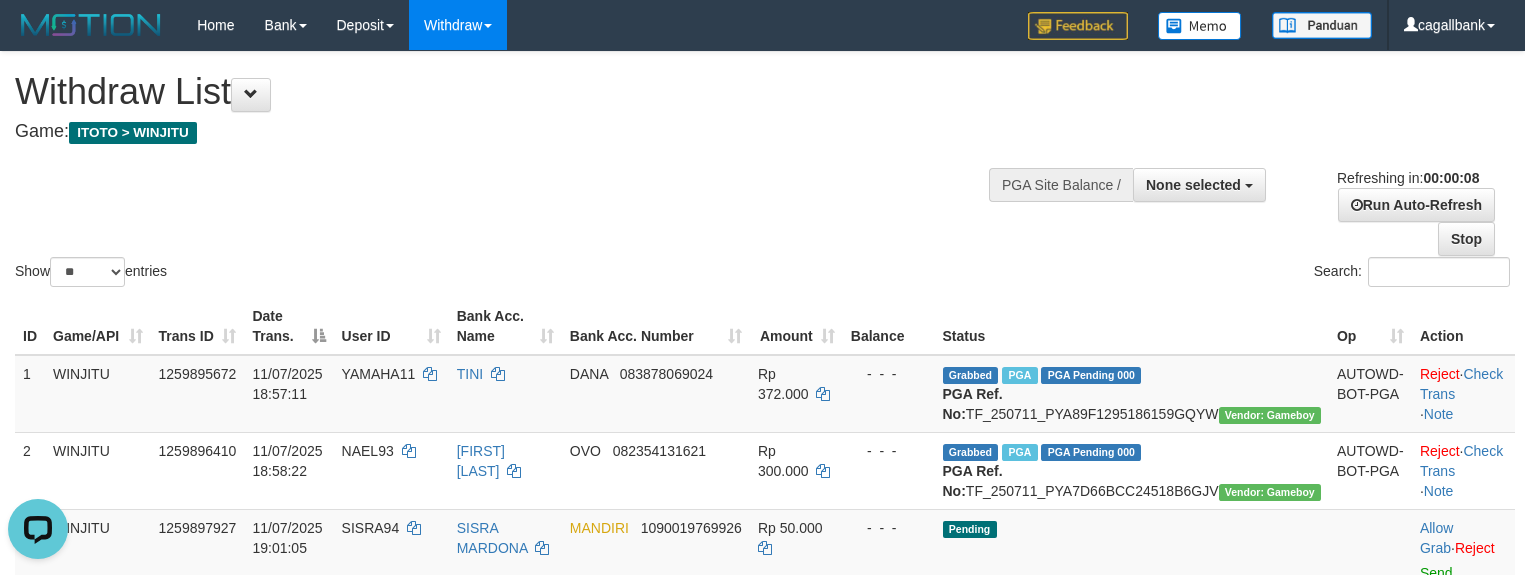 scroll, scrollTop: 0, scrollLeft: 0, axis: both 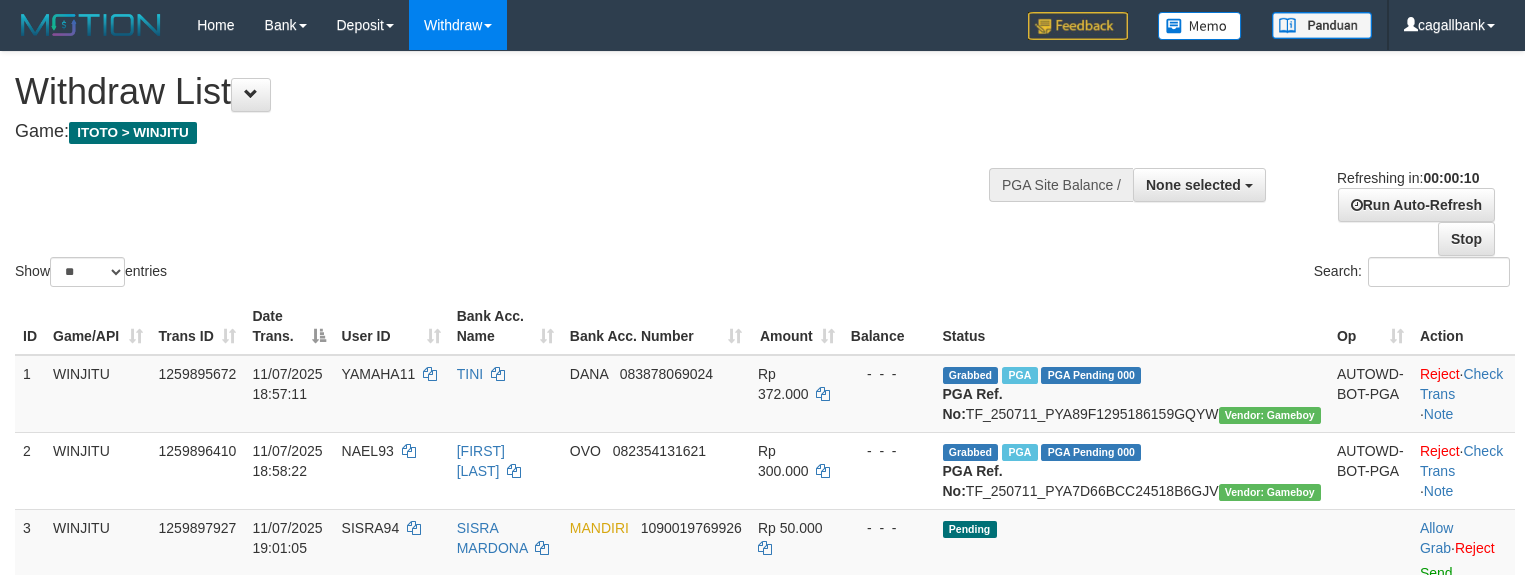 select 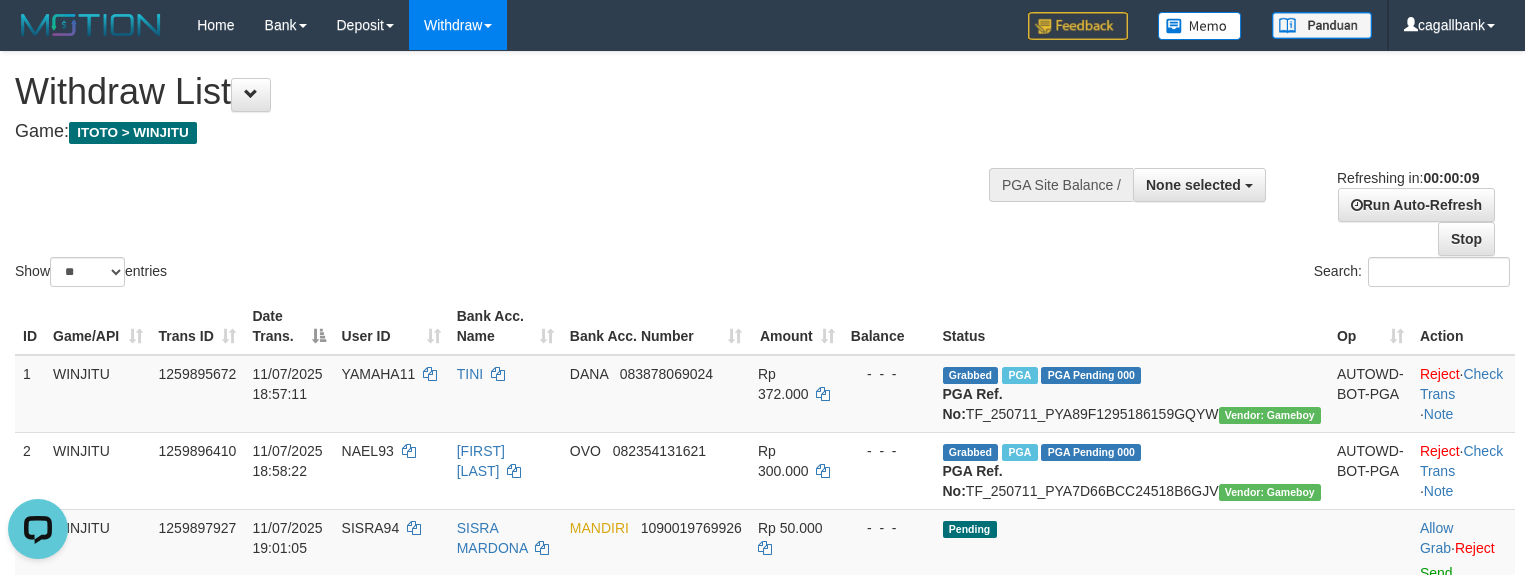 scroll, scrollTop: 0, scrollLeft: 0, axis: both 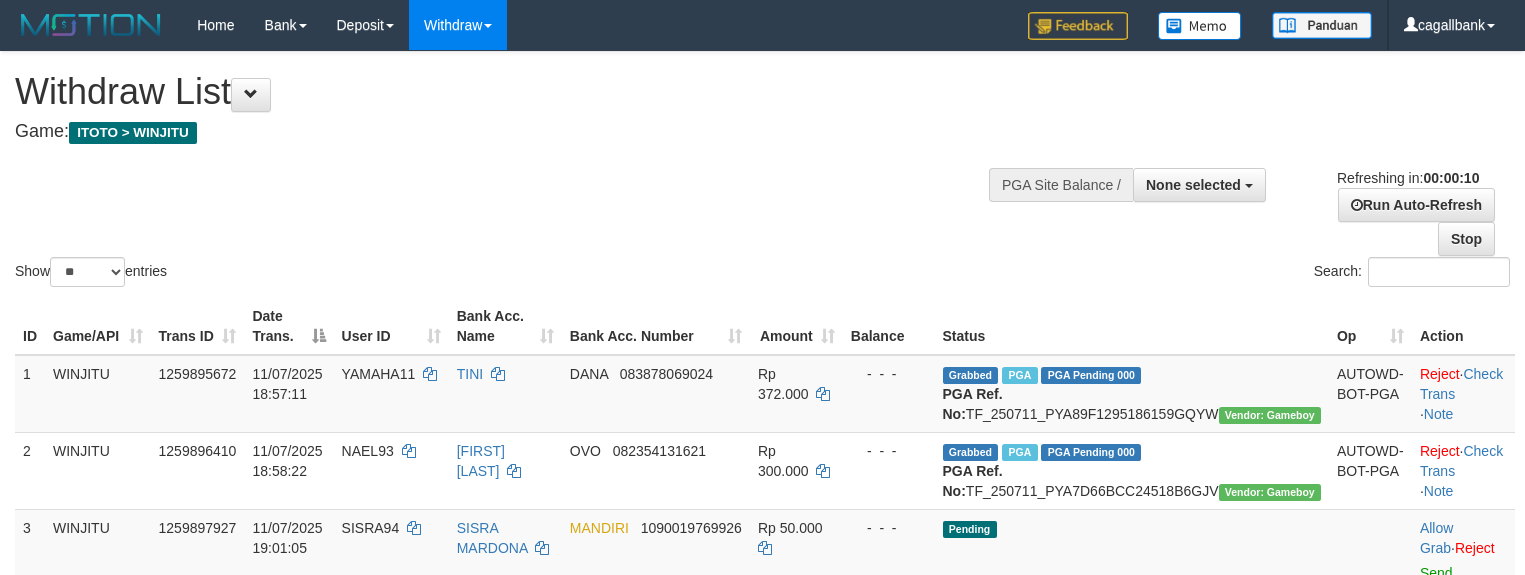 select 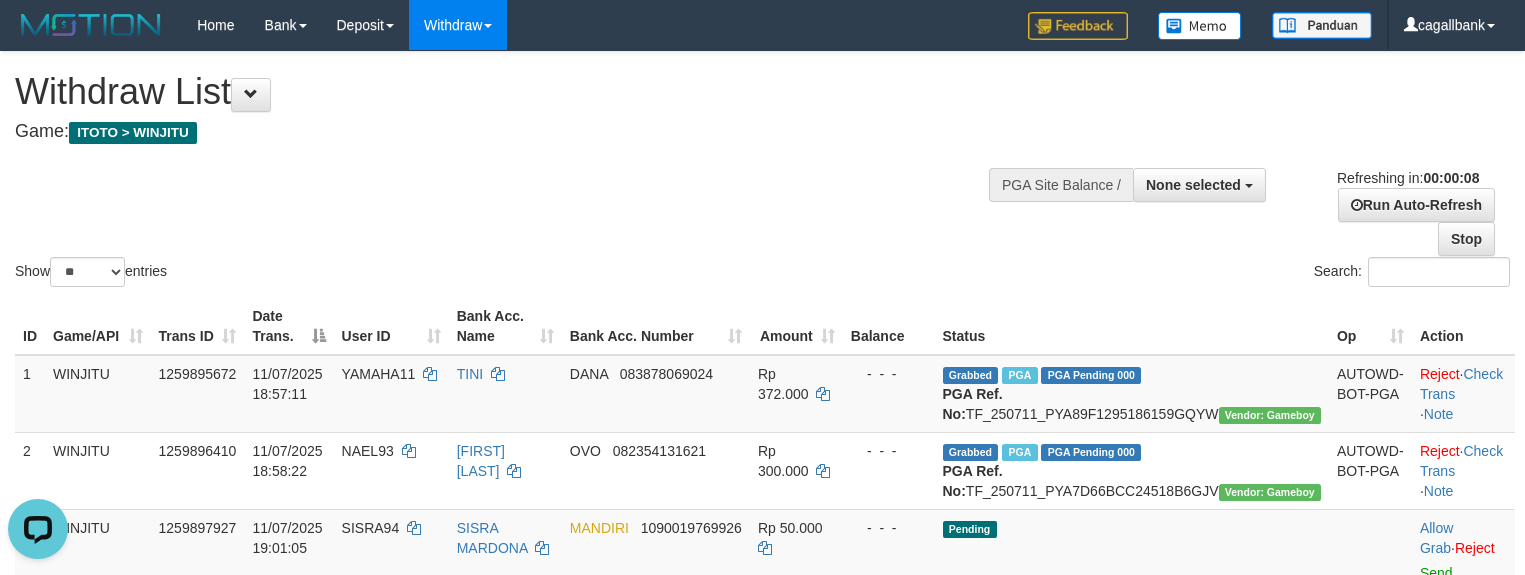 scroll, scrollTop: 0, scrollLeft: 0, axis: both 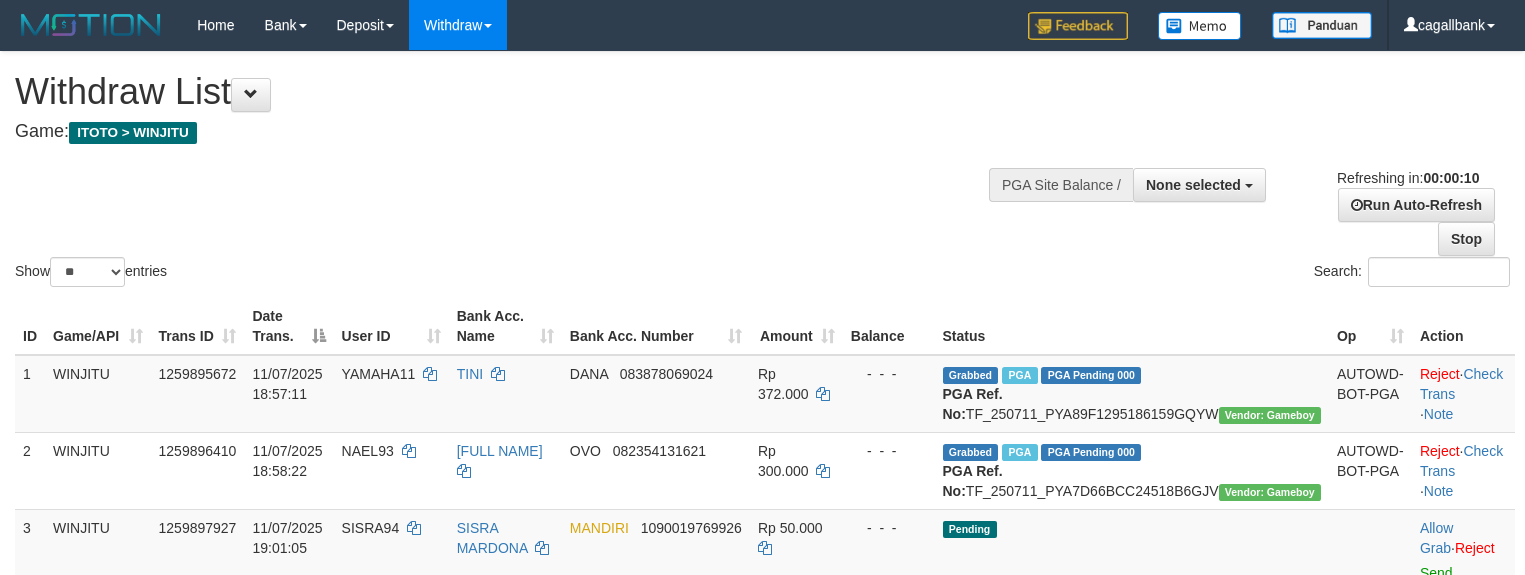 select 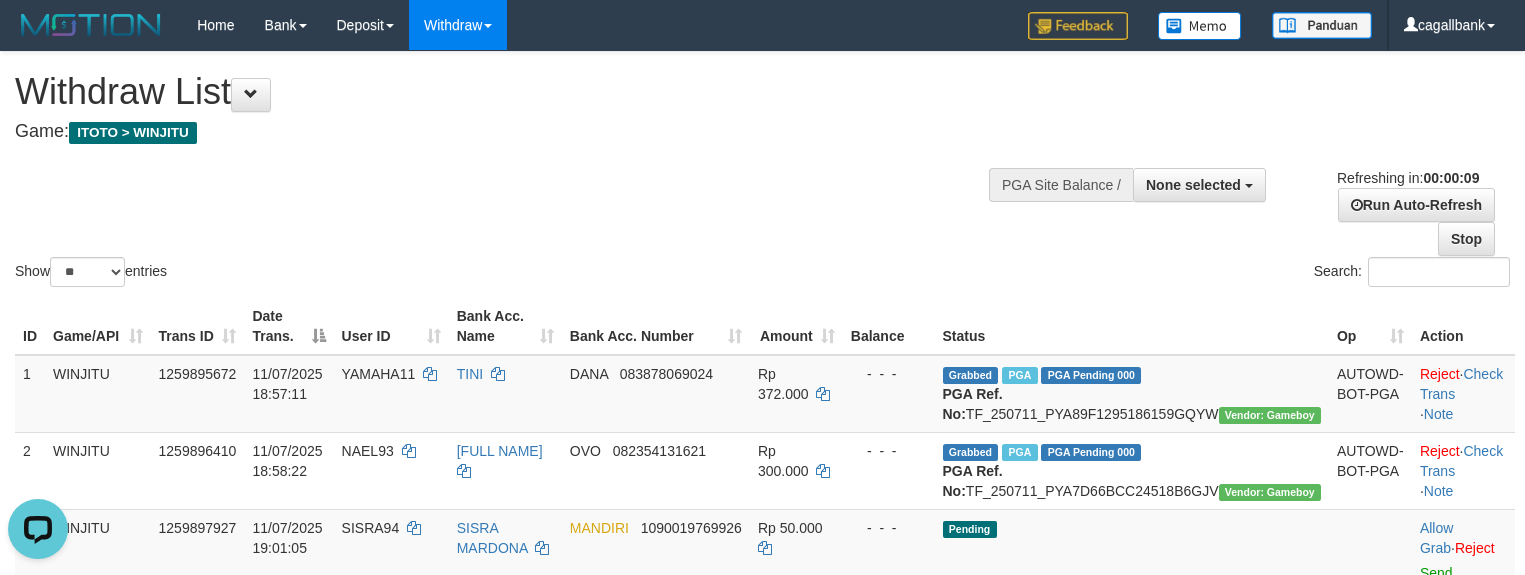 scroll, scrollTop: 0, scrollLeft: 0, axis: both 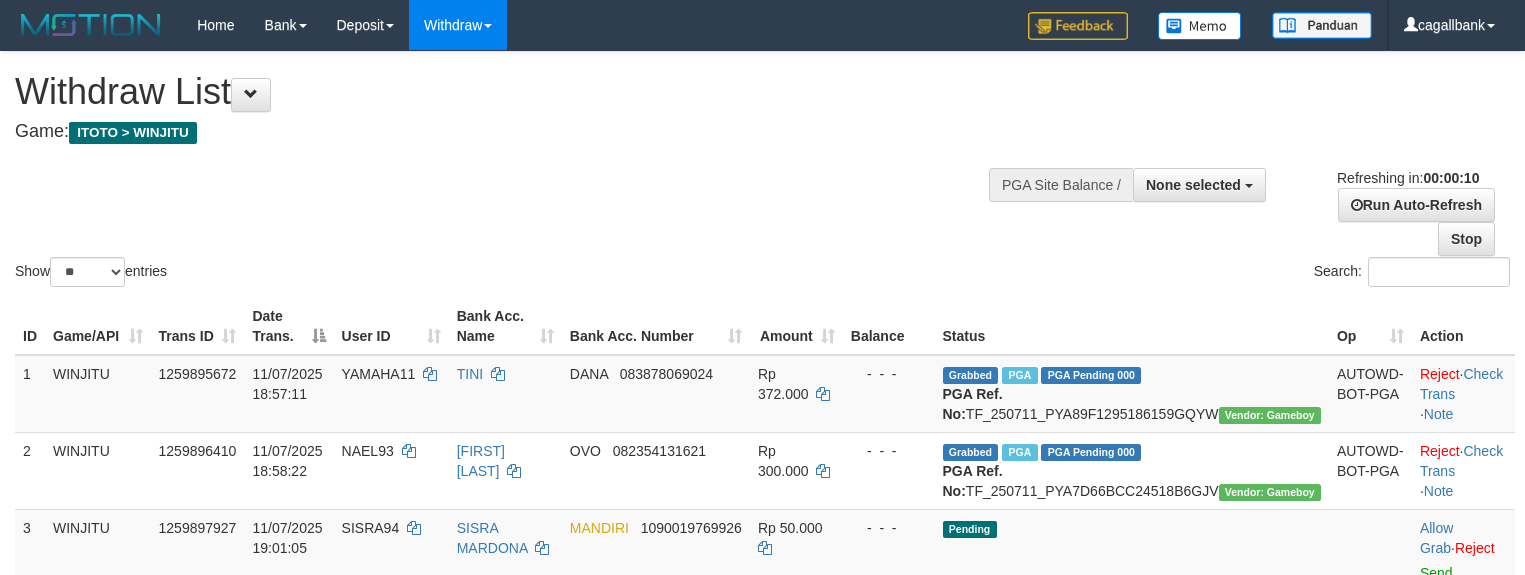 select 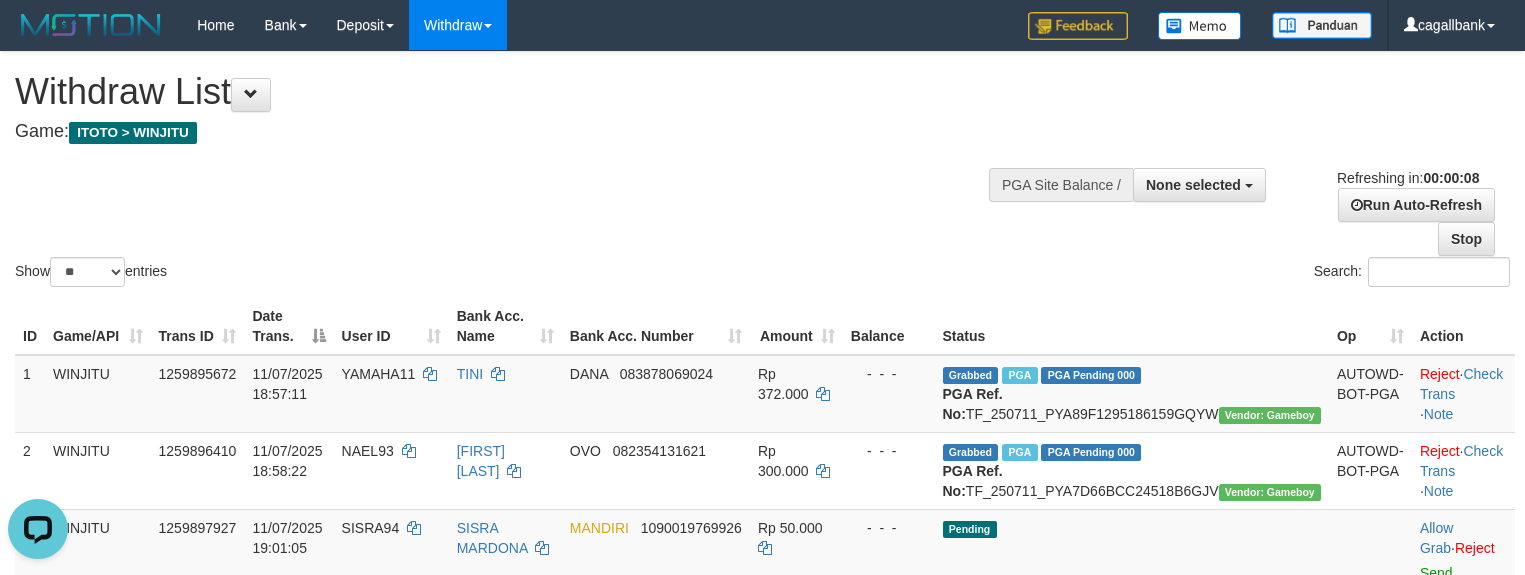 scroll, scrollTop: 0, scrollLeft: 0, axis: both 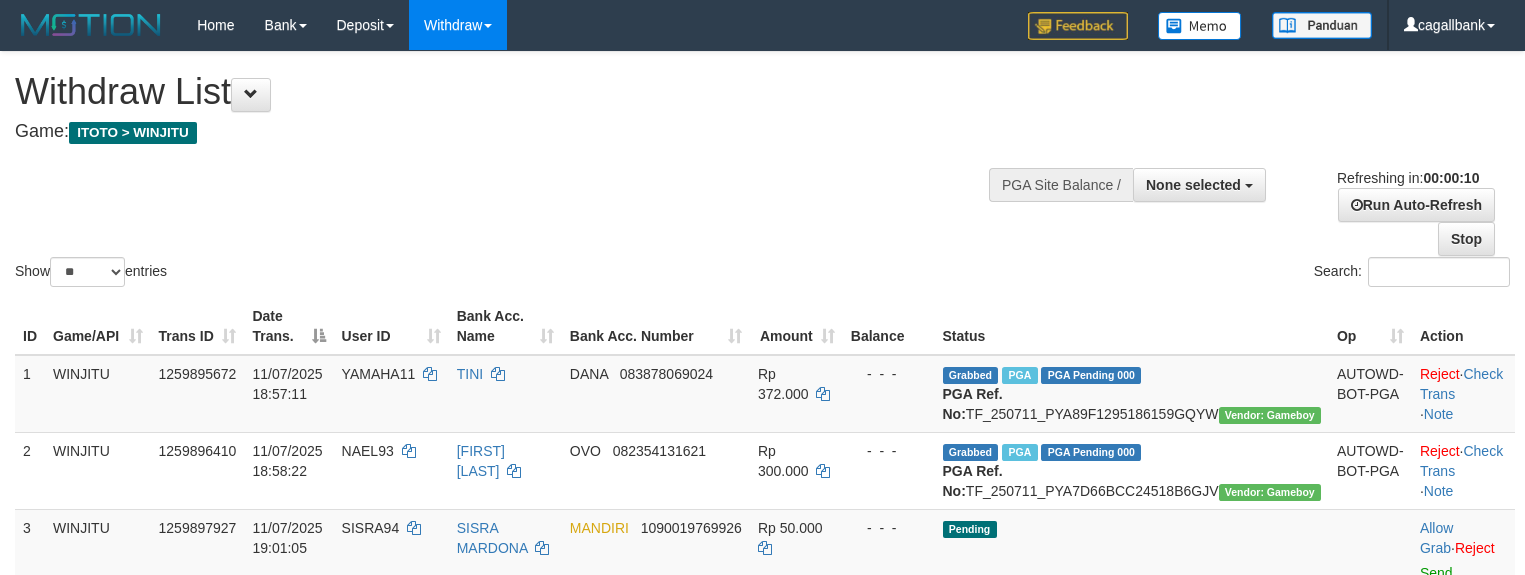 select 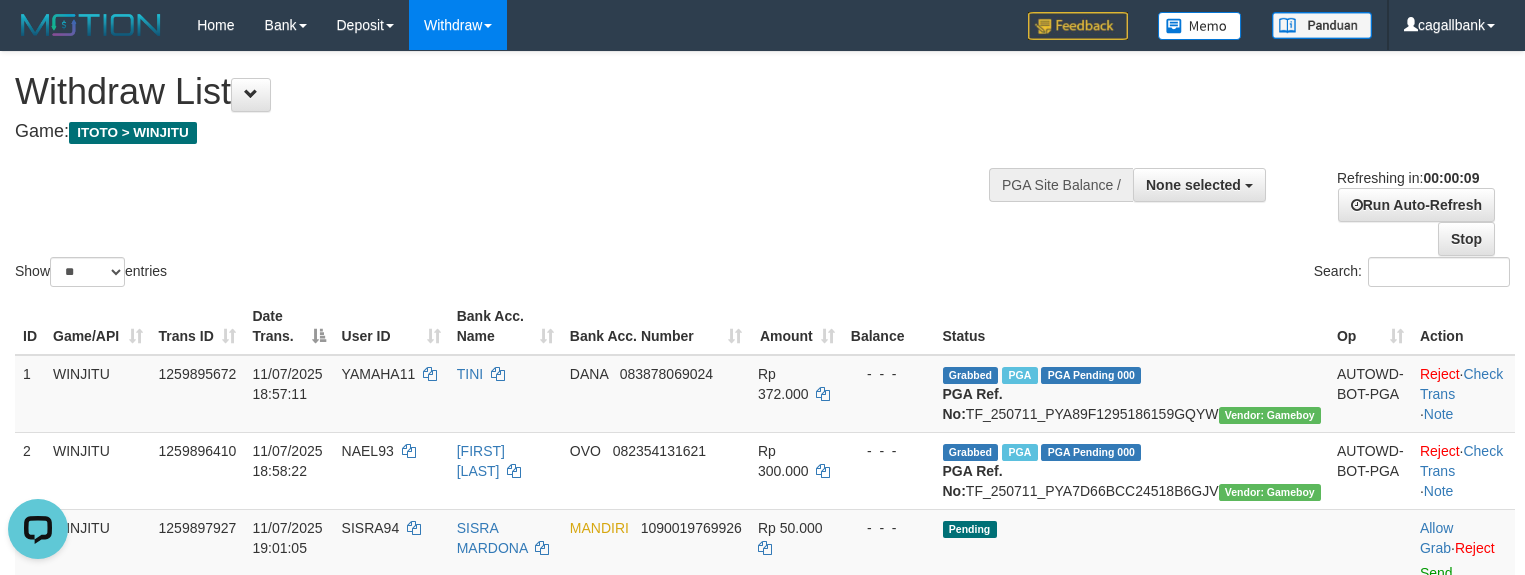 scroll, scrollTop: 0, scrollLeft: 0, axis: both 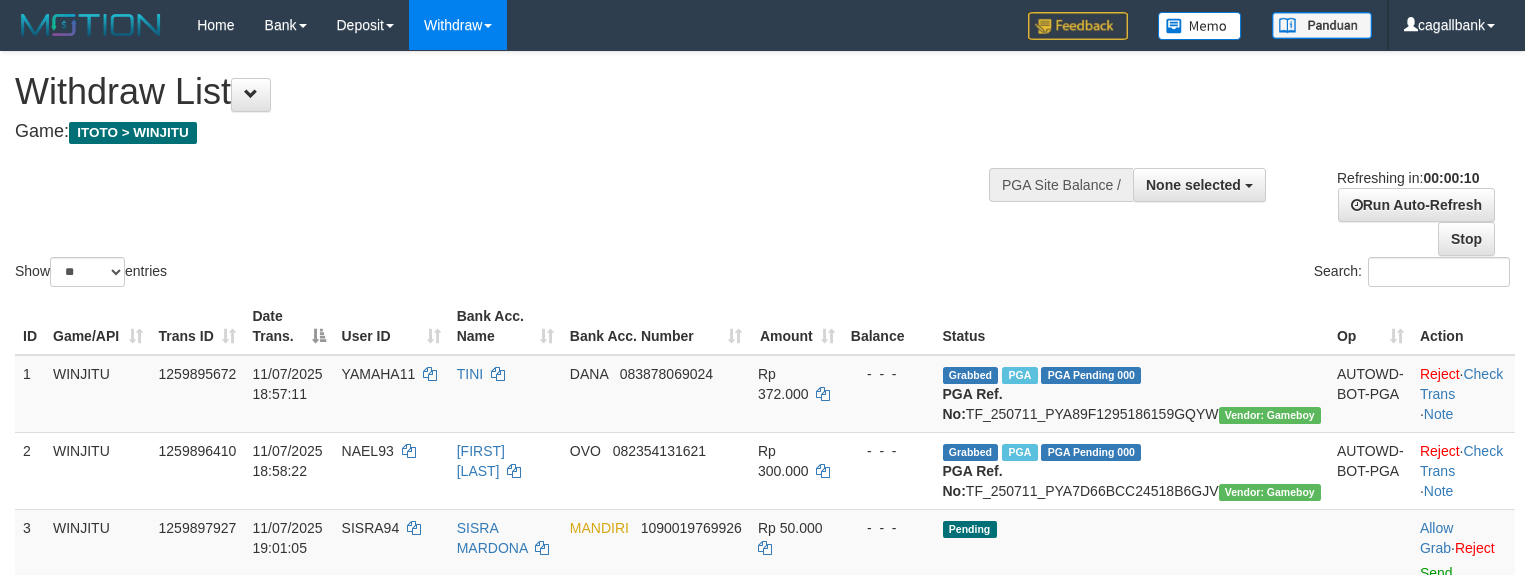 select 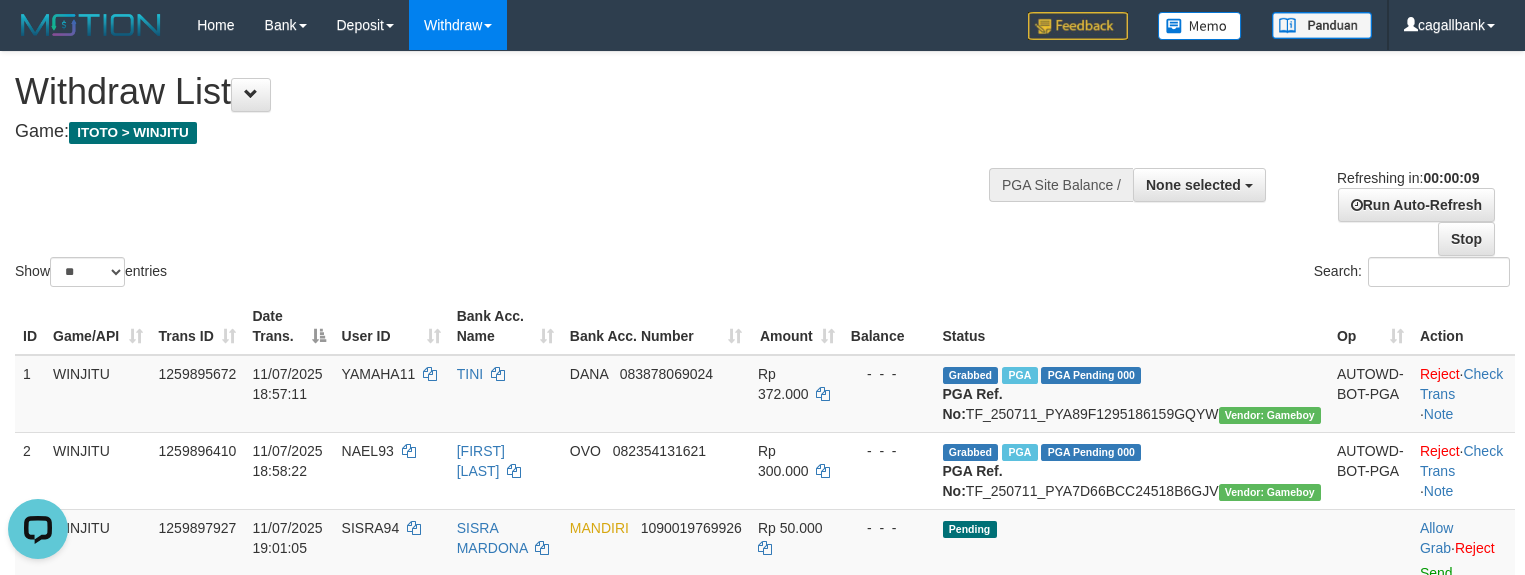 scroll, scrollTop: 0, scrollLeft: 0, axis: both 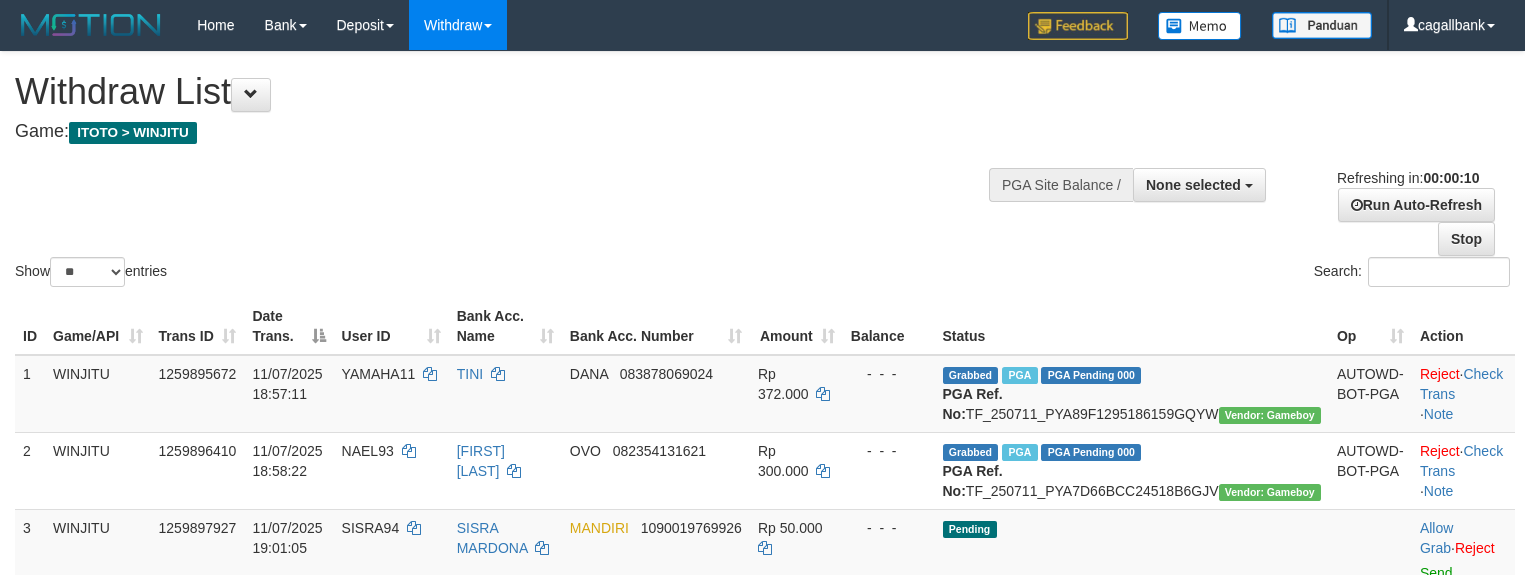 select 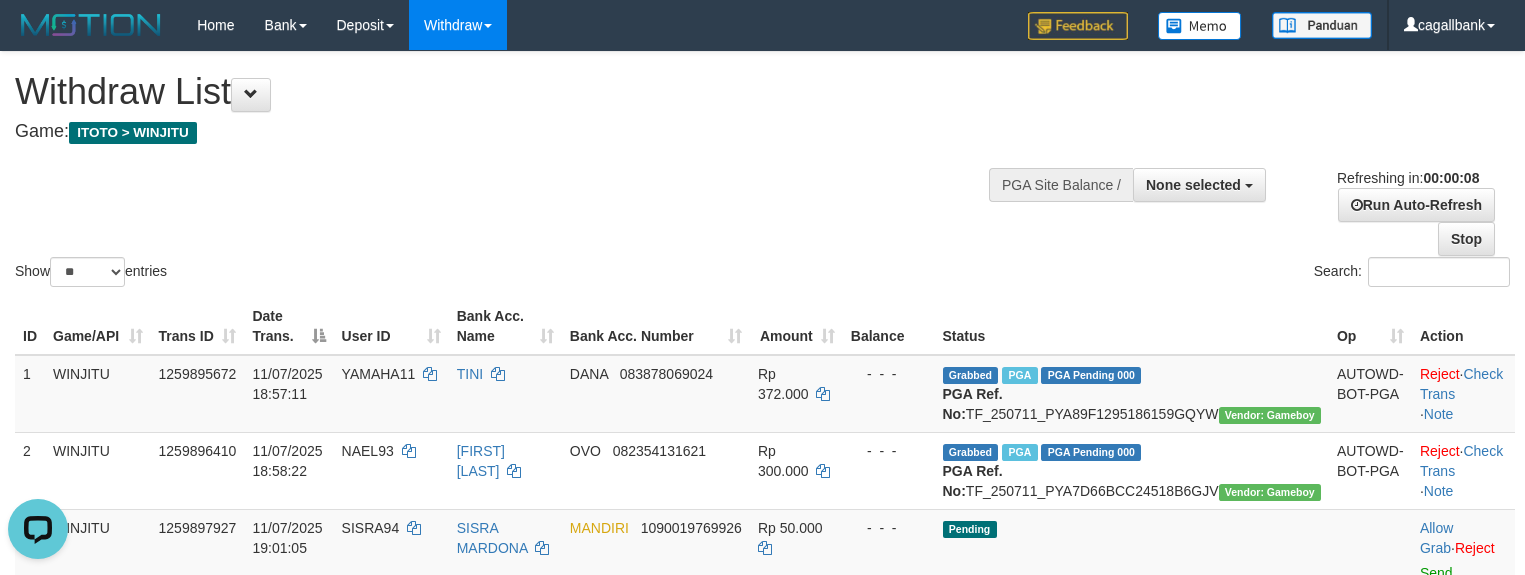 scroll, scrollTop: 0, scrollLeft: 0, axis: both 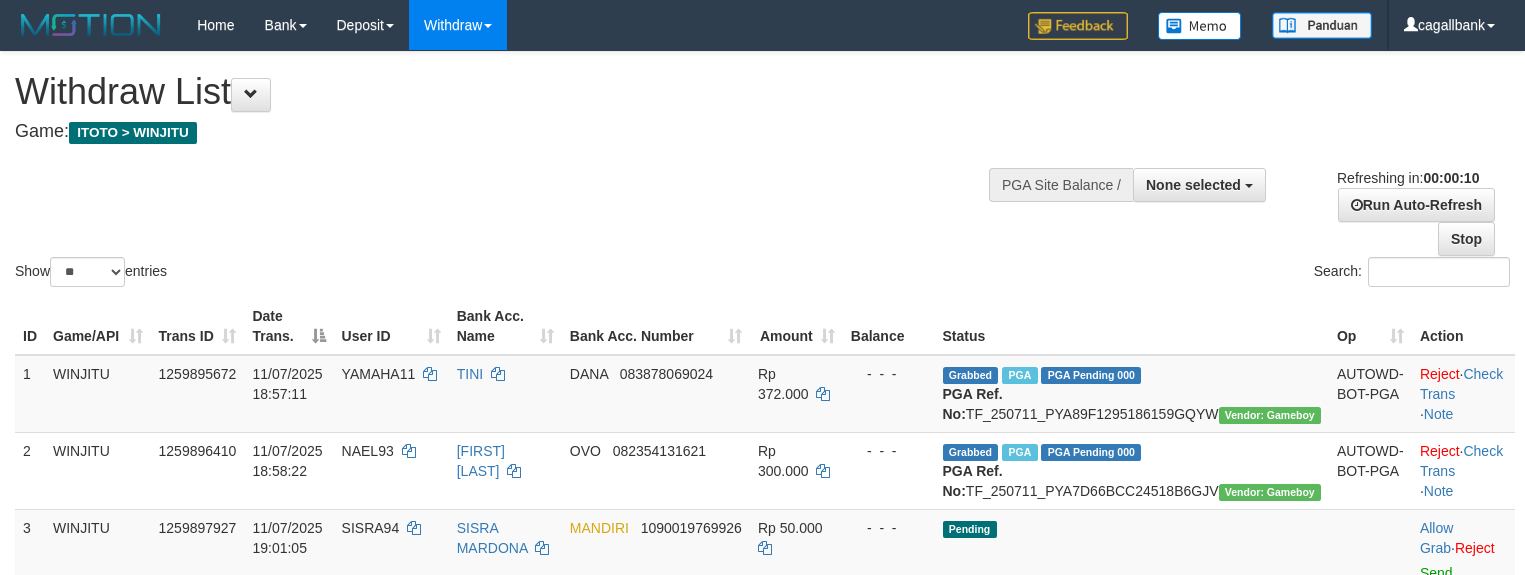 select 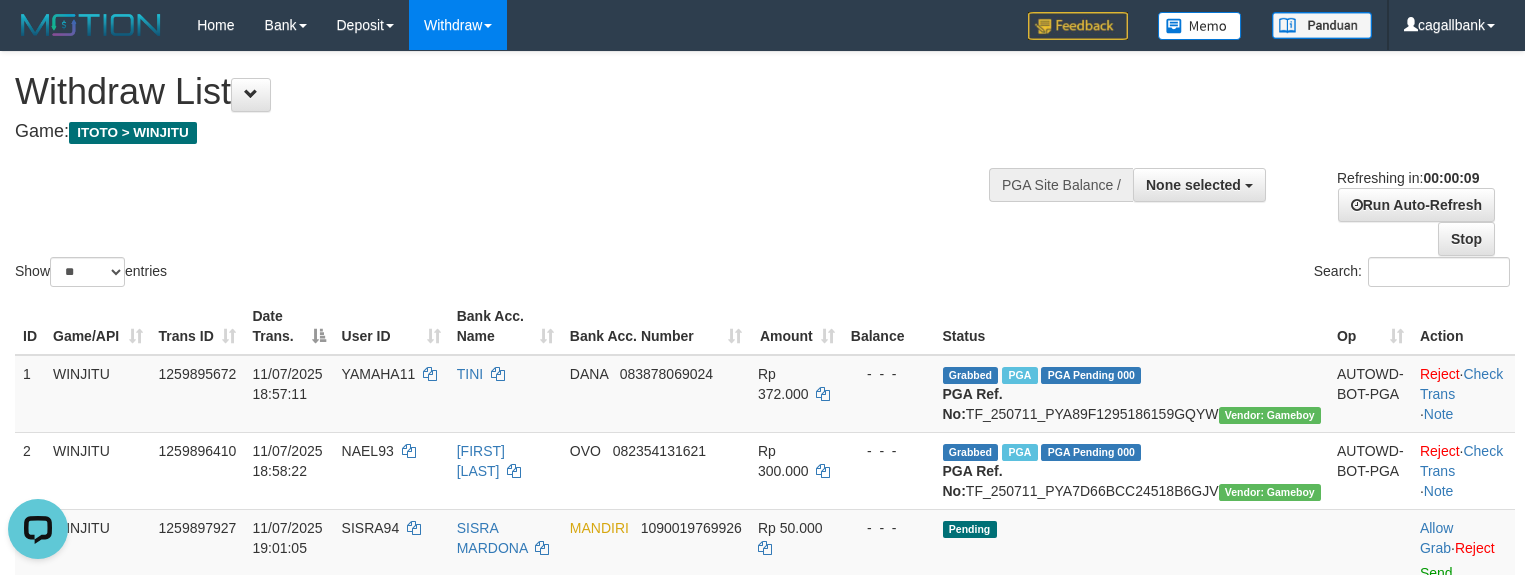 scroll, scrollTop: 0, scrollLeft: 0, axis: both 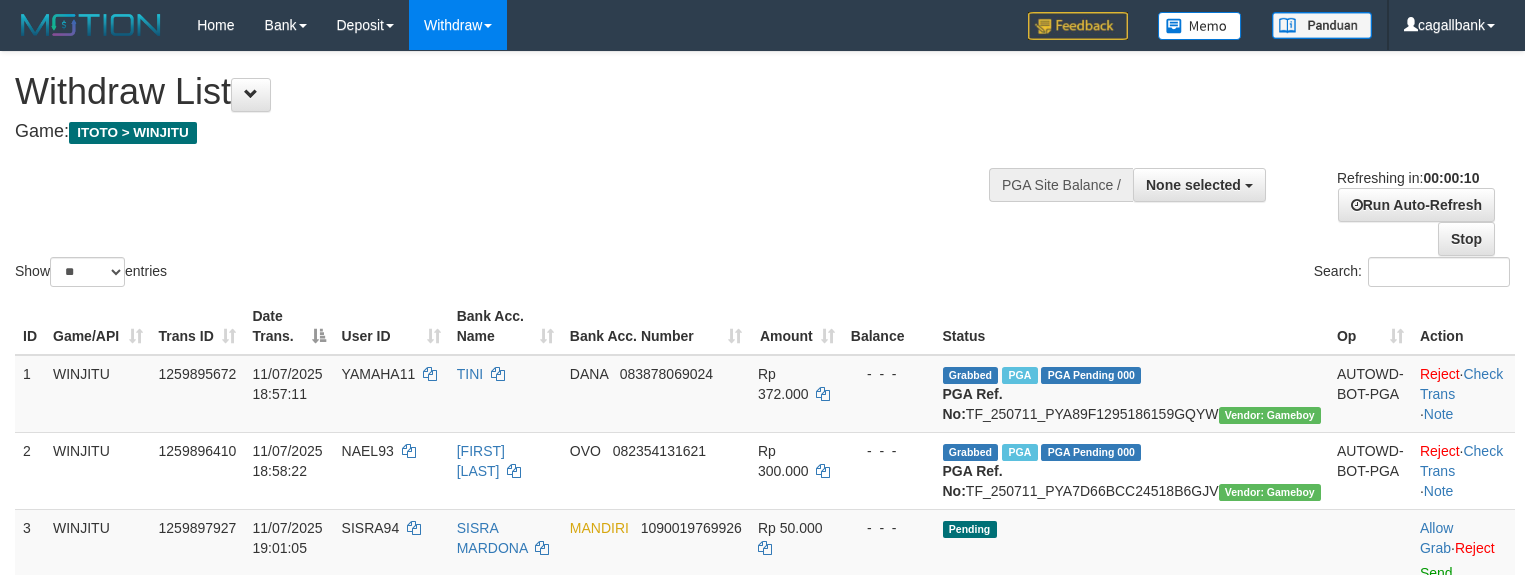 select 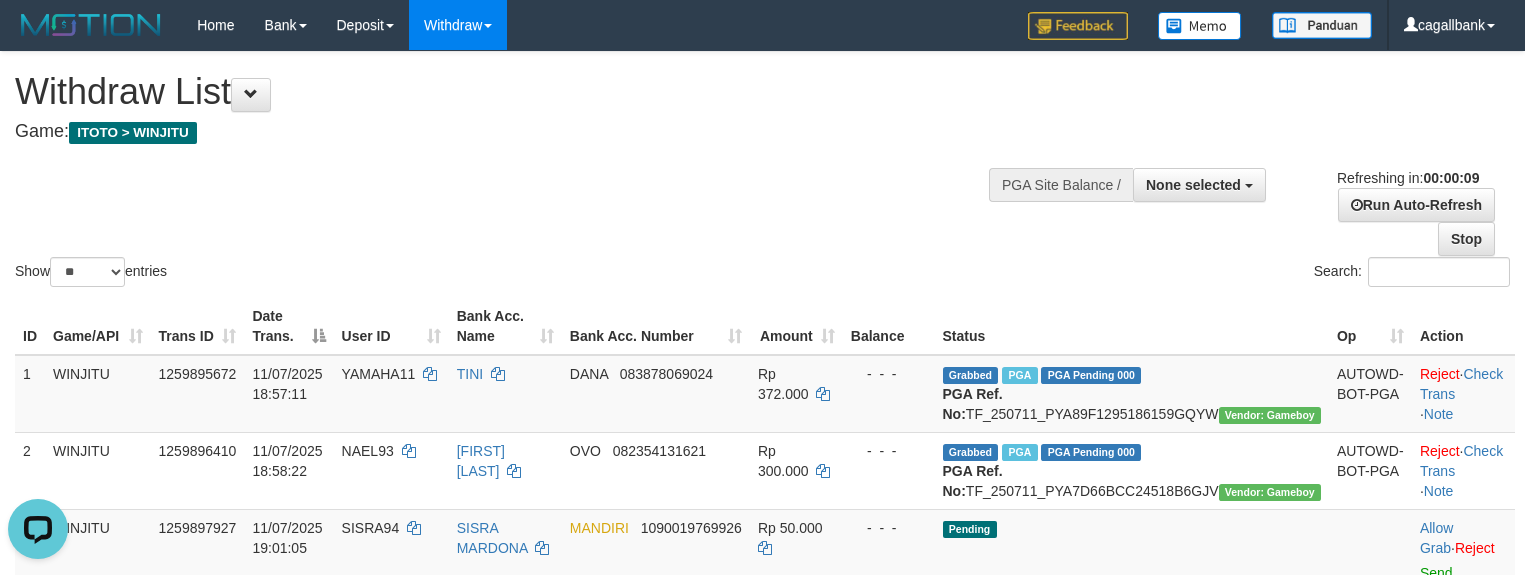 scroll, scrollTop: 0, scrollLeft: 0, axis: both 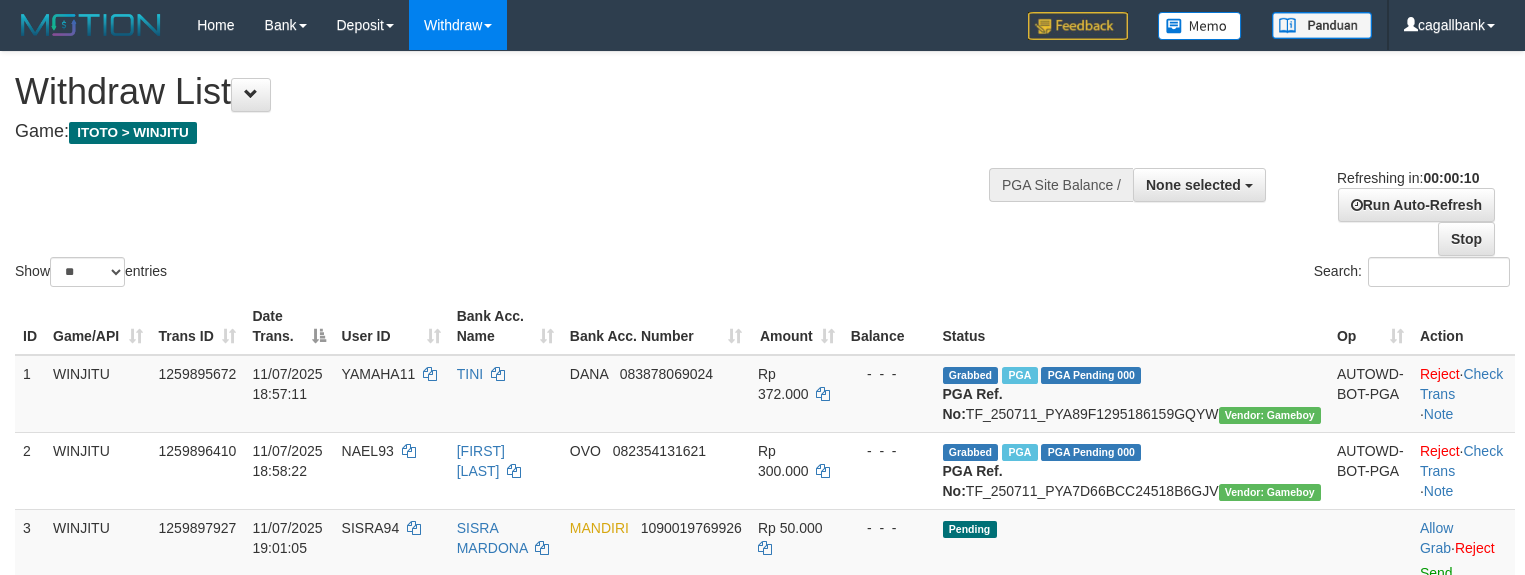 select 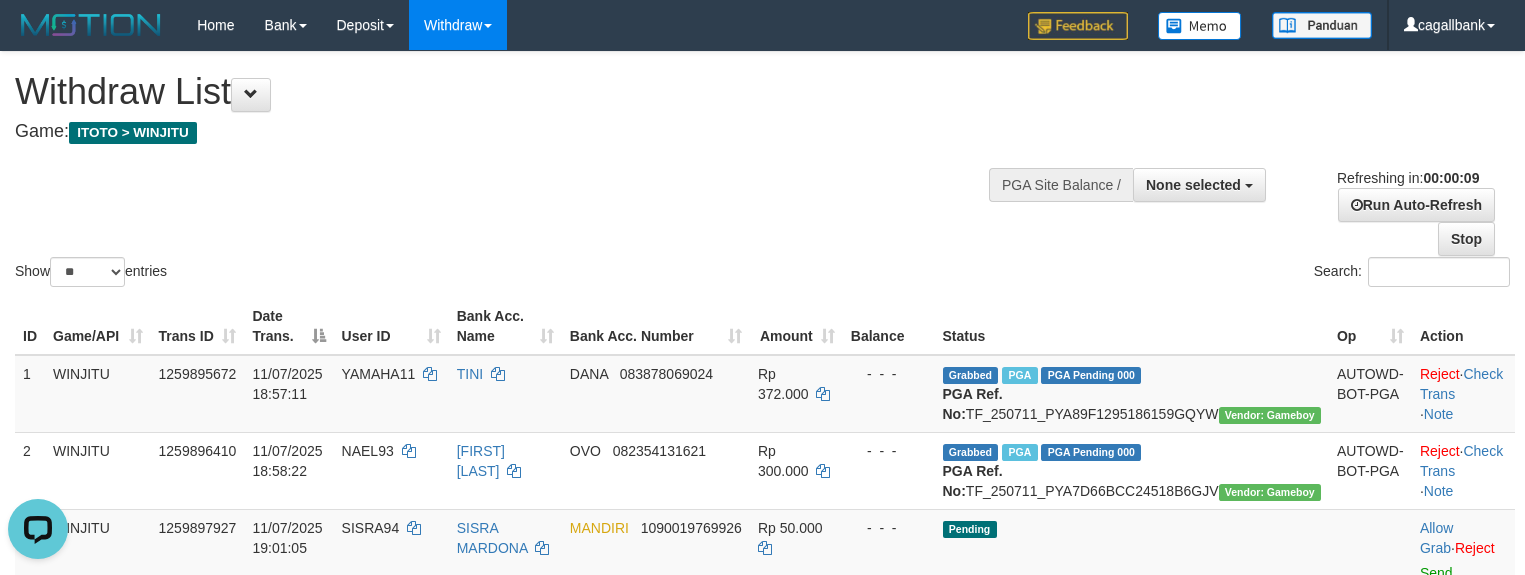 scroll, scrollTop: 0, scrollLeft: 0, axis: both 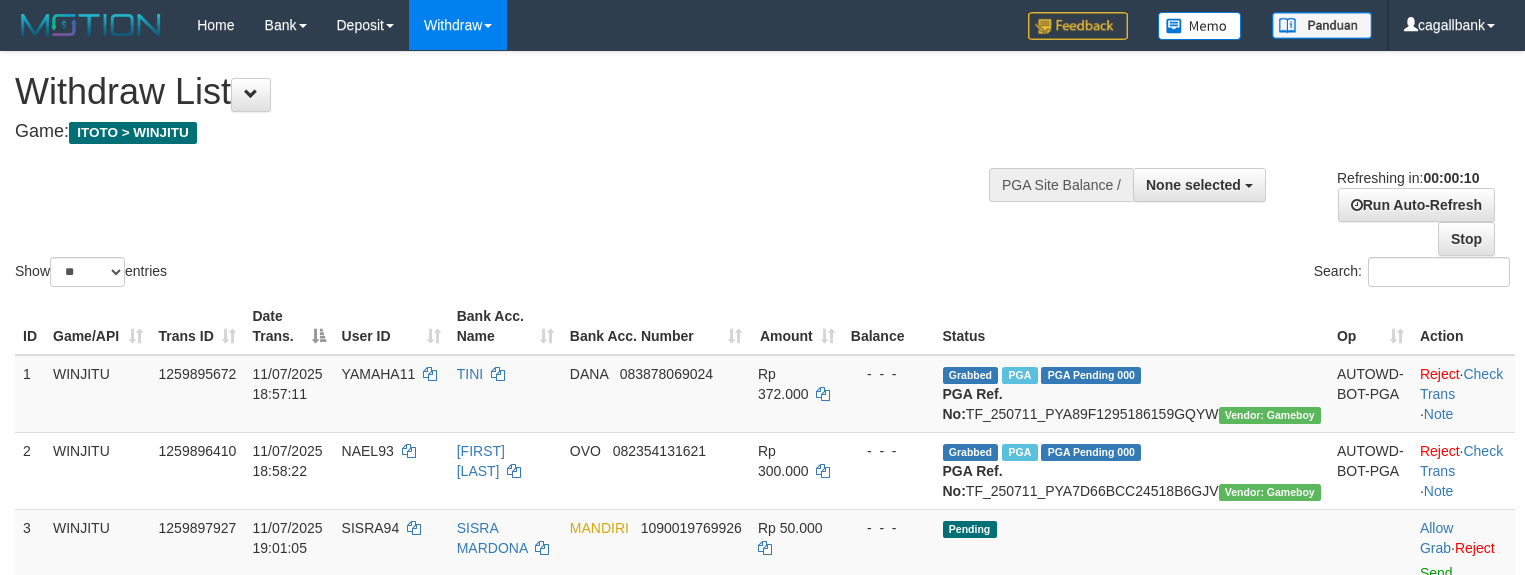 select 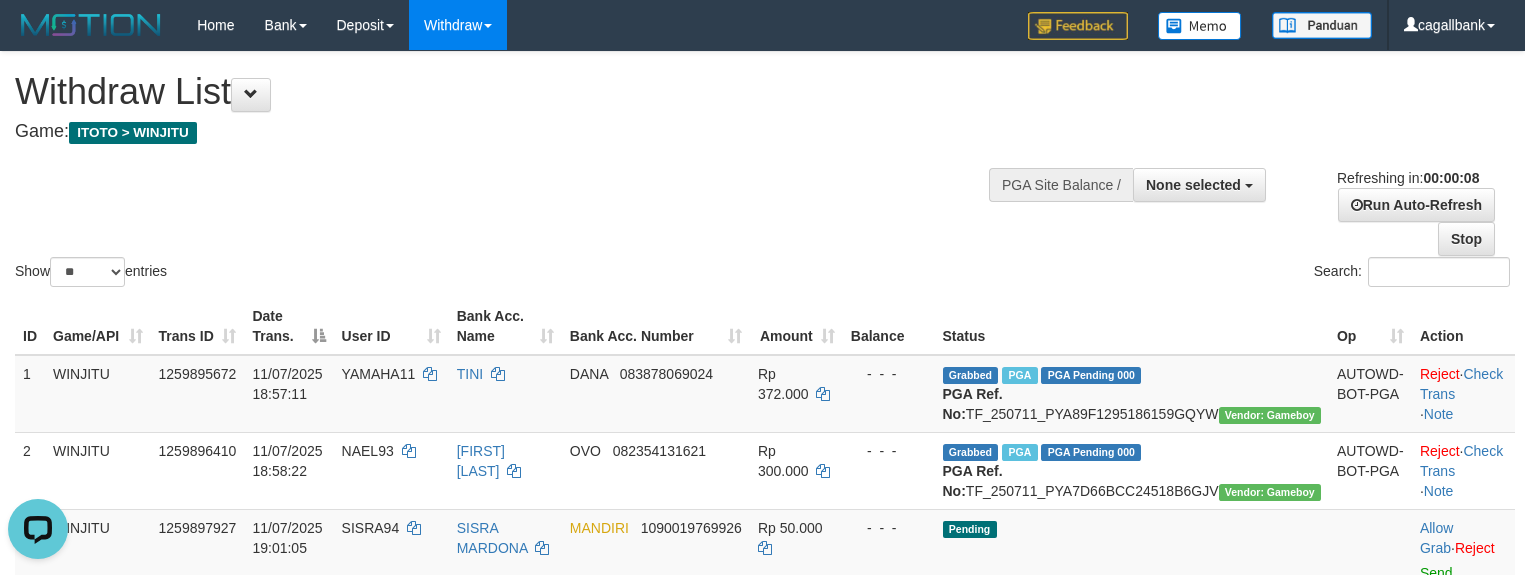 scroll, scrollTop: 0, scrollLeft: 0, axis: both 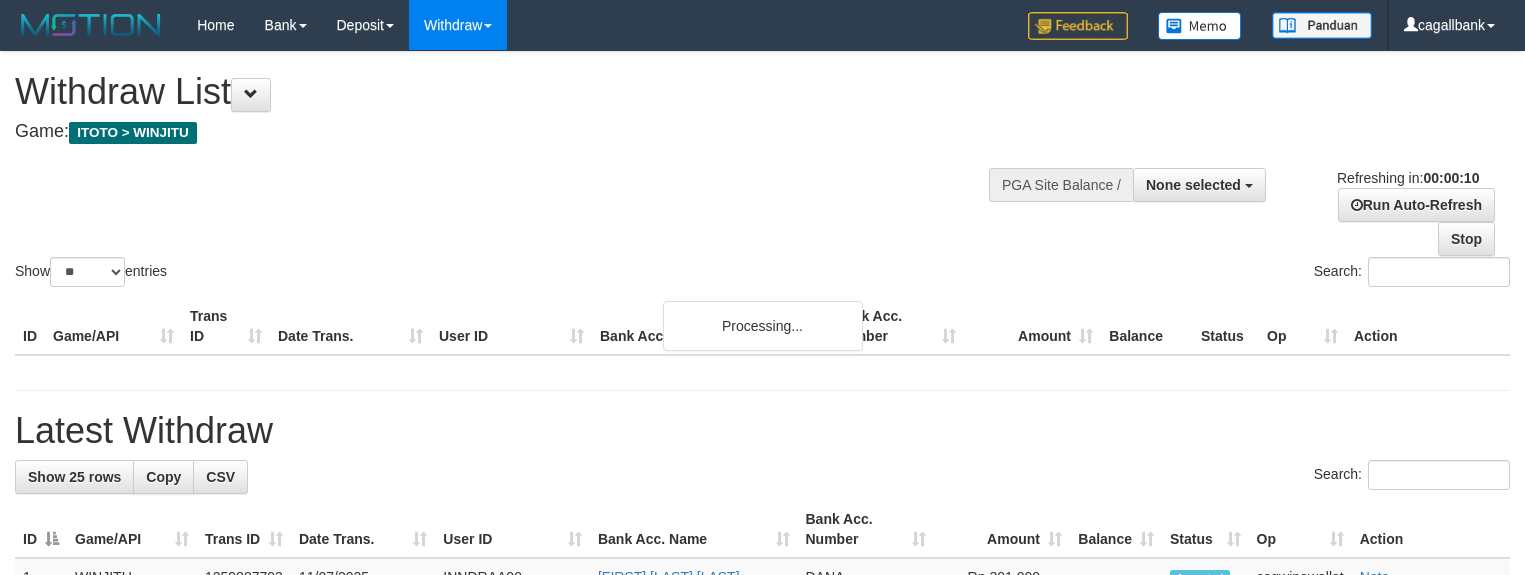 select 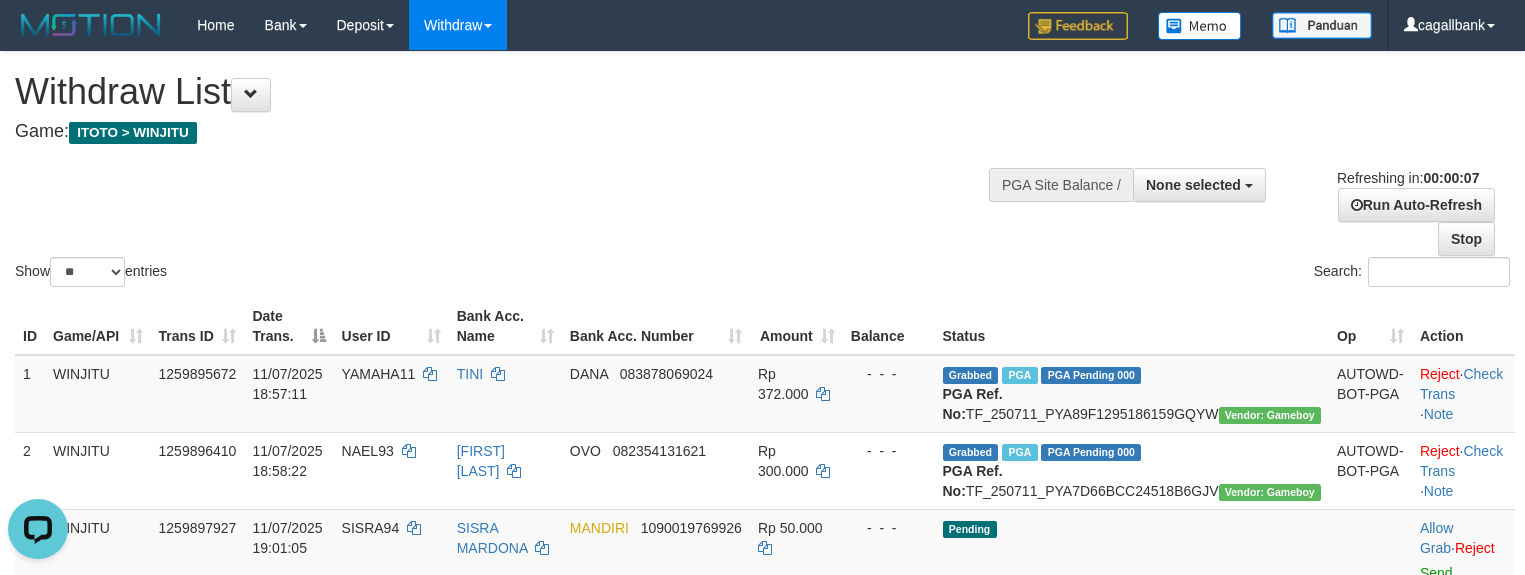 scroll, scrollTop: 0, scrollLeft: 0, axis: both 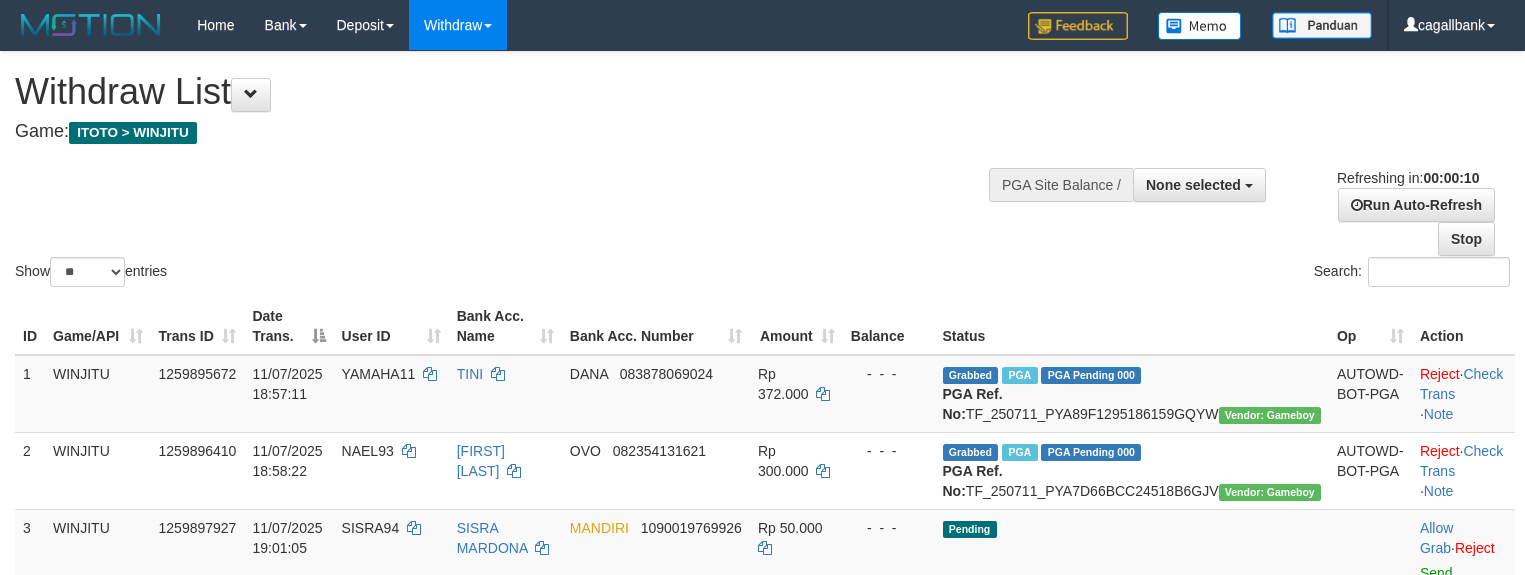 select 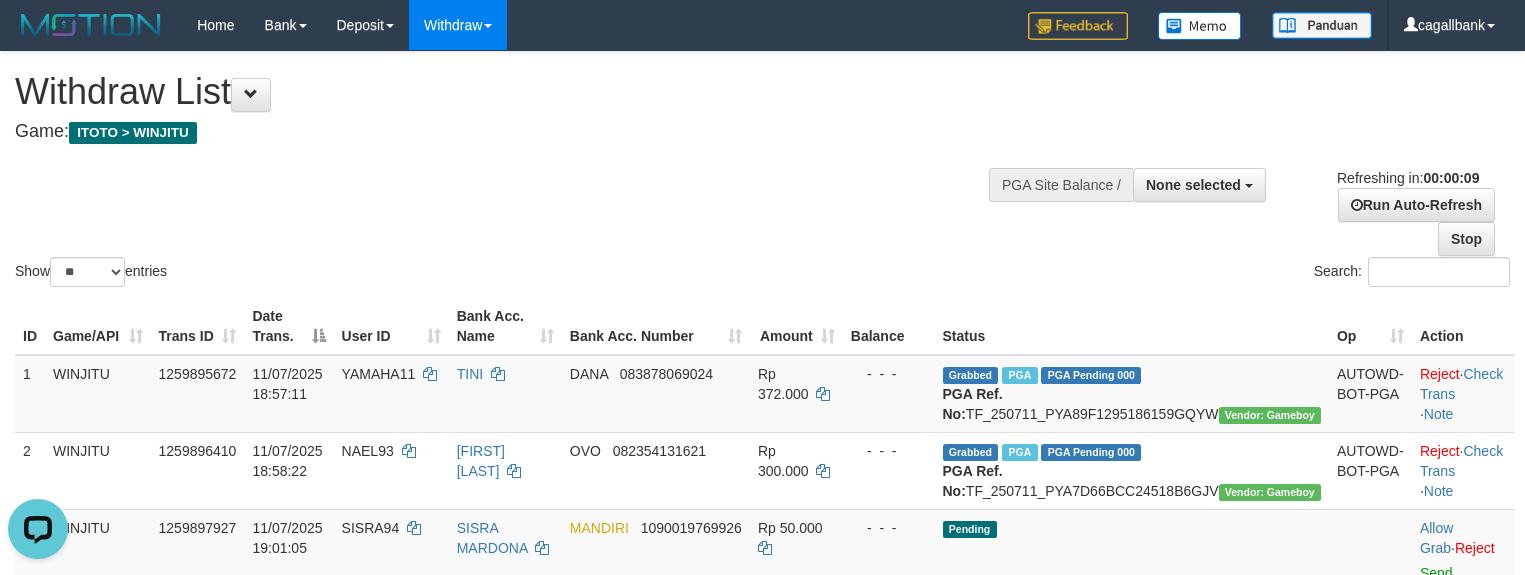 scroll, scrollTop: 0, scrollLeft: 0, axis: both 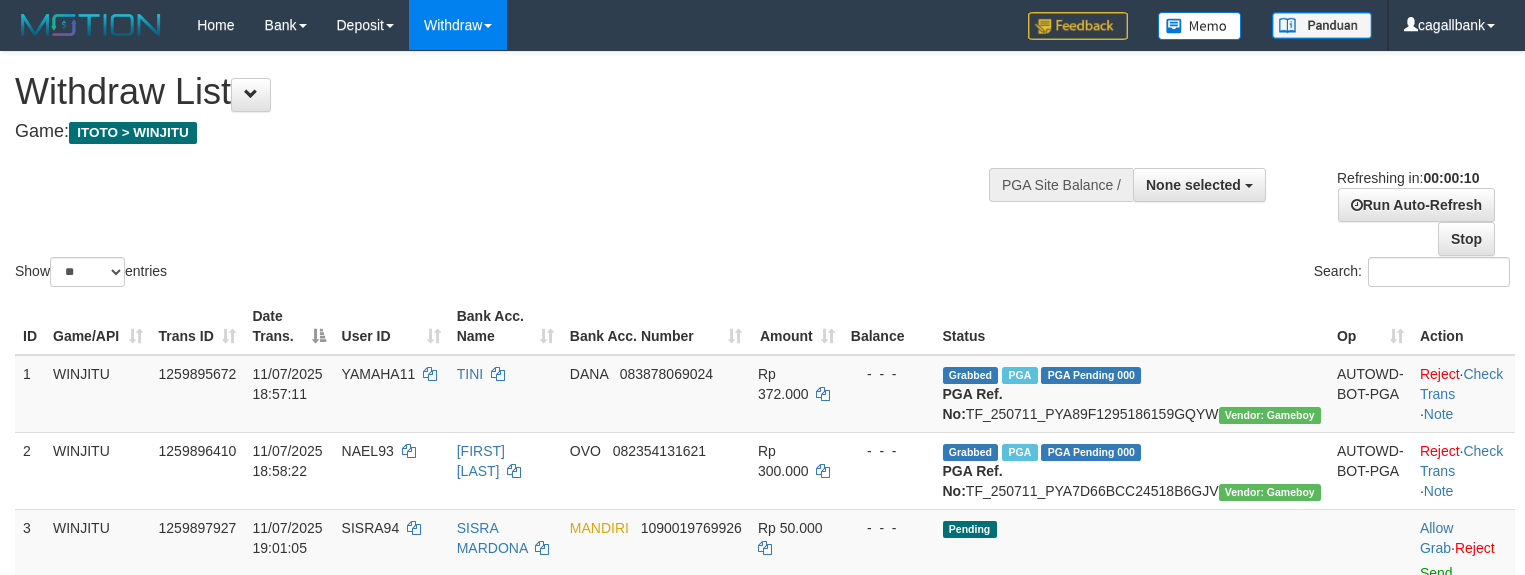 select 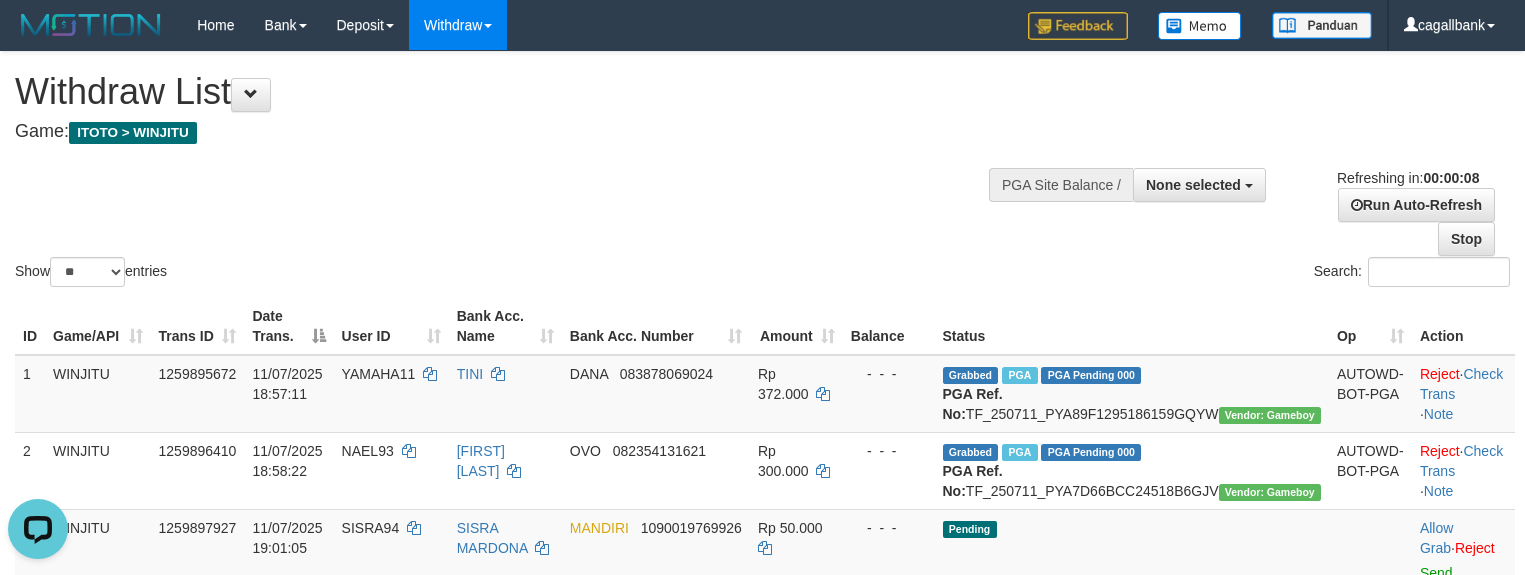 scroll, scrollTop: 0, scrollLeft: 0, axis: both 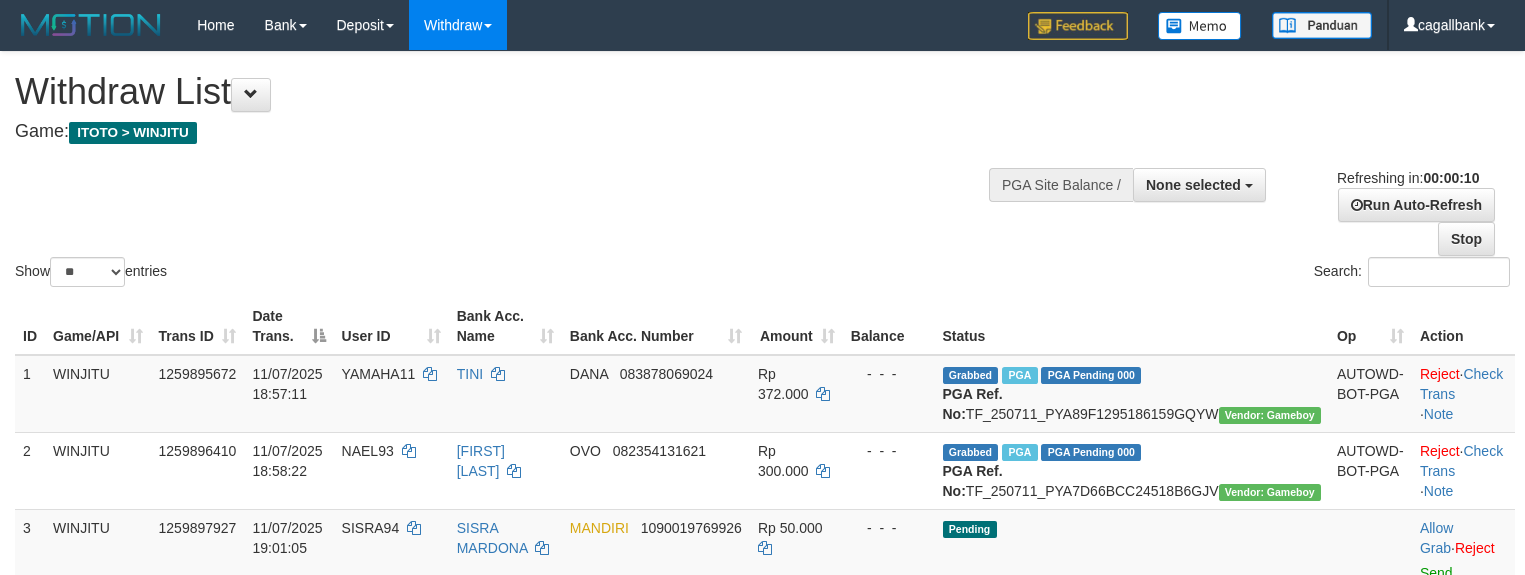 select 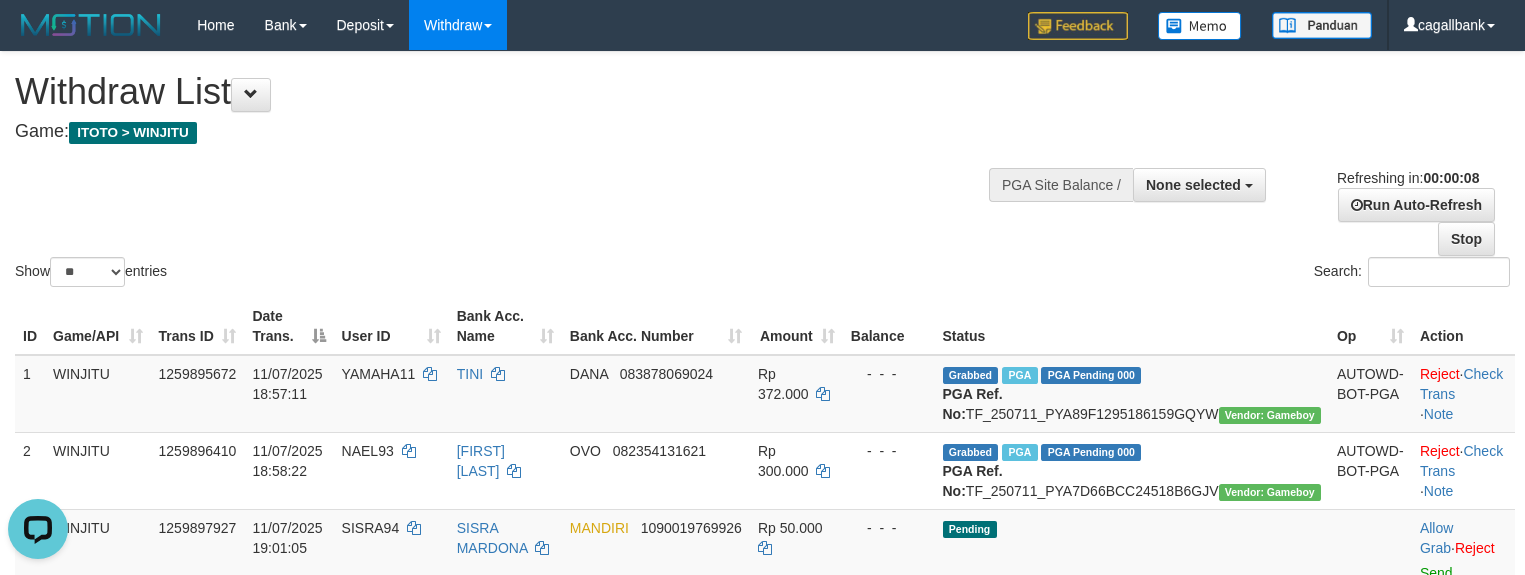 scroll, scrollTop: 0, scrollLeft: 0, axis: both 